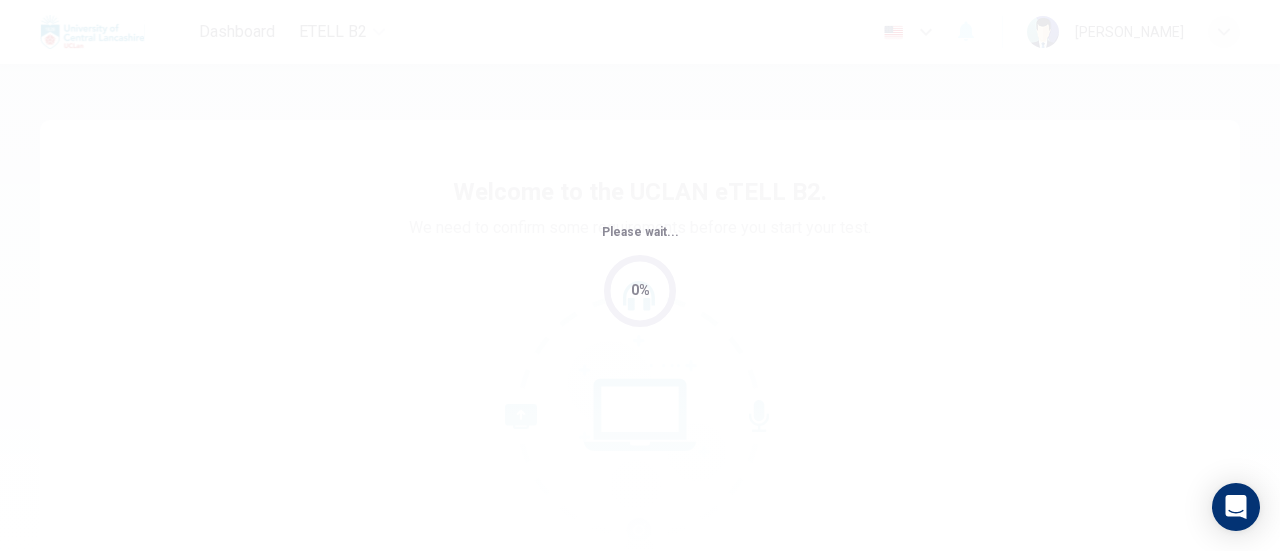 scroll, scrollTop: 0, scrollLeft: 0, axis: both 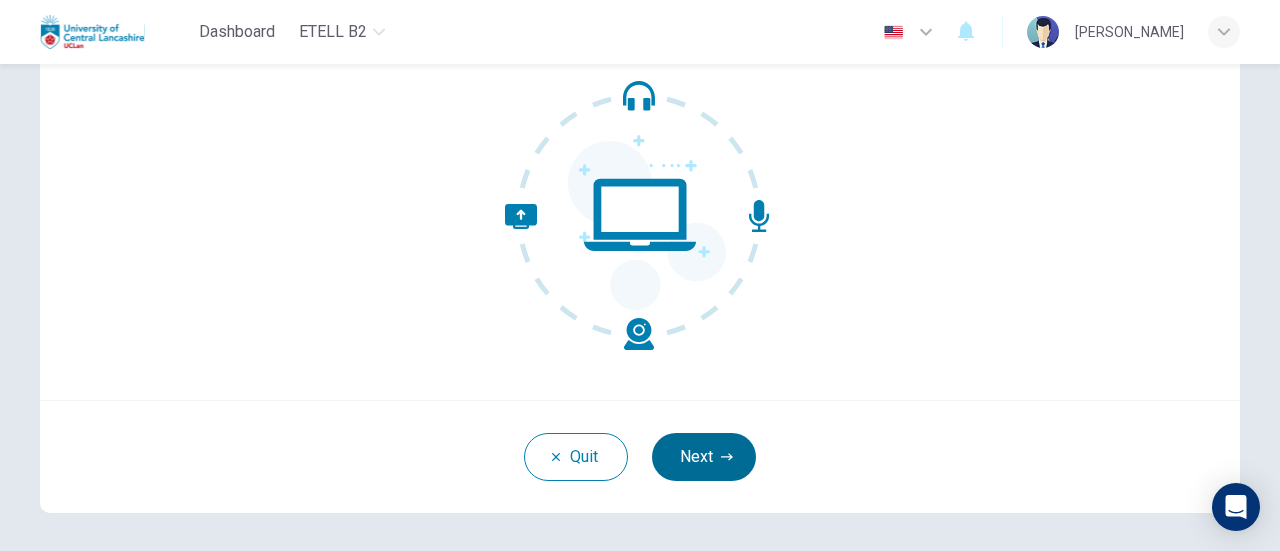 click on "Next" at bounding box center [704, 457] 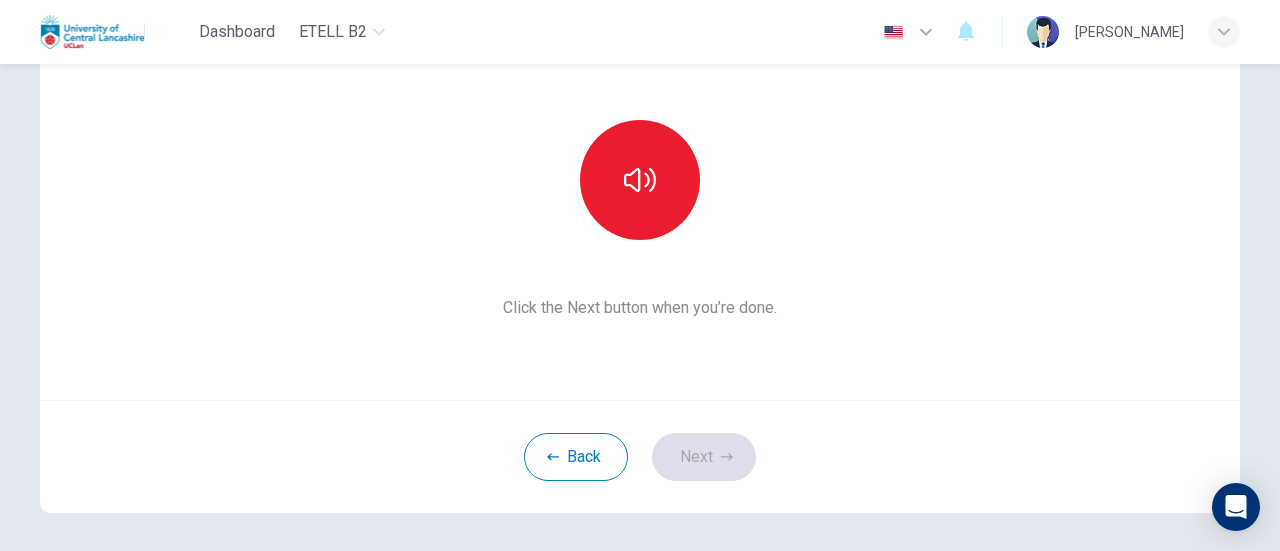 scroll, scrollTop: 100, scrollLeft: 0, axis: vertical 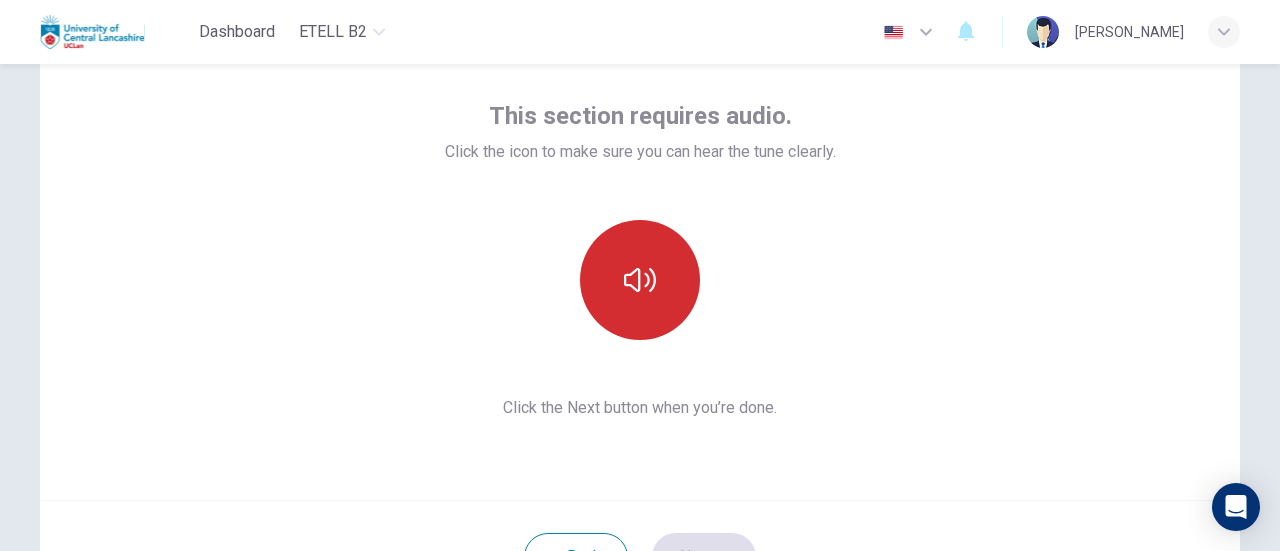 click at bounding box center (640, 280) 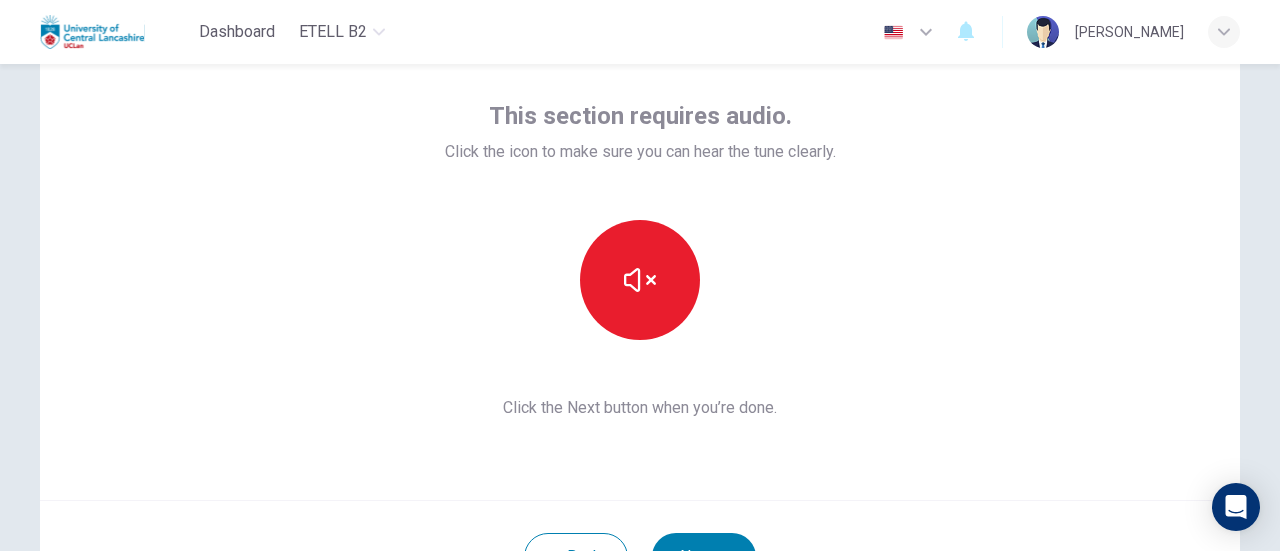 scroll, scrollTop: 200, scrollLeft: 0, axis: vertical 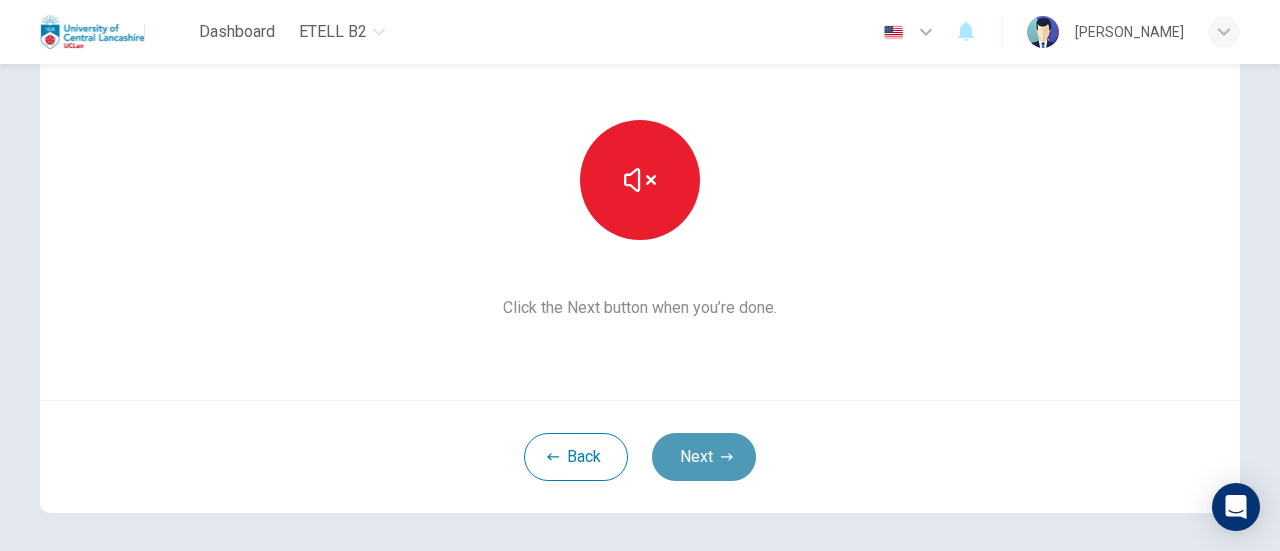 click on "Next" at bounding box center [704, 457] 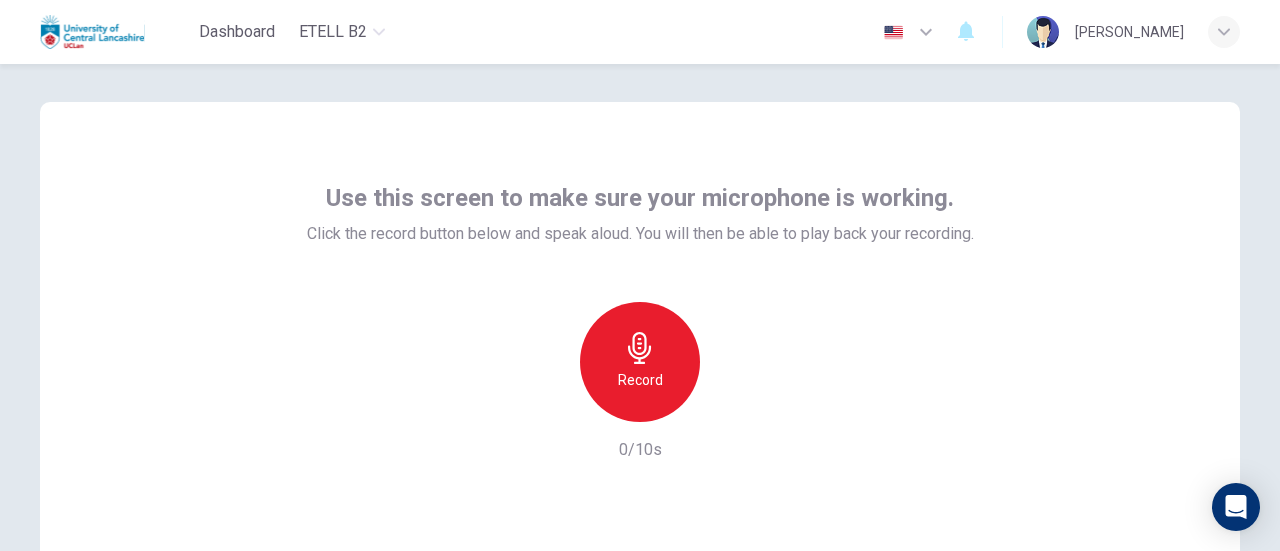 scroll, scrollTop: 0, scrollLeft: 0, axis: both 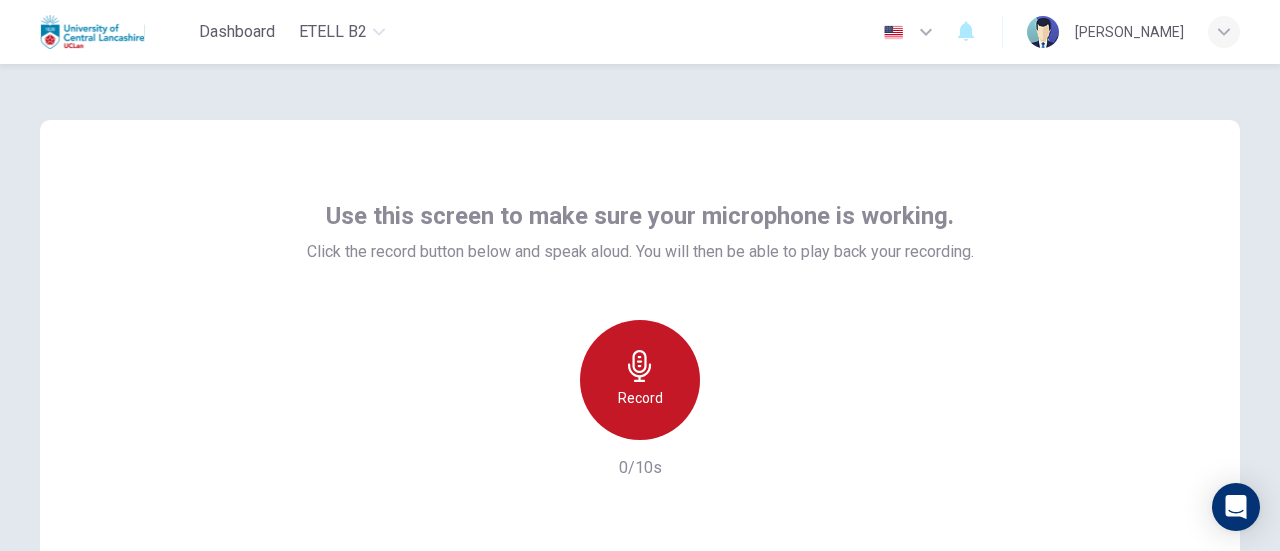 click on "Record" at bounding box center [640, 380] 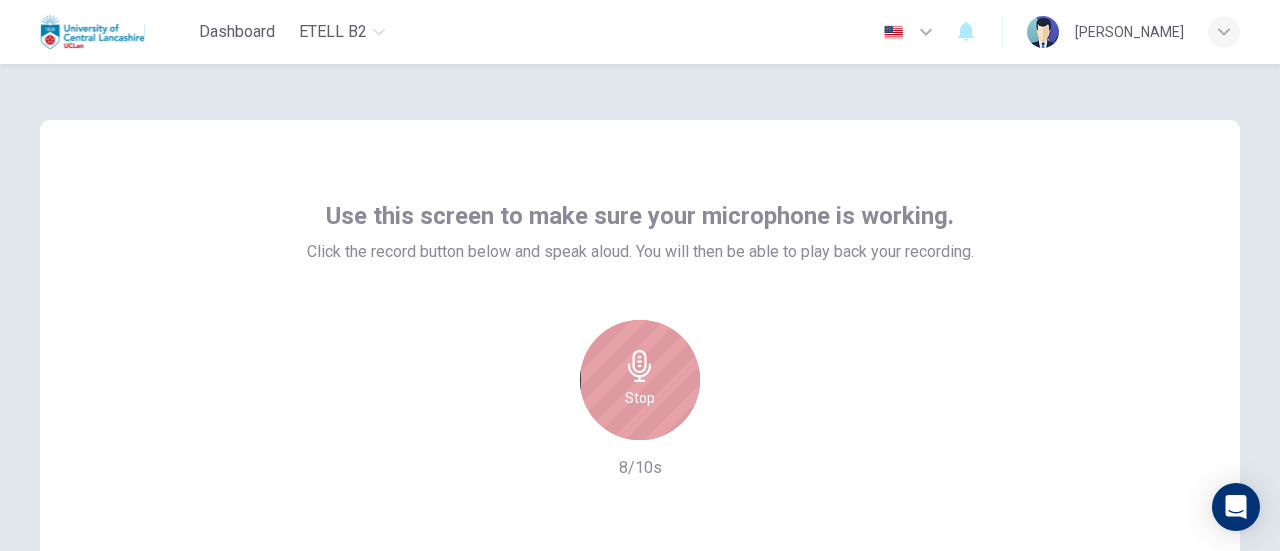 click 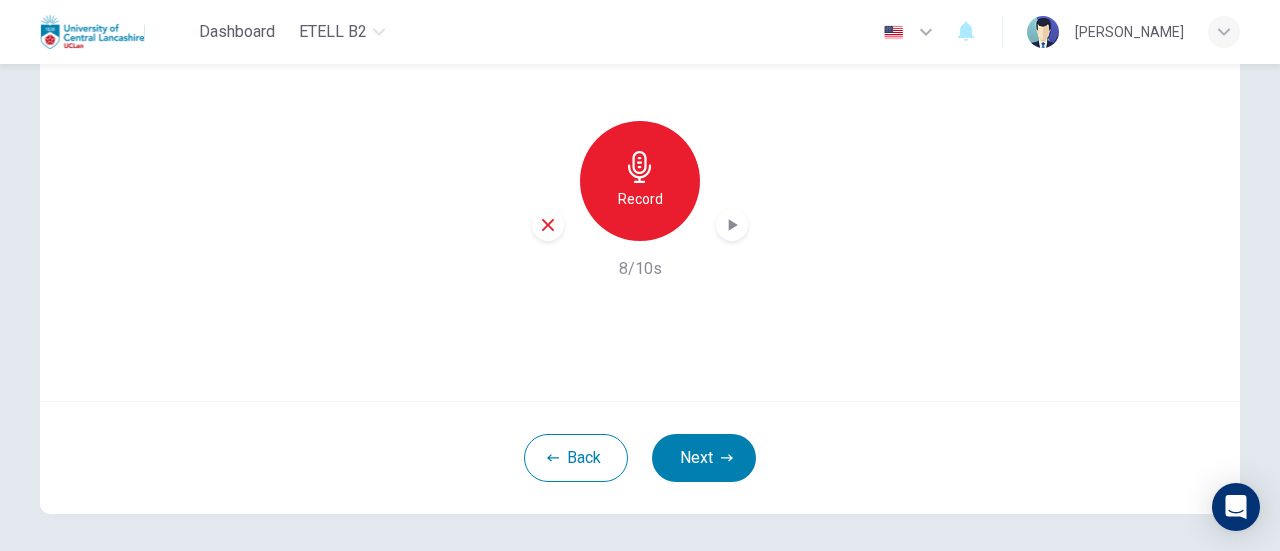 scroll, scrollTop: 200, scrollLeft: 0, axis: vertical 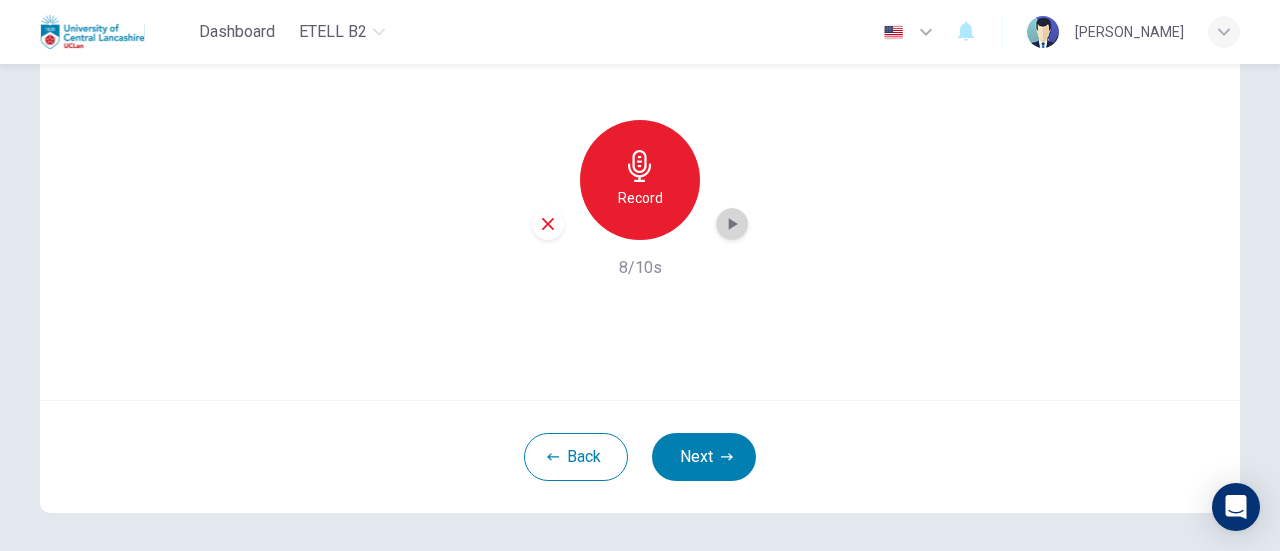 click 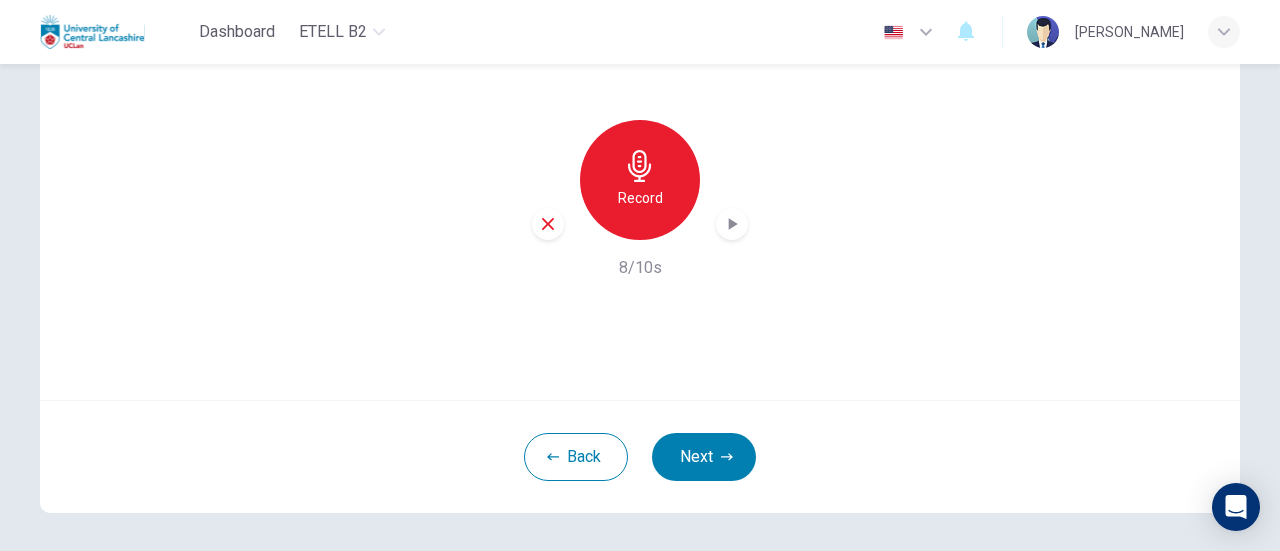 type 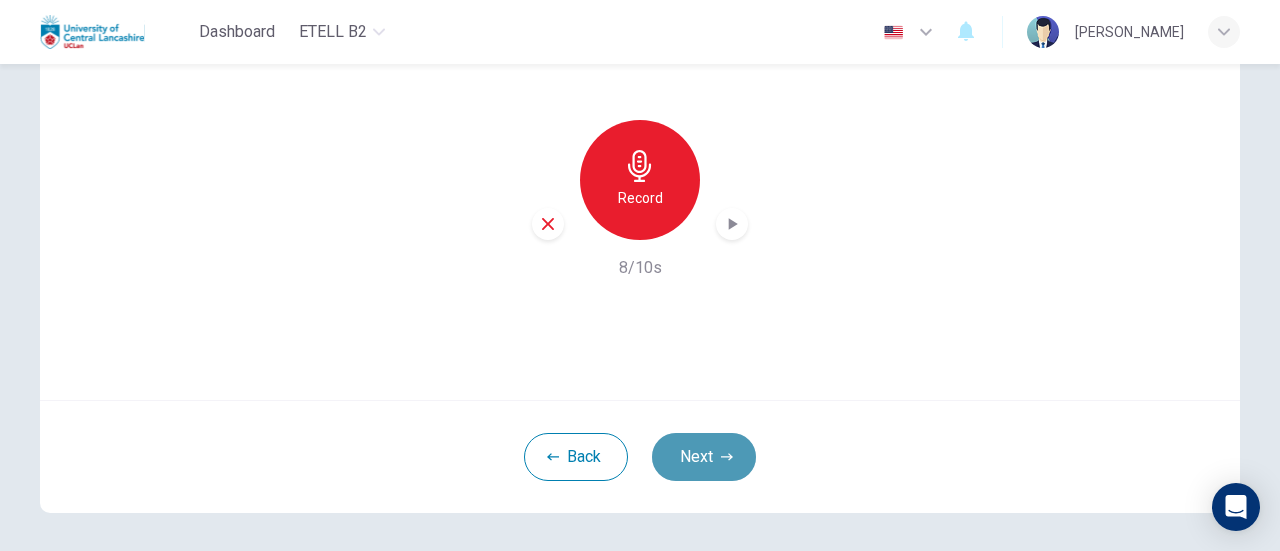 click 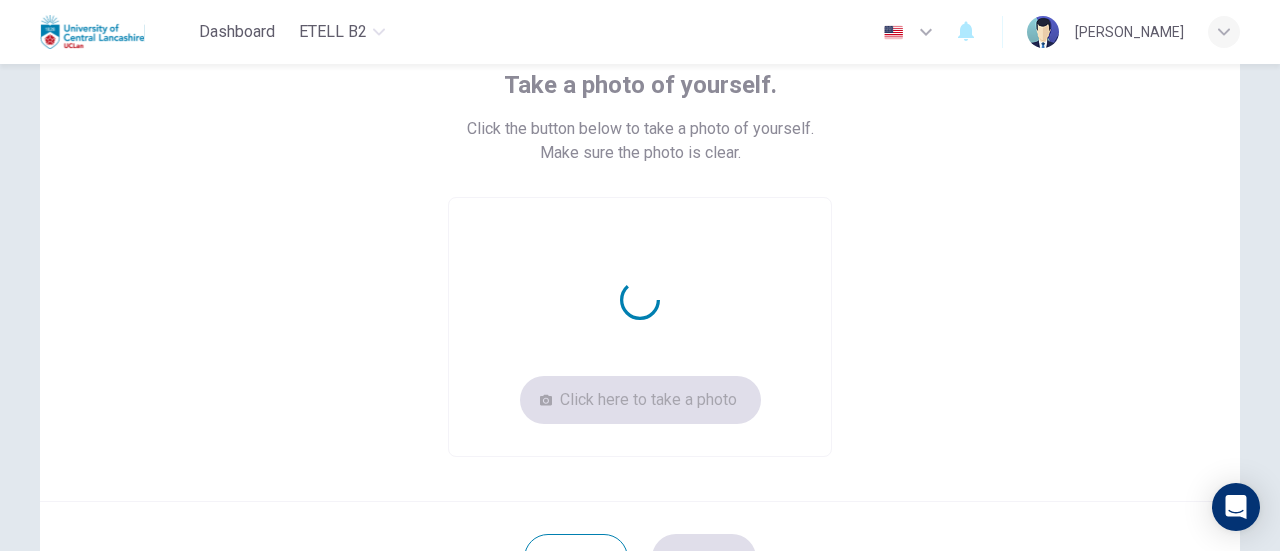 scroll, scrollTop: 100, scrollLeft: 0, axis: vertical 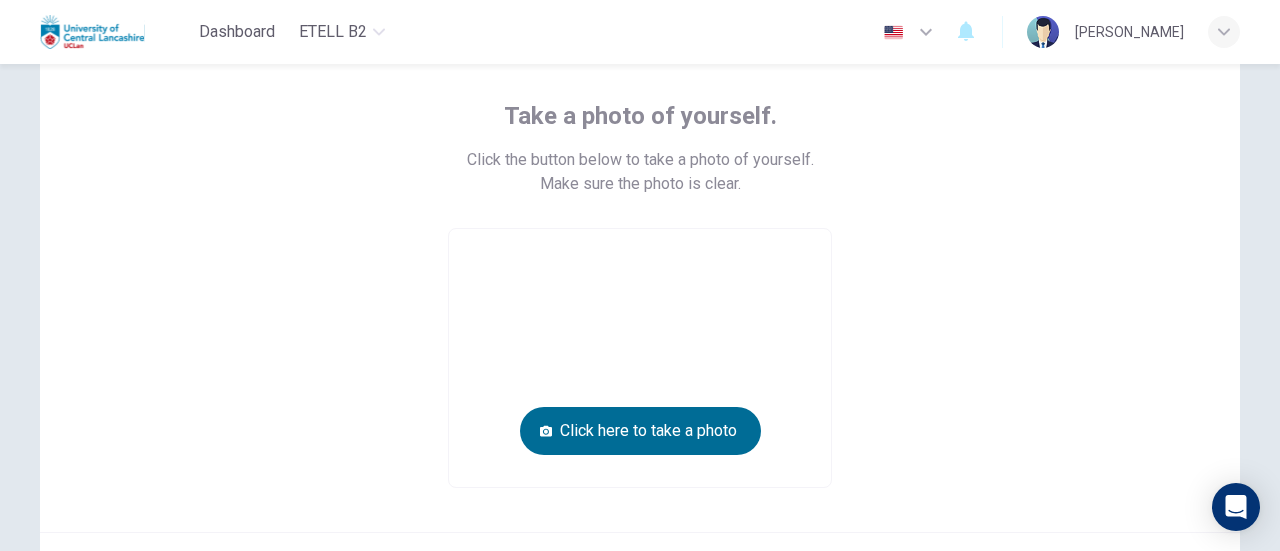 click on "Click here to take a photo" at bounding box center (640, 431) 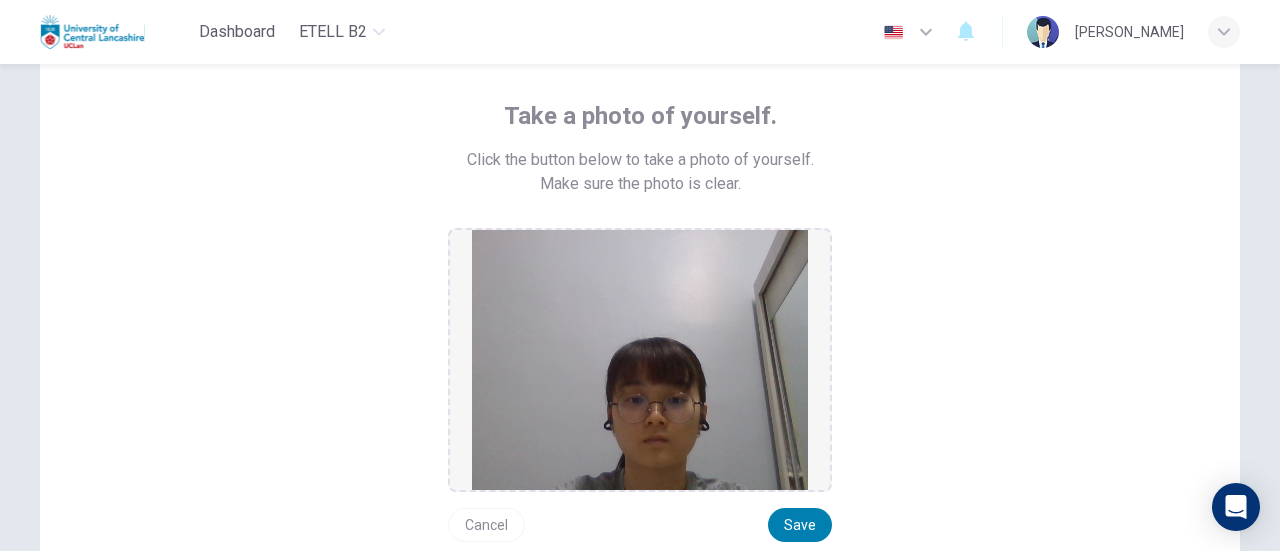 scroll, scrollTop: 200, scrollLeft: 0, axis: vertical 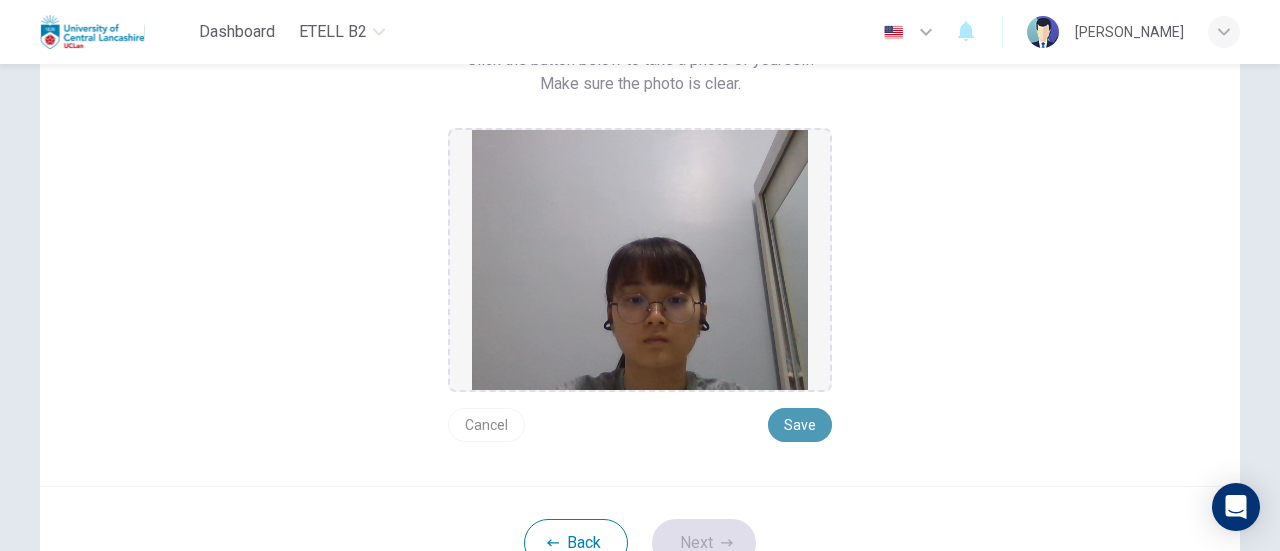 click on "Save" at bounding box center [800, 425] 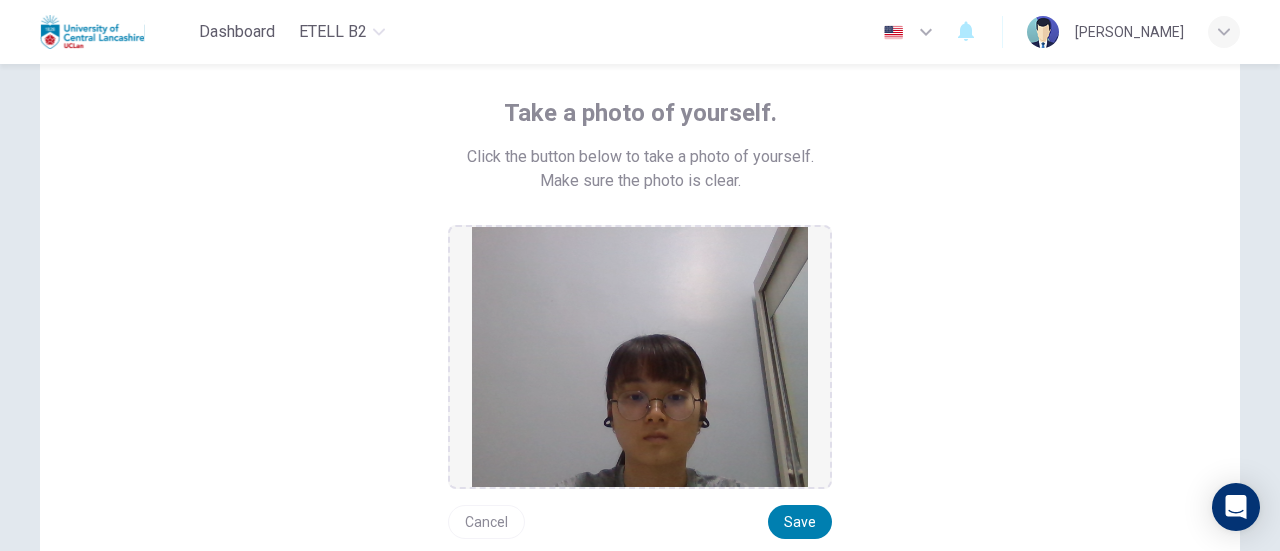 scroll, scrollTop: 300, scrollLeft: 0, axis: vertical 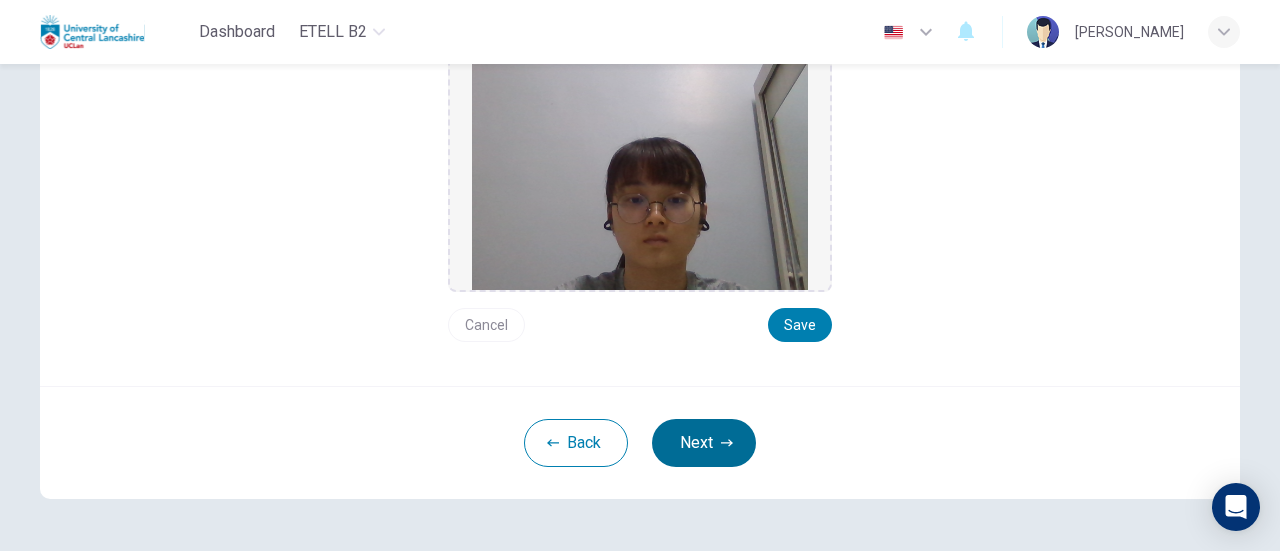 click on "Next" at bounding box center (704, 443) 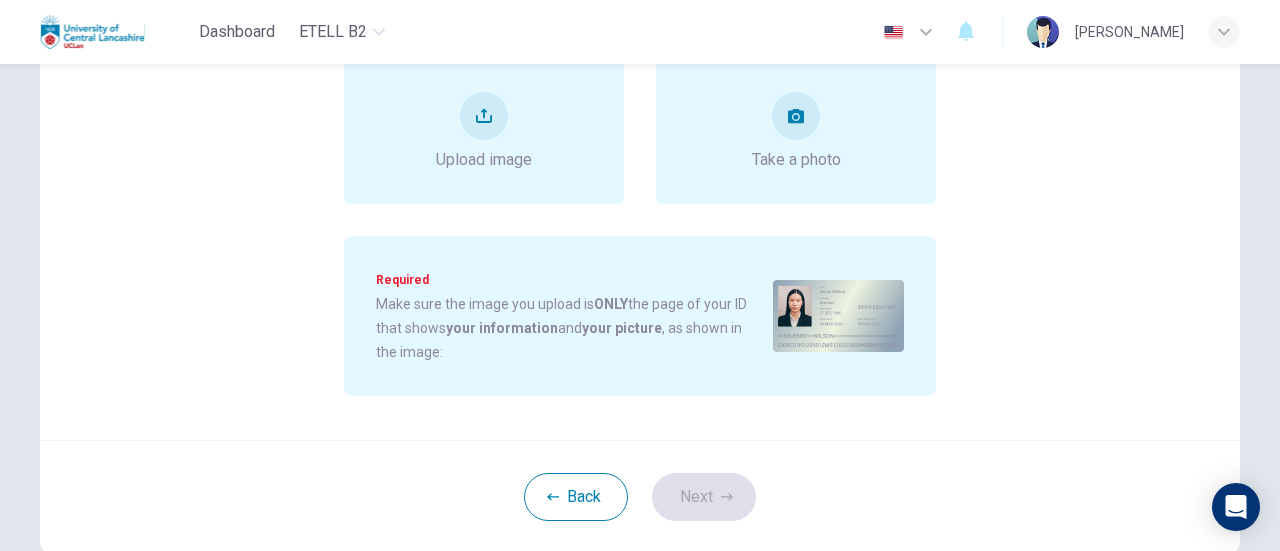scroll, scrollTop: 300, scrollLeft: 0, axis: vertical 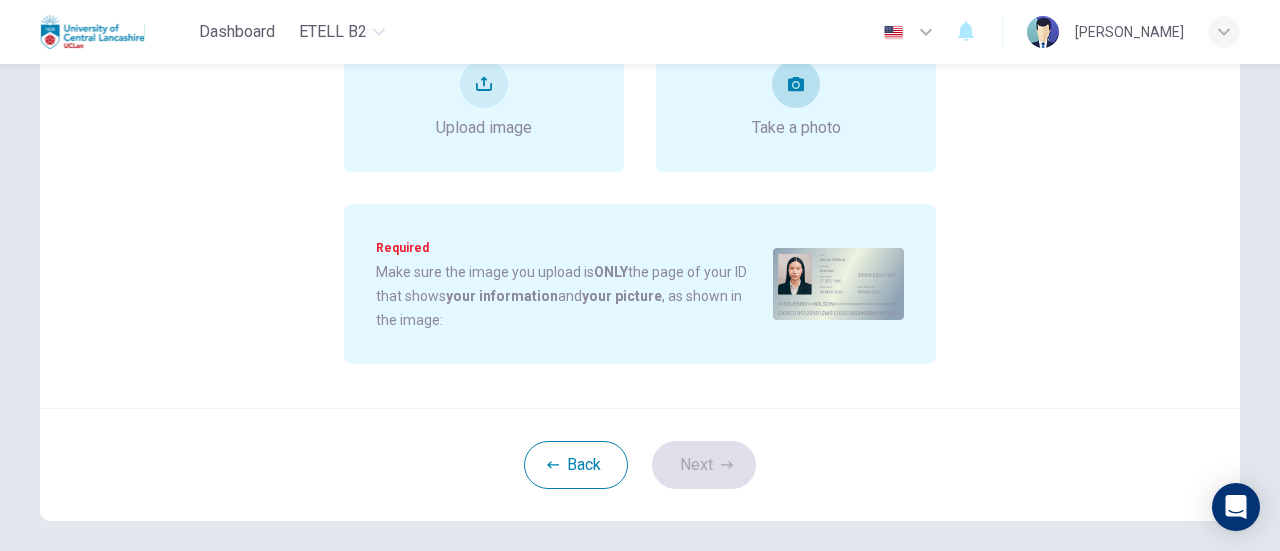 click on "Take a photo" at bounding box center (796, 100) 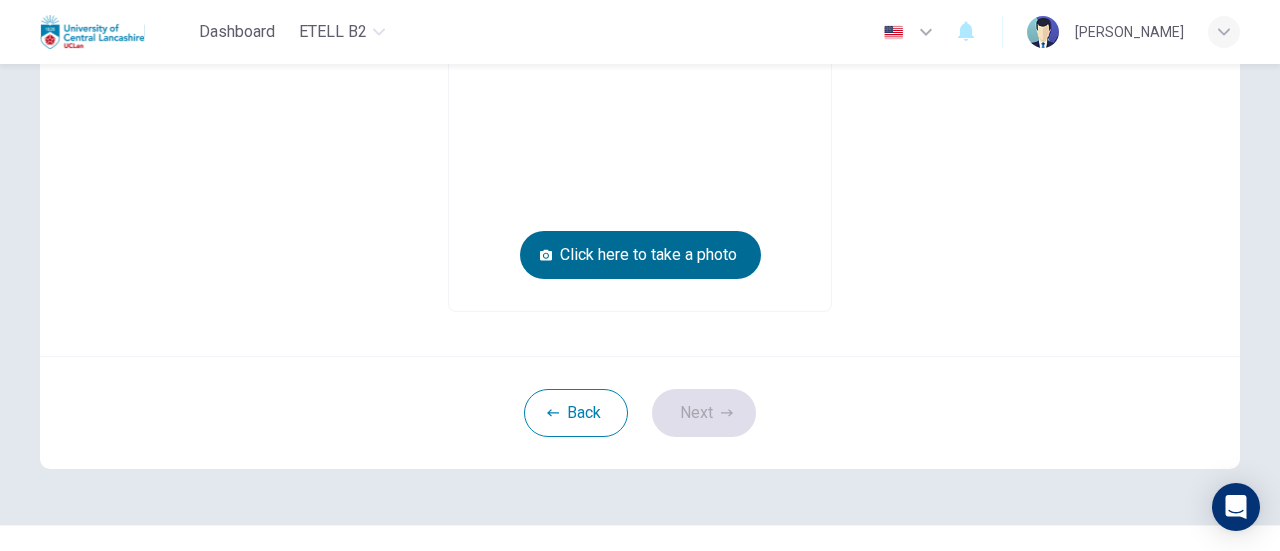 click on "Click here to take a photo" at bounding box center [640, 255] 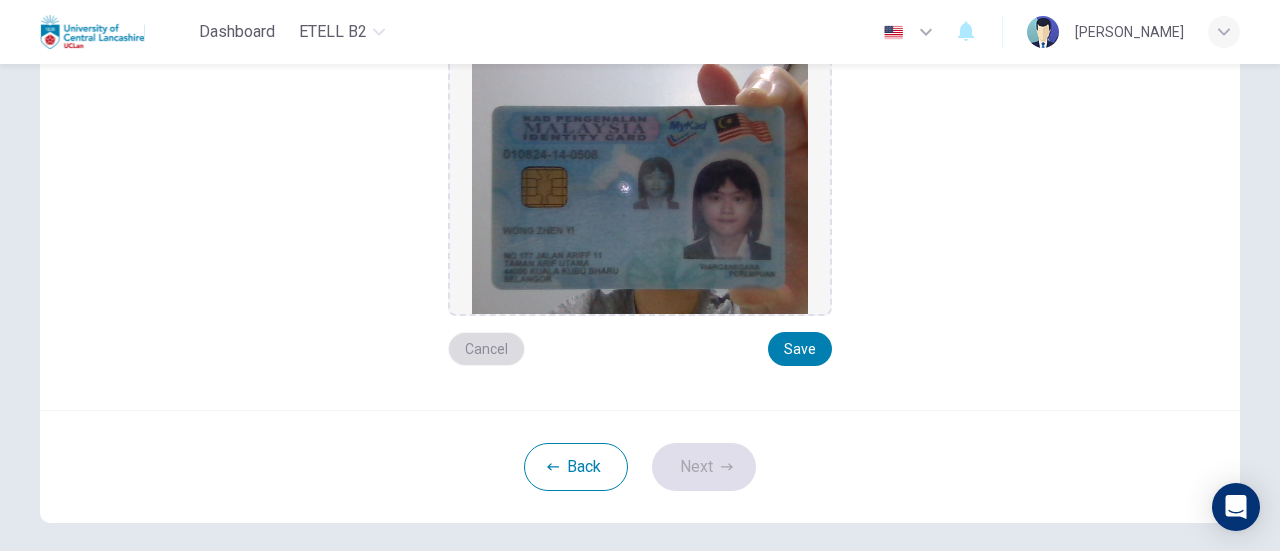 click on "Cancel" at bounding box center [486, 349] 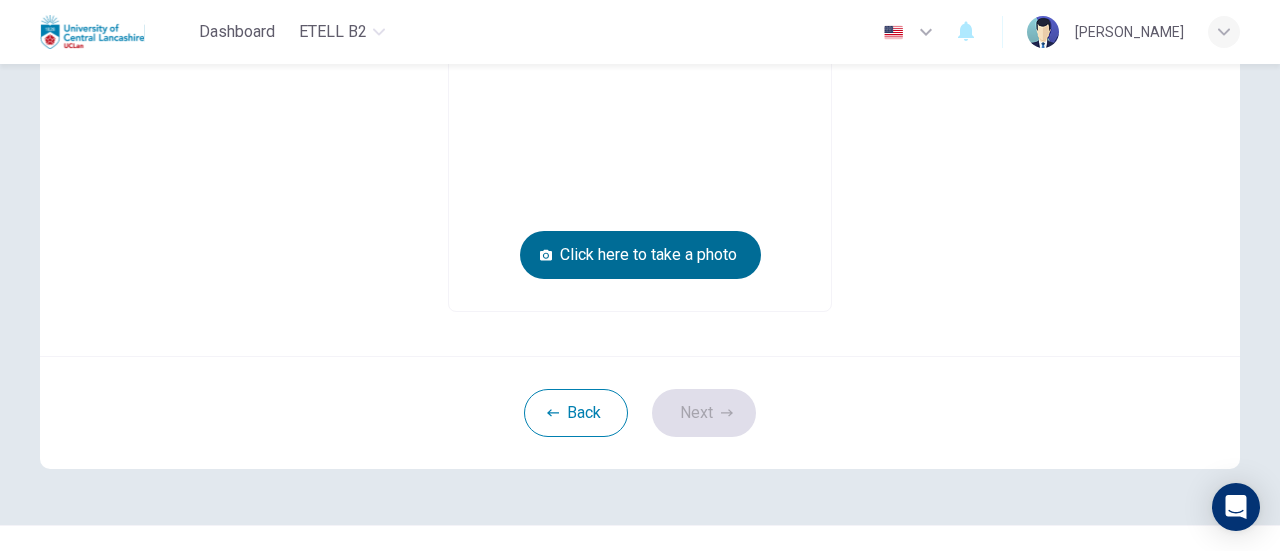 click on "Click here to take a photo" at bounding box center (640, 255) 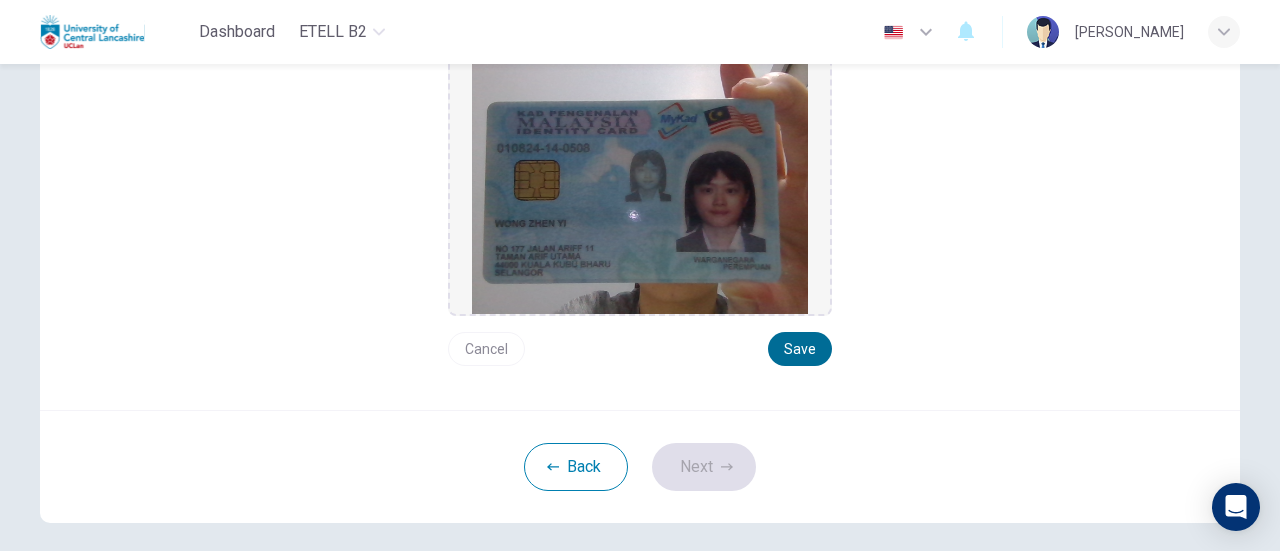 click on "Save" at bounding box center [800, 349] 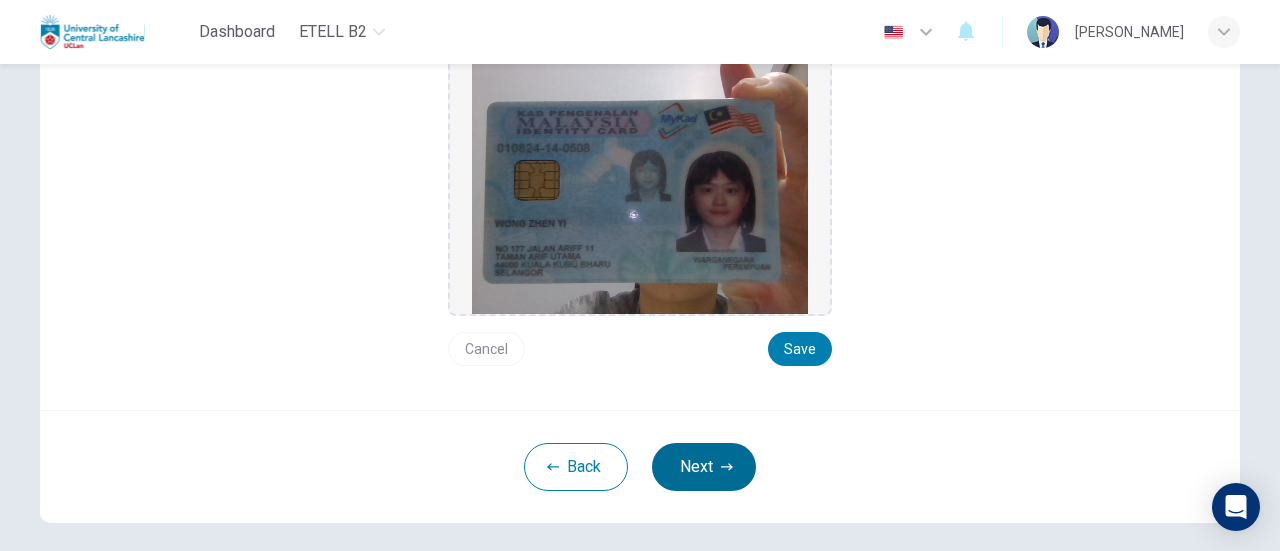 click on "Next" at bounding box center (704, 467) 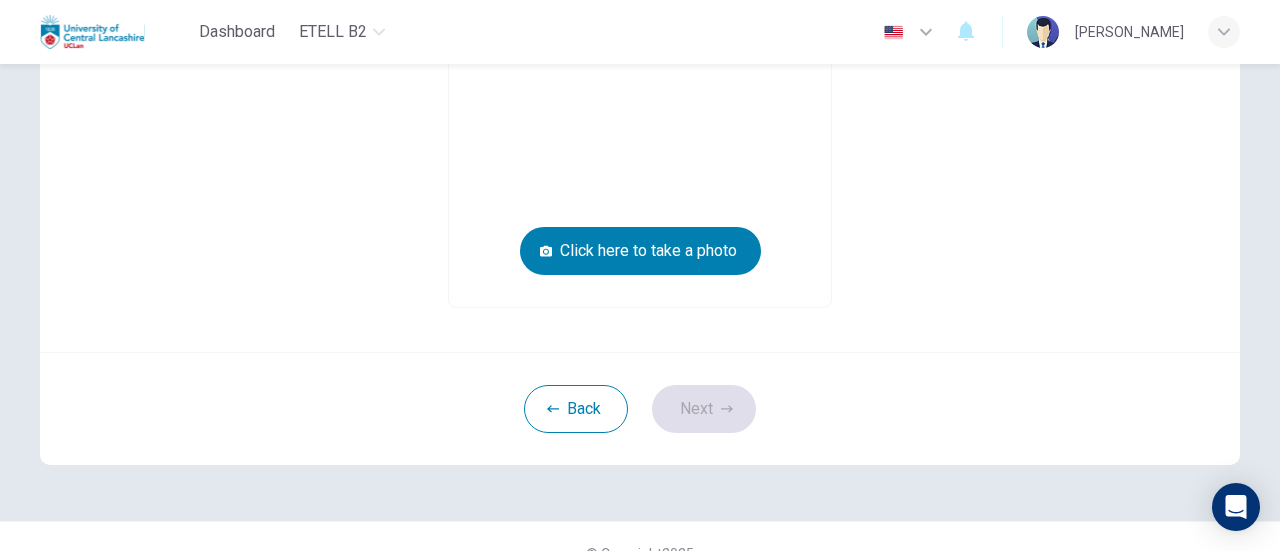 scroll, scrollTop: 300, scrollLeft: 0, axis: vertical 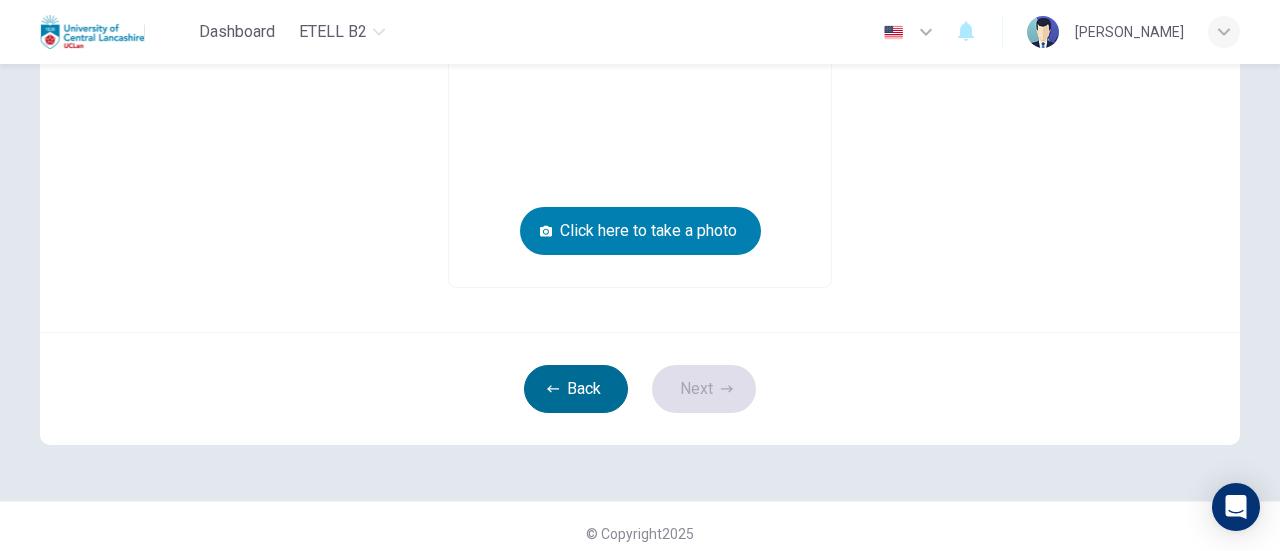 click on "Back" at bounding box center [576, 389] 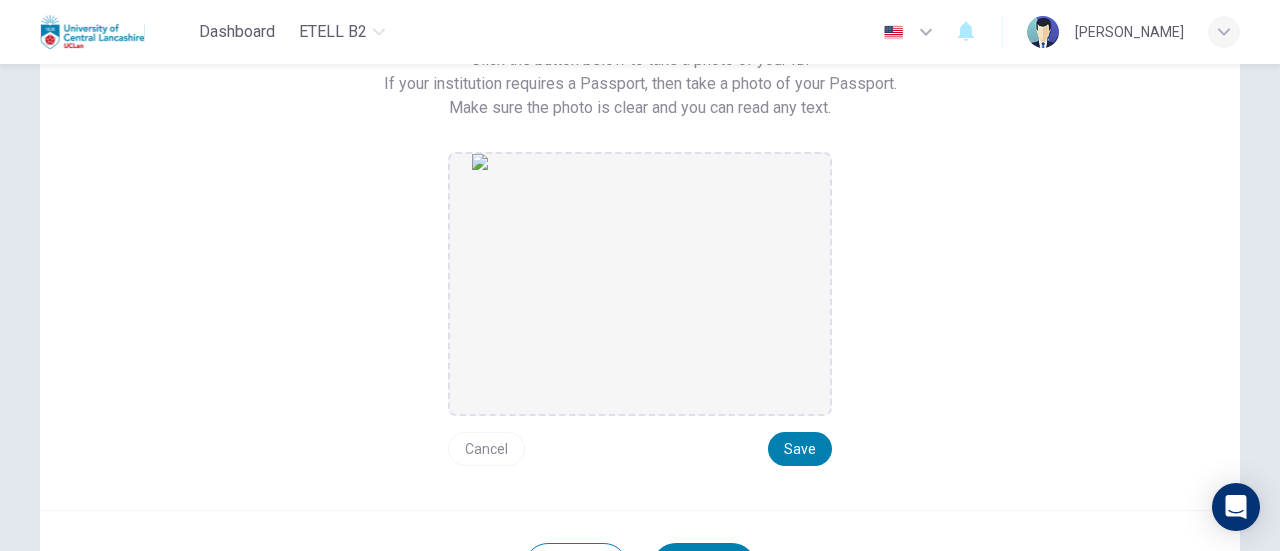 scroll, scrollTop: 300, scrollLeft: 0, axis: vertical 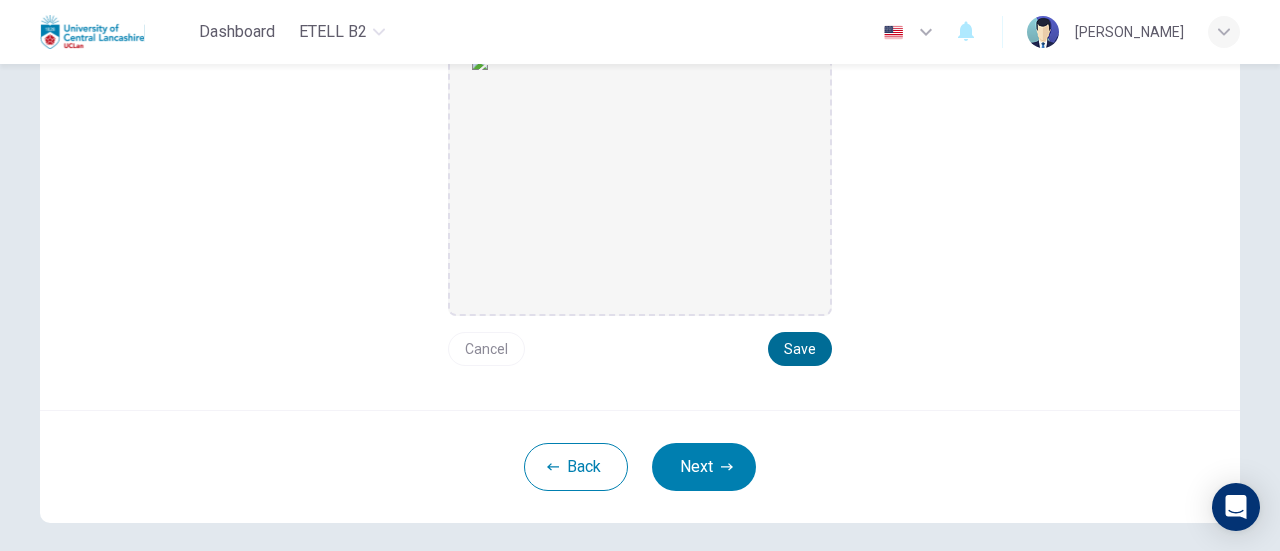 click on "Save" at bounding box center [800, 349] 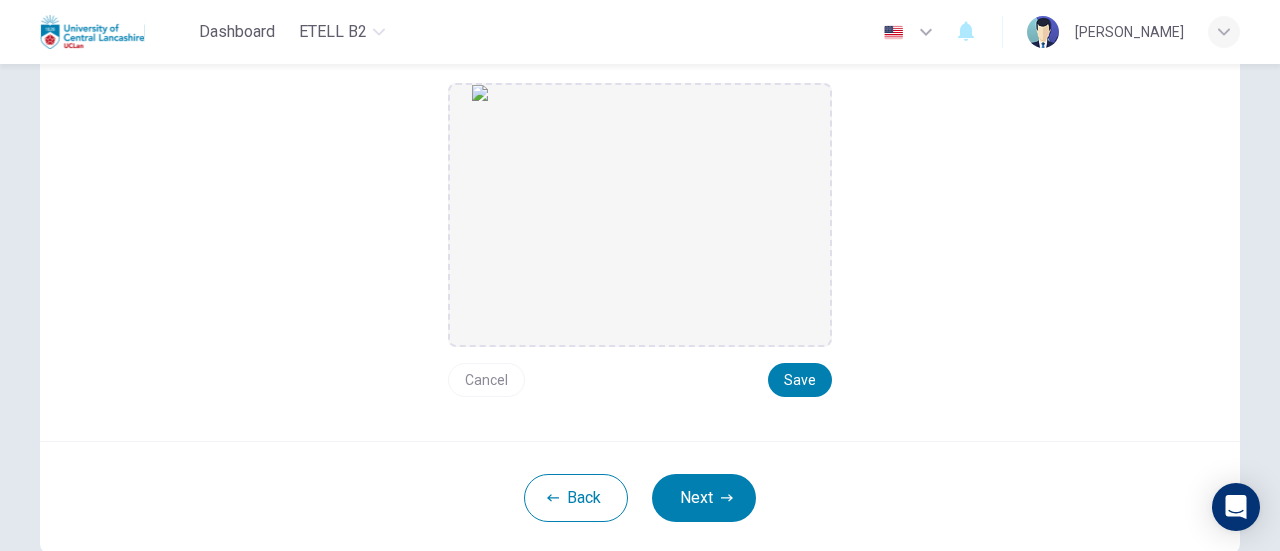 scroll, scrollTop: 390, scrollLeft: 0, axis: vertical 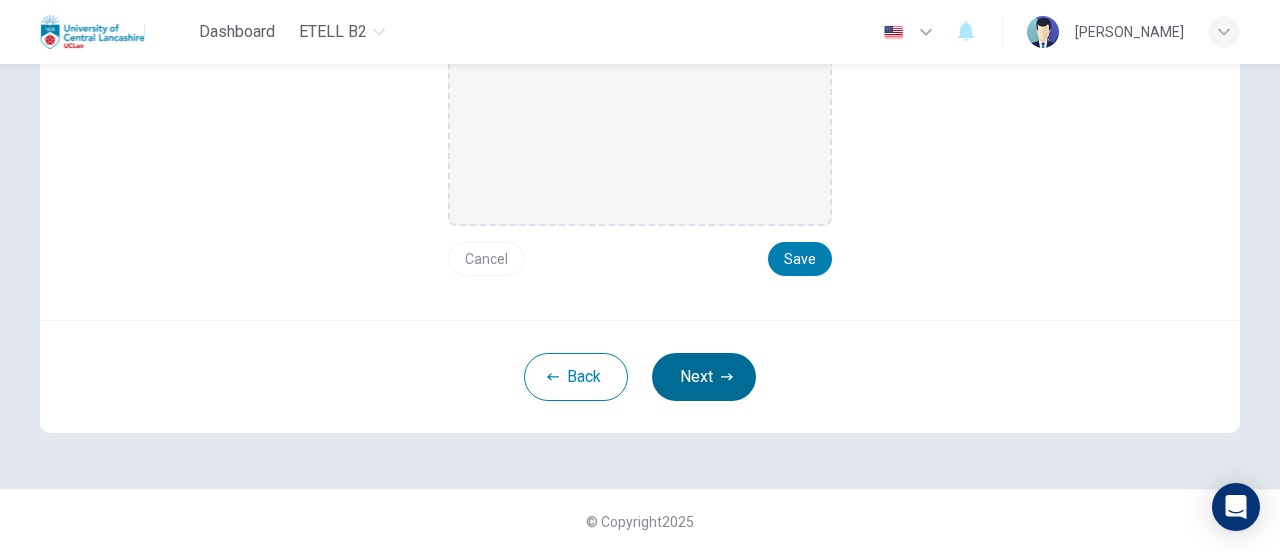 click on "Next" at bounding box center [704, 377] 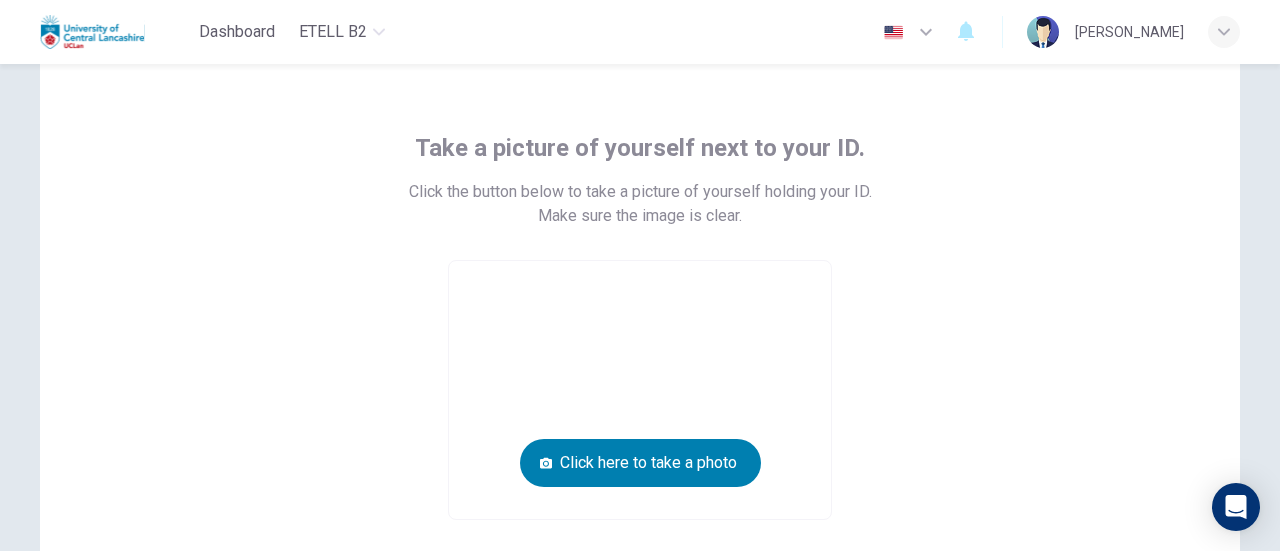 scroll, scrollTop: 113, scrollLeft: 0, axis: vertical 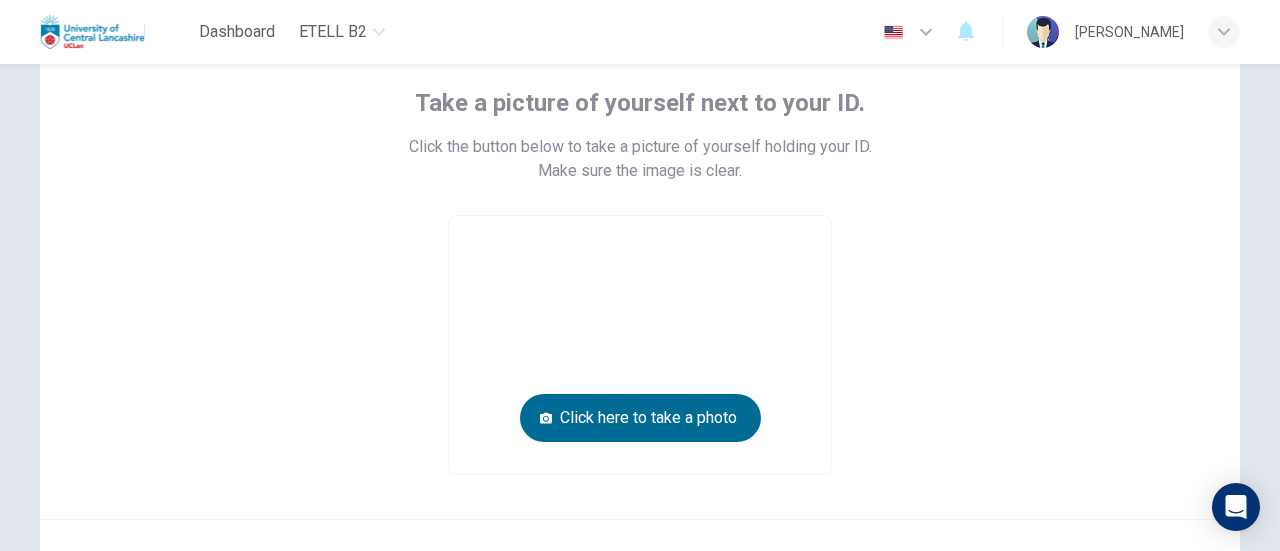 click on "Click here to take a photo" at bounding box center [640, 418] 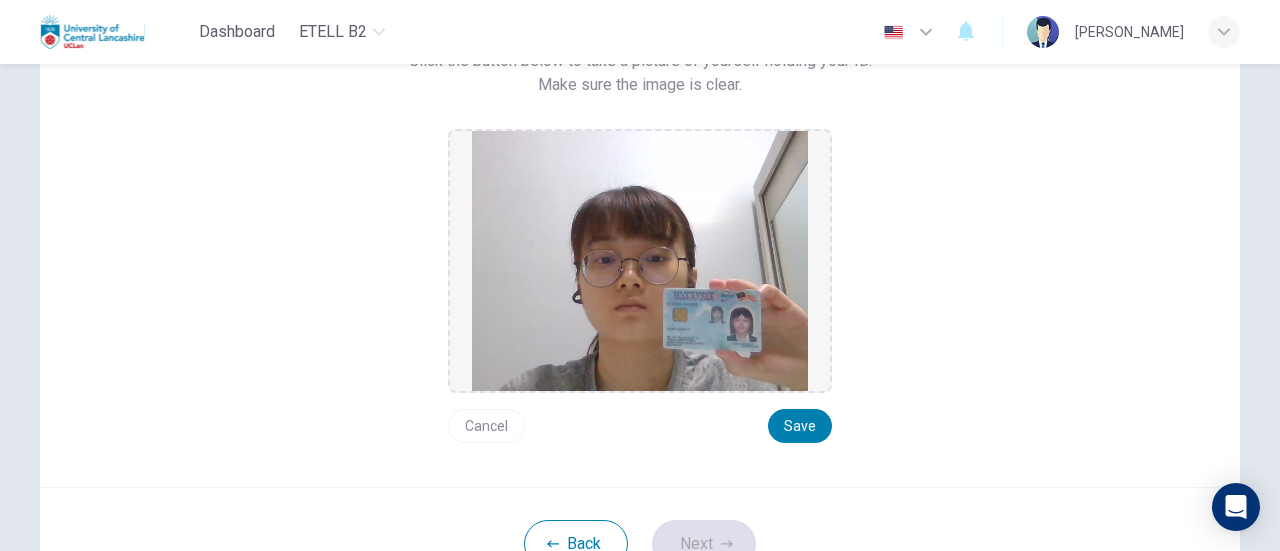 scroll, scrollTop: 313, scrollLeft: 0, axis: vertical 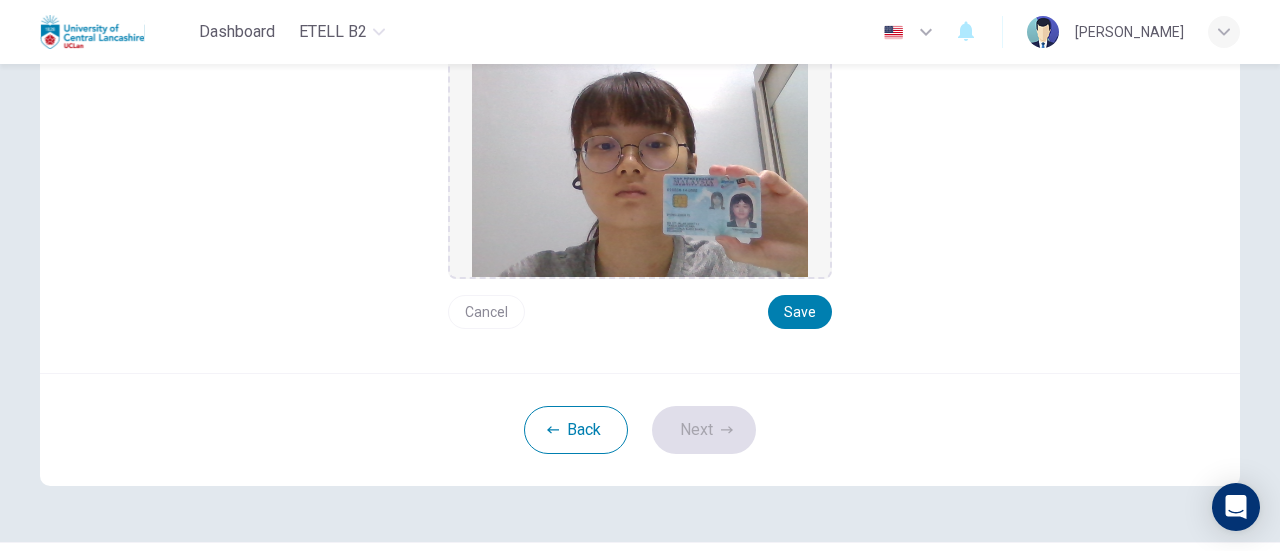 click at bounding box center [640, 147] 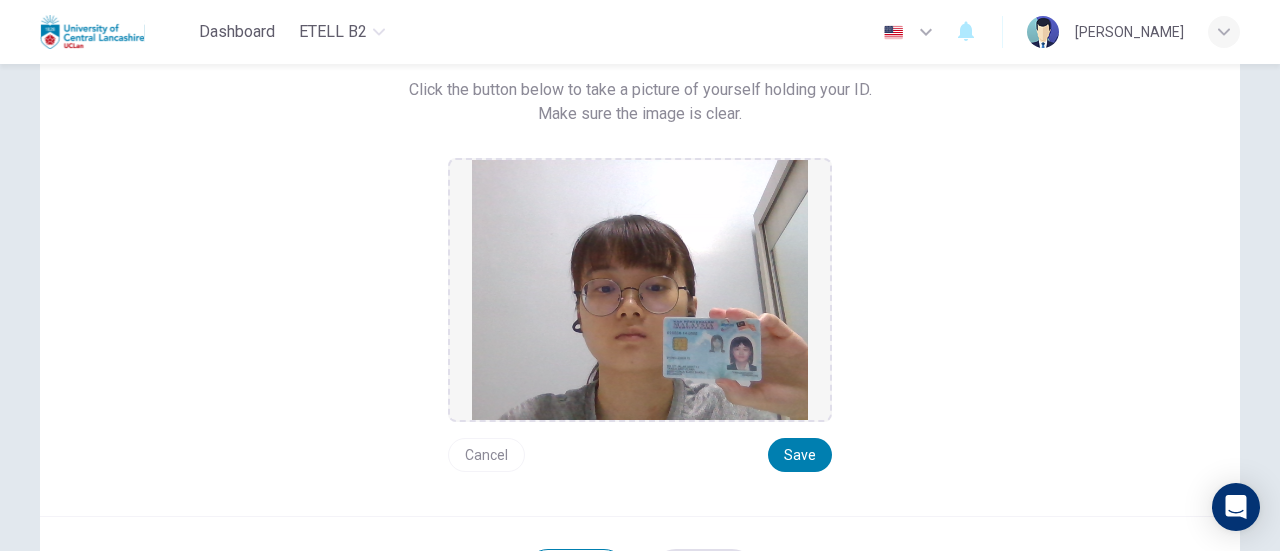 scroll, scrollTop: 213, scrollLeft: 0, axis: vertical 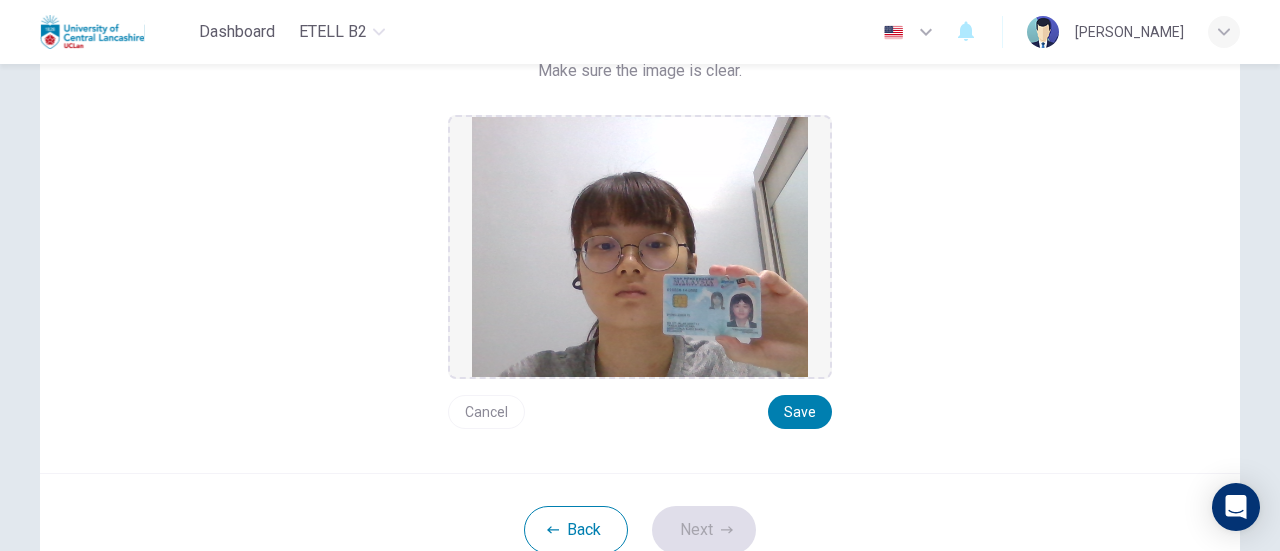 click on "Cancel Save" at bounding box center (640, 404) 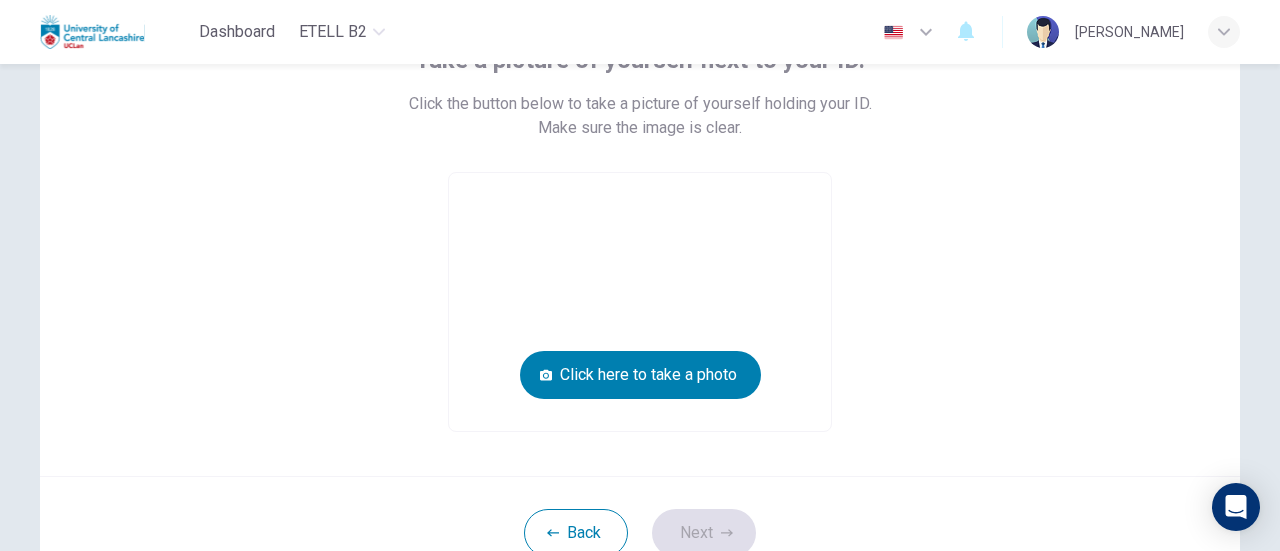 scroll, scrollTop: 113, scrollLeft: 0, axis: vertical 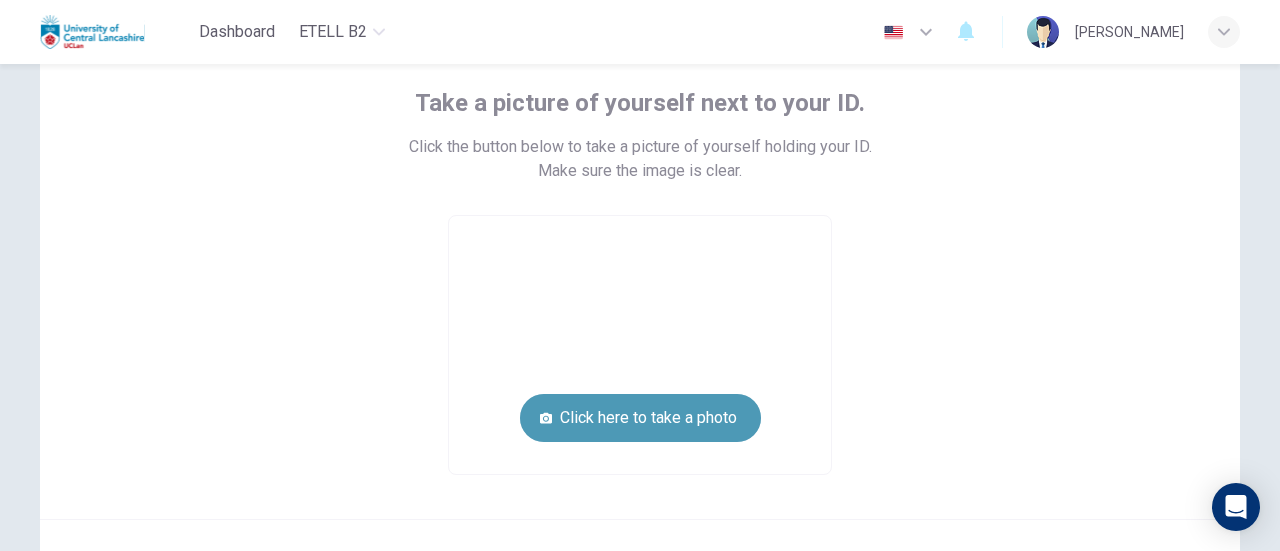 click on "Click here to take a photo" at bounding box center (640, 418) 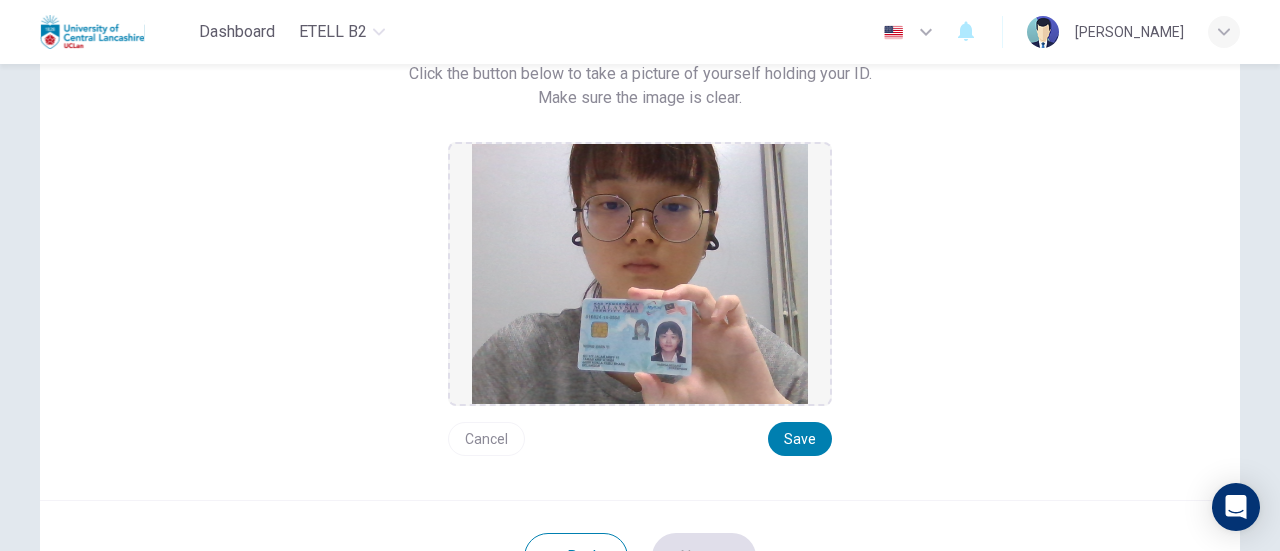 scroll, scrollTop: 313, scrollLeft: 0, axis: vertical 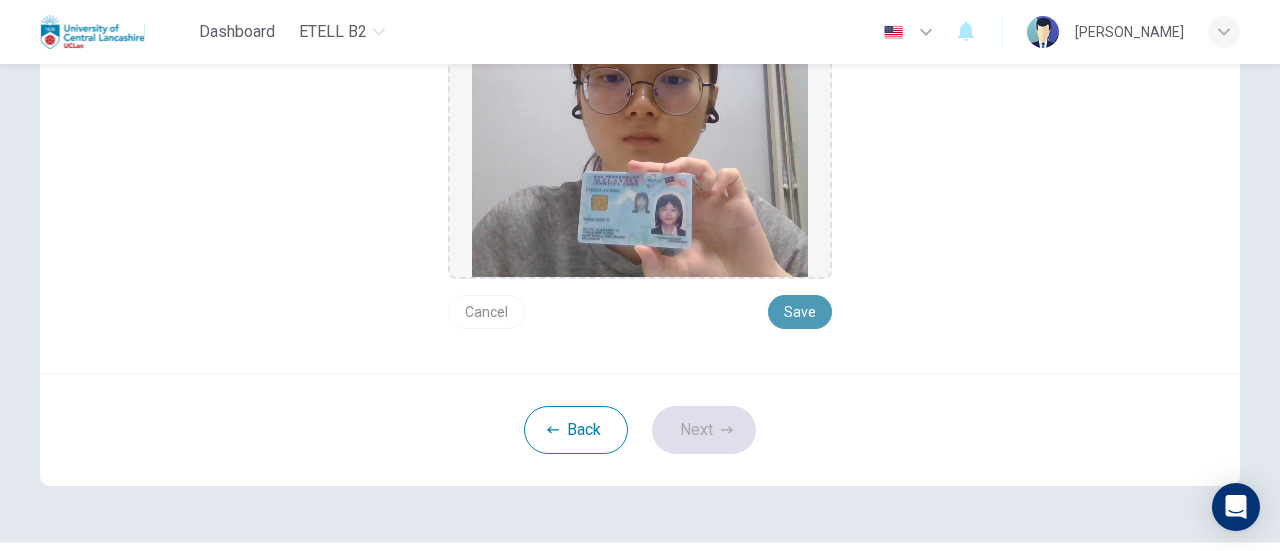 click on "Save" at bounding box center (800, 312) 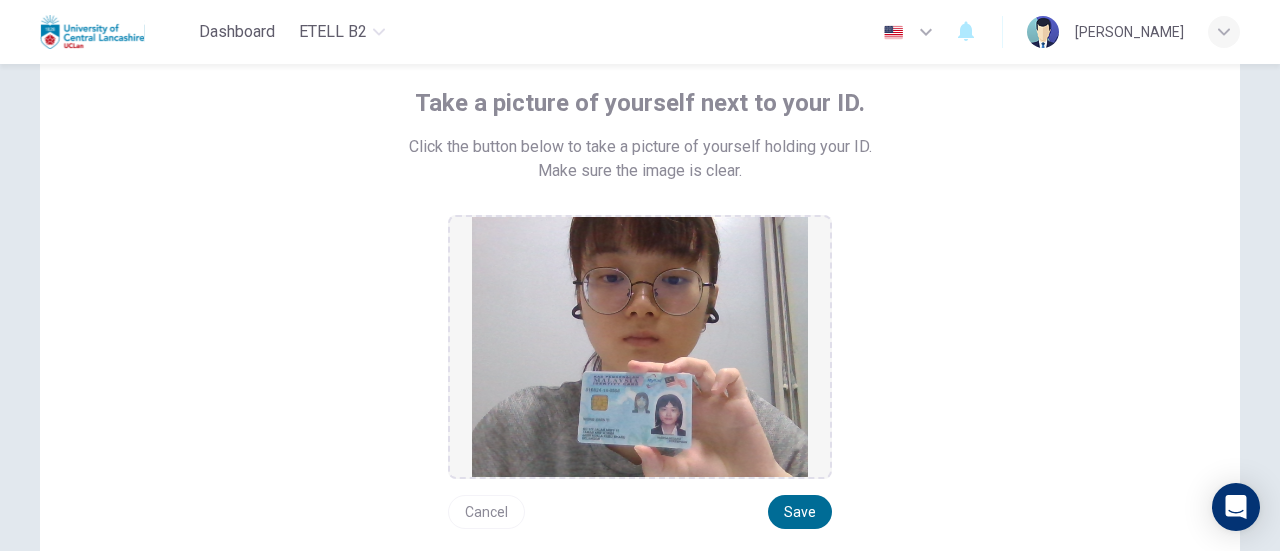 scroll, scrollTop: 213, scrollLeft: 0, axis: vertical 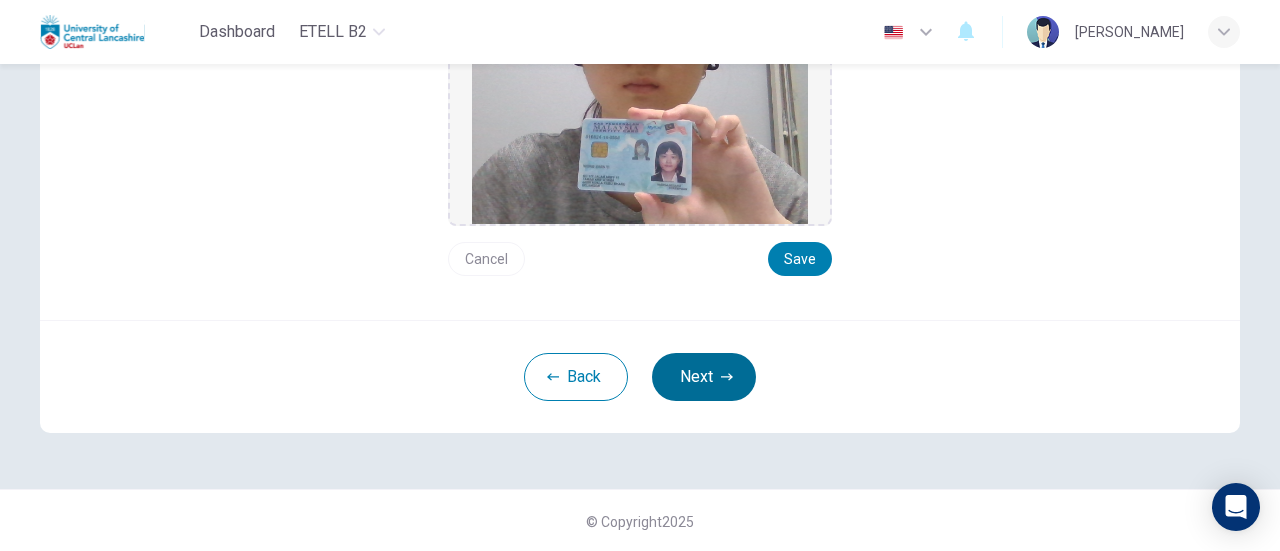 click on "Next" at bounding box center [704, 377] 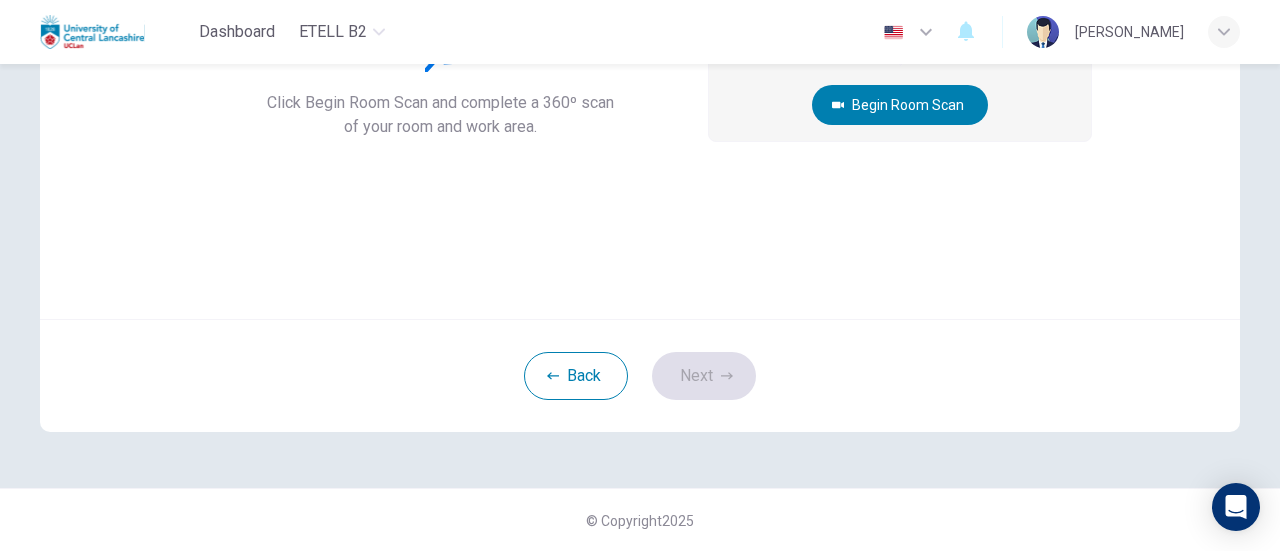 scroll, scrollTop: 81, scrollLeft: 0, axis: vertical 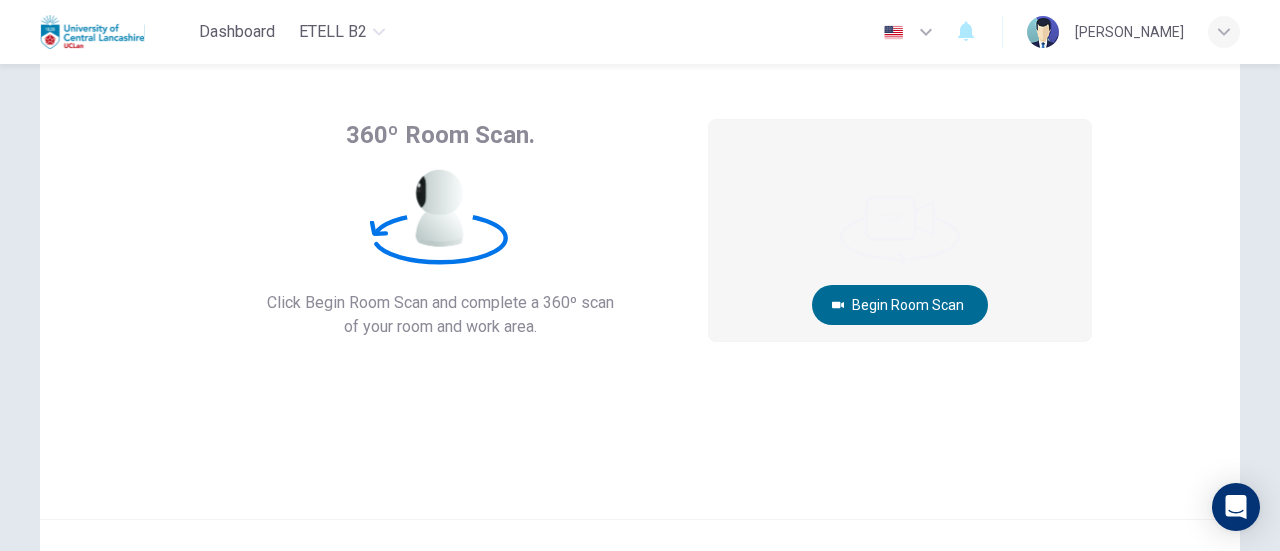 click on "Begin Room Scan" at bounding box center [900, 305] 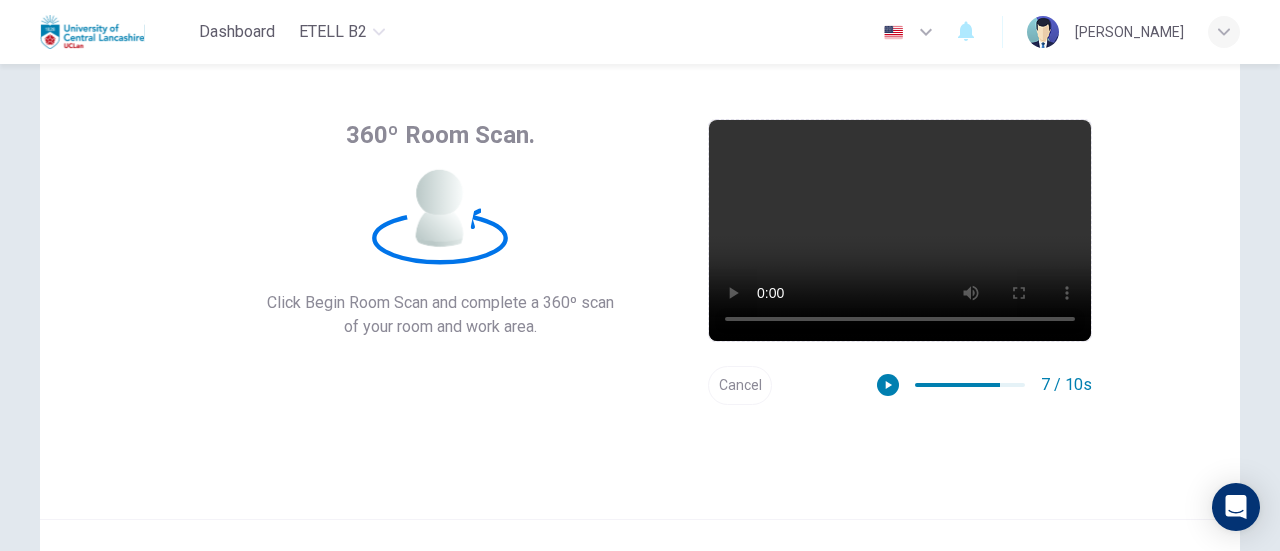 click on "Cancel" at bounding box center [740, 385] 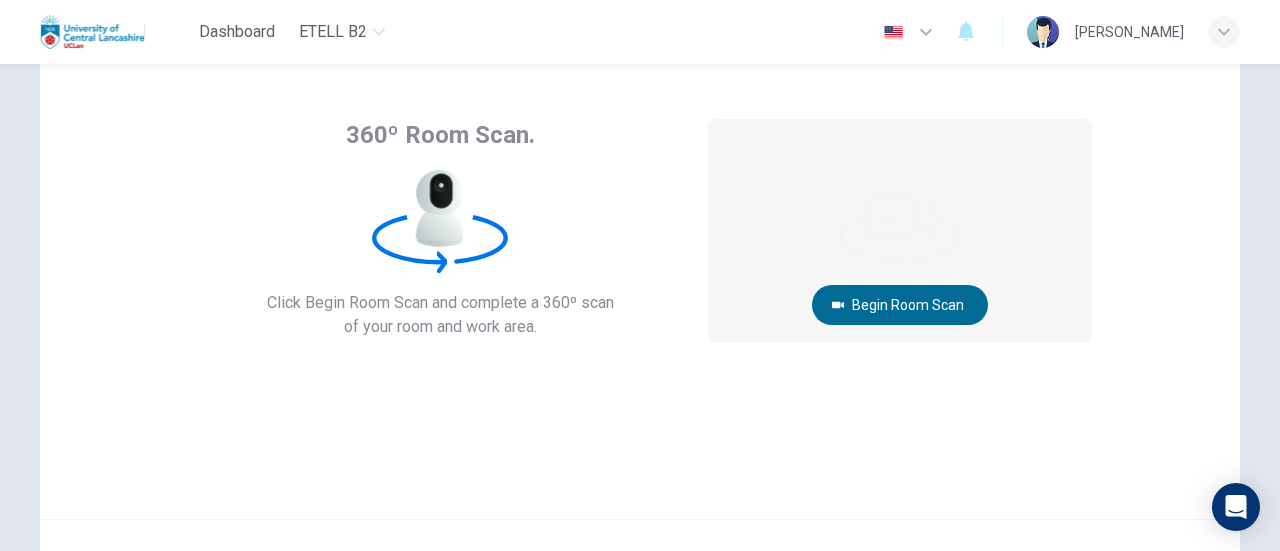 click on "Begin Room Scan" at bounding box center (900, 305) 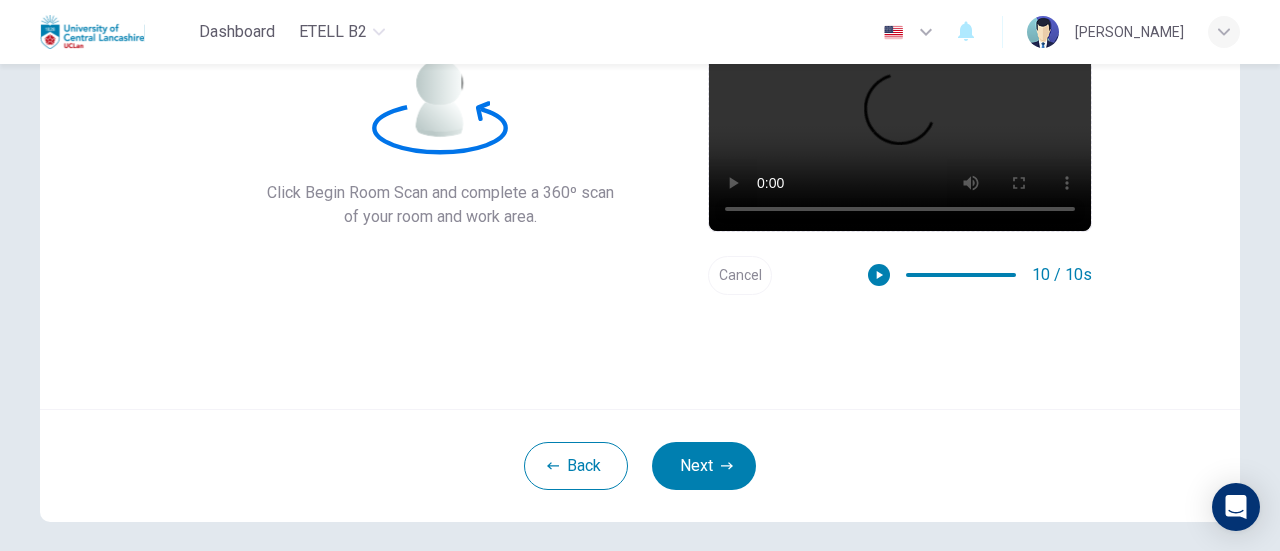 scroll, scrollTop: 281, scrollLeft: 0, axis: vertical 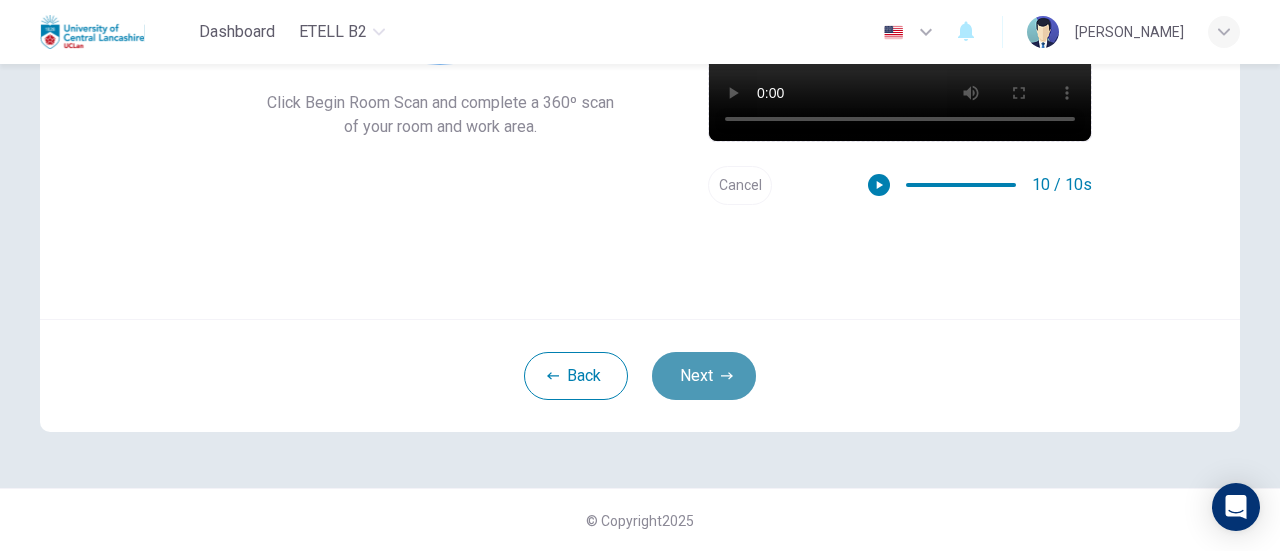 click on "Next" at bounding box center [704, 376] 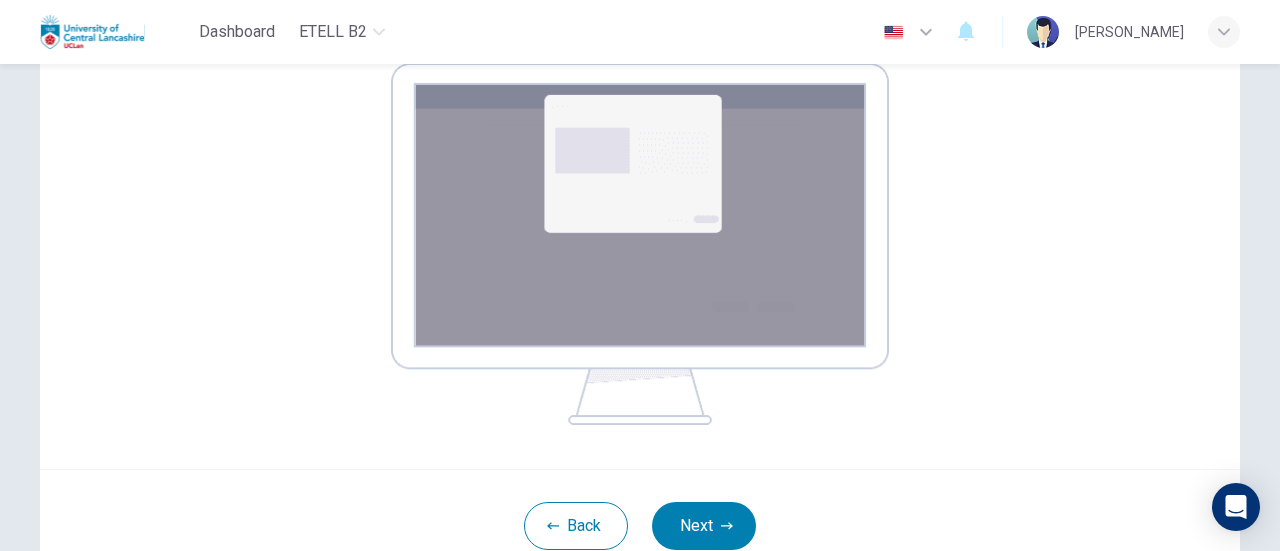 scroll, scrollTop: 381, scrollLeft: 0, axis: vertical 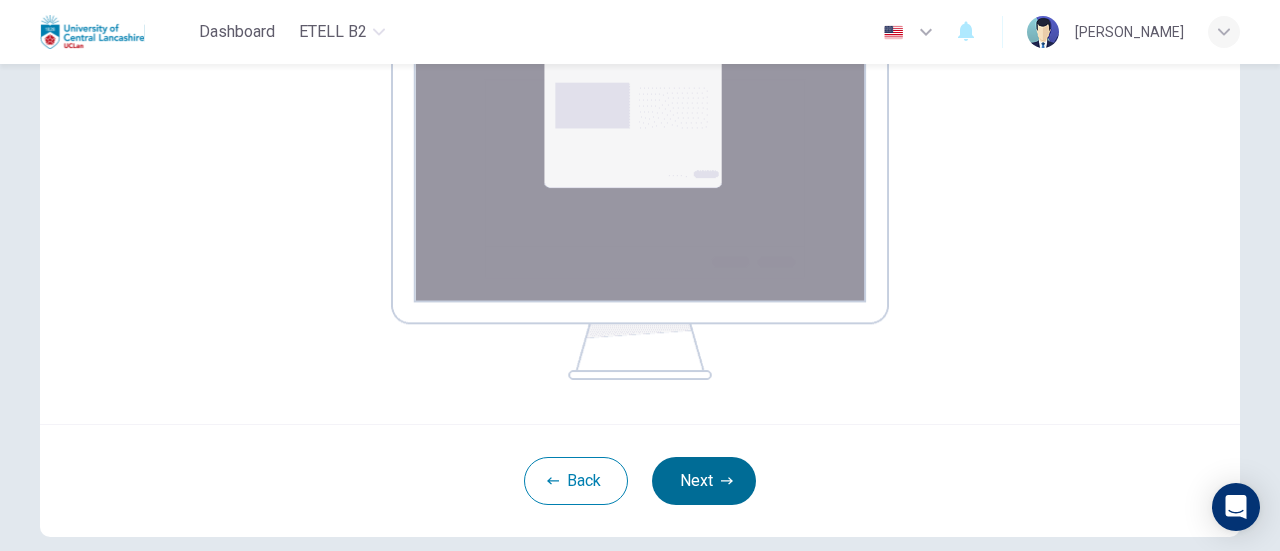 click on "Next" at bounding box center (704, 481) 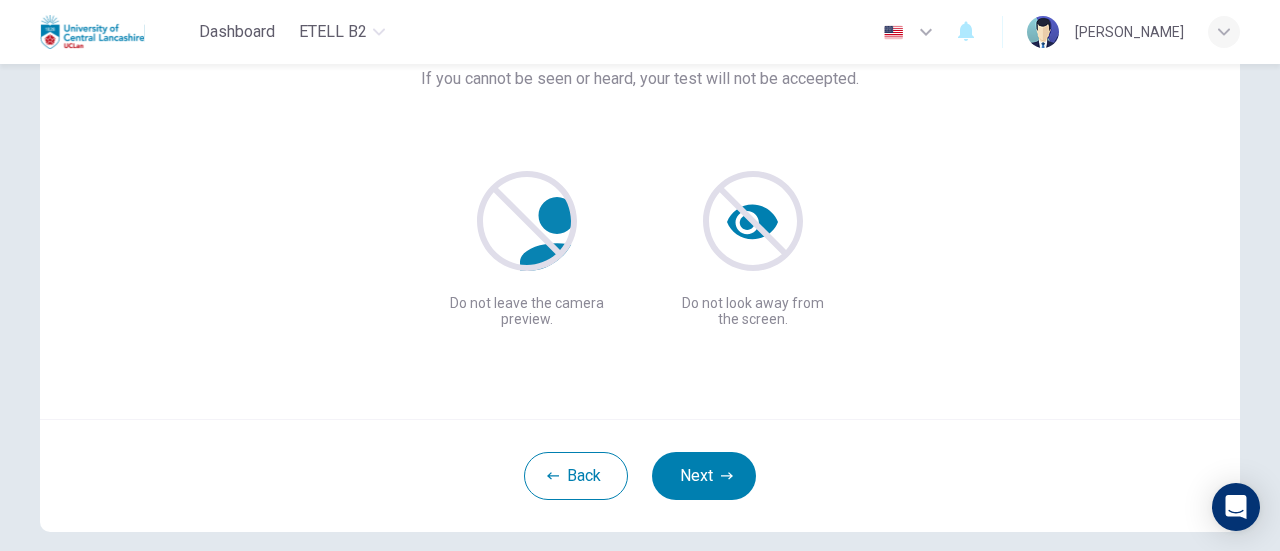 scroll, scrollTop: 281, scrollLeft: 0, axis: vertical 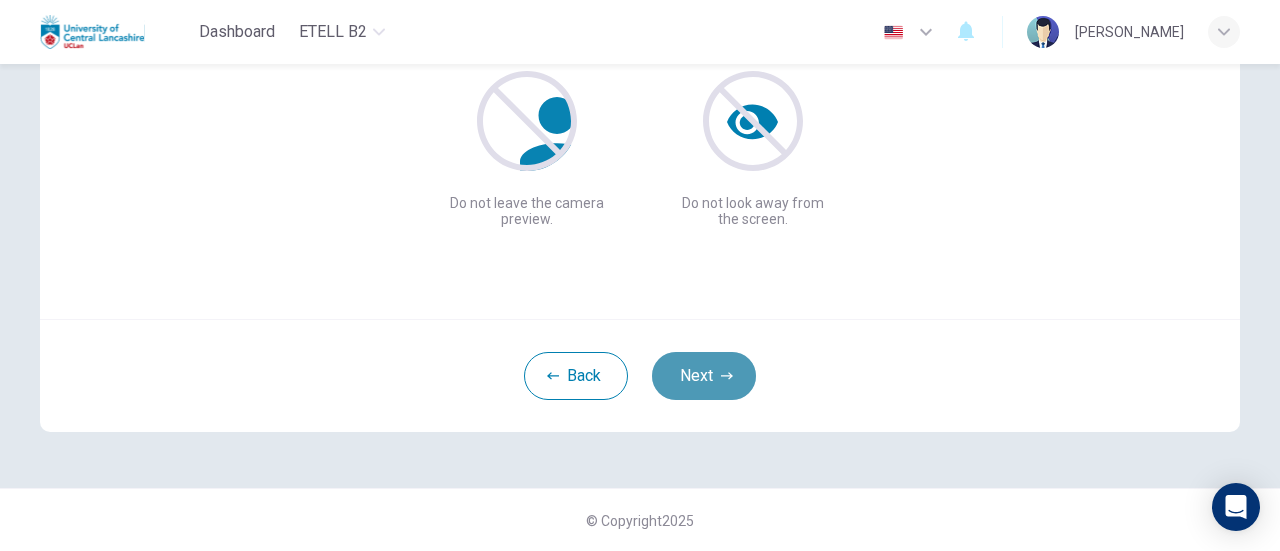 click on "Next" at bounding box center [704, 376] 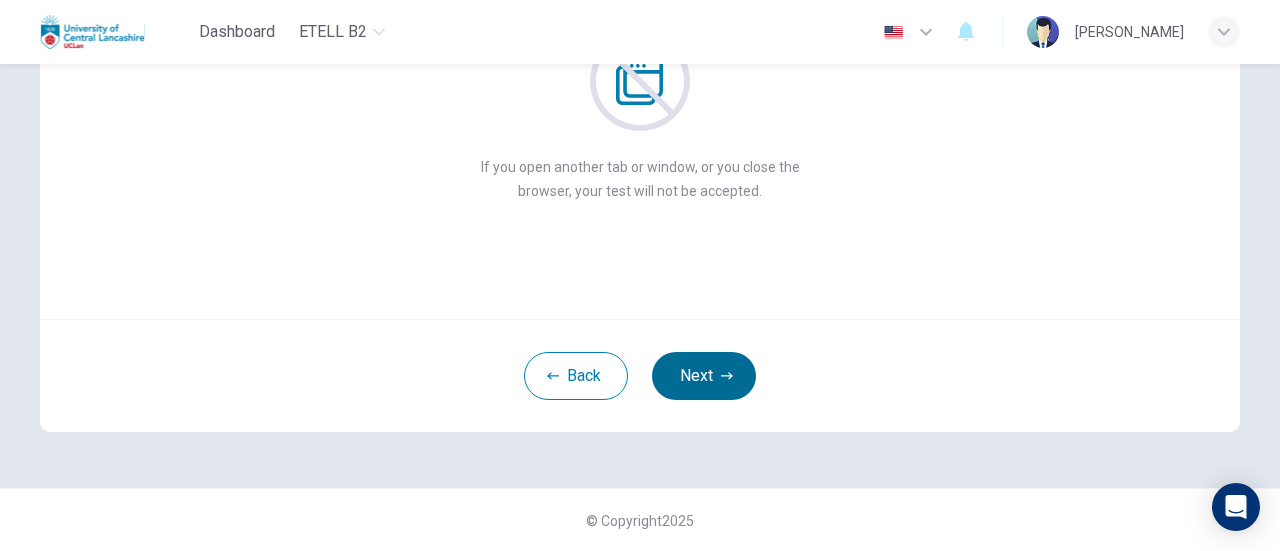 scroll, scrollTop: 181, scrollLeft: 0, axis: vertical 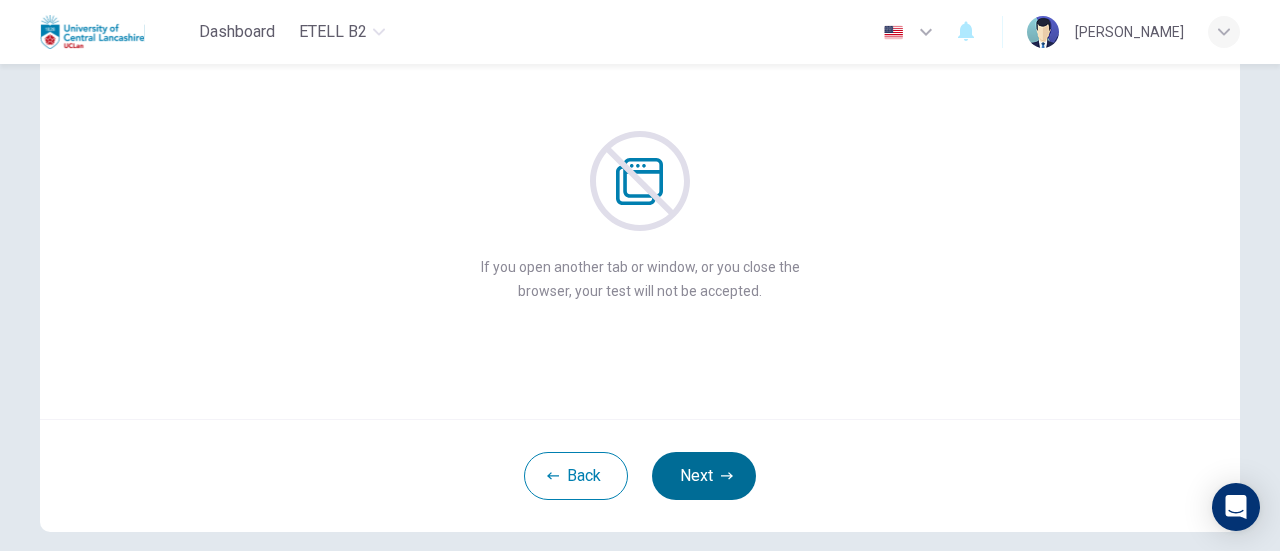 click on "Next" at bounding box center [704, 476] 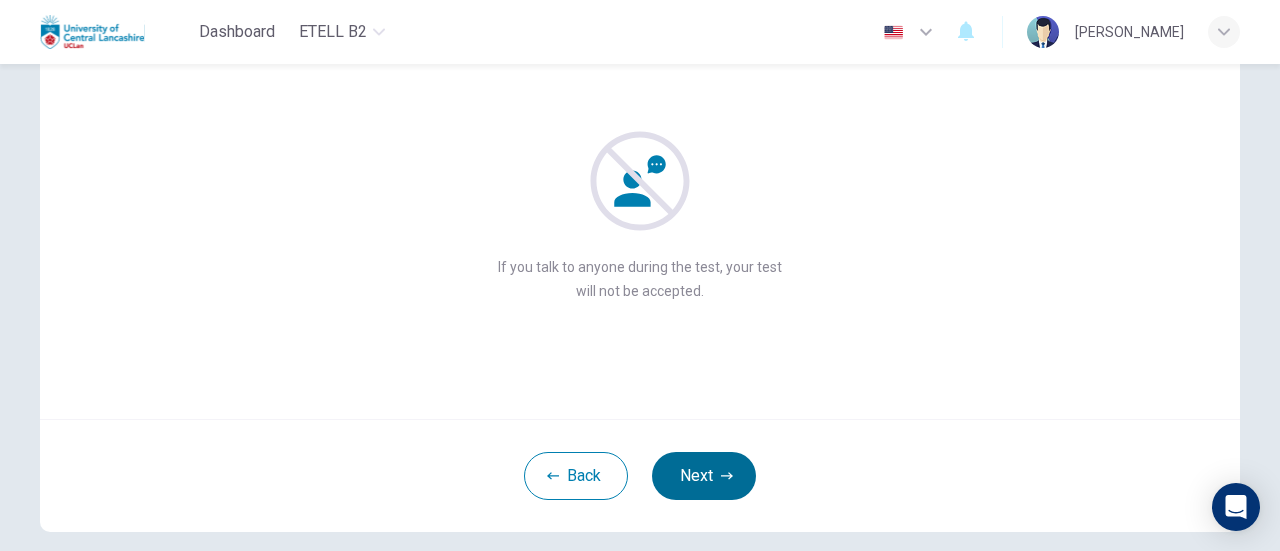click on "Next" at bounding box center (704, 476) 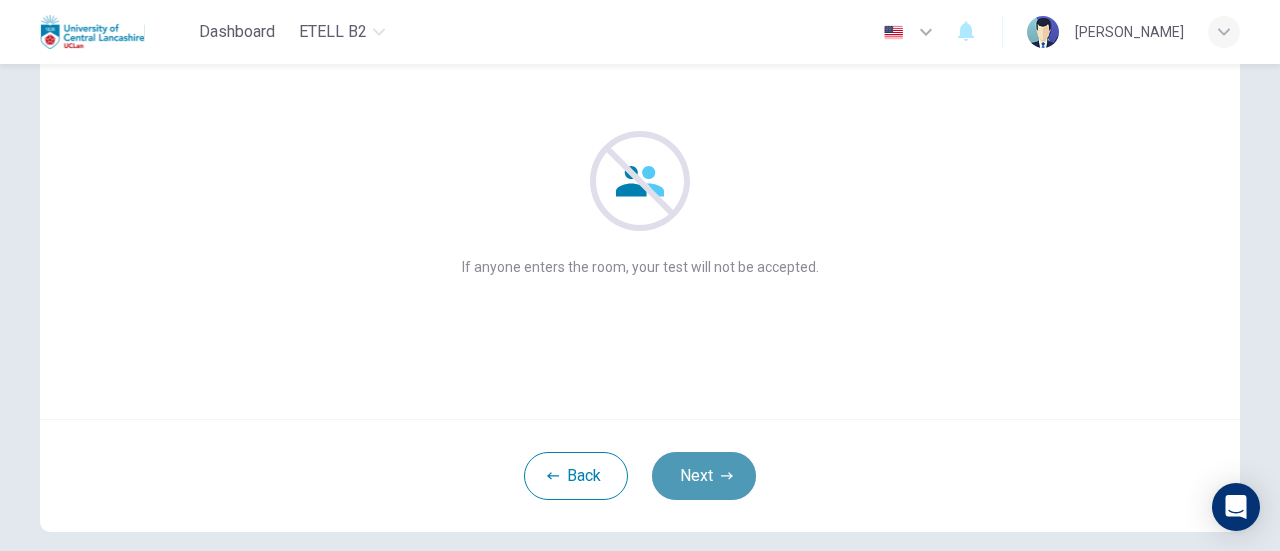 click on "Next" at bounding box center (704, 476) 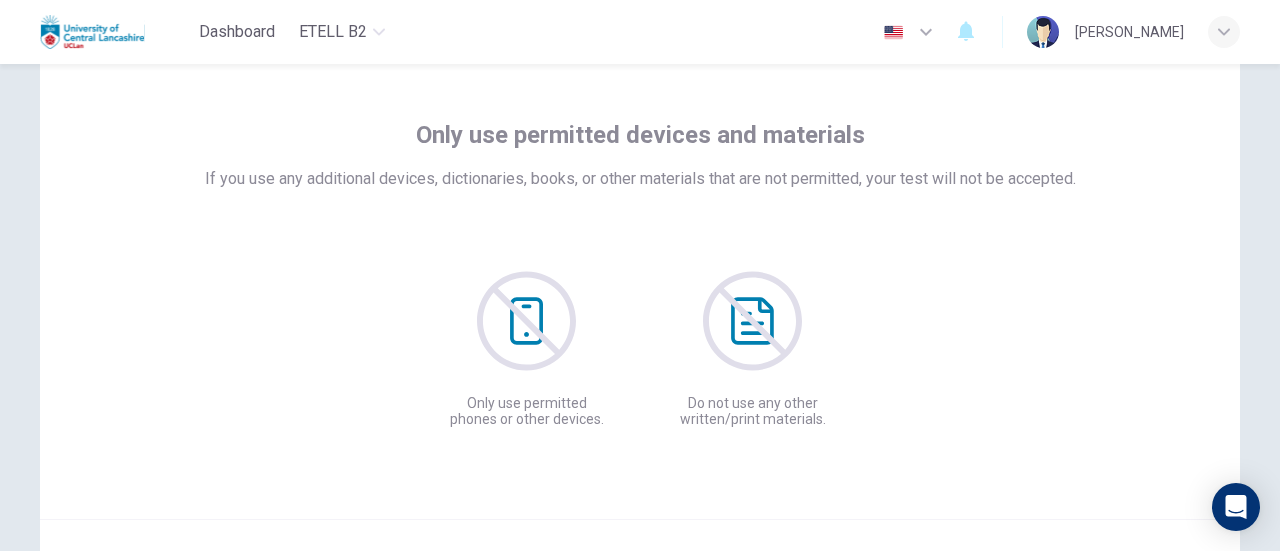 scroll, scrollTop: 181, scrollLeft: 0, axis: vertical 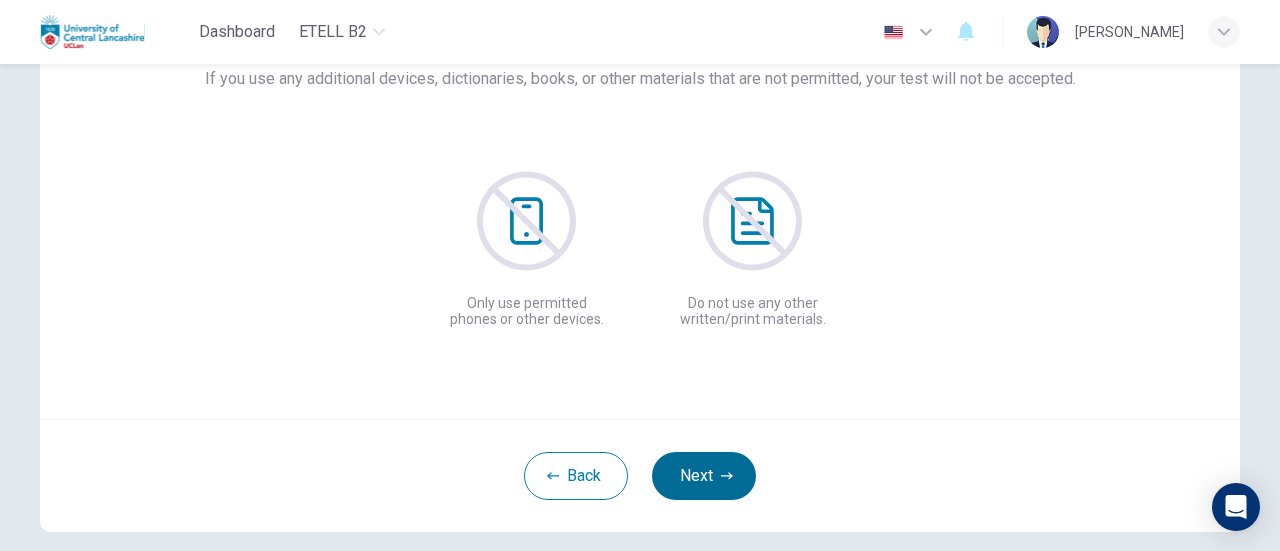click on "Next" at bounding box center [704, 476] 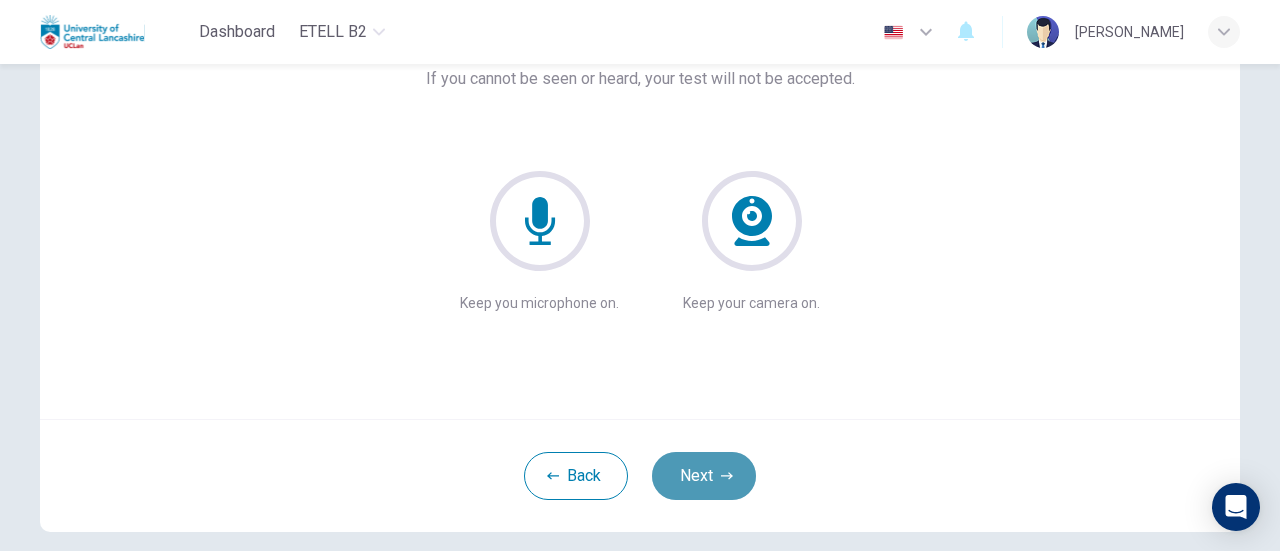 click on "Next" at bounding box center [704, 476] 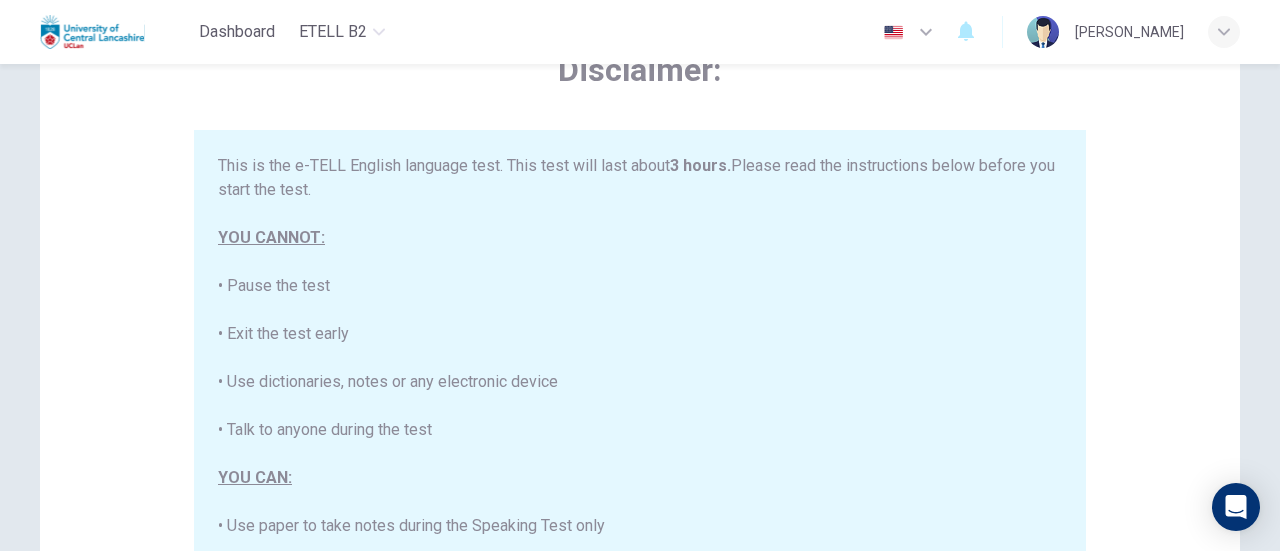 scroll, scrollTop: 81, scrollLeft: 0, axis: vertical 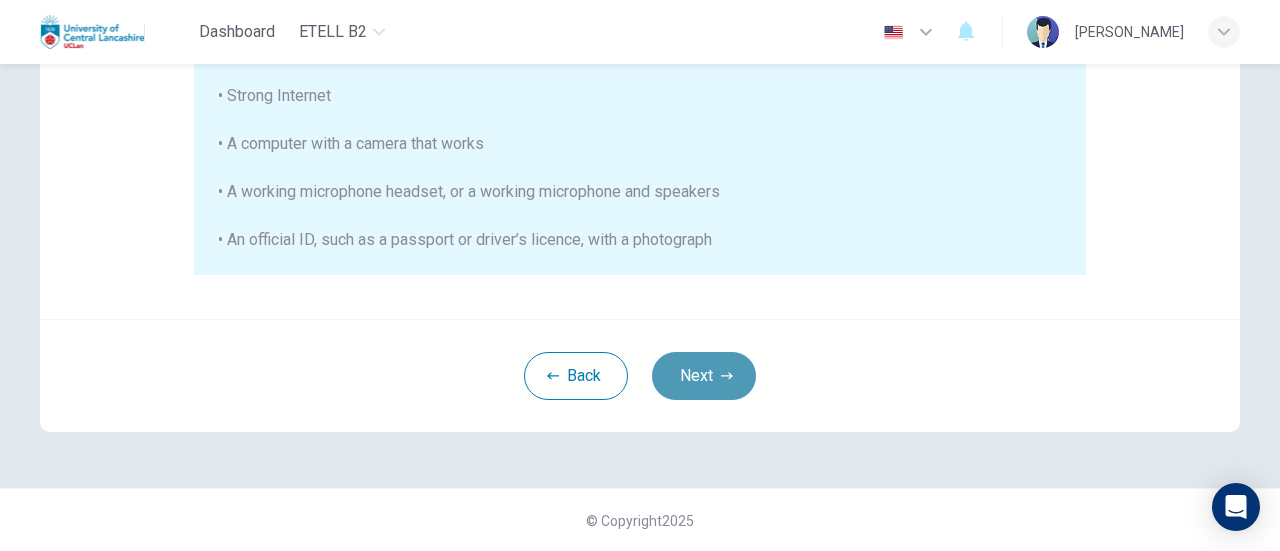 click on "Next" at bounding box center [704, 376] 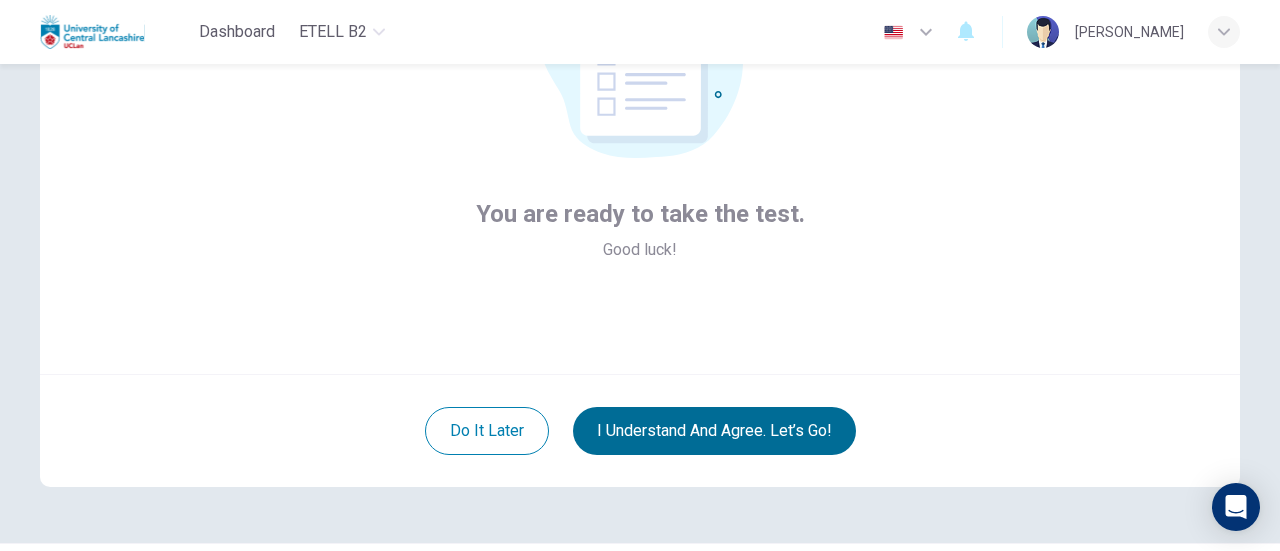 scroll, scrollTop: 181, scrollLeft: 0, axis: vertical 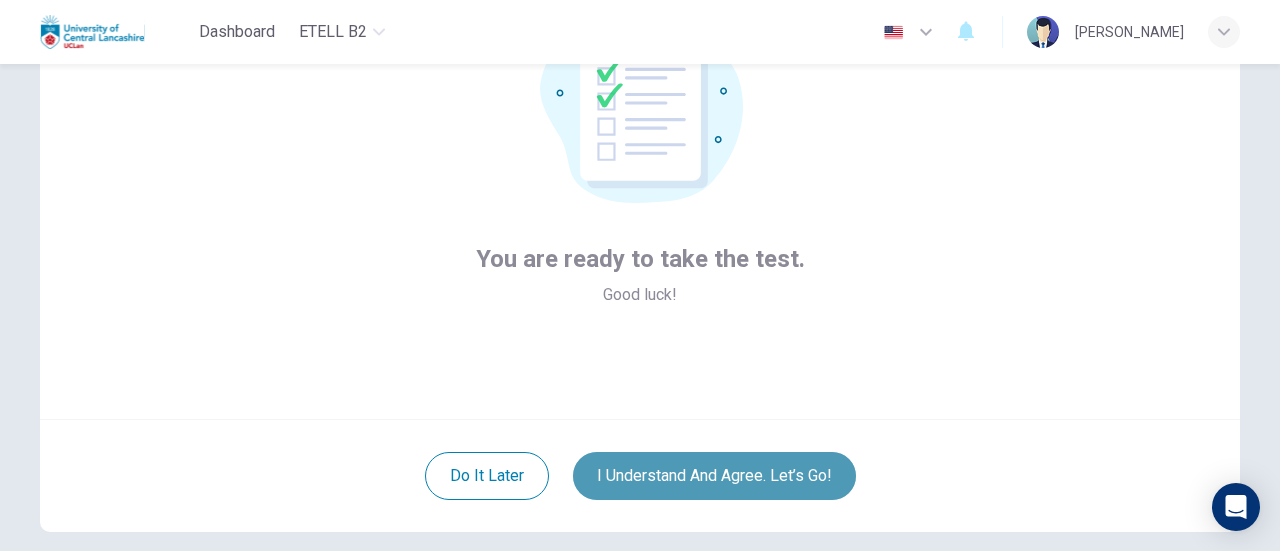 click on "I understand and agree. Let’s go!" at bounding box center [714, 476] 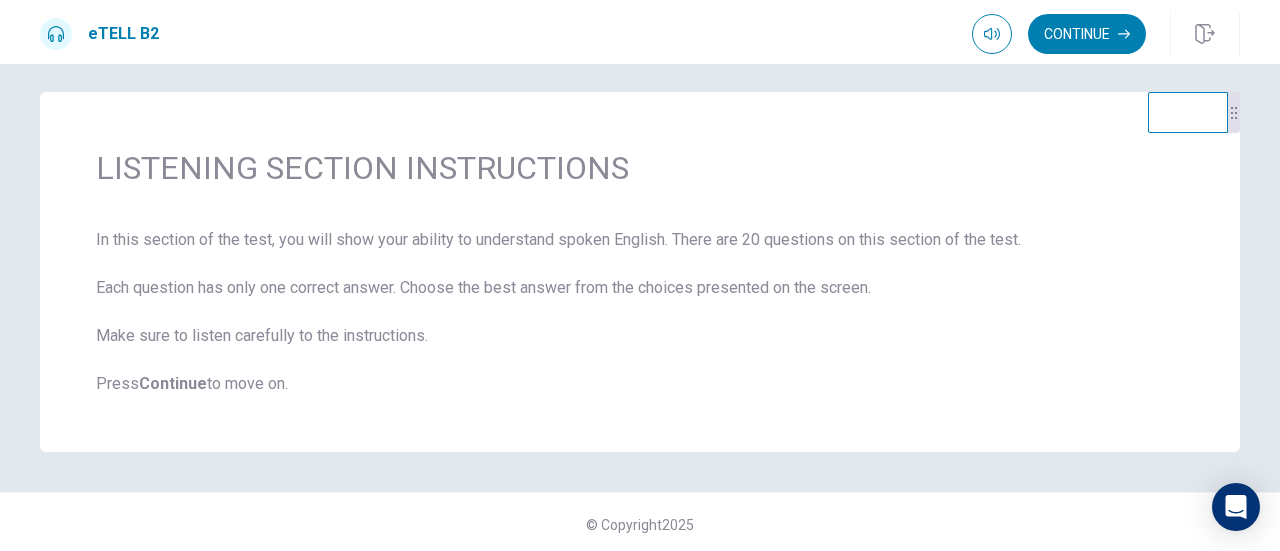 scroll, scrollTop: 16, scrollLeft: 0, axis: vertical 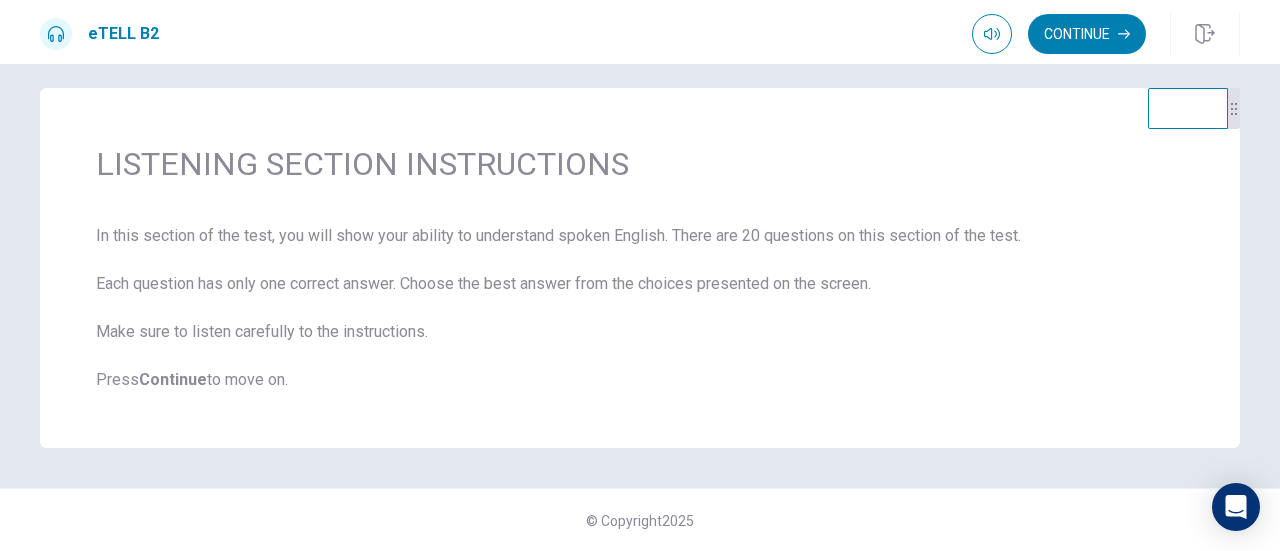 click on "Continue" at bounding box center [173, 379] 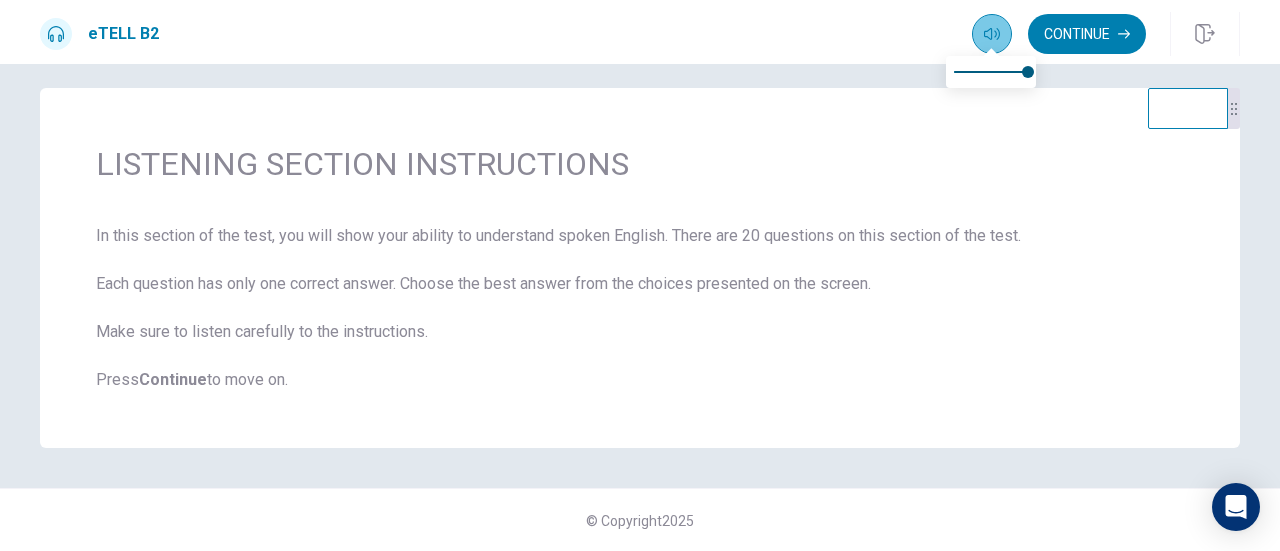click at bounding box center [992, 34] 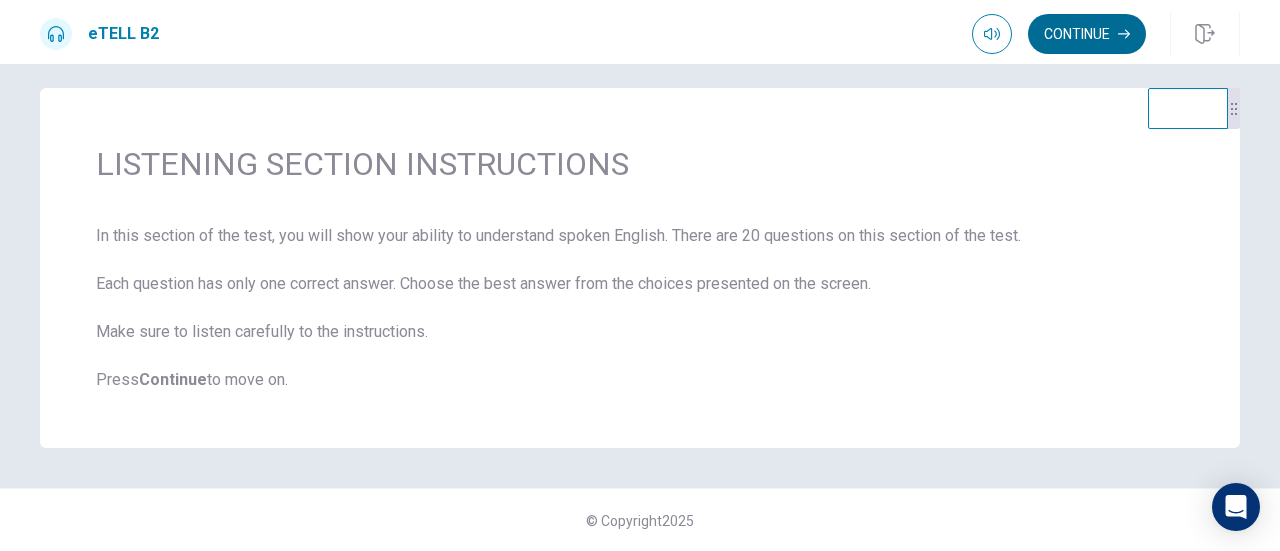 click on "Continue" at bounding box center (1087, 34) 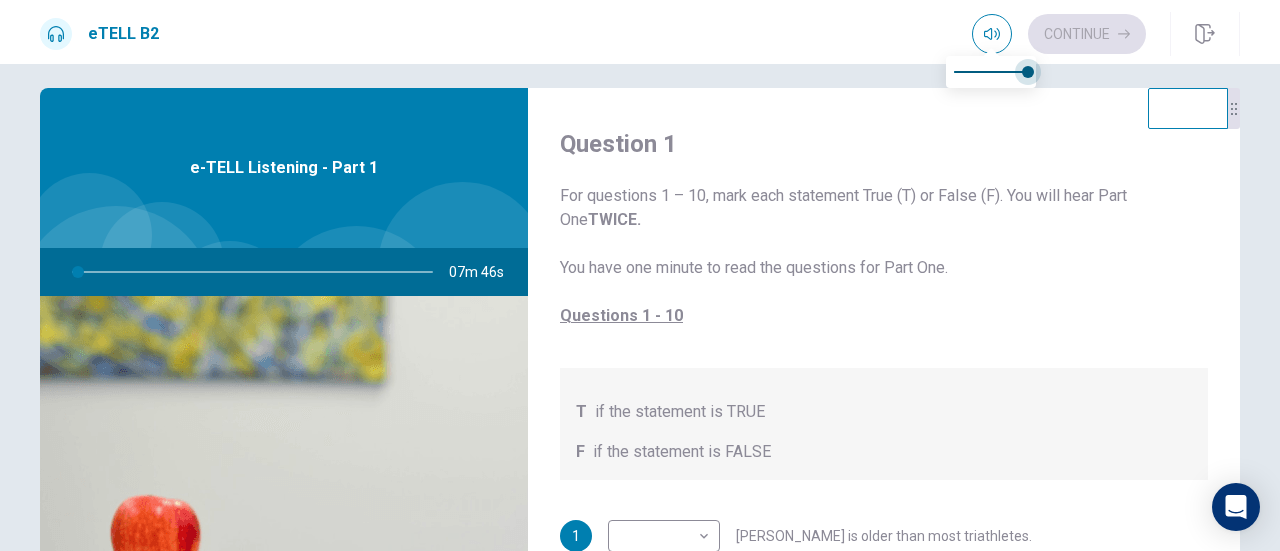 drag, startPoint x: 1030, startPoint y: 66, endPoint x: 1057, endPoint y: 65, distance: 27.018513 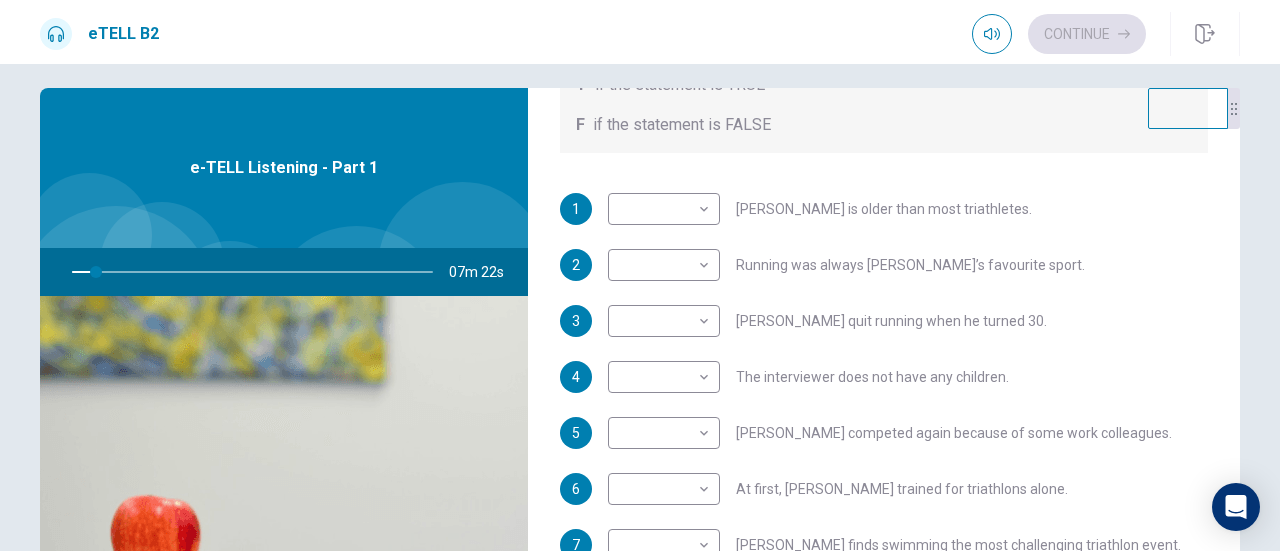 scroll, scrollTop: 352, scrollLeft: 0, axis: vertical 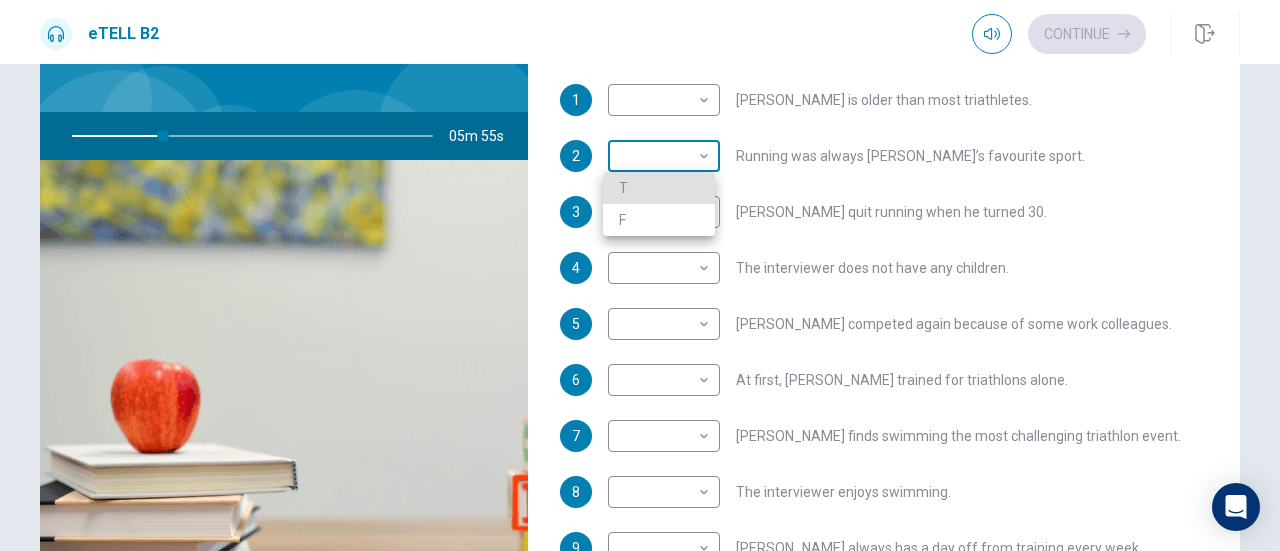 click on "This site uses cookies, as explained in our  Privacy Policy . If you agree to the use of cookies, please click the Accept button and continue to browse our site.   Privacy Policy Accept   eTELL B2 Continue Continue Question 1 For questions 1 – 10, mark each statement True (T) or False (F). You will hear Part One  TWICE.
You have one minute to read the questions for Part One.
Questions 1 - 10 T if the statement is TRUE F if the statement is FALSE 1 ​ ​ [PERSON_NAME] is older than most triathletes.  2 ​ ​ Running was always [PERSON_NAME]’s favourite sport. 3 ​ ​ [PERSON_NAME] quit running when he turned 30. 4 ​ ​ The interviewer does not have any children.  5 ​ ​ [PERSON_NAME] competed again because of some work colleagues. 6 ​ ​ At first, [PERSON_NAME] trained for triathlons alone. 7 ​ ​ [PERSON_NAME] finds swimming the most challenging triathlon event. 8 ​ ​ The interviewer enjoys swimming. 9 ​ ​ [PERSON_NAME] always has a day off from training every week.  10 ​ ​ [PERSON_NAME] trains young people nowadays. 05m 55s 2025 00:00" at bounding box center [640, 275] 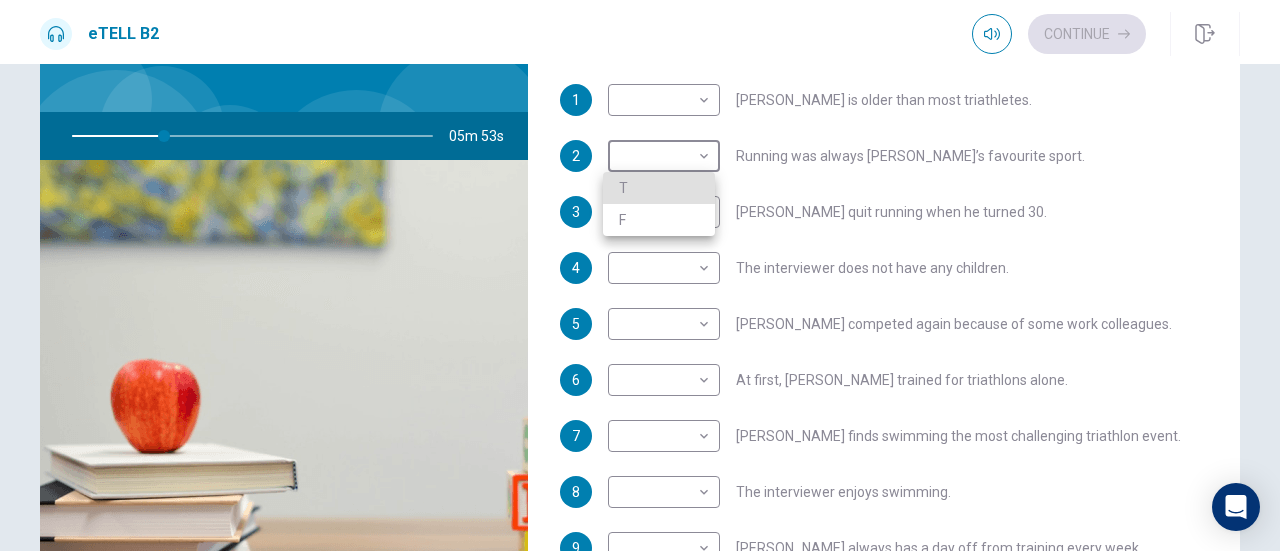 type on "**" 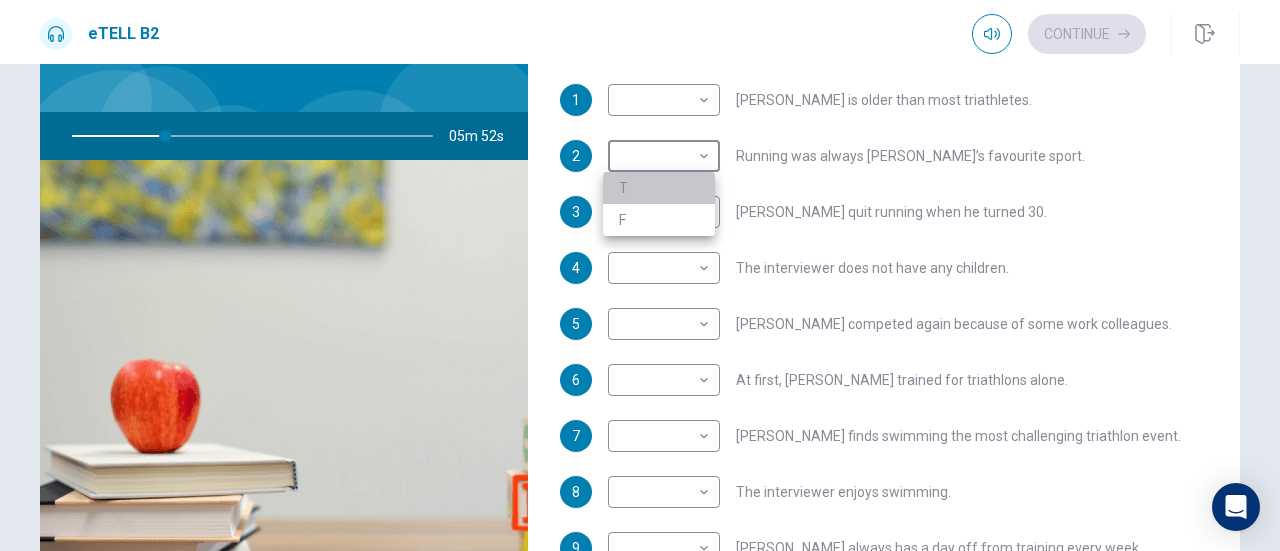 click on "T" at bounding box center [659, 188] 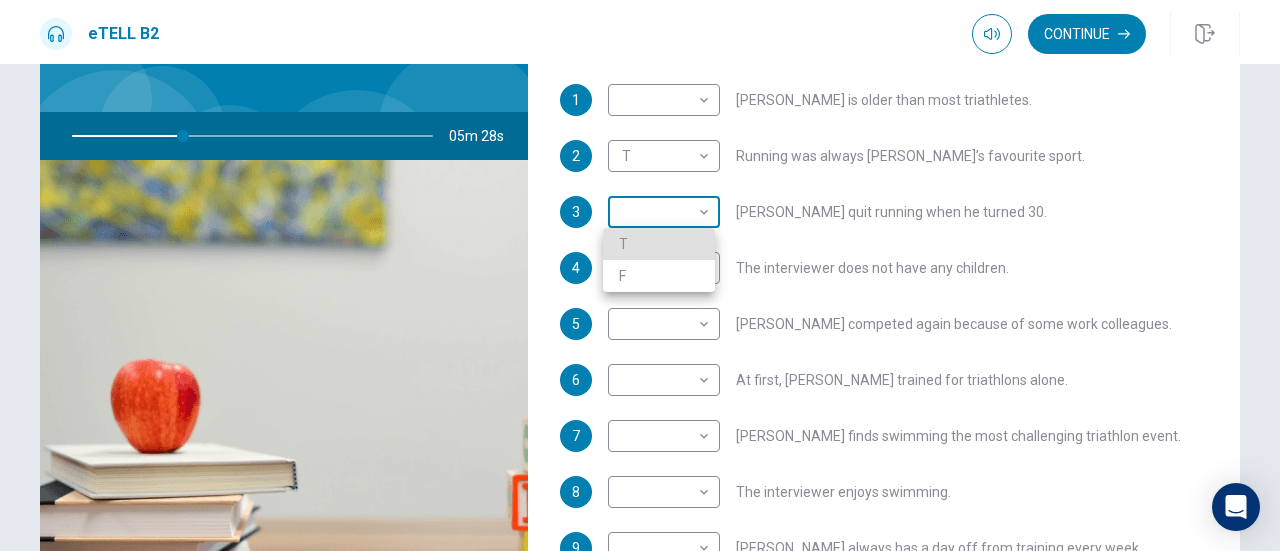 click on "This site uses cookies, as explained in our  Privacy Policy . If you agree to the use of cookies, please click the Accept button and continue to browse our site.   Privacy Policy Accept   eTELL B2 Continue Continue Question 1 For questions 1 – 10, mark each statement True (T) or False (F). You will hear Part One  TWICE.
You have one minute to read the questions for Part One.
Questions 1 - 10 T if the statement is TRUE F if the statement is FALSE 1 ​ ​ [PERSON_NAME] is older than most triathletes.  2 T * ​ Running was always [PERSON_NAME]’s favourite sport. 3 ​ ​ [PERSON_NAME] quit running when he turned 30. 4 ​ ​ The interviewer does not have any children.  5 ​ ​ [PERSON_NAME] competed again because of some work colleagues. 6 ​ ​ At first, [PERSON_NAME] trained for triathlons alone. 7 ​ ​ [PERSON_NAME] finds swimming the most challenging triathlon event. 8 ​ ​ The interviewer enjoys swimming. 9 ​ ​ [PERSON_NAME] always has a day off from training every week.  10 ​ ​ [PERSON_NAME] trains young people nowadays. 05m 28s 2025 00:00" at bounding box center (640, 275) 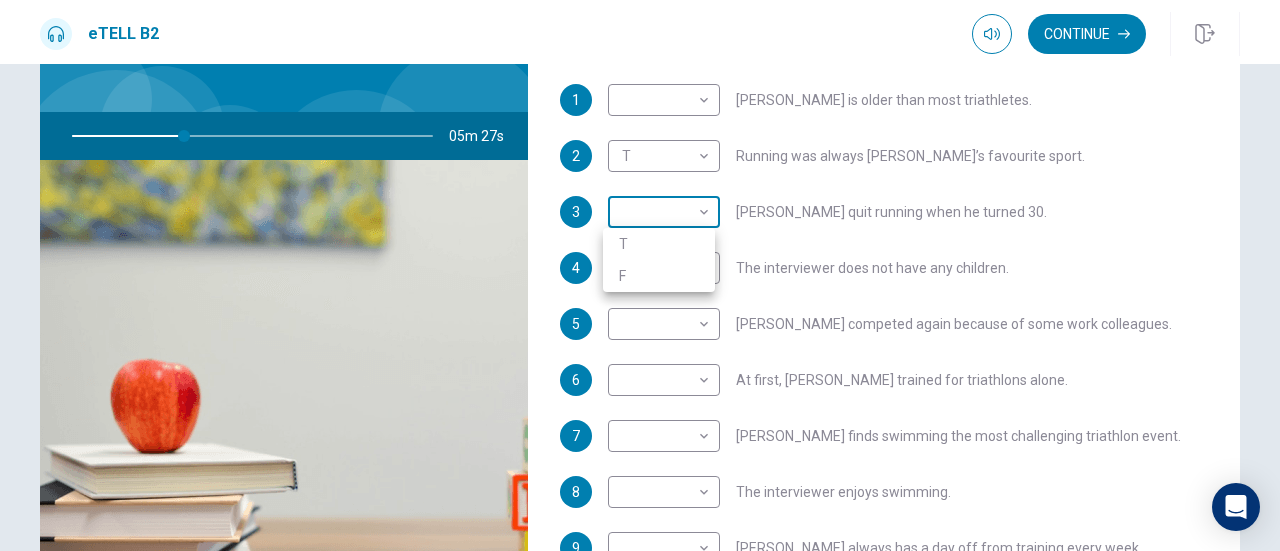 click at bounding box center (640, 275) 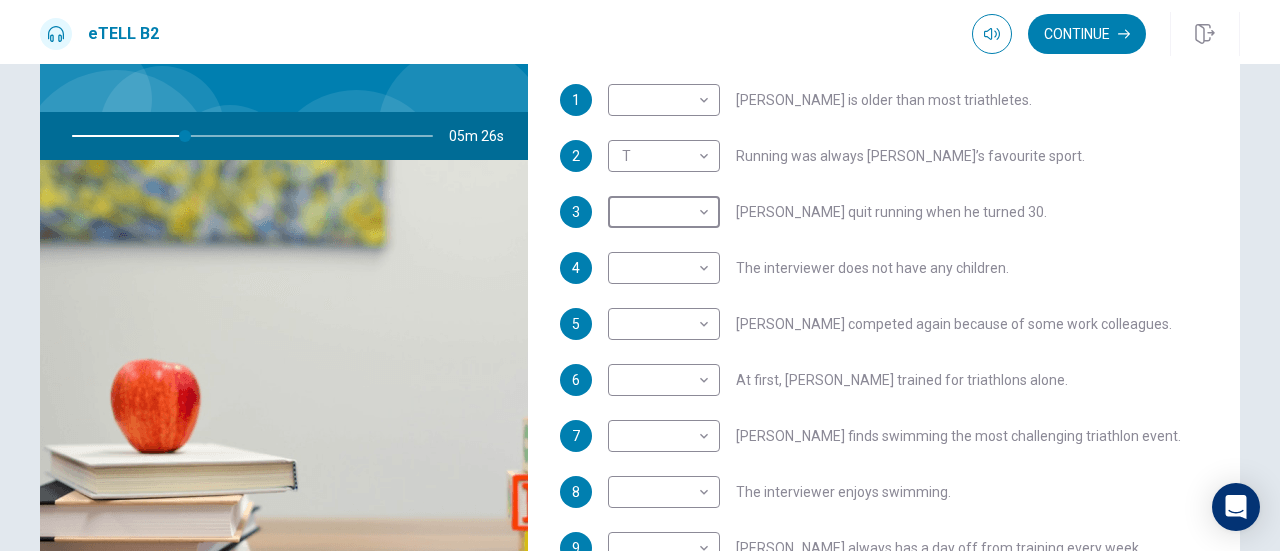click on "1 ​ ​ [PERSON_NAME] is older than most triathletes.  2 T * ​ Running was always [PERSON_NAME]’s favourite sport. 3 ​ ​ [PERSON_NAME] quit running when he turned 30. 4 ​ ​ The interviewer does not have any children.  5 ​ ​ [PERSON_NAME] competed again because of some work colleagues. 6 ​ ​ At first, [PERSON_NAME] trained for triathlons alone. 7 ​ ​ [PERSON_NAME] finds swimming the most challenging triathlon event. 8 ​ ​ The interviewer enjoys swimming. 9 ​ ​ [PERSON_NAME] always has a day off from training every week.  10 ​ ​ [PERSON_NAME] trains young people nowadays." at bounding box center [884, 372] 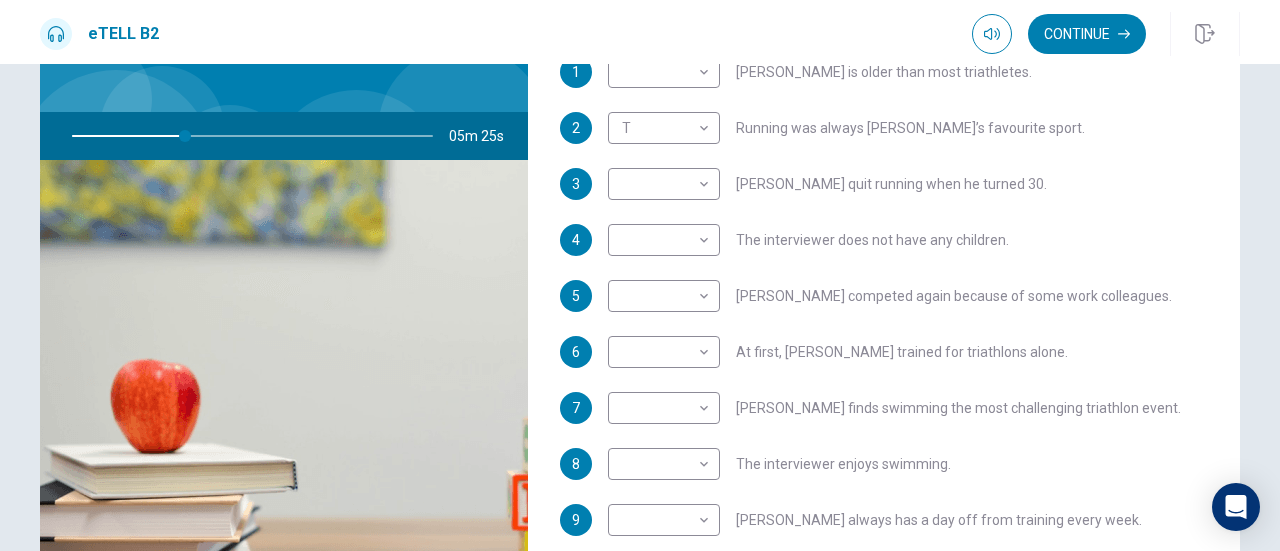scroll, scrollTop: 352, scrollLeft: 0, axis: vertical 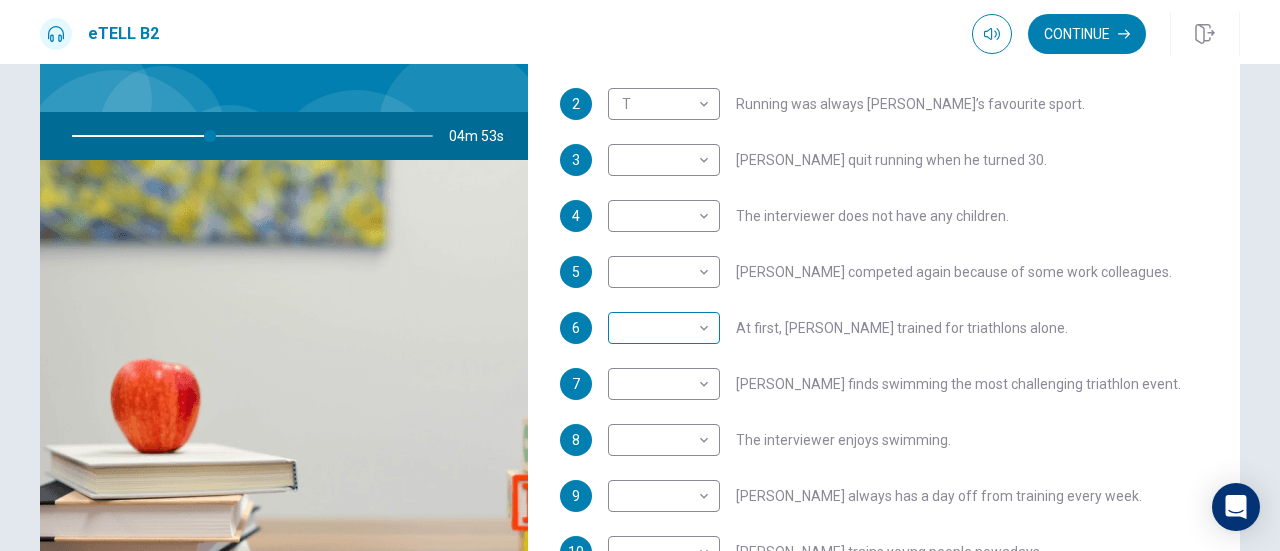 type on "**" 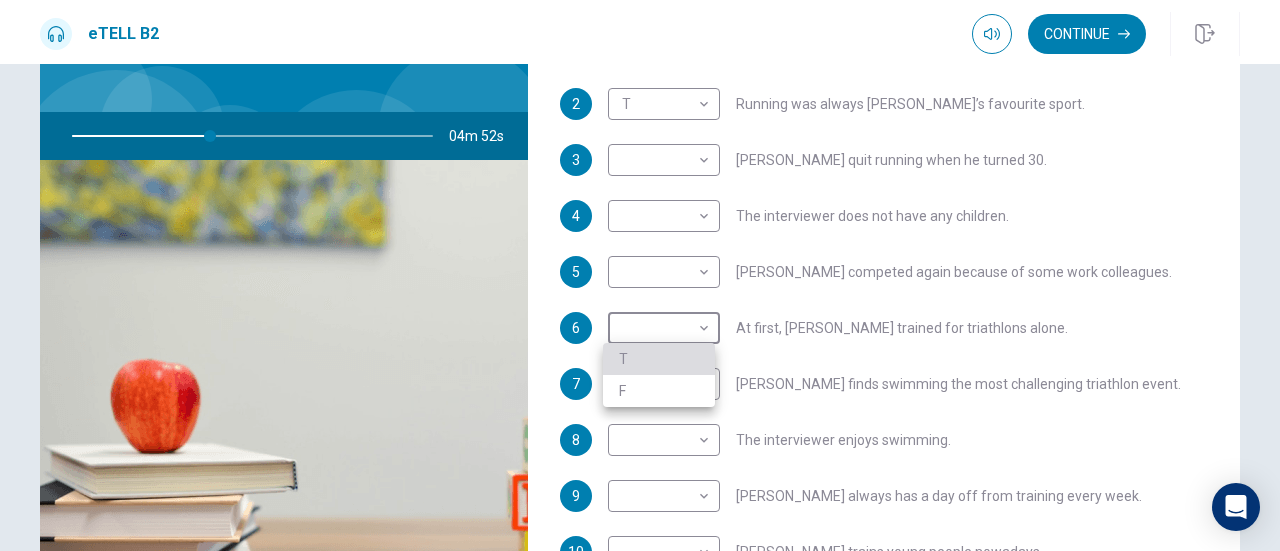 click on "T" at bounding box center [659, 359] 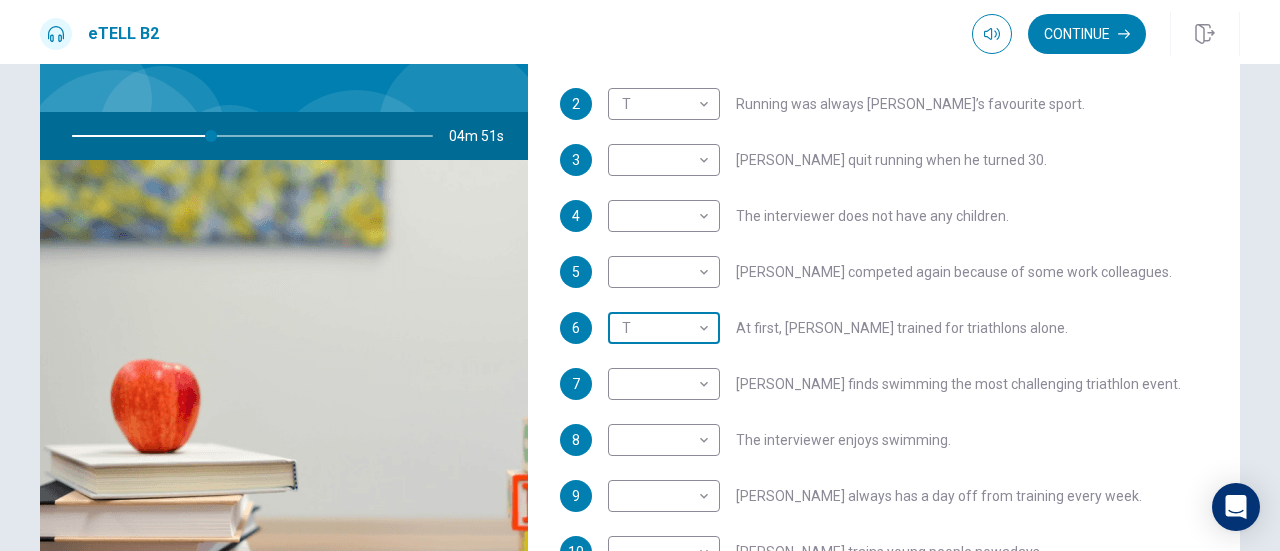 click on "This site uses cookies, as explained in our  Privacy Policy . If you agree to the use of cookies, please click the Accept button and continue to browse our site.   Privacy Policy Accept   eTELL B2 Continue Continue Question 1 For questions 1 – 10, mark each statement True (T) or False (F). You will hear Part One  TWICE.
You have one minute to read the questions for Part One.
Questions 1 - 10 T if the statement is TRUE F if the statement is FALSE 1 ​ ​ [PERSON_NAME] is older than most triathletes.  2 T * ​ Running was always [PERSON_NAME]’s favourite sport. 3 ​ ​ [PERSON_NAME] quit running when he turned 30. 4 ​ ​ The interviewer does not have any children.  5 ​ ​ [PERSON_NAME] competed again because of some work colleagues. 6 T * ​ At first, [PERSON_NAME] trained for triathlons alone. 7 ​ ​ [PERSON_NAME] finds swimming the most challenging triathlon event. 8 ​ ​ The interviewer enjoys swimming. 9 ​ ​ [PERSON_NAME] always has a day off from training every week.  10 ​ ​ [PERSON_NAME] trains young people nowadays. 04m 51s 2025 00:00" at bounding box center (640, 275) 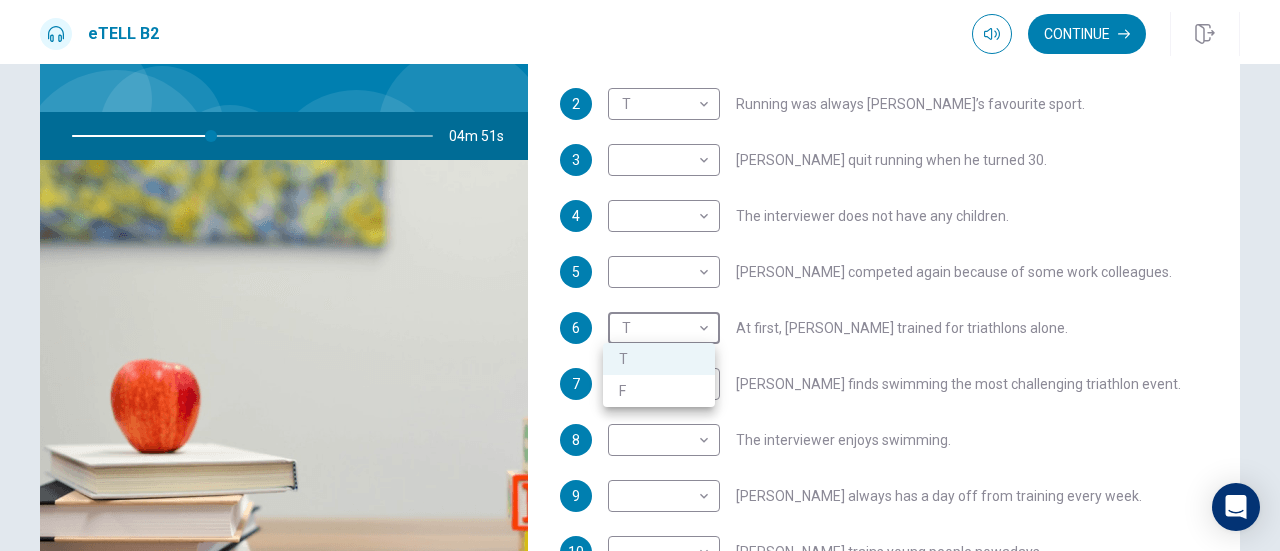 type on "**" 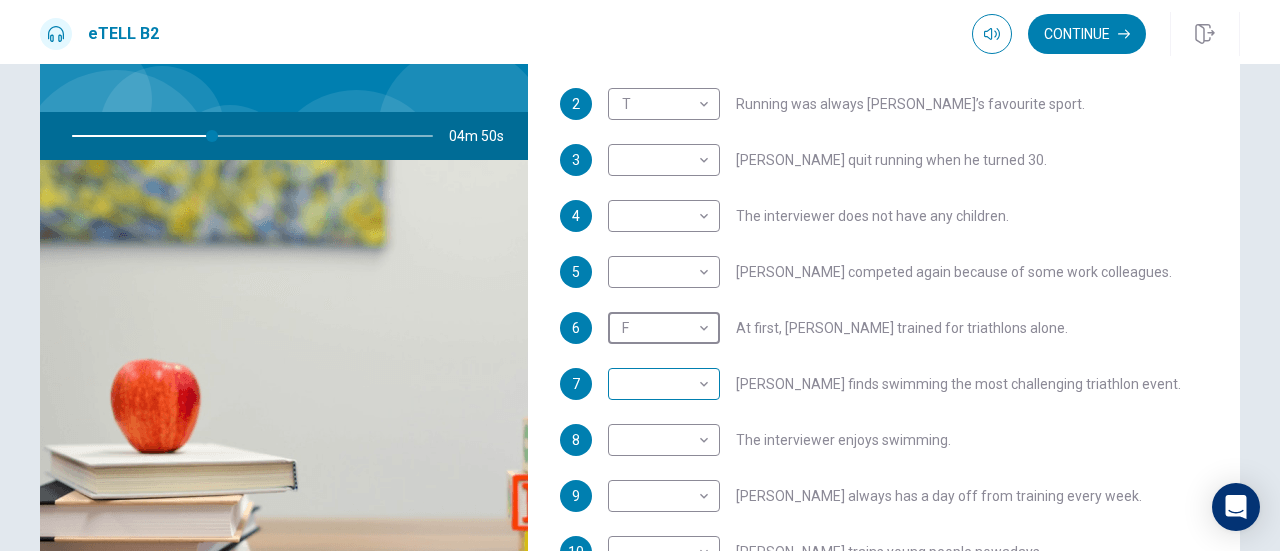 scroll, scrollTop: 252, scrollLeft: 0, axis: vertical 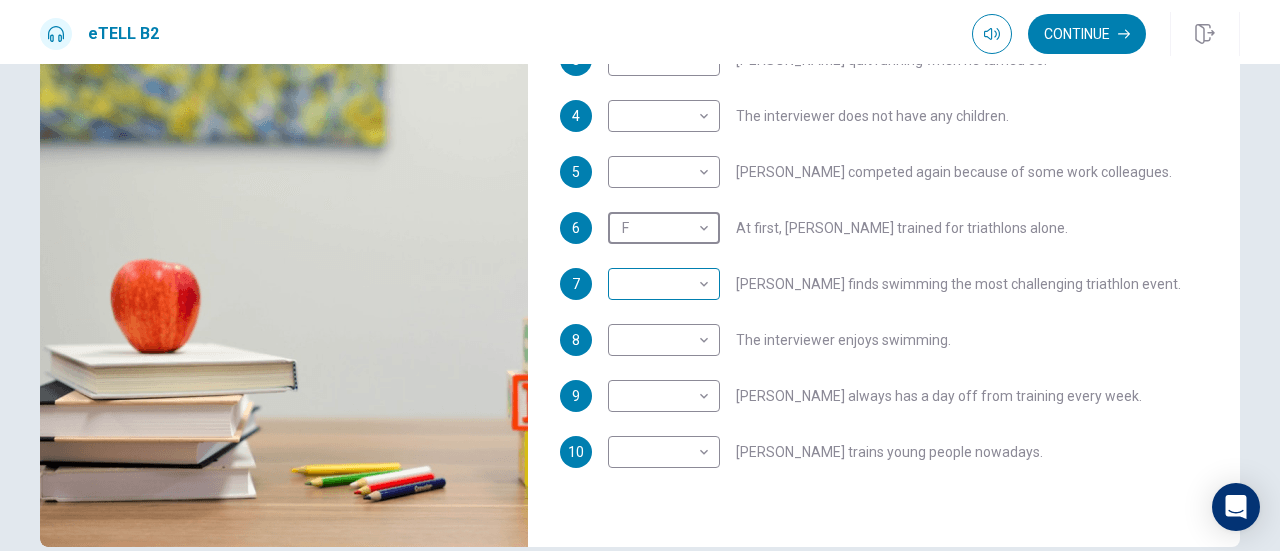 click on "This site uses cookies, as explained in our  Privacy Policy . If you agree to the use of cookies, please click the Accept button and continue to browse our site.   Privacy Policy Accept   eTELL B2 Continue Continue Question 1 For questions 1 – 10, mark each statement True (T) or False (F). You will hear Part One  TWICE.
You have one minute to read the questions for Part One.
Questions 1 - 10 T if the statement is TRUE F if the statement is FALSE 1 ​ ​ [PERSON_NAME] is older than most triathletes.  2 T * ​ Running was always [PERSON_NAME]’s favourite sport. 3 ​ ​ [PERSON_NAME] quit running when he turned 30. 4 ​ ​ The interviewer does not have any children.  5 ​ ​ [PERSON_NAME] competed again because of some work colleagues. 6 F * ​ At first, [PERSON_NAME] trained for triathlons alone. 7 ​ ​ [PERSON_NAME] finds swimming the most challenging triathlon event. 8 ​ ​ The interviewer enjoys swimming. 9 ​ ​ [PERSON_NAME] always has a day off from training every week.  10 ​ ​ [PERSON_NAME] trains young people nowadays. 04m 47s 2025 00:00" at bounding box center (640, 275) 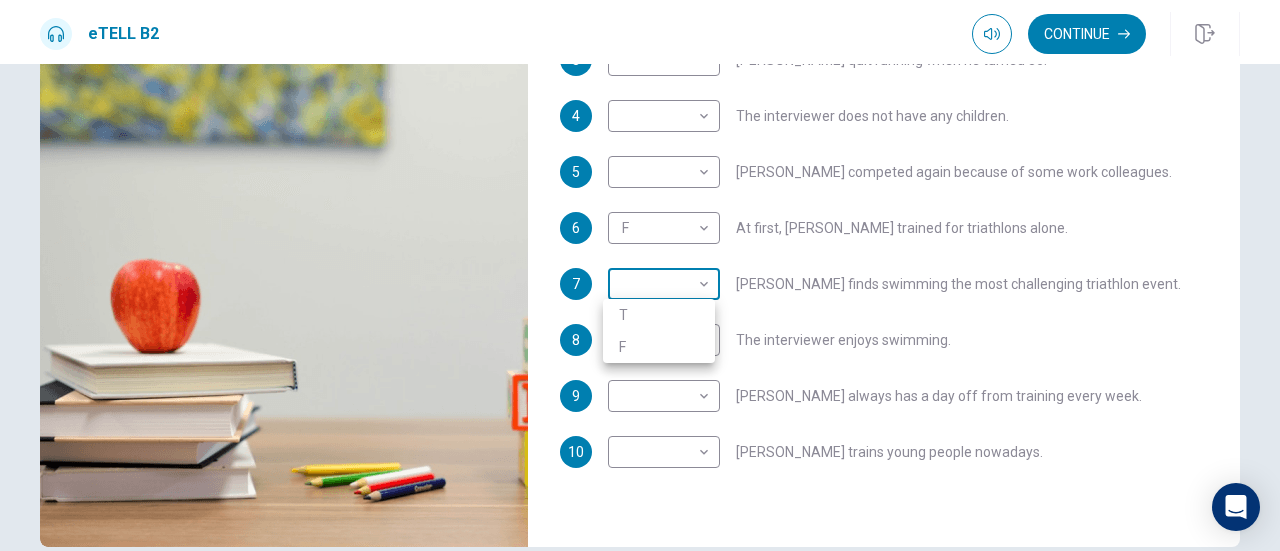 type on "**" 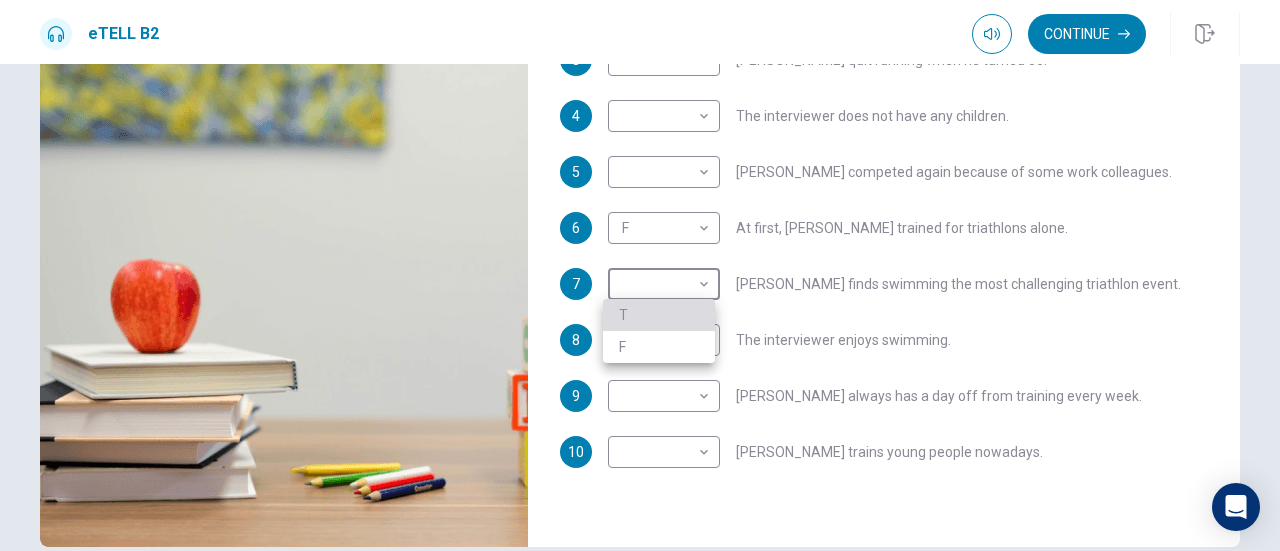 click on "T" at bounding box center (659, 315) 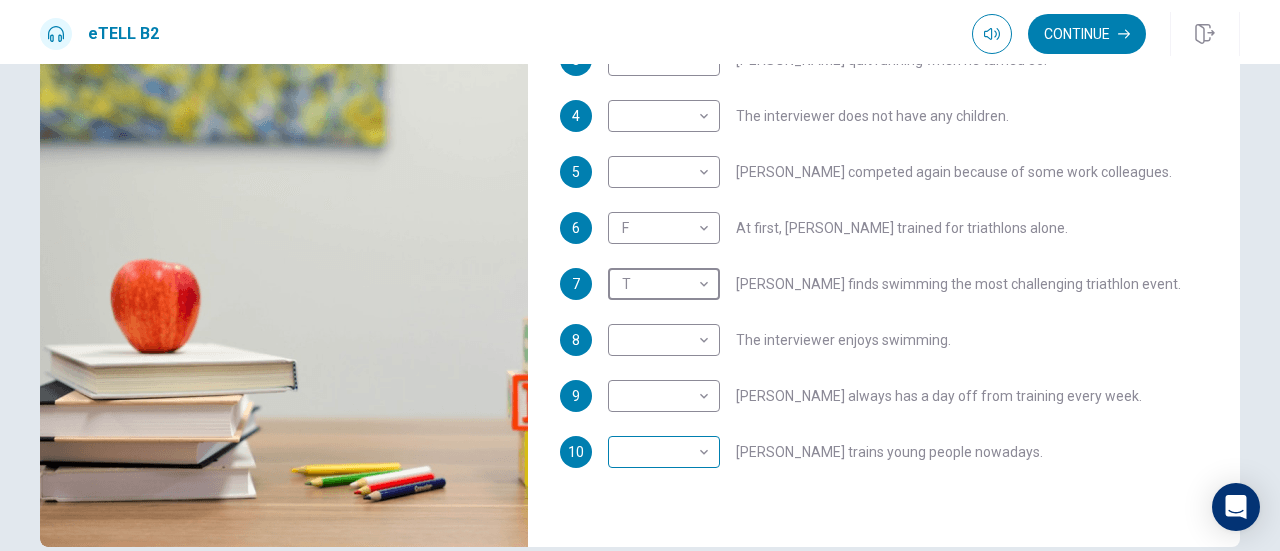 click on "This site uses cookies, as explained in our  Privacy Policy . If you agree to the use of cookies, please click the Accept button and continue to browse our site.   Privacy Policy Accept   eTELL B2 Continue Continue Question 1 For questions 1 – 10, mark each statement True (T) or False (F). You will hear Part One  TWICE.
You have one minute to read the questions for Part One.
Questions 1 - 10 T if the statement is TRUE F if the statement is FALSE 1 ​ ​ [PERSON_NAME] is older than most triathletes.  2 T * ​ Running was always [PERSON_NAME]’s favourite sport. 3 ​ ​ [PERSON_NAME] quit running when he turned 30. 4 ​ ​ The interviewer does not have any children.  5 ​ ​ [PERSON_NAME] competed again because of some work colleagues. 6 F * ​ At first, [PERSON_NAME] trained for triathlons alone. 7 T * ​ [PERSON_NAME] finds swimming the most challenging triathlon event. 8 ​ ​ The interviewer enjoys swimming. 9 ​ ​ [PERSON_NAME] always has a day off from training every week.  10 ​ ​ [PERSON_NAME] trains young people nowadays. 03m 58s 2025 00:00" at bounding box center [640, 275] 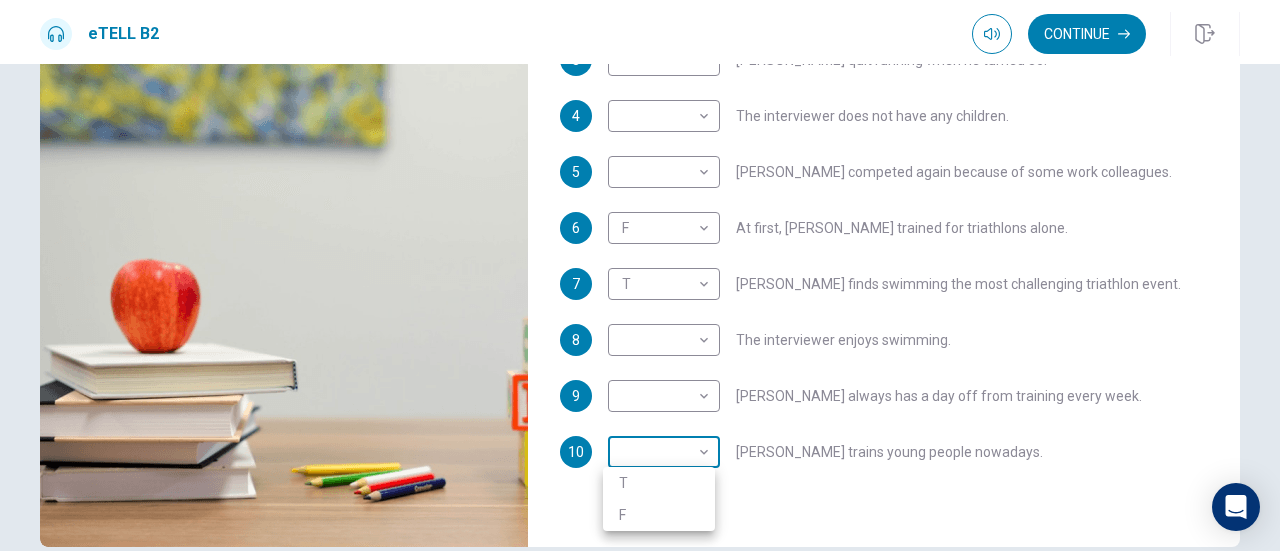 type on "**" 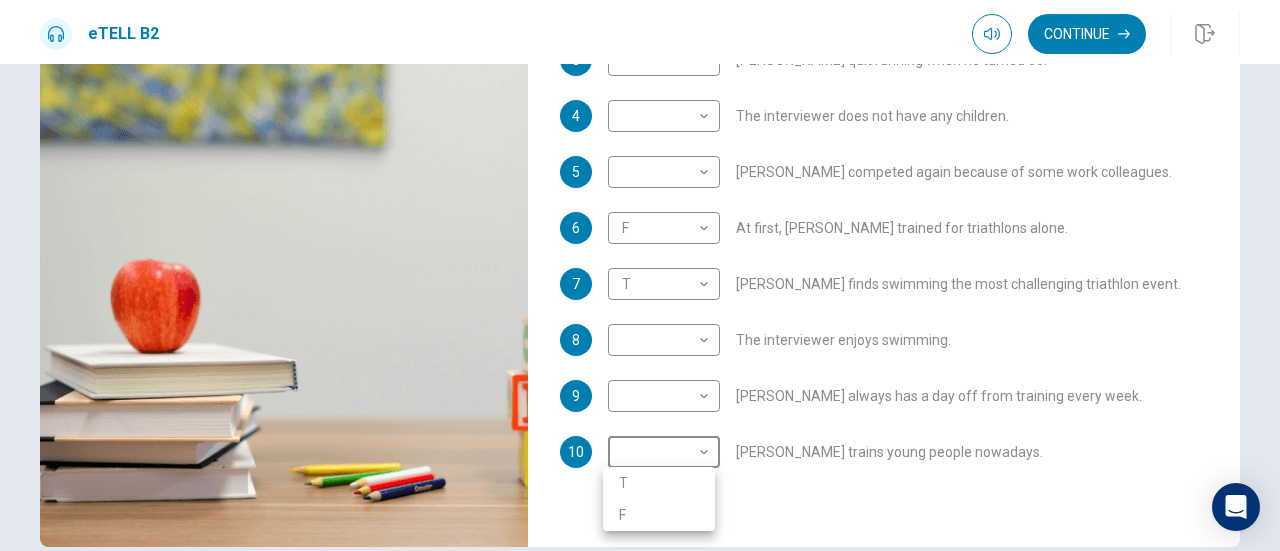 click on "T" at bounding box center (659, 483) 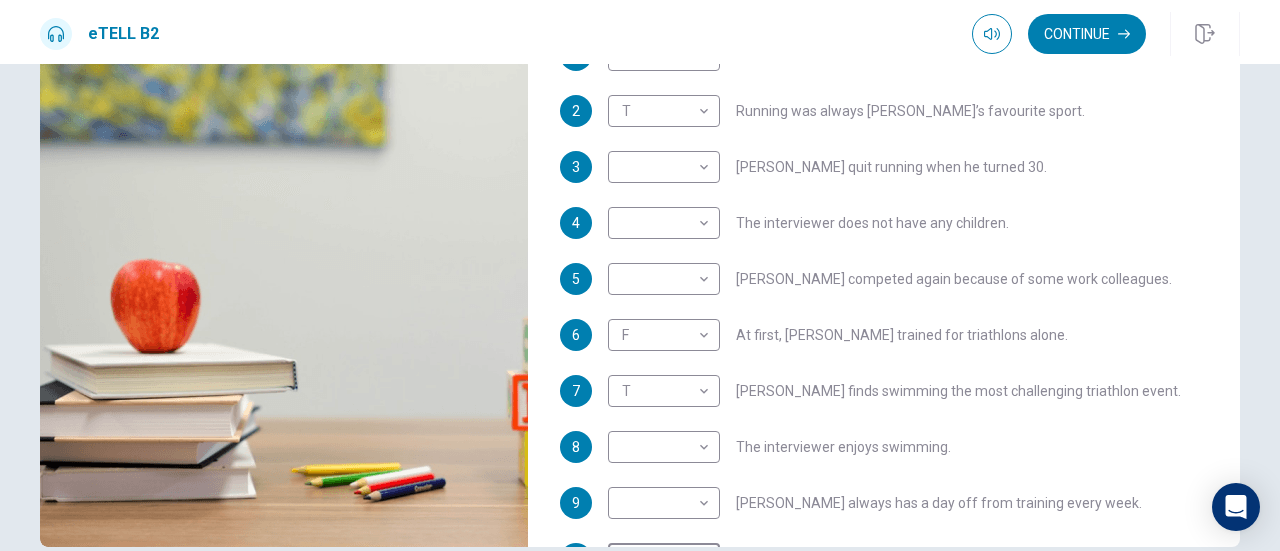 scroll, scrollTop: 352, scrollLeft: 0, axis: vertical 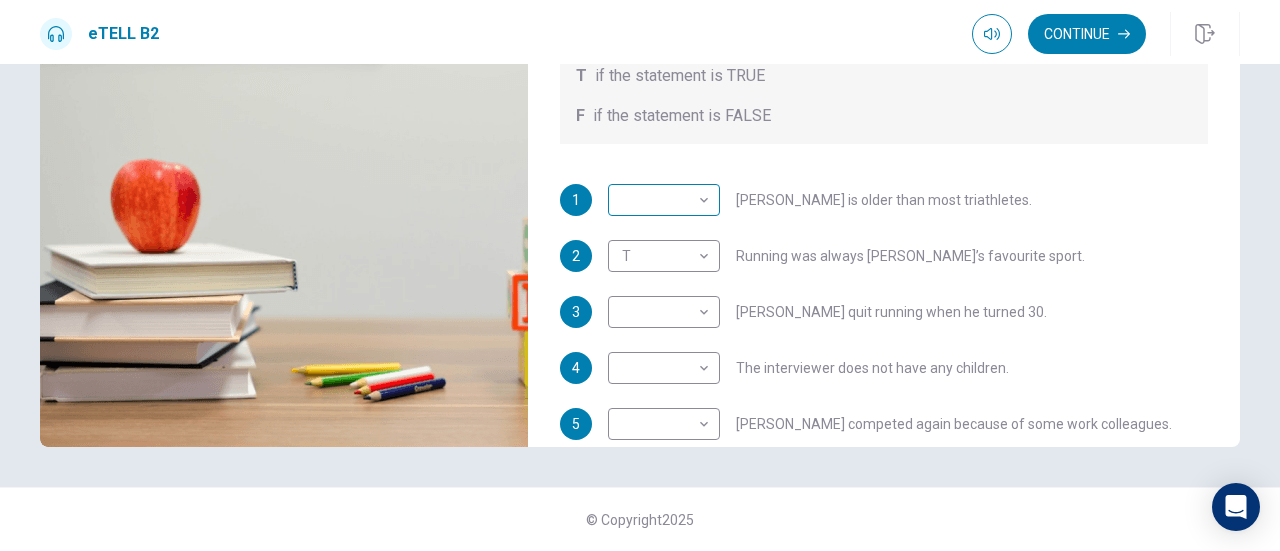 click on "This site uses cookies, as explained in our  Privacy Policy . If you agree to the use of cookies, please click the Accept button and continue to browse our site.   Privacy Policy Accept   eTELL B2 Continue Continue Question 1 For questions 1 – 10, mark each statement True (T) or False (F). You will hear Part One  TWICE.
You have one minute to read the questions for Part One.
Questions 1 - 10 T if the statement is TRUE F if the statement is FALSE 1 ​ ​ [PERSON_NAME] is older than most triathletes.  2 T * ​ Running was always [PERSON_NAME]’s favourite sport. 3 ​ ​ [PERSON_NAME] quit running when he turned 30. 4 ​ ​ The interviewer does not have any children.  5 ​ ​ [PERSON_NAME] competed again because of some work colleagues. 6 F * ​ At first, [PERSON_NAME] trained for triathlons alone. 7 T * ​ [PERSON_NAME] finds swimming the most challenging triathlon event. 8 ​ ​ The interviewer enjoys swimming. 9 ​ ​ [PERSON_NAME] always has a day off from training every week.  10 T * ​ [PERSON_NAME] trains young people nowadays. 03m 20s 2025 00:00" at bounding box center (640, 275) 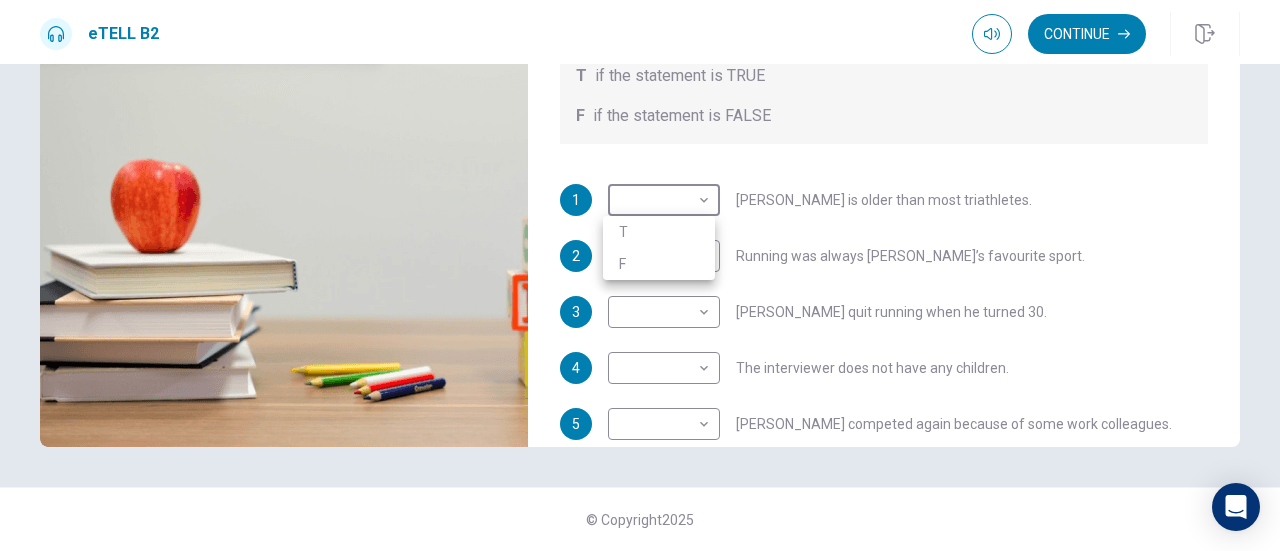 type on "**" 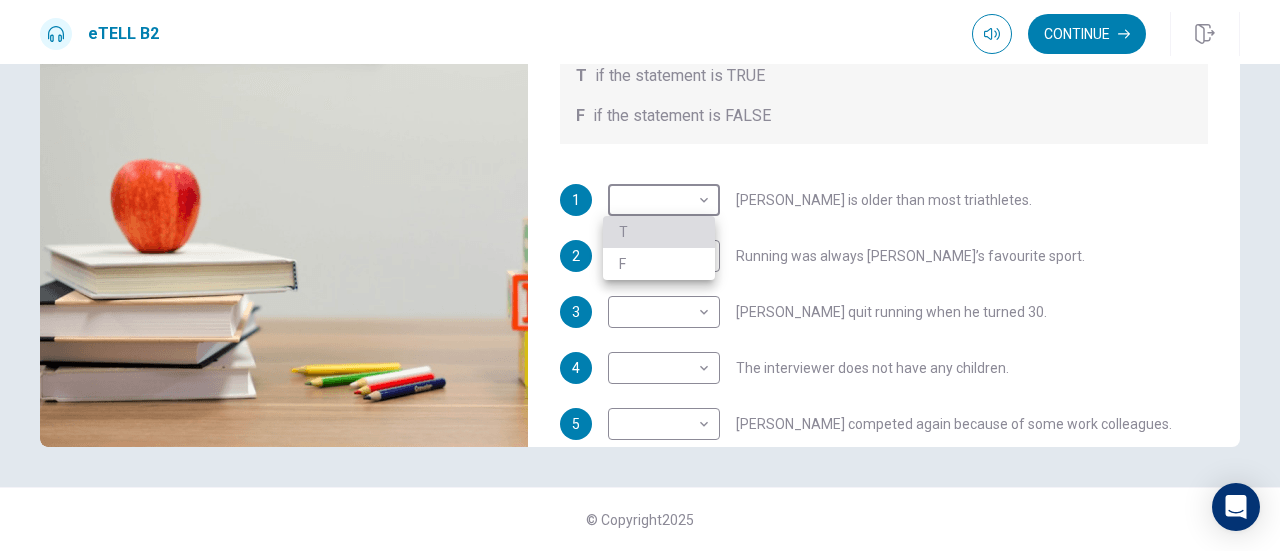 click on "T" at bounding box center (659, 232) 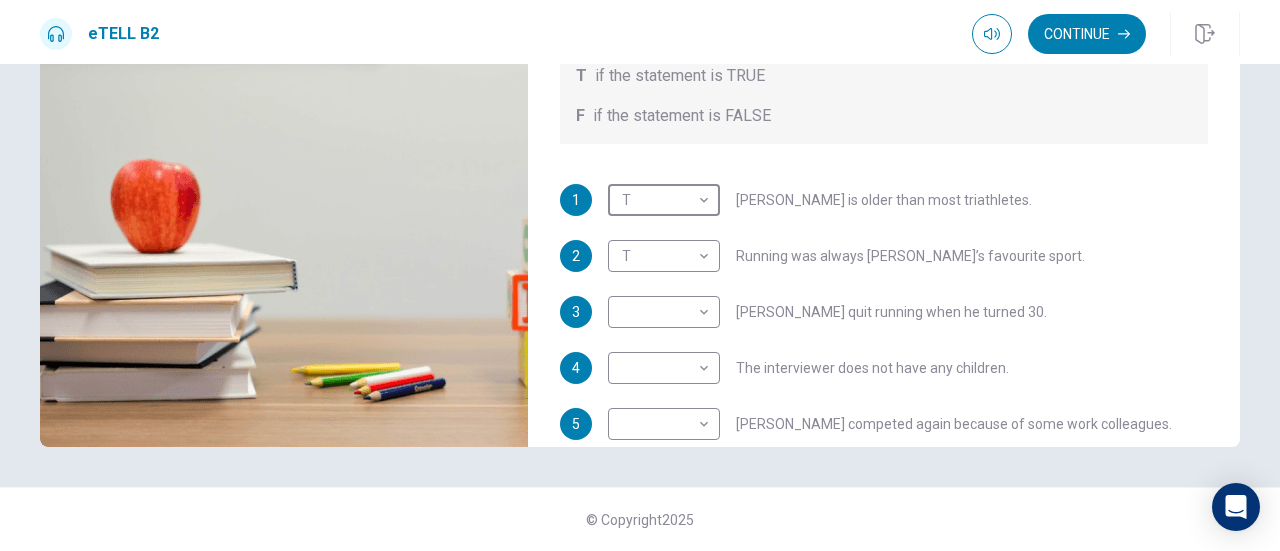 click on "1 T * ​ [PERSON_NAME] is older than most triathletes.  2 T * ​ Running was always [PERSON_NAME]’s favourite sport. 3 ​ ​ [PERSON_NAME] quit running when he turned 30. 4 ​ ​ The interviewer does not have any children.  5 ​ ​ [PERSON_NAME] competed again because of some work colleagues. 6 F * ​ At first, [PERSON_NAME] trained for triathlons alone. 7 T * ​ [PERSON_NAME] finds swimming the most challenging triathlon event. 8 ​ ​ The interviewer enjoys swimming. 9 ​ ​ [PERSON_NAME] always has a day off from training every week.  10 T * ​ [PERSON_NAME] trains young people nowadays." at bounding box center [884, 472] 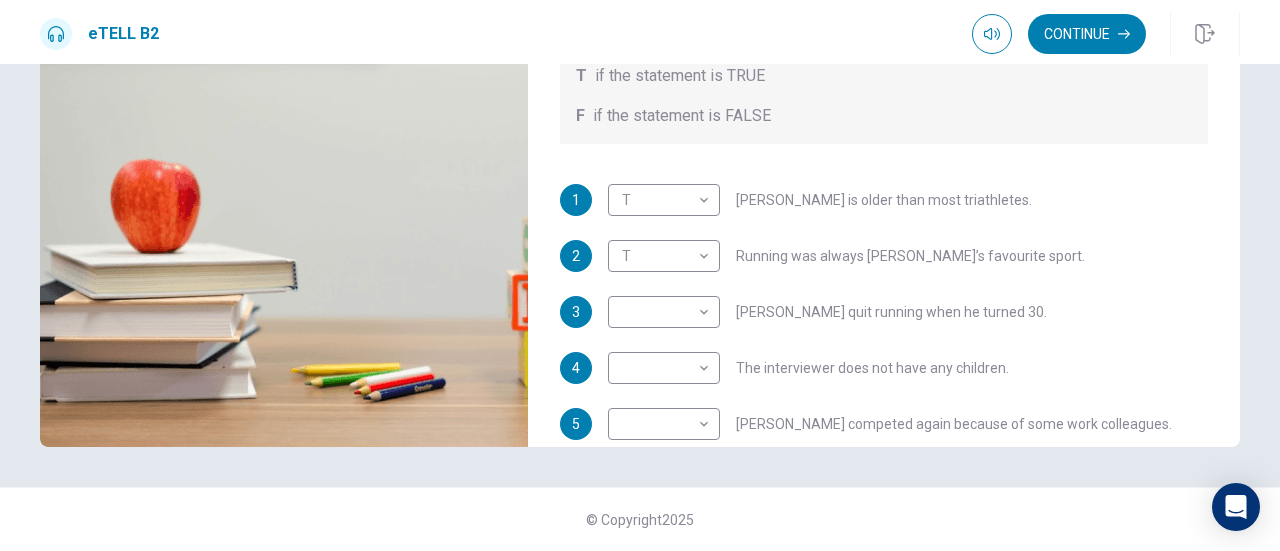 scroll, scrollTop: 100, scrollLeft: 0, axis: vertical 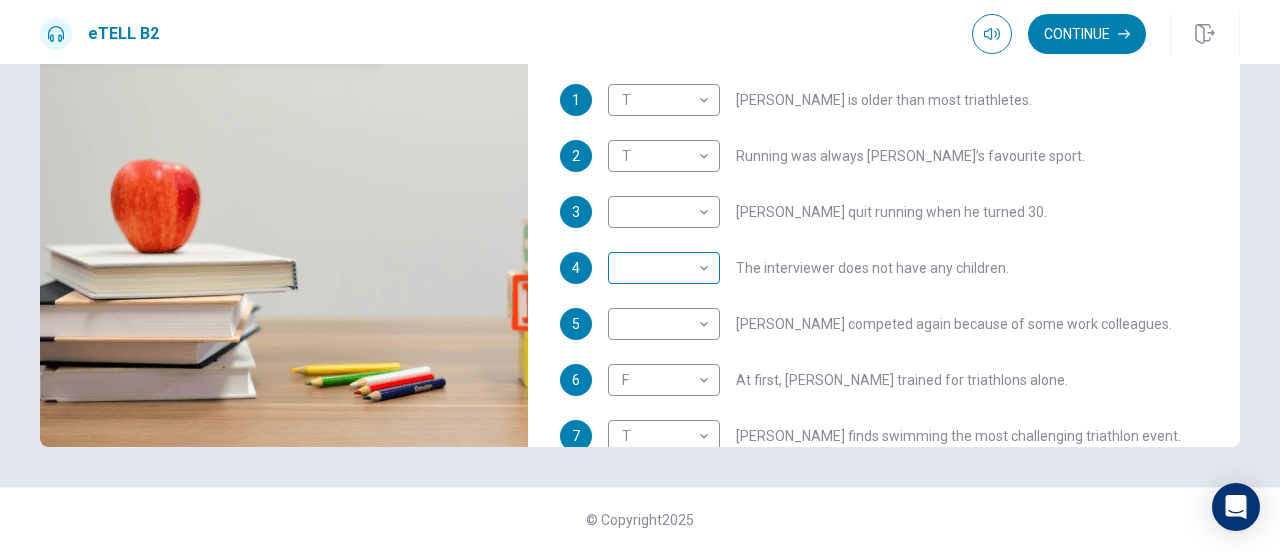 click on "This site uses cookies, as explained in our  Privacy Policy . If you agree to the use of cookies, please click the Accept button and continue to browse our site.   Privacy Policy Accept   eTELL B2 Continue Continue Question 1 For questions 1 – 10, mark each statement True (T) or False (F). You will hear Part One  TWICE.
You have one minute to read the questions for Part One.
Questions 1 - 10 T if the statement is TRUE F if the statement is FALSE 1 T * ​ [PERSON_NAME] is older than most triathletes.  2 T * ​ Running was always [PERSON_NAME]’s favourite sport. 3 ​ ​ [PERSON_NAME] quit running when he turned 30. 4 ​ ​ The interviewer does not have any children.  5 ​ ​ [PERSON_NAME] competed again because of some work colleagues. 6 F * ​ At first, [PERSON_NAME] trained for triathlons alone. 7 T * ​ [PERSON_NAME] finds swimming the most challenging triathlon event. 8 ​ ​ The interviewer enjoys swimming. 9 ​ ​ [PERSON_NAME] always has a day off from training every week.  10 T * ​ [PERSON_NAME] trains young people nowadays. 02m 32s 2025 00:00" at bounding box center (640, 275) 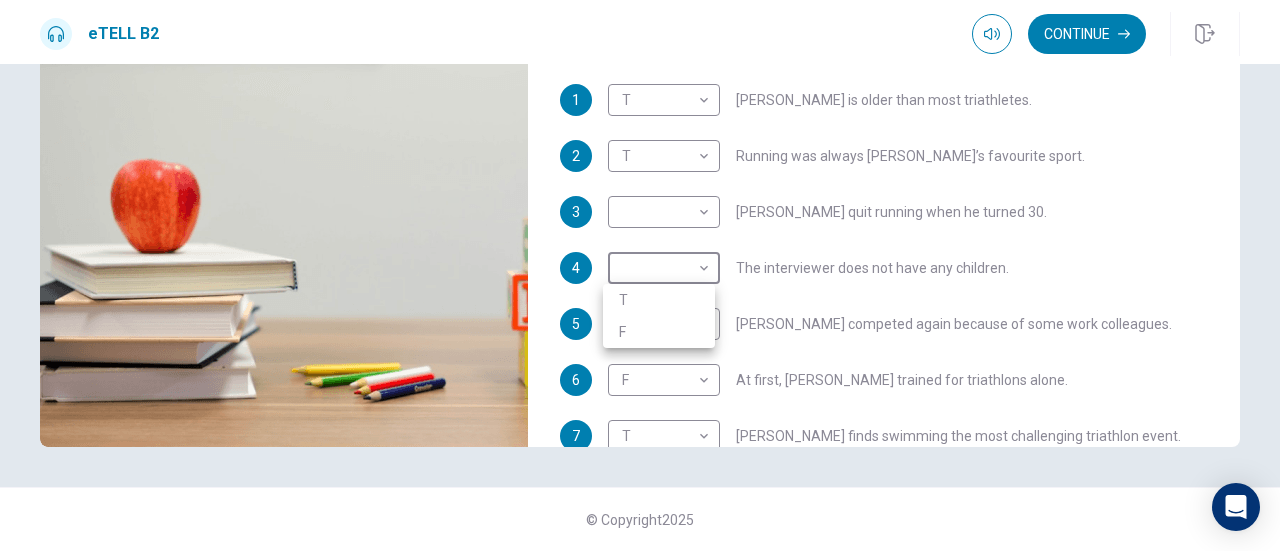 type on "**" 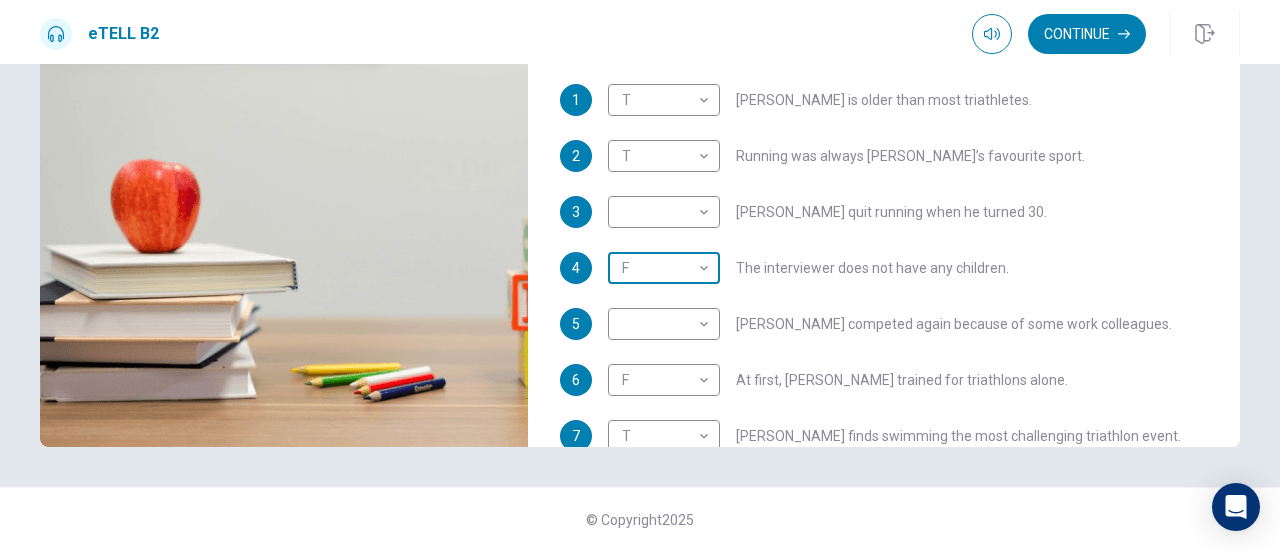 scroll, scrollTop: 200, scrollLeft: 0, axis: vertical 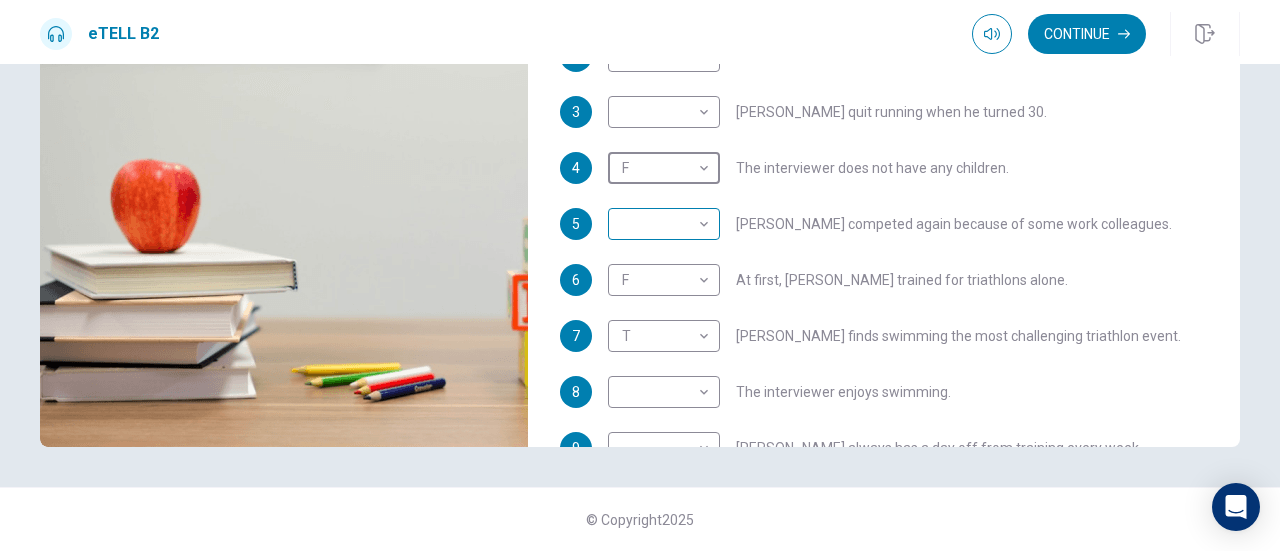 type on "**" 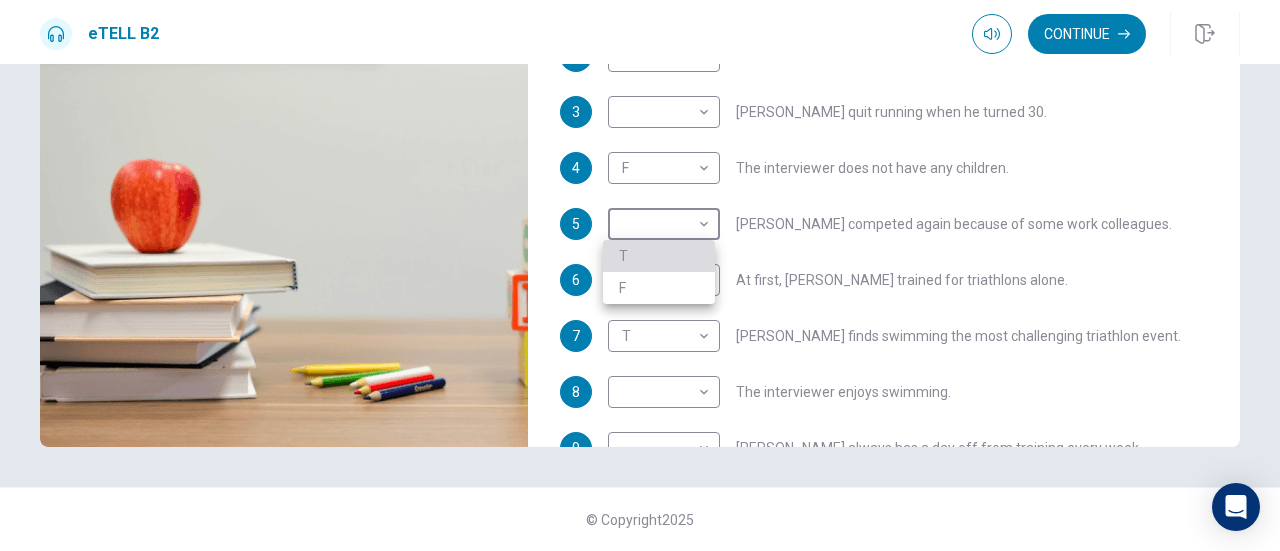 click on "T" at bounding box center [659, 256] 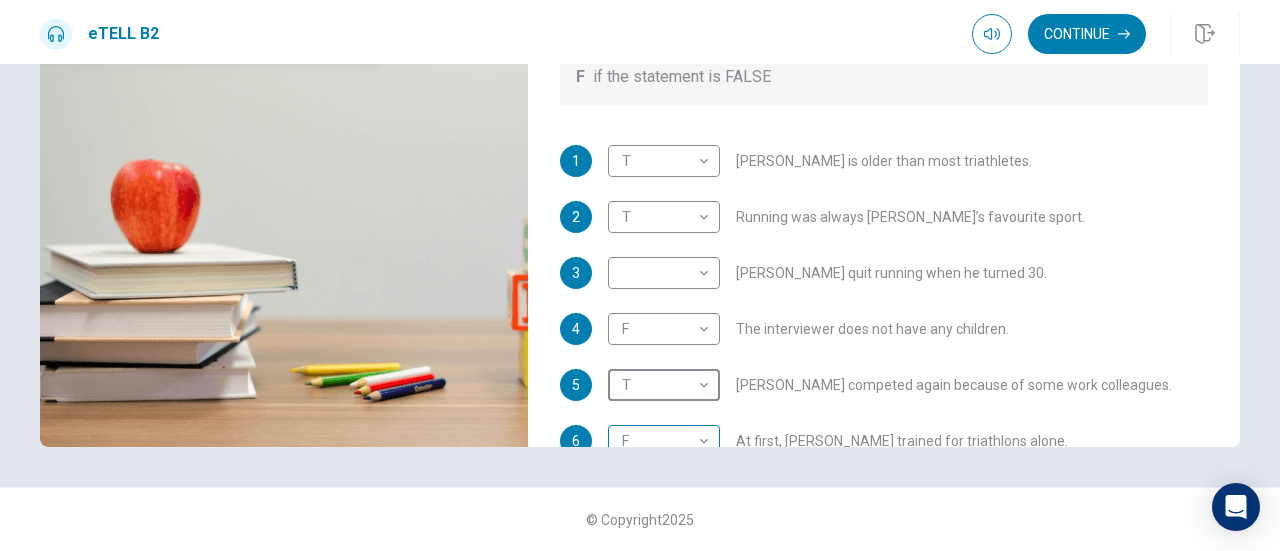 scroll, scrollTop: 100, scrollLeft: 0, axis: vertical 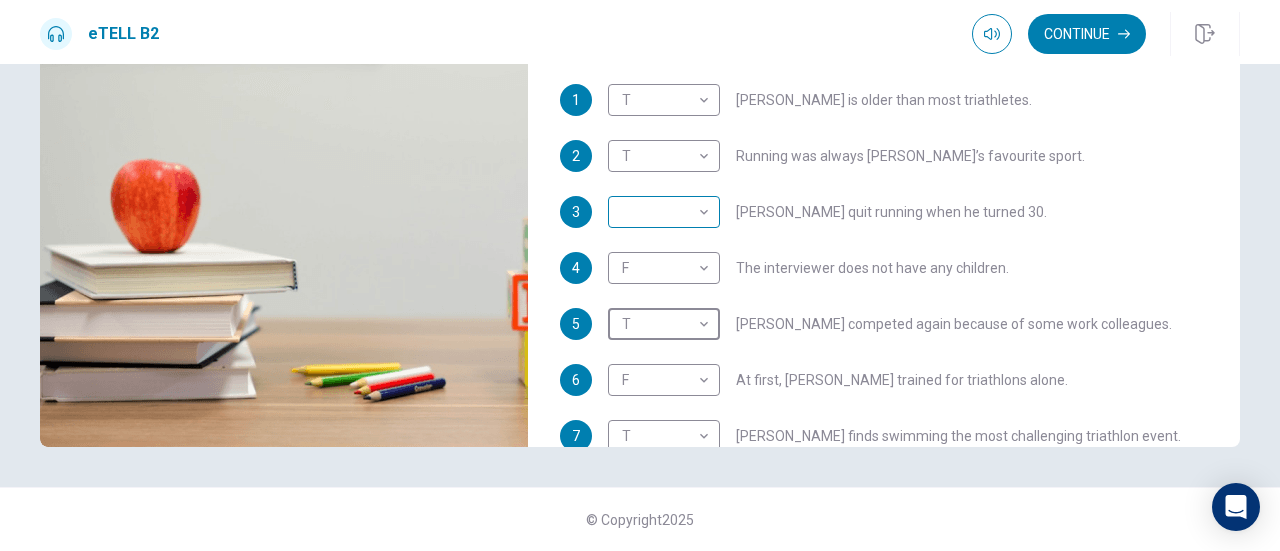 click on "This site uses cookies, as explained in our  Privacy Policy . If you agree to the use of cookies, please click the Accept button and continue to browse our site.   Privacy Policy Accept   eTELL B2 Continue Continue Question 1 For questions 1 – 10, mark each statement True (T) or False (F). You will hear Part One  TWICE.
You have one minute to read the questions for Part One.
Questions 1 - 10 T if the statement is TRUE F if the statement is FALSE 1 T * ​ [PERSON_NAME] is older than most triathletes.  2 T * ​ Running was always [PERSON_NAME]’s favourite sport. 3 ​ ​ [PERSON_NAME] quit running when he turned 30. 4 F * ​ The interviewer does not have any children.  5 T * ​ [PERSON_NAME] competed again because of some work colleagues. 6 F * ​ At first, [PERSON_NAME] trained for triathlons alone. 7 T * ​ [PERSON_NAME] finds swimming the most challenging triathlon event. 8 ​ ​ The interviewer enjoys swimming. 9 ​ ​ [PERSON_NAME] always has a day off from training every week.  10 T * ​ [PERSON_NAME] trains young people nowadays. 02m 19s 2025 00:00" at bounding box center (640, 275) 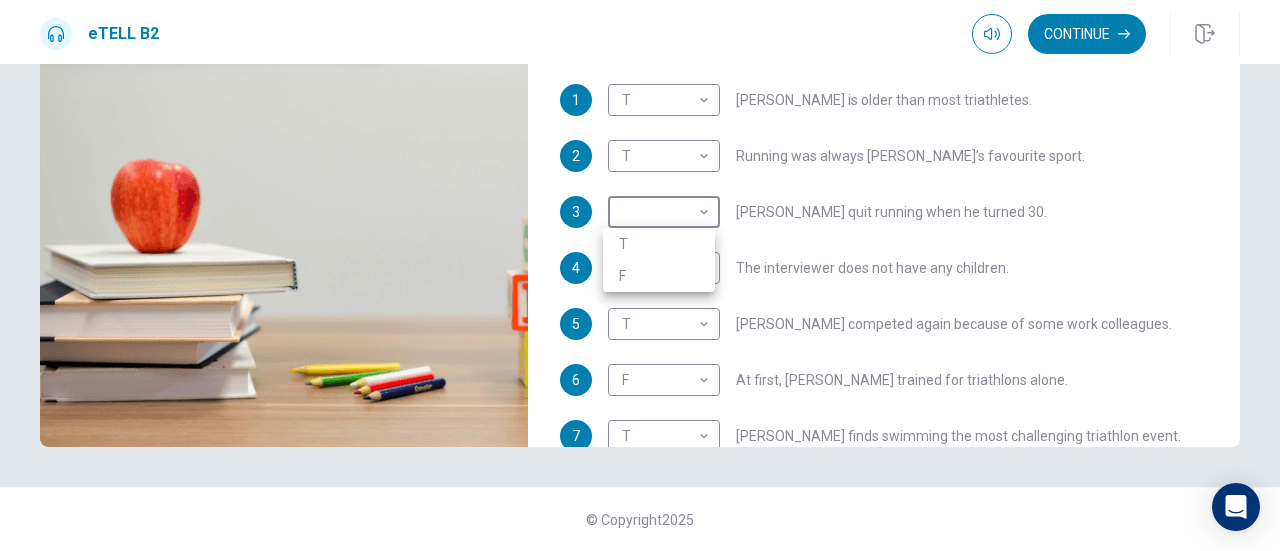 type on "**" 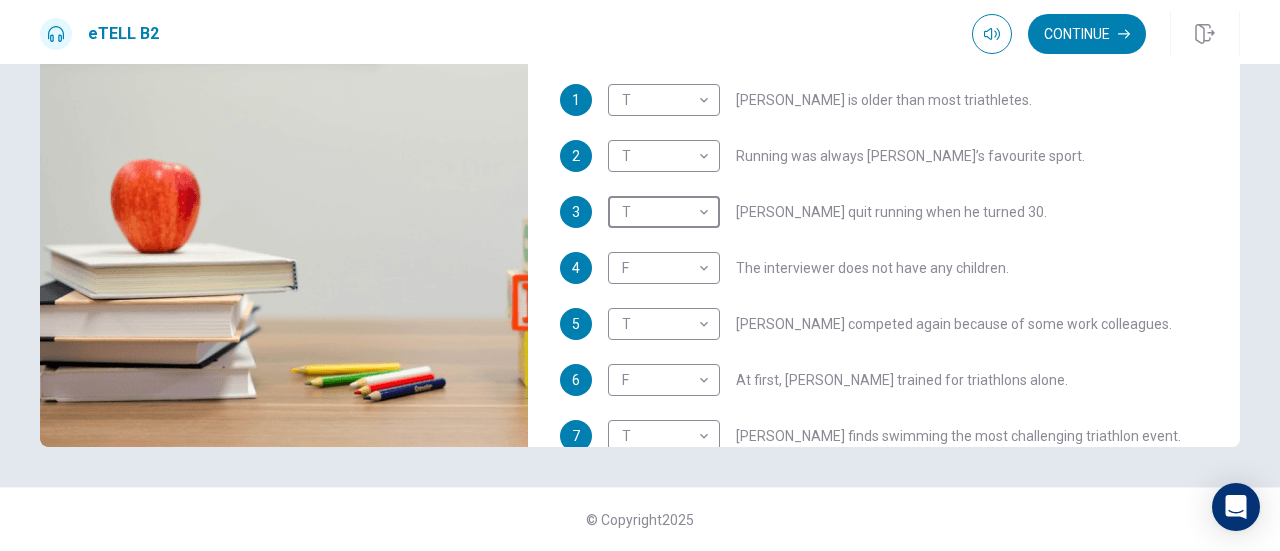 scroll, scrollTop: 300, scrollLeft: 0, axis: vertical 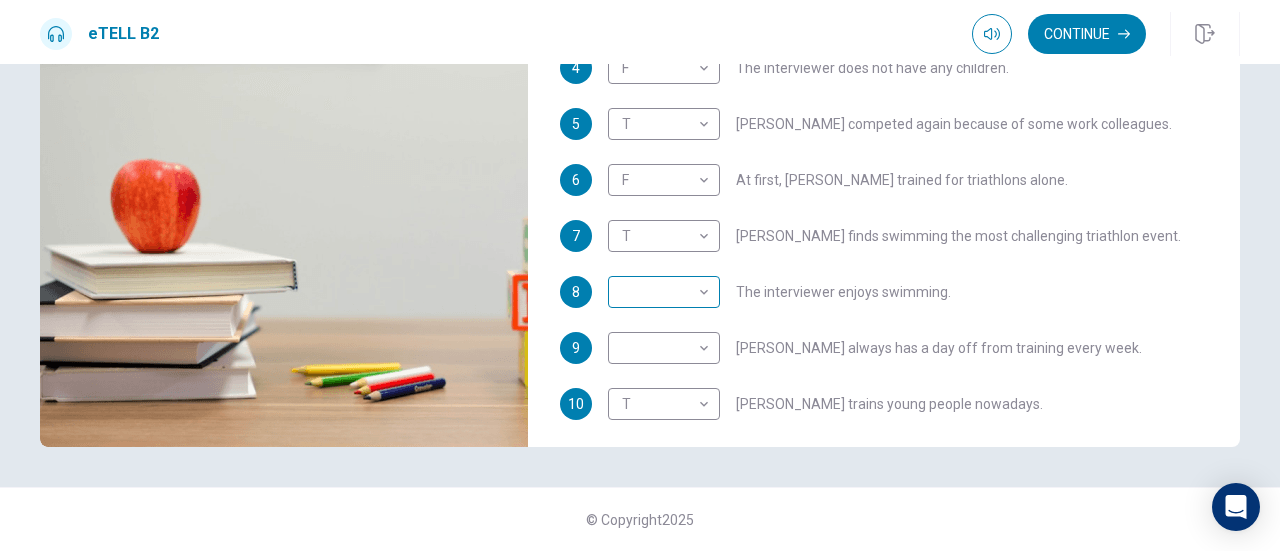 click on "This site uses cookies, as explained in our  Privacy Policy . If you agree to the use of cookies, please click the Accept button and continue to browse our site.   Privacy Policy Accept   eTELL B2 Continue Continue Question 1 For questions 1 – 10, mark each statement True (T) or False (F). You will hear Part One  TWICE.
You have one minute to read the questions for Part One.
Questions 1 - 10 T if the statement is TRUE F if the statement is FALSE 1 T * ​ [PERSON_NAME] is older than most triathletes.  2 T * ​ Running was always [PERSON_NAME]’s favourite sport. 3 T * ​ [PERSON_NAME] quit running when he turned 30. 4 F * ​ The interviewer does not have any children.  5 T * ​ [PERSON_NAME] competed again because of some work colleagues. 6 F * ​ At first, [PERSON_NAME] trained for triathlons alone. 7 T * ​ [PERSON_NAME] finds swimming the most challenging triathlon event. 8 ​ ​ The interviewer enjoys swimming. 9 ​ ​ [PERSON_NAME] always has a day off from training every week.  10 T * ​ [PERSON_NAME] trains young people nowadays. 01m 38s 2025 00:00" at bounding box center (640, 275) 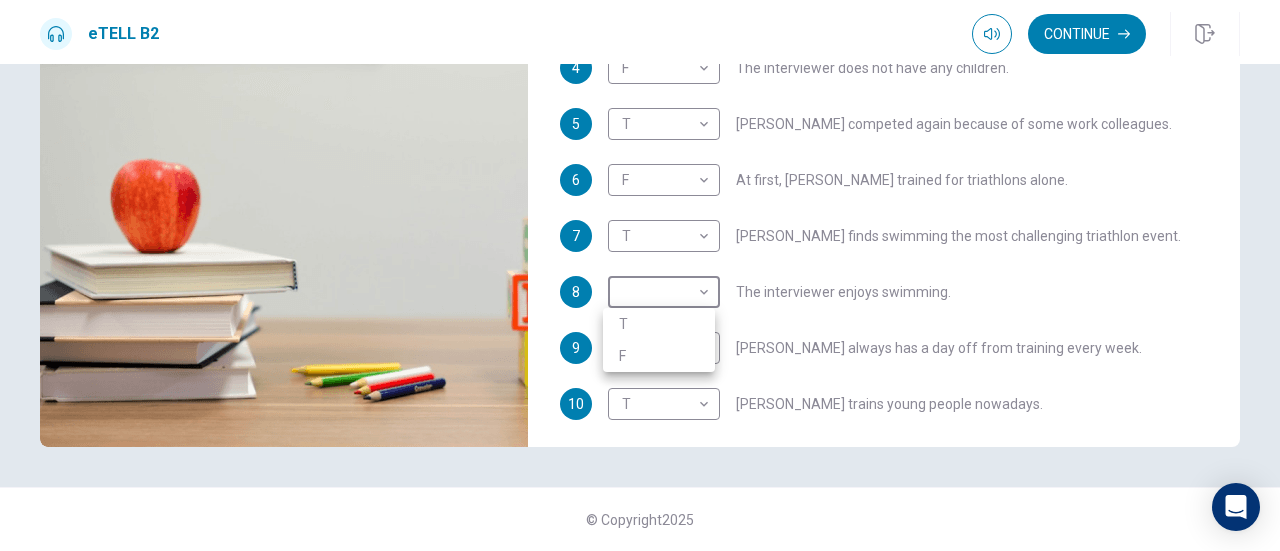 type on "**" 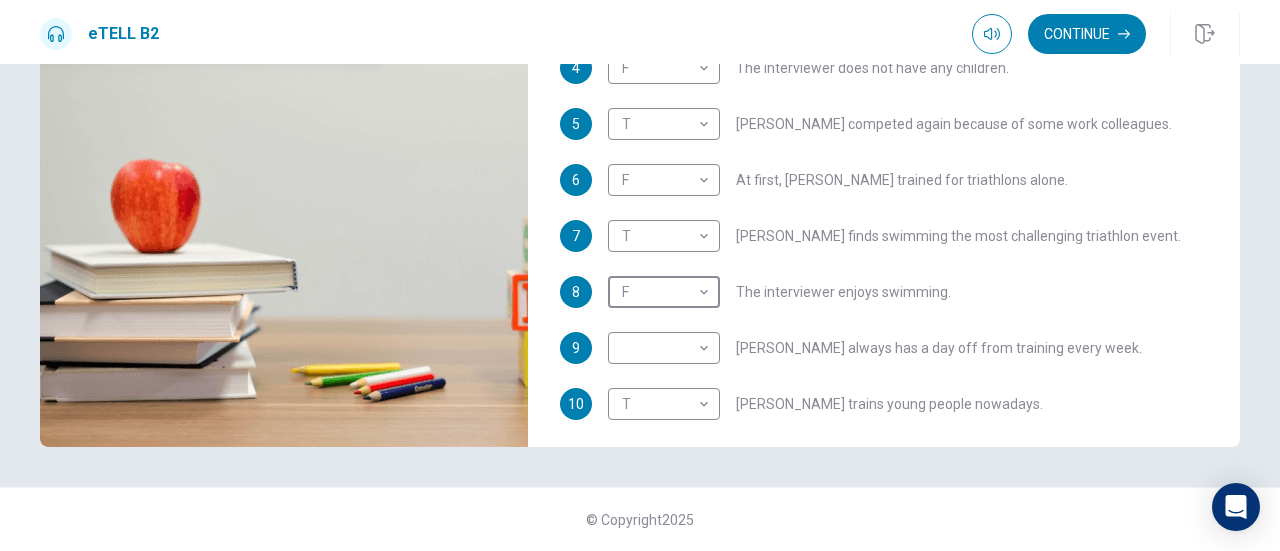 scroll, scrollTop: 352, scrollLeft: 0, axis: vertical 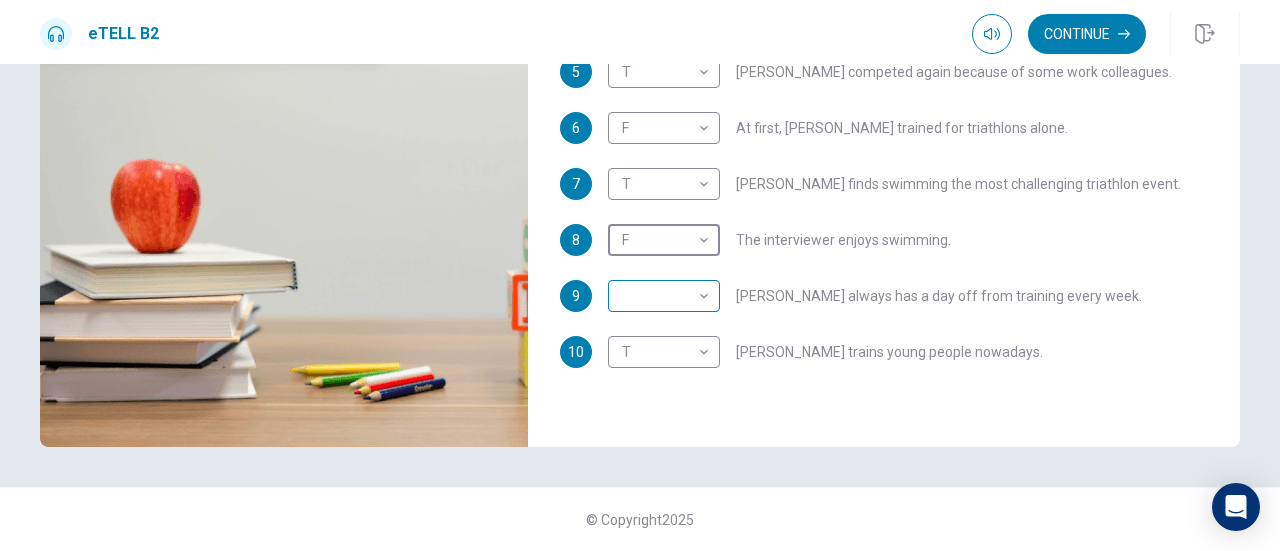 type on "**" 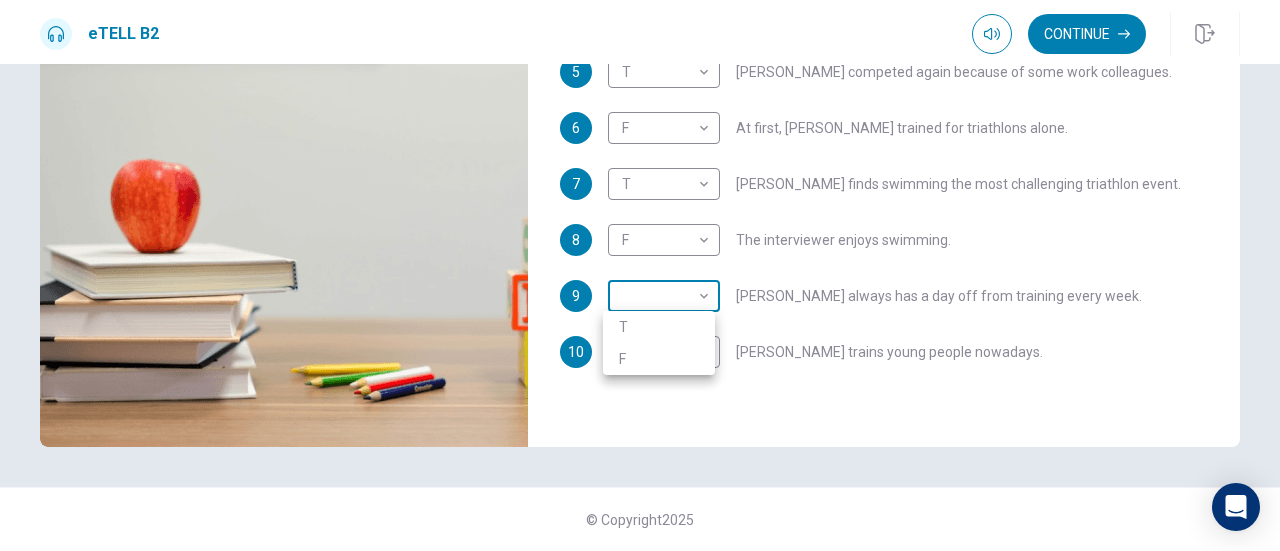 click on "This site uses cookies, as explained in our  Privacy Policy . If you agree to the use of cookies, please click the Accept button and continue to browse our site.   Privacy Policy Accept   eTELL B2 Continue Continue Question 1 For questions 1 – 10, mark each statement True (T) or False (F). You will hear Part One  TWICE.
You have one minute to read the questions for Part One.
Questions 1 - 10 T if the statement is TRUE F if the statement is FALSE 1 T * ​ [PERSON_NAME] is older than most triathletes.  2 T * ​ Running was always [PERSON_NAME]’s favourite sport. 3 T * ​ [PERSON_NAME] quit running when he turned 30. 4 F * ​ The interviewer does not have any children.  5 T * ​ [PERSON_NAME] competed again because of some work colleagues. 6 F * ​ At first, [PERSON_NAME] trained for triathlons alone. 7 T * ​ [PERSON_NAME] finds swimming the most challenging triathlon event. 8 F * ​ The interviewer enjoys swimming. 9 ​ ​ [PERSON_NAME] always has a day off from training every week.  10 T * ​ [PERSON_NAME] trains young people nowadays. 01m 18s 2025 00:00" at bounding box center [640, 275] 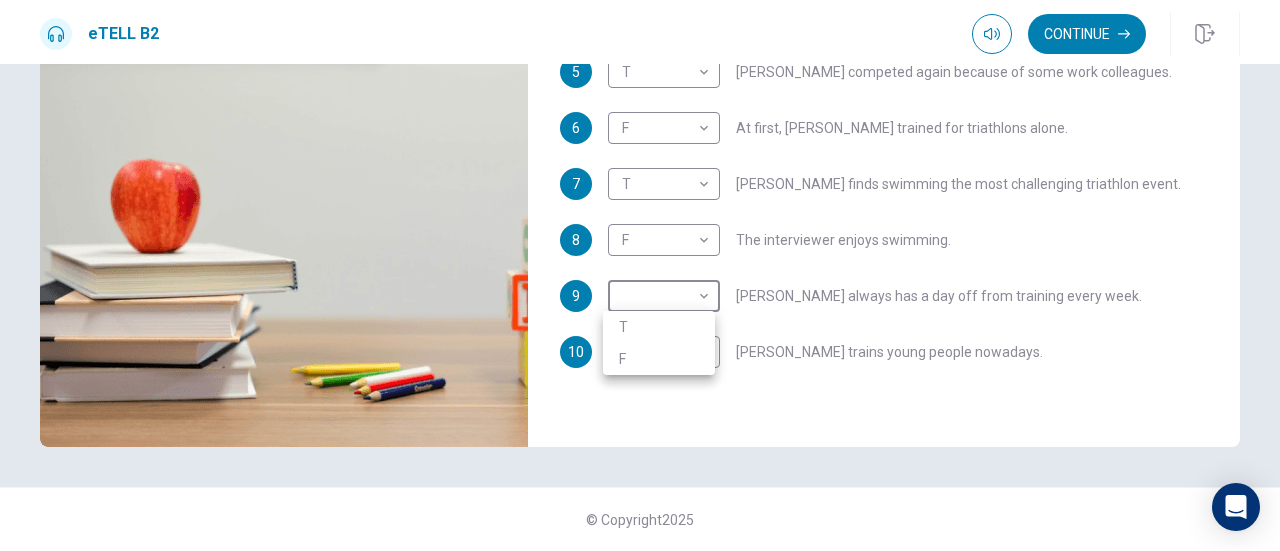 click on "T" at bounding box center (659, 327) 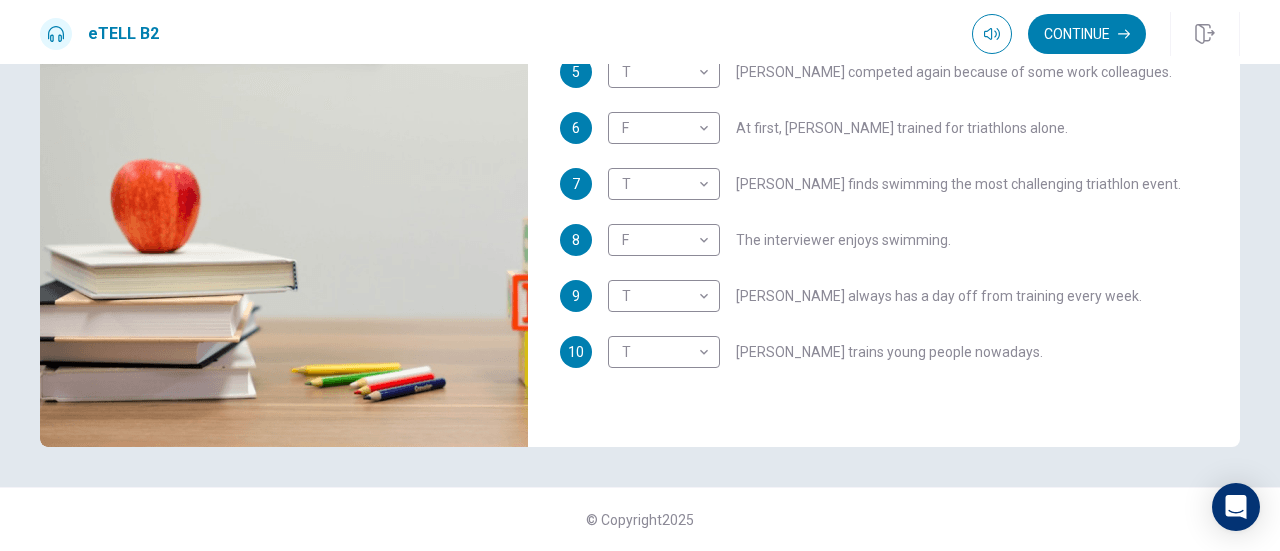 click on "T * ​ [PERSON_NAME] always has a day off from training every week." at bounding box center [875, 296] 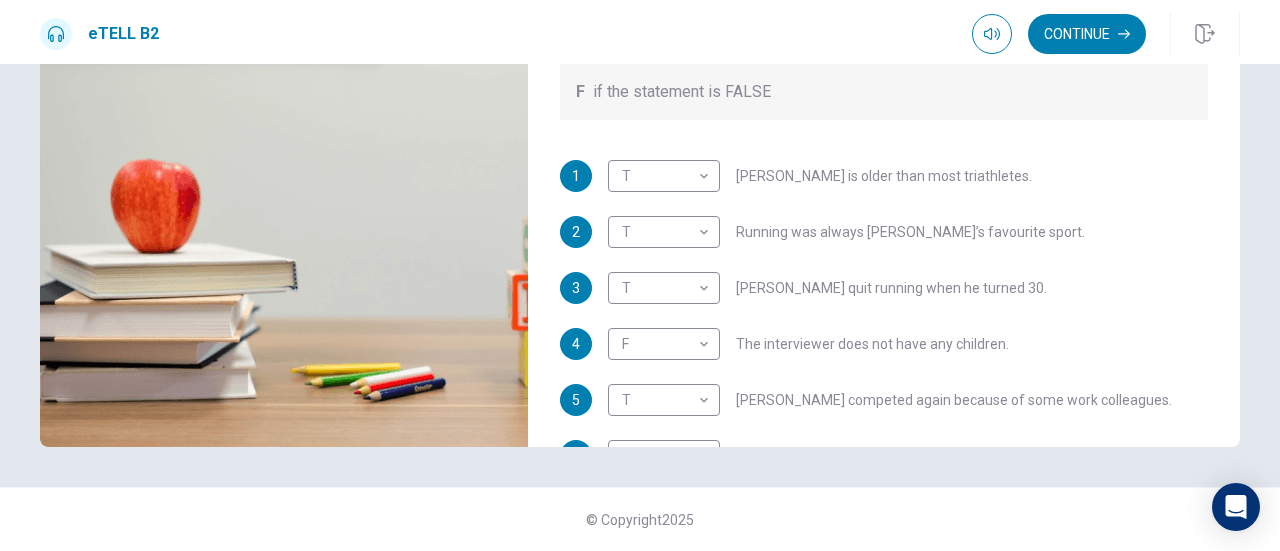 scroll, scrollTop: 0, scrollLeft: 0, axis: both 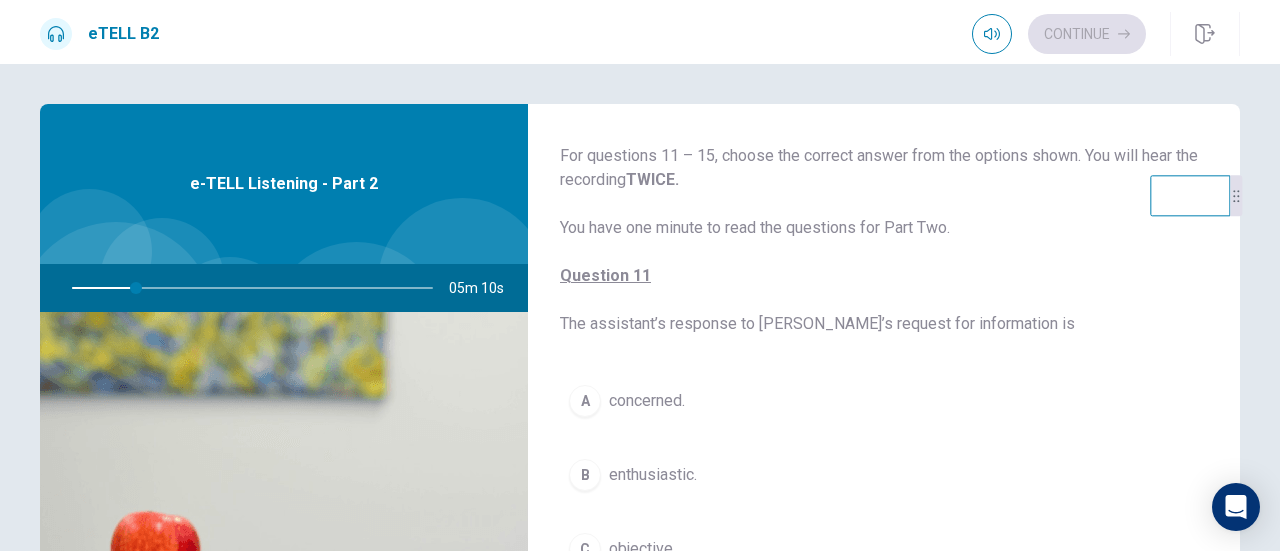 drag, startPoint x: 1165, startPoint y: 155, endPoint x: 1172, endPoint y: 227, distance: 72.33948 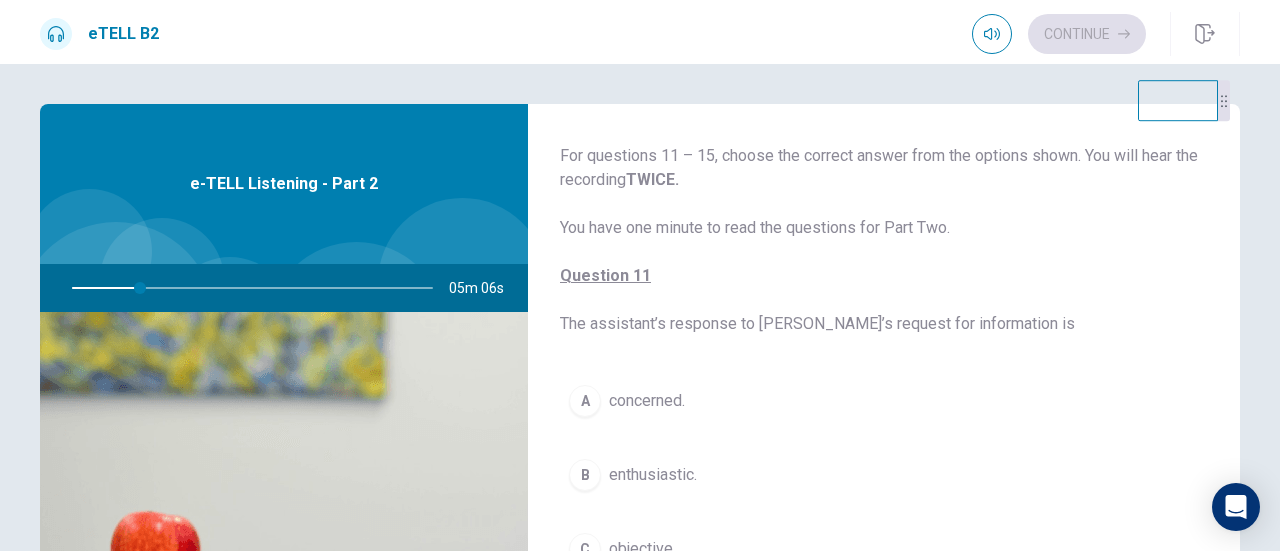 drag, startPoint x: 1169, startPoint y: 212, endPoint x: 1159, endPoint y: 72, distance: 140.35669 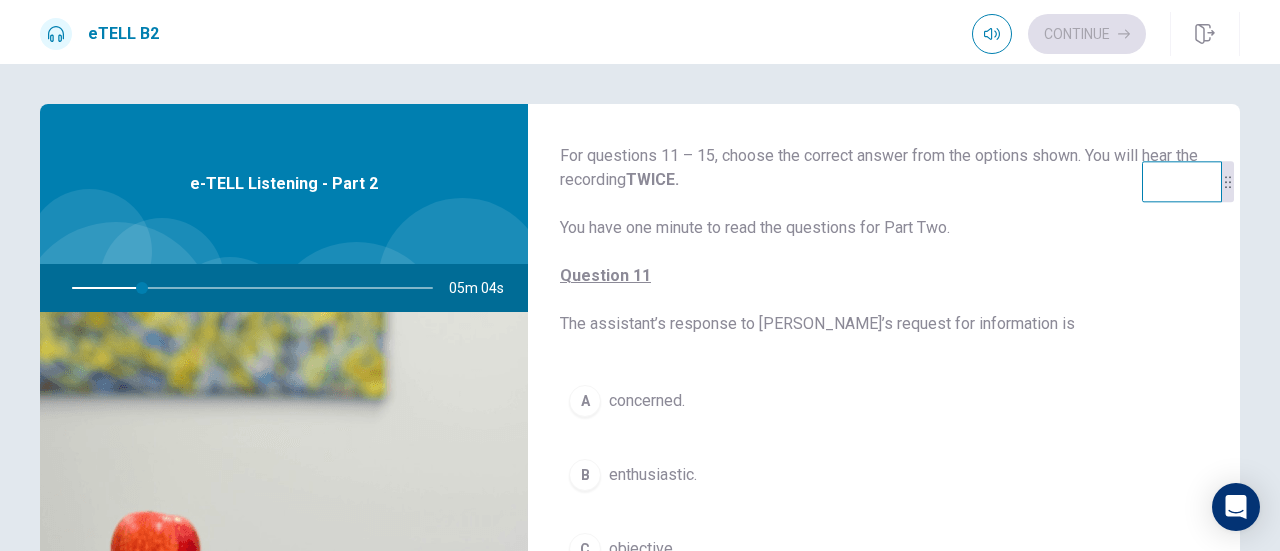 drag, startPoint x: 1182, startPoint y: 129, endPoint x: 1188, endPoint y: 192, distance: 63.28507 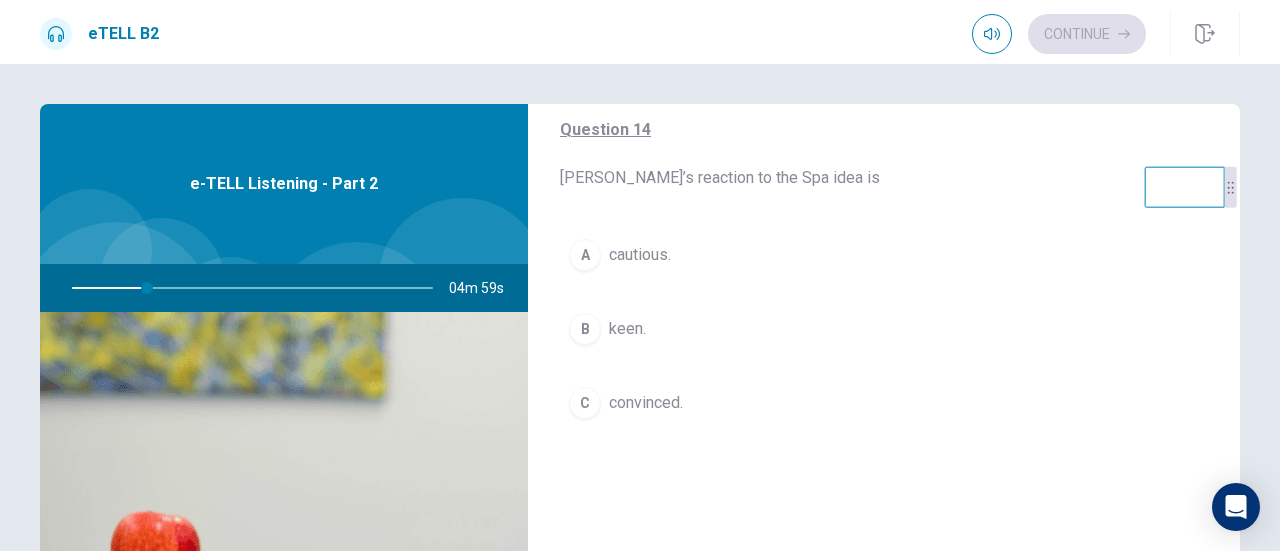 scroll, scrollTop: 1564, scrollLeft: 0, axis: vertical 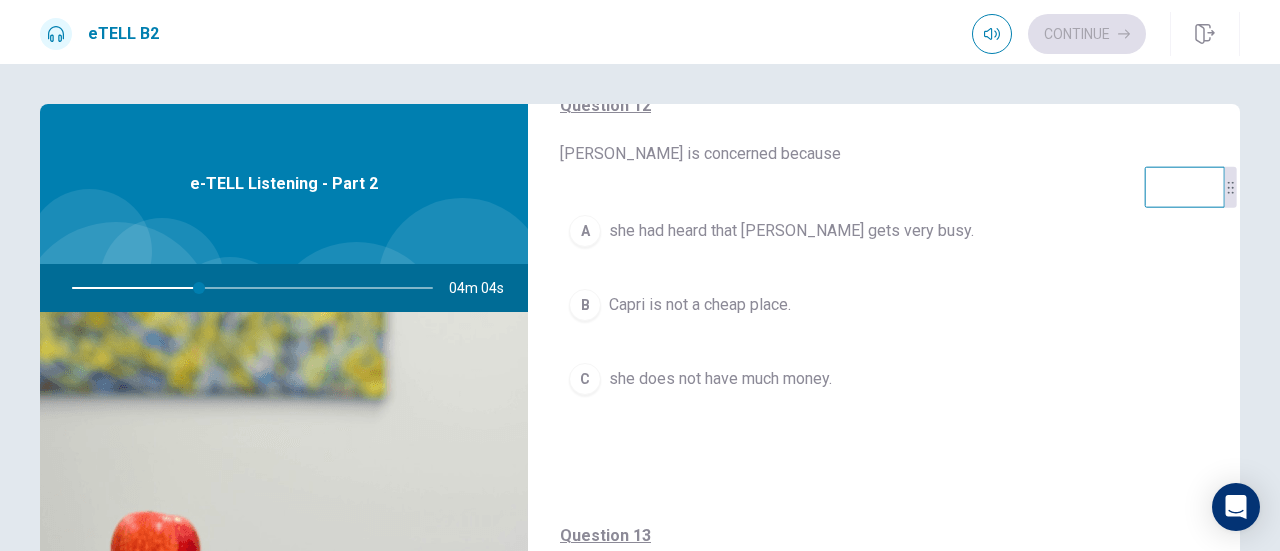 click on "Capri is not a cheap place." at bounding box center [700, 305] 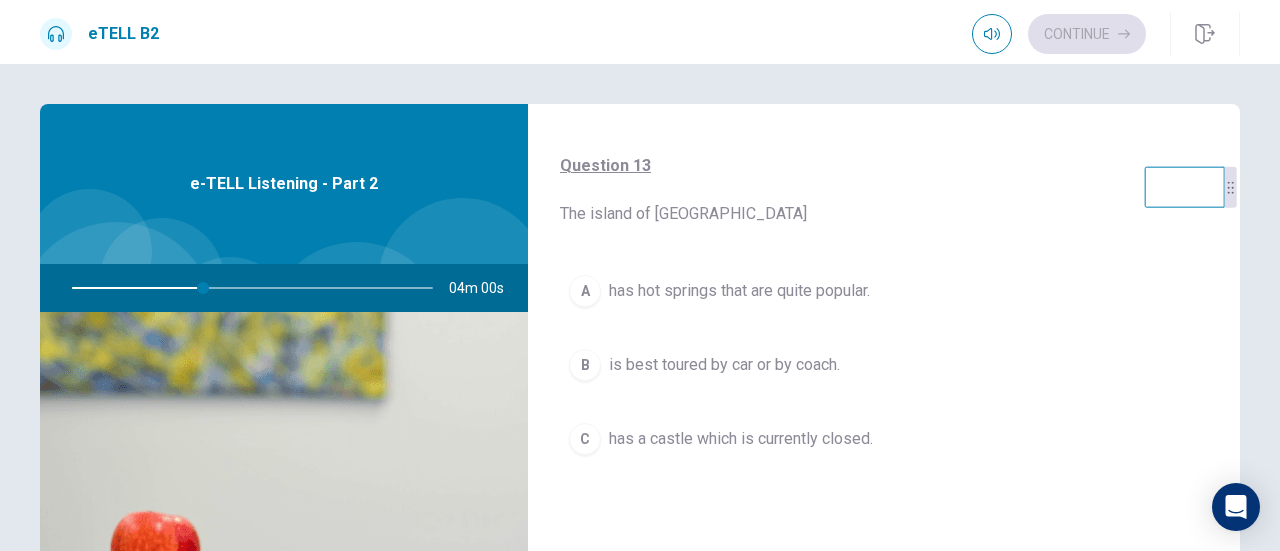 scroll, scrollTop: 1000, scrollLeft: 0, axis: vertical 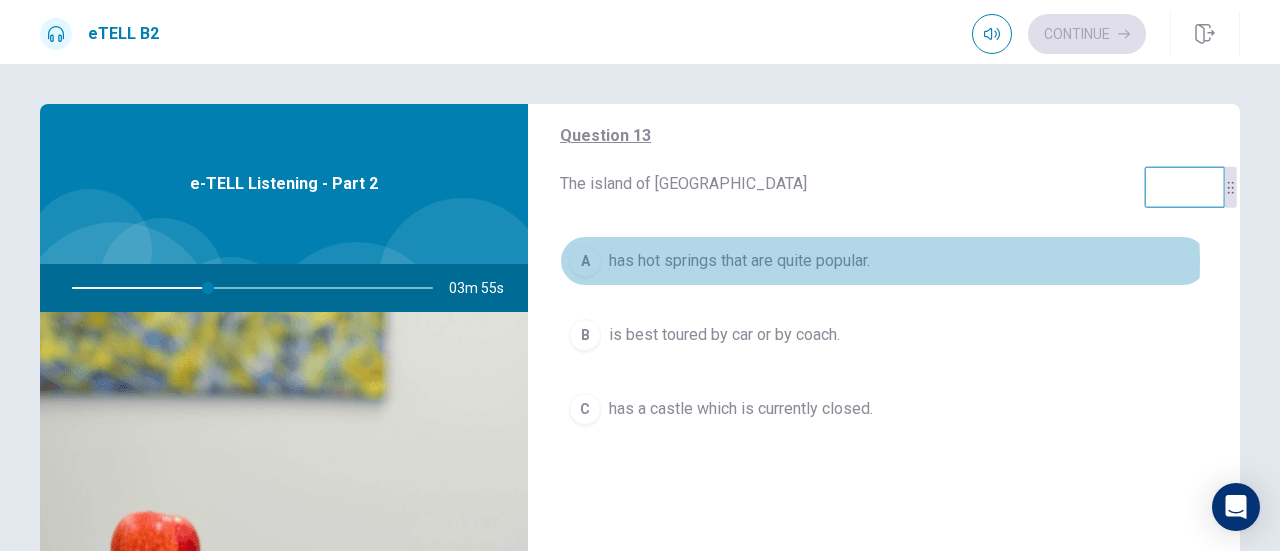 click on "has hot springs that are quite popular." at bounding box center [739, 261] 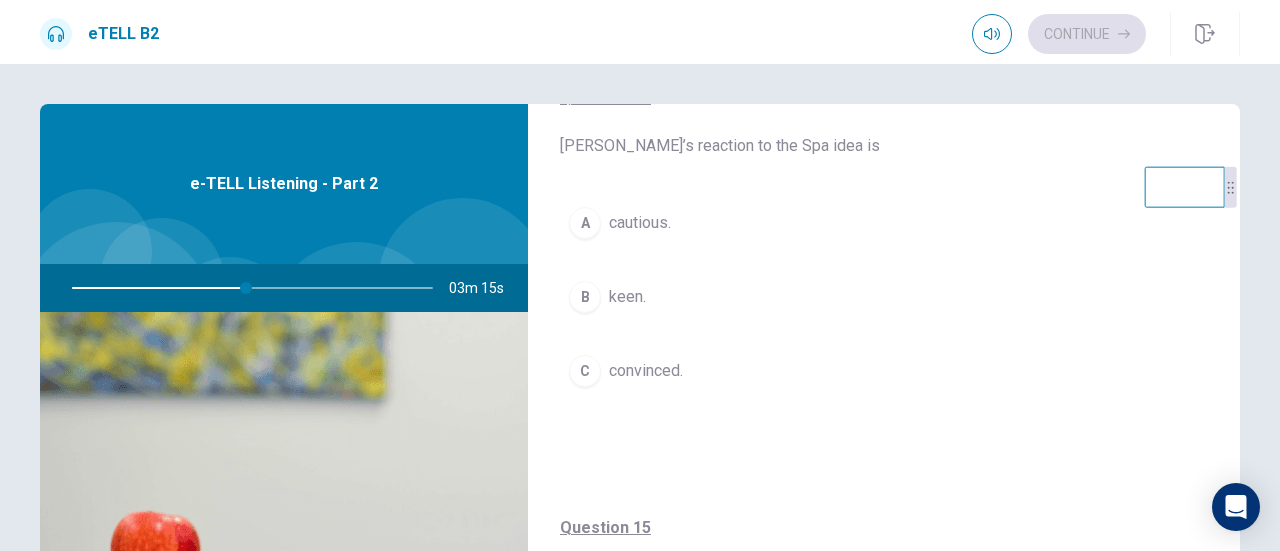 scroll, scrollTop: 1500, scrollLeft: 0, axis: vertical 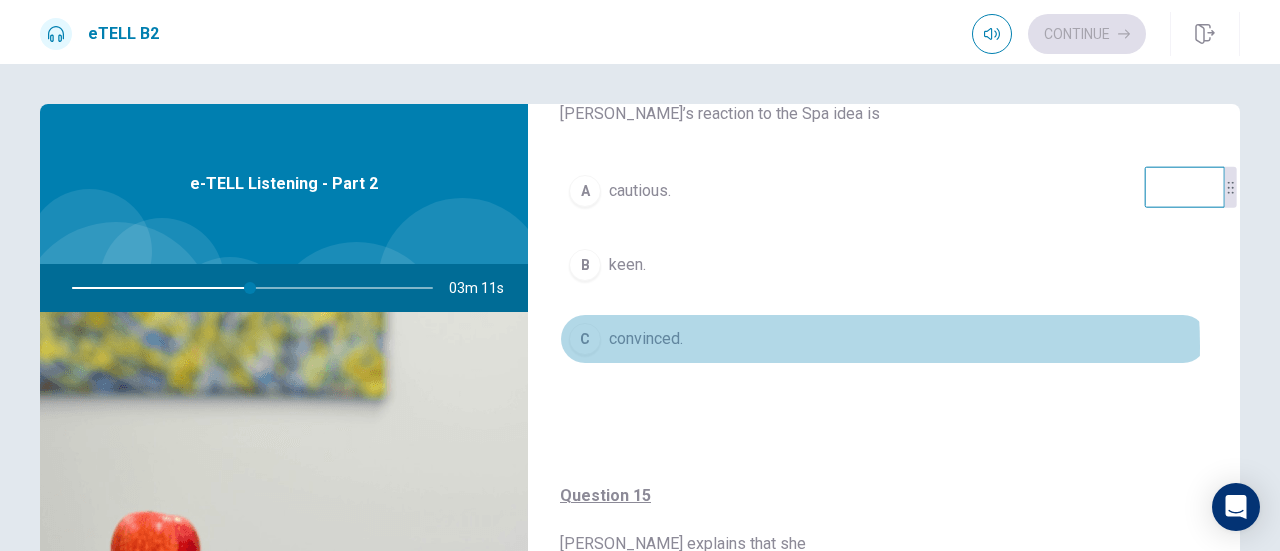 click on "C convinced." at bounding box center [884, 339] 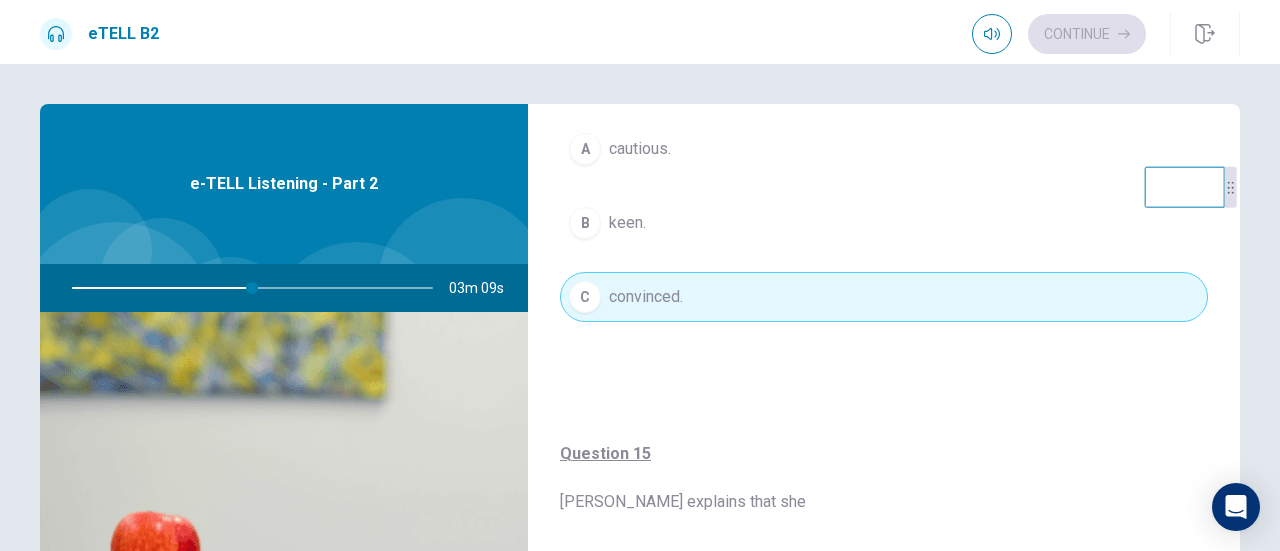 scroll, scrollTop: 1564, scrollLeft: 0, axis: vertical 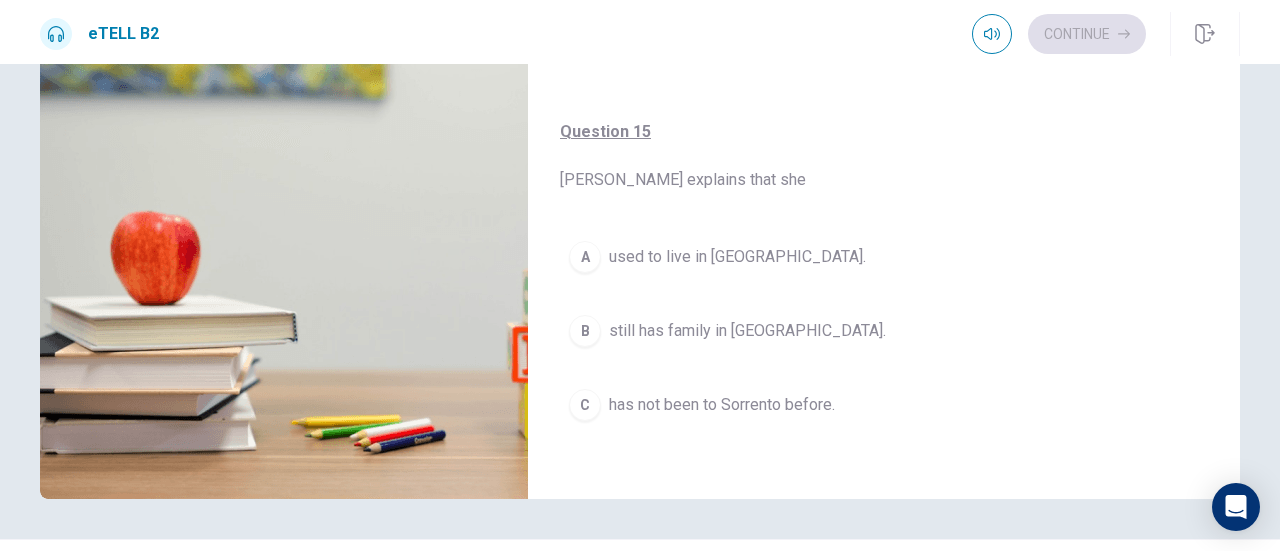 click on "has not been to Sorrento before." at bounding box center (722, 405) 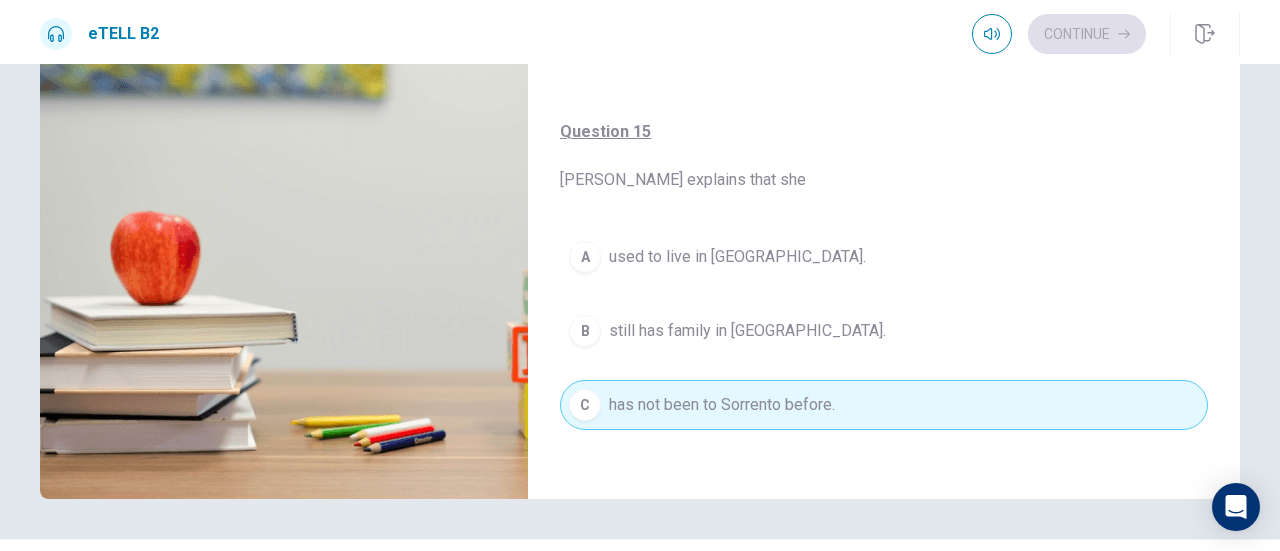 scroll, scrollTop: 352, scrollLeft: 0, axis: vertical 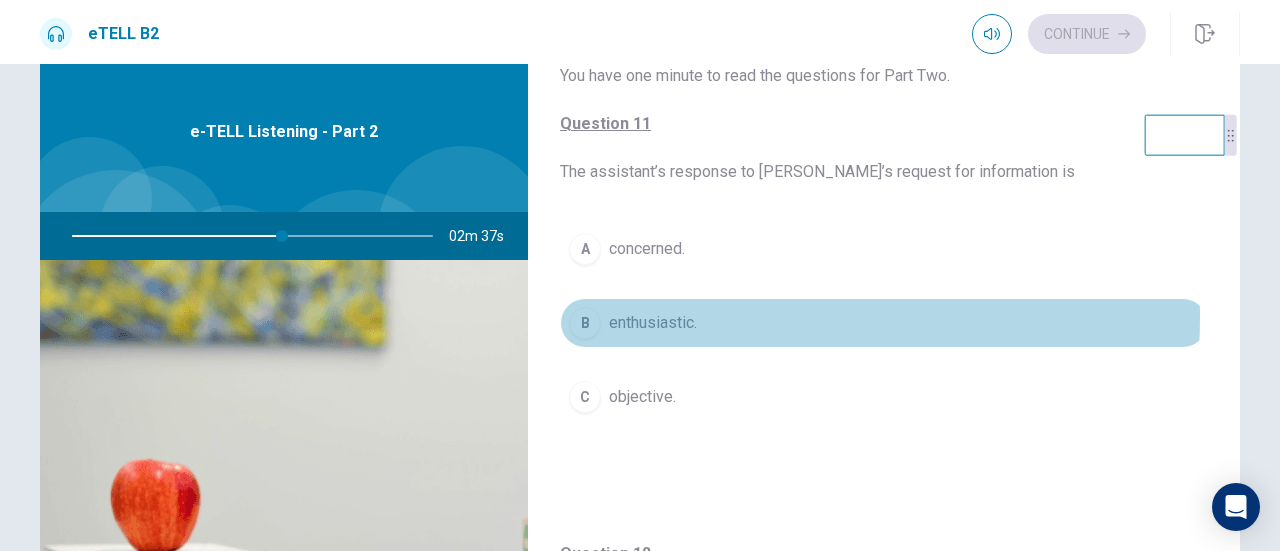 click on "enthusiastic." at bounding box center (653, 323) 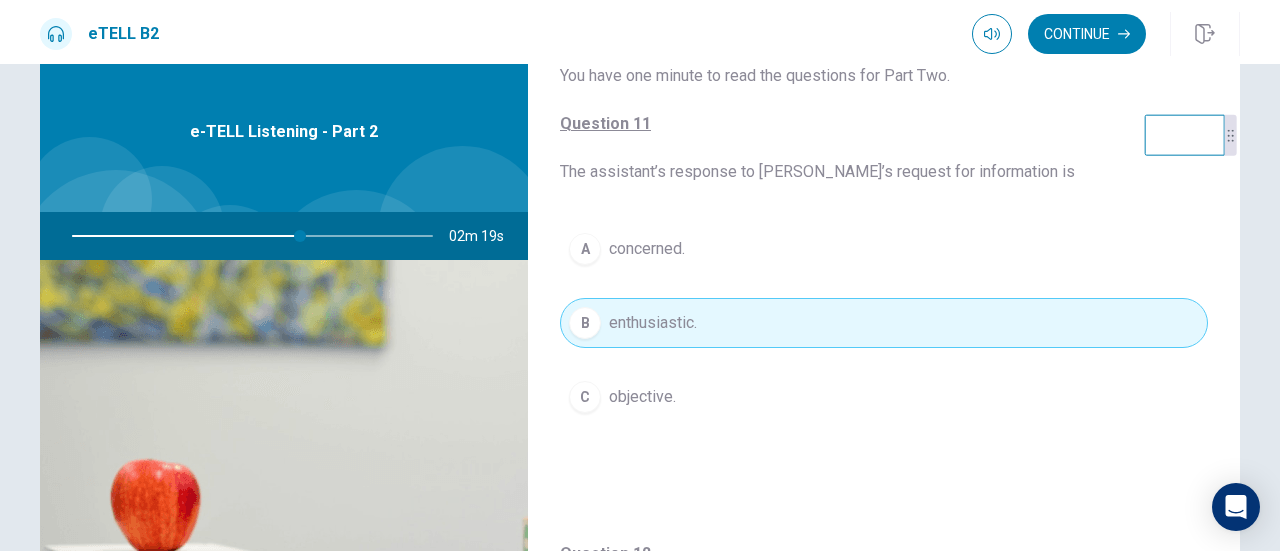 scroll, scrollTop: 200, scrollLeft: 0, axis: vertical 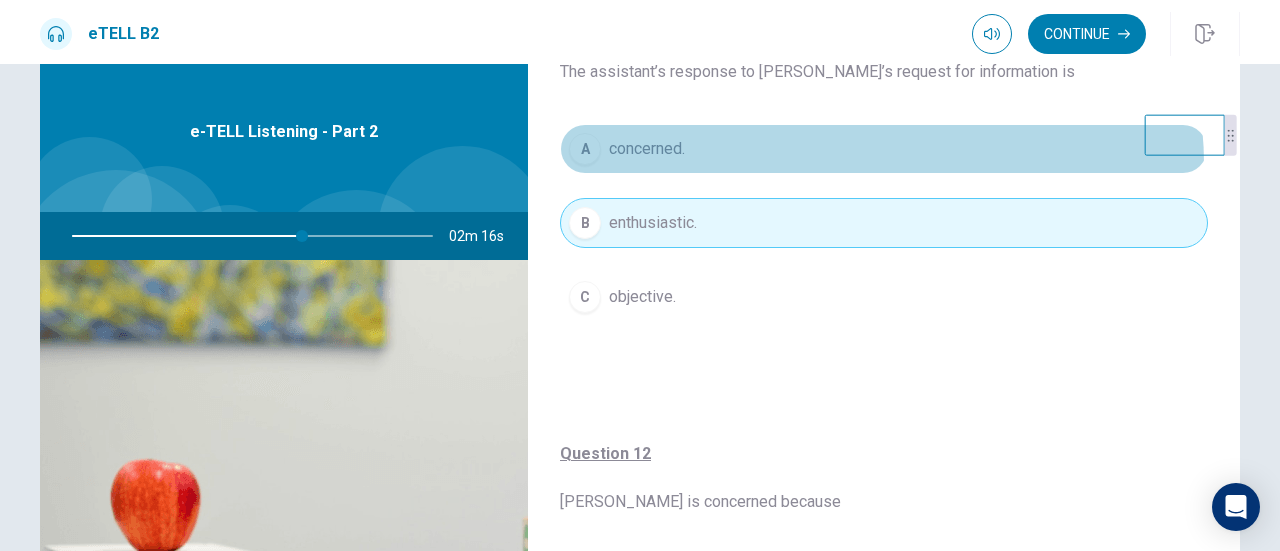 click on "A concerned." at bounding box center [884, 149] 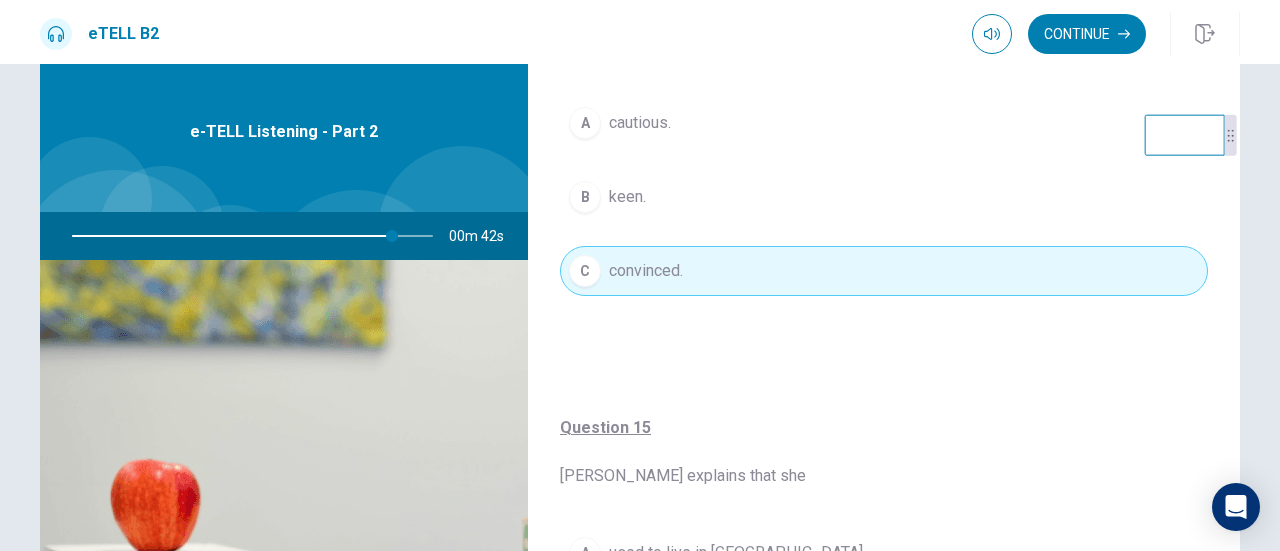 scroll, scrollTop: 1564, scrollLeft: 0, axis: vertical 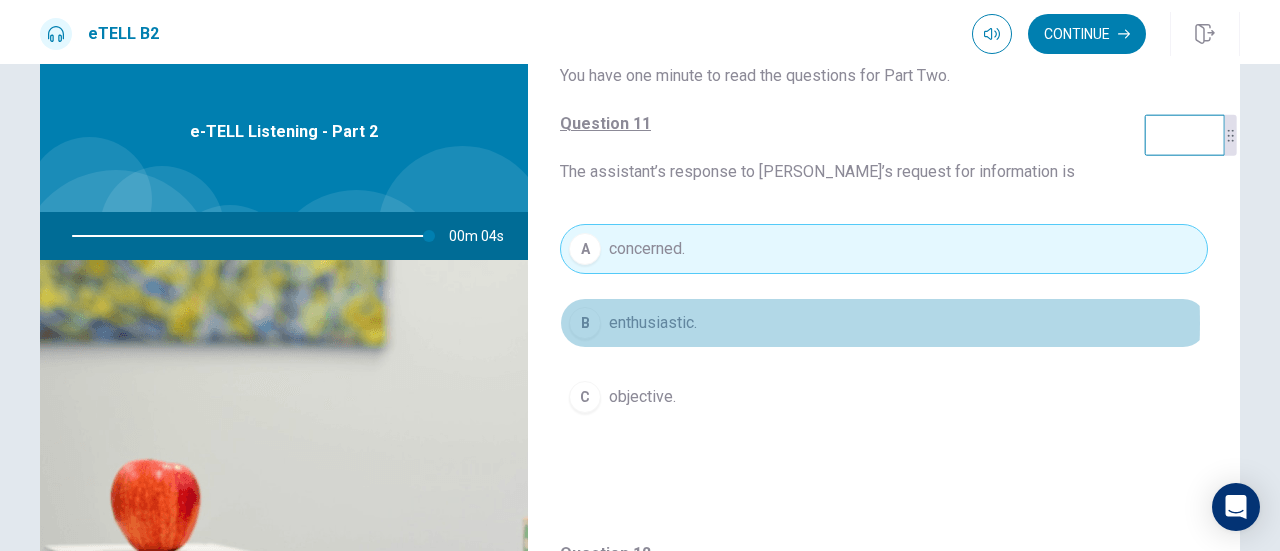 click on "B enthusiastic." at bounding box center (884, 323) 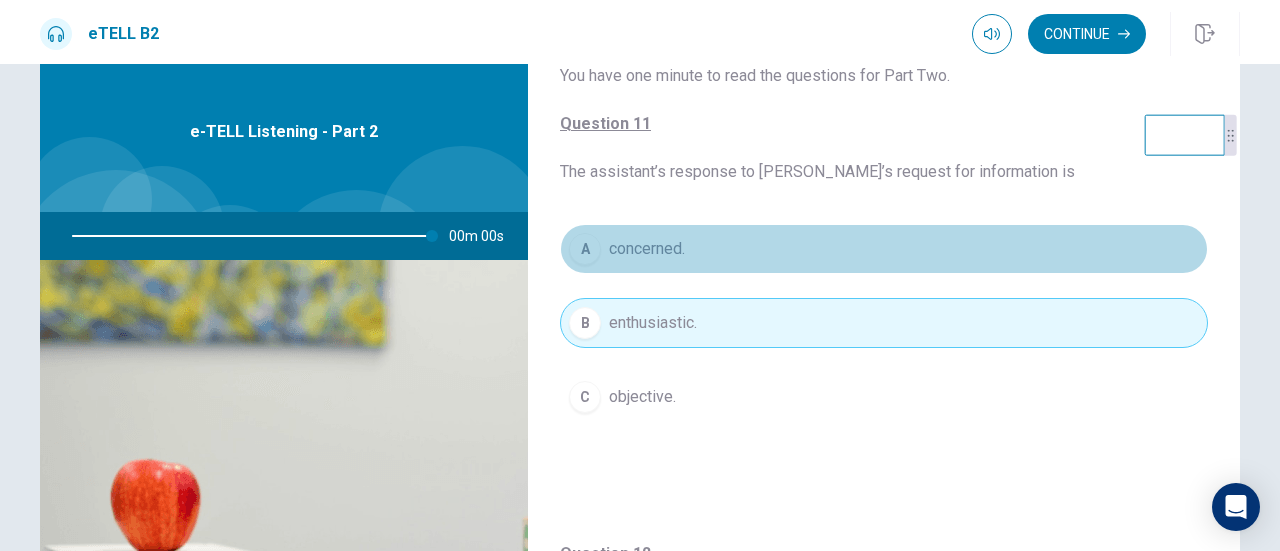 click on "A concerned." at bounding box center [884, 249] 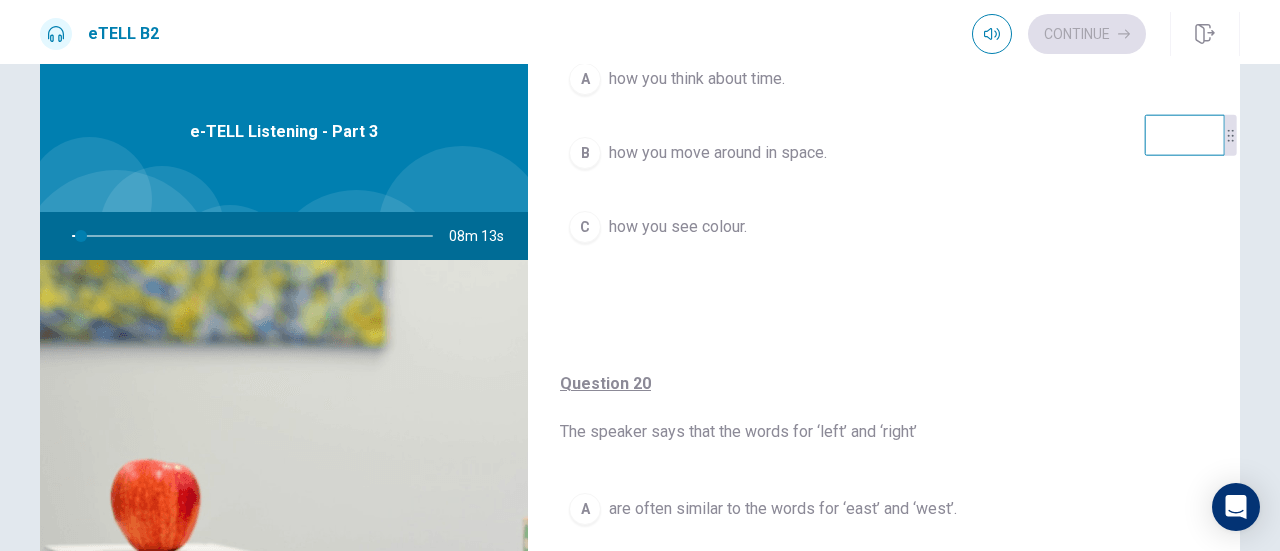 scroll, scrollTop: 1516, scrollLeft: 0, axis: vertical 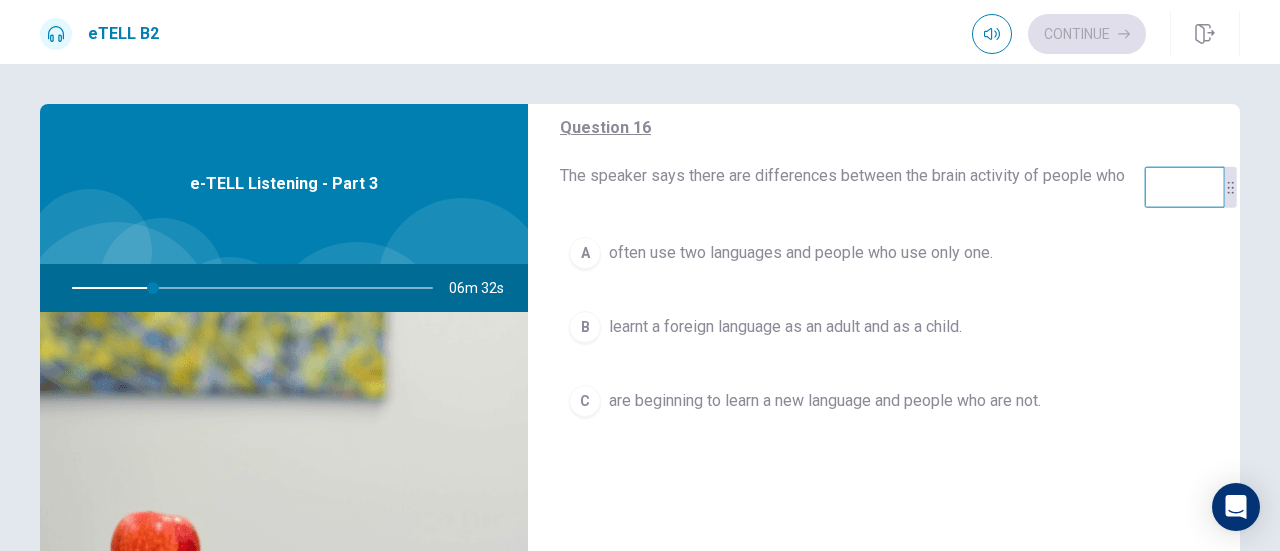 click on "often use two languages and people who use only one." at bounding box center (801, 253) 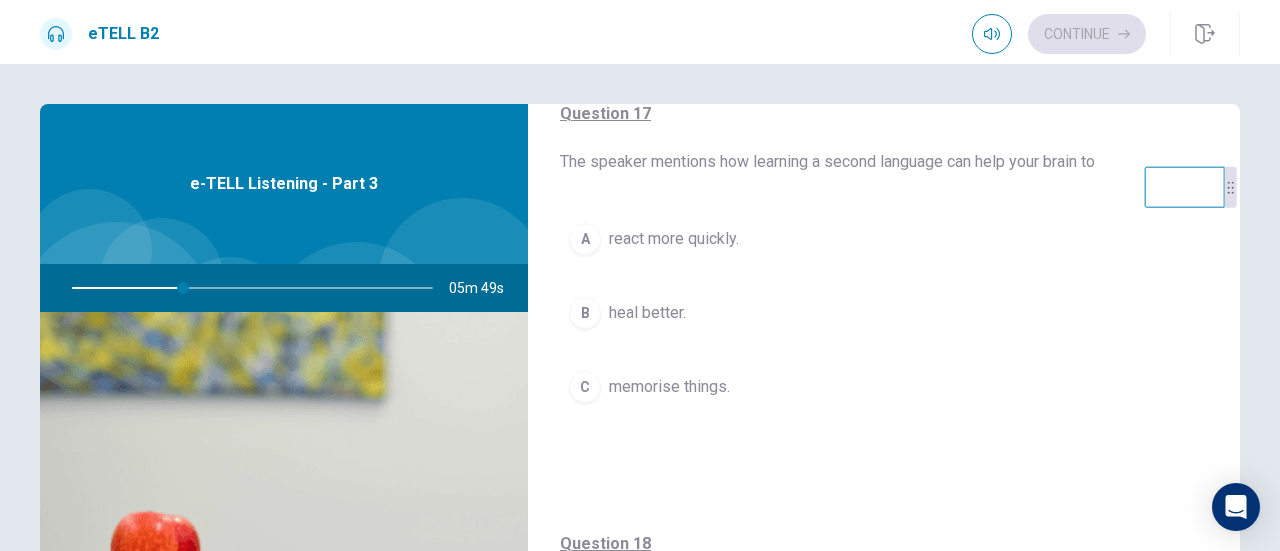 scroll, scrollTop: 500, scrollLeft: 0, axis: vertical 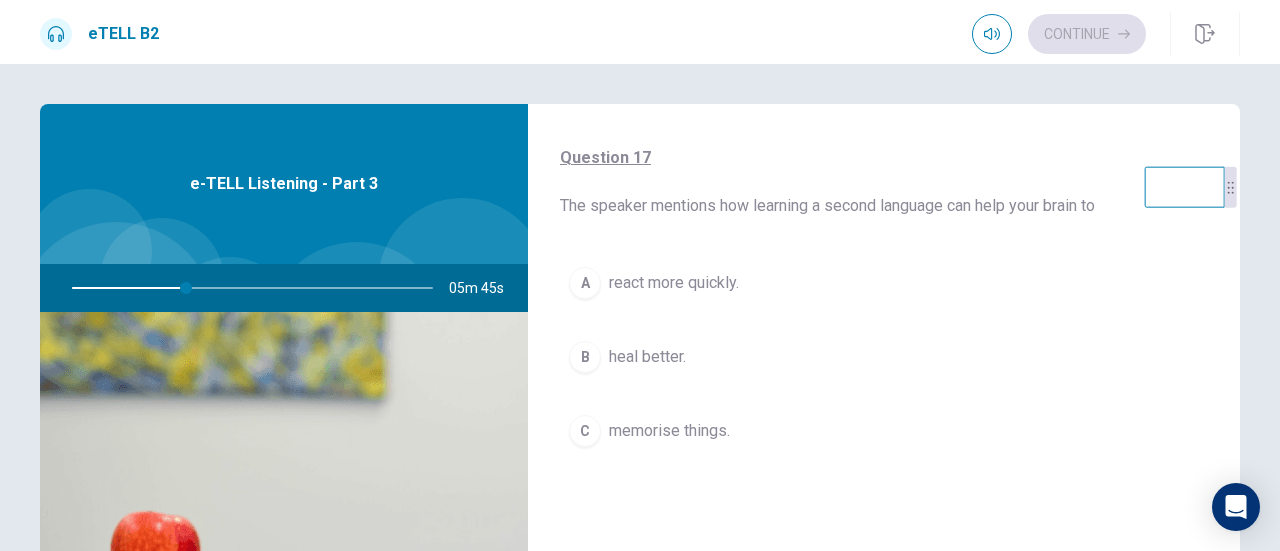 click on "heal better." at bounding box center [647, 357] 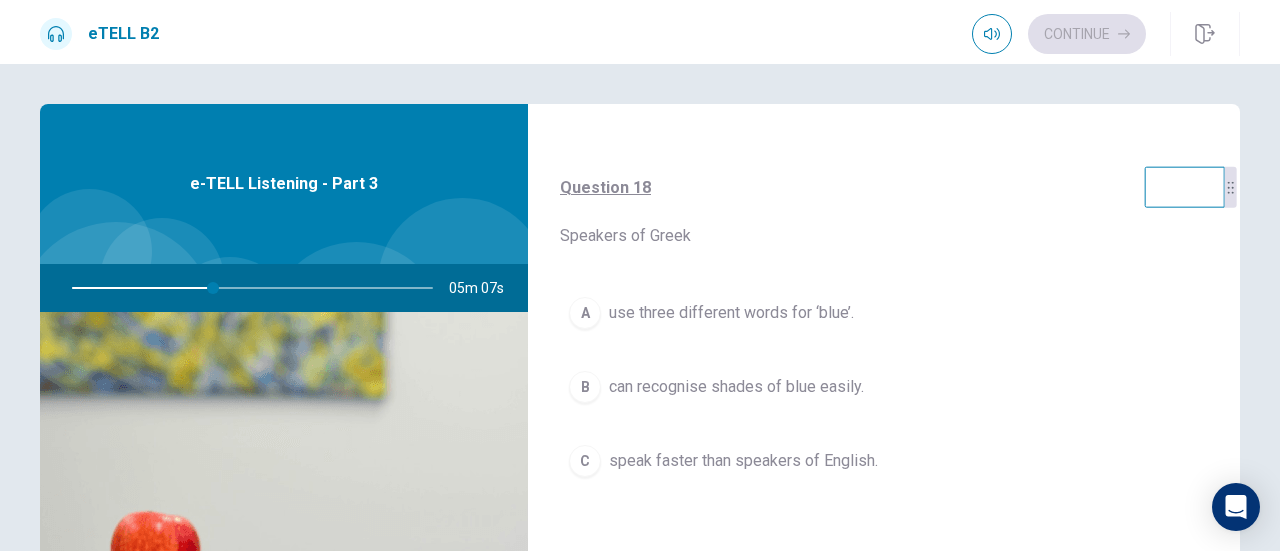 scroll, scrollTop: 1000, scrollLeft: 0, axis: vertical 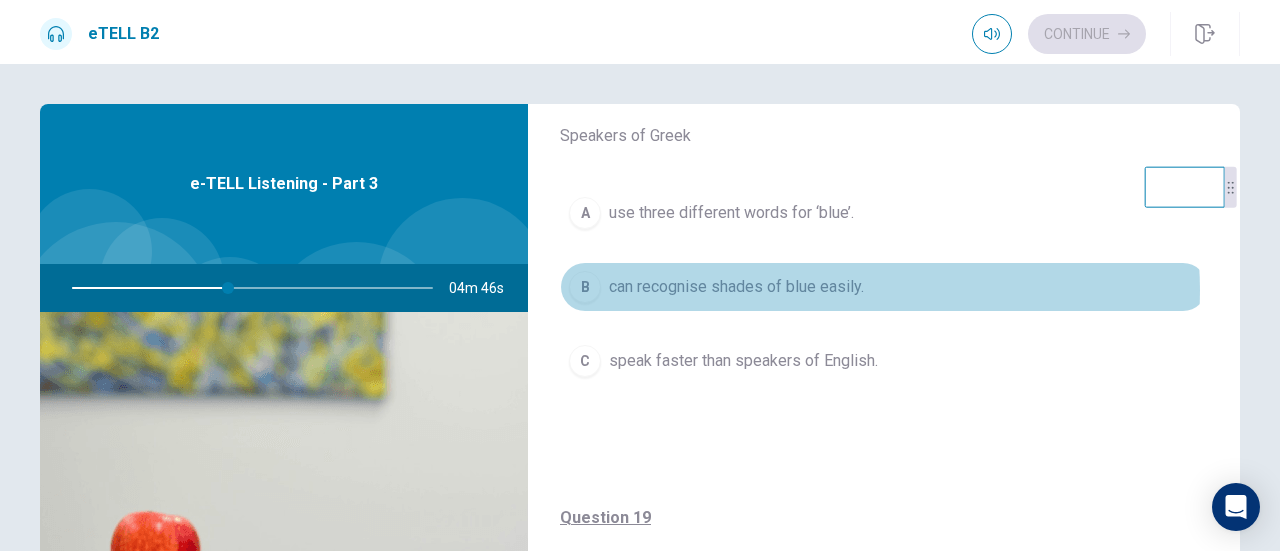 click on "can recognise shades of blue easily." at bounding box center (736, 287) 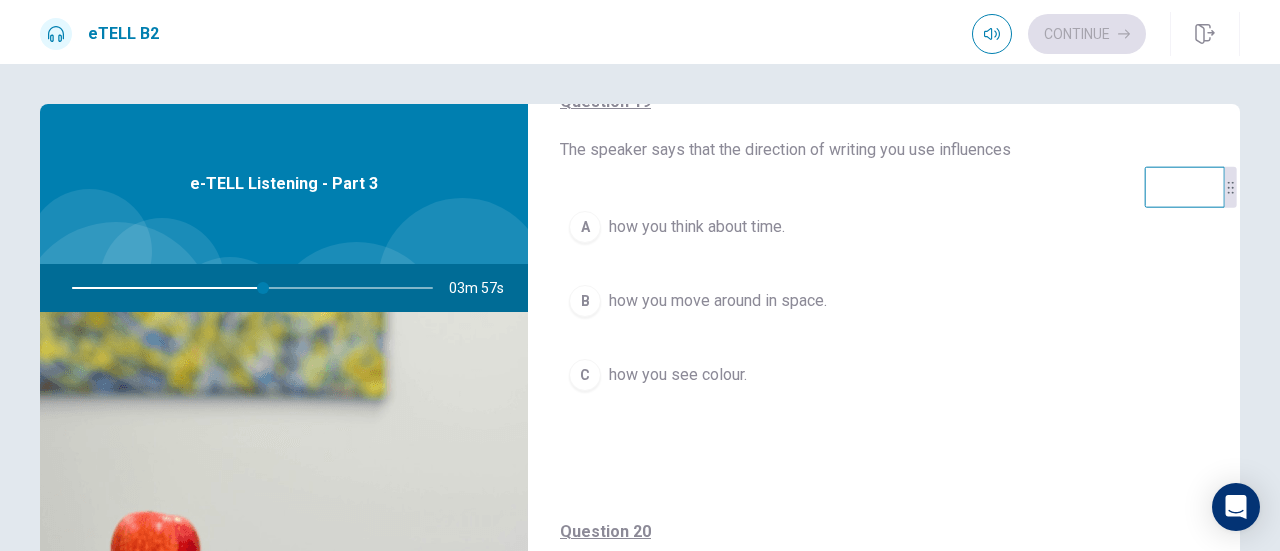 scroll, scrollTop: 1516, scrollLeft: 0, axis: vertical 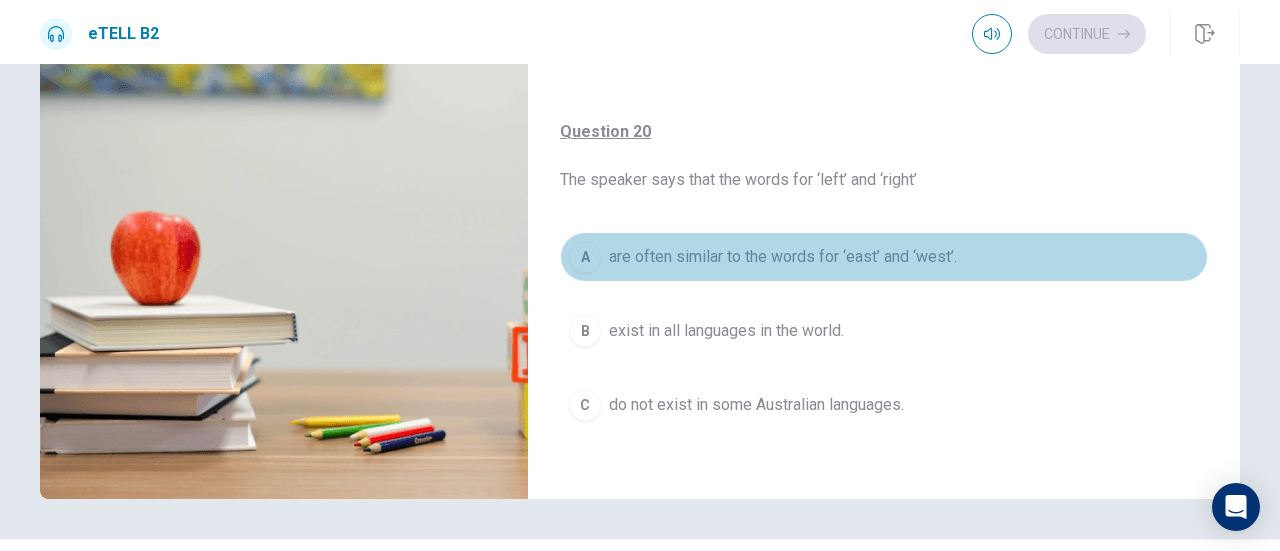 click on "are often similar to the words for ‘east’ and ‘west’." at bounding box center (783, 257) 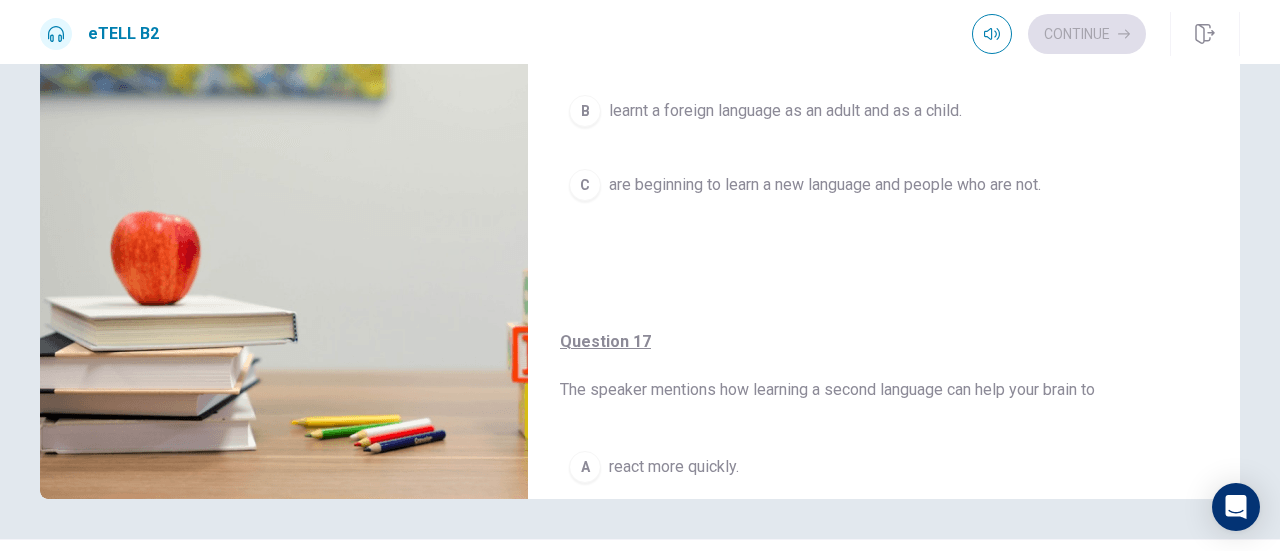 scroll, scrollTop: 0, scrollLeft: 0, axis: both 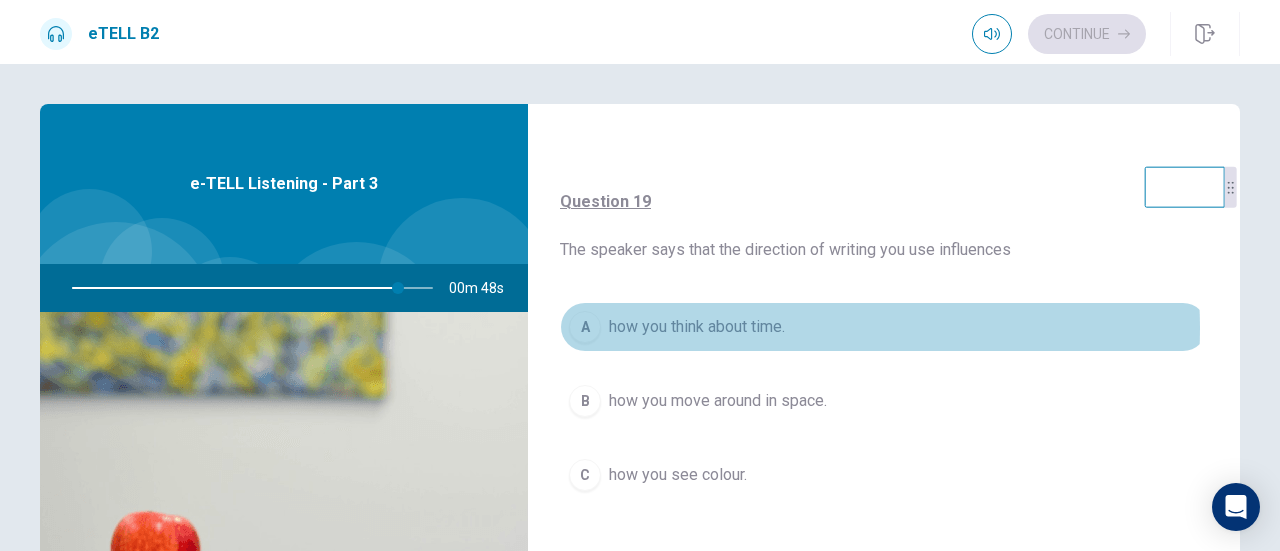 click on "how you think about time." at bounding box center (697, 327) 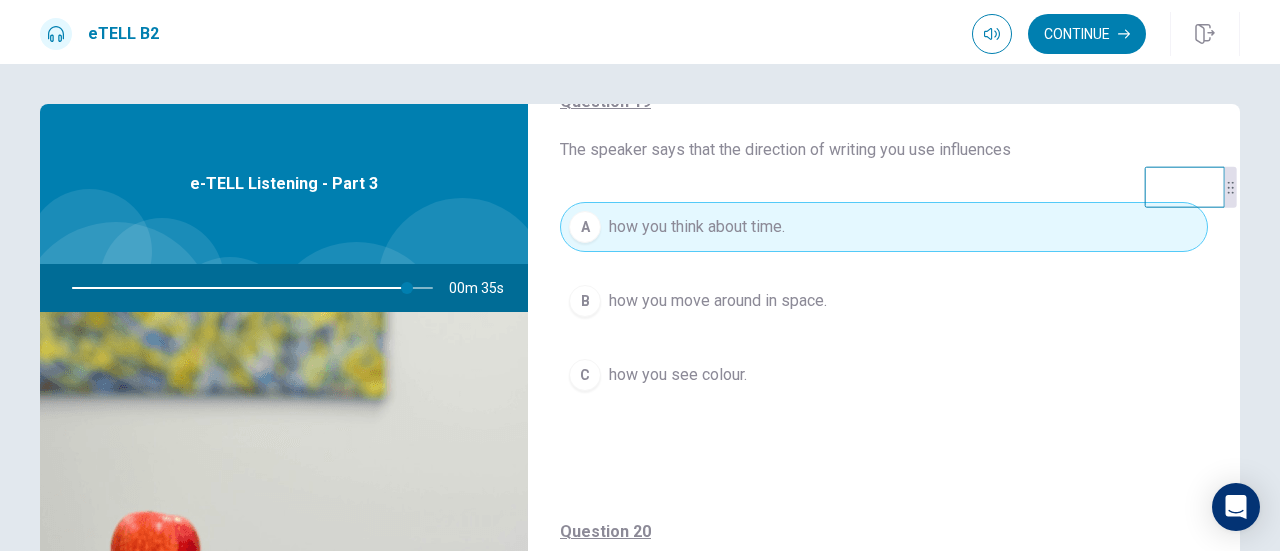 scroll, scrollTop: 1516, scrollLeft: 0, axis: vertical 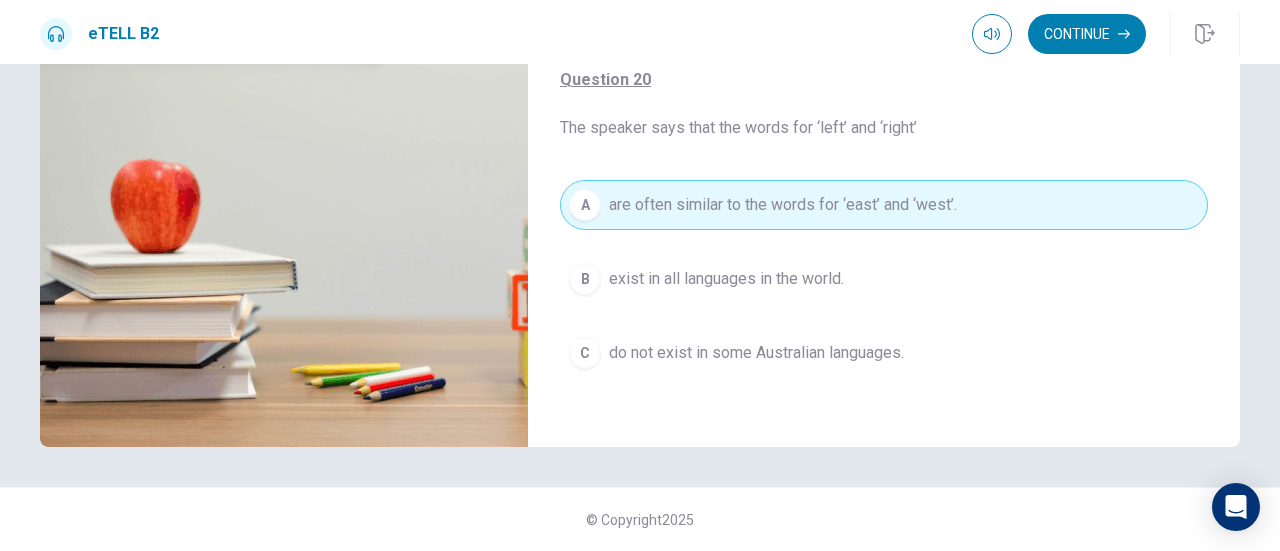 type on "*" 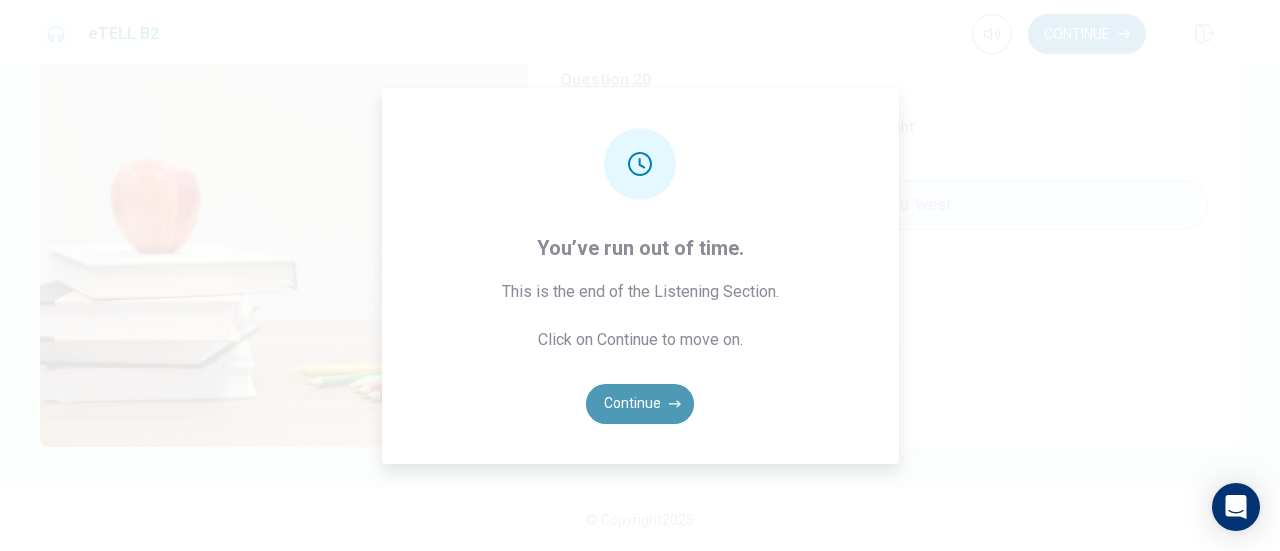 click on "Continue" at bounding box center (640, 404) 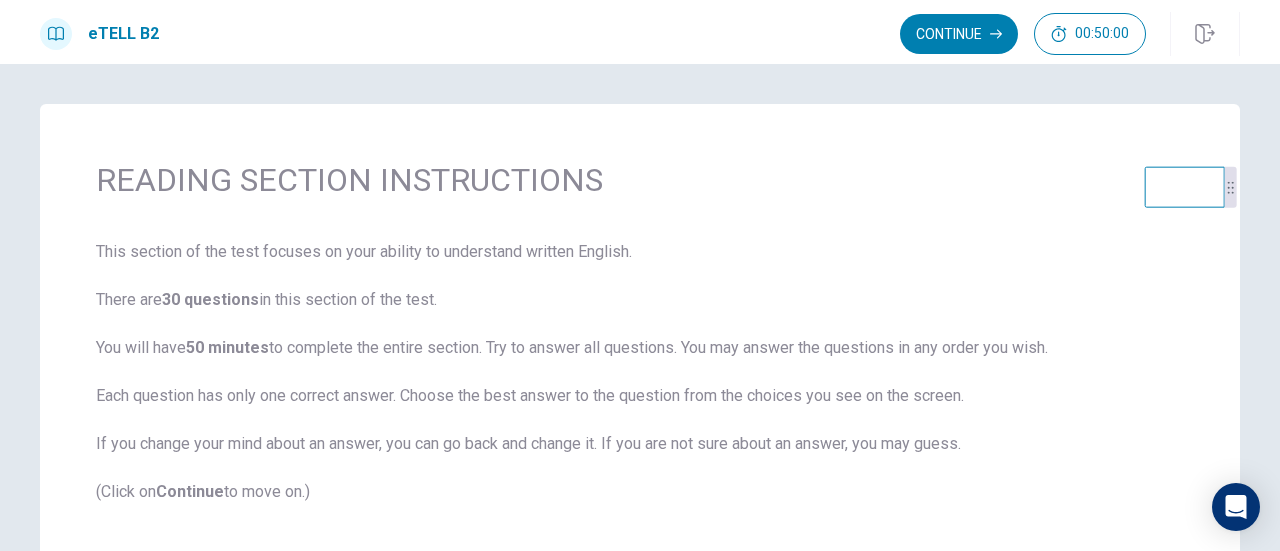 scroll, scrollTop: 112, scrollLeft: 0, axis: vertical 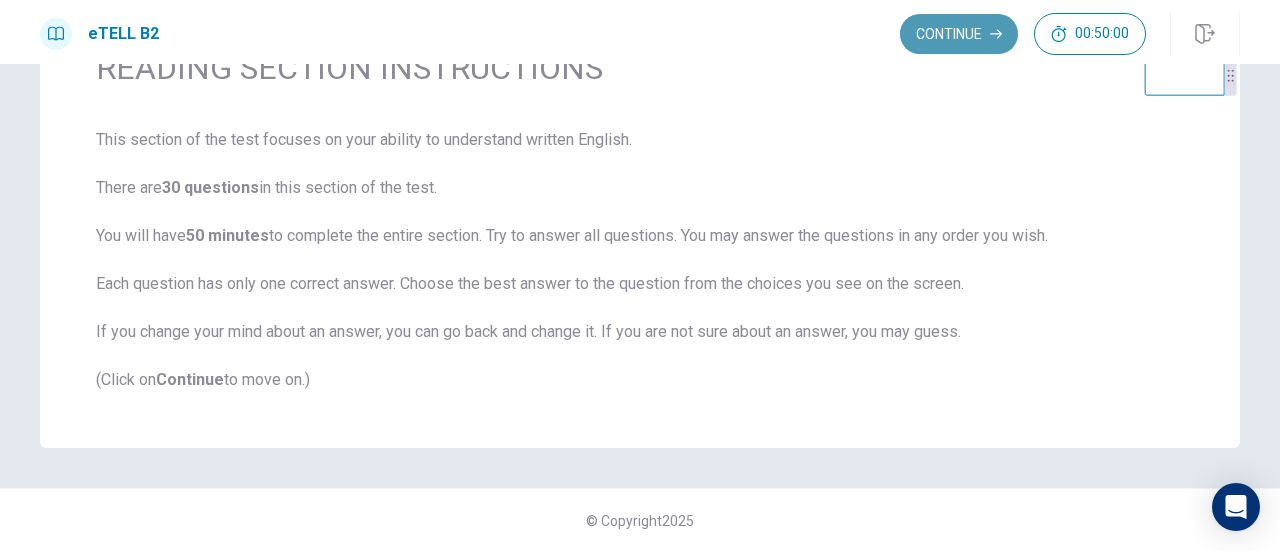 click on "Continue" at bounding box center (959, 34) 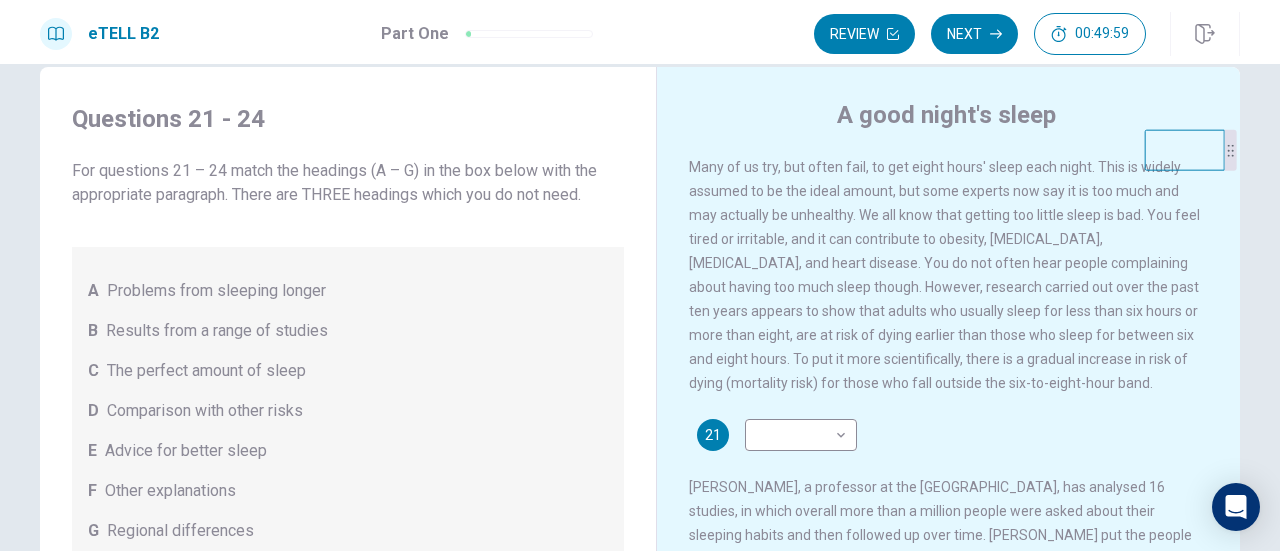 scroll, scrollTop: 0, scrollLeft: 0, axis: both 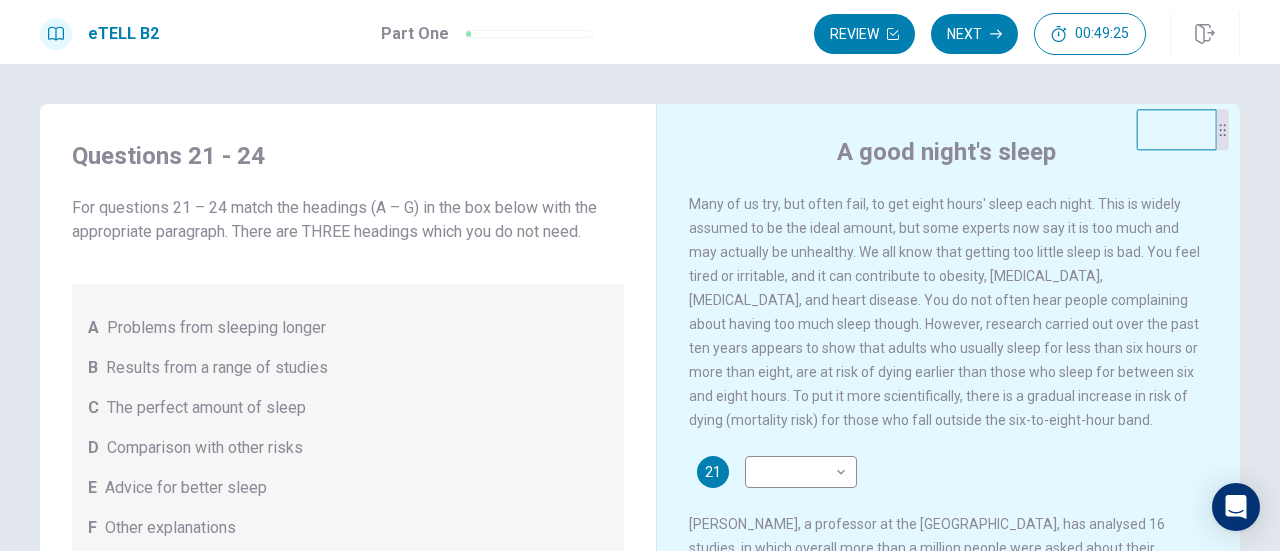 drag, startPoint x: 1168, startPoint y: 198, endPoint x: 1160, endPoint y: 141, distance: 57.558666 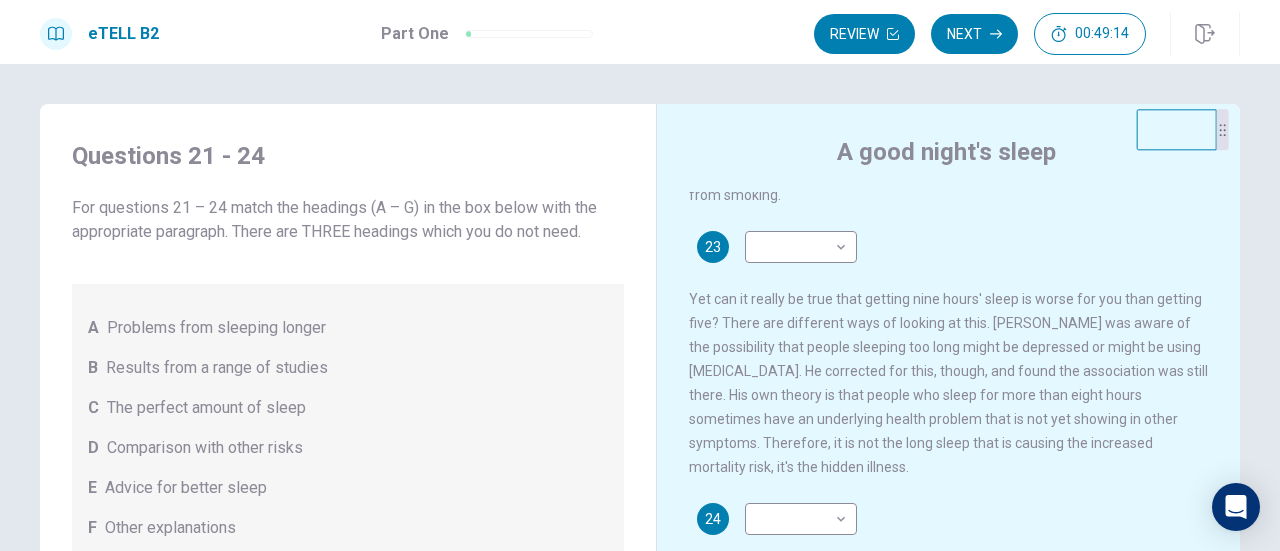 scroll, scrollTop: 701, scrollLeft: 0, axis: vertical 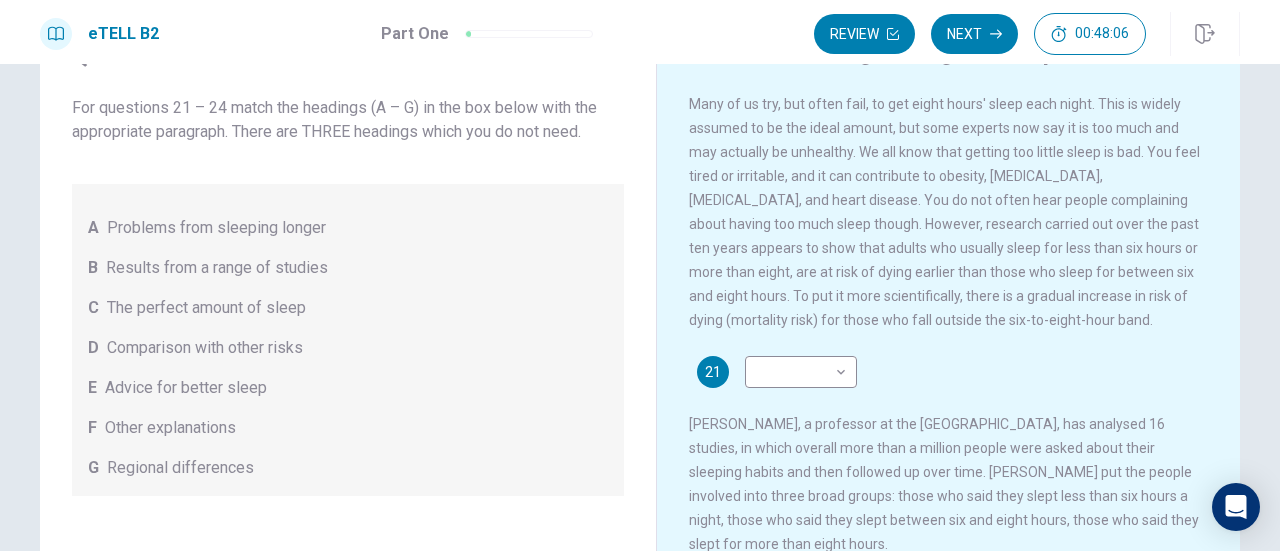 drag, startPoint x: 816, startPoint y: 201, endPoint x: 1070, endPoint y: 222, distance: 254.86664 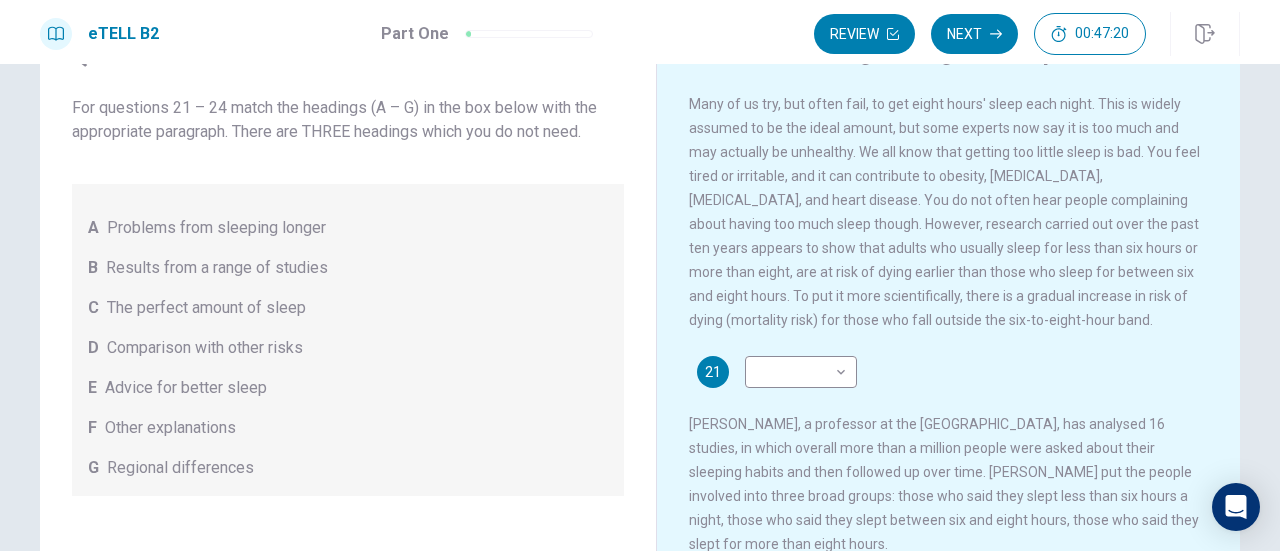 scroll, scrollTop: 200, scrollLeft: 0, axis: vertical 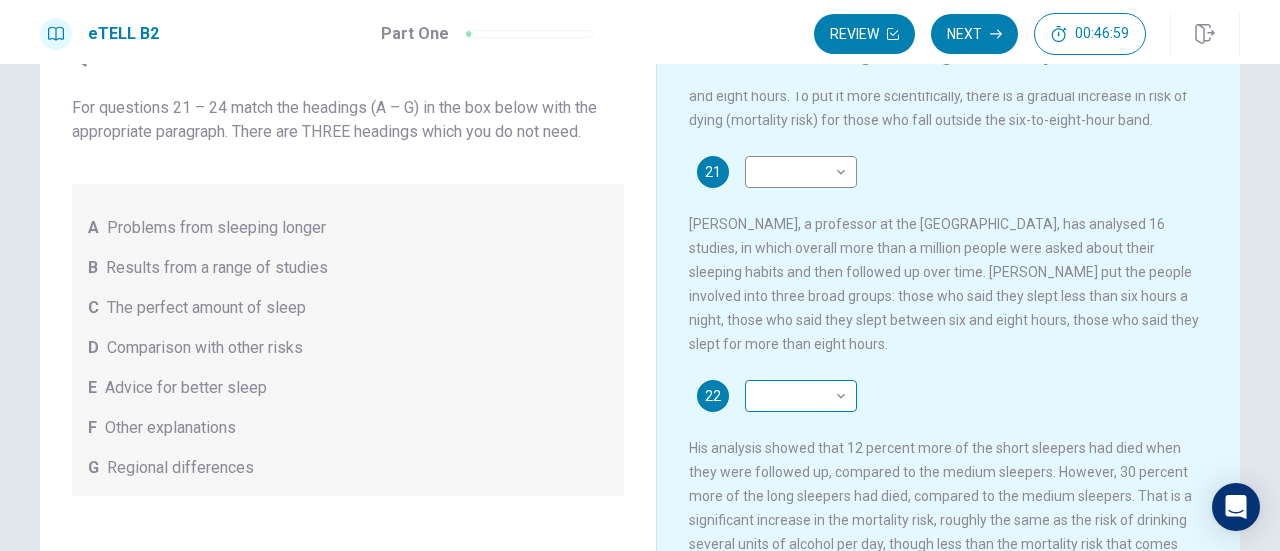 click on "This site uses cookies, as explained in our  Privacy Policy . If you agree to the use of cookies, please click the Accept button and continue to browse our site.   Privacy Policy Accept   eTELL B2 Part One Review Next 00:46:59 Question 1 - 4 of 30 00:46:59 Review Next Questions 21 - 24 For questions 21 – 24 match the headings (A – G) in the box below with the appropriate paragraph. There are THREE headings which you do not need. A Problems from sleeping longer B Results from a range of studies C The perfect amount of sleep D Comparison with other risks E Advice for better sleep F Other explanations G Regional differences A good night's sleep 21 ​ ​ 22 ​ ​ 23 ​ ​ 24 ​ ​ © Copyright  2025 Going somewhere? You are not allowed to open other tabs/pages or switch windows during a test. Doing this will be reported as cheating to the Administrators. Are you sure you want to leave this page? Please continue until you finish your test. It looks like there is a problem with your internet connection." at bounding box center (640, 275) 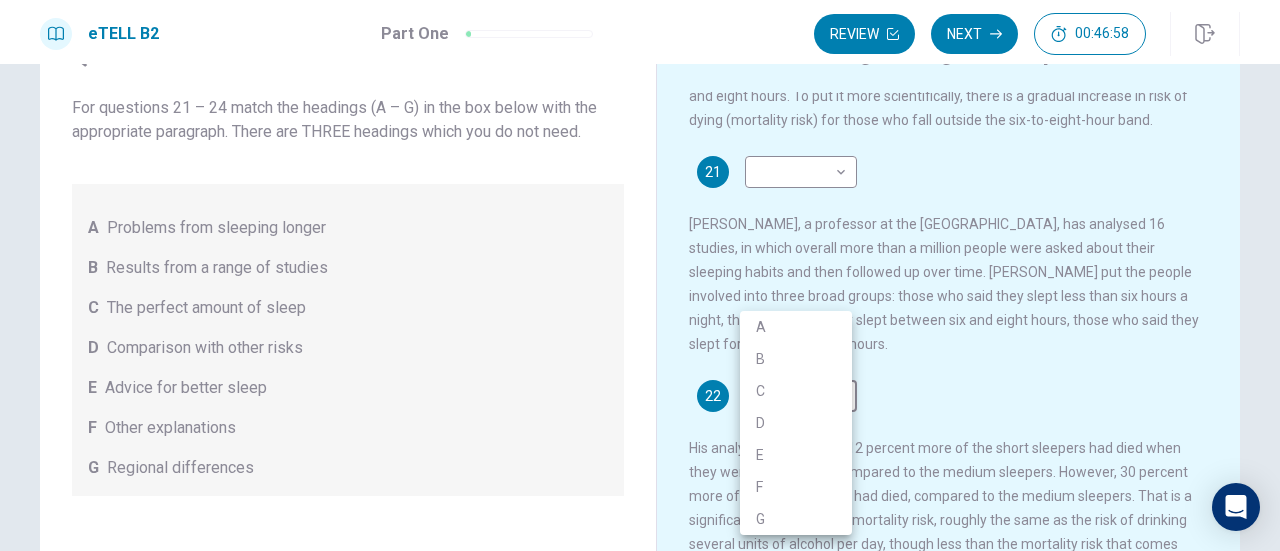 click on "B" at bounding box center [796, 359] 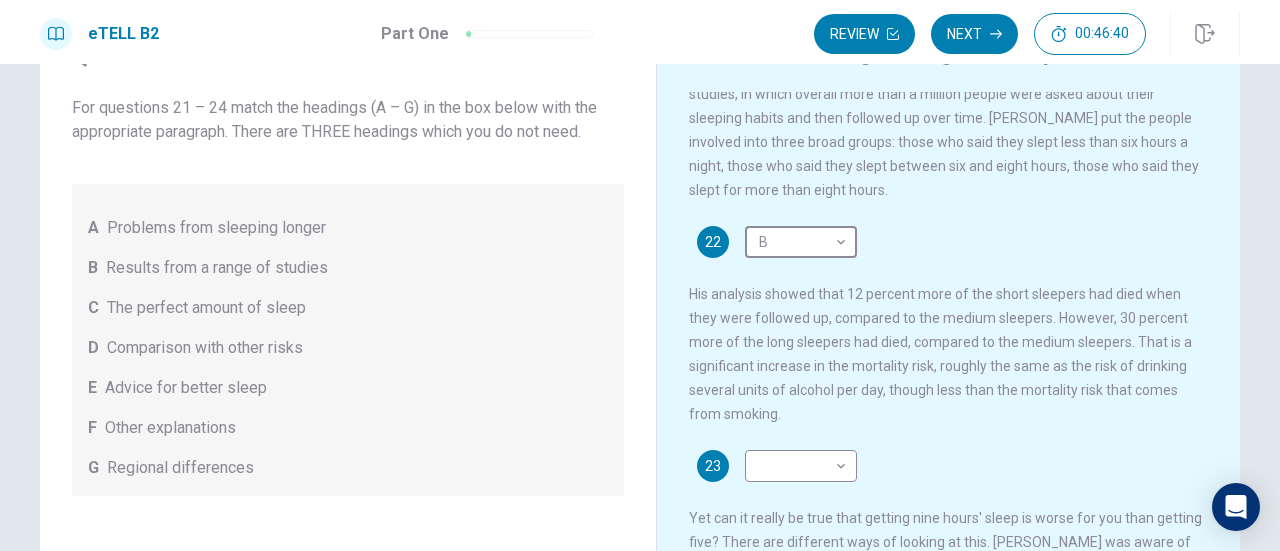 scroll, scrollTop: 400, scrollLeft: 0, axis: vertical 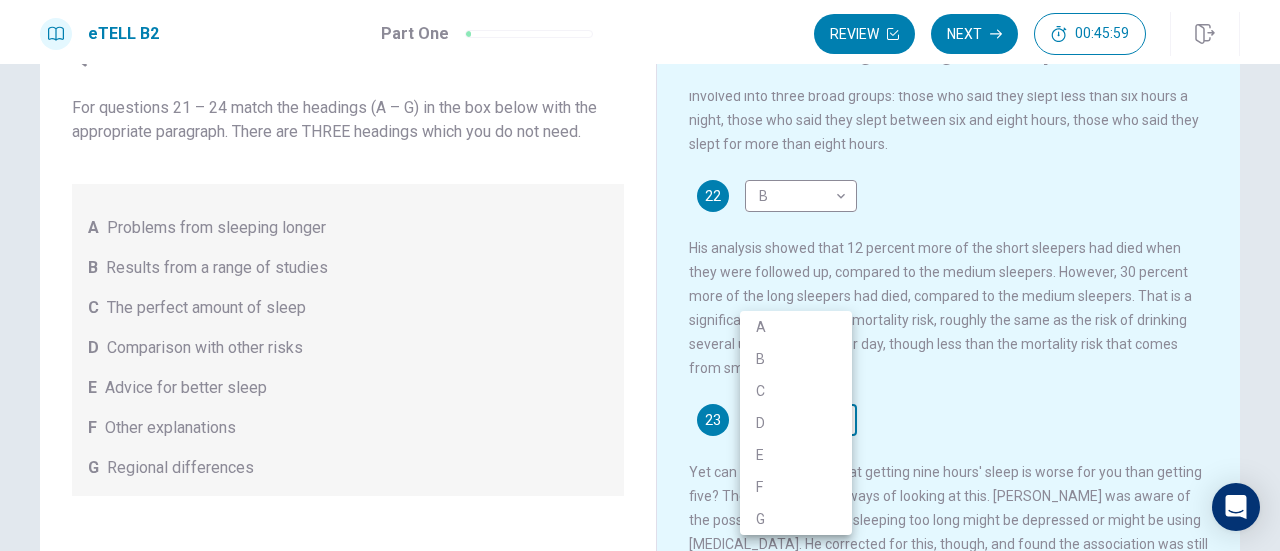 click on "This site uses cookies, as explained in our  Privacy Policy . If you agree to the use of cookies, please click the Accept button and continue to browse our site.   Privacy Policy Accept   eTELL B2 Part One Review Next 00:45:59 Question 1 - 4 of 30 00:45:59 Review Next Questions 21 - 24 For questions 21 – 24 match the headings (A – G) in the box below with the appropriate paragraph. There are THREE headings which you do not need. A Problems from sleeping longer B Results from a range of studies C The perfect amount of sleep D Comparison with other risks E Advice for better sleep F Other explanations G Regional differences A good night's sleep 21 ​ ​ 22 B * ​ 23 ​ ​ 24 ​ ​ © Copyright  2025 Going somewhere? You are not allowed to open other tabs/pages or switch windows during a test. Doing this will be reported as cheating to the Administrators. Are you sure you want to leave this page? Please continue until you finish your test. It looks like there is a problem with your internet connection." at bounding box center [640, 275] 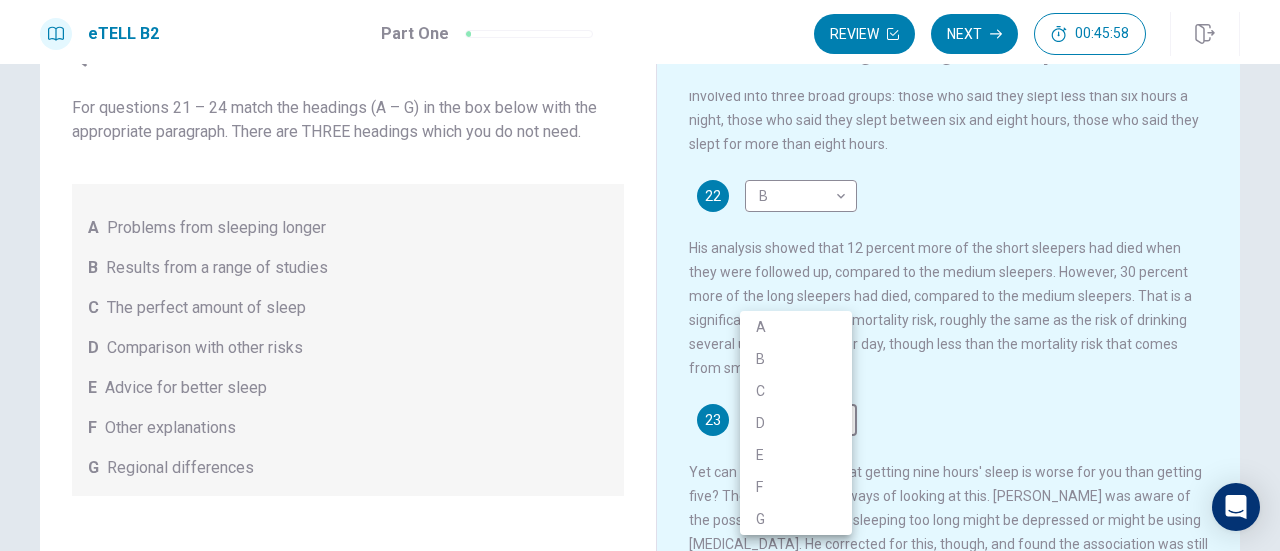 click on "B" at bounding box center (796, 359) 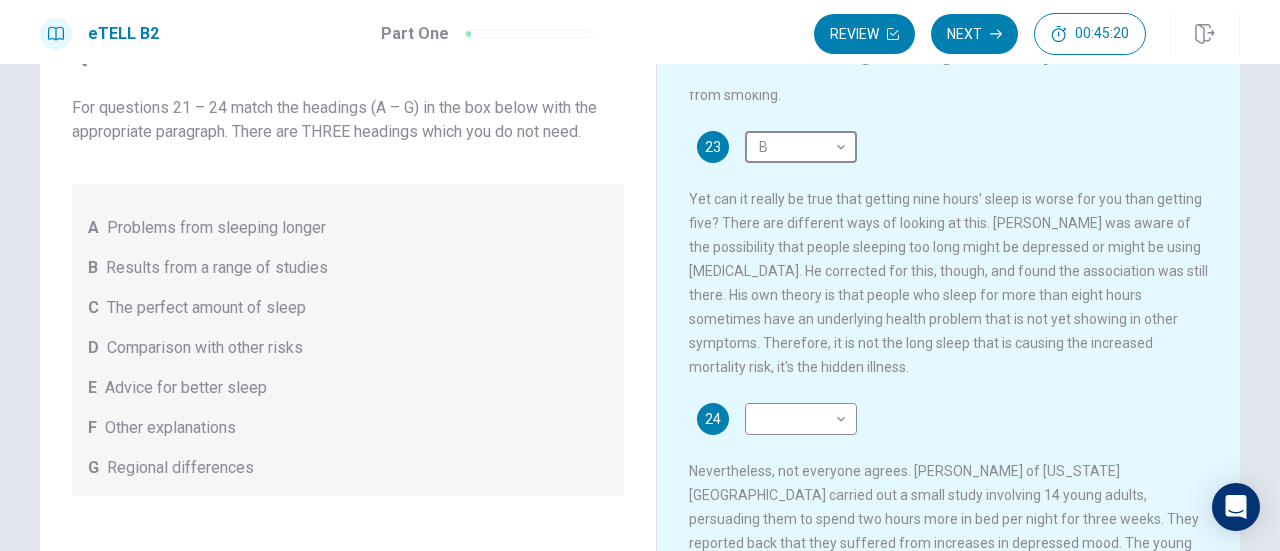 scroll, scrollTop: 701, scrollLeft: 0, axis: vertical 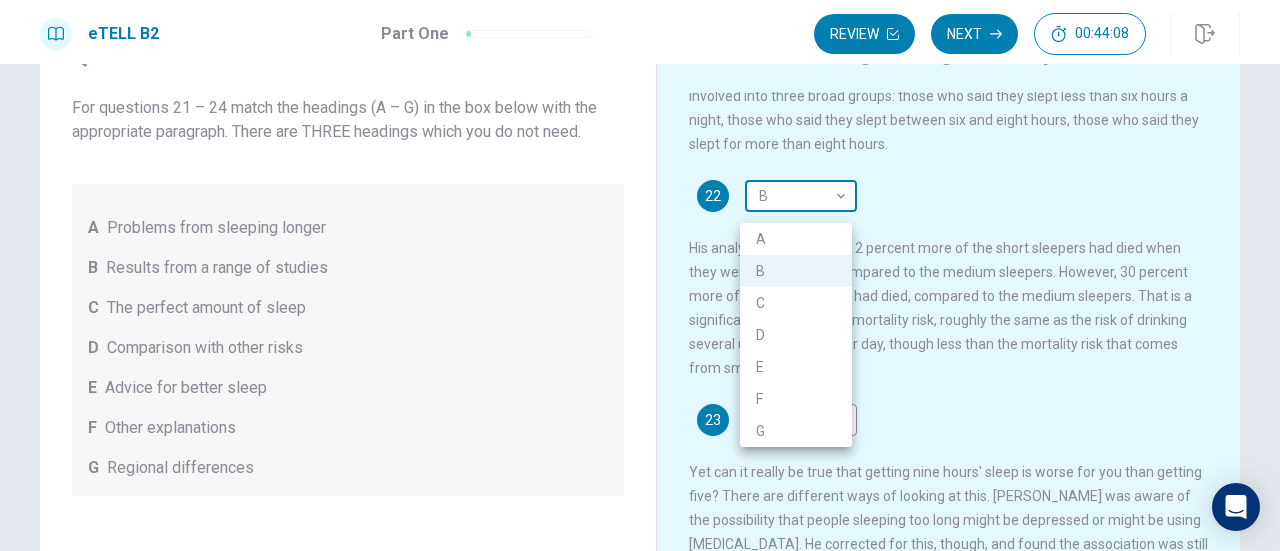 click on "This site uses cookies, as explained in our  Privacy Policy . If you agree to the use of cookies, please click the Accept button and continue to browse our site.   Privacy Policy Accept   eTELL B2 Part One Review Next 00:44:08 Question 1 - 4 of 30 00:44:08 Review Next Questions 21 - 24 For questions 21 – 24 match the headings (A – G) in the box below with the appropriate paragraph. There are THREE headings which you do not need. A Problems from sleeping longer B Results from a range of studies C The perfect amount of sleep D Comparison with other risks E Advice for better sleep F Other explanations G Regional differences A good night's sleep 21 ​ ​ 22 B * ​ 23 B * ​ 24 ​ ​ © Copyright  2025 Going somewhere? You are not allowed to open other tabs/pages or switch windows during a test. Doing this will be reported as cheating to the Administrators. Are you sure you want to leave this page? Please continue until you finish your test. It looks like there is a problem with your internet connection." at bounding box center [640, 275] 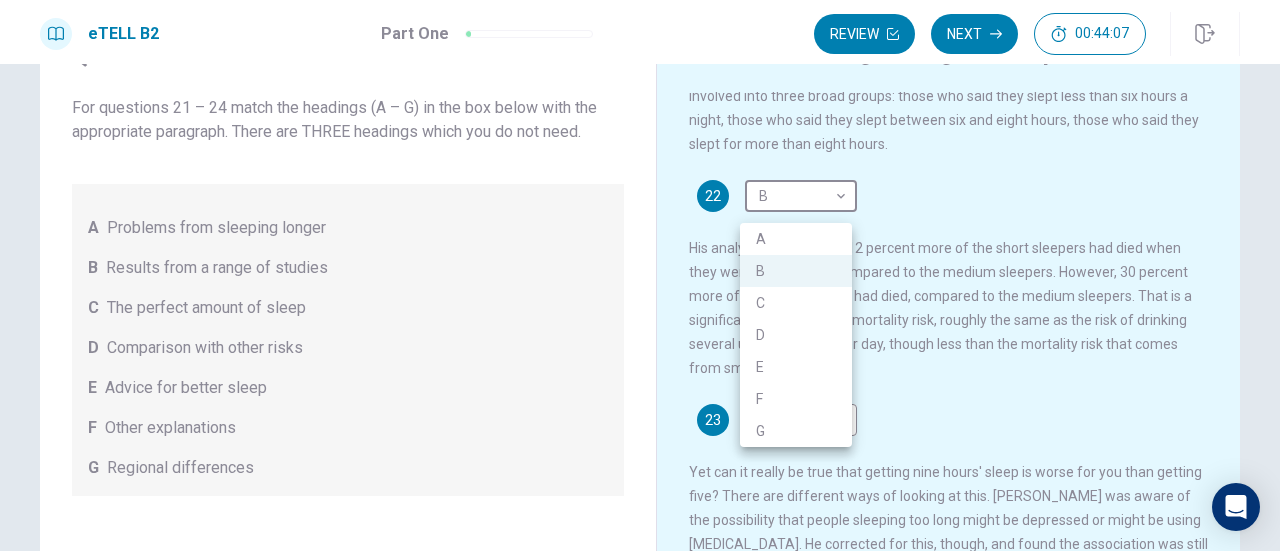 click on "G" at bounding box center (796, 431) 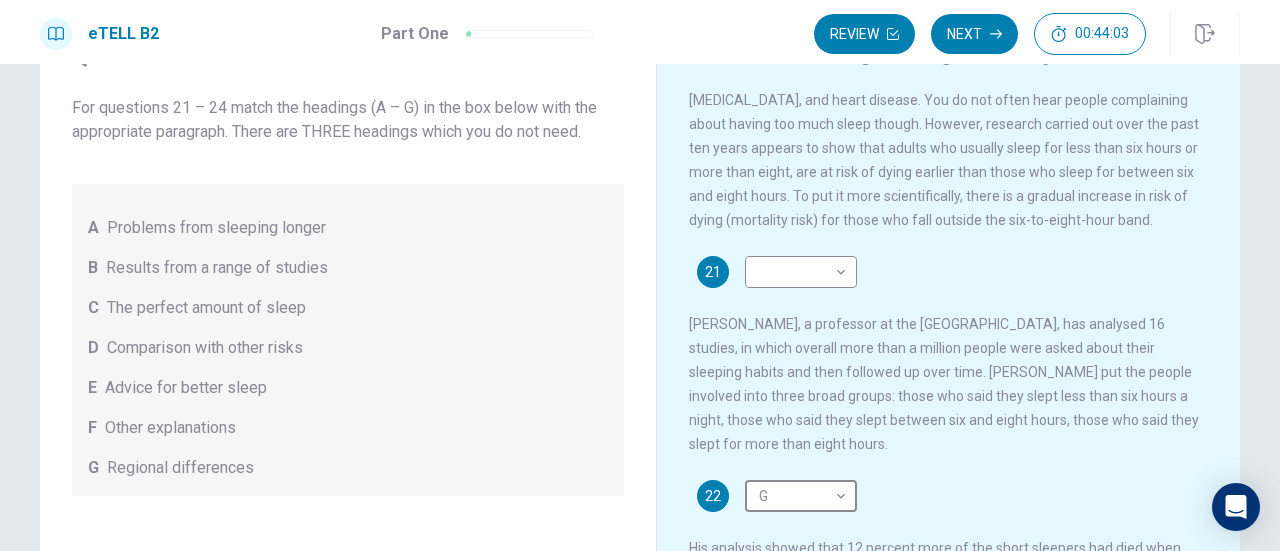 scroll, scrollTop: 0, scrollLeft: 0, axis: both 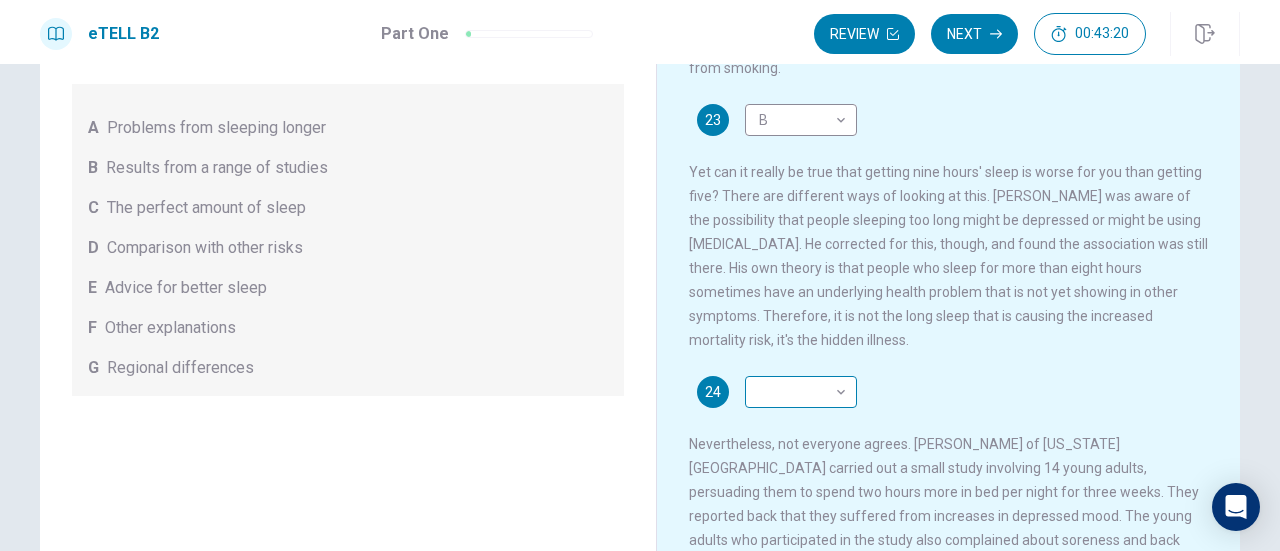click on "This site uses cookies, as explained in our  Privacy Policy . If you agree to the use of cookies, please click the Accept button and continue to browse our site.   Privacy Policy Accept   eTELL B2 Part One Review Next 00:43:20 Question 1 - 4 of 30 00:43:20 Review Next Questions 21 - 24 For questions 21 – 24 match the headings (A – G) in the box below with the appropriate paragraph. There are THREE headings which you do not need. A Problems from sleeping longer B Results from a range of studies C The perfect amount of sleep D Comparison with other risks E Advice for better sleep F Other explanations G Regional differences A good night's sleep 21 ​ ​ 22 G * ​ 23 B * ​ 24 ​ ​ © Copyright  2025 Going somewhere? You are not allowed to open other tabs/pages or switch windows during a test. Doing this will be reported as cheating to the Administrators. Are you sure you want to leave this page? Please continue until you finish your test. It looks like there is a problem with your internet connection." at bounding box center (640, 275) 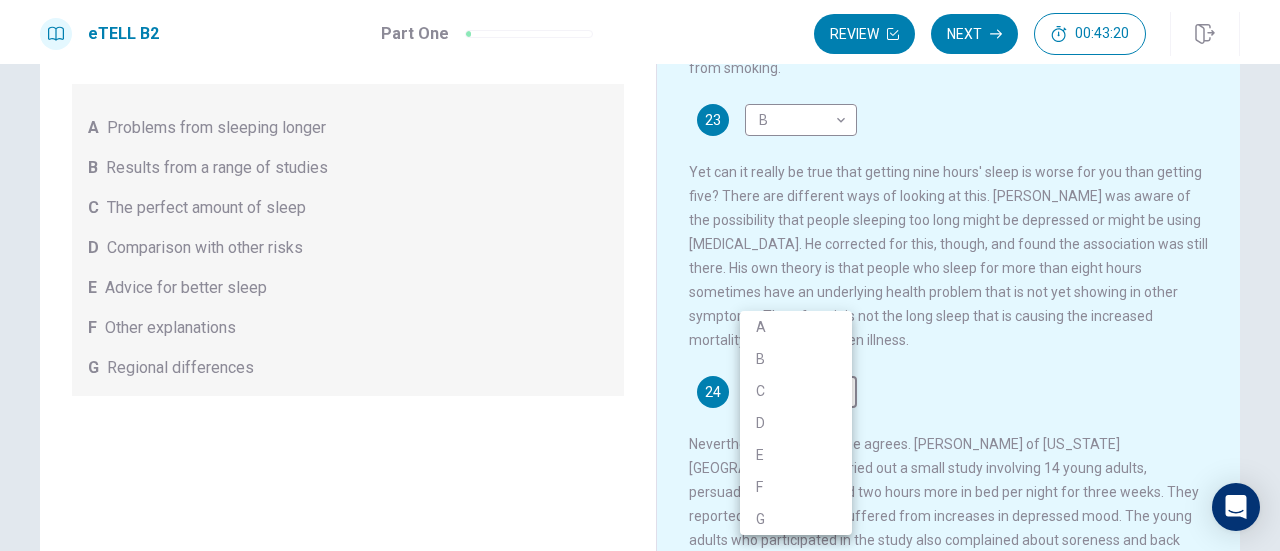 click on "A" at bounding box center [796, 327] 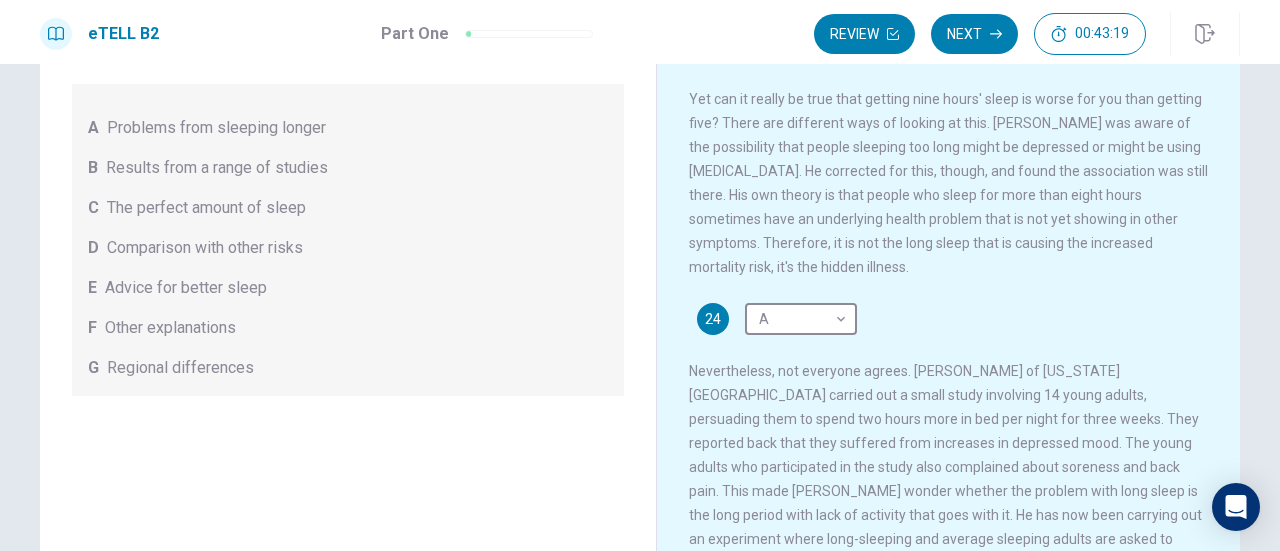 scroll, scrollTop: 701, scrollLeft: 0, axis: vertical 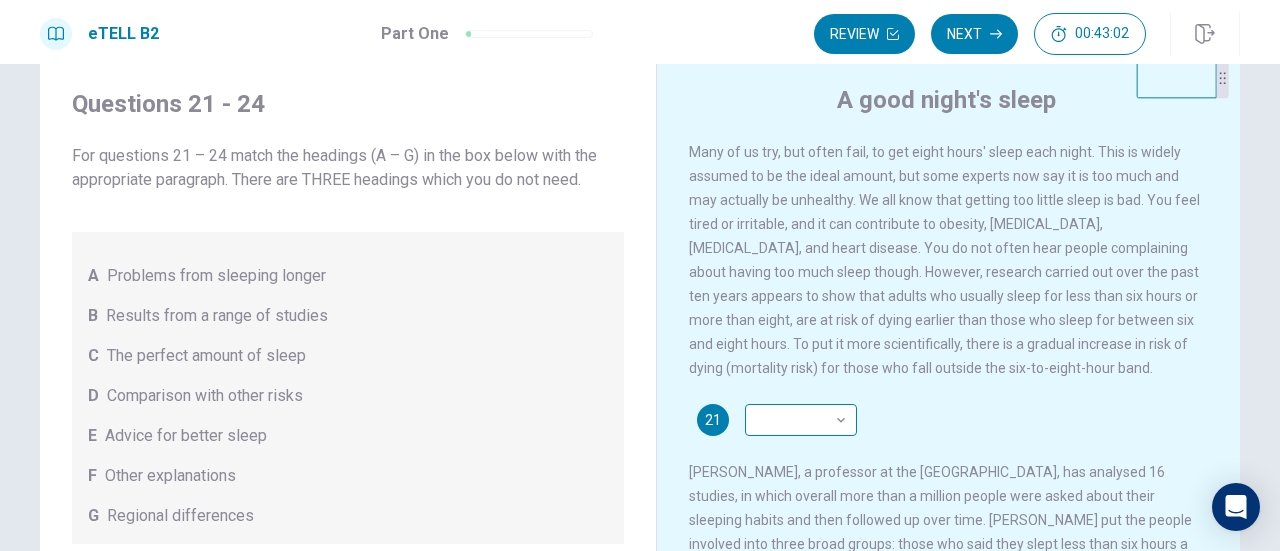 click on "This site uses cookies, as explained in our  Privacy Policy . If you agree to the use of cookies, please click the Accept button and continue to browse our site.   Privacy Policy Accept   eTELL B2 Part One Review Next 00:43:02 Question 1 - 4 of 30 00:43:02 Review Next Questions 21 - 24 For questions 21 – 24 match the headings (A – G) in the box below with the appropriate paragraph. There are THREE headings which you do not need. A Problems from sleeping longer B Results from a range of studies C The perfect amount of sleep D Comparison with other risks E Advice for better sleep F Other explanations G Regional differences A good night's sleep 21 ​ ​ 22 G * ​ 23 B * ​ 24 A * ​ © Copyright  2025 Going somewhere? You are not allowed to open other tabs/pages or switch windows during a test. Doing this will be reported as cheating to the Administrators. Are you sure you want to leave this page? Please continue until you finish your test. It looks like there is a problem with your internet connection." at bounding box center (640, 275) 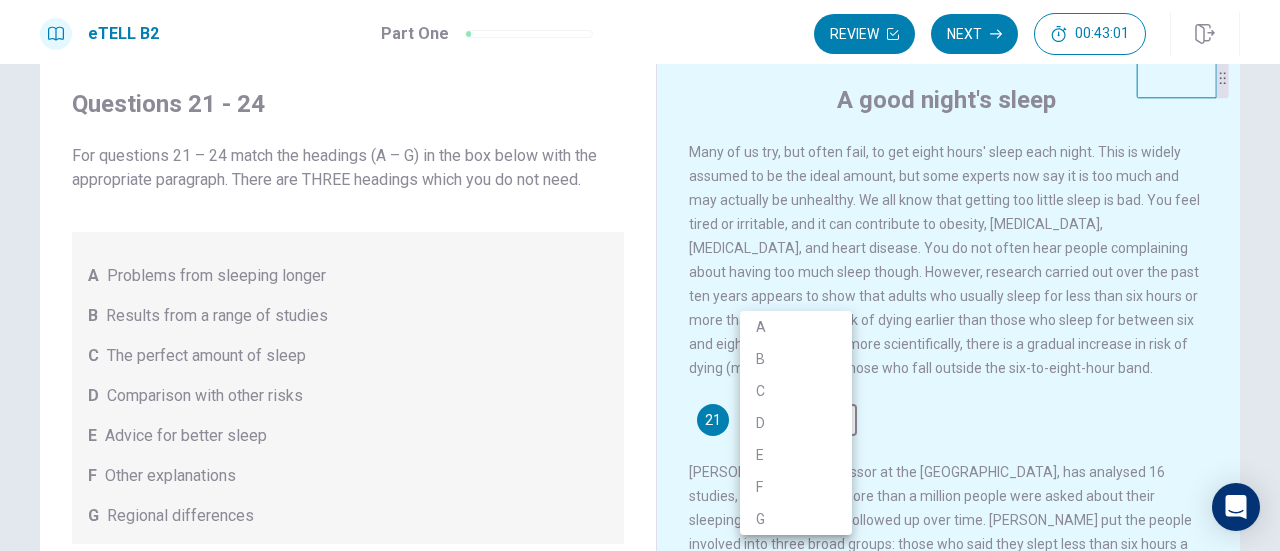 click on "D" at bounding box center [796, 423] 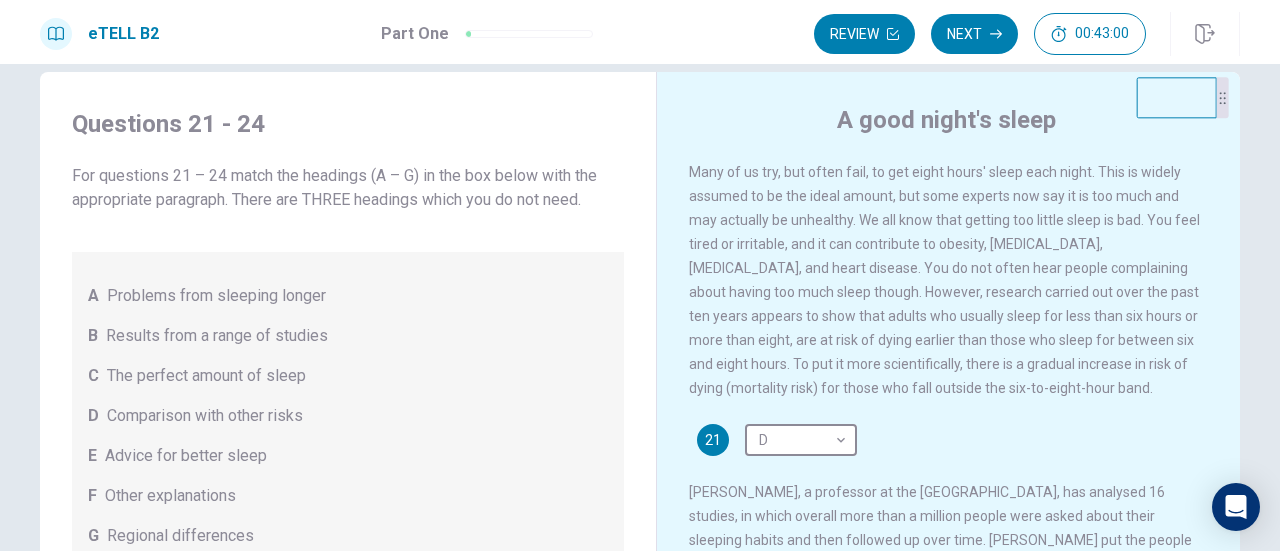 scroll, scrollTop: 0, scrollLeft: 0, axis: both 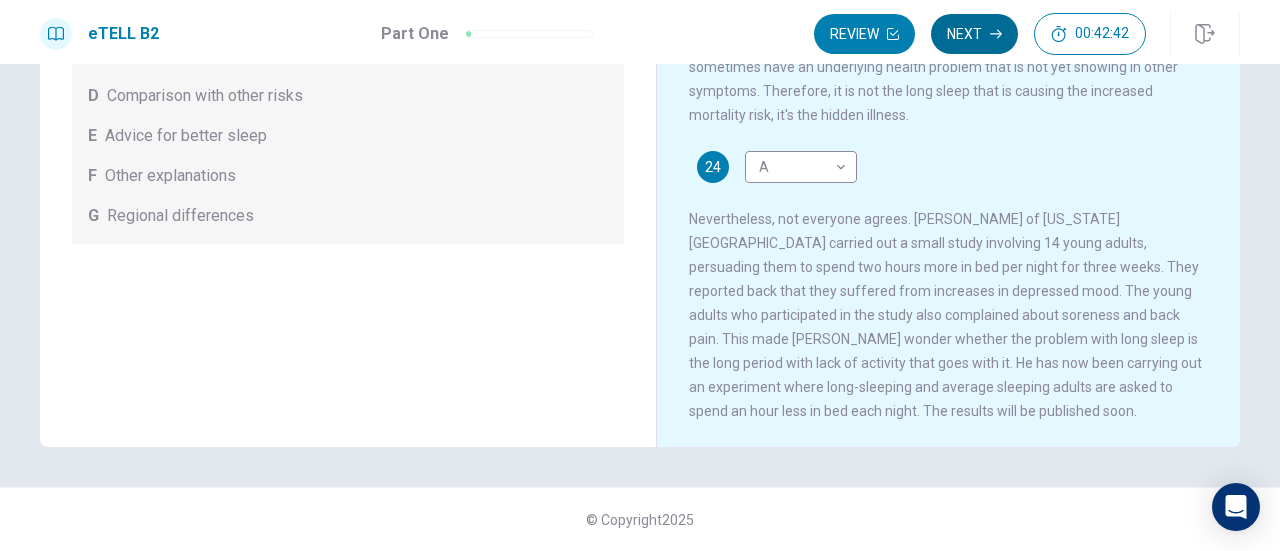 click on "Next" at bounding box center [974, 34] 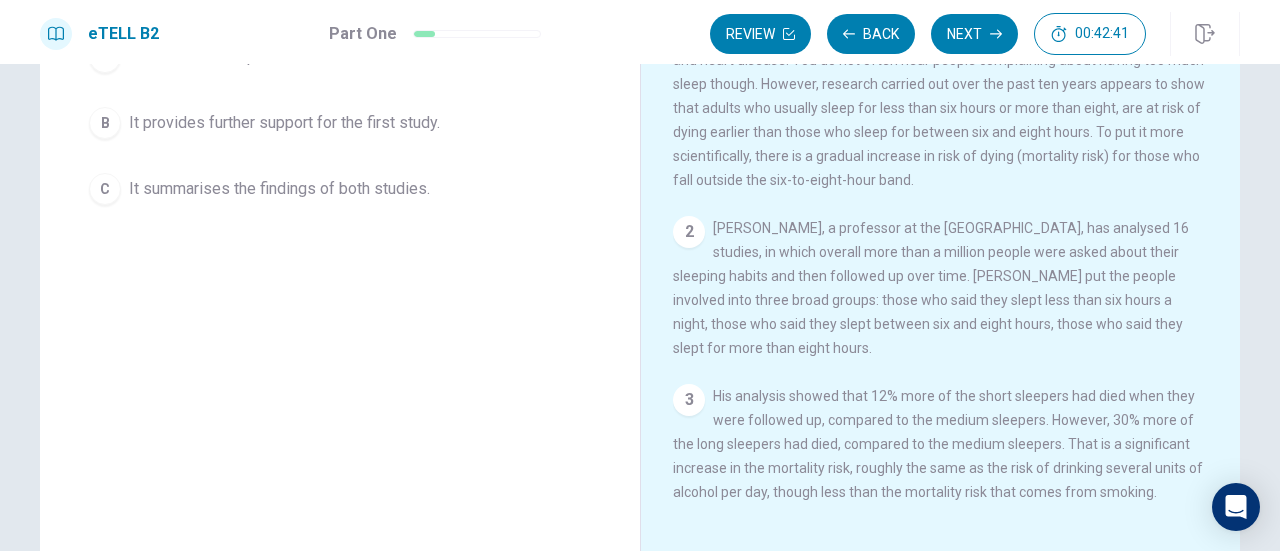 scroll, scrollTop: 0, scrollLeft: 0, axis: both 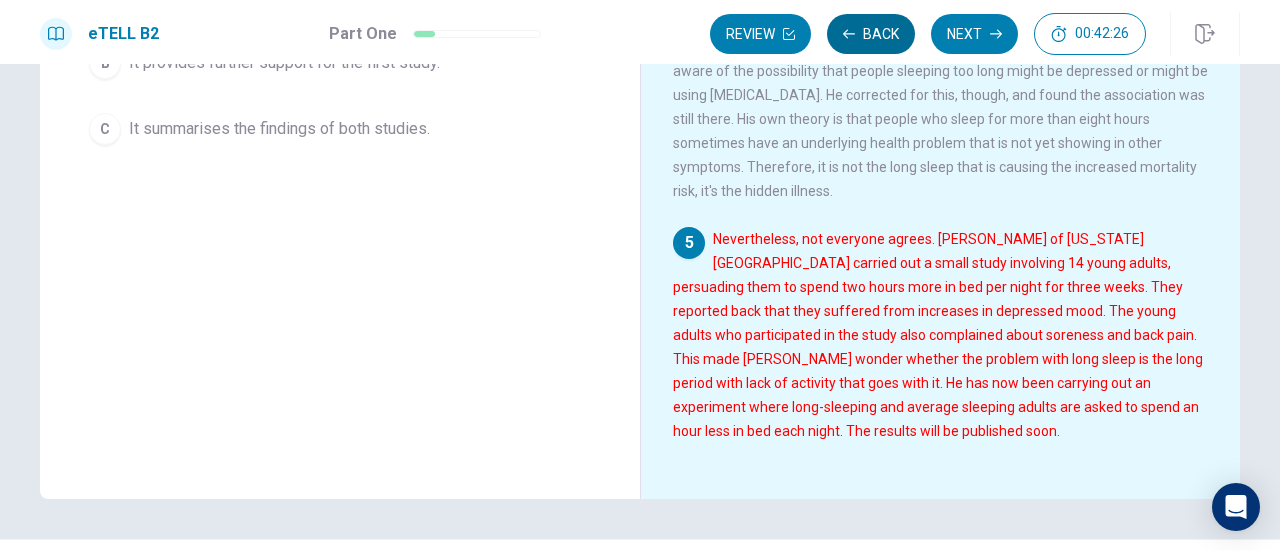 click on "Back" at bounding box center (871, 34) 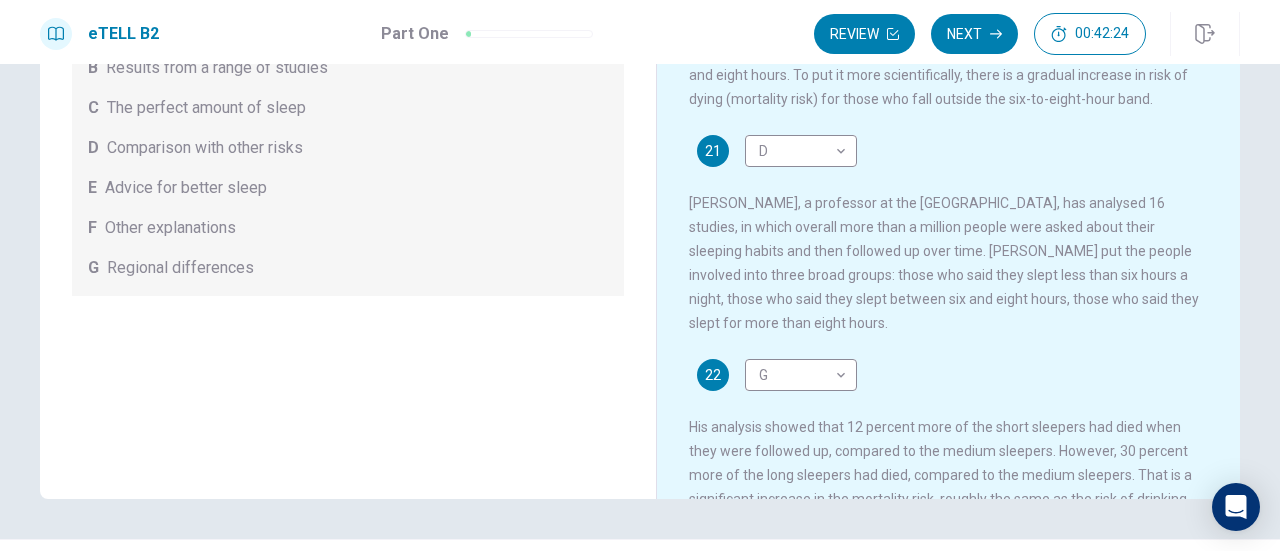 scroll, scrollTop: 0, scrollLeft: 0, axis: both 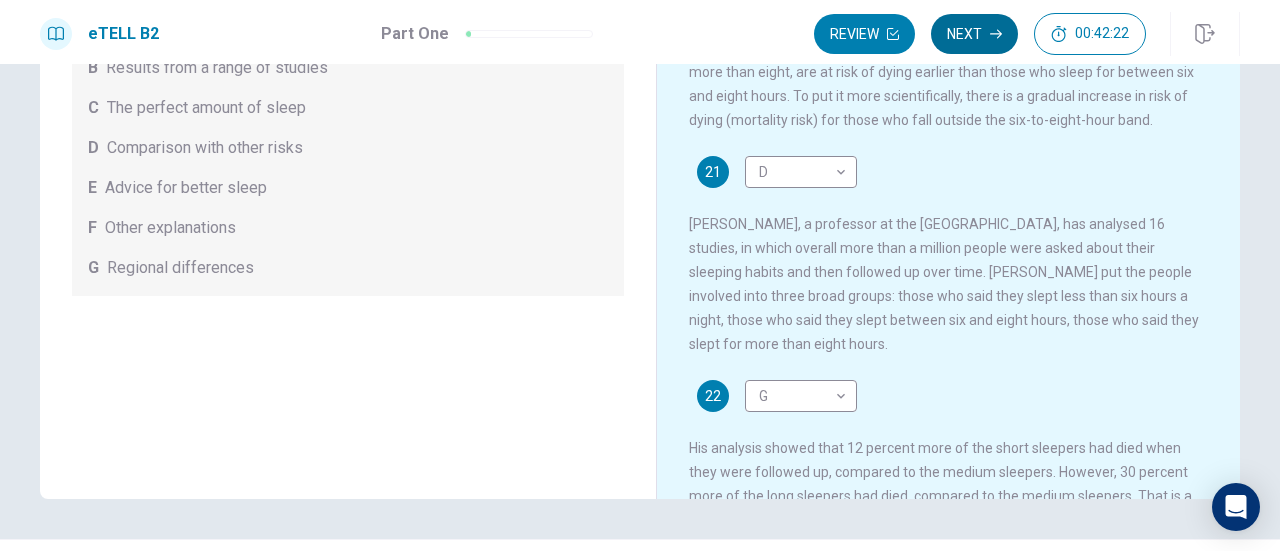click on "Next" at bounding box center [974, 34] 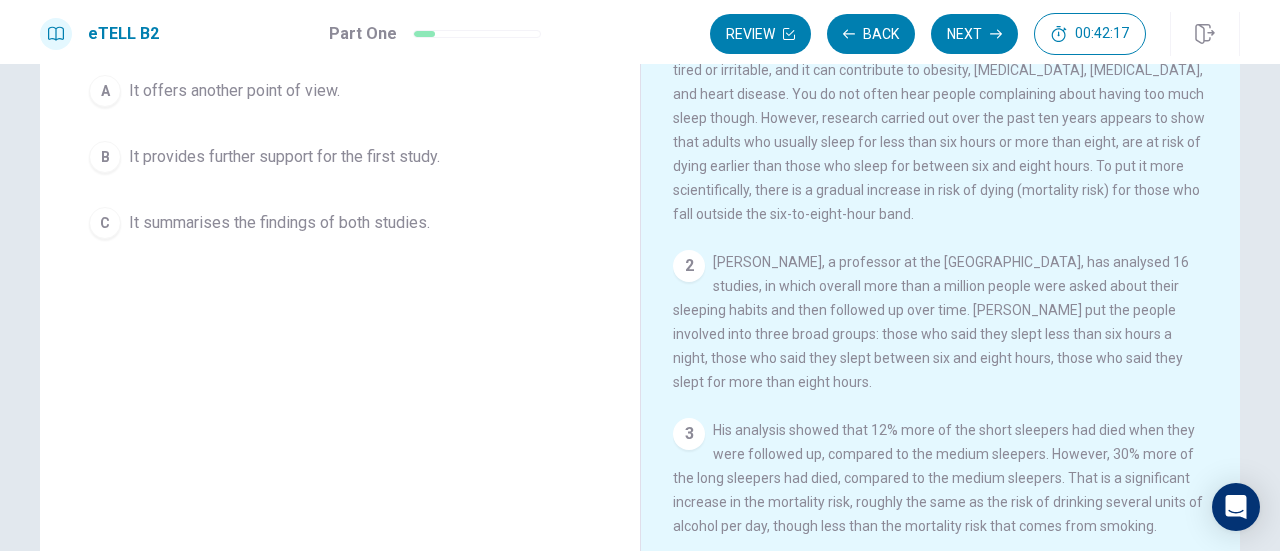 scroll, scrollTop: 100, scrollLeft: 0, axis: vertical 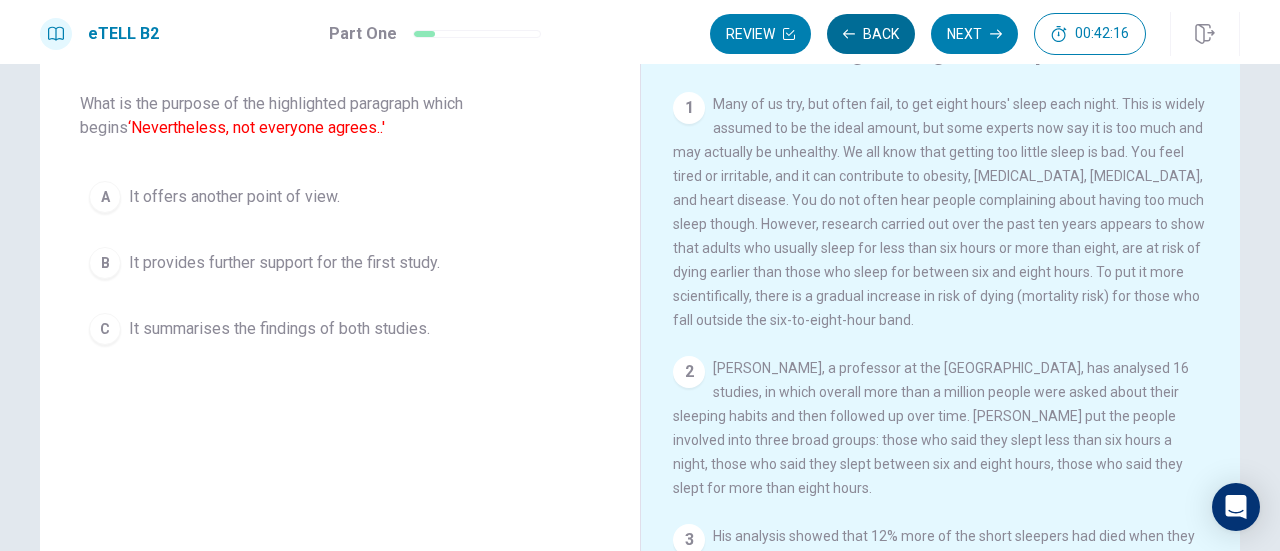 click 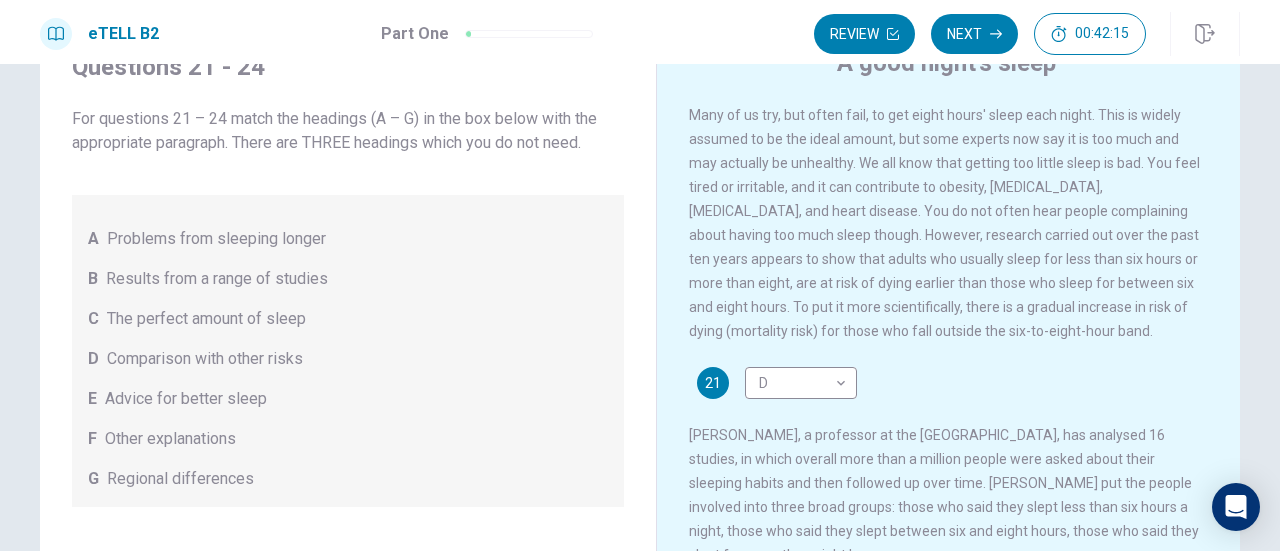 scroll, scrollTop: 352, scrollLeft: 0, axis: vertical 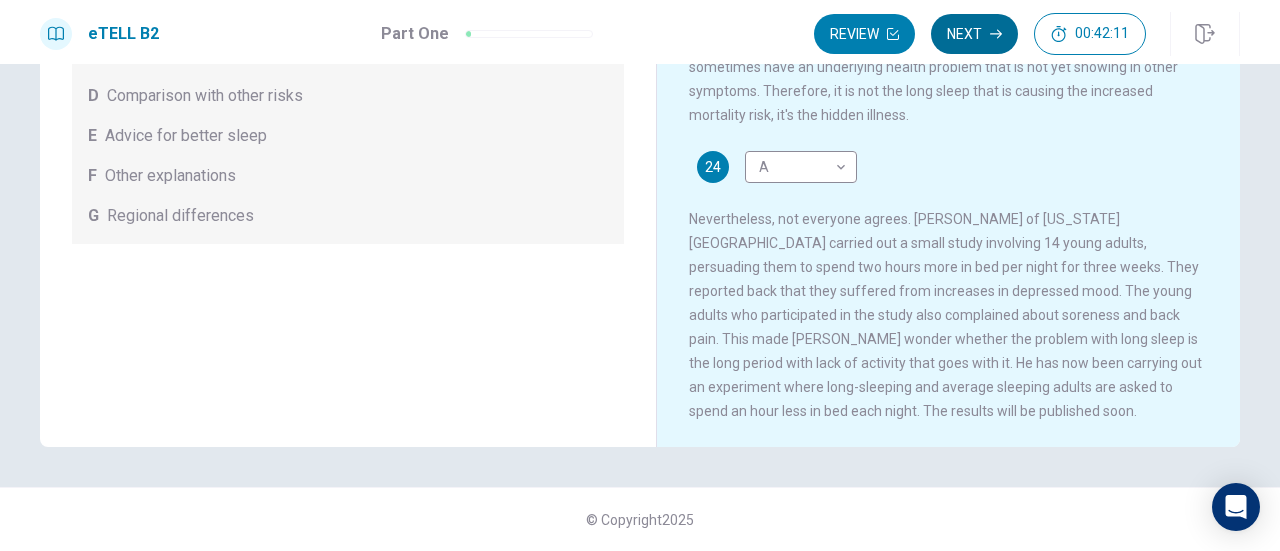 click on "Next" at bounding box center [974, 34] 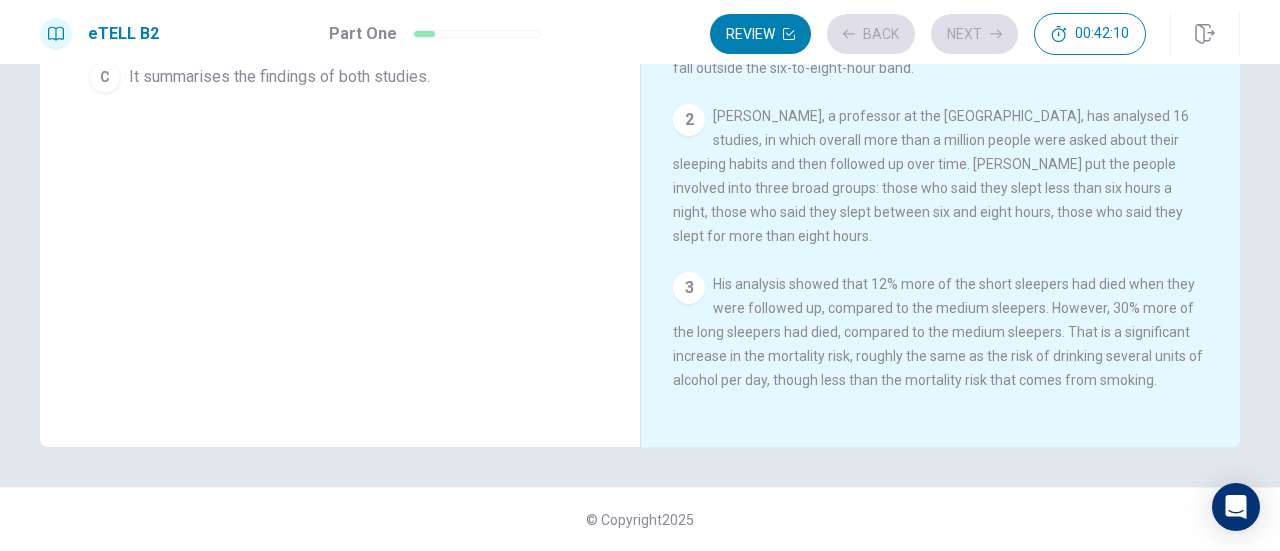 scroll, scrollTop: 0, scrollLeft: 0, axis: both 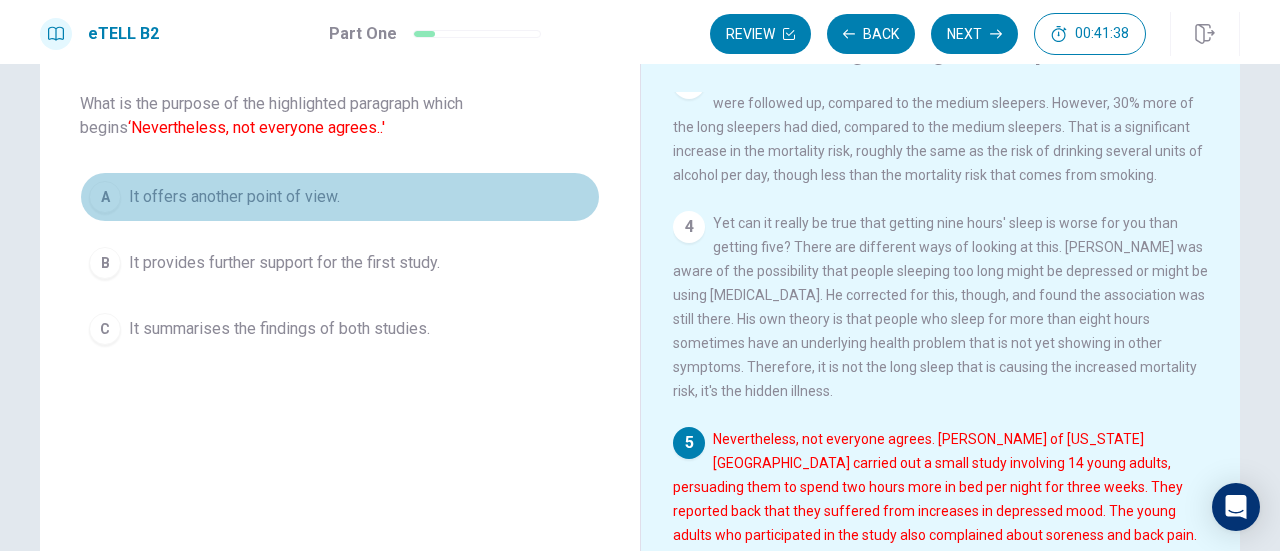 click on "It offers another point of view." at bounding box center [234, 197] 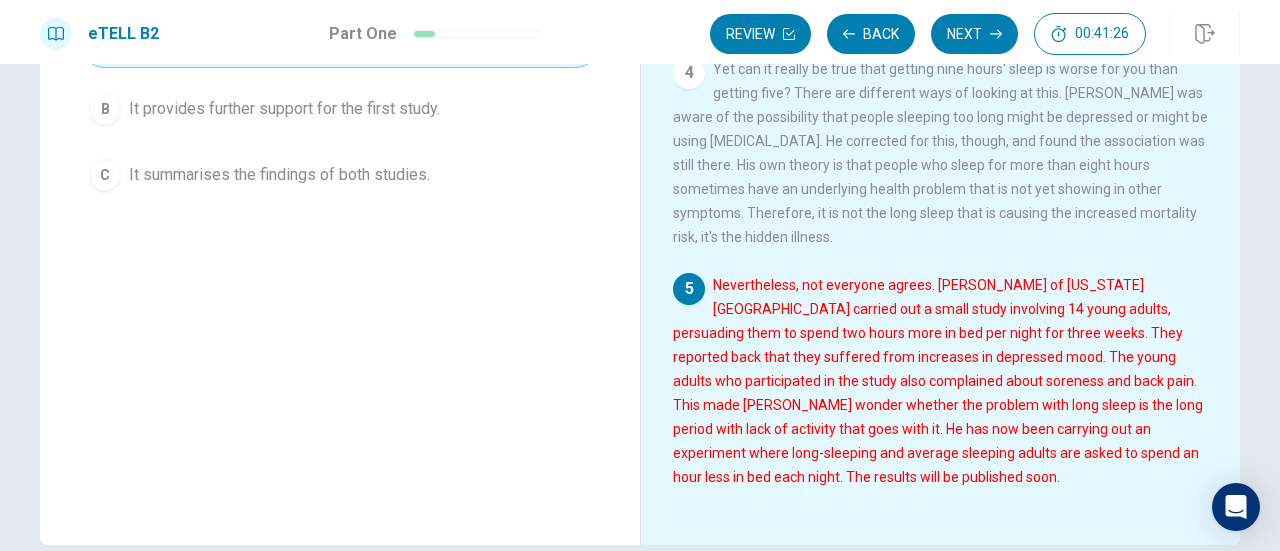 scroll, scrollTop: 352, scrollLeft: 0, axis: vertical 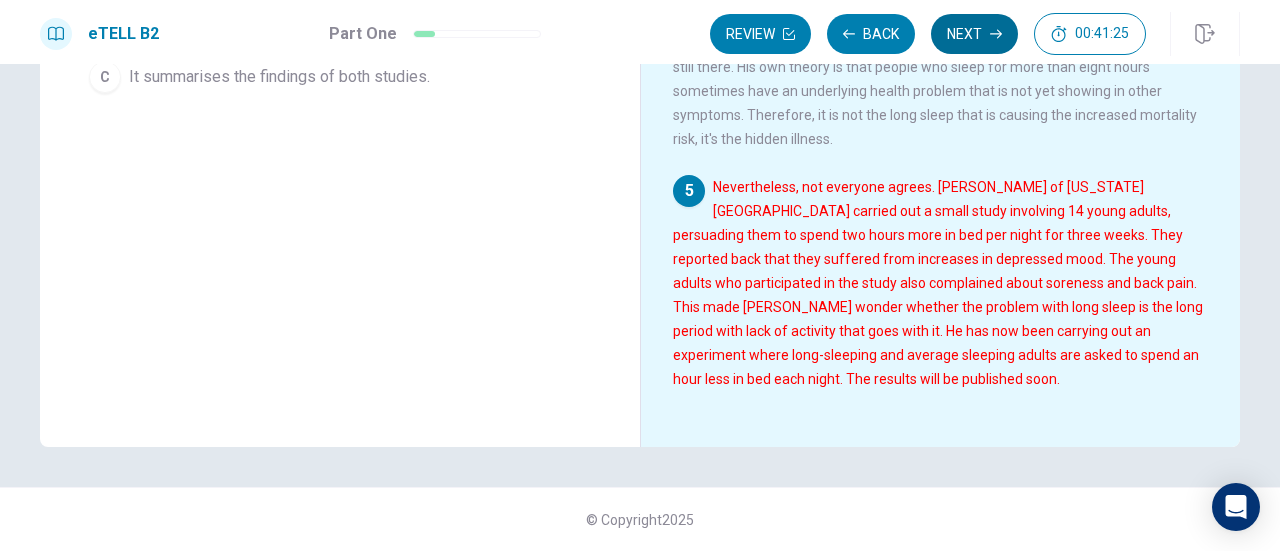 click on "Next" at bounding box center [974, 34] 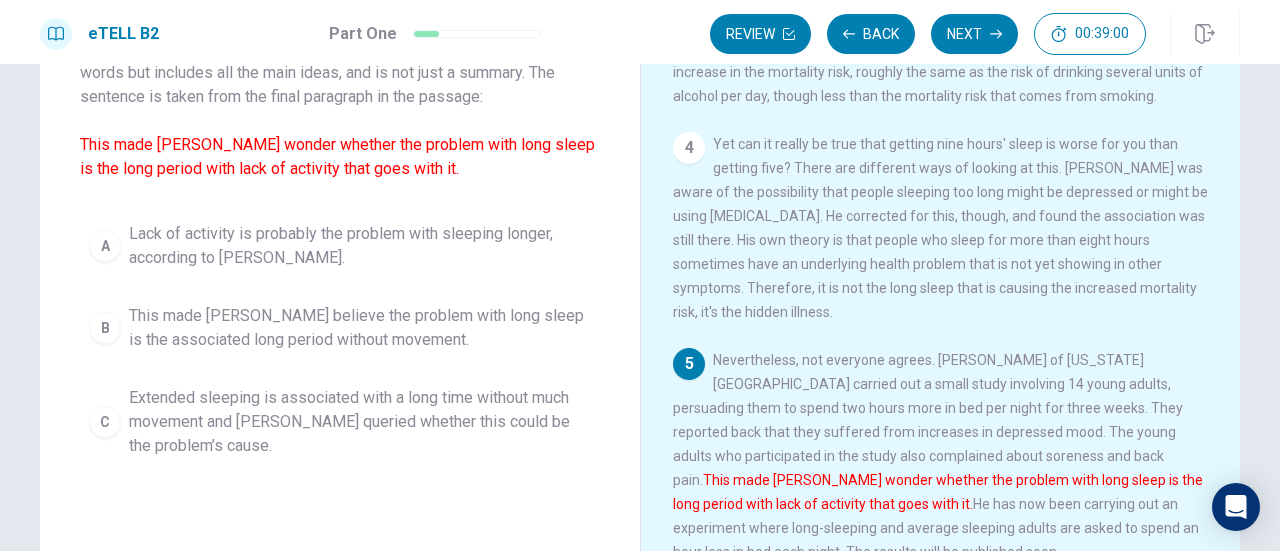 scroll, scrollTop: 152, scrollLeft: 0, axis: vertical 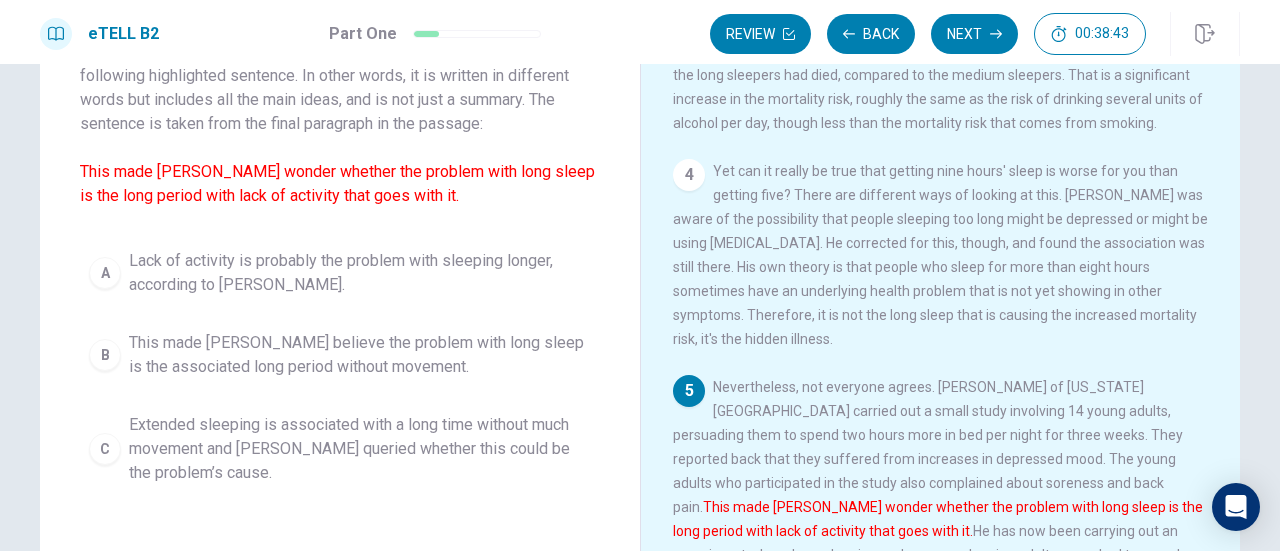 click on "This made [PERSON_NAME] believe the problem with long sleep is the associated long period without movement." at bounding box center [360, 355] 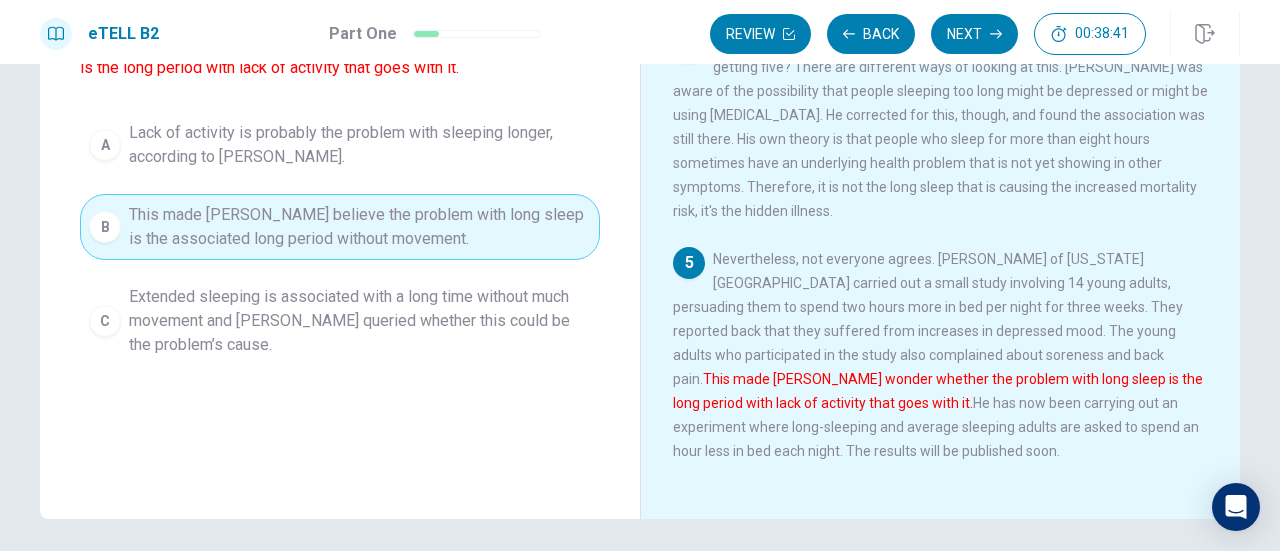scroll, scrollTop: 352, scrollLeft: 0, axis: vertical 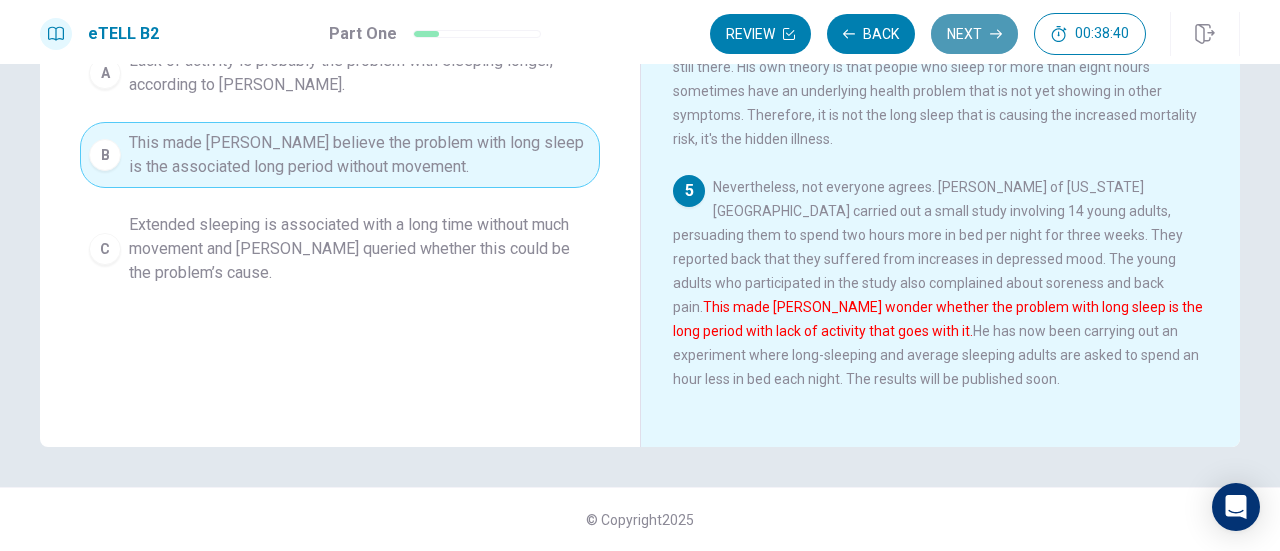 click on "Next" at bounding box center (974, 34) 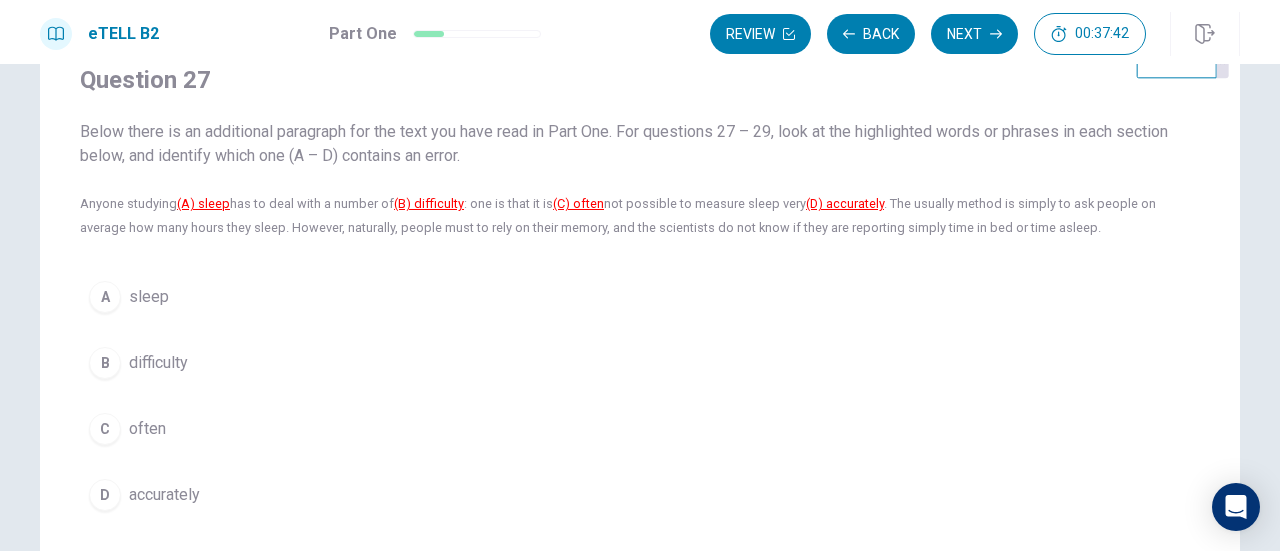scroll, scrollTop: 100, scrollLeft: 0, axis: vertical 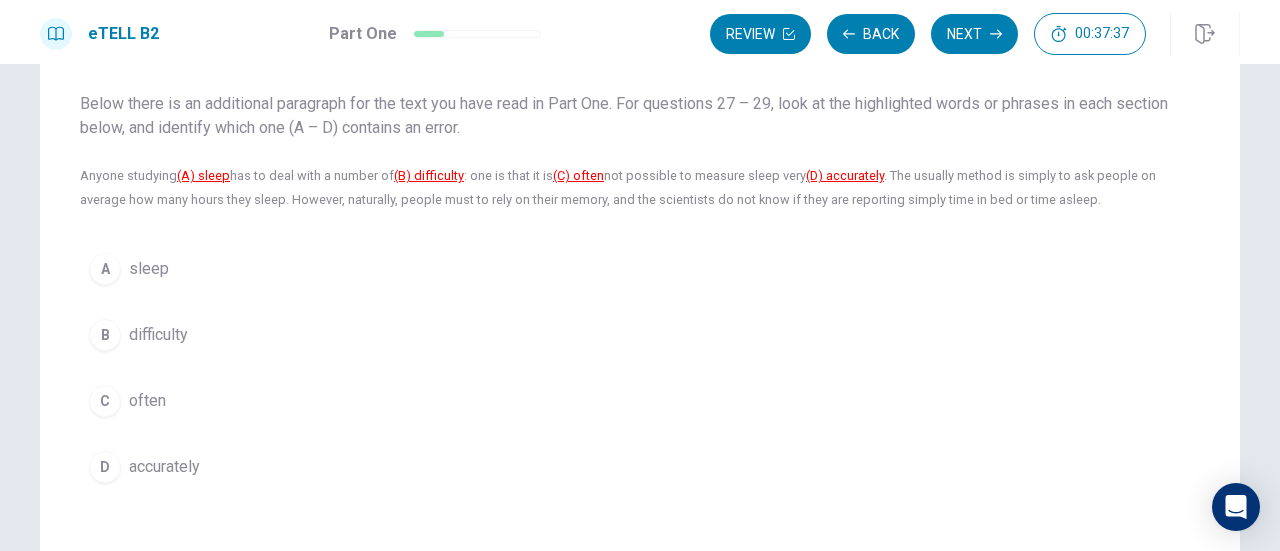 click on "accurately" at bounding box center [164, 467] 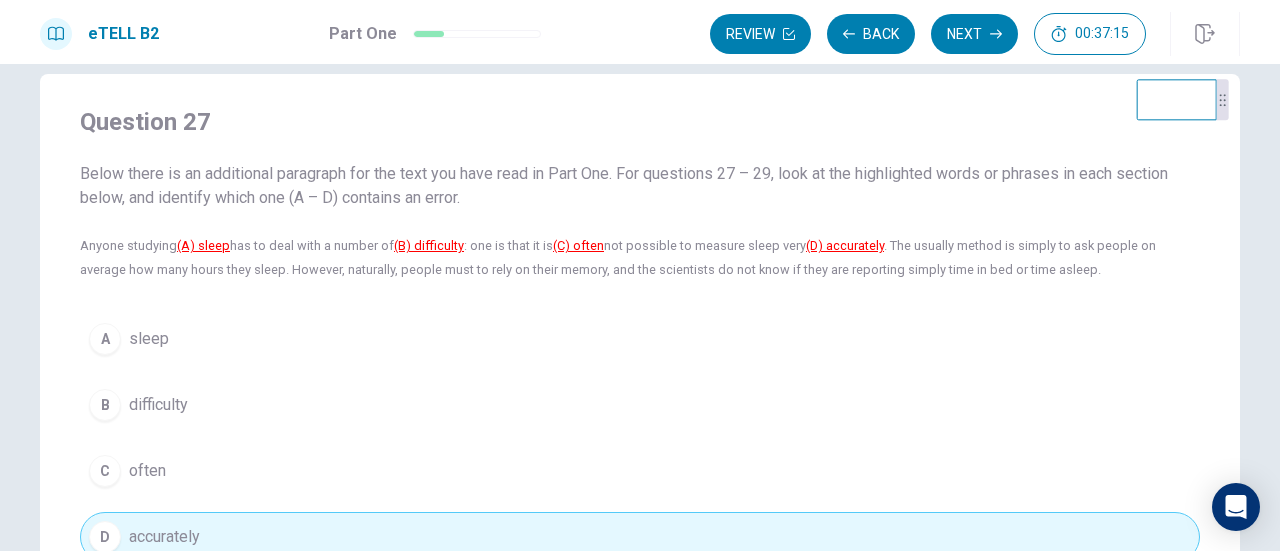 scroll, scrollTop: 0, scrollLeft: 0, axis: both 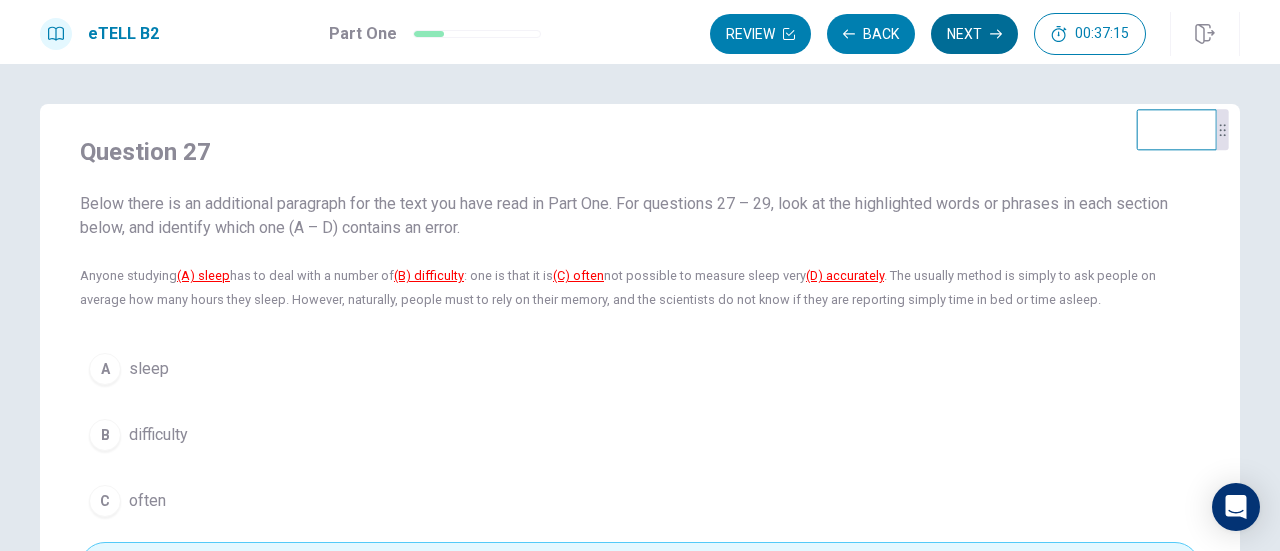 click on "Next" at bounding box center [974, 34] 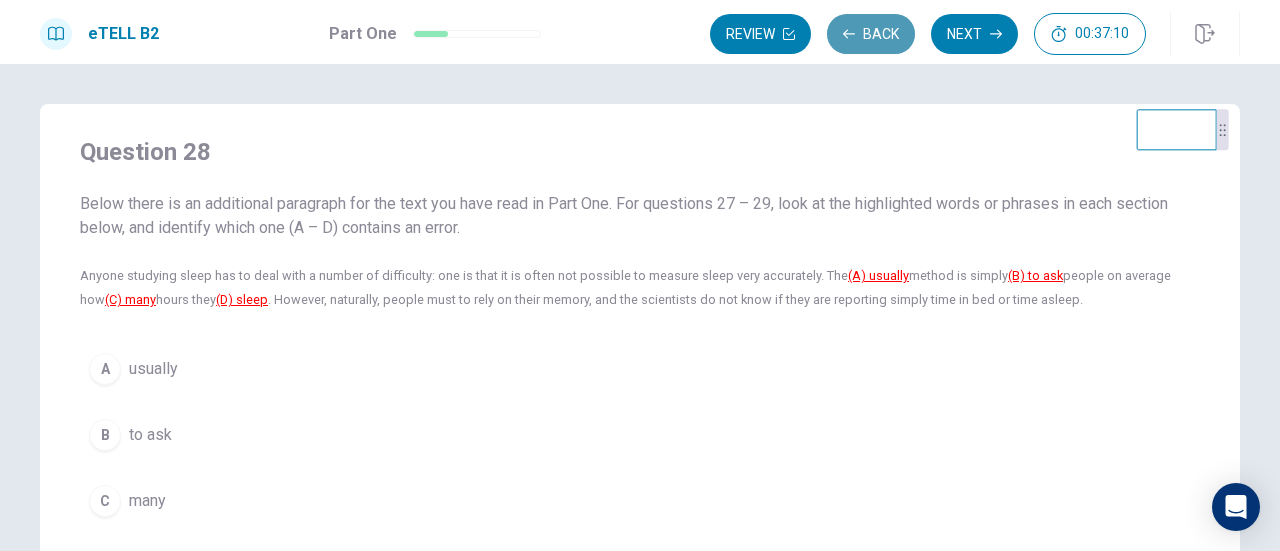 click on "Back" at bounding box center (871, 34) 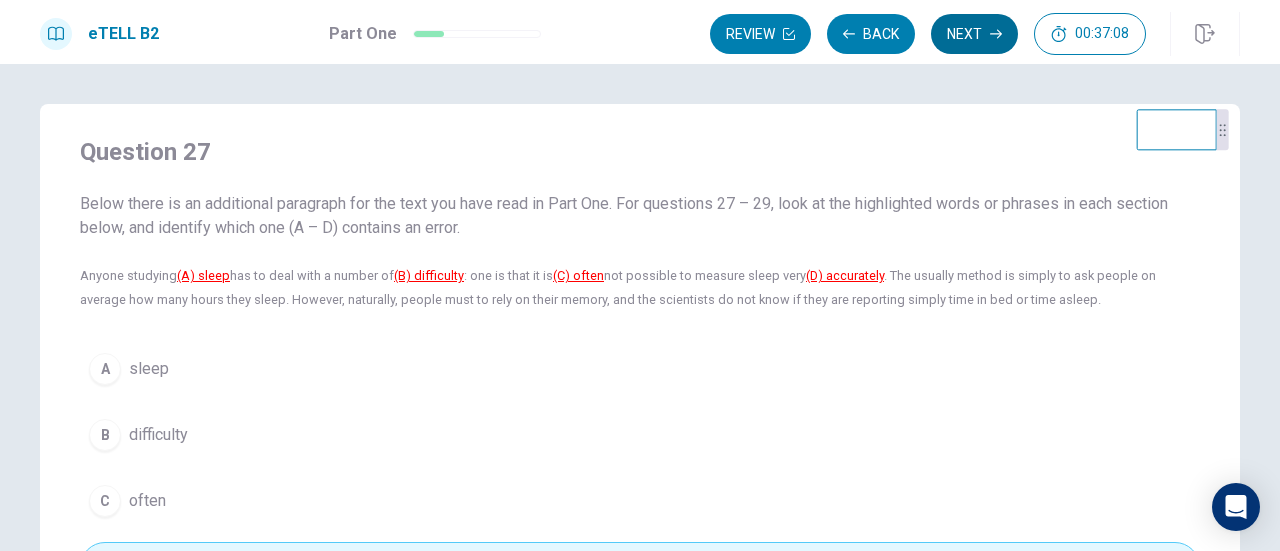 click on "Next" at bounding box center [974, 34] 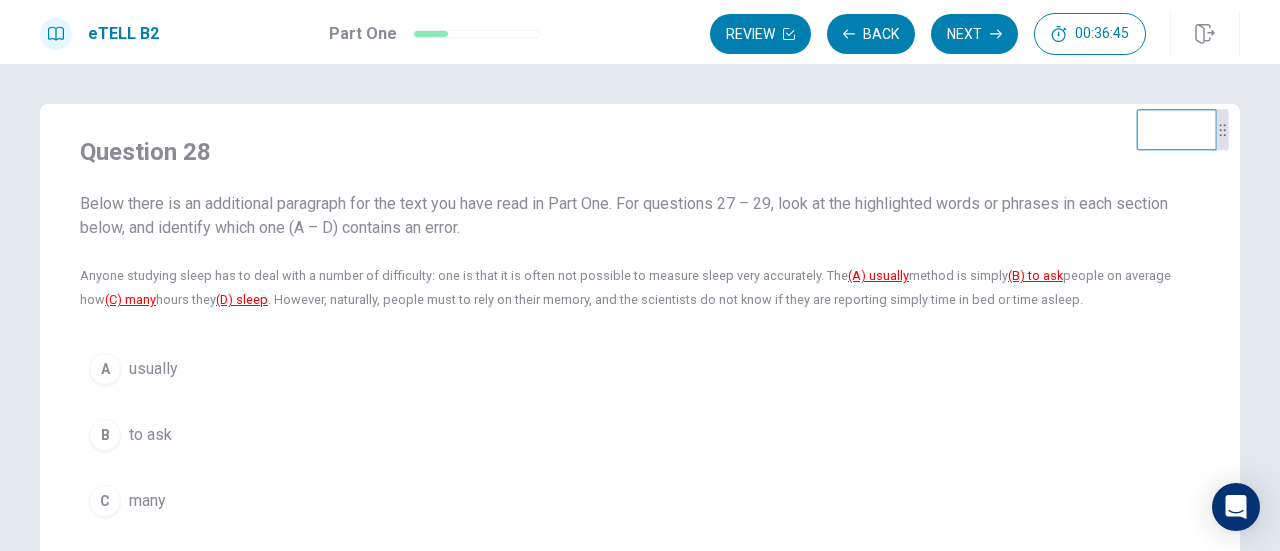 click on "usually" at bounding box center [153, 369] 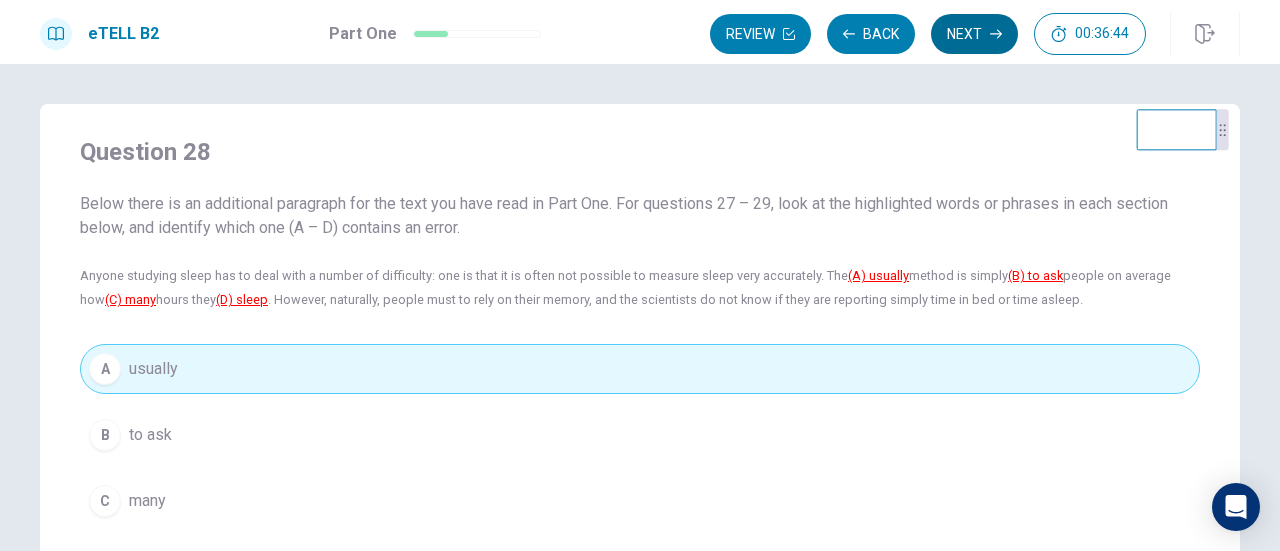 click on "Next" at bounding box center (974, 34) 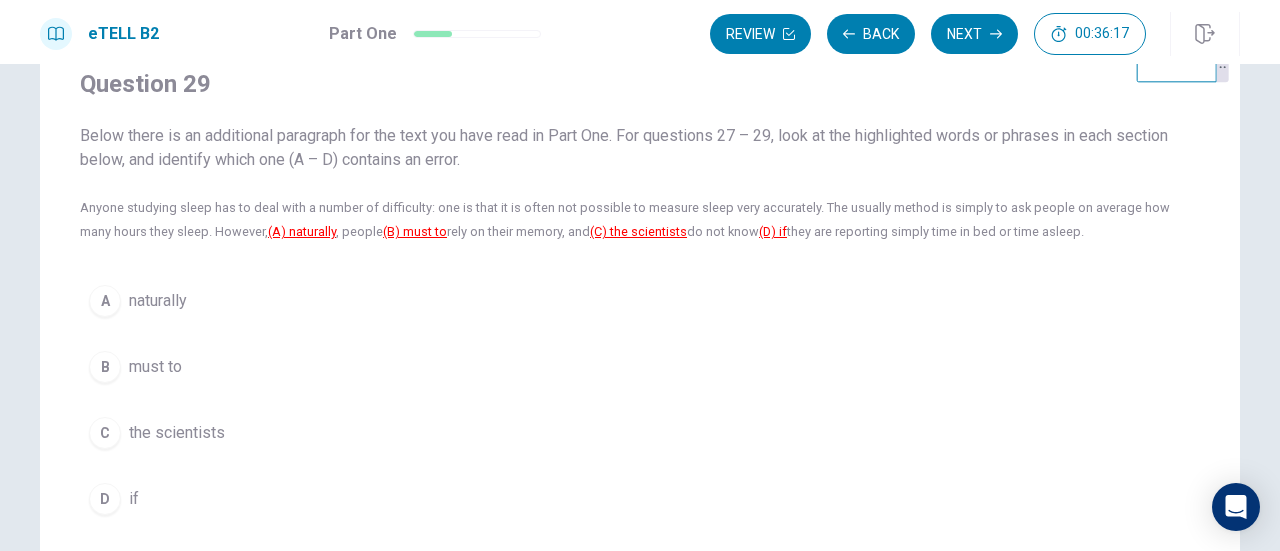 scroll, scrollTop: 100, scrollLeft: 0, axis: vertical 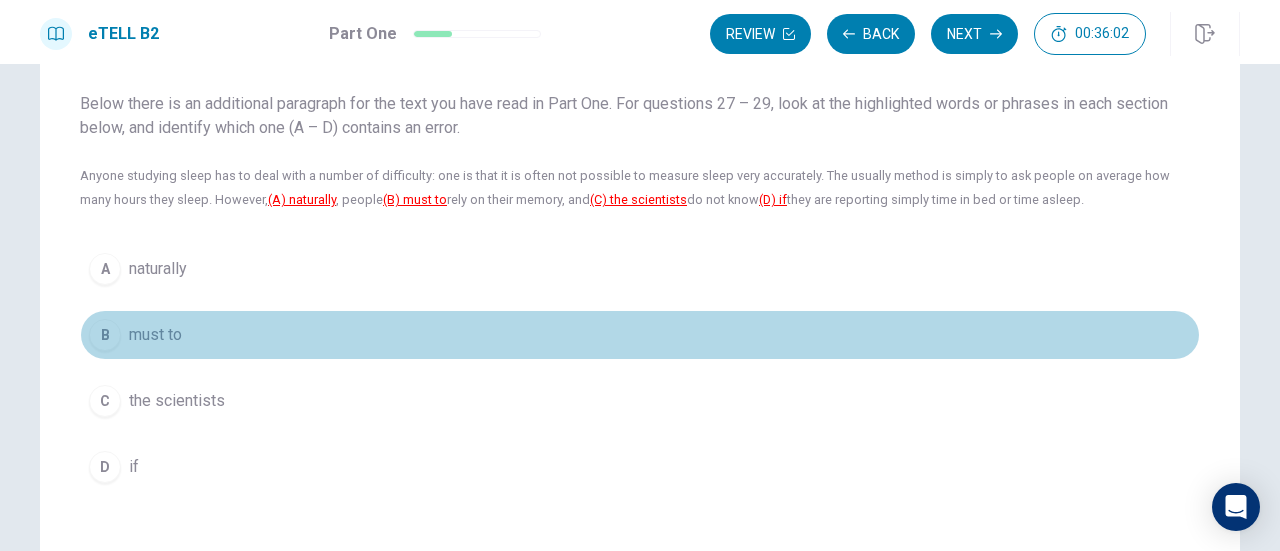 click on "must to" at bounding box center [155, 335] 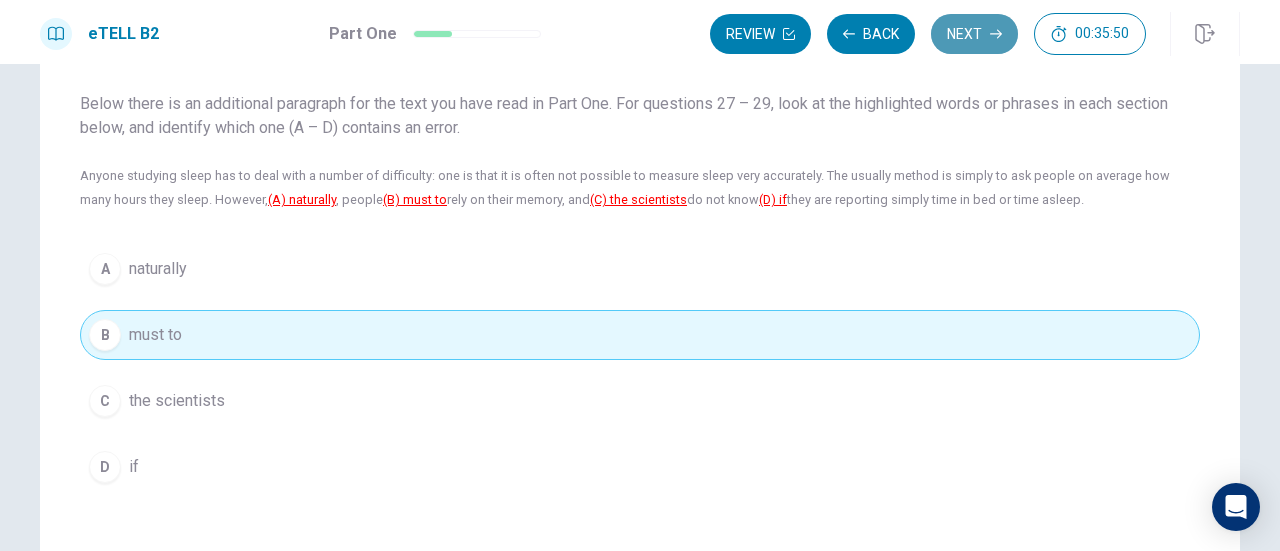 click on "Next" at bounding box center (974, 34) 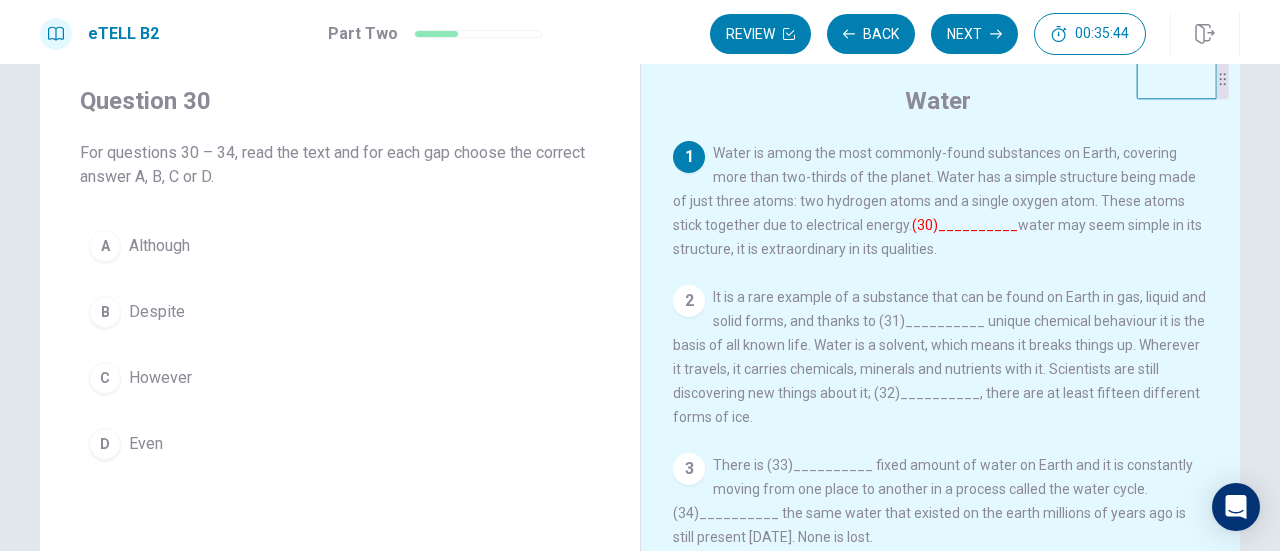 scroll, scrollTop: 0, scrollLeft: 0, axis: both 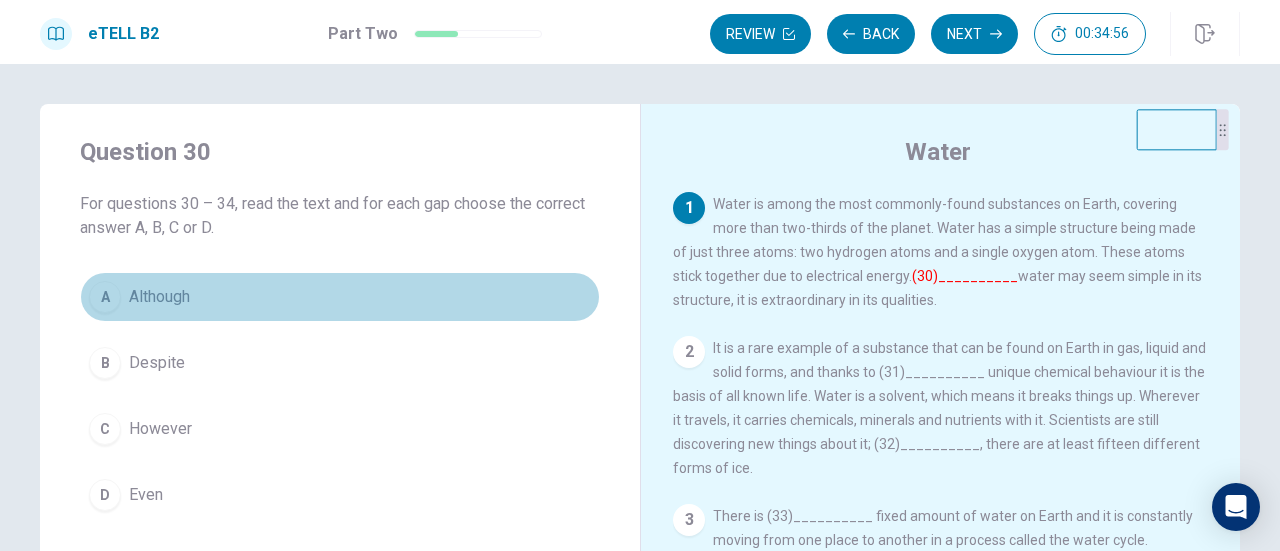click on "Although" at bounding box center (159, 297) 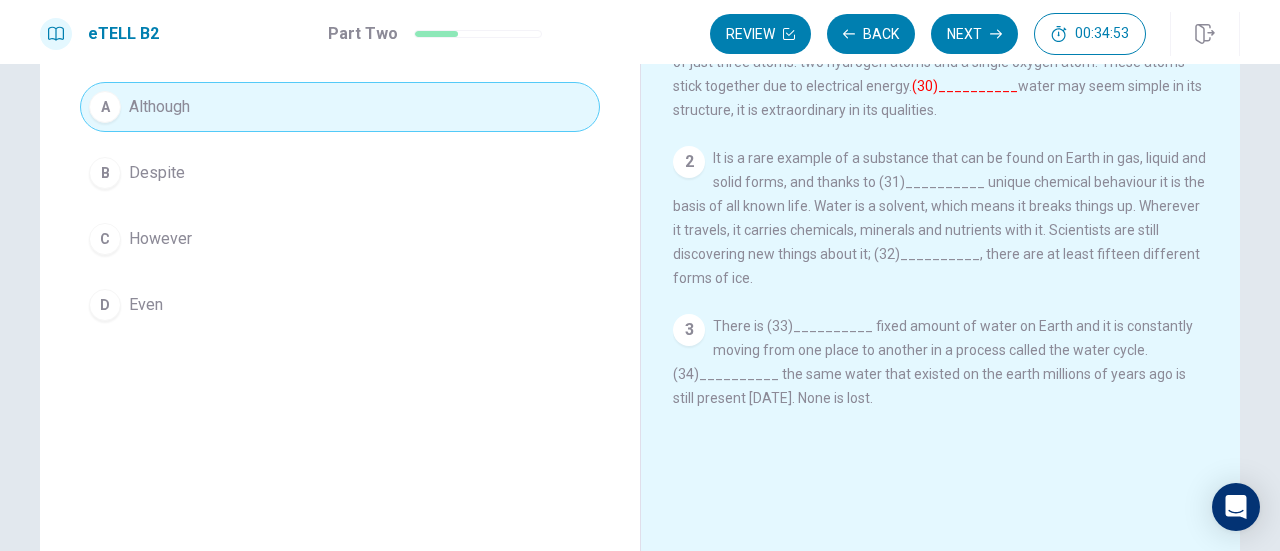 scroll, scrollTop: 0, scrollLeft: 0, axis: both 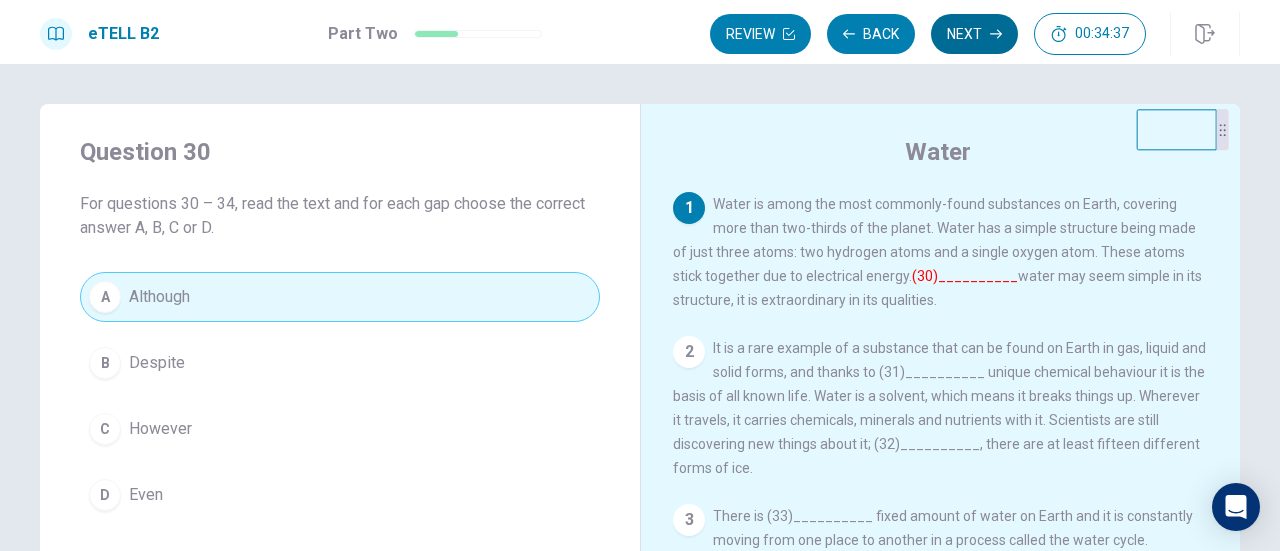 click on "Next" at bounding box center (974, 34) 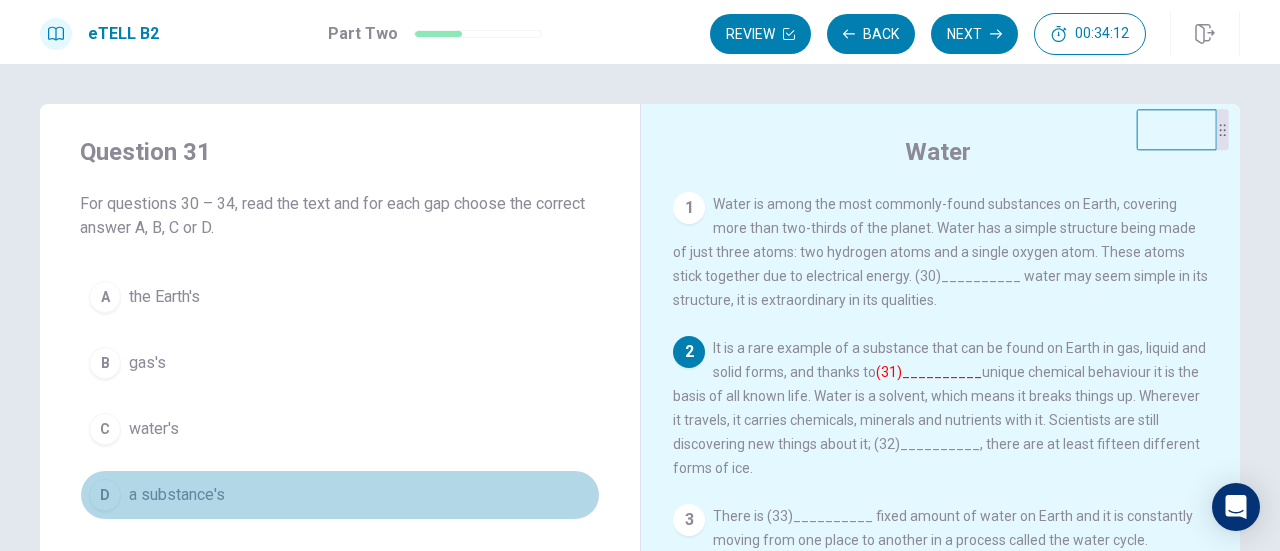 click on "a substance's" at bounding box center (177, 495) 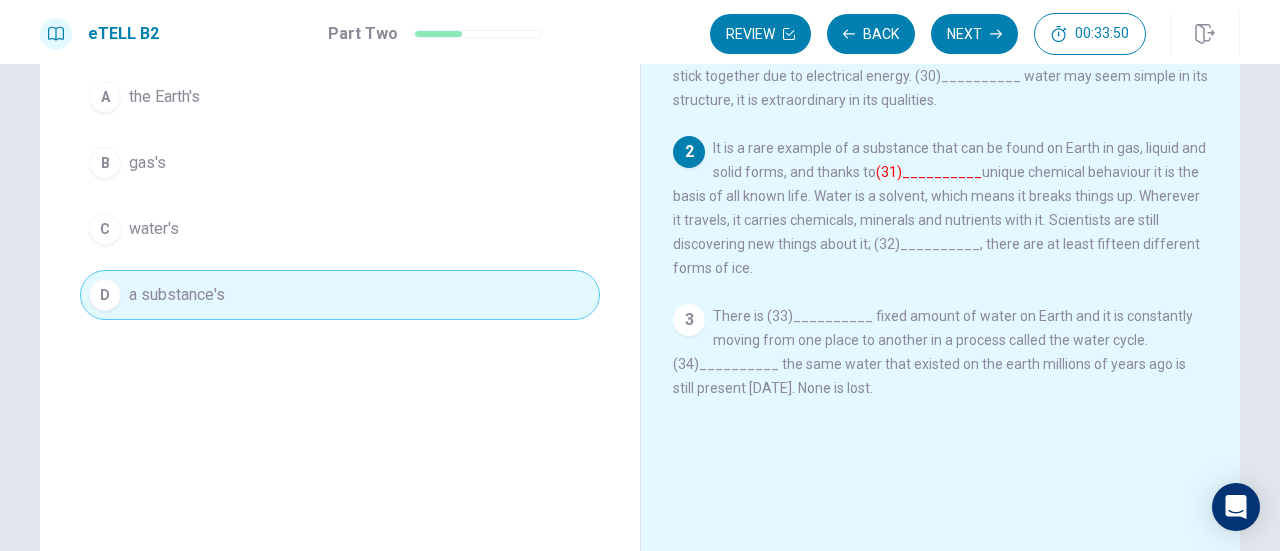 scroll, scrollTop: 100, scrollLeft: 0, axis: vertical 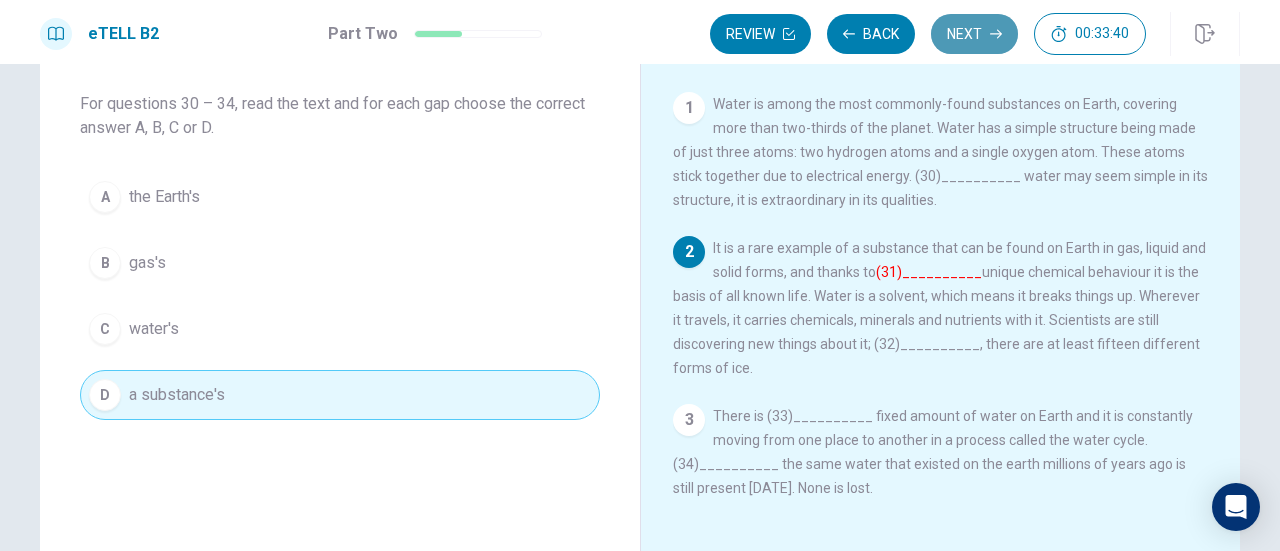 click on "Next" at bounding box center [974, 34] 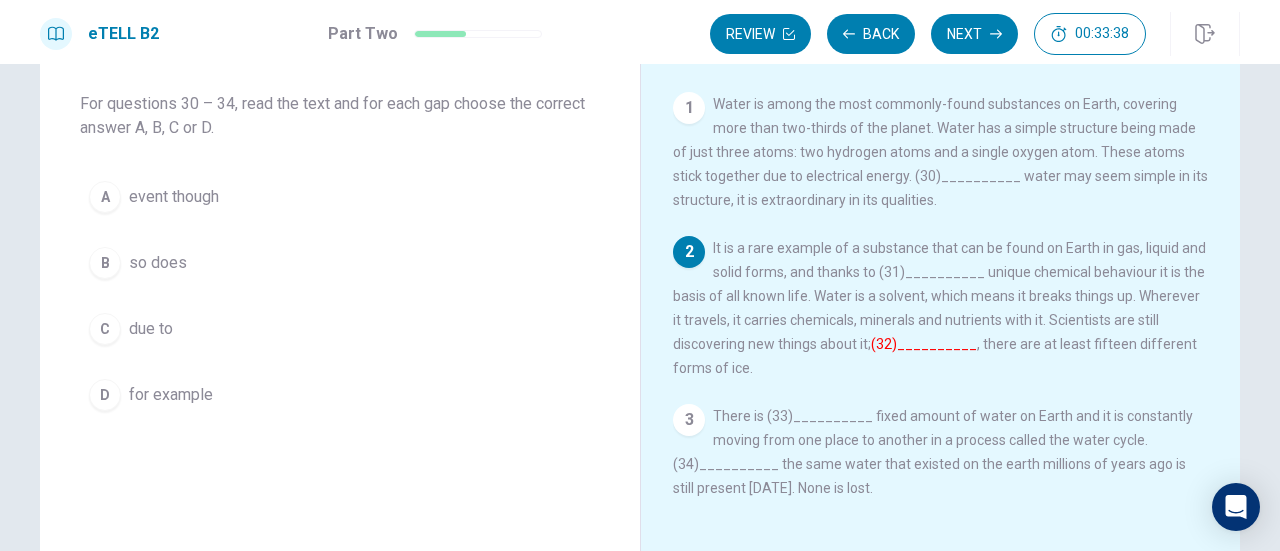scroll, scrollTop: 0, scrollLeft: 0, axis: both 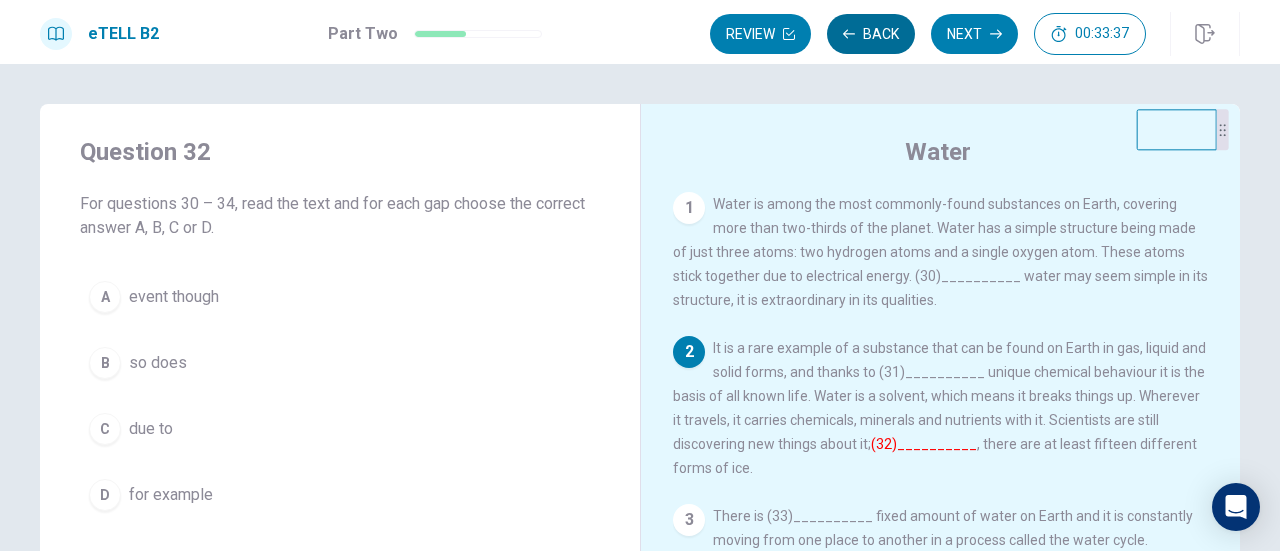 click on "Back" at bounding box center [871, 34] 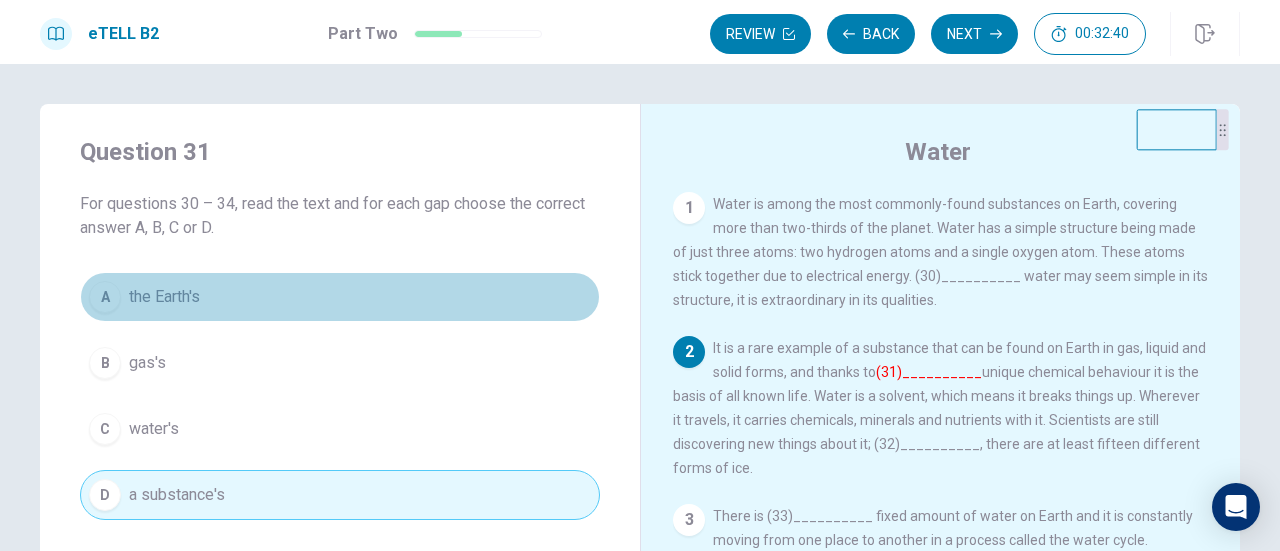 click on "A the Earth's" at bounding box center (340, 297) 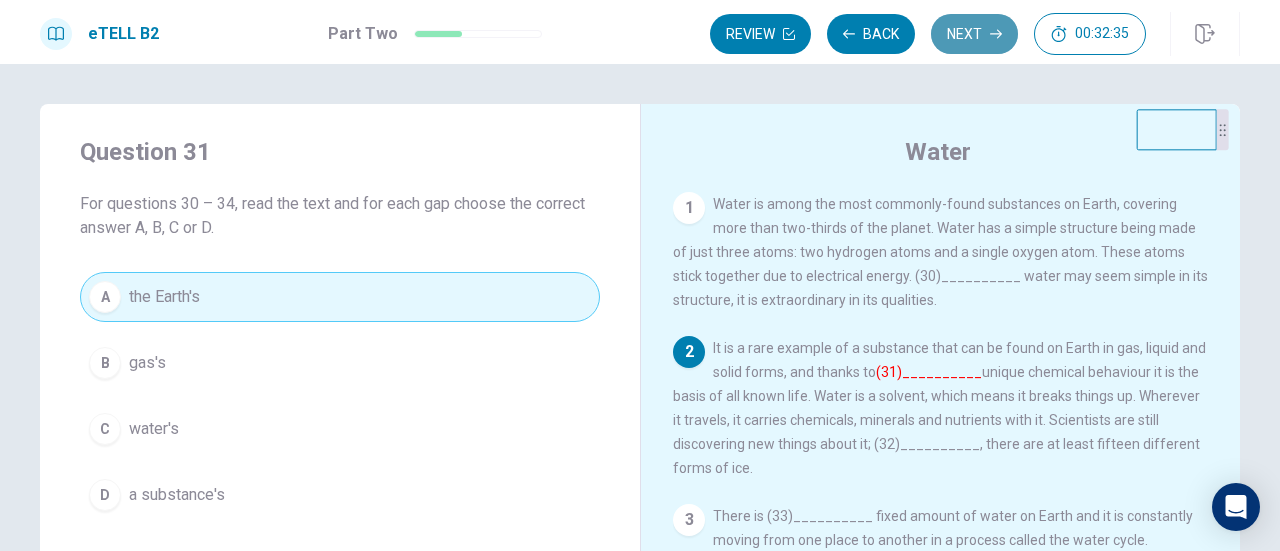 click on "Next" at bounding box center [974, 34] 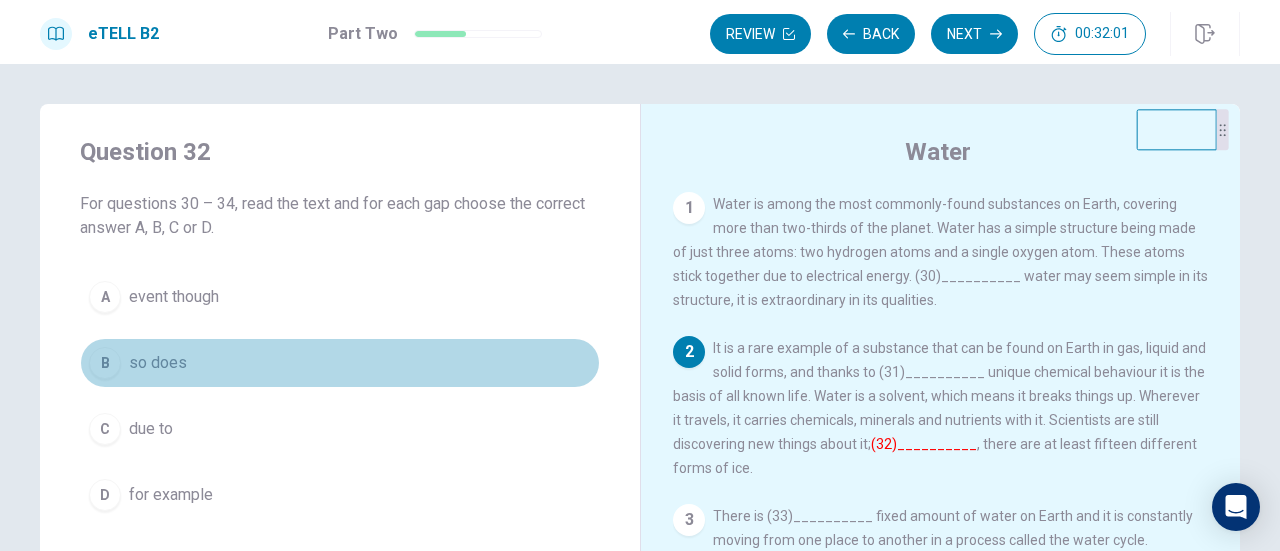 click on "so does" at bounding box center [158, 363] 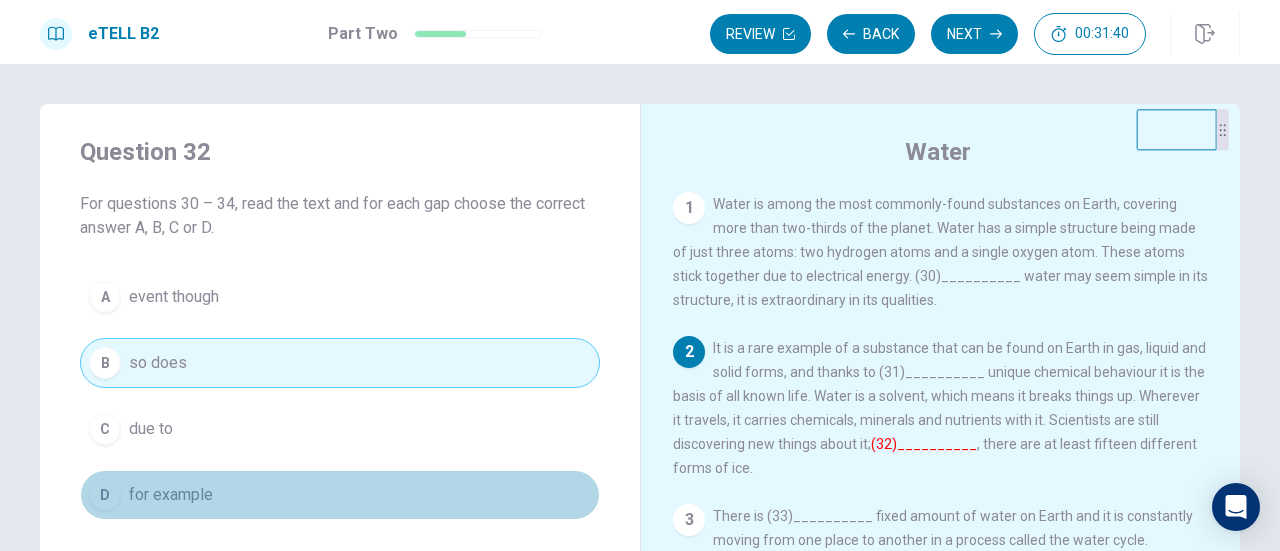 click on "for example" at bounding box center [171, 495] 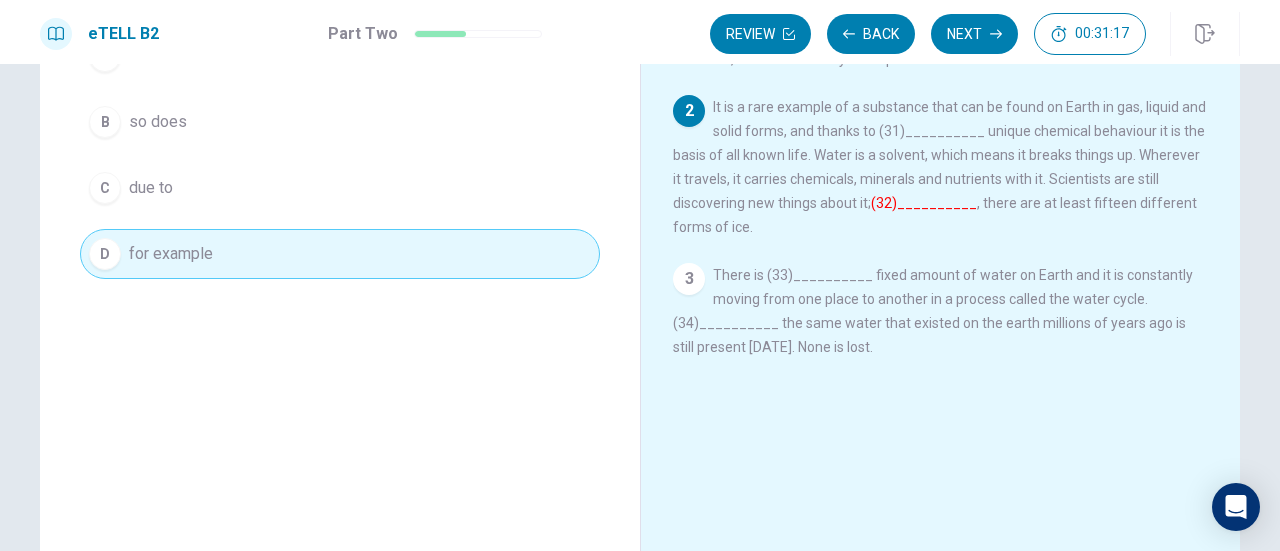 scroll, scrollTop: 200, scrollLeft: 0, axis: vertical 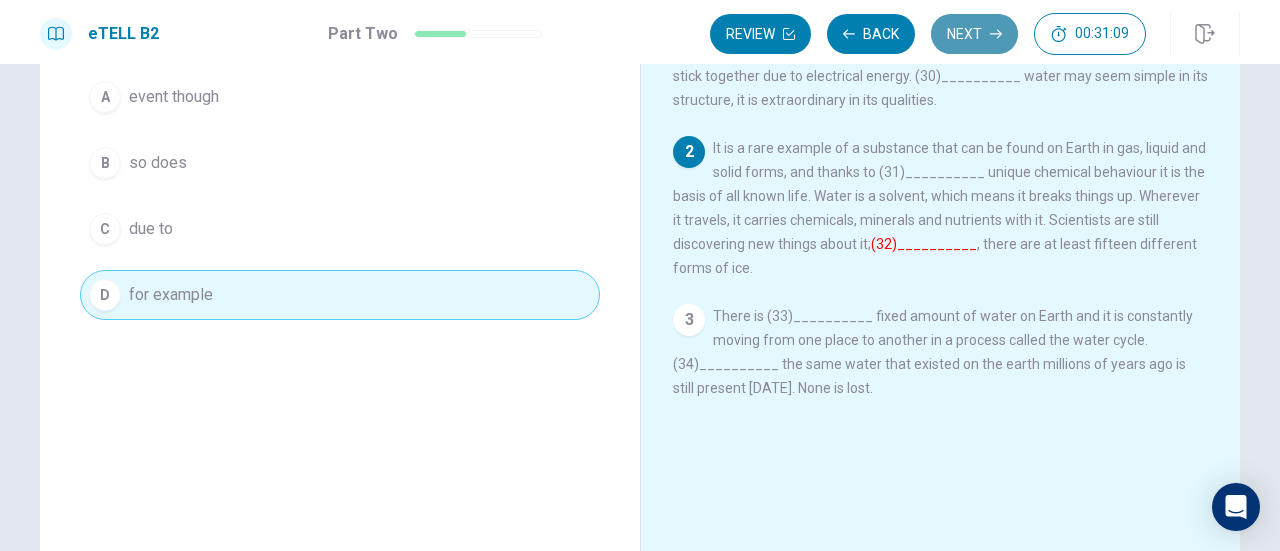 click on "Next" at bounding box center (974, 34) 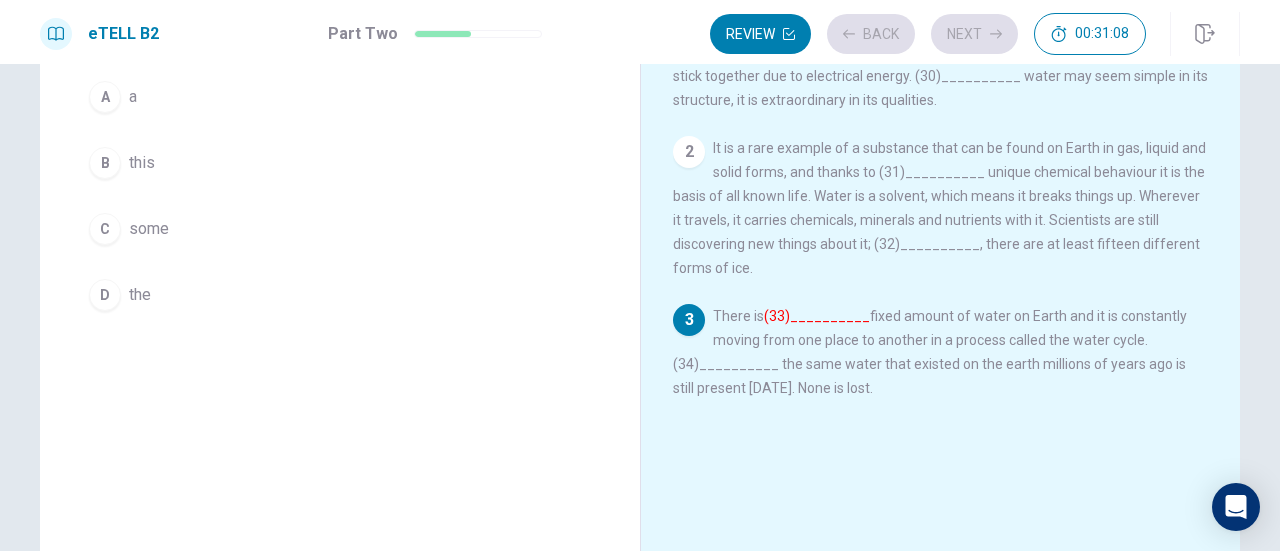 scroll, scrollTop: 100, scrollLeft: 0, axis: vertical 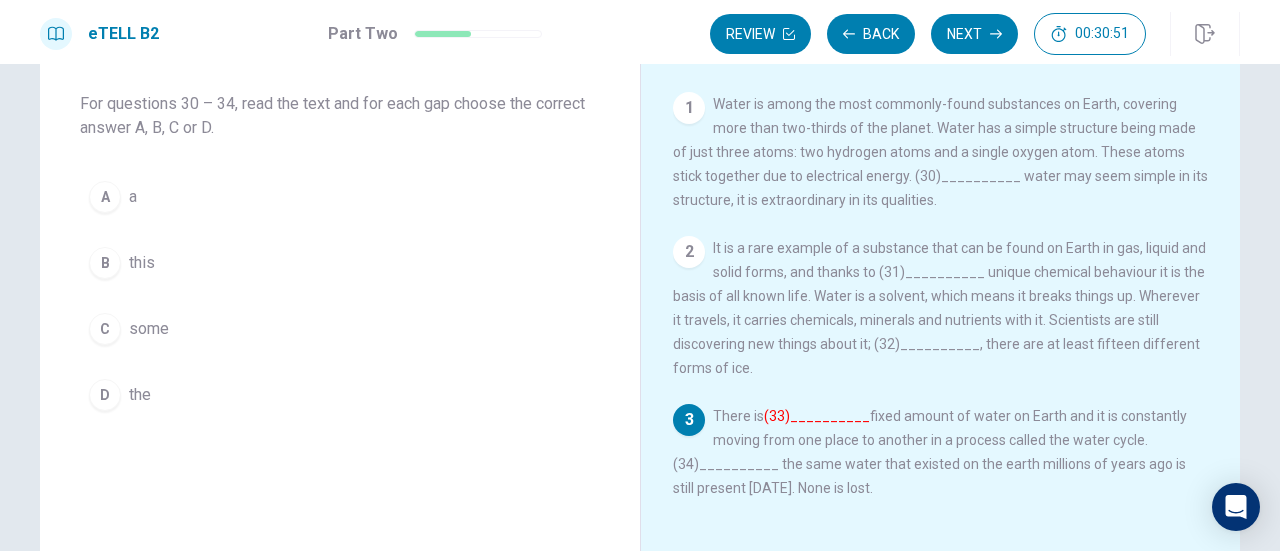 click on "some" at bounding box center [149, 329] 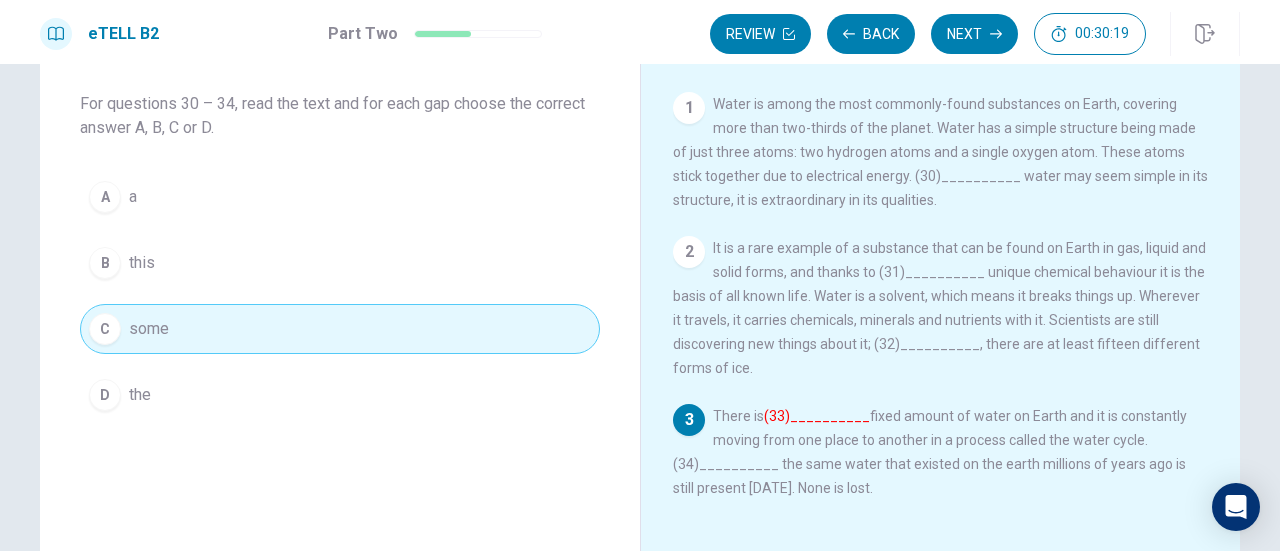 click on "A a" at bounding box center (340, 197) 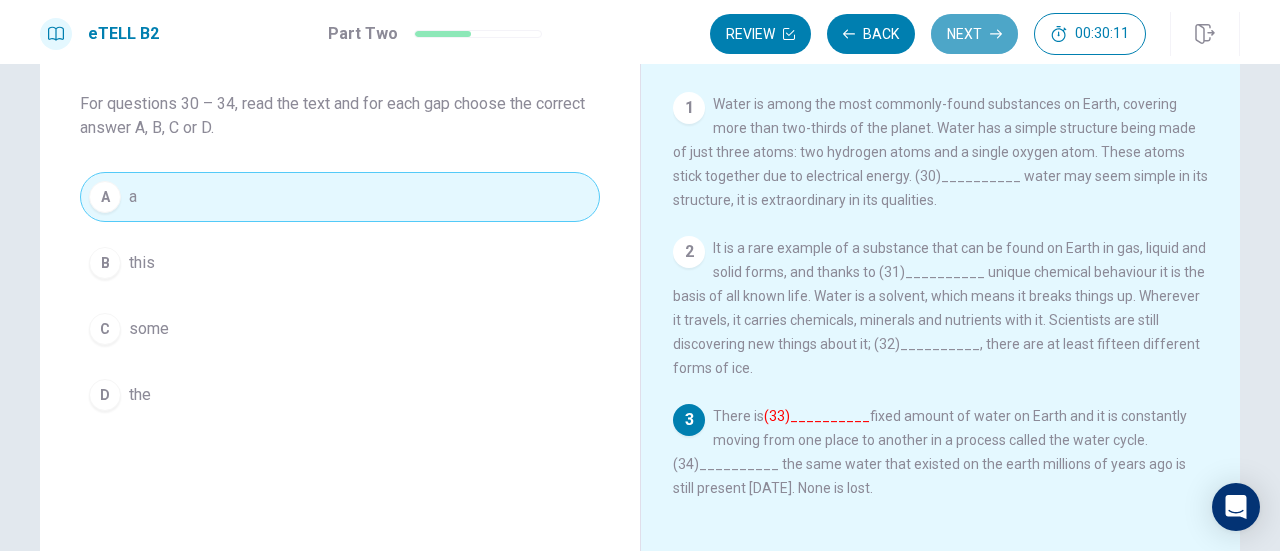 click on "Next" at bounding box center (974, 34) 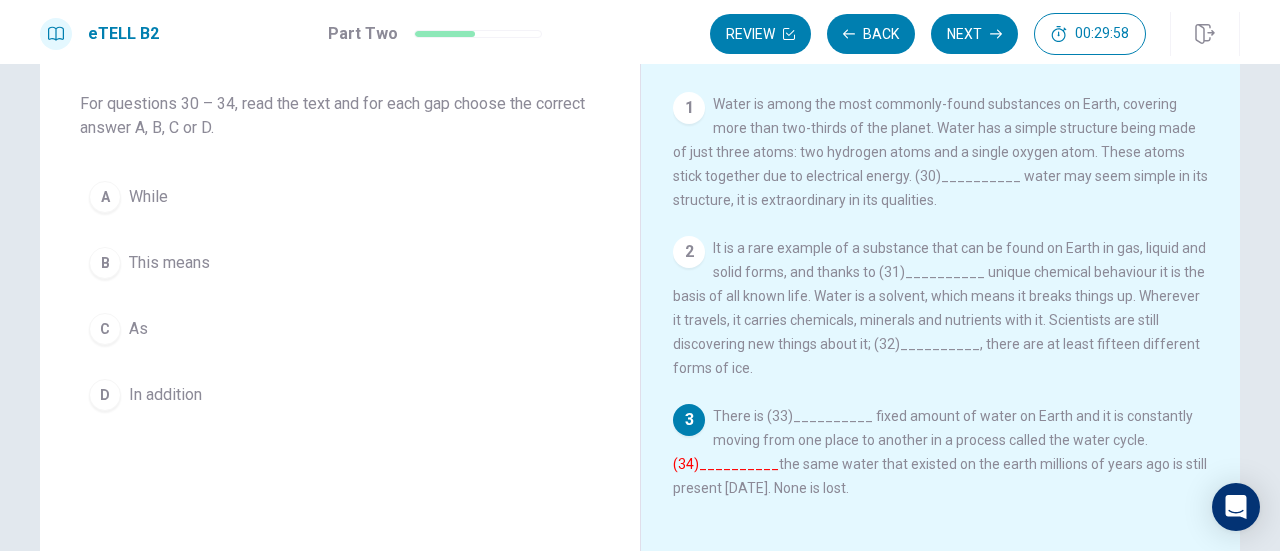 scroll, scrollTop: 200, scrollLeft: 0, axis: vertical 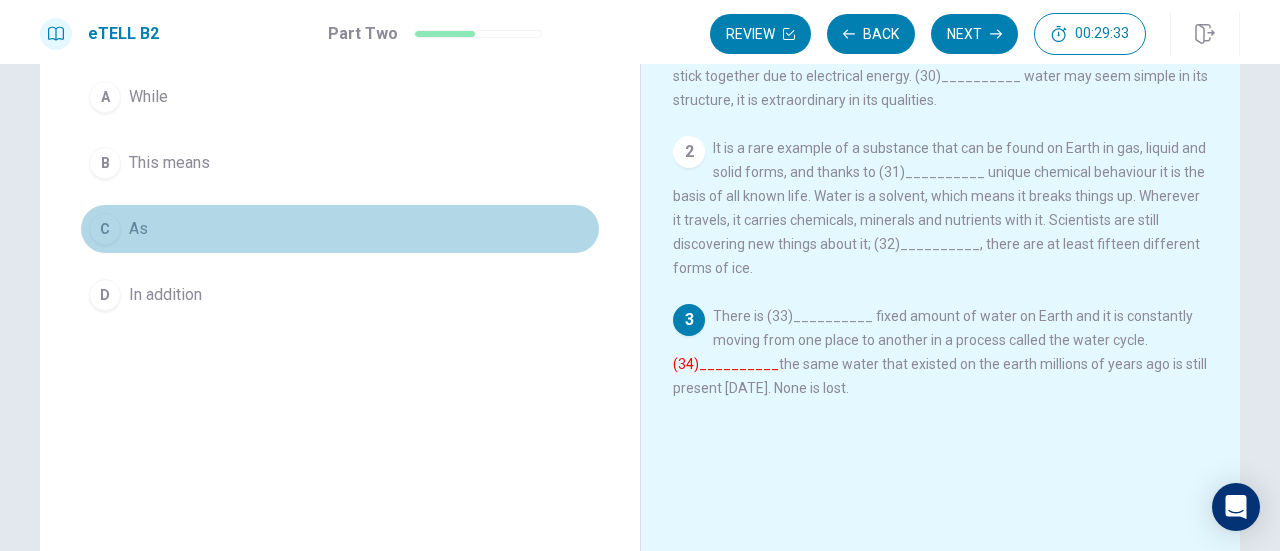 click on "As" at bounding box center [138, 229] 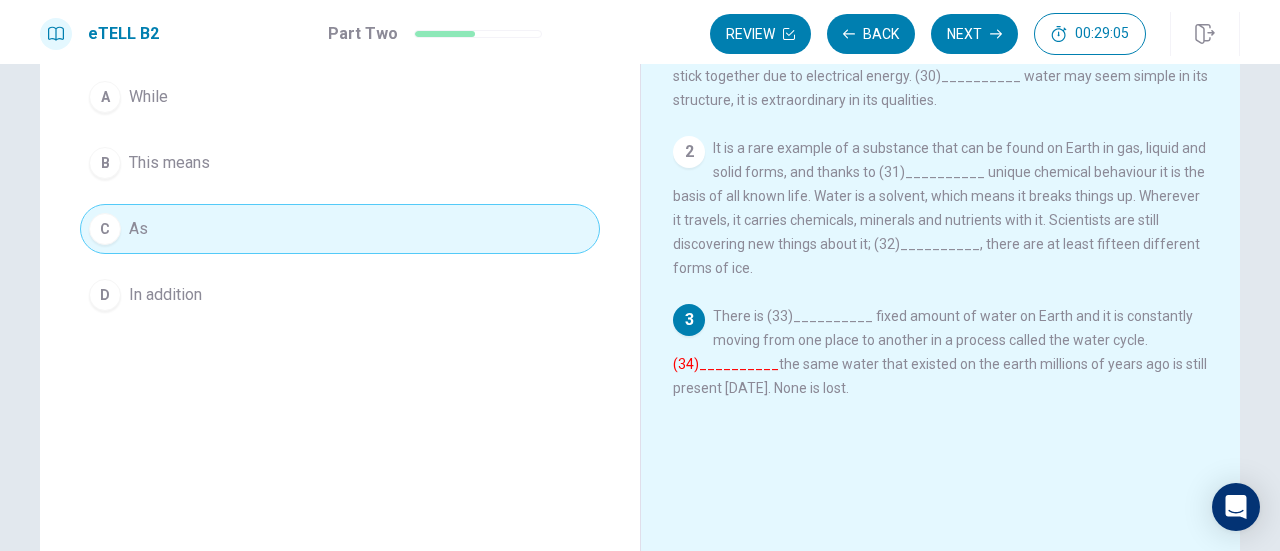 click on "B This means" at bounding box center (340, 163) 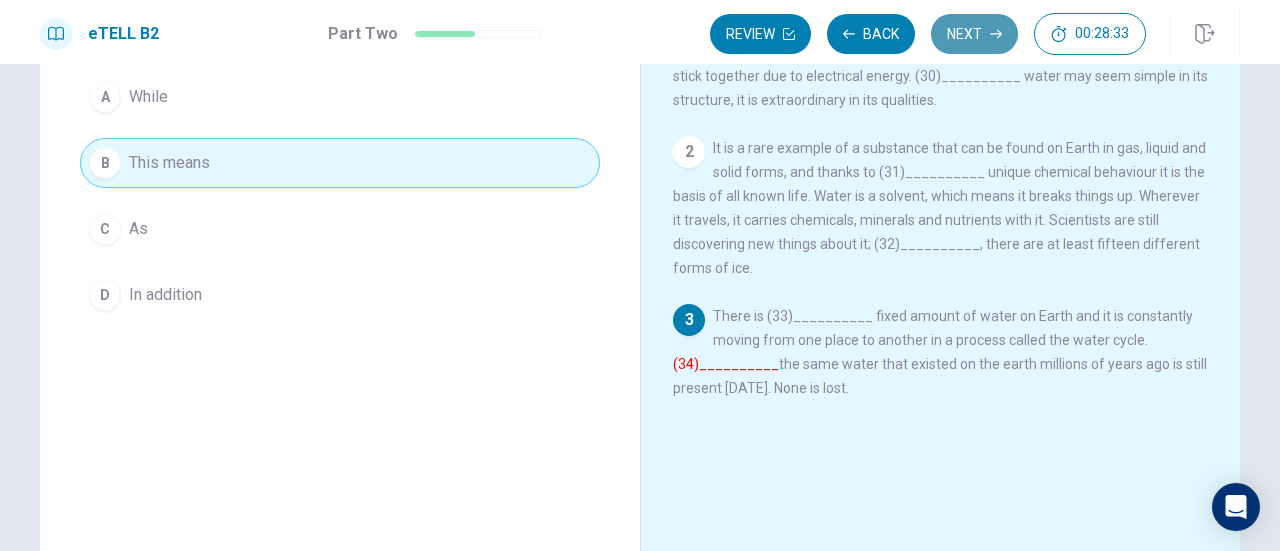 click on "Next" at bounding box center (974, 34) 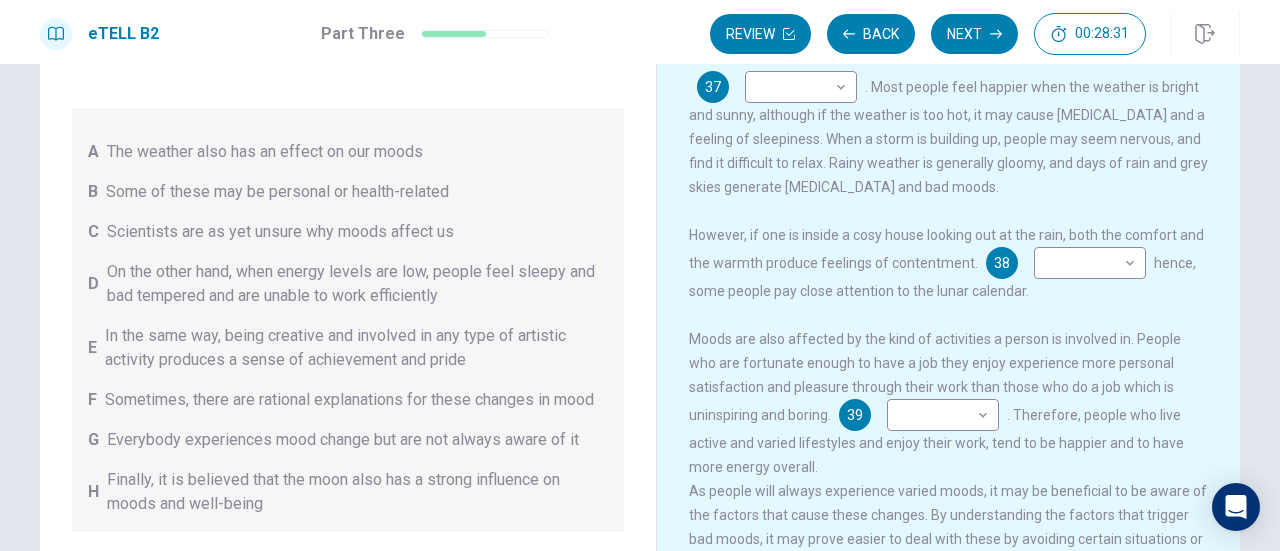 scroll, scrollTop: 362, scrollLeft: 0, axis: vertical 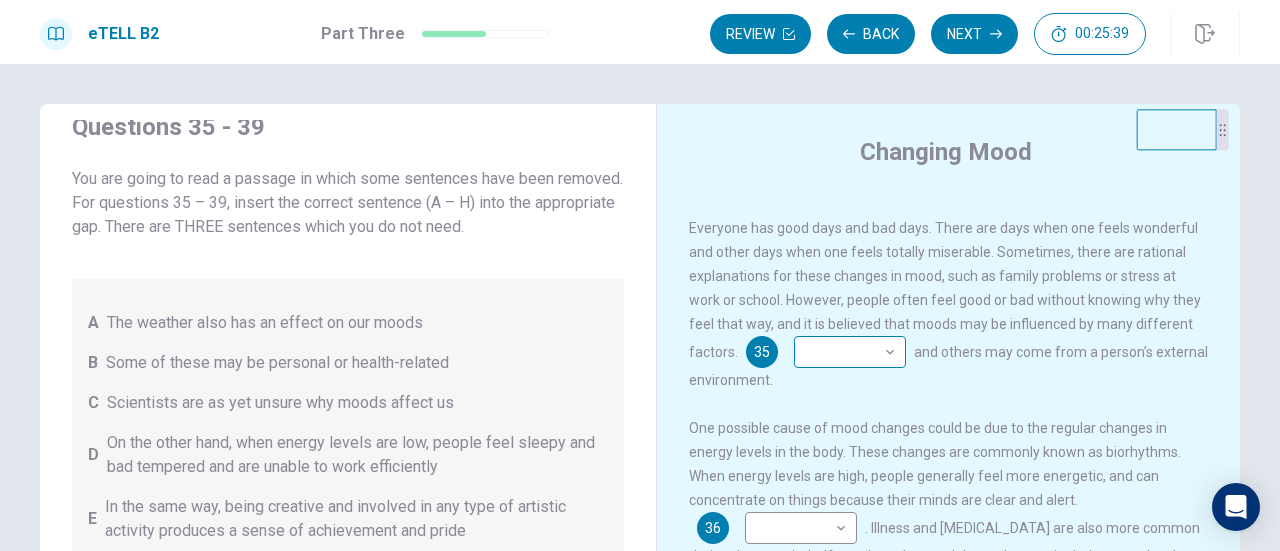 click on "This site uses cookies, as explained in our  Privacy Policy . If you agree to the use of cookies, please click the Accept button and continue to browse our site.   Privacy Policy Accept   eTELL B2 Part Three Review Back Next 00:25:39 Question 15 - 19 of 30 00:25:39 Review Back Next Questions 35 - 39 You are going to read a passage in which some sentences have been  removed. For questions 35 – 39, insert the correct sentence (A – H) into the  appropriate gap. There are THREE sentences which you do not need. A The weather also has an effect on our moods B Some of these may be personal or health-related C Scientists are as yet unsure why moods affect us D On the other hand, when energy levels are low, people feel sleepy and bad tempered and are unable to work efficiently E In the same way, being creative and involved in any type of artistic activity  produces a sense of achievement and pride F Sometimes, there are rational explanations for these changes in mood G H Changing Mood 35 ​ ​ 36 ​ ​ 37 ​" at bounding box center (640, 275) 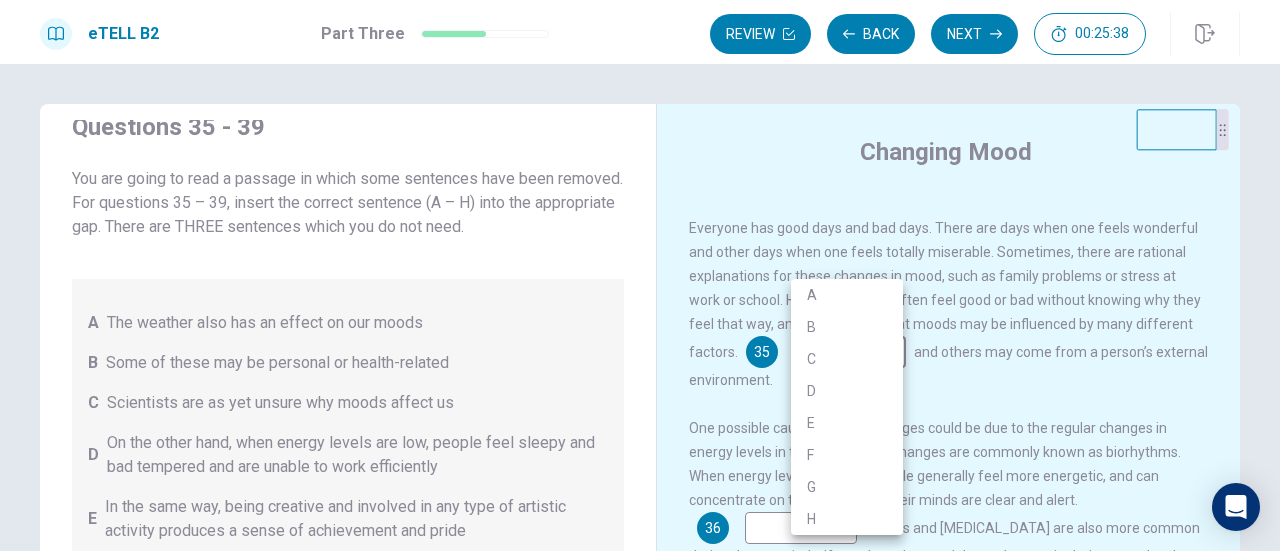 click on "B" at bounding box center [847, 327] 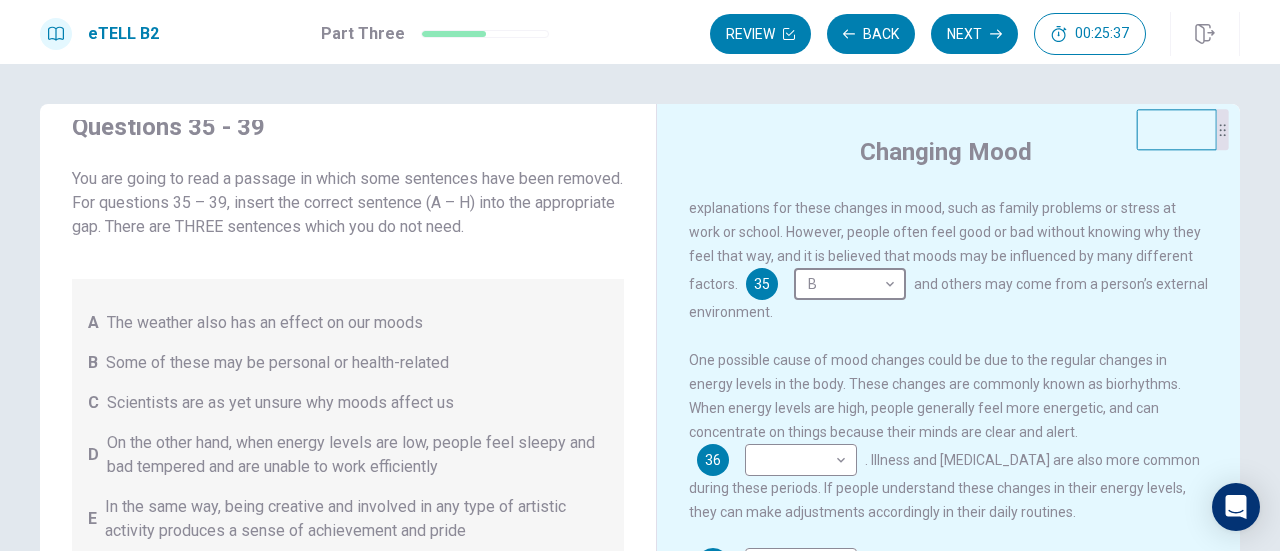 scroll, scrollTop: 100, scrollLeft: 0, axis: vertical 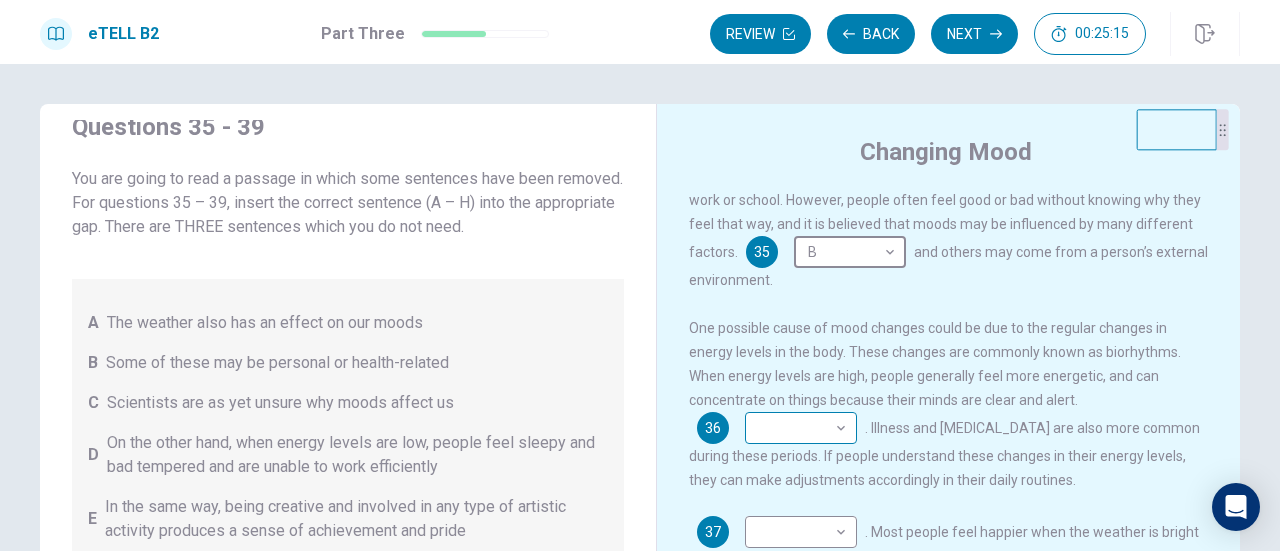click on "This site uses cookies, as explained in our  Privacy Policy . If you agree to the use of cookies, please click the Accept button and continue to browse our site.   Privacy Policy Accept   eTELL B2 Part Three Review Back Next 00:25:15 Question 15 - 19 of 30 00:25:15 Review Back Next Questions 35 - 39 You are going to read a passage in which some sentences have been  removed. For questions 35 – 39, insert the correct sentence (A – H) into the  appropriate gap. There are THREE sentences which you do not need. A The weather also has an effect on our moods B Some of these may be personal or health-related C Scientists are as yet unsure why moods affect us D On the other hand, when energy levels are low, people feel sleepy and bad tempered and are unable to work efficiently E In the same way, being creative and involved in any type of artistic activity  produces a sense of achievement and pride F Sometimes, there are rational explanations for these changes in mood G H Changing Mood 35 B * ​ 36 ​ ​ 37 ​" at bounding box center (640, 275) 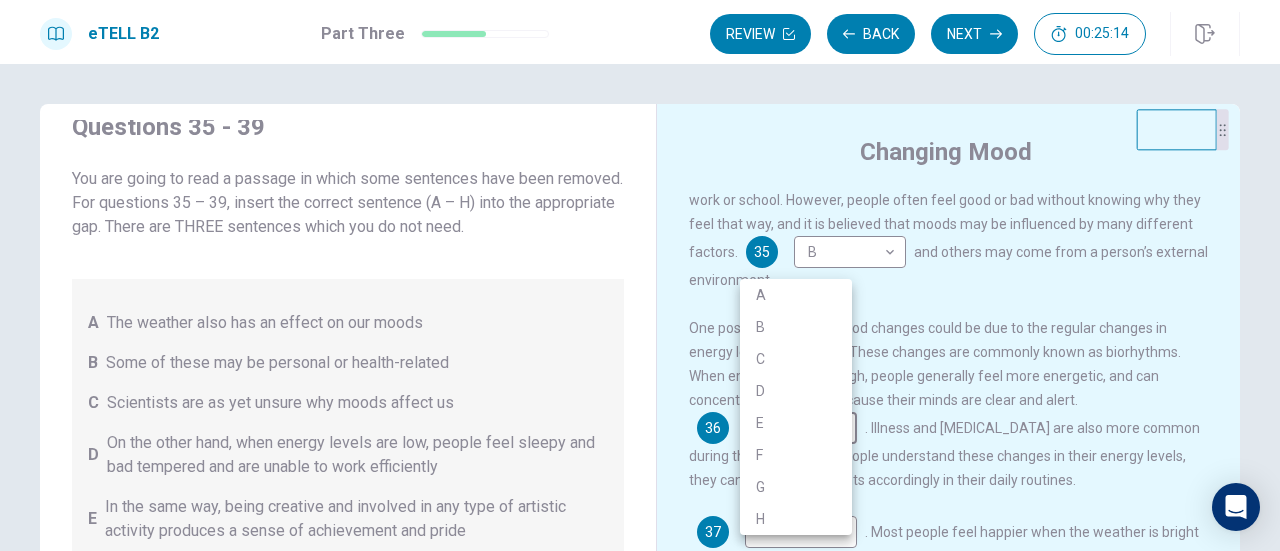 click on "D" at bounding box center (796, 391) 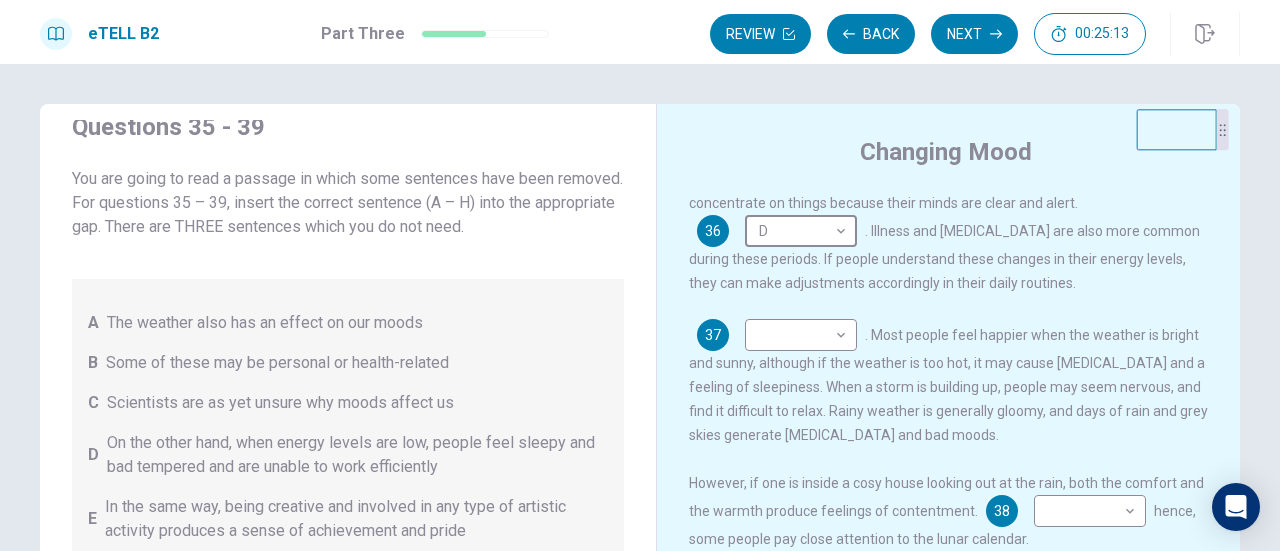 scroll, scrollTop: 300, scrollLeft: 0, axis: vertical 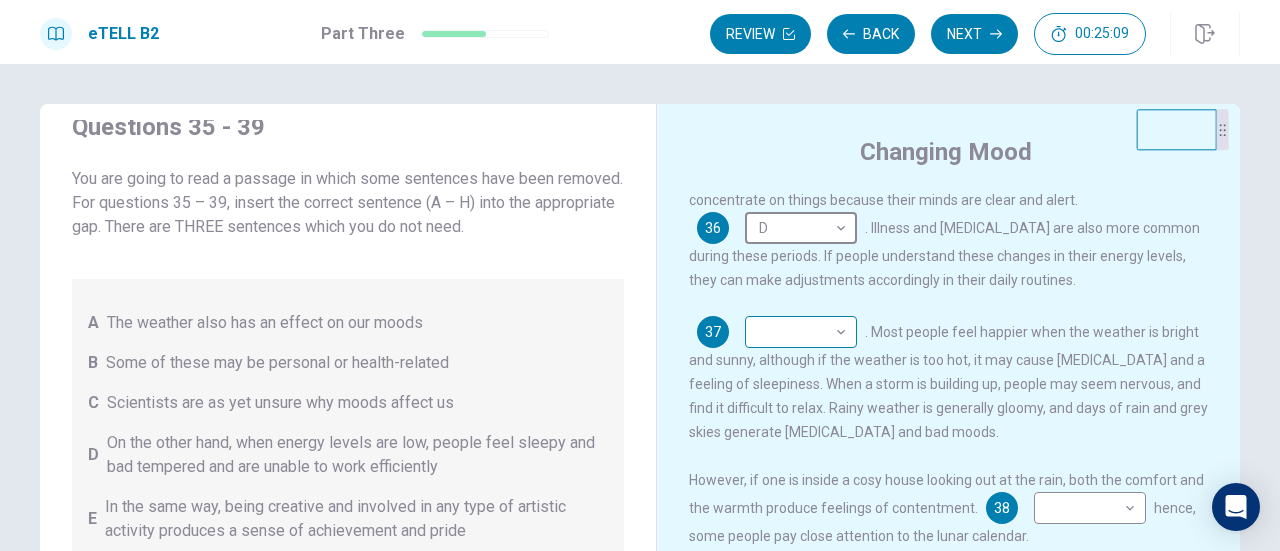 click on "This site uses cookies, as explained in our  Privacy Policy . If you agree to the use of cookies, please click the Accept button and continue to browse our site.   Privacy Policy Accept   eTELL B2 Part Three Review Back Next 00:25:09 Question 15 - 19 of 30 00:25:09 Review Back Next Questions 35 - 39 You are going to read a passage in which some sentences have been  removed. For questions 35 – 39, insert the correct sentence (A – H) into the  appropriate gap. There are THREE sentences which you do not need. A The weather also has an effect on our moods B Some of these may be personal or health-related C Scientists are as yet unsure why moods affect us D On the other hand, when energy levels are low, people feel sleepy and bad tempered and are unable to work efficiently E In the same way, being creative and involved in any type of artistic activity  produces a sense of achievement and pride F Sometimes, there are rational explanations for these changes in mood G H Changing Mood 35 B * ​ 36 D * ​ 37 ​" at bounding box center [640, 275] 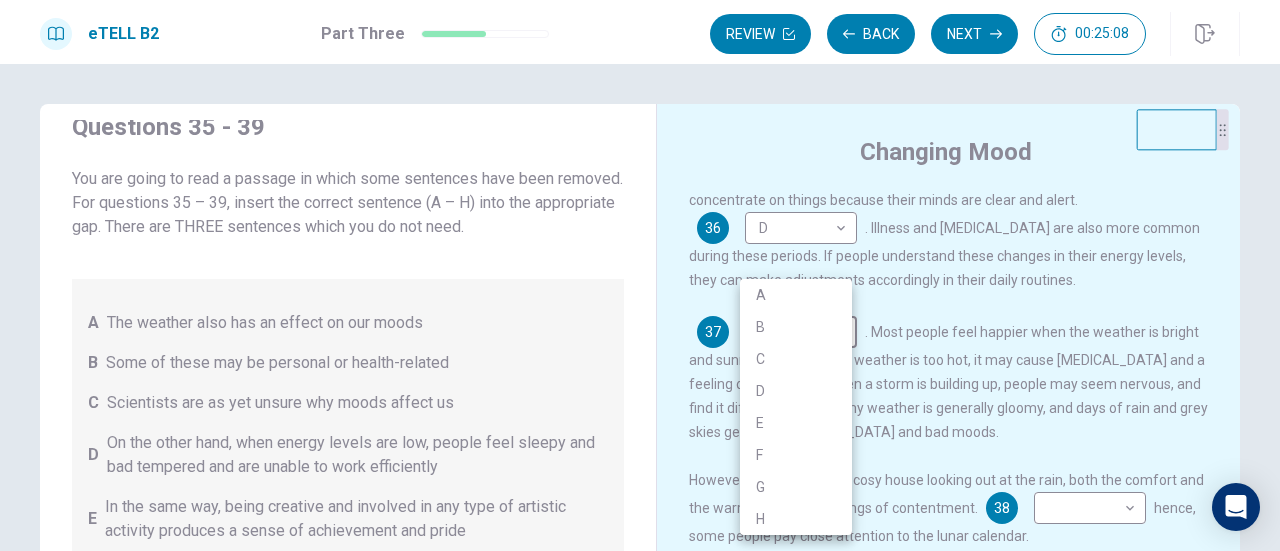 click on "A" at bounding box center [796, 295] 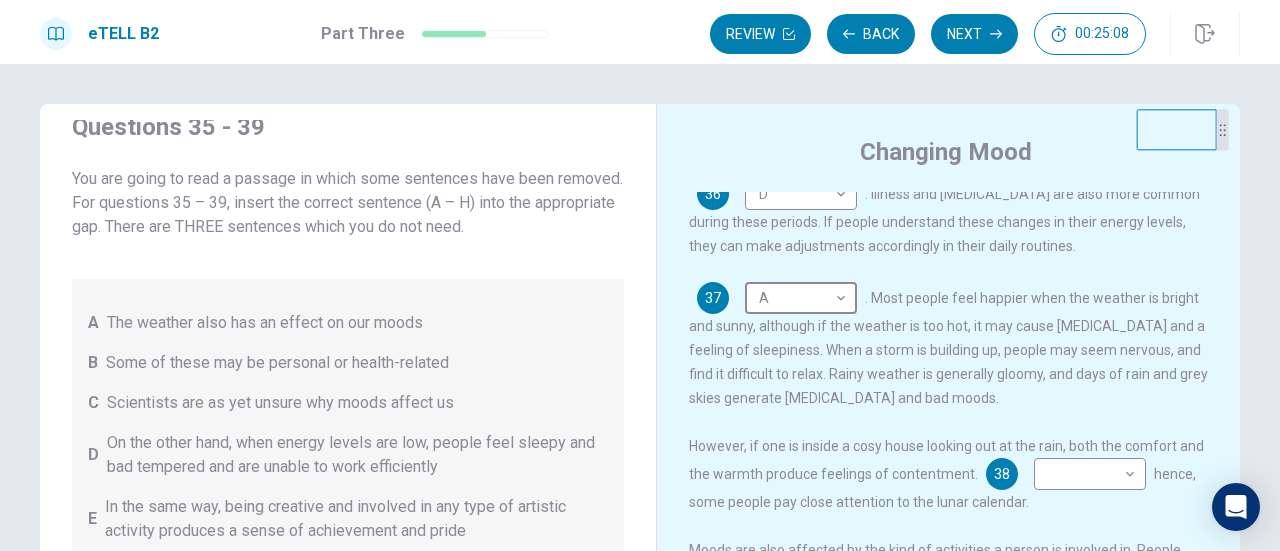 scroll, scrollTop: 362, scrollLeft: 0, axis: vertical 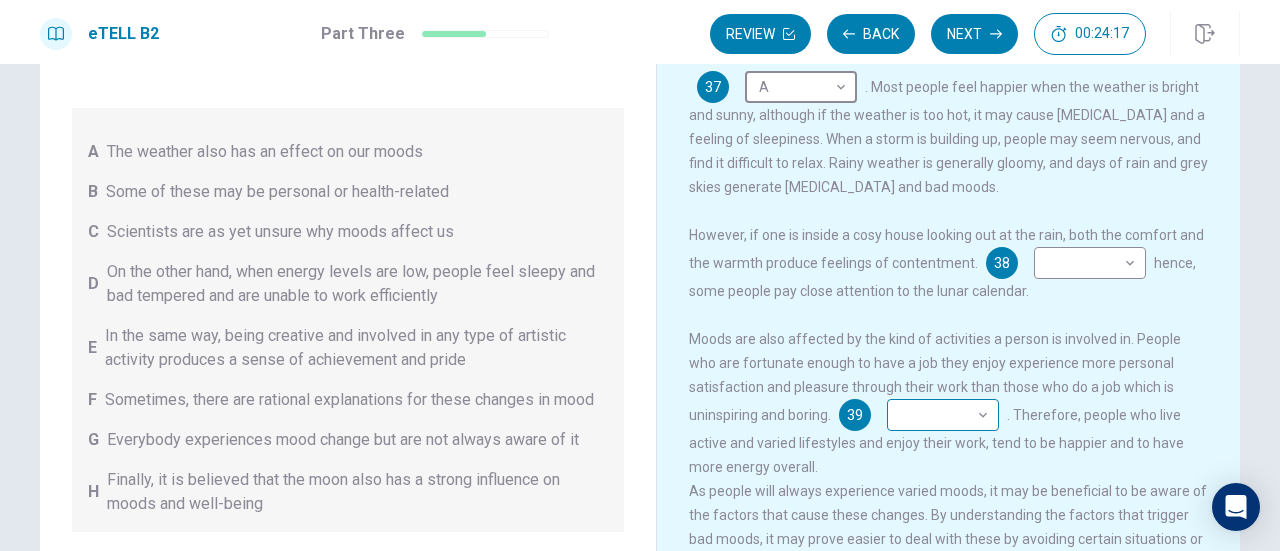 click on "This site uses cookies, as explained in our  Privacy Policy . If you agree to the use of cookies, please click the Accept button and continue to browse our site.   Privacy Policy Accept   eTELL B2 Part Three Review Back Next 00:24:17 Question 15 - 19 of 30 00:24:17 Review Back Next Questions 35 - 39 You are going to read a passage in which some sentences have been  removed. For questions 35 – 39, insert the correct sentence (A – H) into the  appropriate gap. There are THREE sentences which you do not need. A The weather also has an effect on our moods B Some of these may be personal or health-related C Scientists are as yet unsure why moods affect us D On the other hand, when energy levels are low, people feel sleepy and bad tempered and are unable to work efficiently E In the same way, being creative and involved in any type of artistic activity  produces a sense of achievement and pride F Sometimes, there are rational explanations for these changes in mood G H Changing Mood 35 B * ​ 36 D * ​ 37 A *" at bounding box center [640, 275] 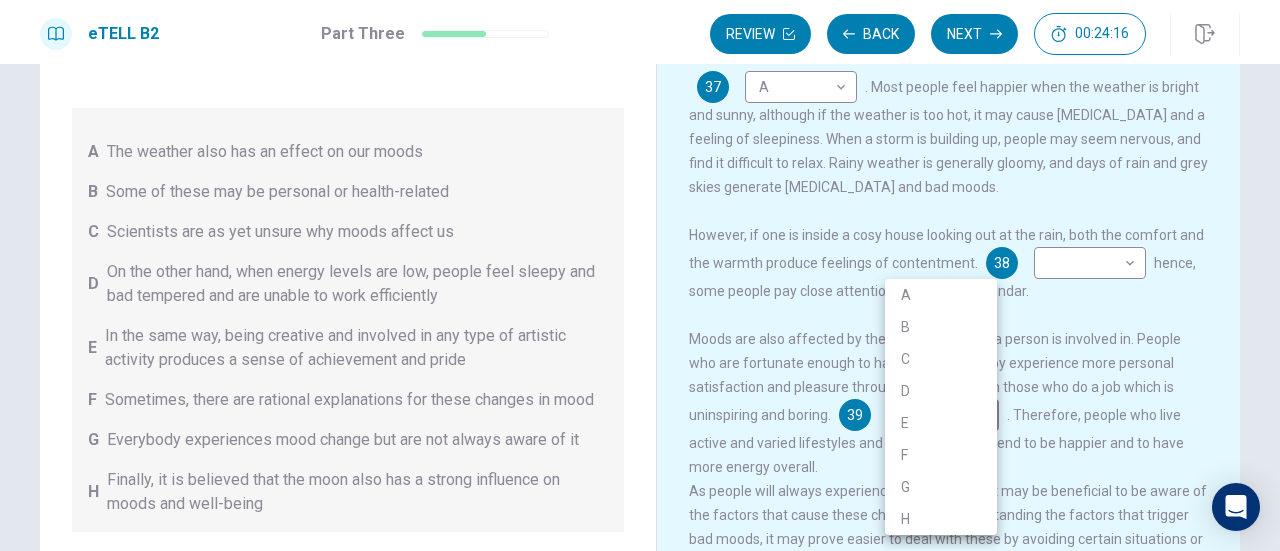 click on "E" at bounding box center (941, 423) 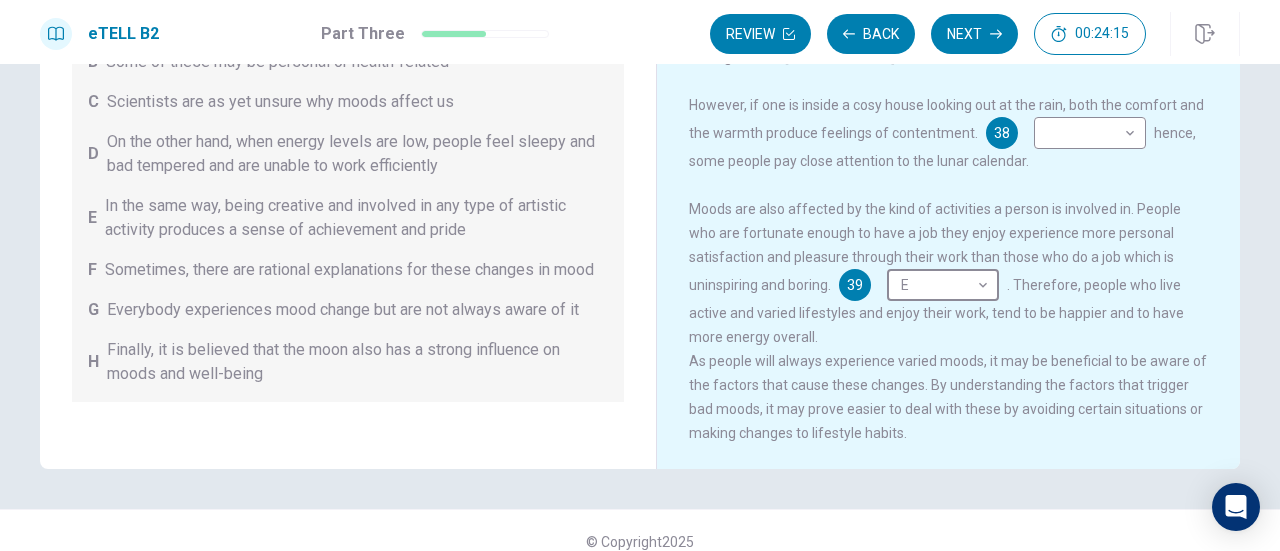 scroll, scrollTop: 352, scrollLeft: 0, axis: vertical 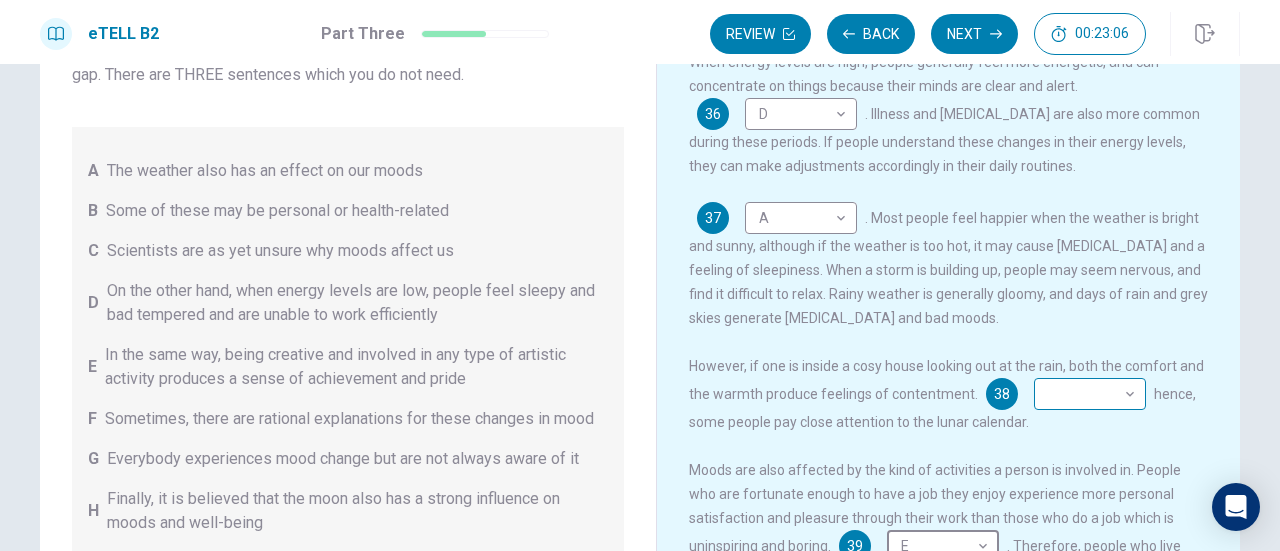 click on "This site uses cookies, as explained in our  Privacy Policy . If you agree to the use of cookies, please click the Accept button and continue to browse our site.   Privacy Policy Accept   eTELL B2 Part Three Review Back Next 00:23:06 Question 15 - 19 of 30 00:23:06 Review Back Next Questions 35 - 39 You are going to read a passage in which some sentences have been  removed. For questions 35 – 39, insert the correct sentence (A – H) into the  appropriate gap. There are THREE sentences which you do not need. A The weather also has an effect on our moods B Some of these may be personal or health-related C Scientists are as yet unsure why moods affect us D On the other hand, when energy levels are low, people feel sleepy and bad tempered and are unable to work efficiently E In the same way, being creative and involved in any type of artistic activity  produces a sense of achievement and pride F Sometimes, there are rational explanations for these changes in mood G H Changing Mood 35 B * ​ 36 D * ​ 37 A *" at bounding box center (640, 275) 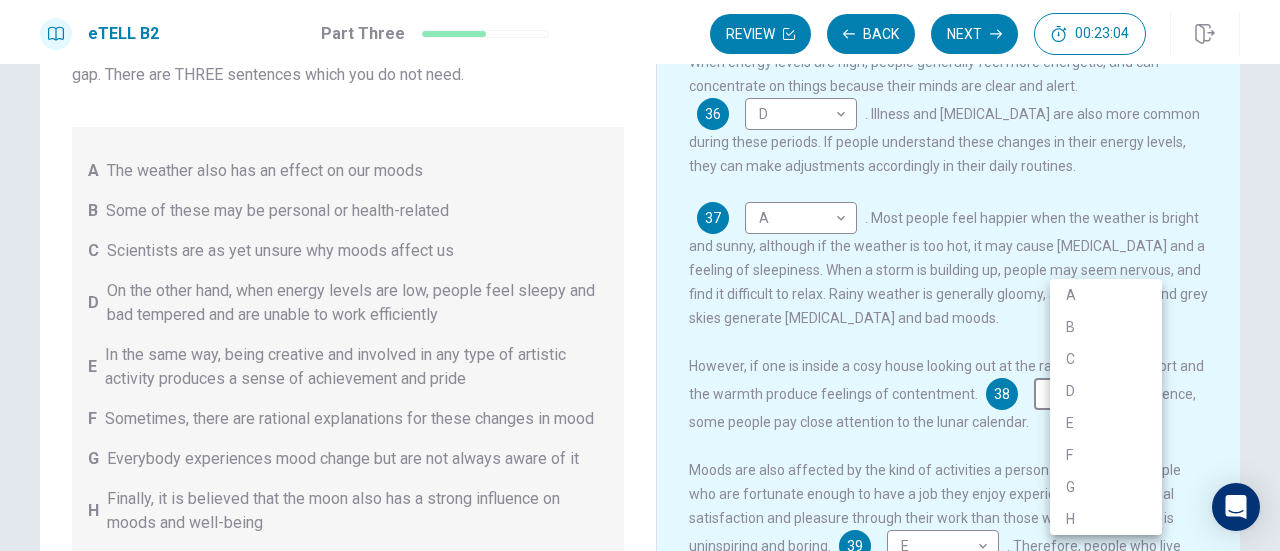 click on "A" at bounding box center [1106, 295] 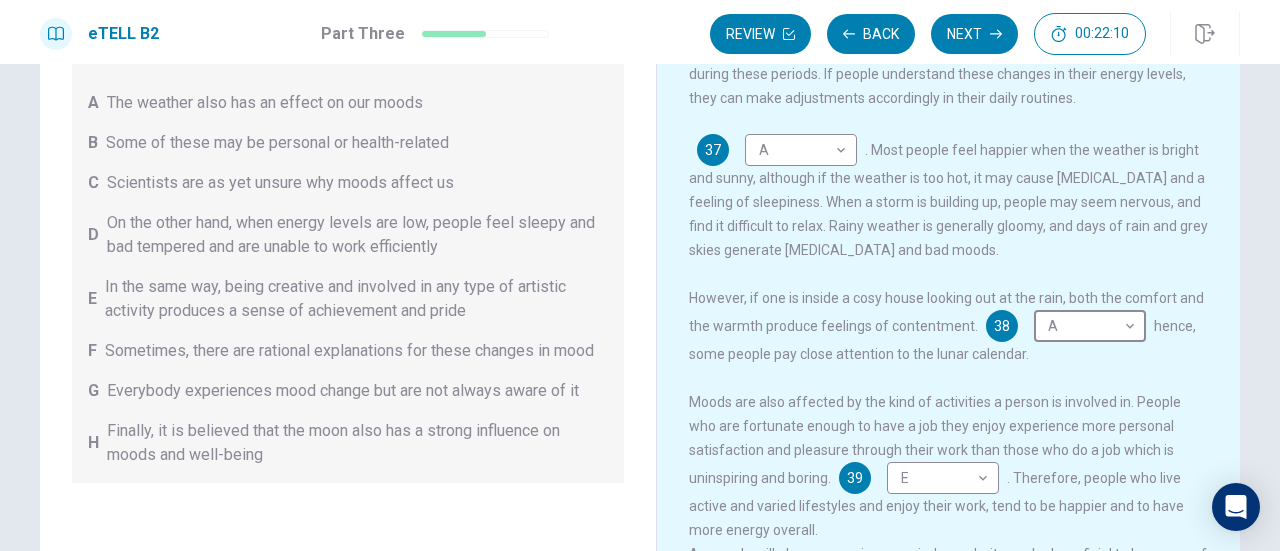scroll, scrollTop: 252, scrollLeft: 0, axis: vertical 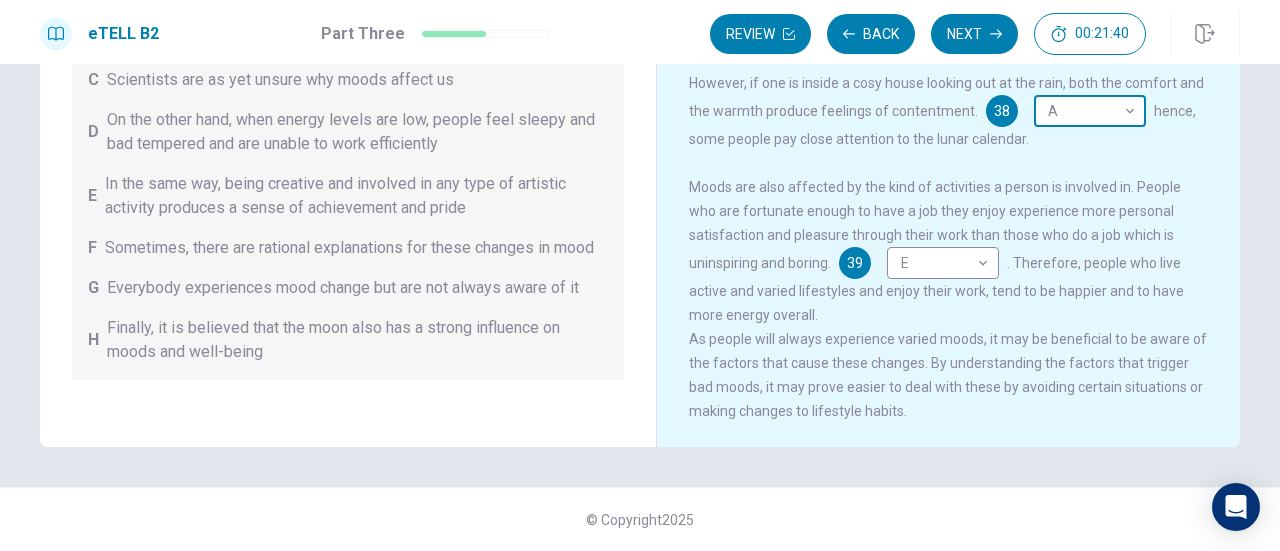 click on "This site uses cookies, as explained in our  Privacy Policy . If you agree to the use of cookies, please click the Accept button and continue to browse our site.   Privacy Policy Accept   eTELL B2 Part Three Review Back Next 00:21:40 Question 15 - 19 of 30 00:21:40 Review Back Next Questions 35 - 39 You are going to read a passage in which some sentences have been  removed. For questions 35 – 39, insert the correct sentence (A – H) into the  appropriate gap. There are THREE sentences which you do not need. A The weather also has an effect on our moods B Some of these may be personal or health-related C Scientists are as yet unsure why moods affect us D On the other hand, when energy levels are low, people feel sleepy and bad tempered and are unable to work efficiently E In the same way, being creative and involved in any type of artistic activity  produces a sense of achievement and pride F Sometimes, there are rational explanations for these changes in mood G H Changing Mood 35 B * ​ 36 D * ​ 37 A *" at bounding box center (640, 275) 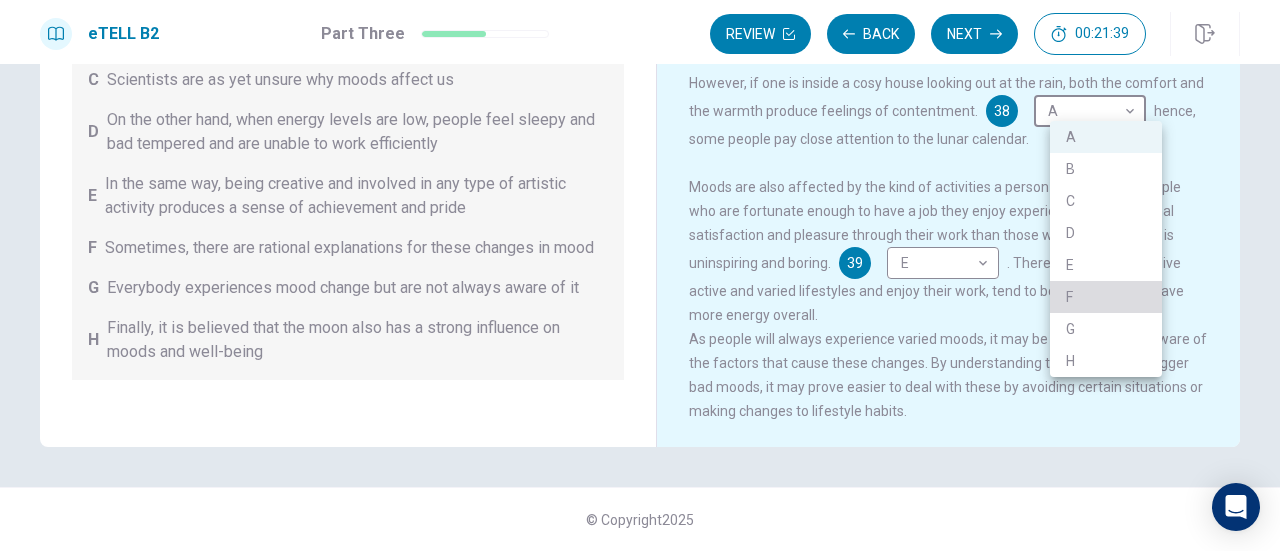 click on "F" at bounding box center (1106, 297) 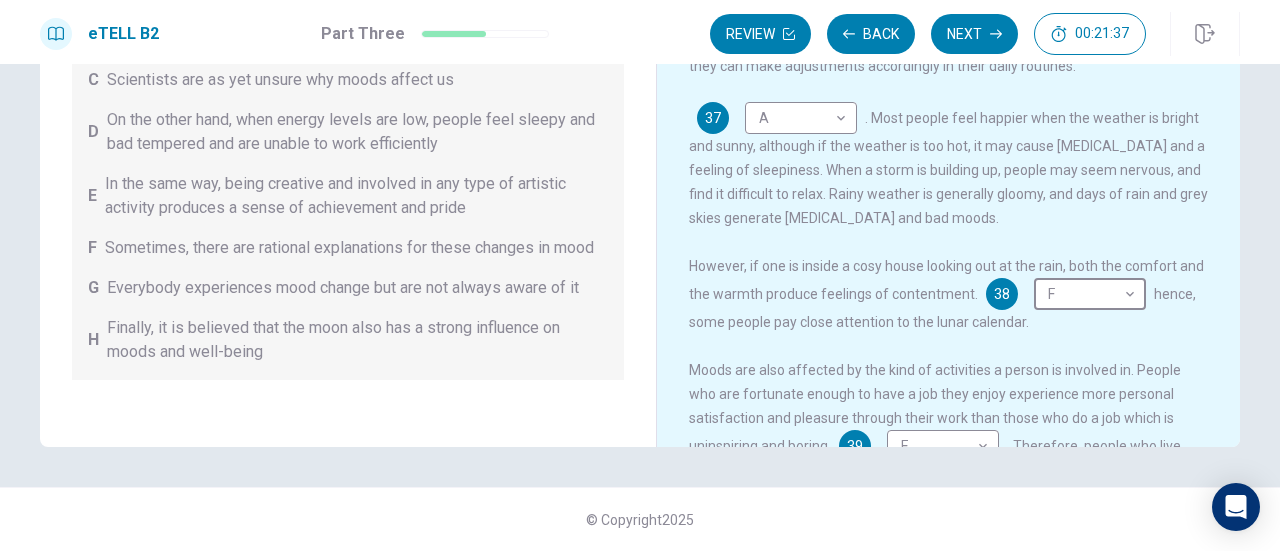 scroll, scrollTop: 62, scrollLeft: 0, axis: vertical 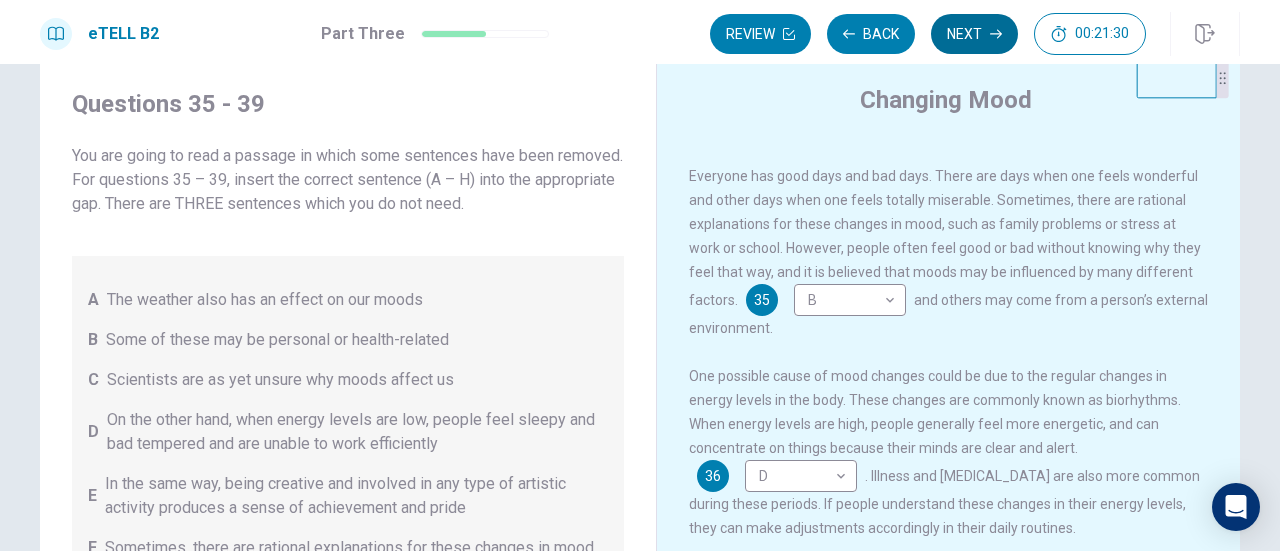 click on "Next" at bounding box center (974, 34) 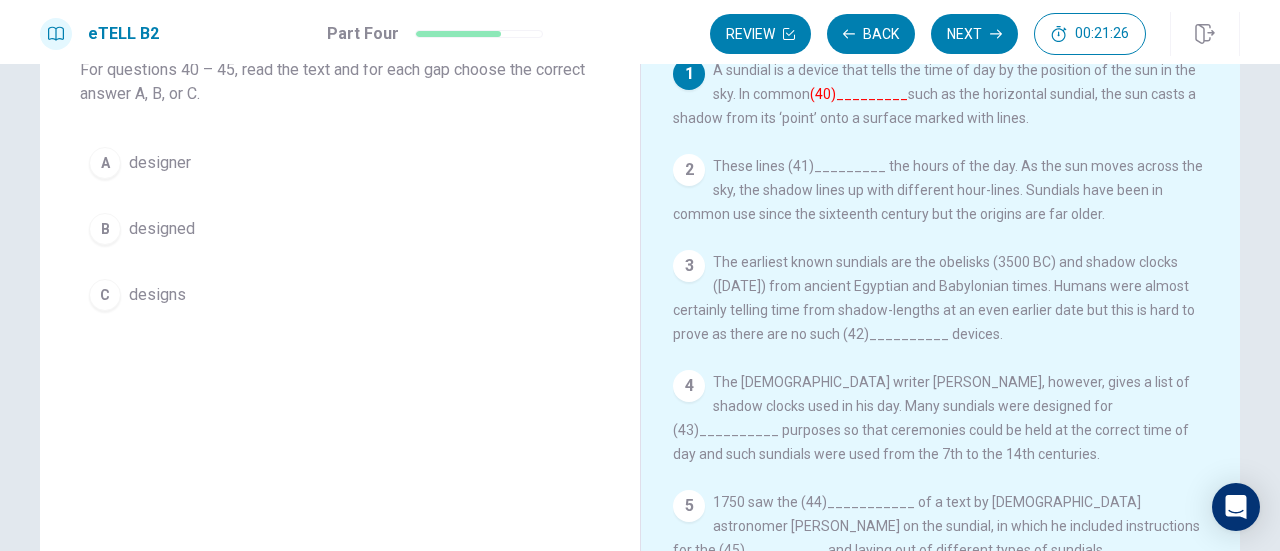 scroll, scrollTop: 0, scrollLeft: 0, axis: both 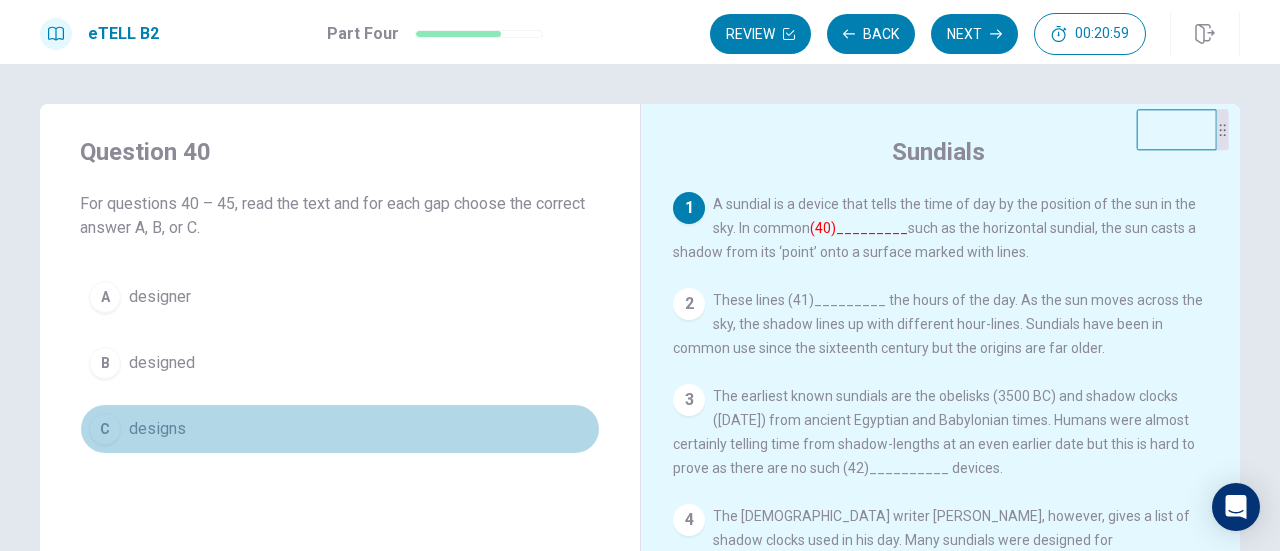 click on "designs" at bounding box center [157, 429] 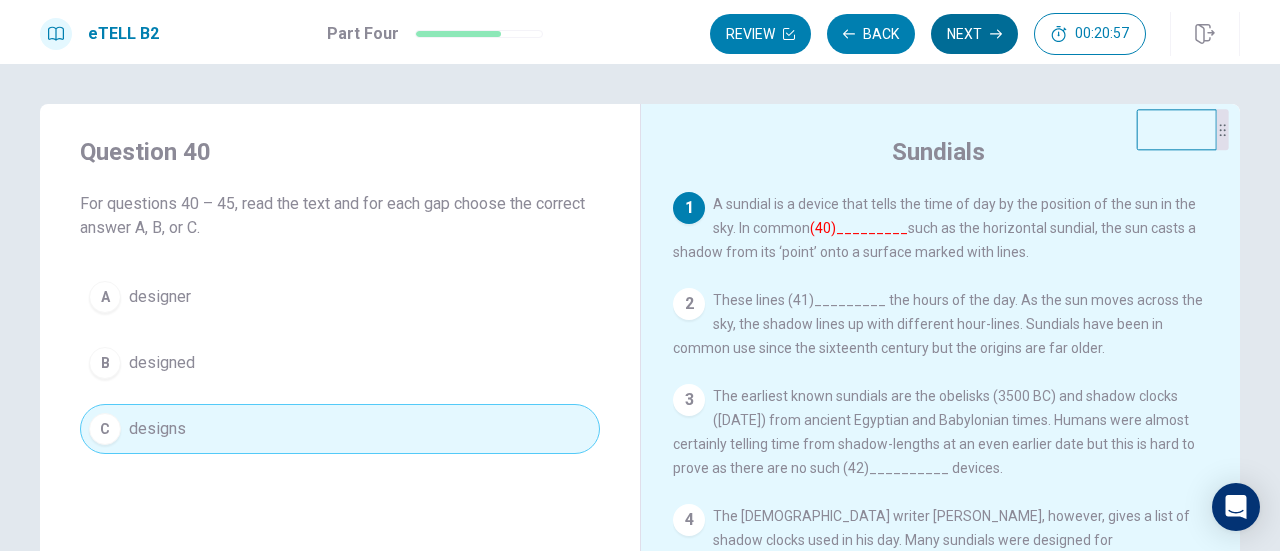click on "Next" at bounding box center [974, 34] 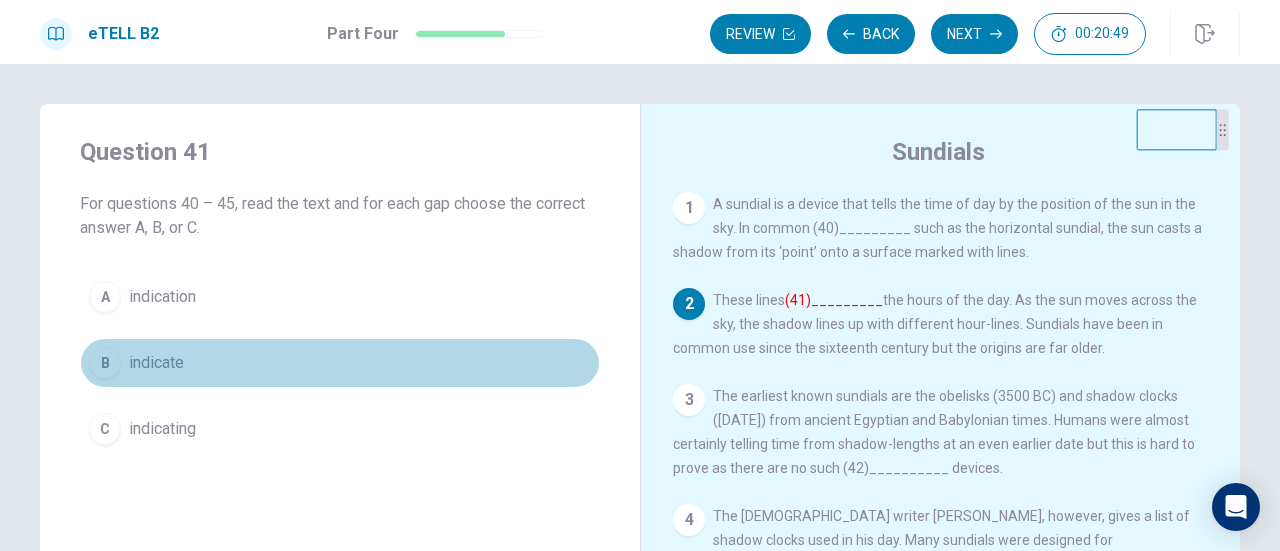 click on "indicate" at bounding box center [156, 363] 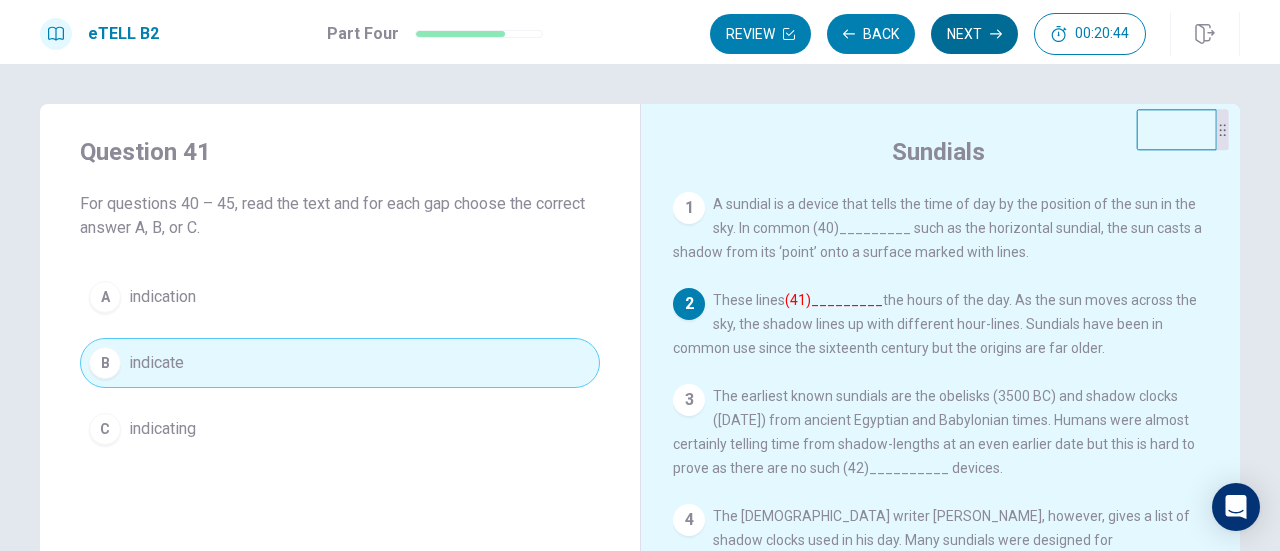 click 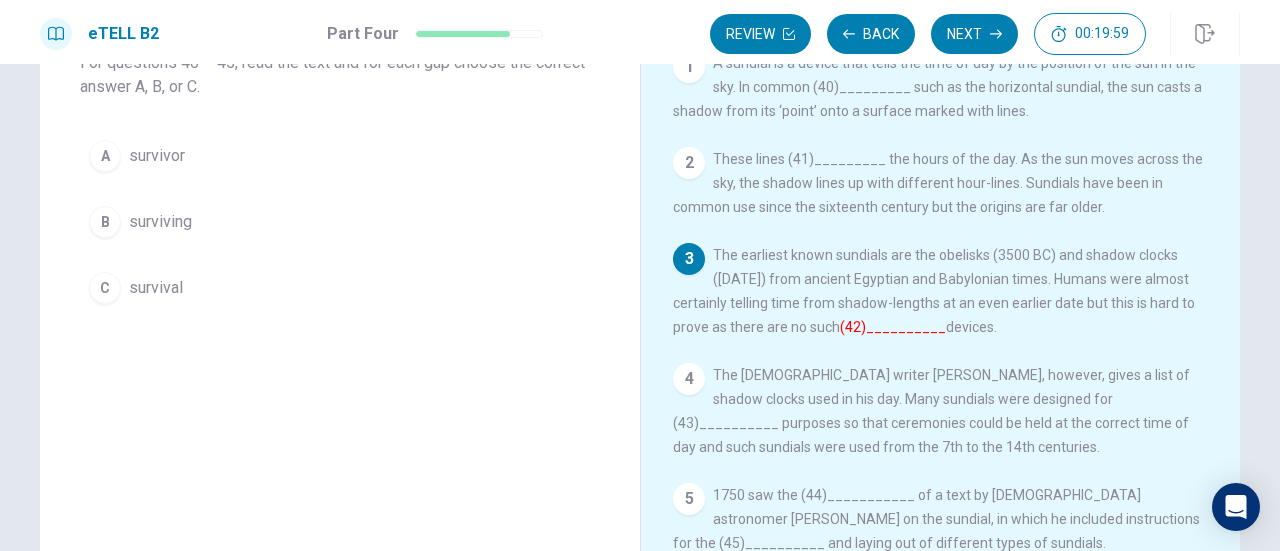 scroll, scrollTop: 100, scrollLeft: 0, axis: vertical 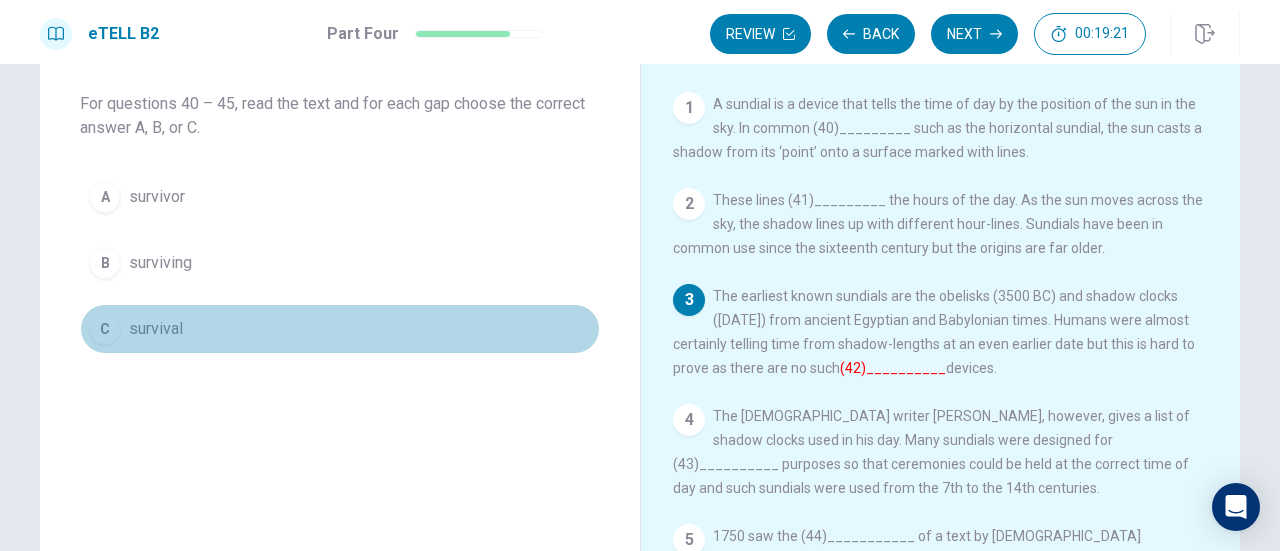 click on "survival" at bounding box center (156, 329) 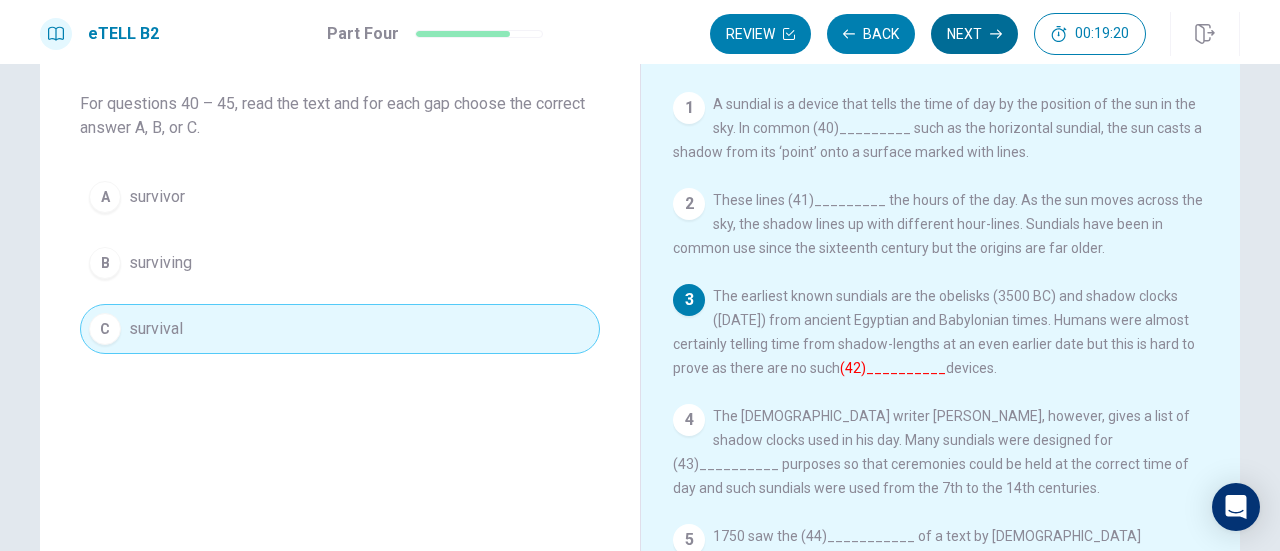 click on "Next" at bounding box center (974, 34) 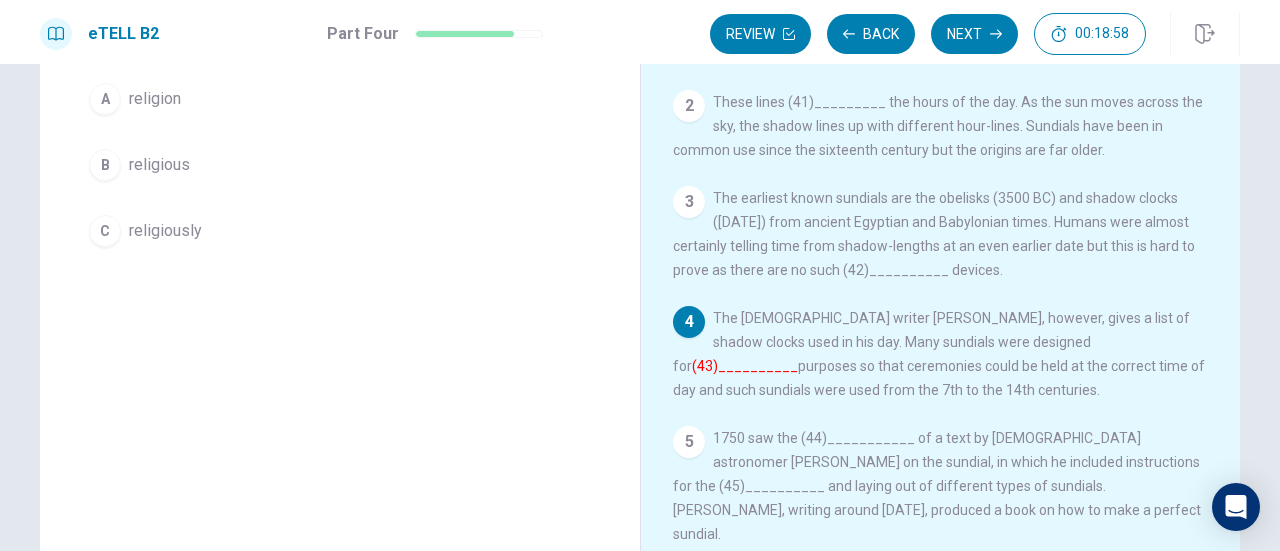 scroll, scrollTop: 200, scrollLeft: 0, axis: vertical 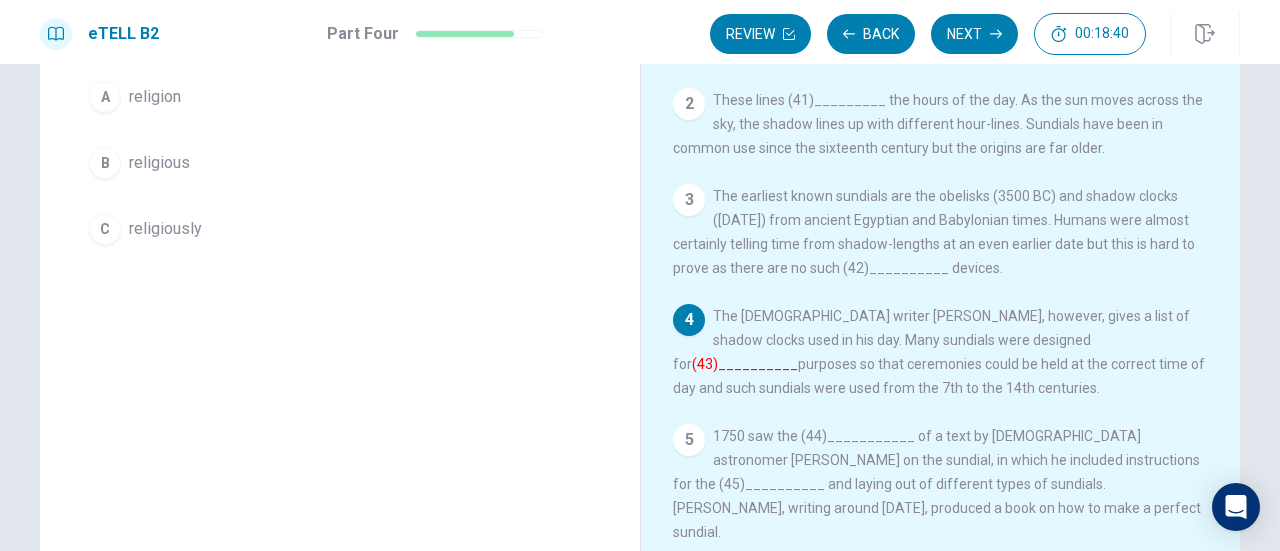 click on "B religious" at bounding box center (340, 163) 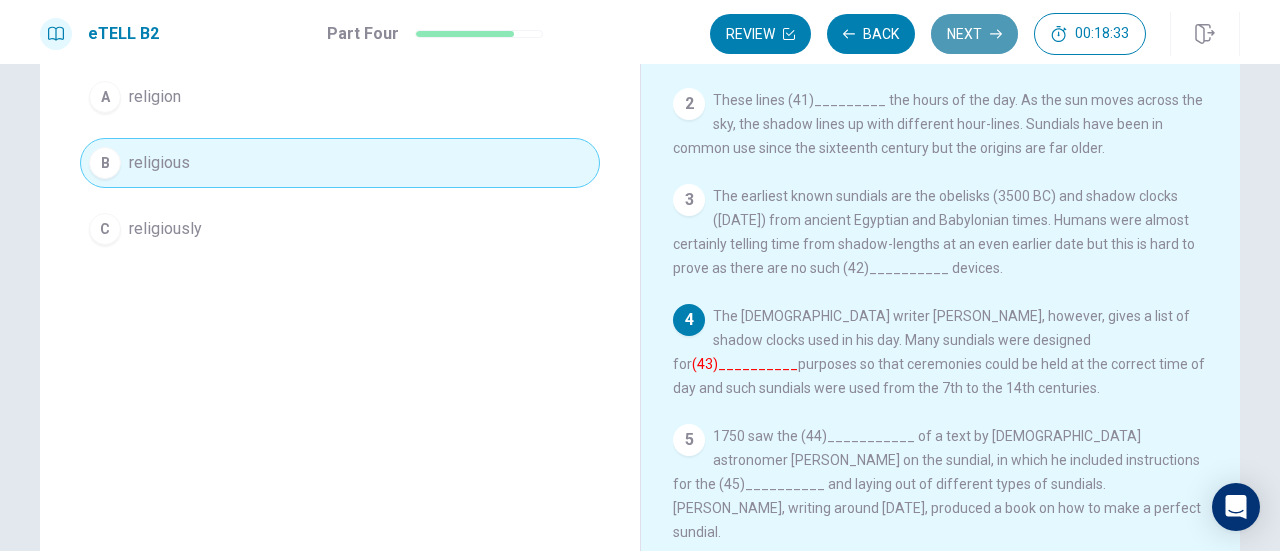click on "Next" at bounding box center (974, 34) 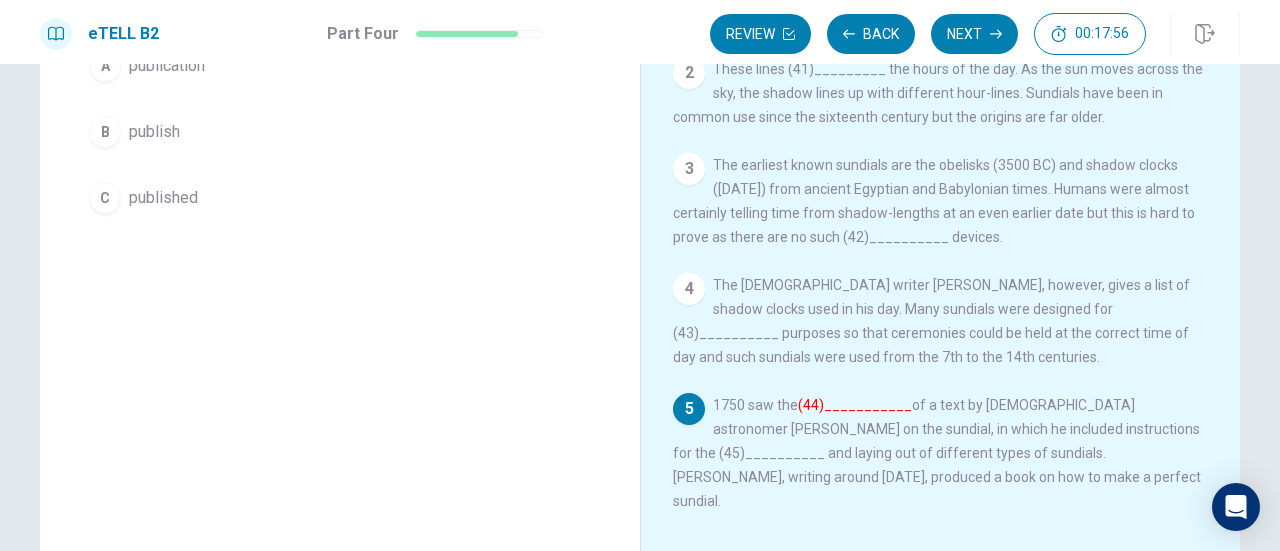 scroll, scrollTop: 200, scrollLeft: 0, axis: vertical 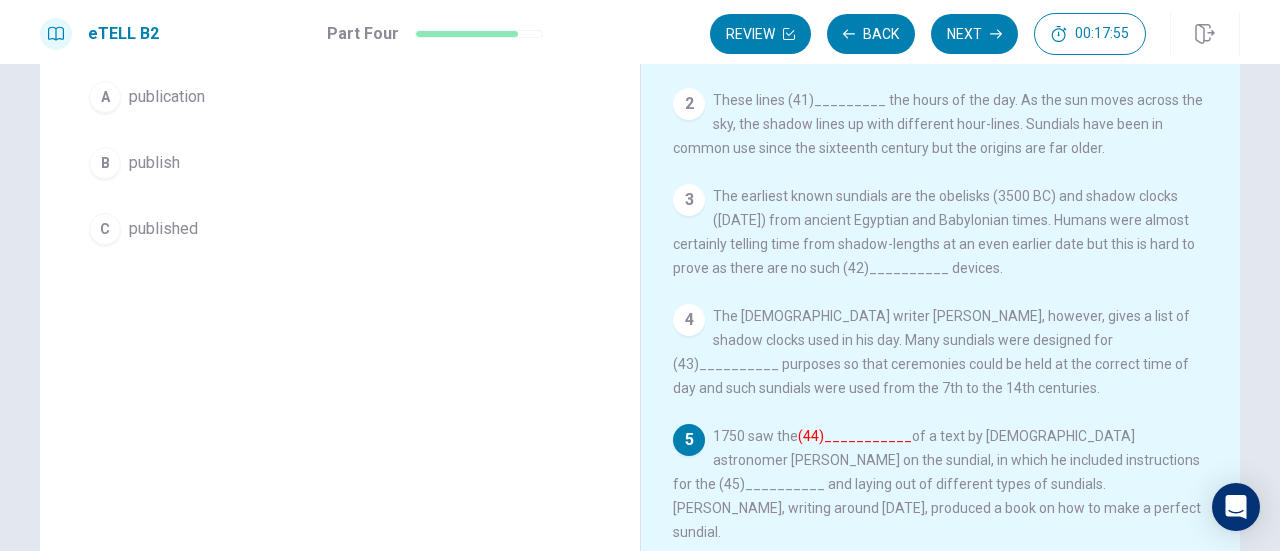 click on "A publication" at bounding box center [340, 97] 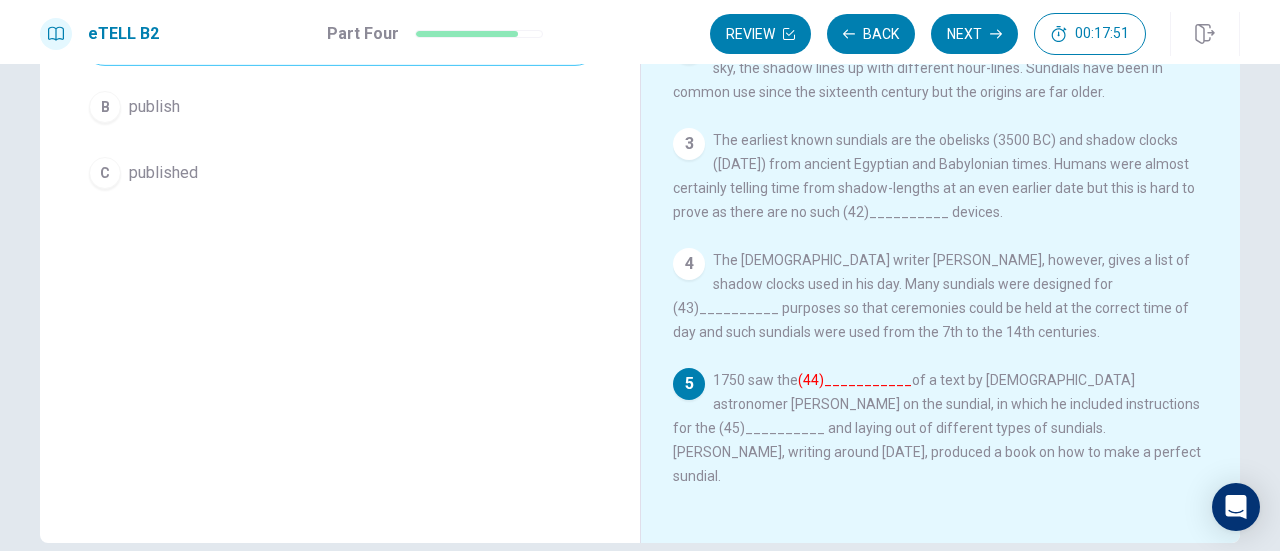 scroll, scrollTop: 300, scrollLeft: 0, axis: vertical 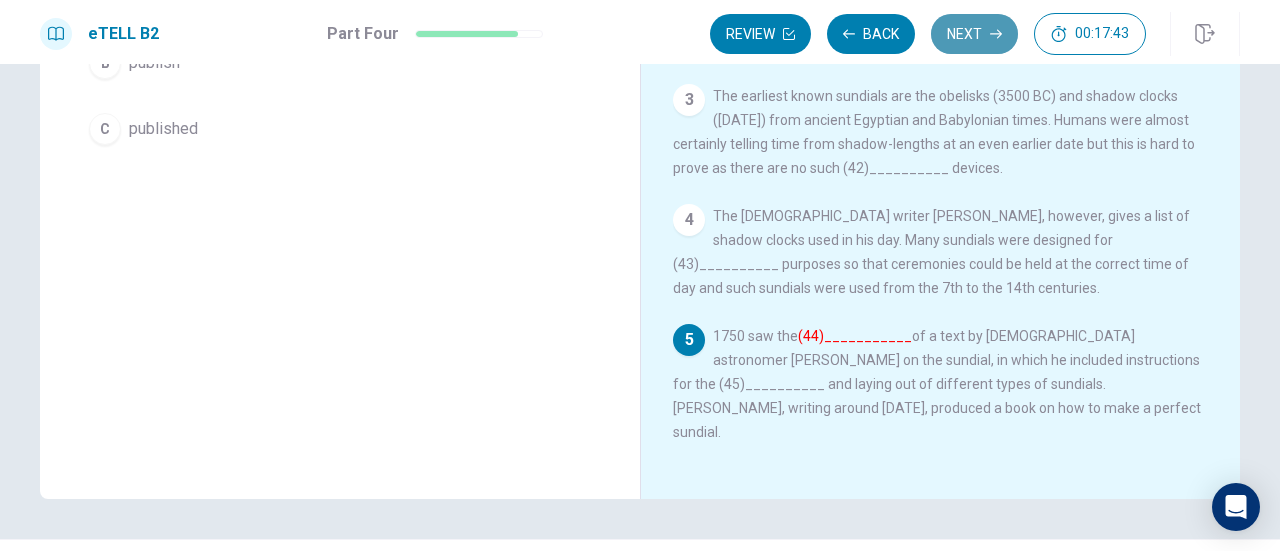 click on "Next" at bounding box center [974, 34] 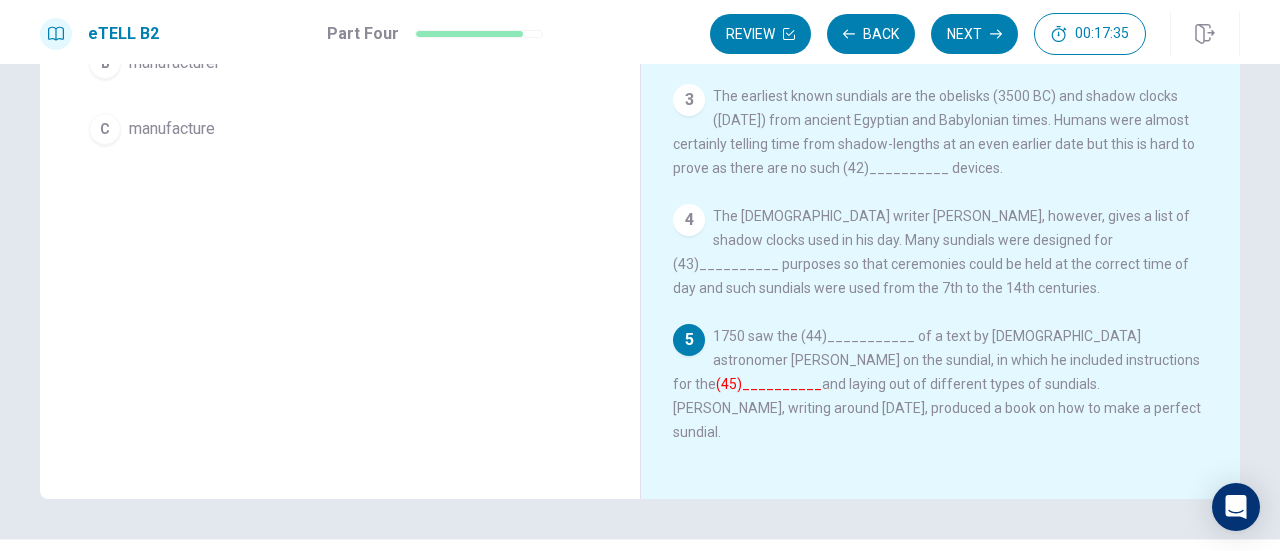scroll, scrollTop: 200, scrollLeft: 0, axis: vertical 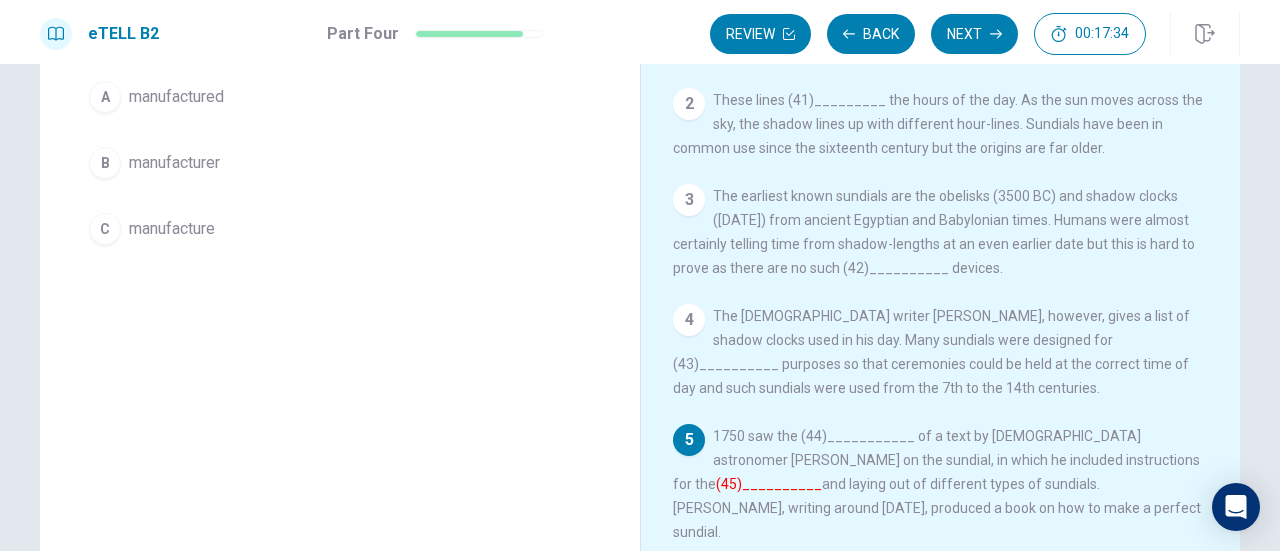 click on "manufacturer" at bounding box center (174, 163) 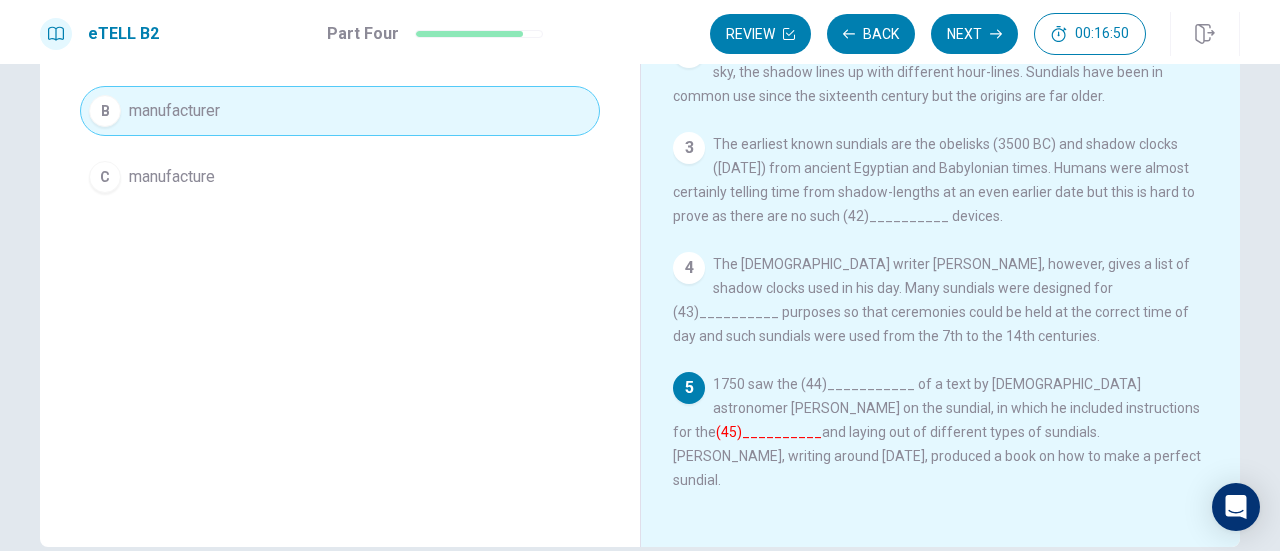 scroll, scrollTop: 152, scrollLeft: 0, axis: vertical 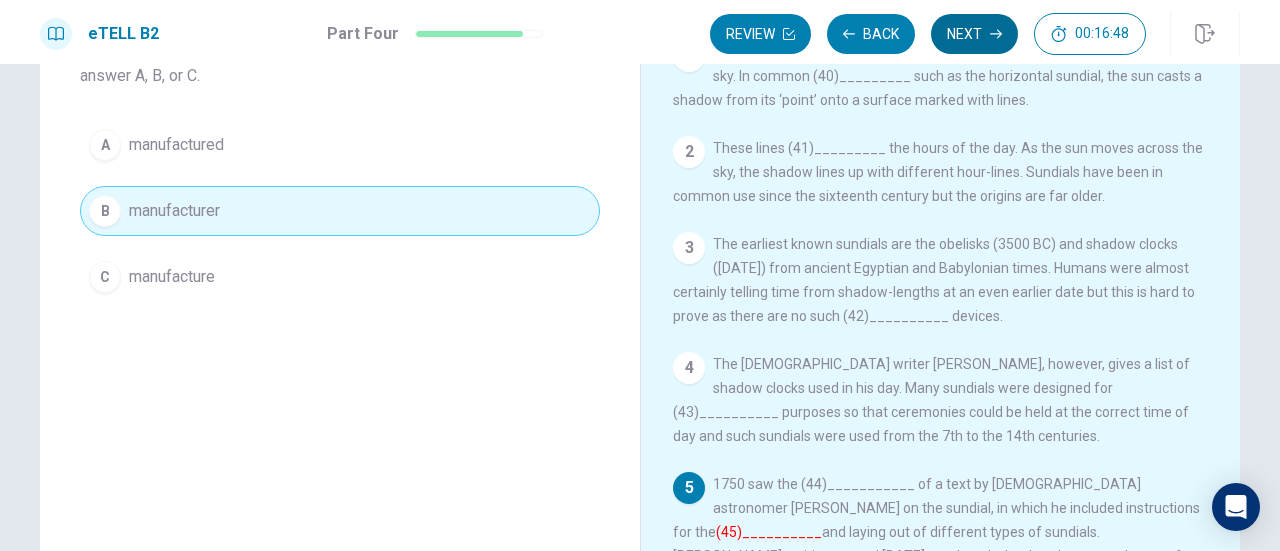 click on "Next" at bounding box center (974, 34) 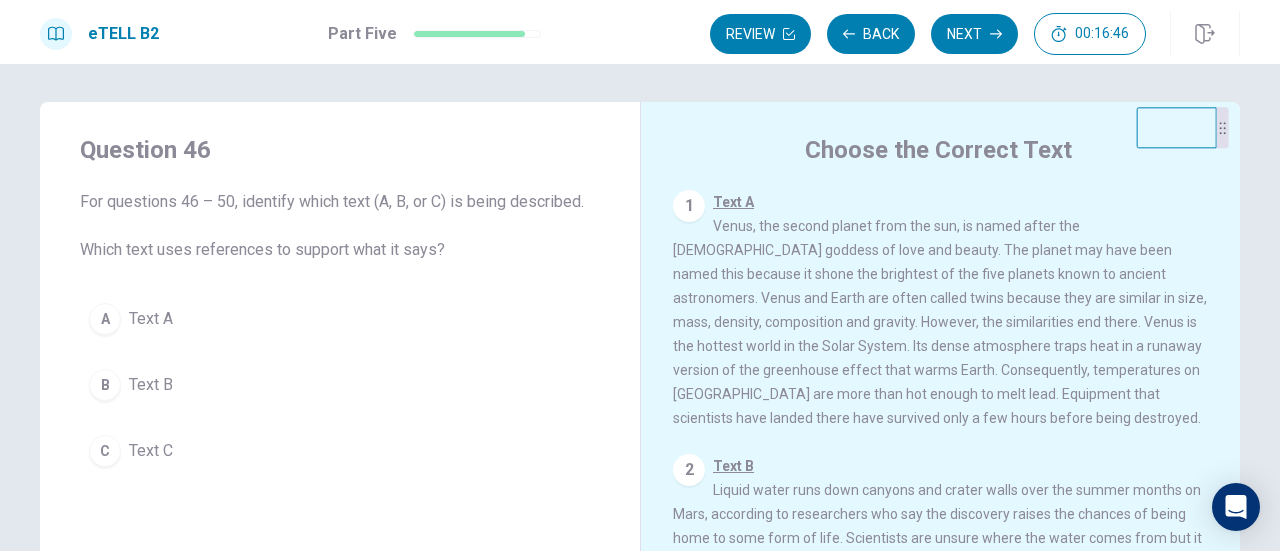 scroll, scrollTop: 0, scrollLeft: 0, axis: both 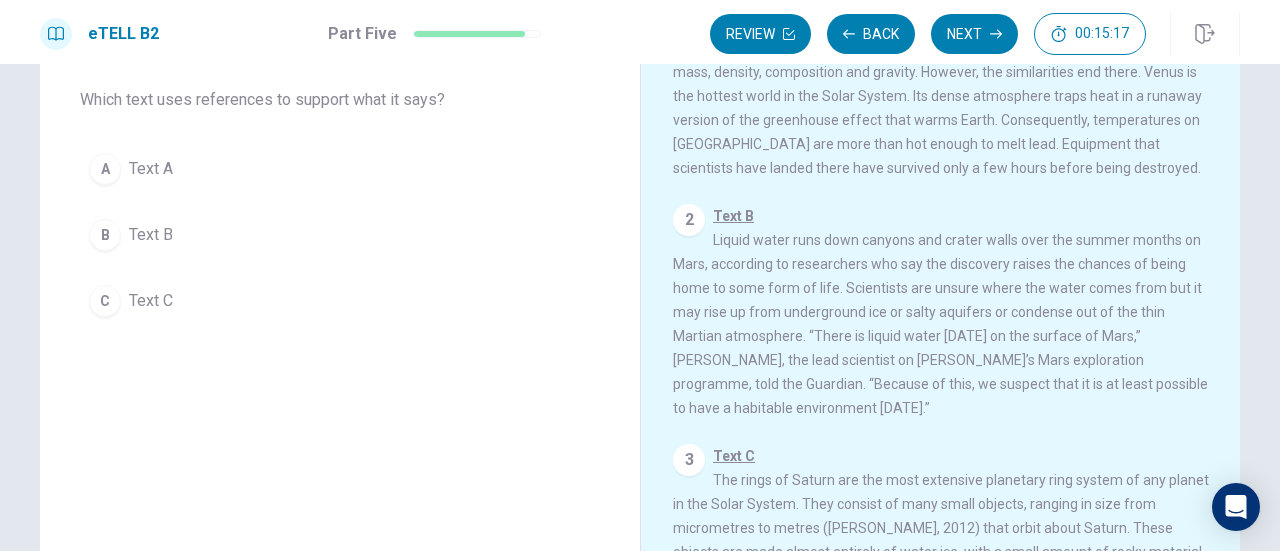 click on "Text C" at bounding box center [151, 301] 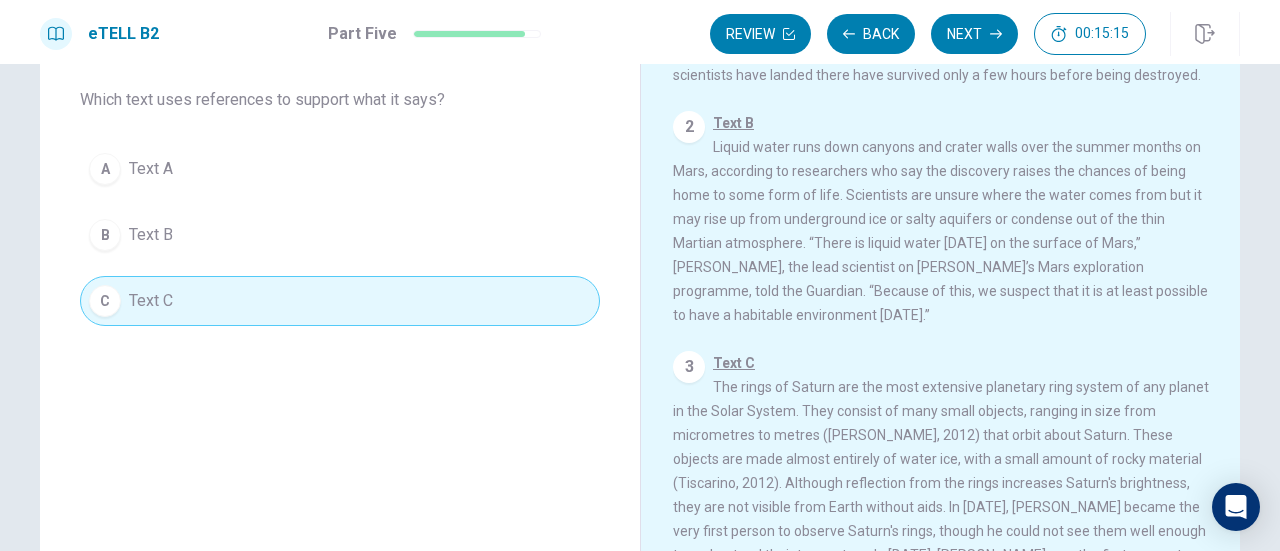 scroll, scrollTop: 212, scrollLeft: 0, axis: vertical 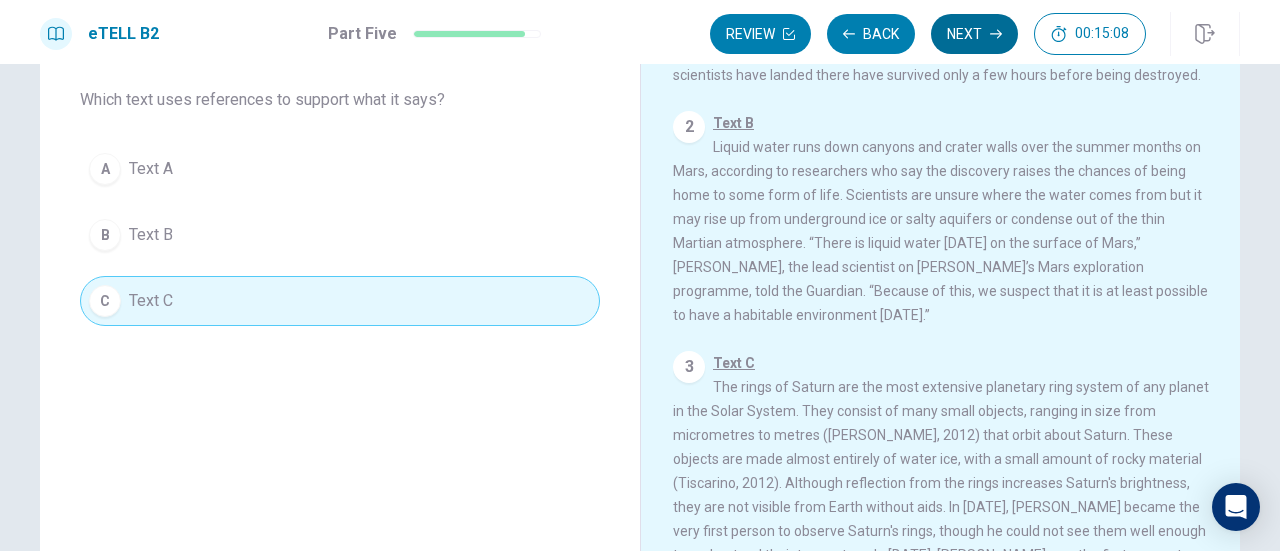 click on "Next" at bounding box center (974, 34) 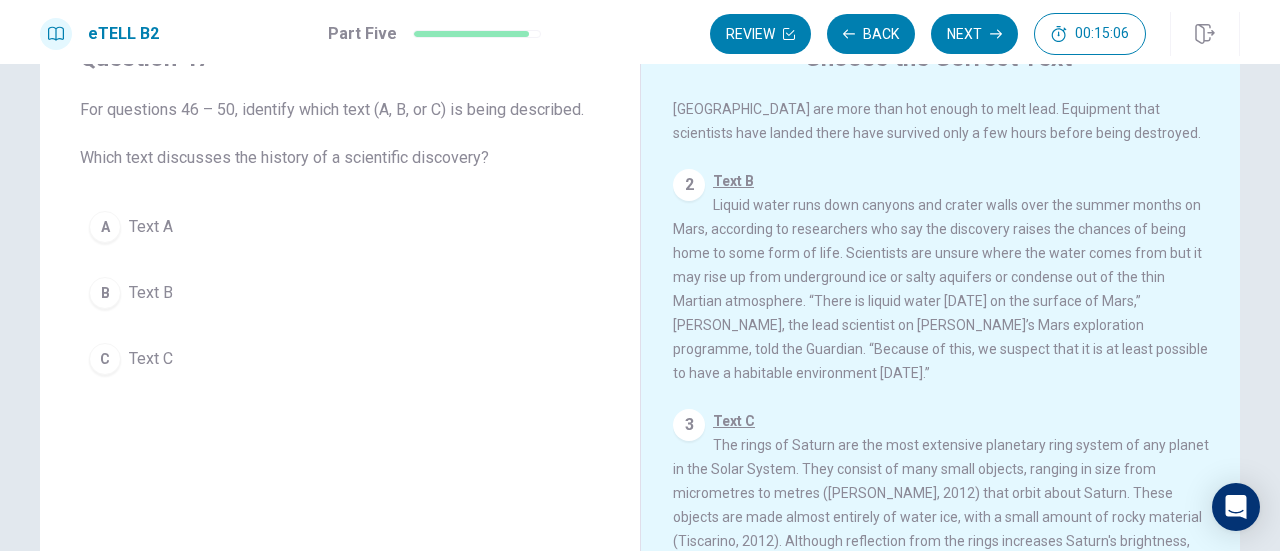 scroll, scrollTop: 0, scrollLeft: 0, axis: both 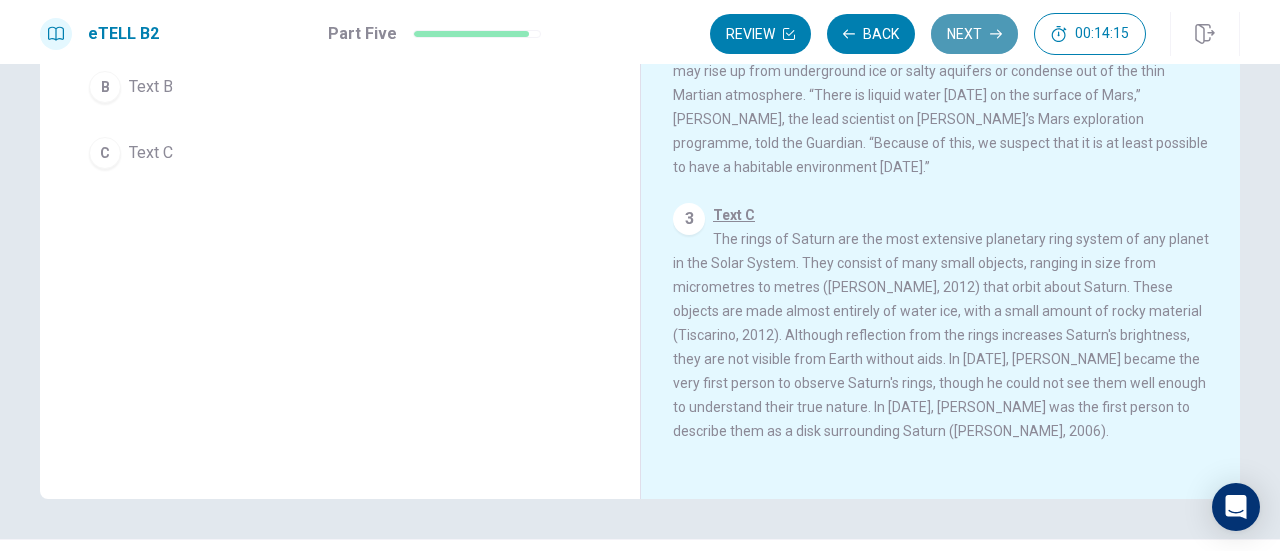click on "Next" at bounding box center [974, 34] 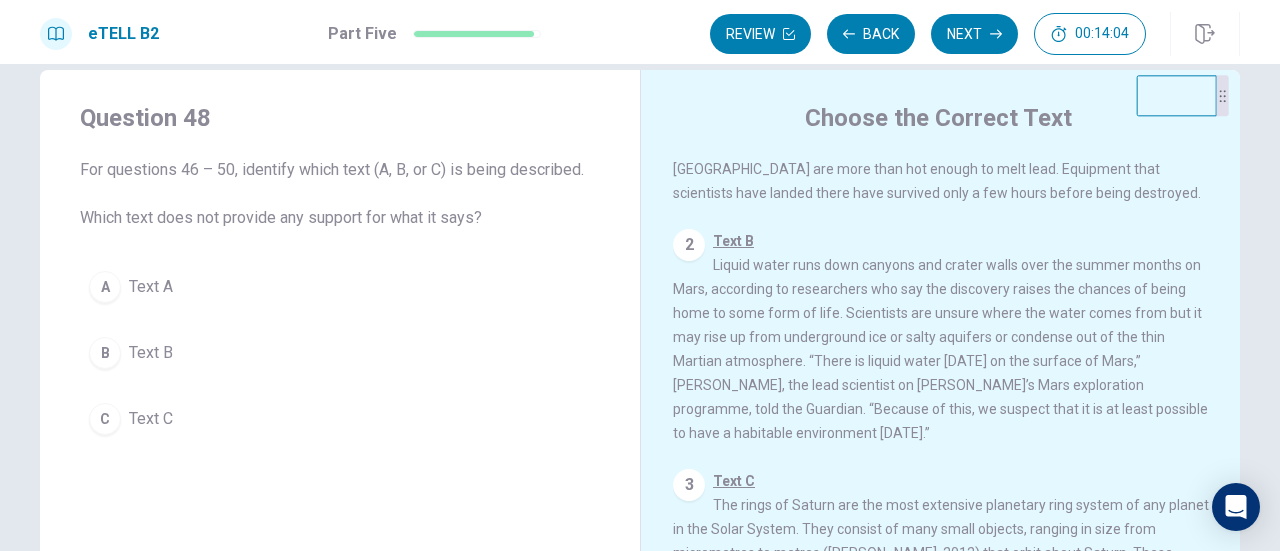 scroll, scrollTop: 0, scrollLeft: 0, axis: both 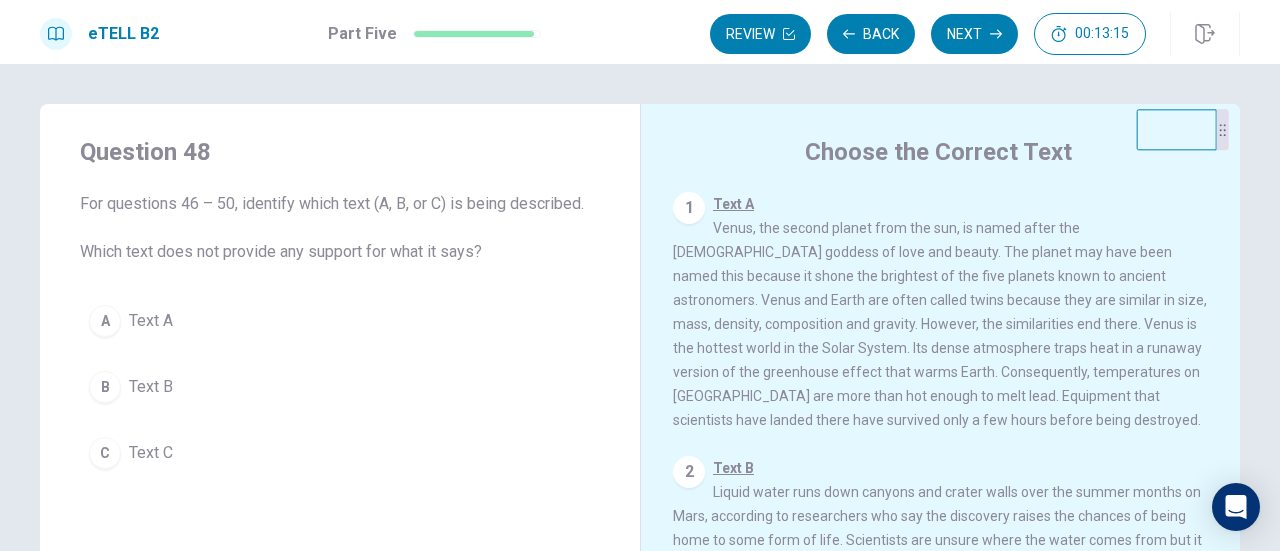 click on "A Text A" at bounding box center (340, 321) 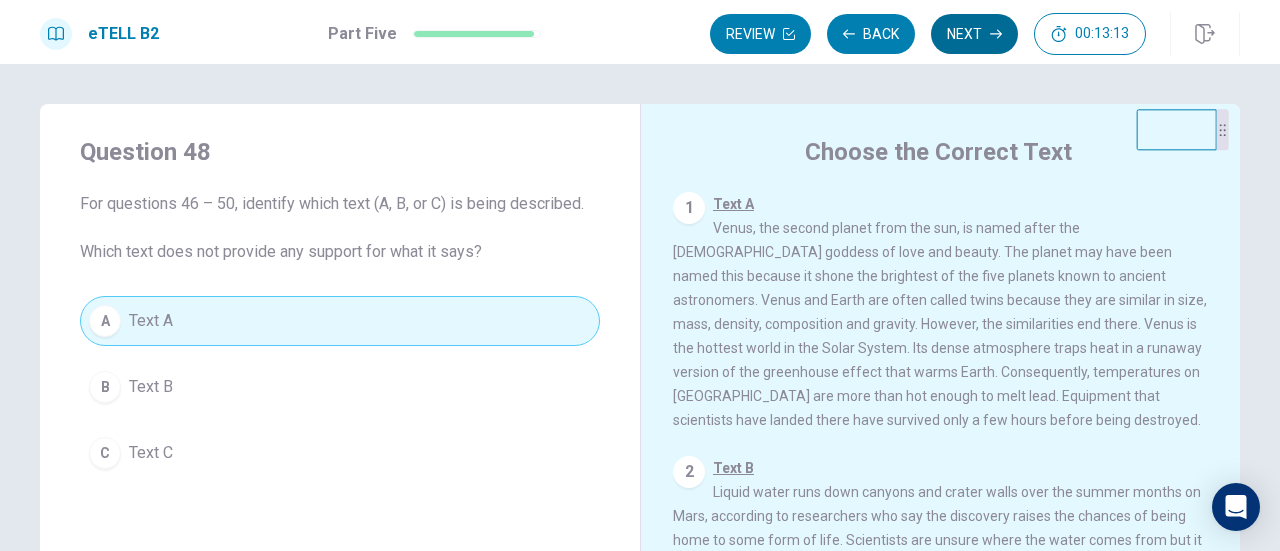 click on "Next" at bounding box center (974, 34) 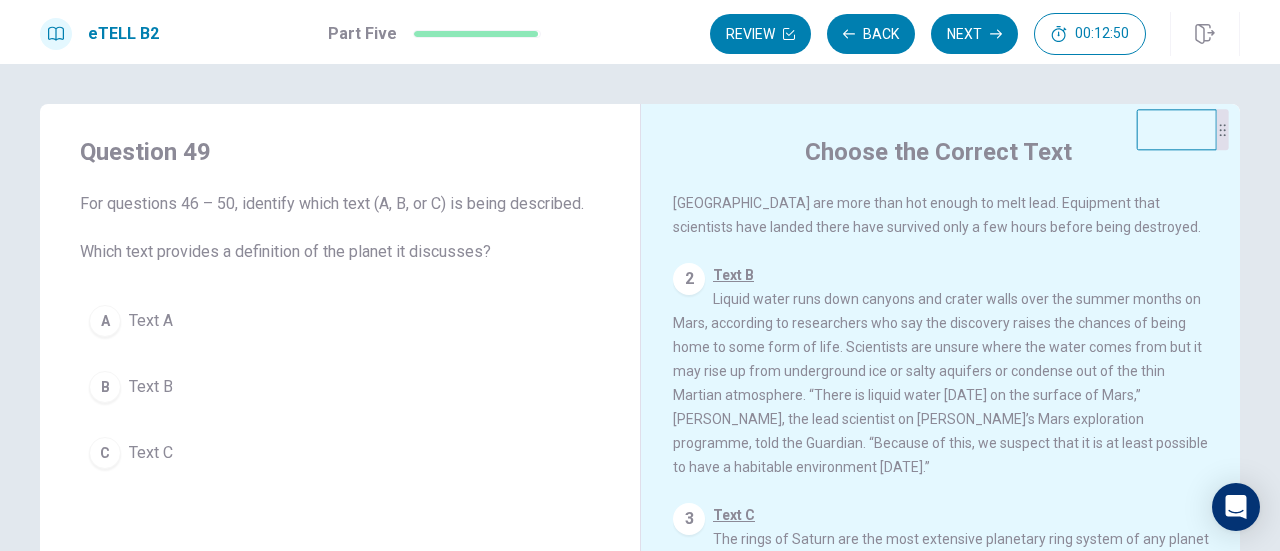 scroll, scrollTop: 212, scrollLeft: 0, axis: vertical 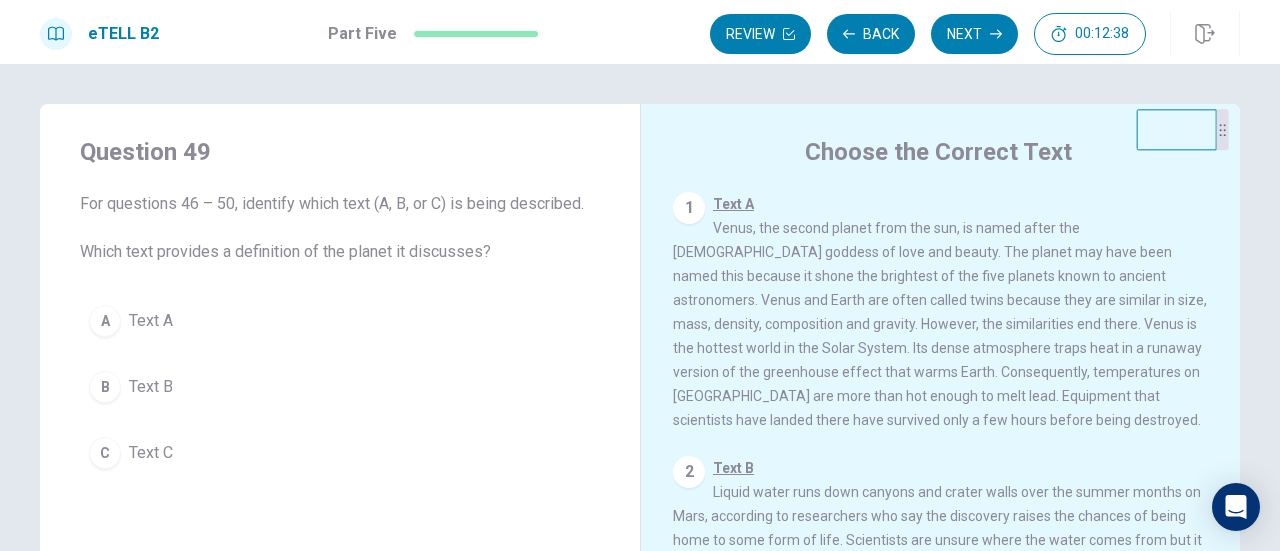 drag, startPoint x: 768, startPoint y: 280, endPoint x: 1055, endPoint y: 277, distance: 287.0157 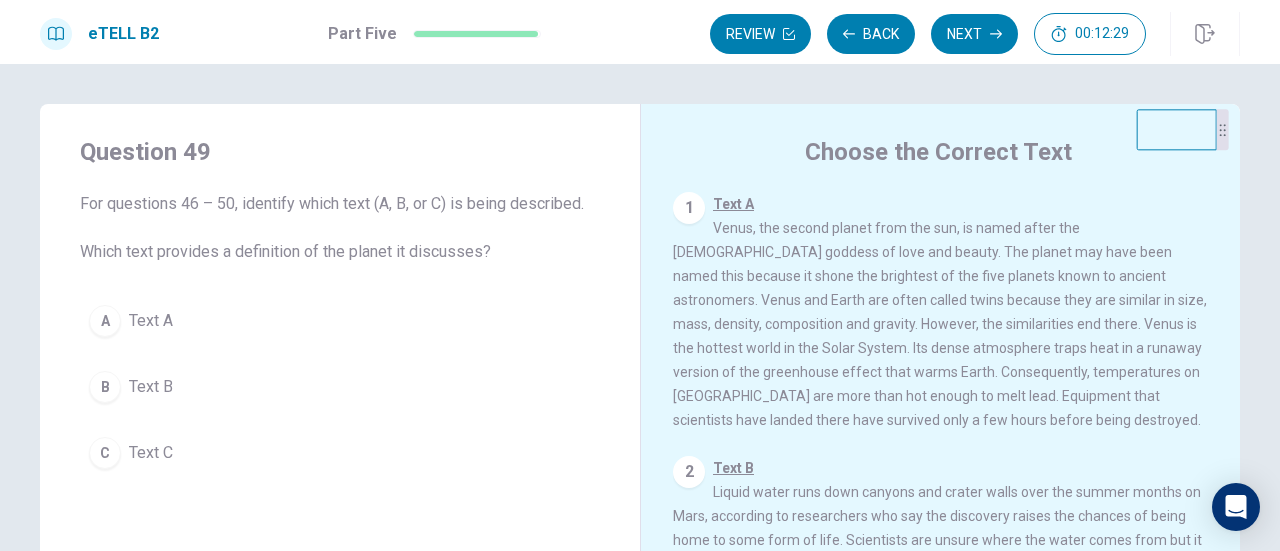 click on "Text A" at bounding box center (151, 321) 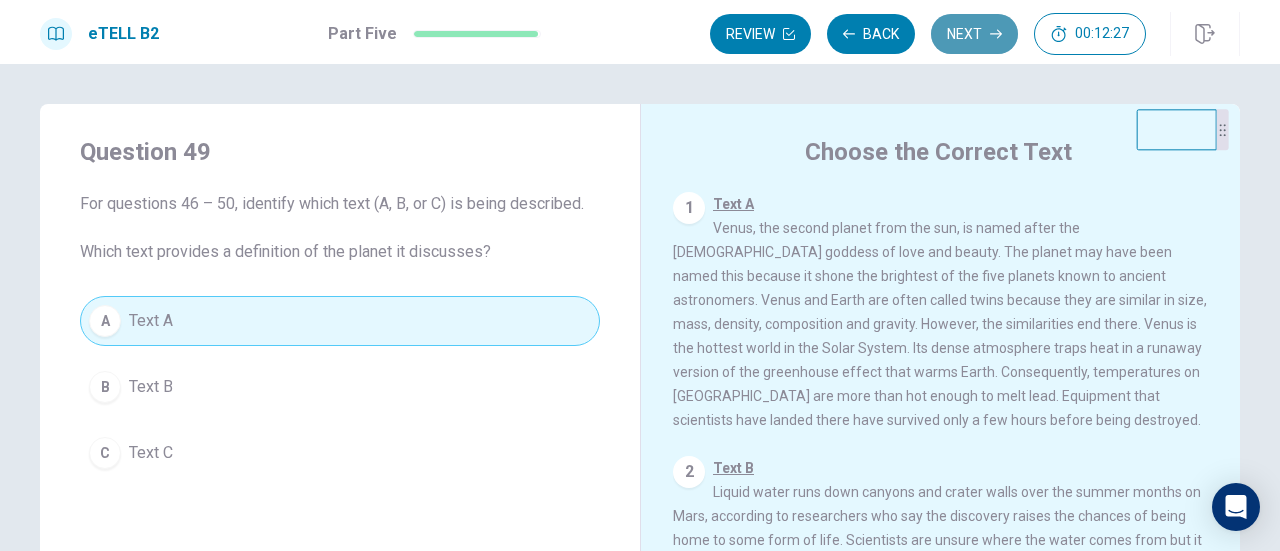 click on "Next" at bounding box center (974, 34) 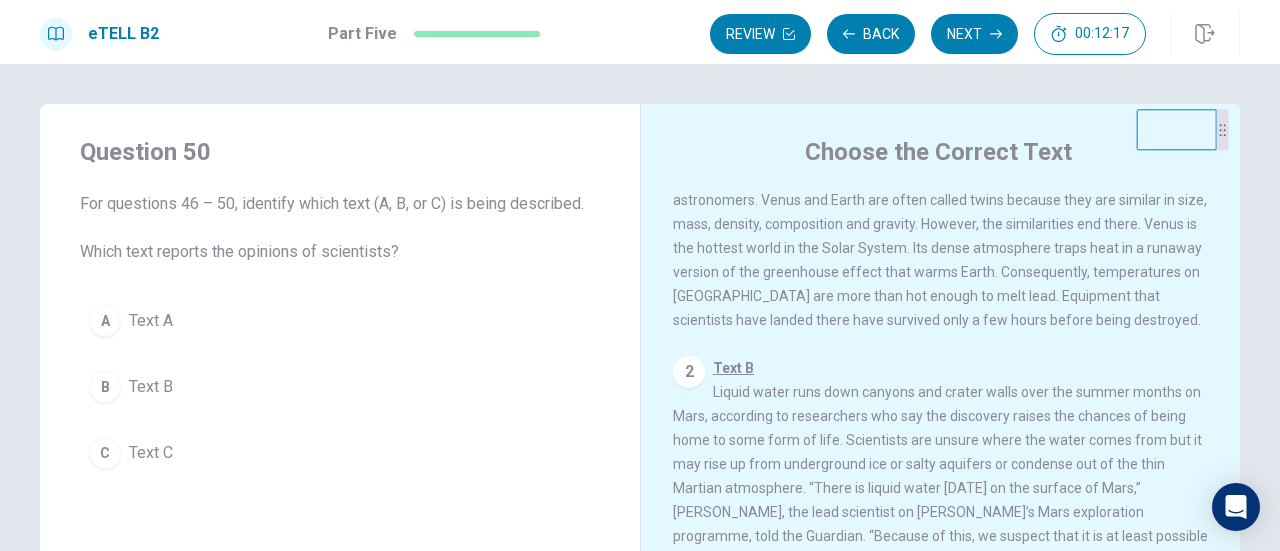 scroll, scrollTop: 200, scrollLeft: 0, axis: vertical 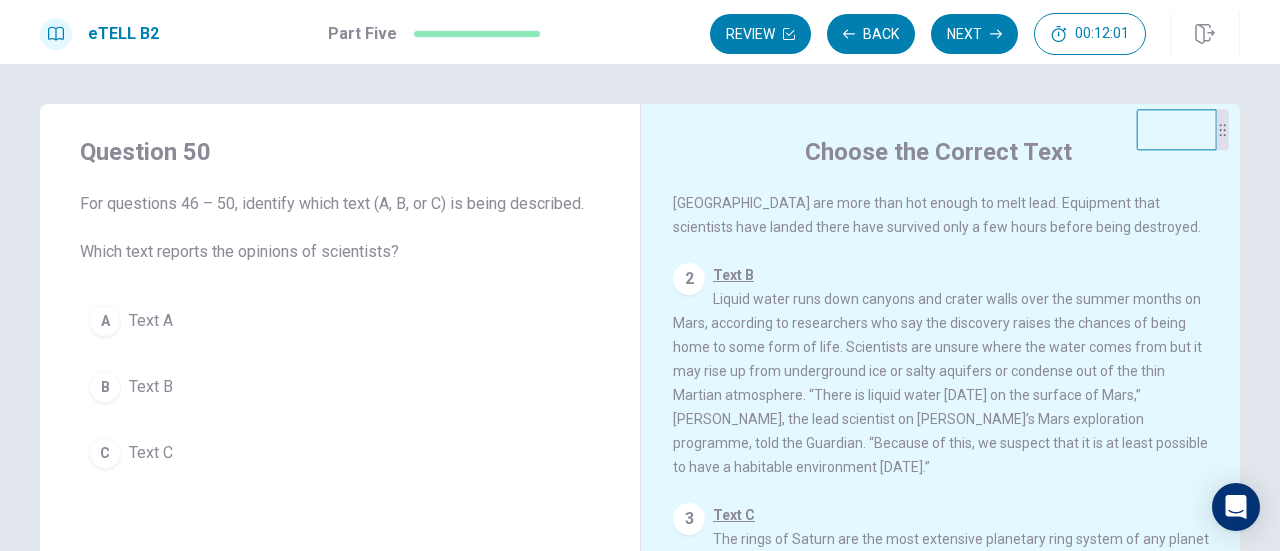 click on "Text B" at bounding box center (151, 387) 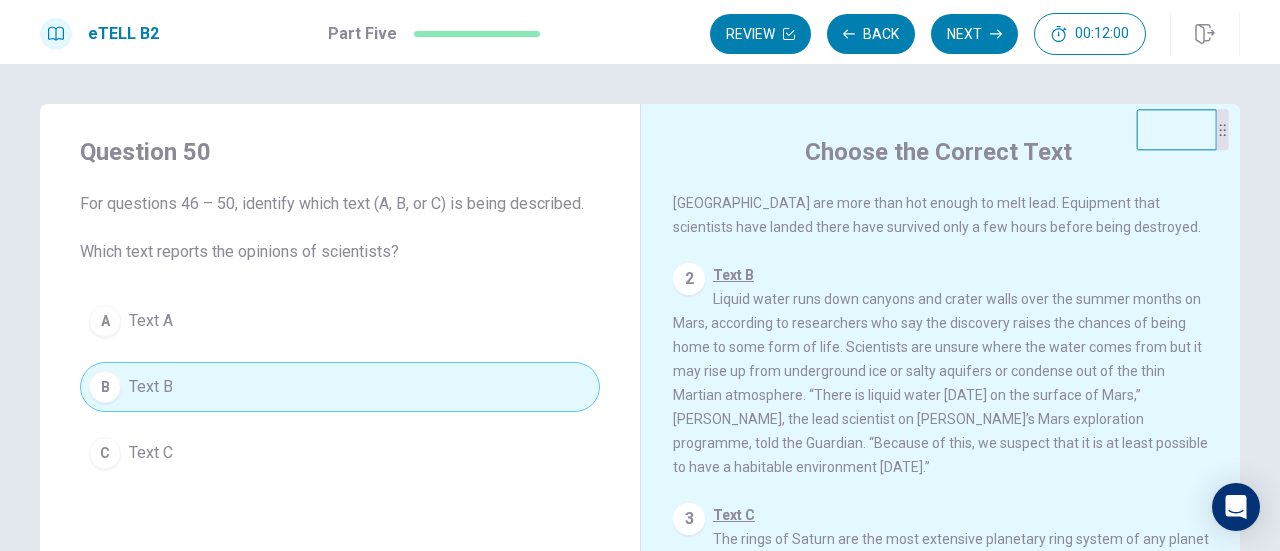 scroll, scrollTop: 212, scrollLeft: 0, axis: vertical 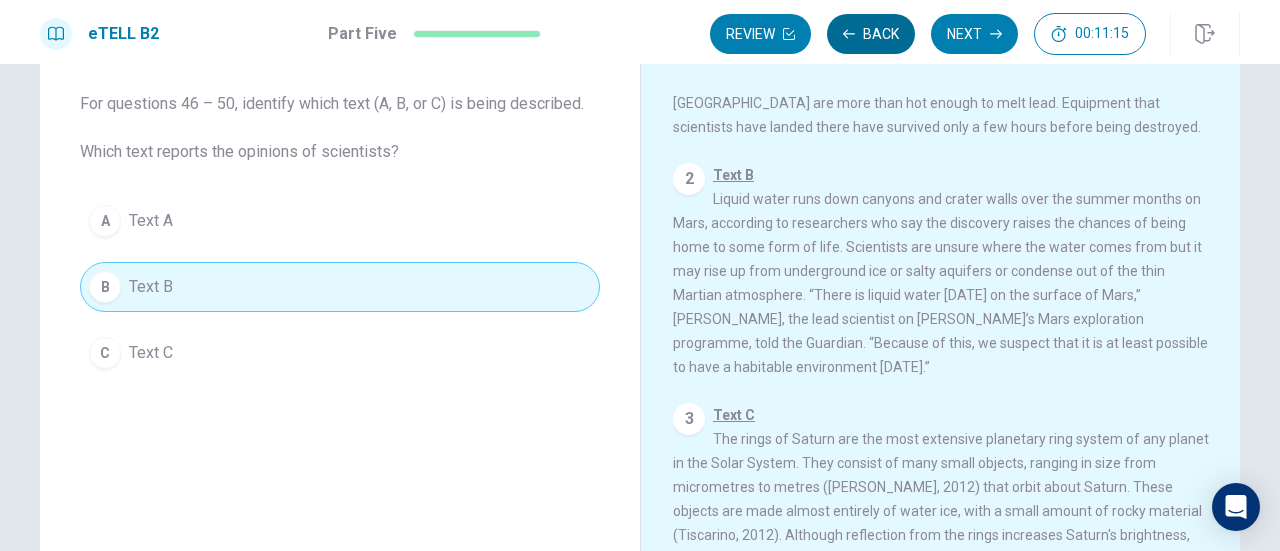 click on "Back" at bounding box center (871, 34) 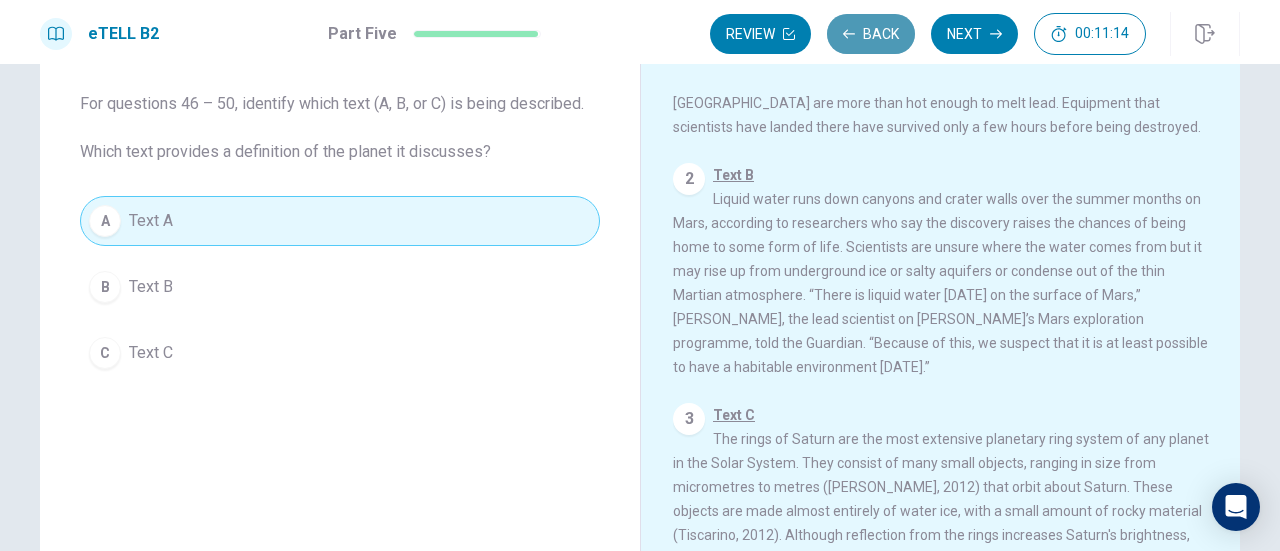 click on "Back" at bounding box center [871, 34] 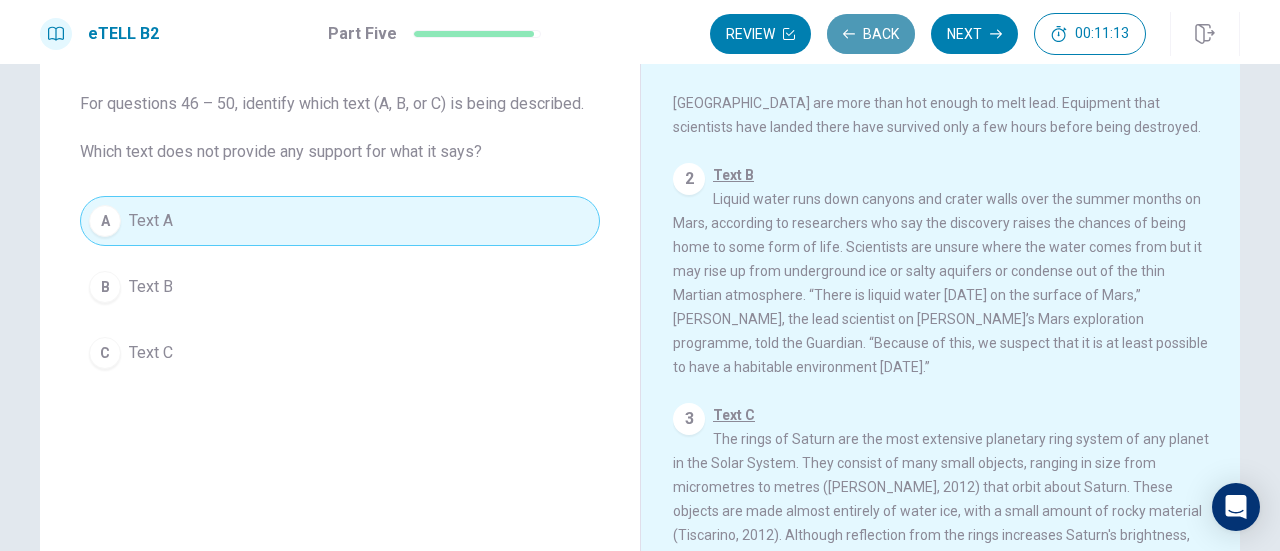 click on "Back" at bounding box center (871, 34) 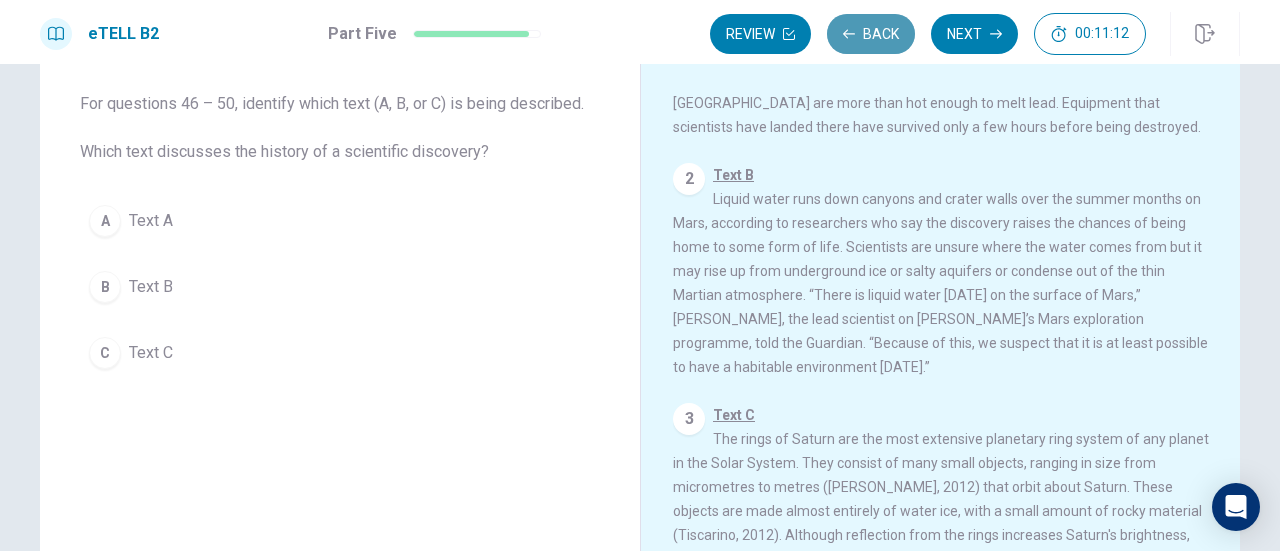 click on "Back" at bounding box center (871, 34) 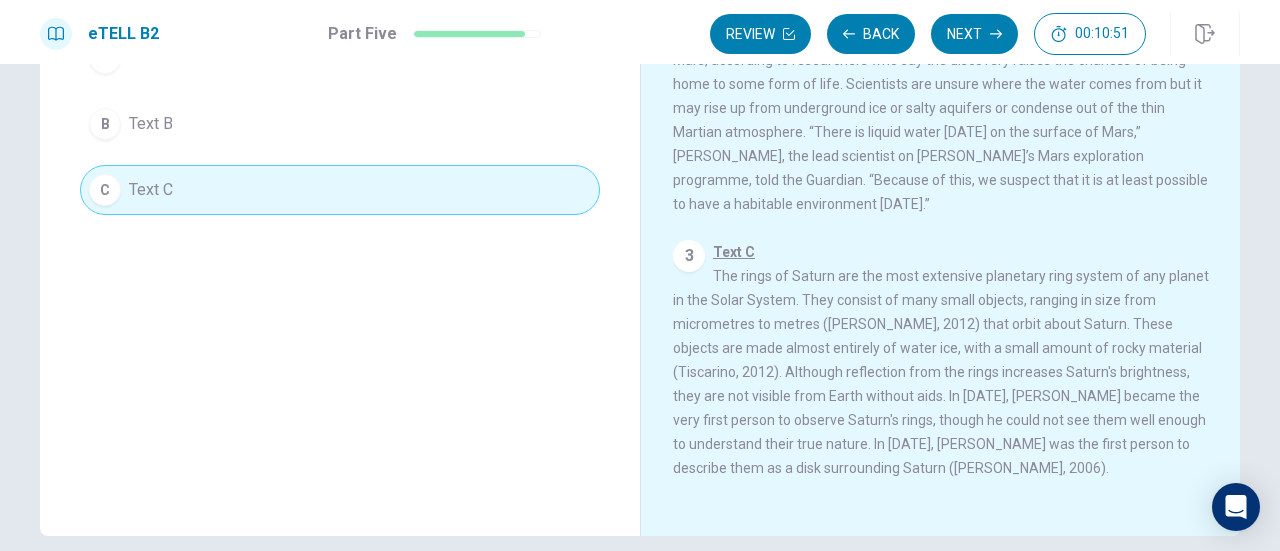 scroll, scrollTop: 352, scrollLeft: 0, axis: vertical 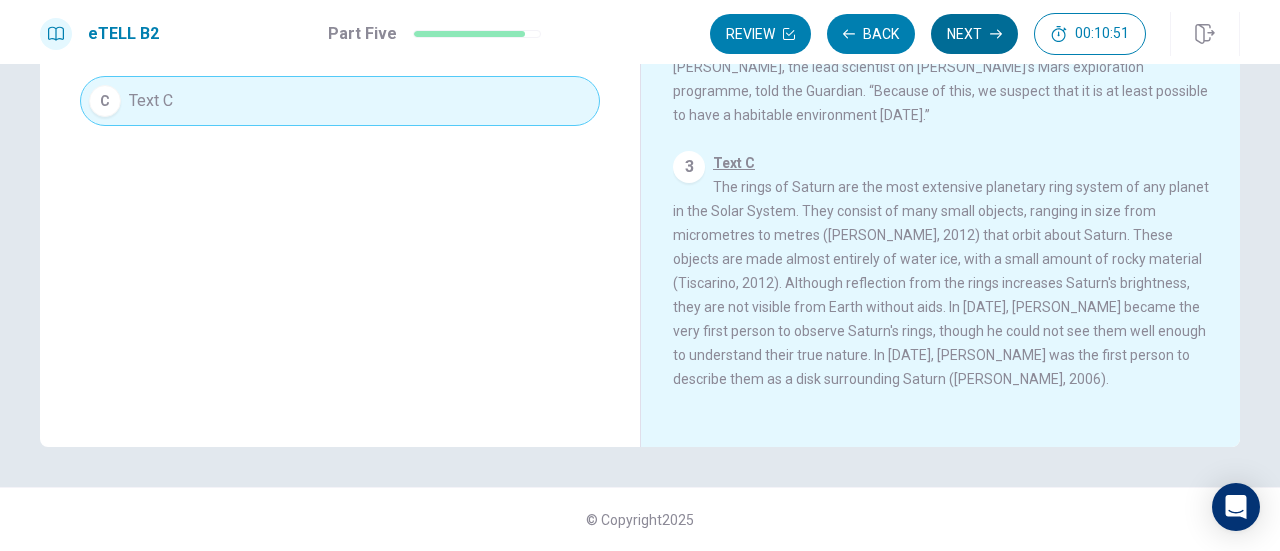 click on "Next" at bounding box center [974, 34] 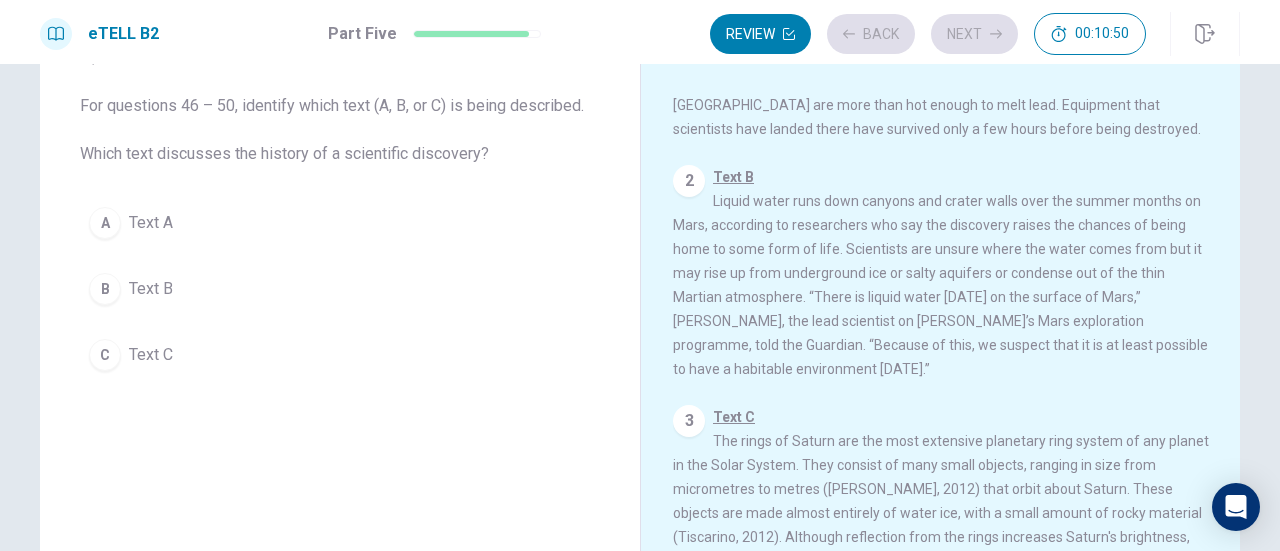 scroll, scrollTop: 52, scrollLeft: 0, axis: vertical 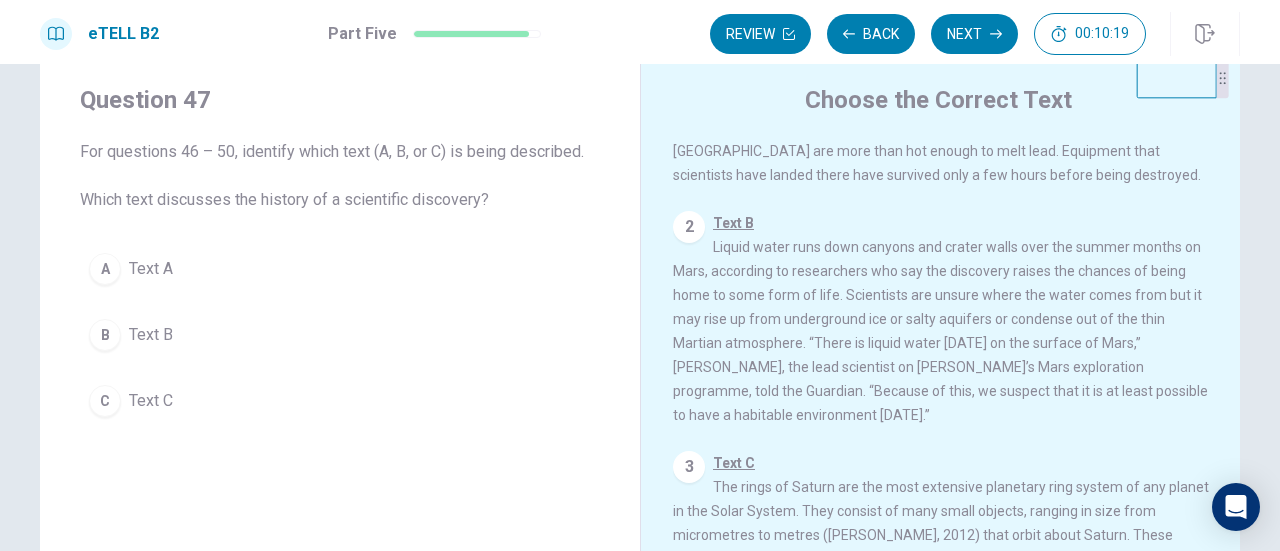 click on "Text B" at bounding box center (151, 335) 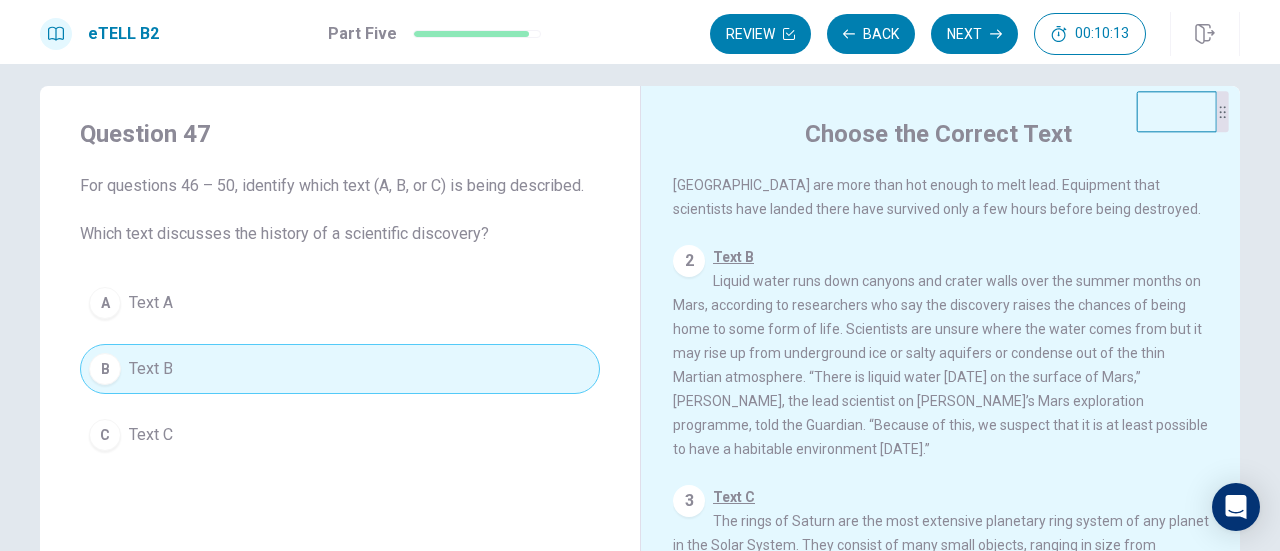 scroll, scrollTop: 0, scrollLeft: 0, axis: both 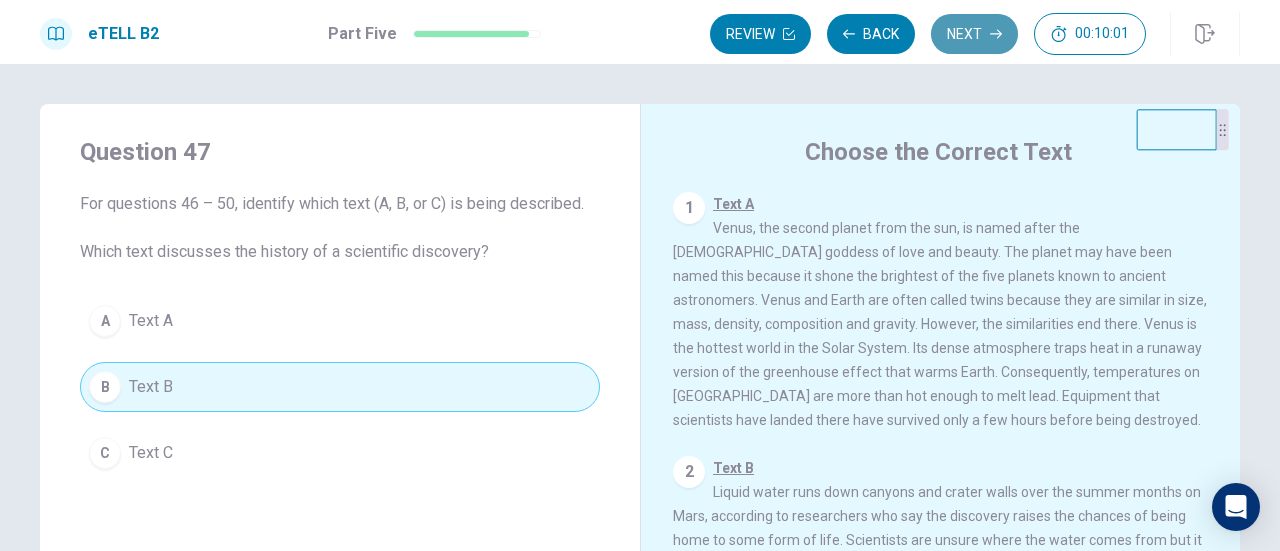 click on "Next" at bounding box center (974, 34) 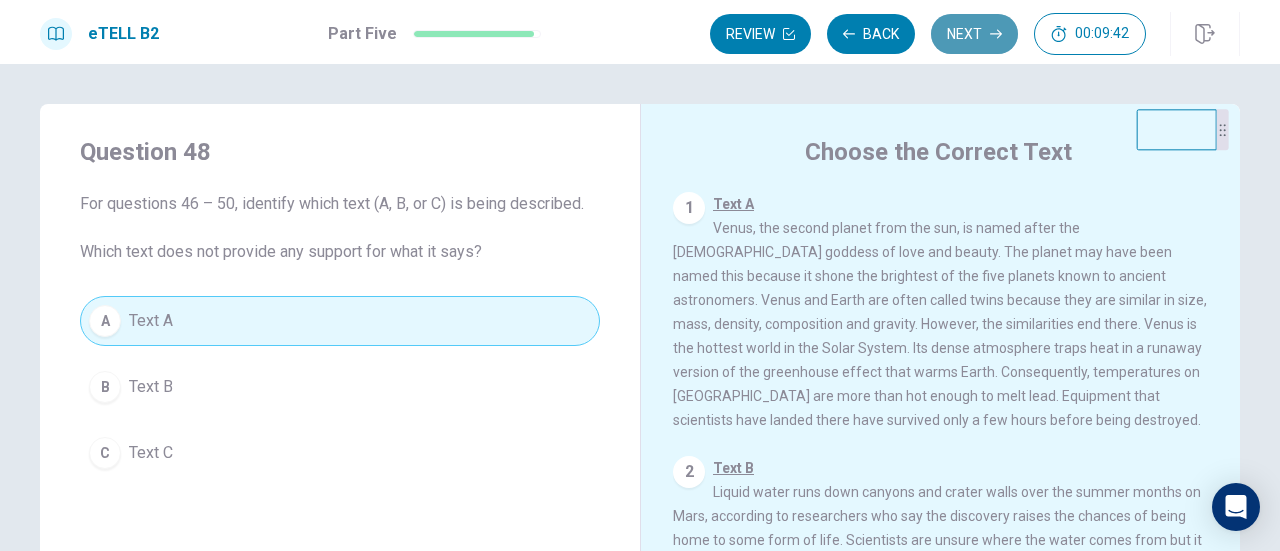 click on "Next" at bounding box center [974, 34] 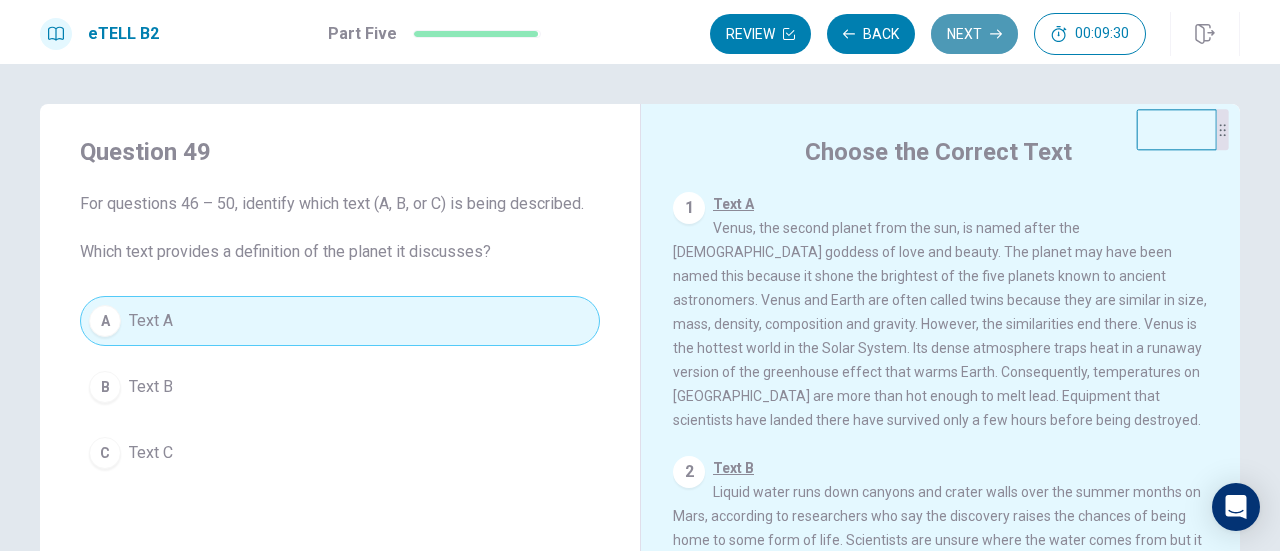 click on "Next" at bounding box center (974, 34) 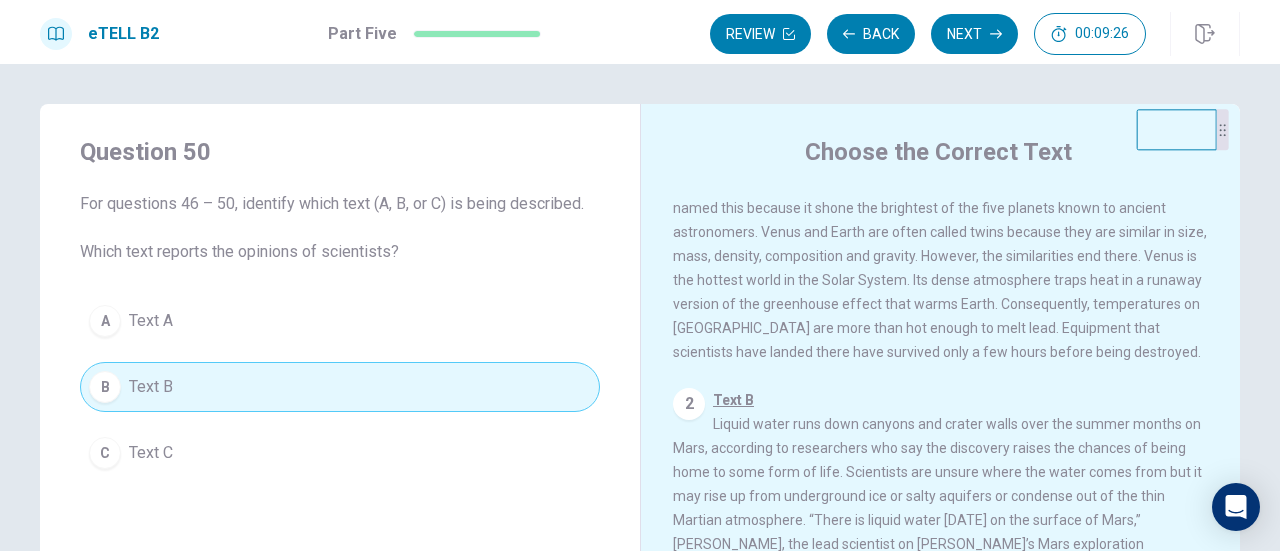 scroll, scrollTop: 100, scrollLeft: 0, axis: vertical 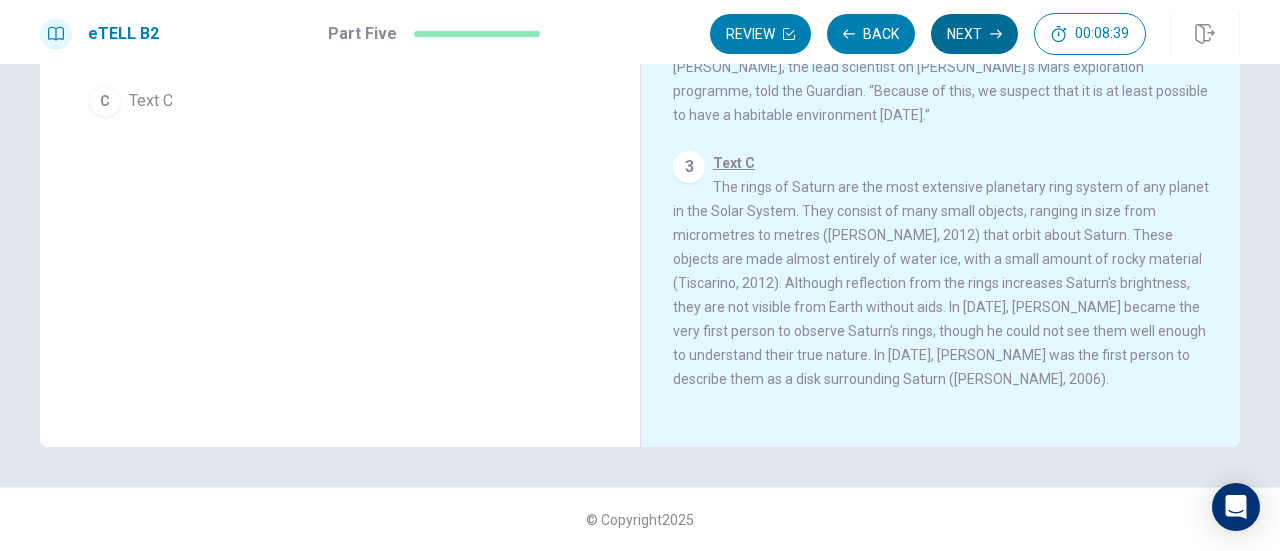 click on "Next" at bounding box center [974, 34] 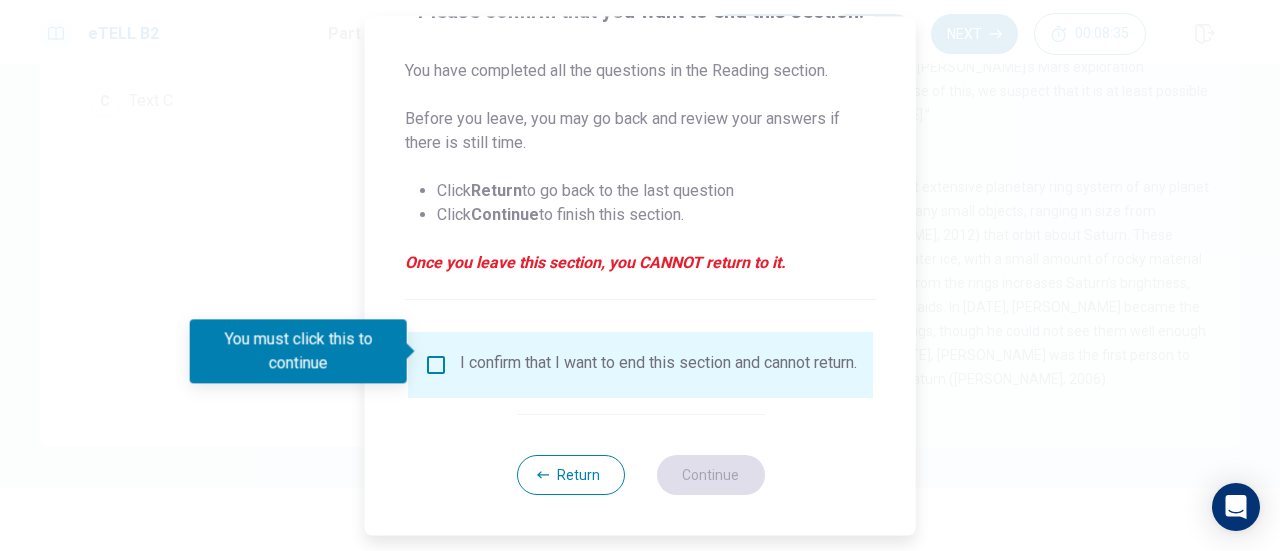 scroll, scrollTop: 194, scrollLeft: 0, axis: vertical 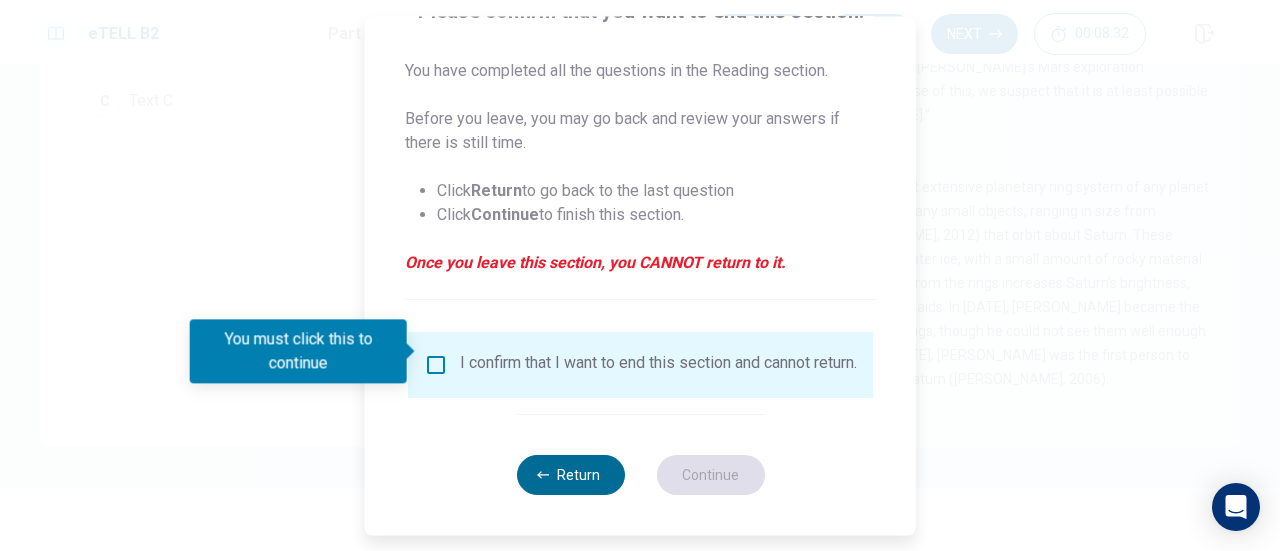 click on "Return" at bounding box center (570, 475) 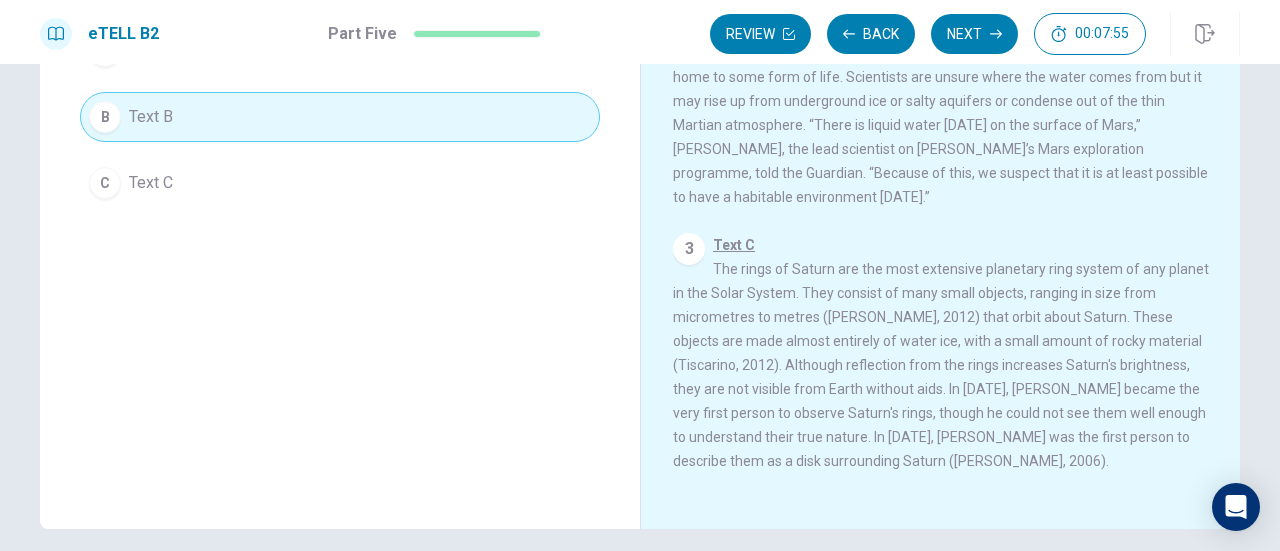 scroll, scrollTop: 352, scrollLeft: 0, axis: vertical 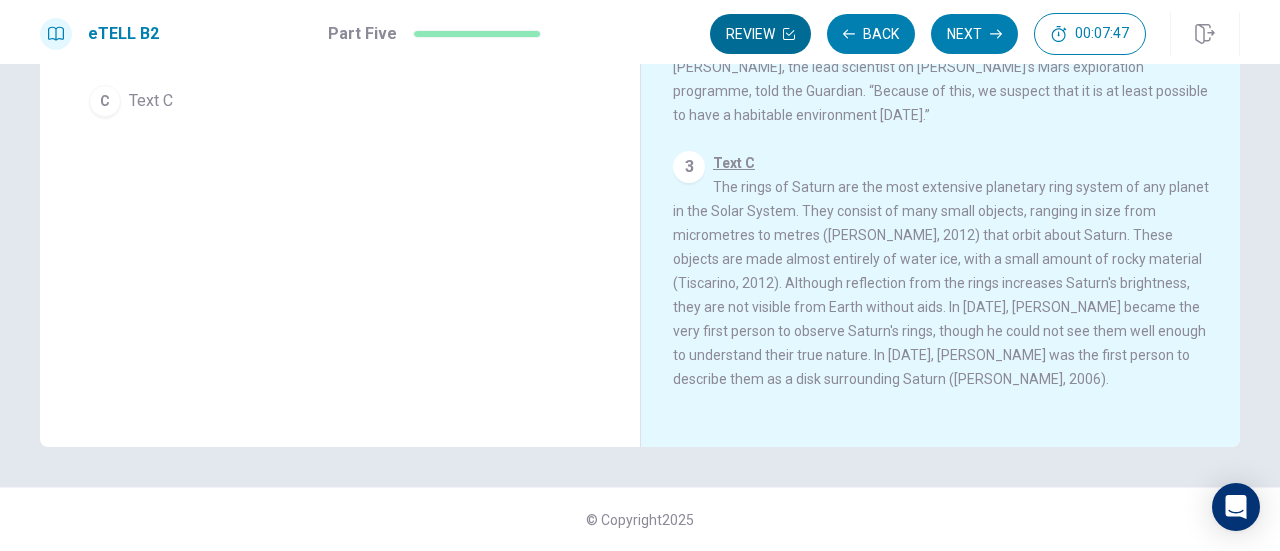 click on "Review" at bounding box center (760, 34) 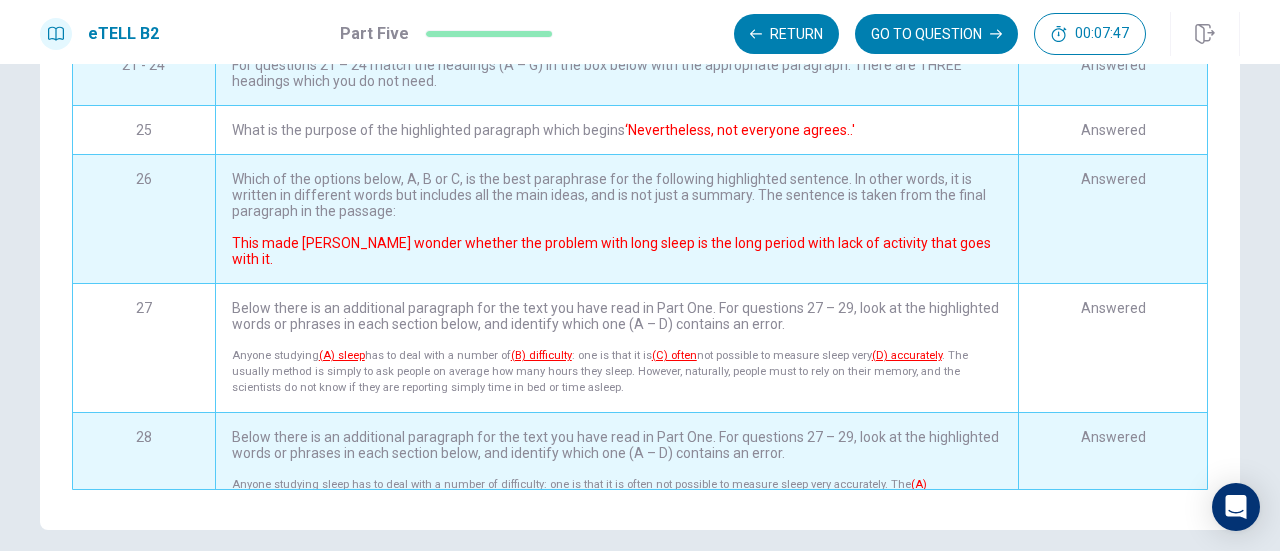 scroll, scrollTop: 458, scrollLeft: 0, axis: vertical 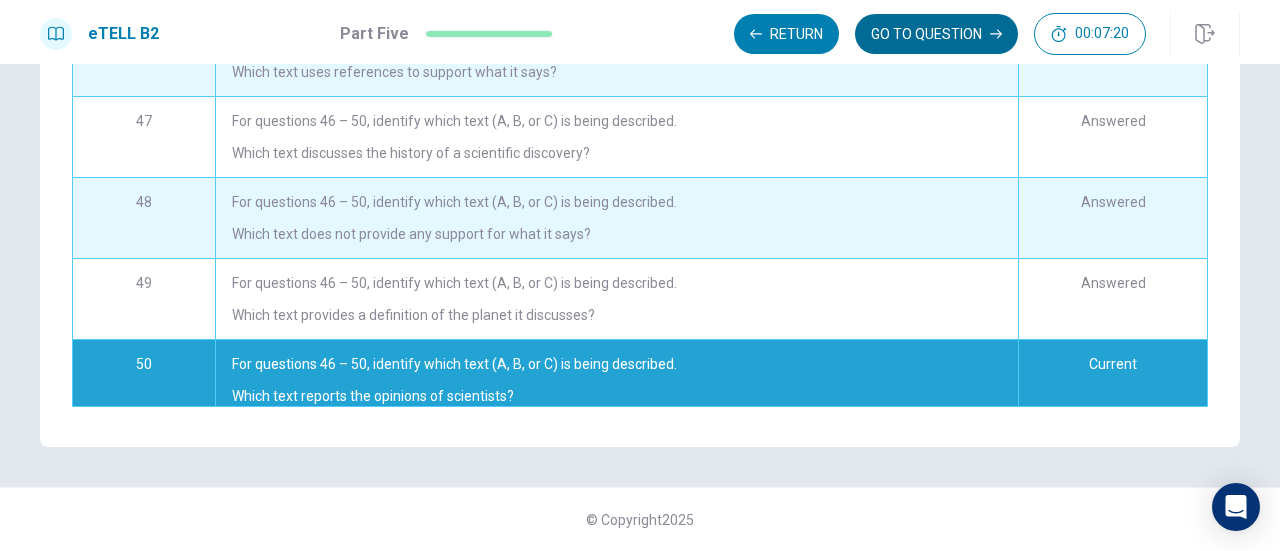 click on "GO TO QUESTION" at bounding box center (936, 34) 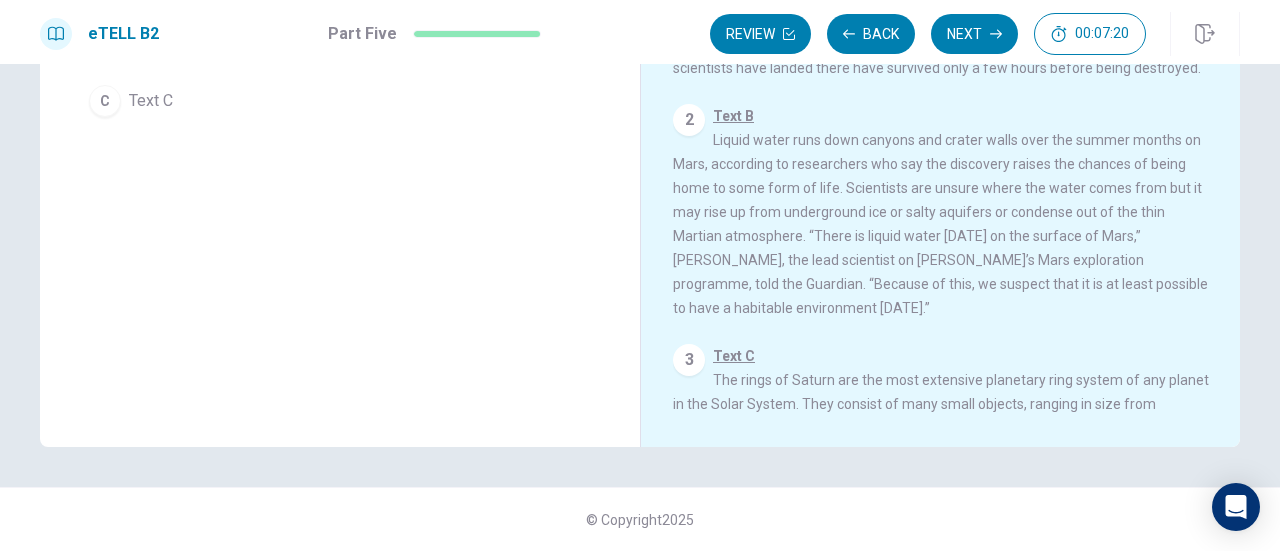 scroll, scrollTop: 352, scrollLeft: 0, axis: vertical 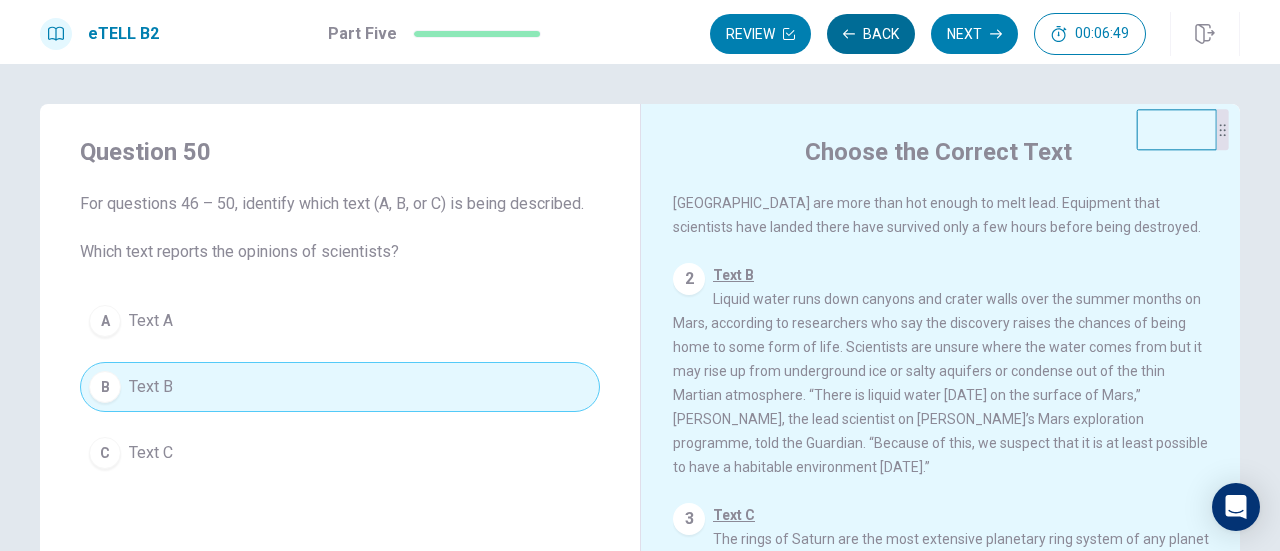 click 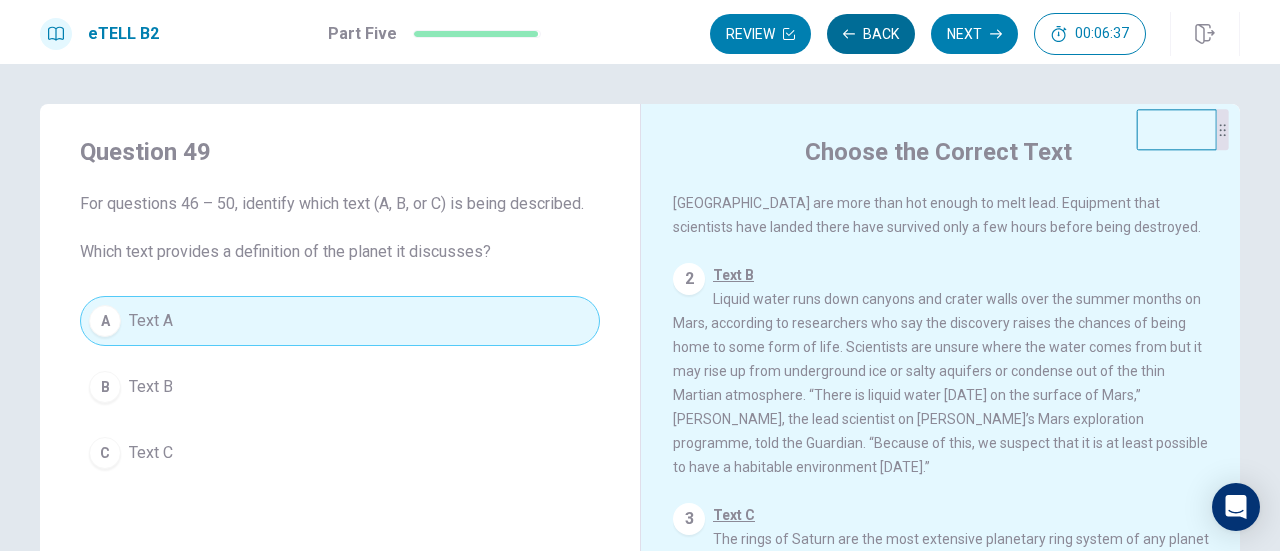 click on "Back" at bounding box center [871, 34] 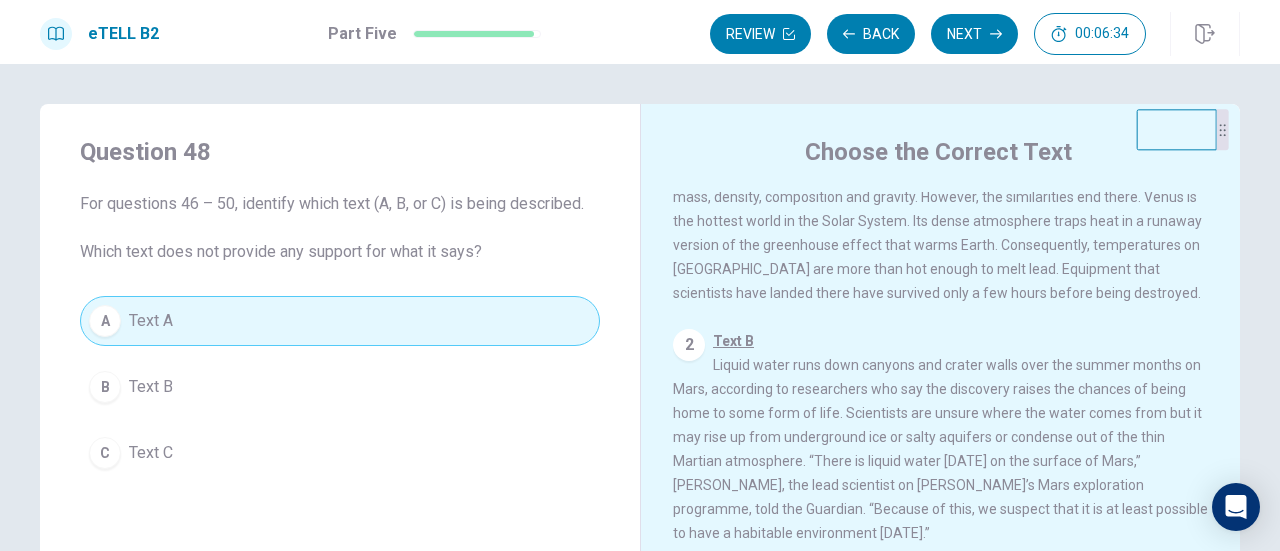 scroll, scrollTop: 0, scrollLeft: 0, axis: both 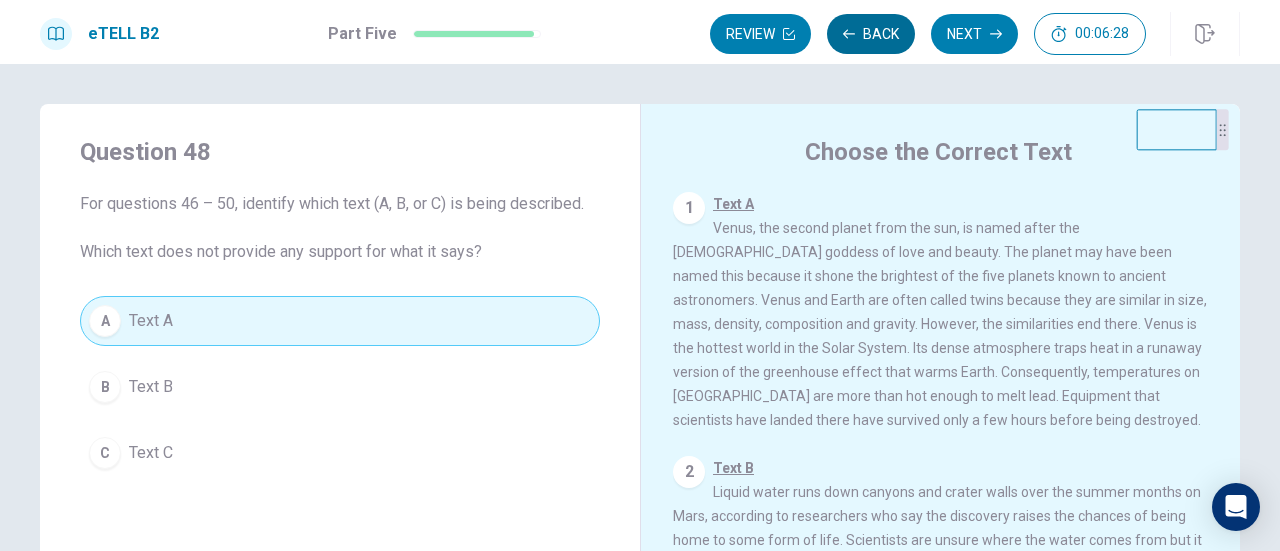 click on "Back" at bounding box center [871, 34] 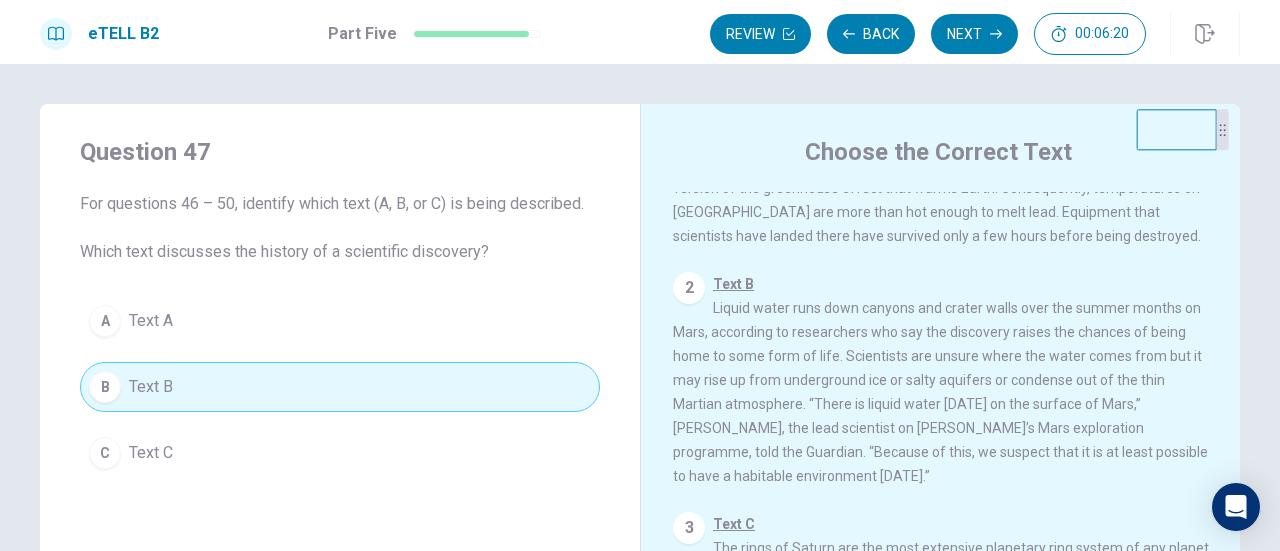 scroll, scrollTop: 212, scrollLeft: 0, axis: vertical 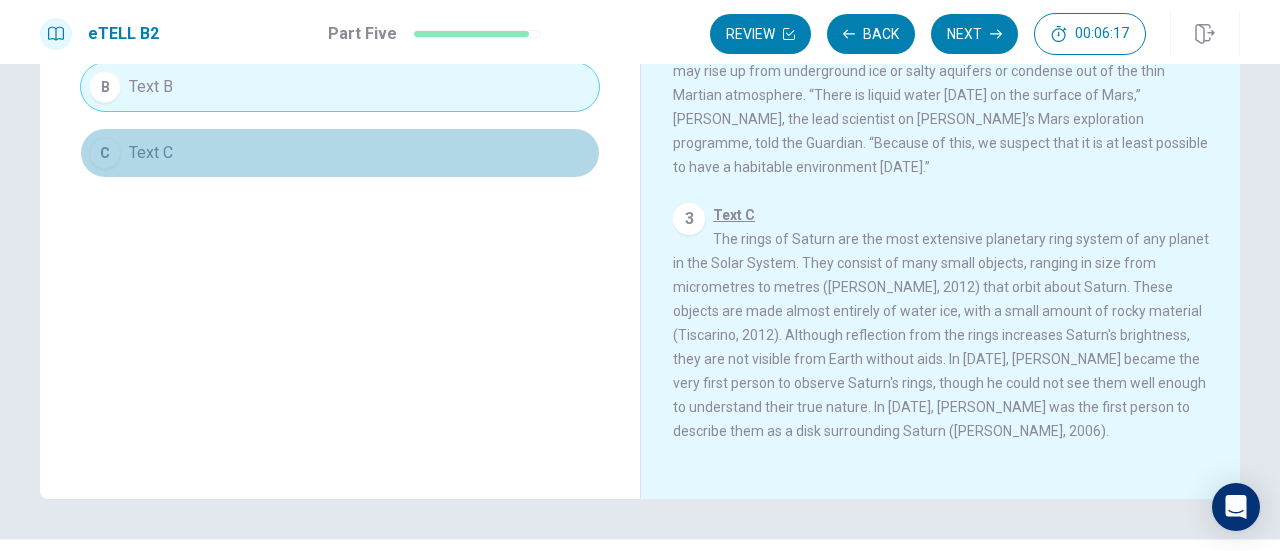 click on "C Text C" at bounding box center [340, 153] 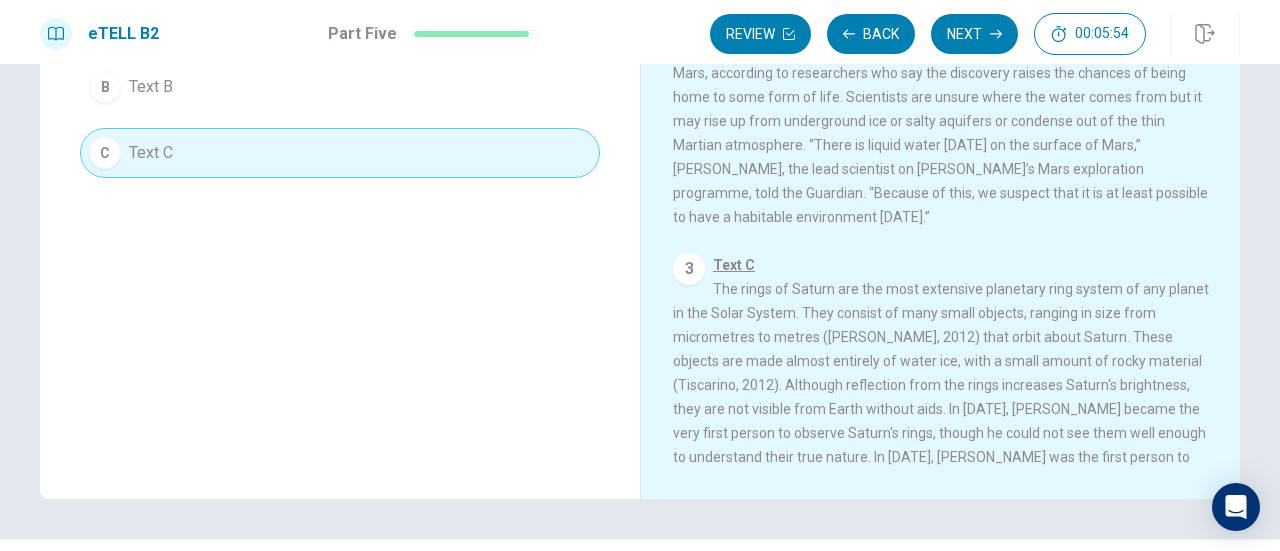 scroll, scrollTop: 112, scrollLeft: 0, axis: vertical 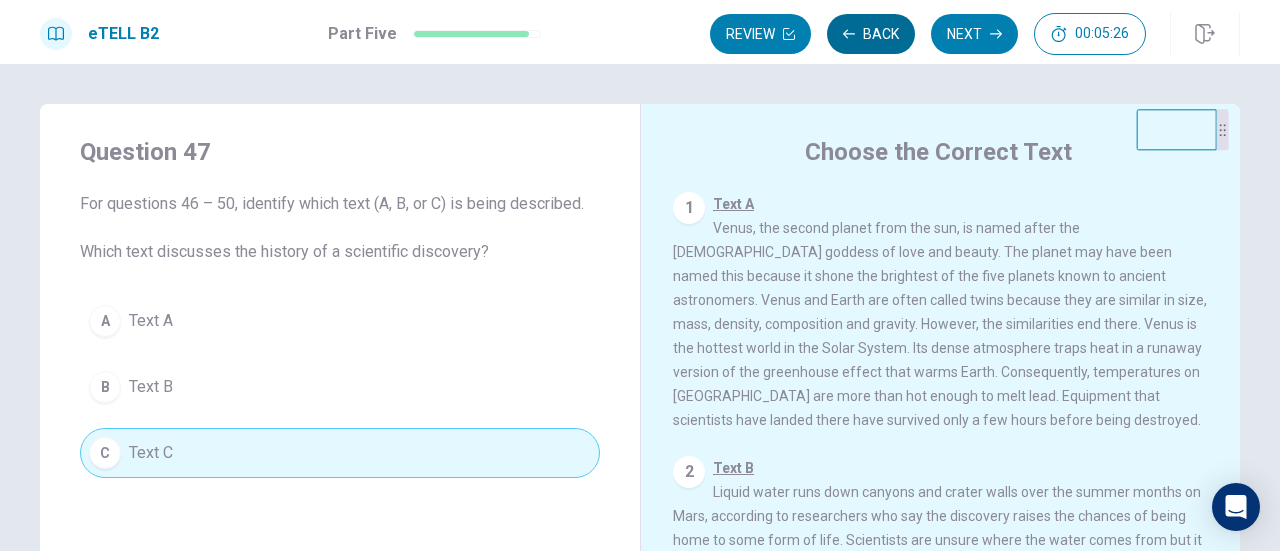 click 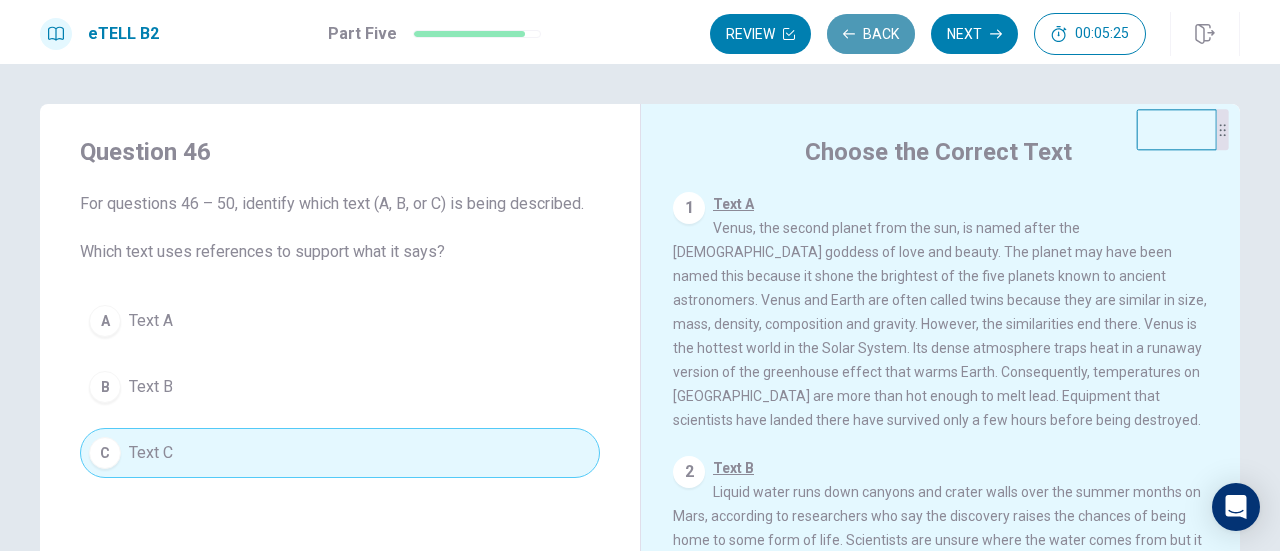 click 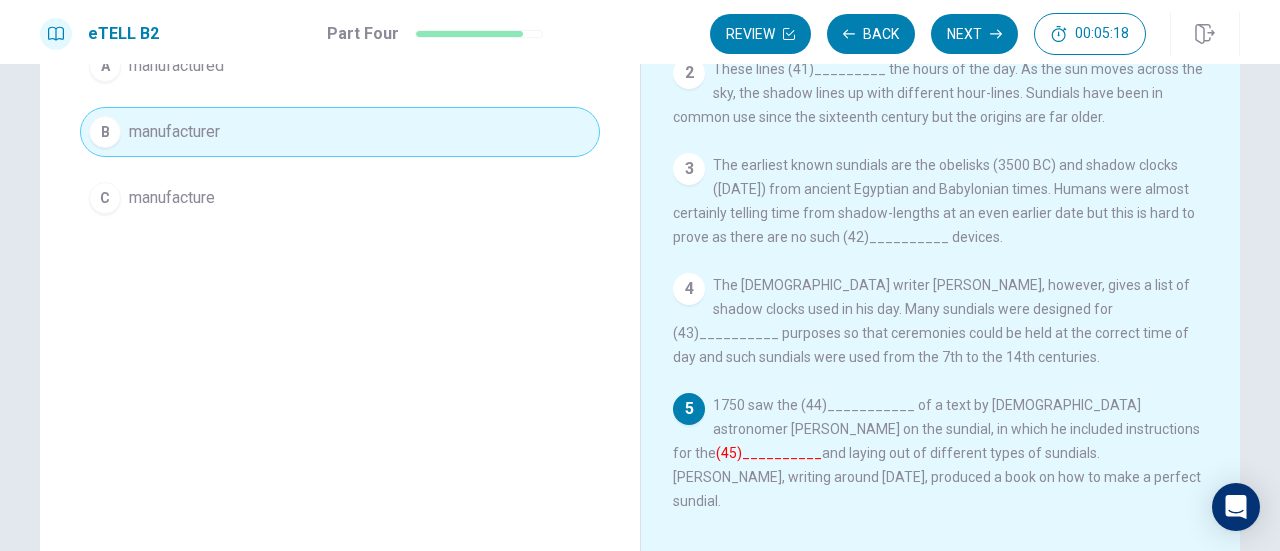scroll, scrollTop: 200, scrollLeft: 0, axis: vertical 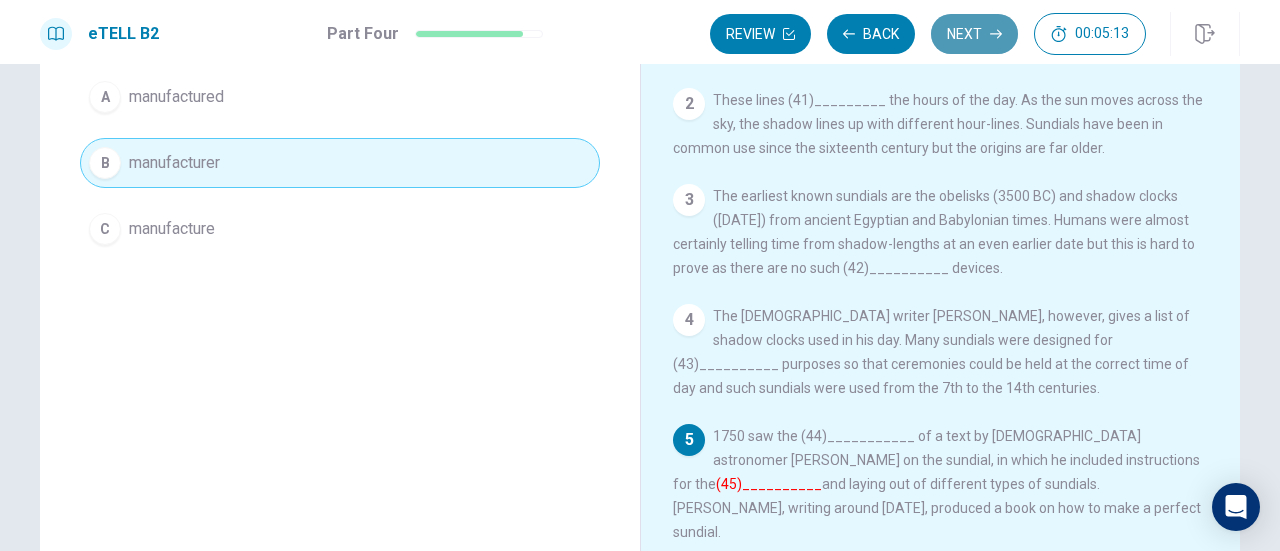 click on "Next" at bounding box center (974, 34) 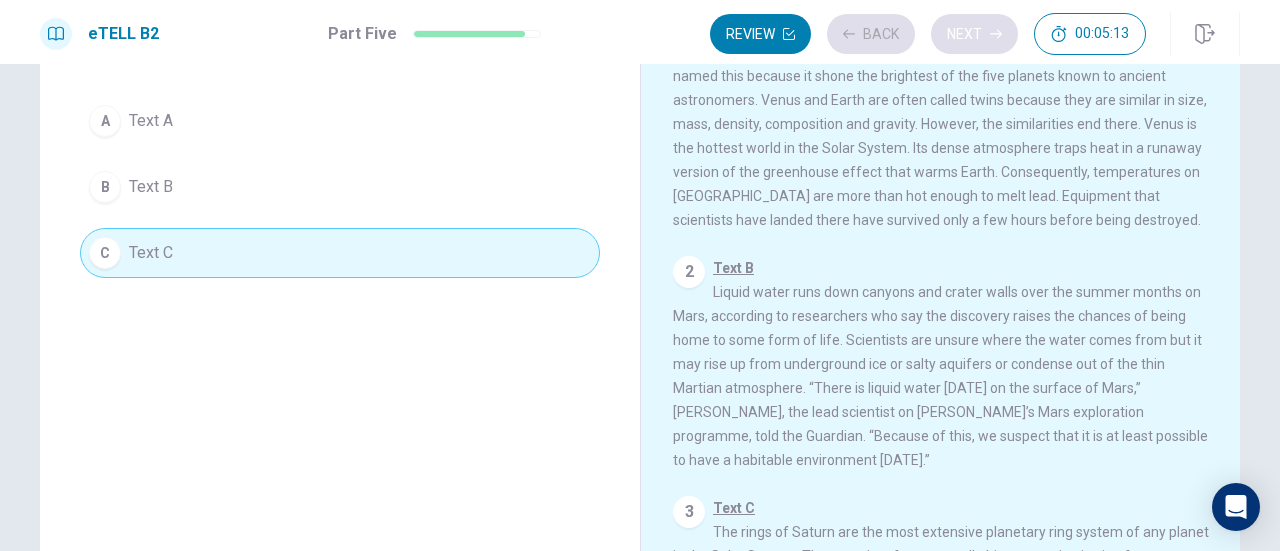 scroll, scrollTop: 224, scrollLeft: 0, axis: vertical 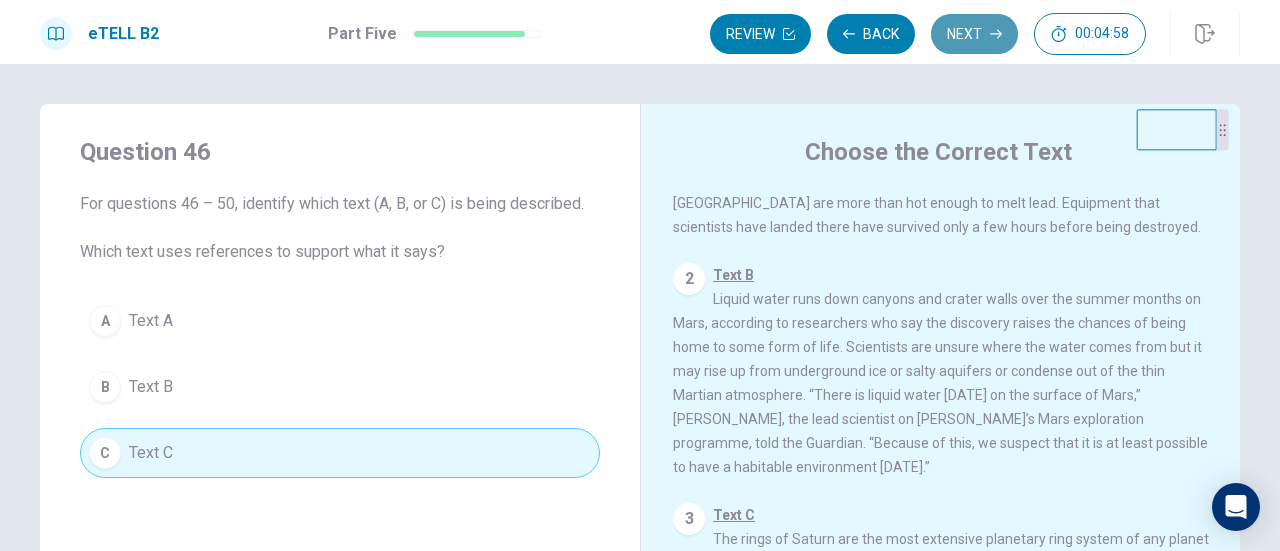 click on "Next" at bounding box center (974, 34) 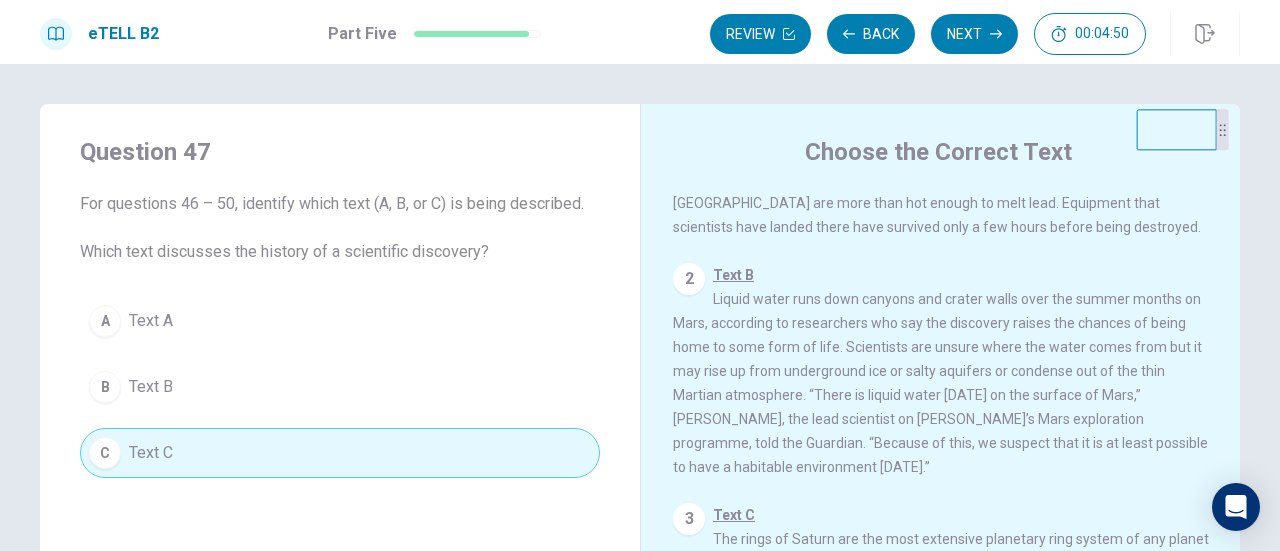 scroll, scrollTop: 212, scrollLeft: 0, axis: vertical 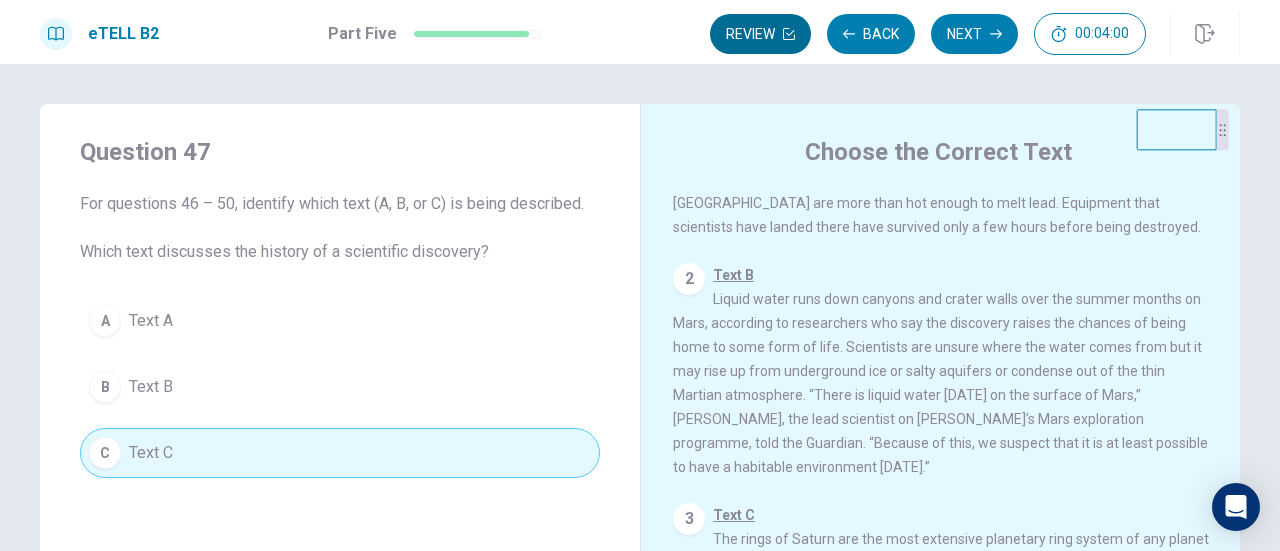 click on "Review" at bounding box center (760, 34) 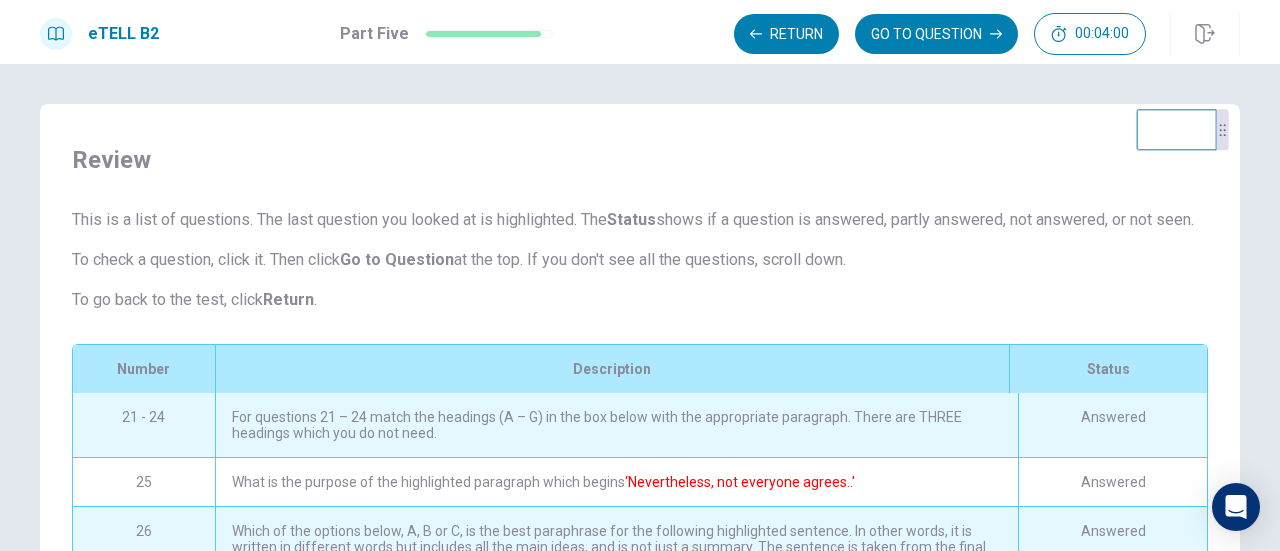 scroll, scrollTop: 196, scrollLeft: 0, axis: vertical 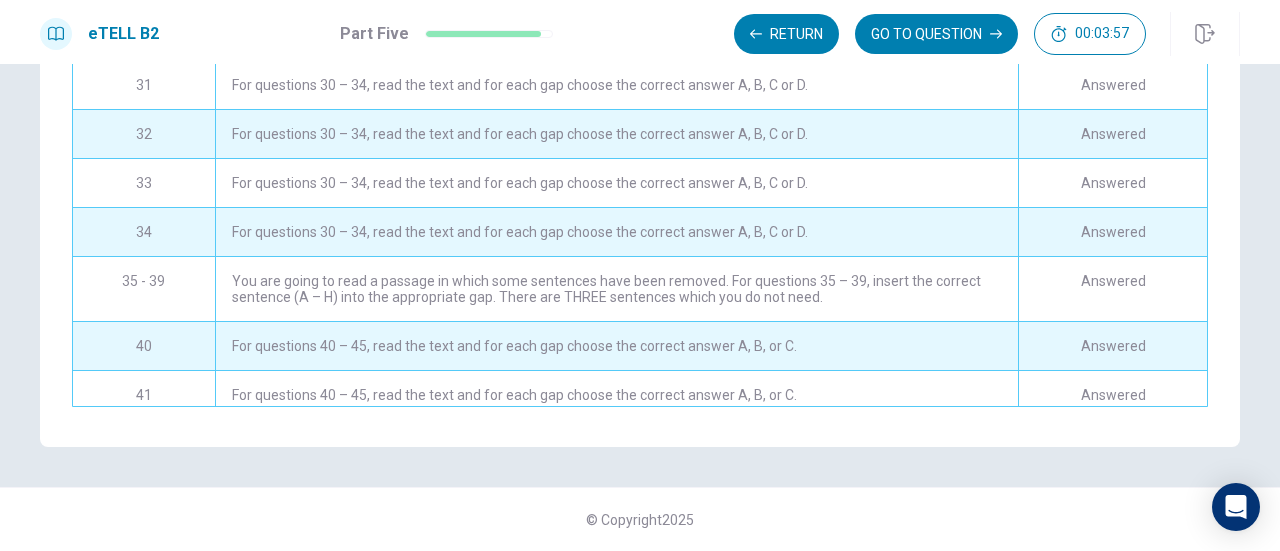 click on "For questions 30 – 34, read the text and for each gap choose the correct  answer A, B, C or D." at bounding box center [616, 232] 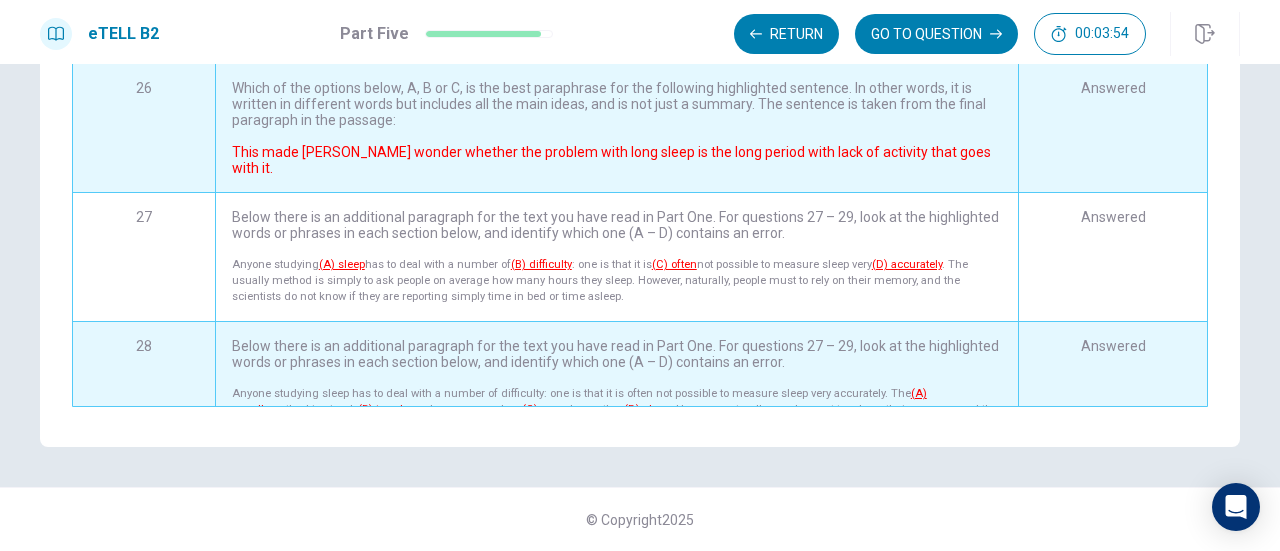 scroll, scrollTop: 0, scrollLeft: 0, axis: both 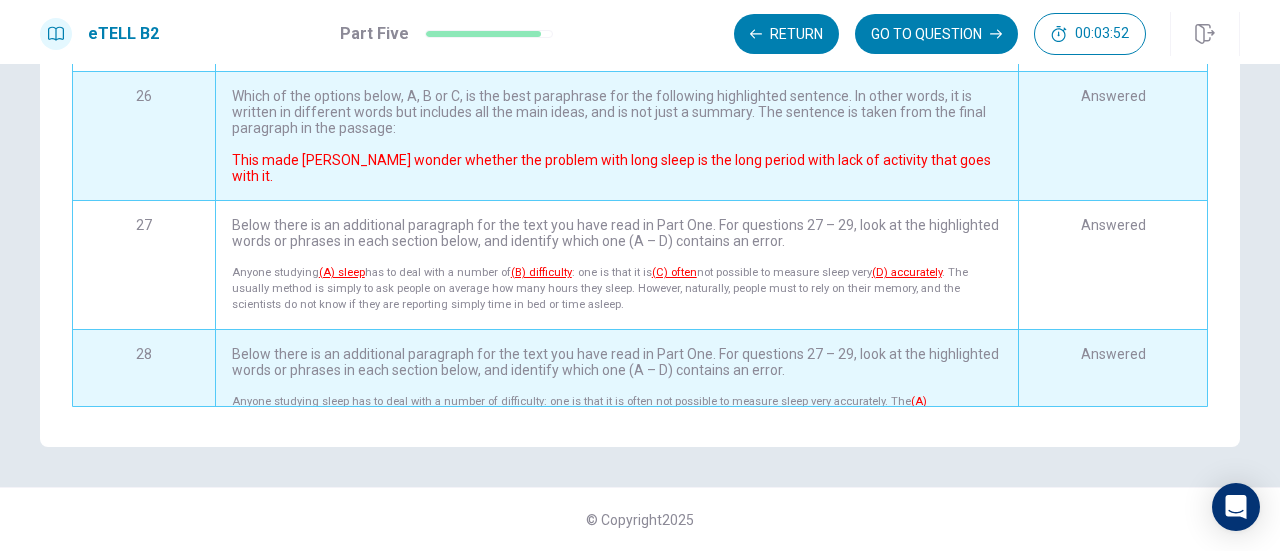 click on "Which of the options below, A, B or C, is the best paraphrase for the following highlighted sentence. In other words, it is written in different words  but includes all the main ideas, and is not just a summary. The sentence is taken from the final paragraph in the passage:
This made [PERSON_NAME] wonder whether the problem with long sleep is the long  period with lack of activity that goes with it." at bounding box center (616, 136) 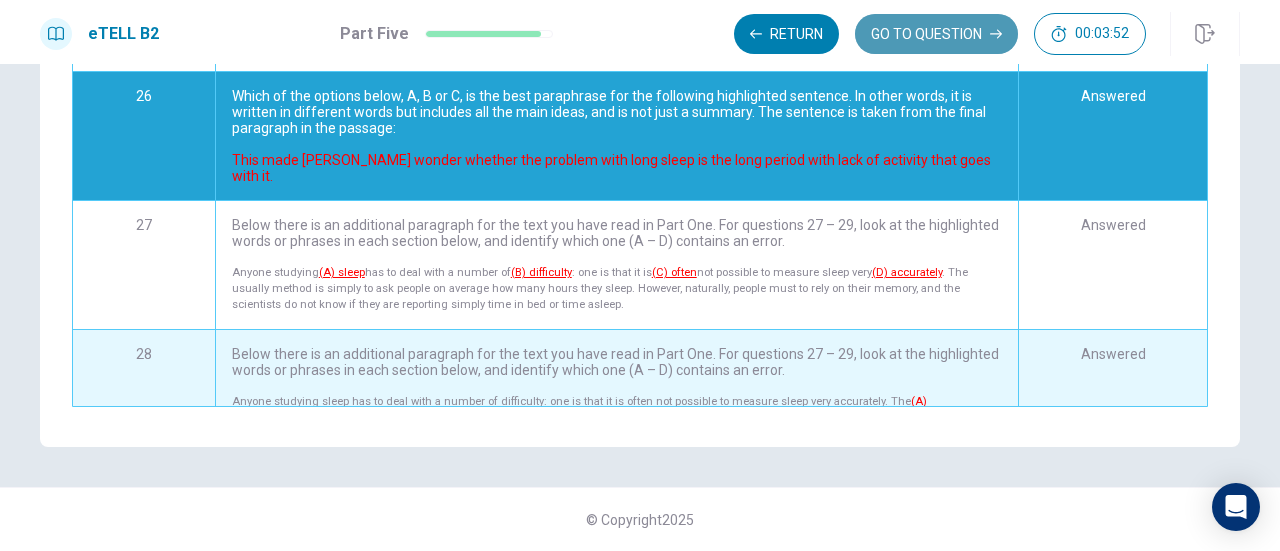 click on "GO TO QUESTION" at bounding box center [936, 34] 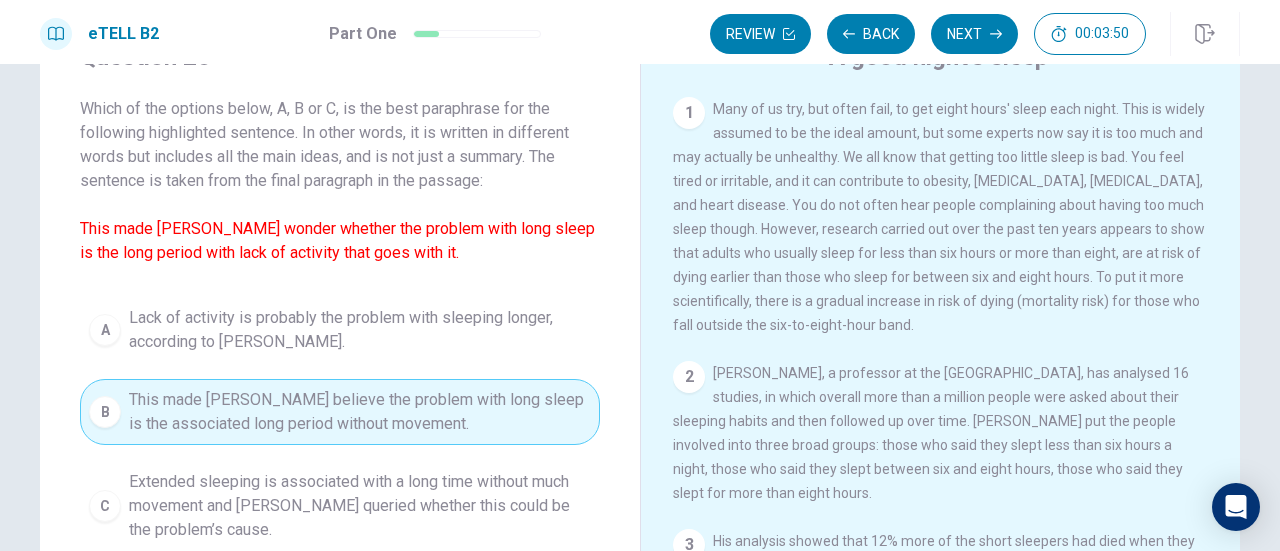 scroll, scrollTop: 52, scrollLeft: 0, axis: vertical 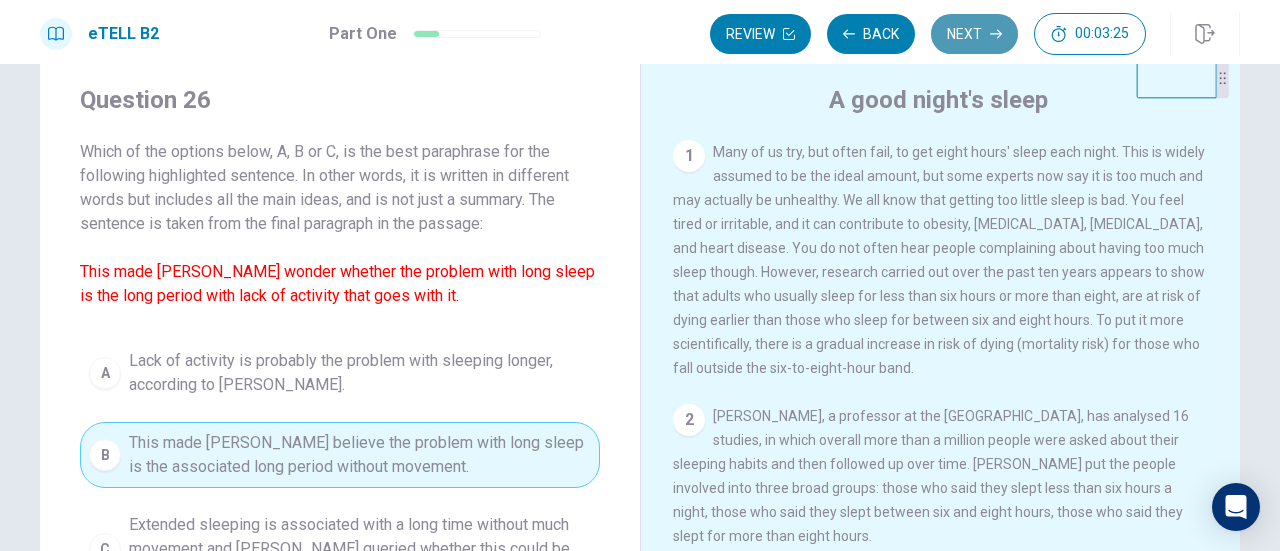 click on "Next" at bounding box center (974, 34) 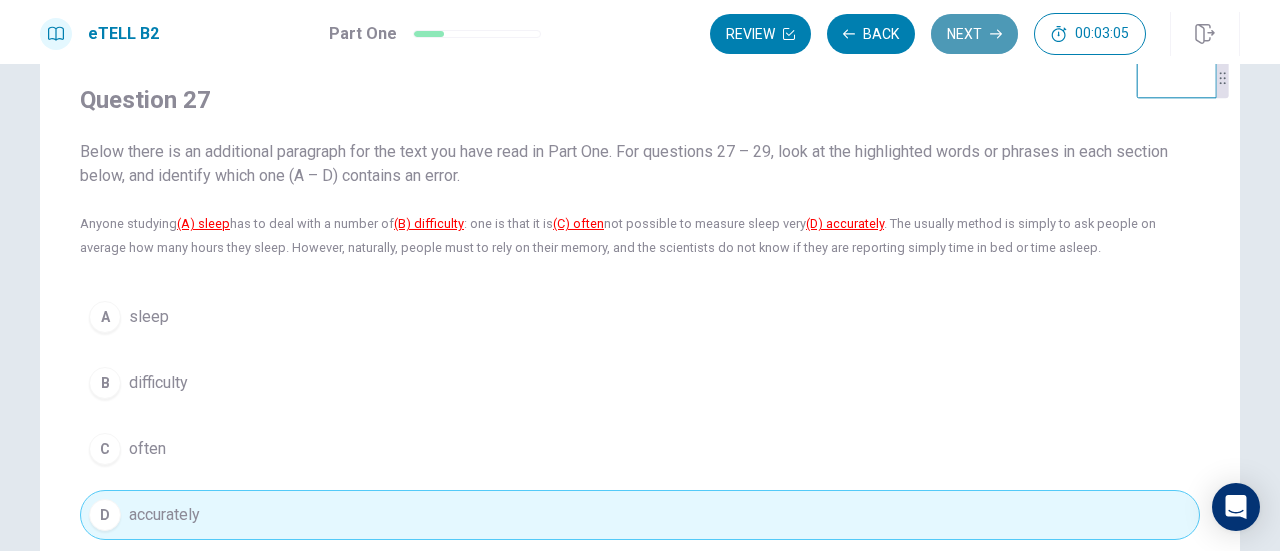 click on "Next" at bounding box center (974, 34) 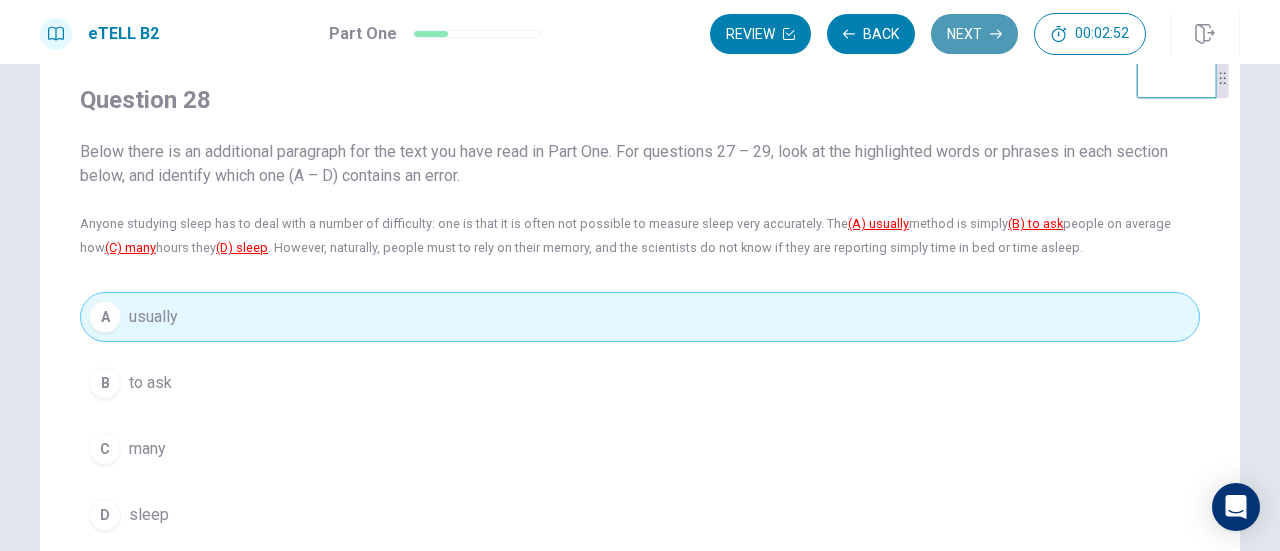 click on "Next" at bounding box center (974, 34) 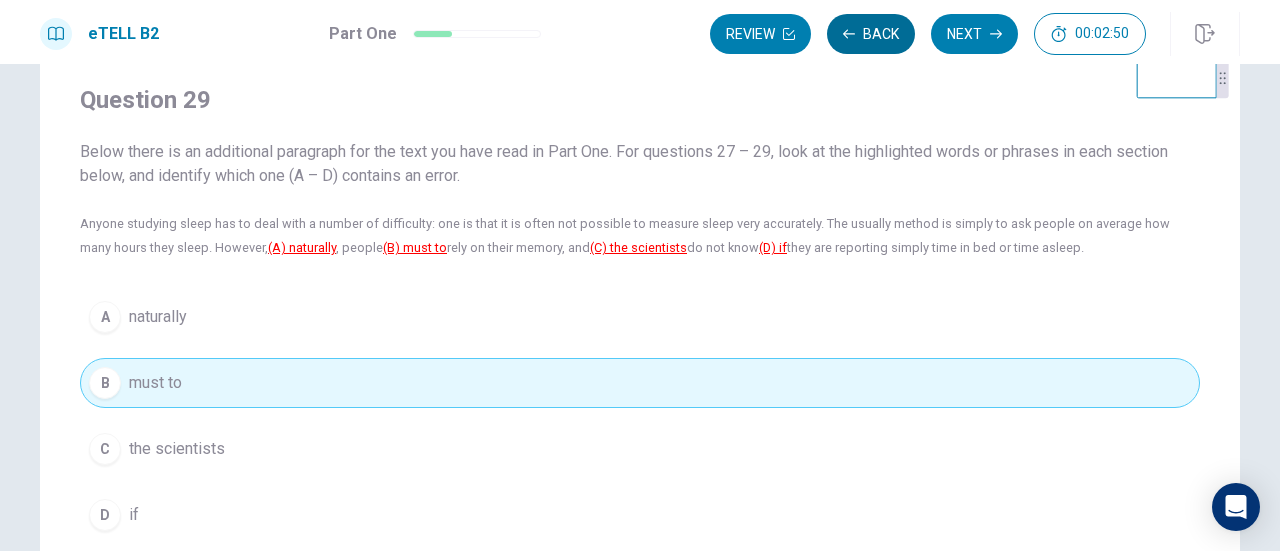 click on "Back" at bounding box center (871, 34) 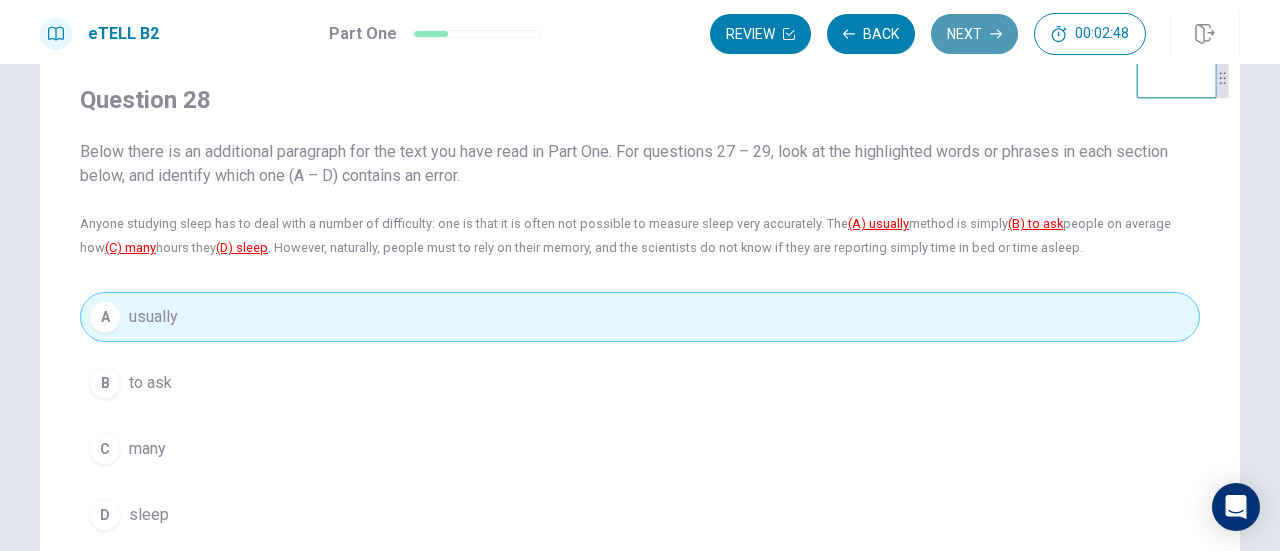 click on "Next" at bounding box center (974, 34) 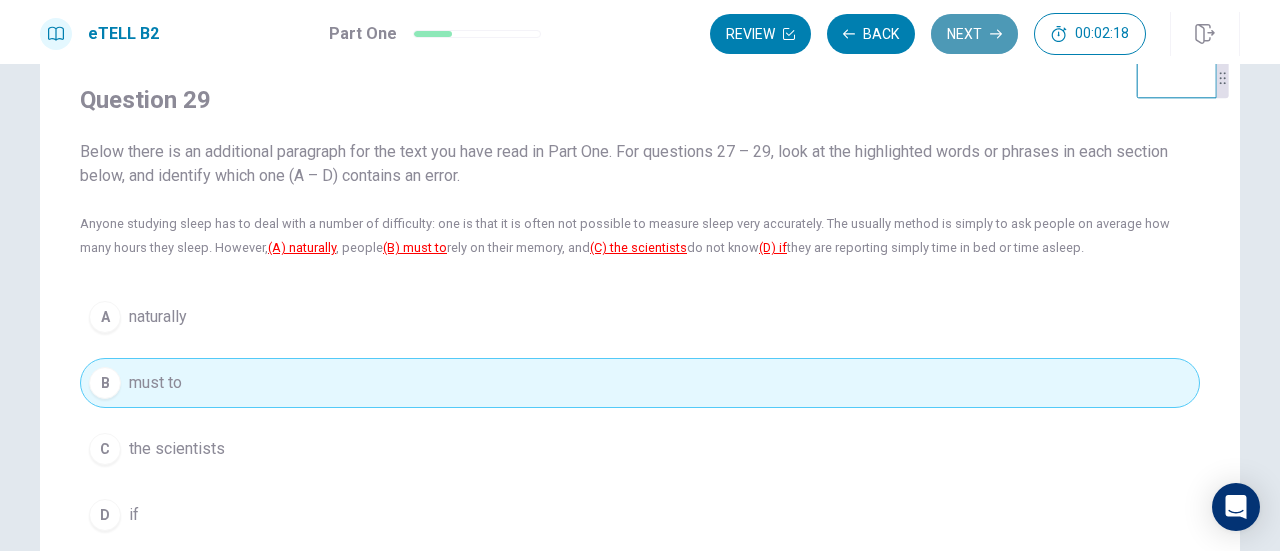 click on "Next" at bounding box center (974, 34) 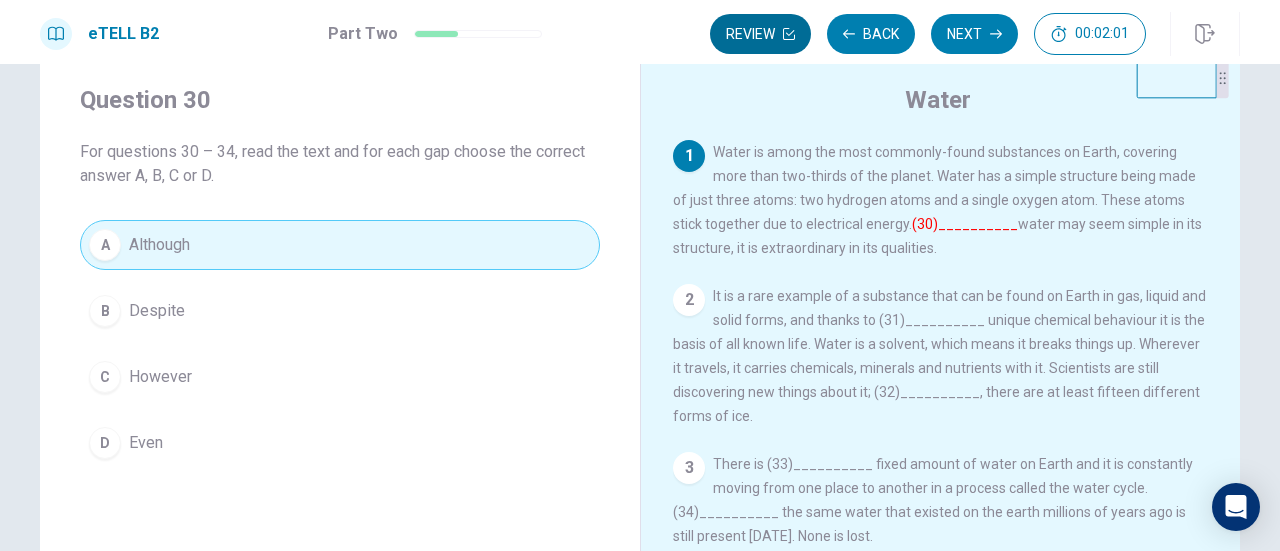 click on "Review" at bounding box center [760, 34] 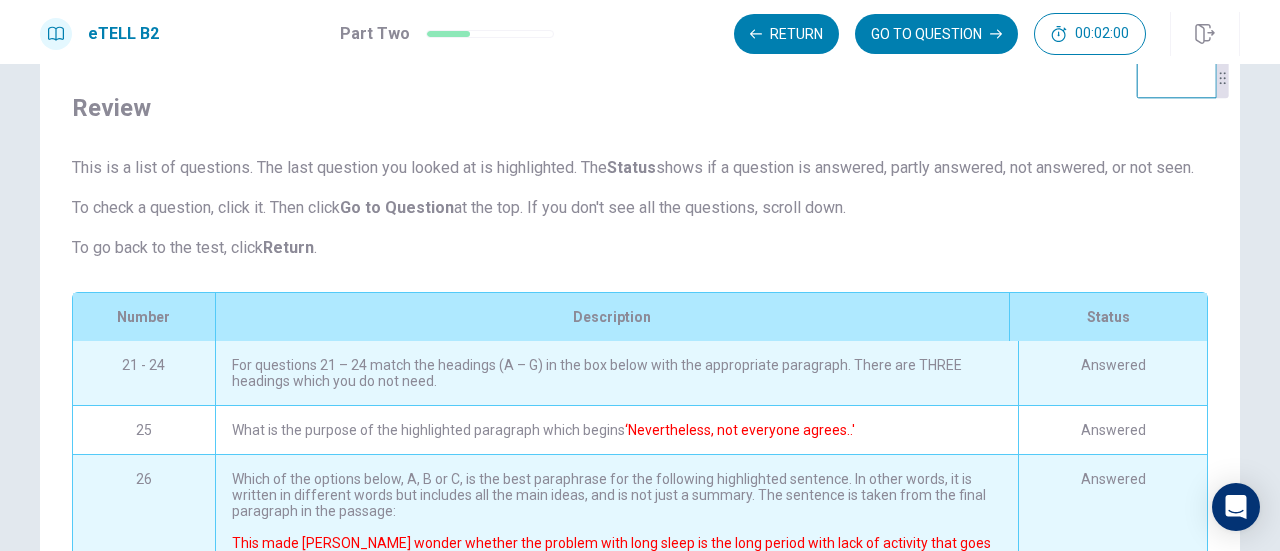scroll, scrollTop: 236, scrollLeft: 0, axis: vertical 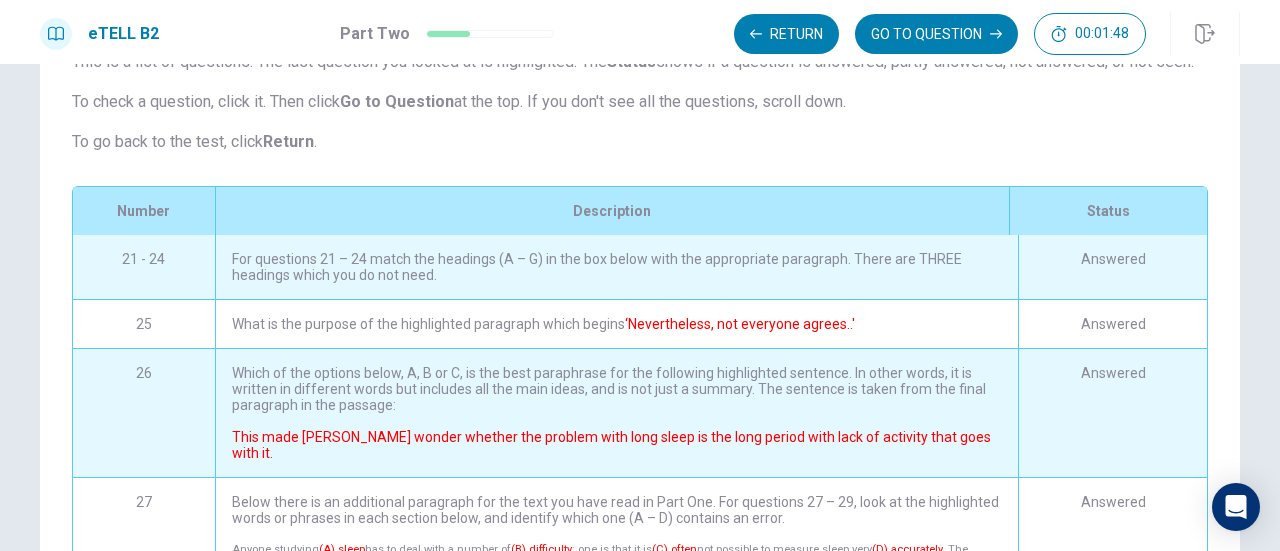 click on "Answered" at bounding box center (1112, 267) 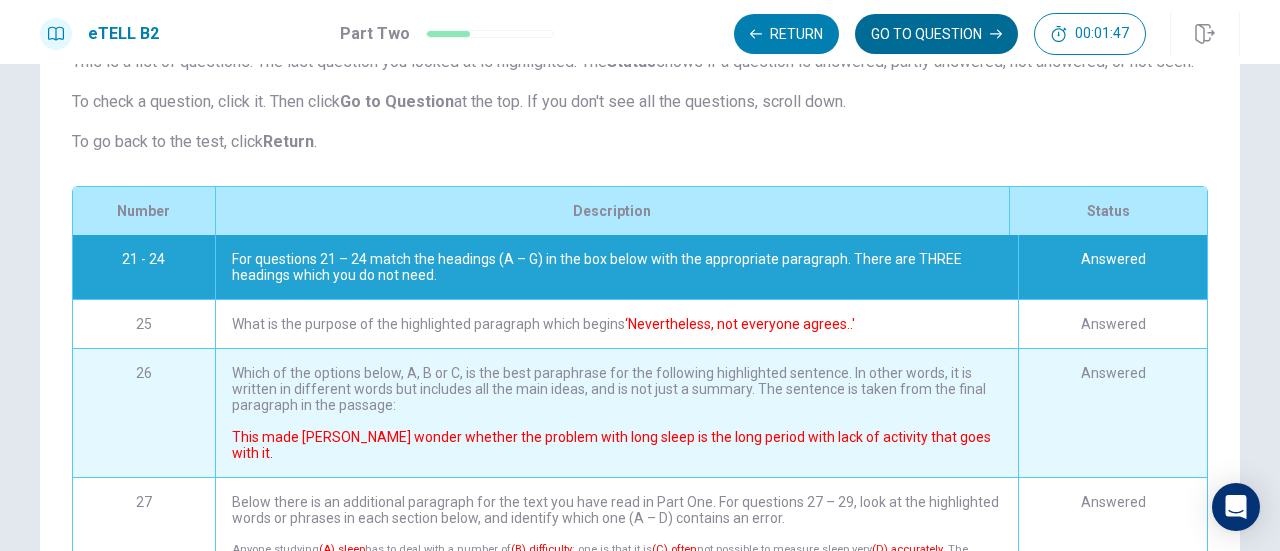 click on "GO TO QUESTION" at bounding box center (936, 34) 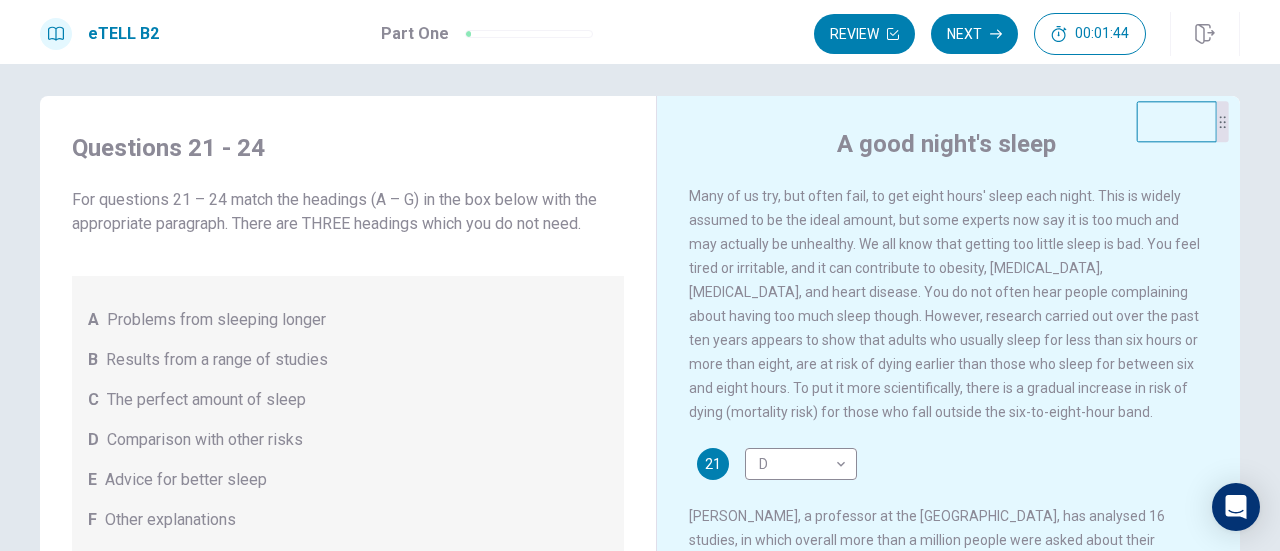 scroll, scrollTop: 0, scrollLeft: 0, axis: both 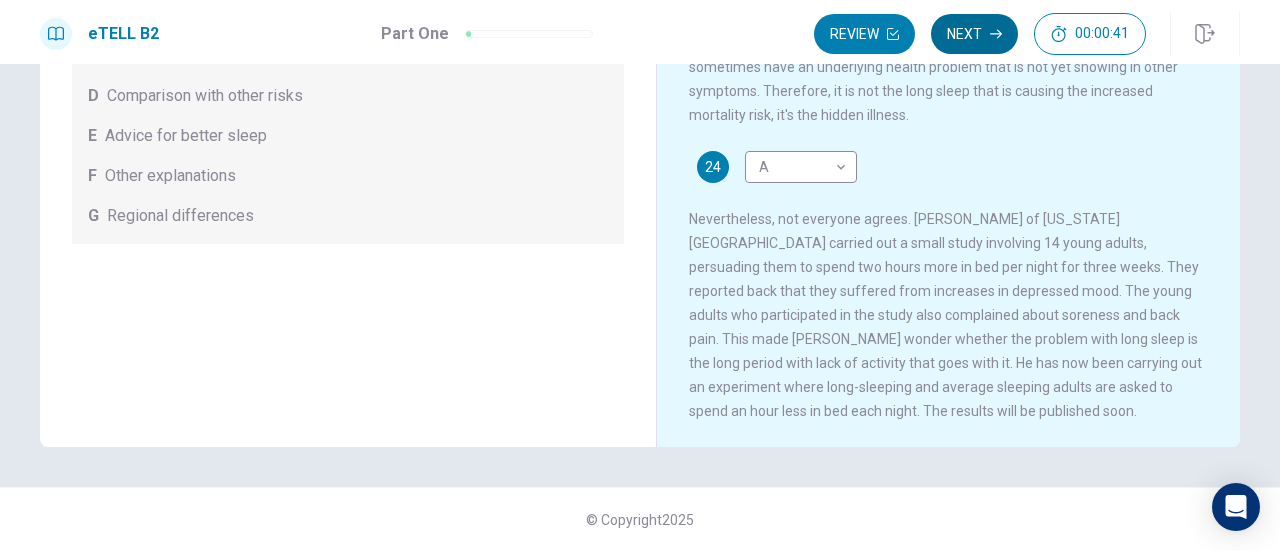 click on "Next" at bounding box center (974, 34) 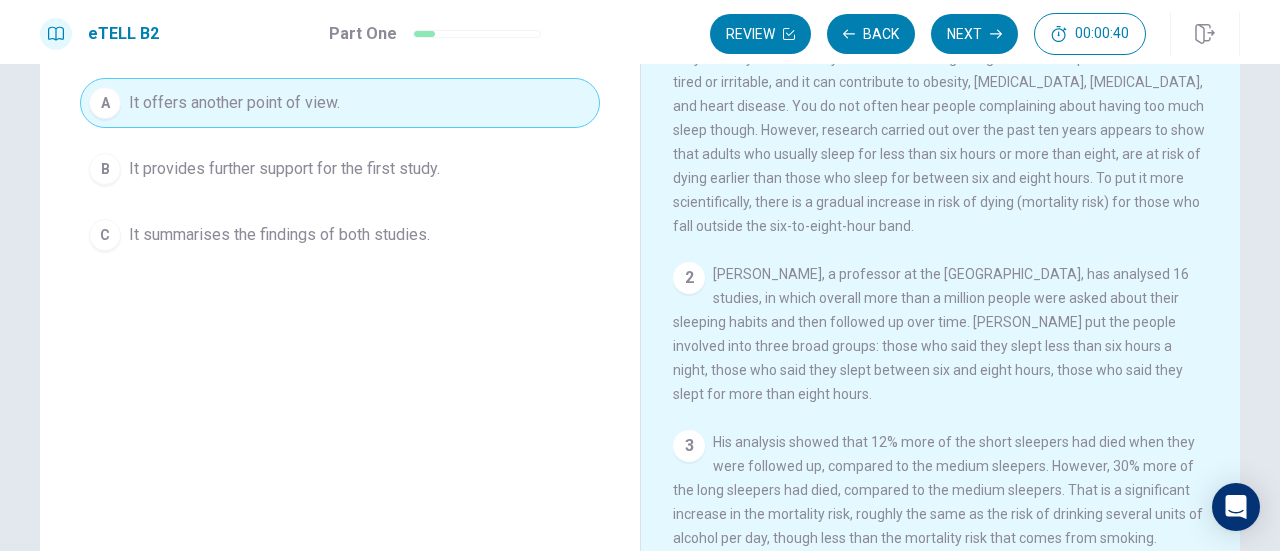 scroll, scrollTop: 0, scrollLeft: 0, axis: both 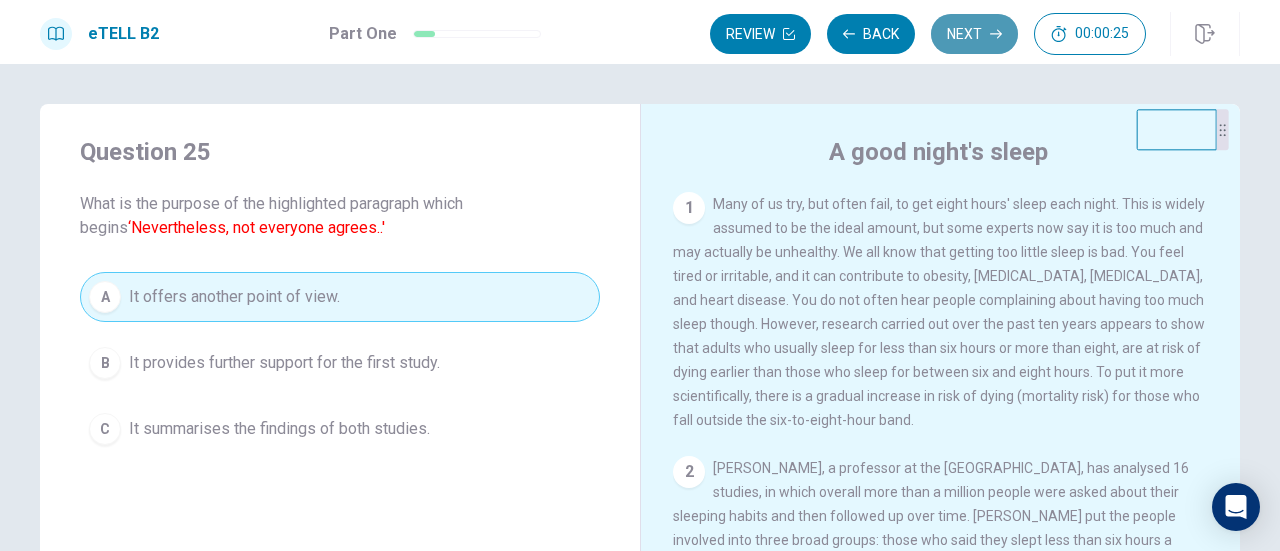 click on "Next" at bounding box center (974, 34) 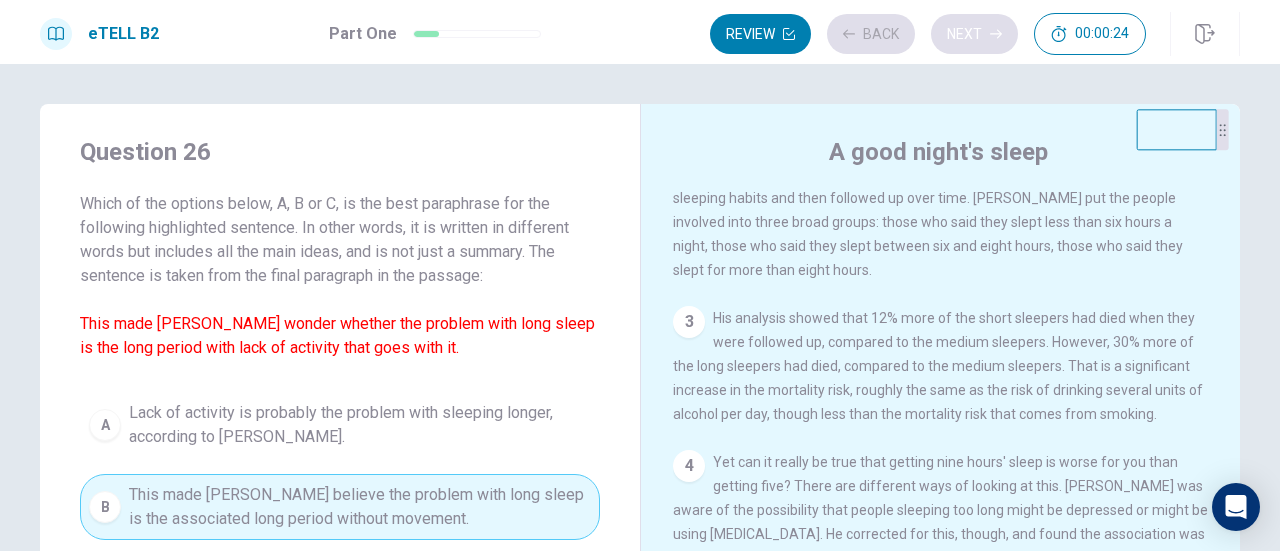 scroll, scrollTop: 482, scrollLeft: 0, axis: vertical 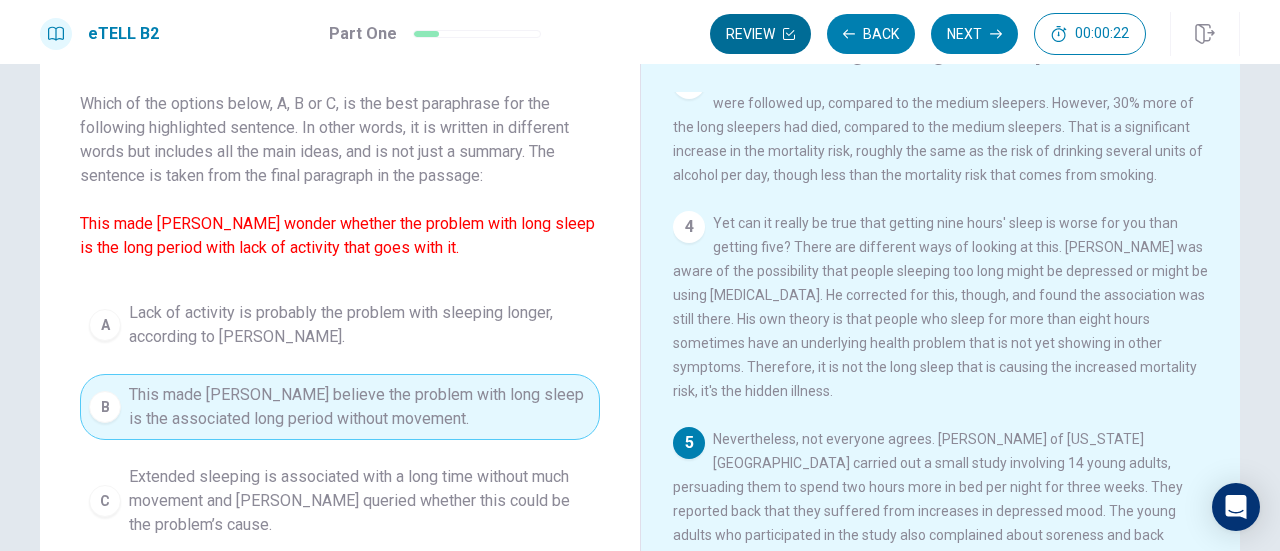 click on "Review" at bounding box center (760, 34) 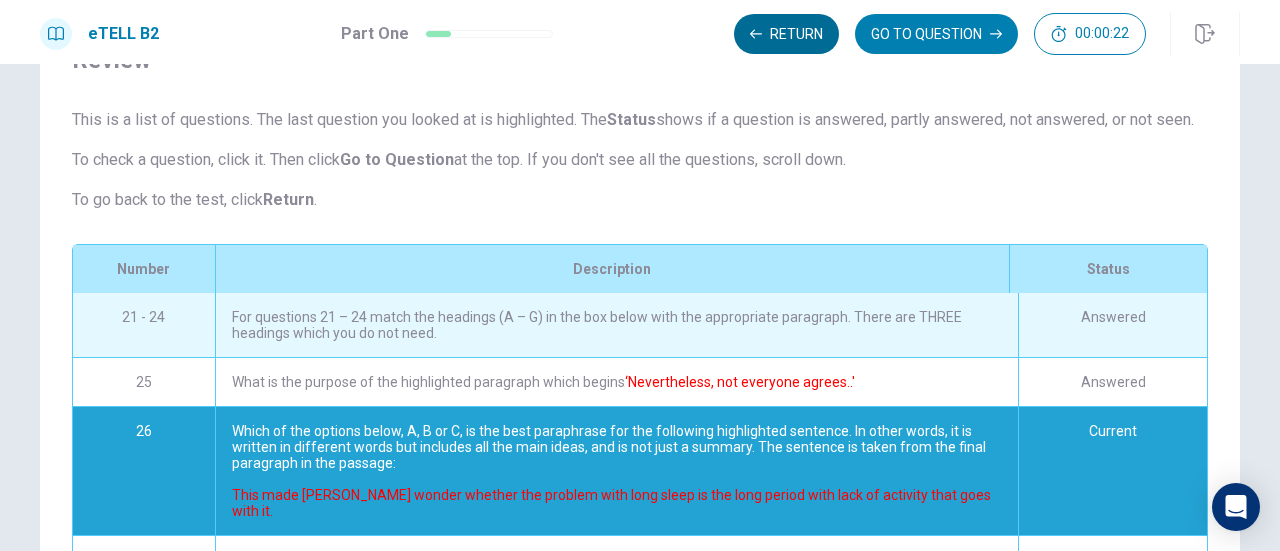 scroll, scrollTop: 294, scrollLeft: 0, axis: vertical 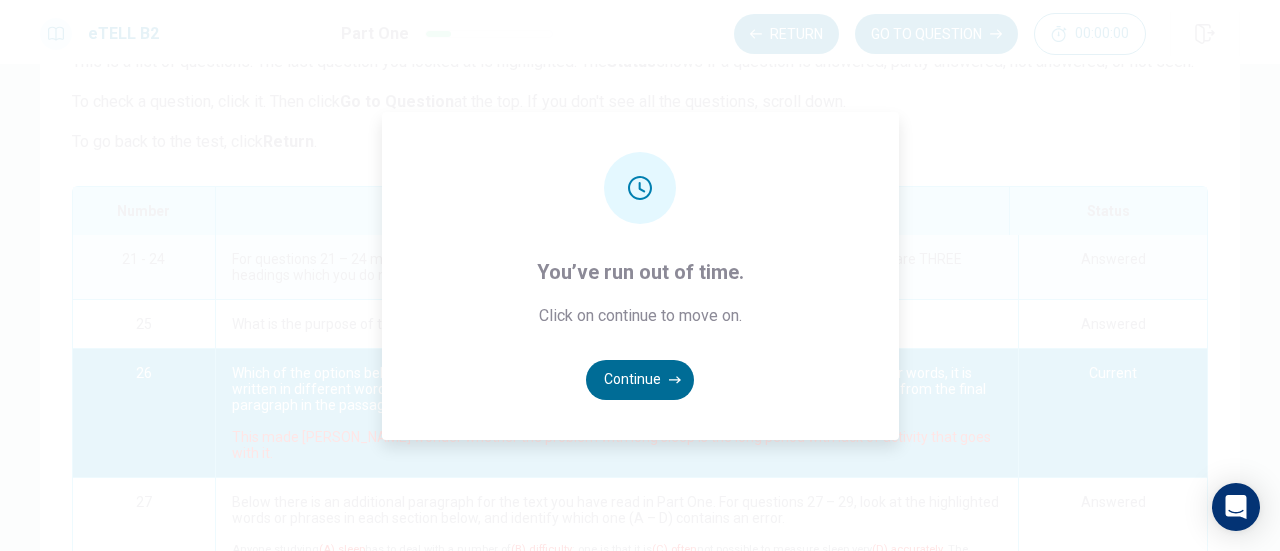 click on "Continue" at bounding box center [640, 380] 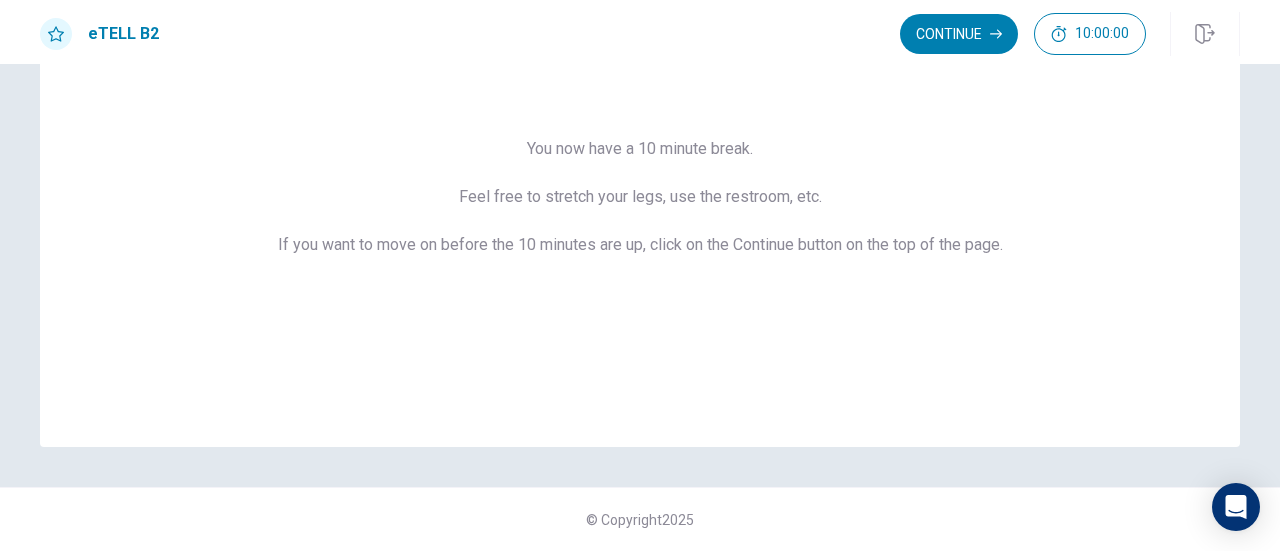 scroll, scrollTop: 156, scrollLeft: 0, axis: vertical 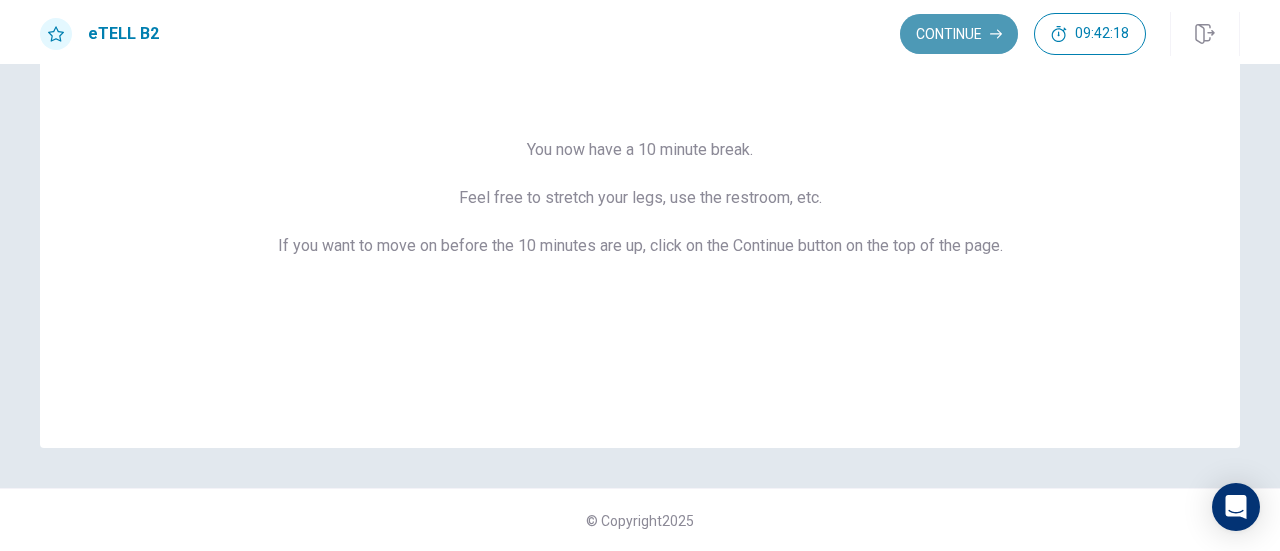 click on "Continue" at bounding box center [959, 34] 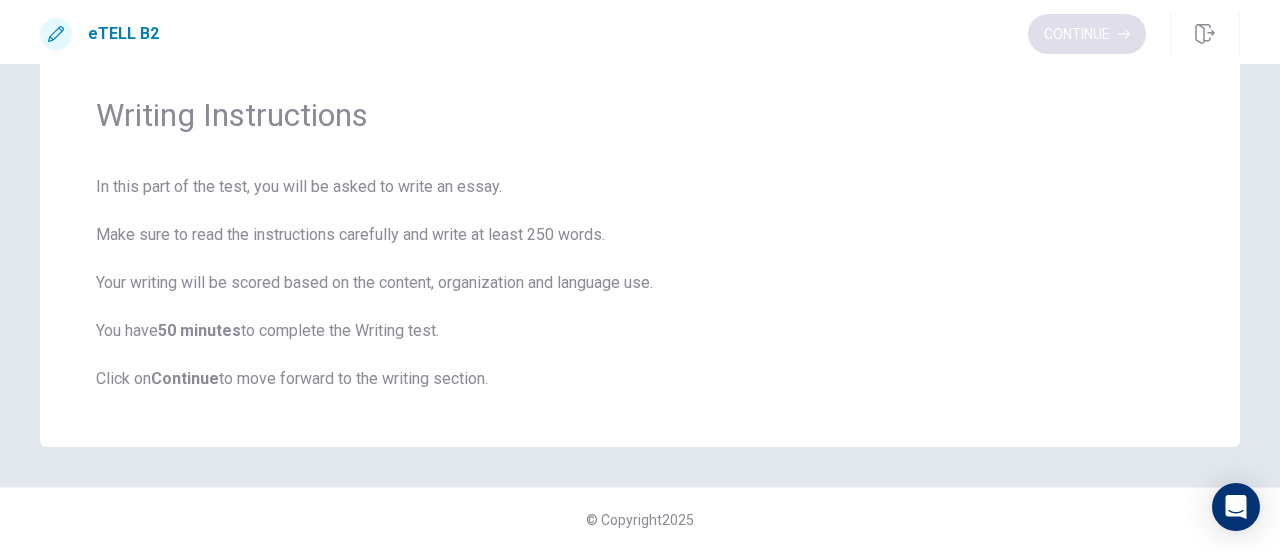 scroll, scrollTop: 64, scrollLeft: 0, axis: vertical 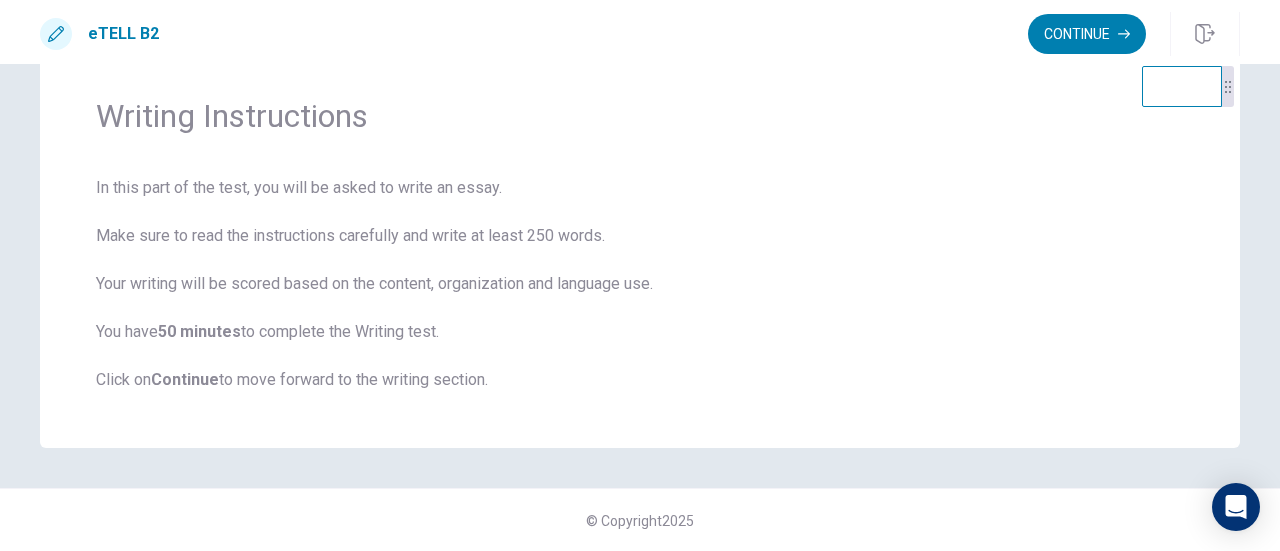 drag, startPoint x: 1206, startPoint y: 99, endPoint x: 1212, endPoint y: 124, distance: 25.70992 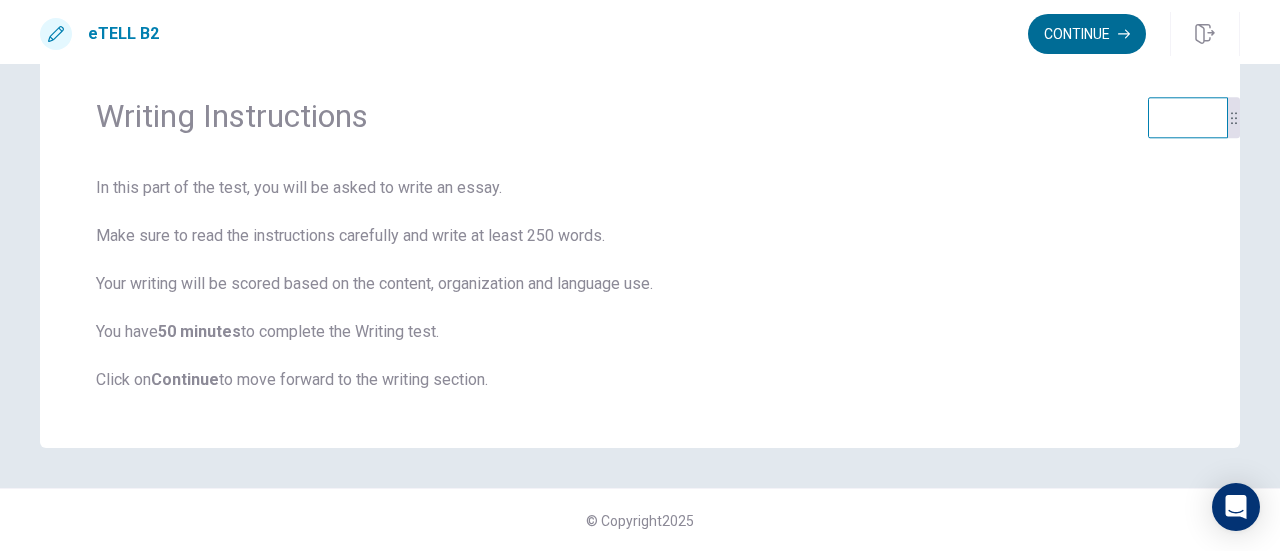 click on "Continue" at bounding box center (1087, 34) 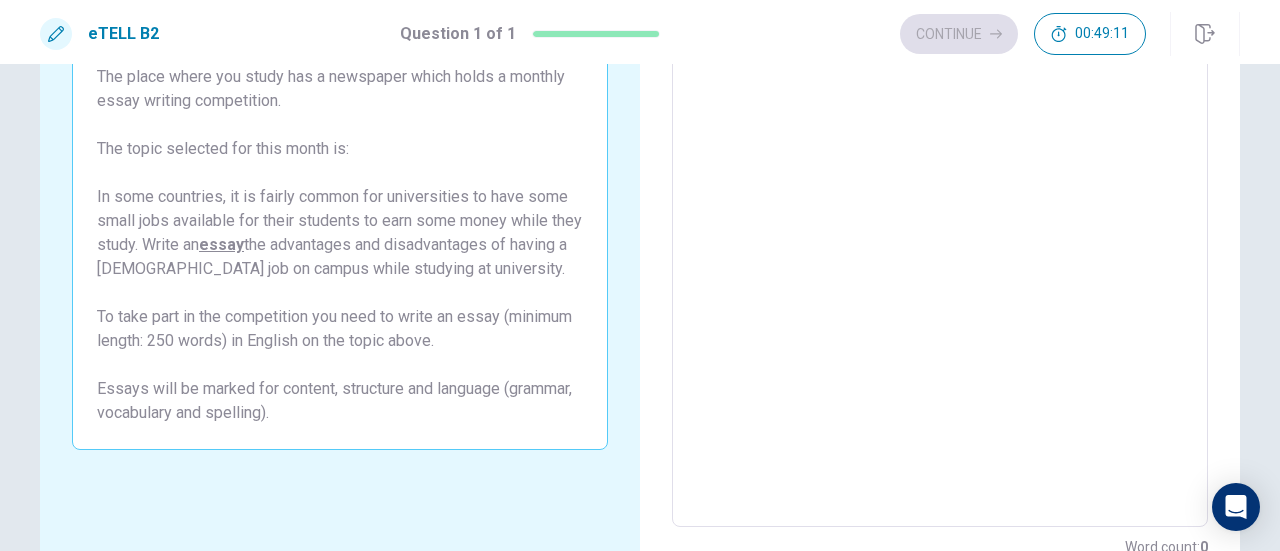scroll, scrollTop: 100, scrollLeft: 0, axis: vertical 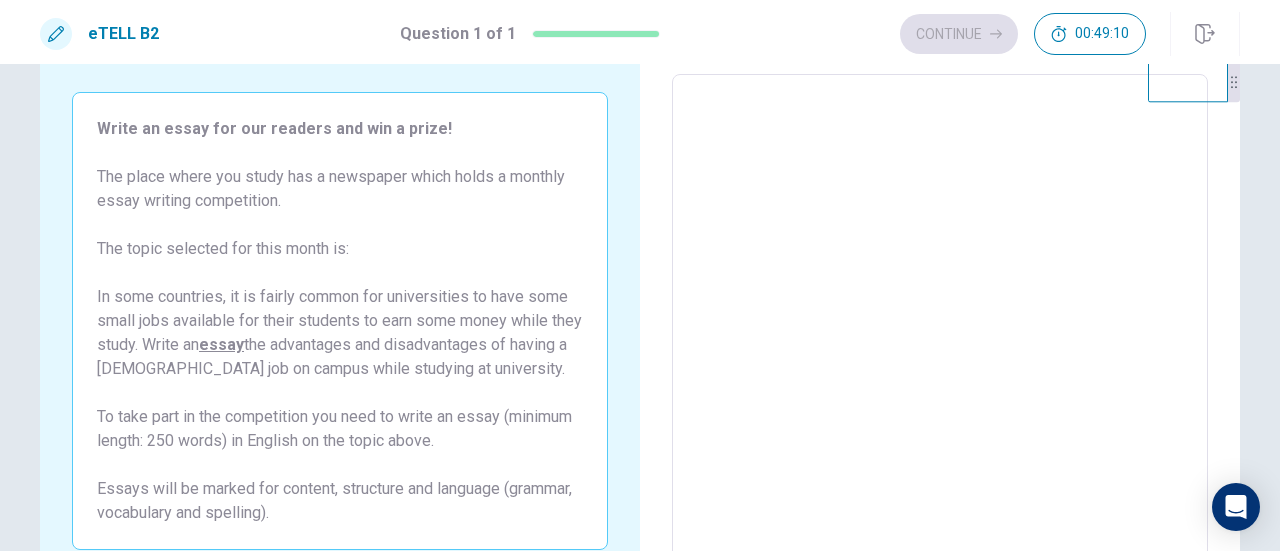click at bounding box center (940, 351) 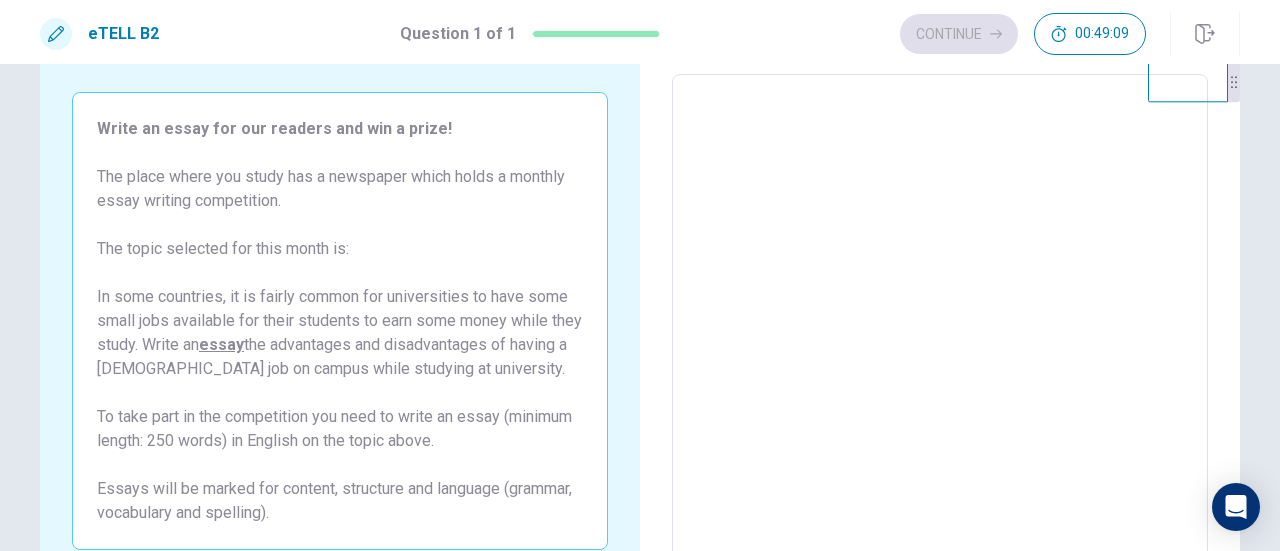type on "*" 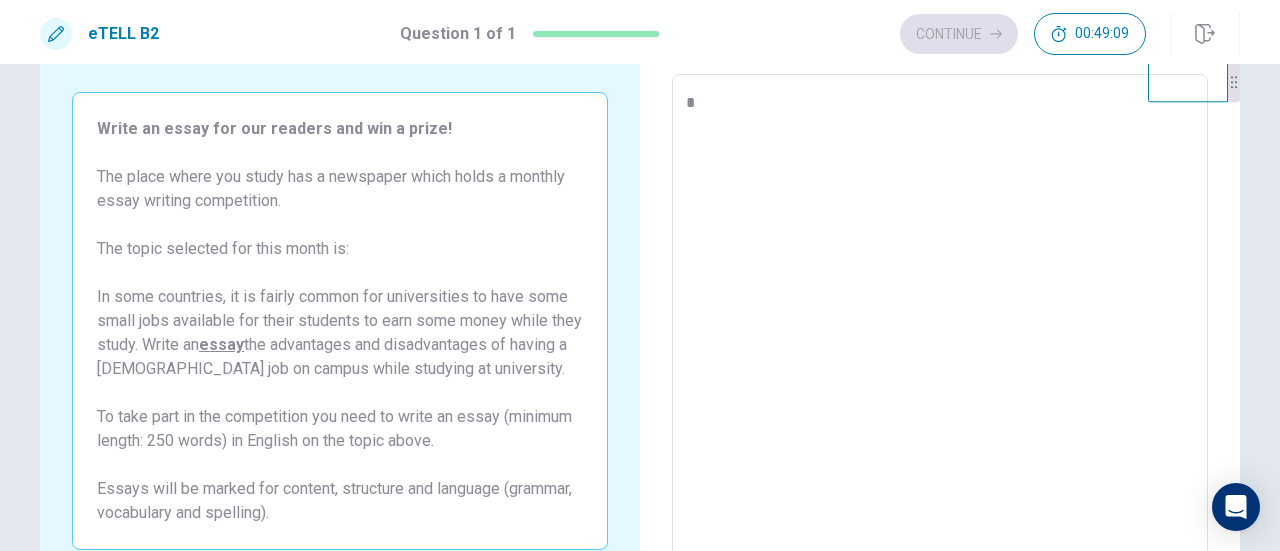 type on "*" 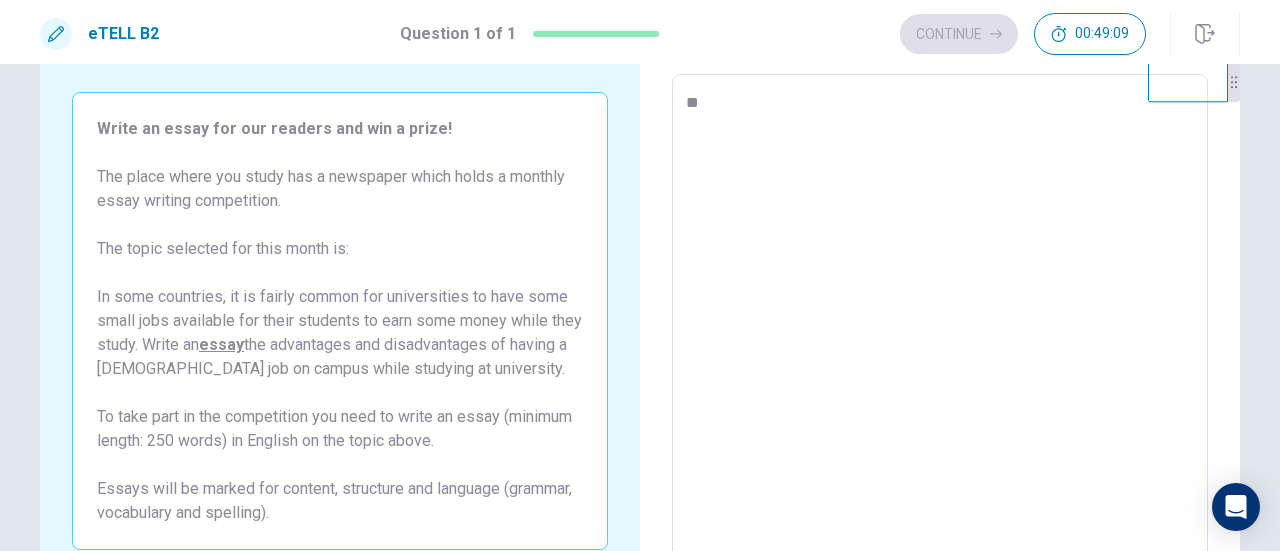 type on "*" 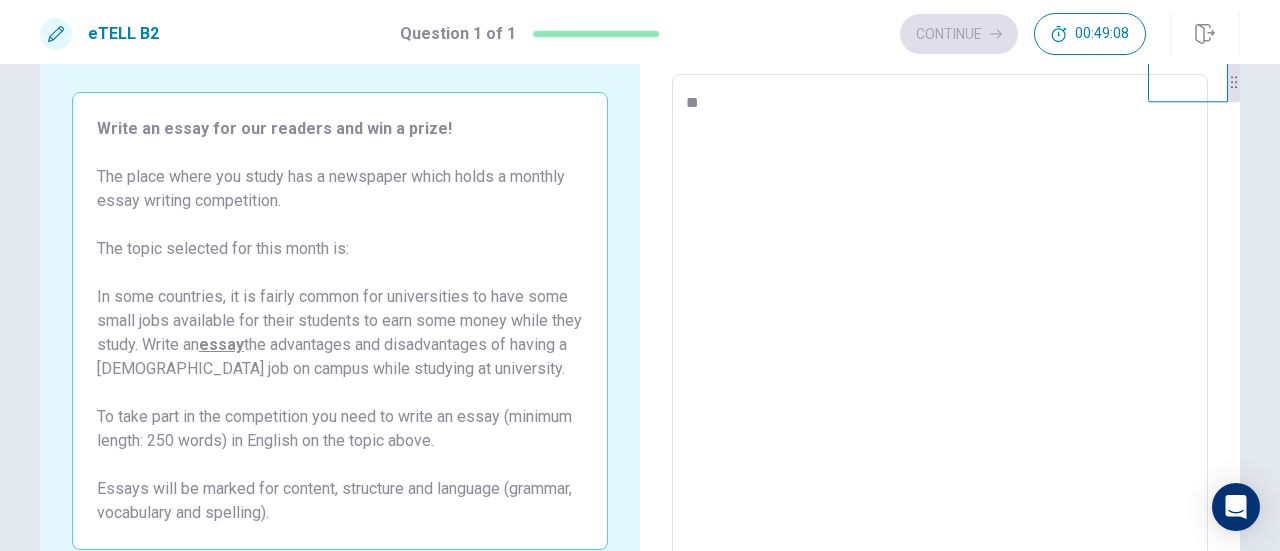 type on "**" 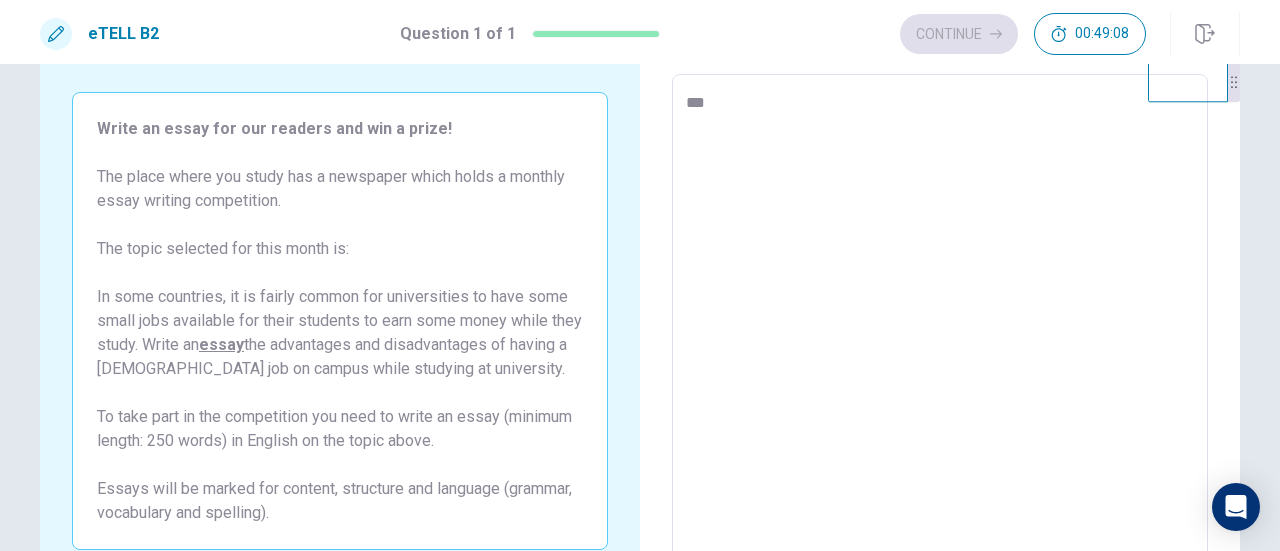 type on "*" 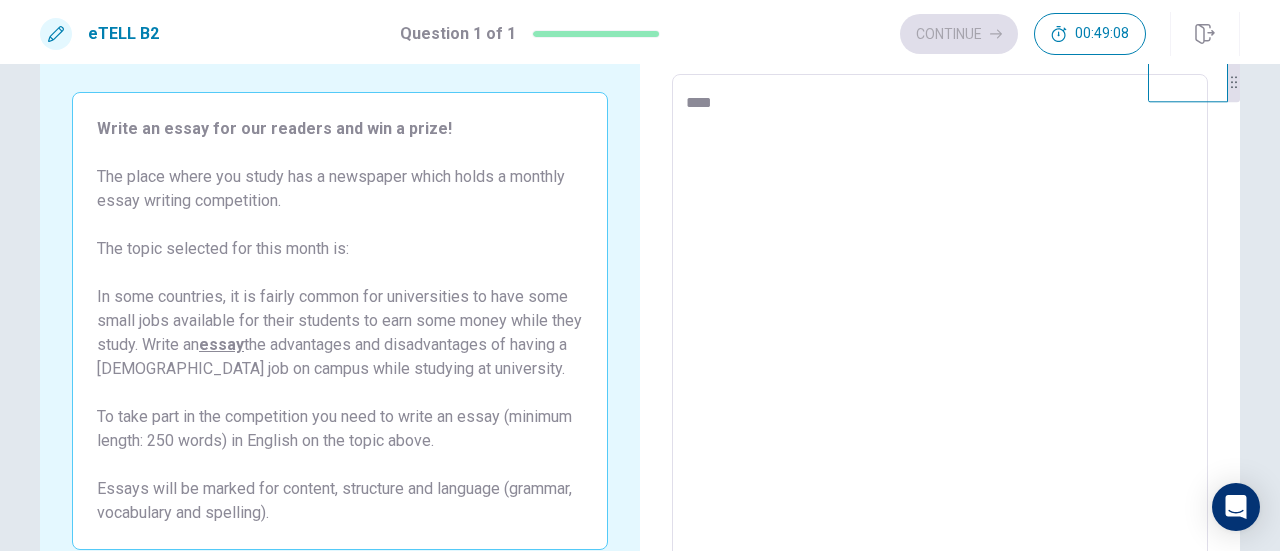 type on "*" 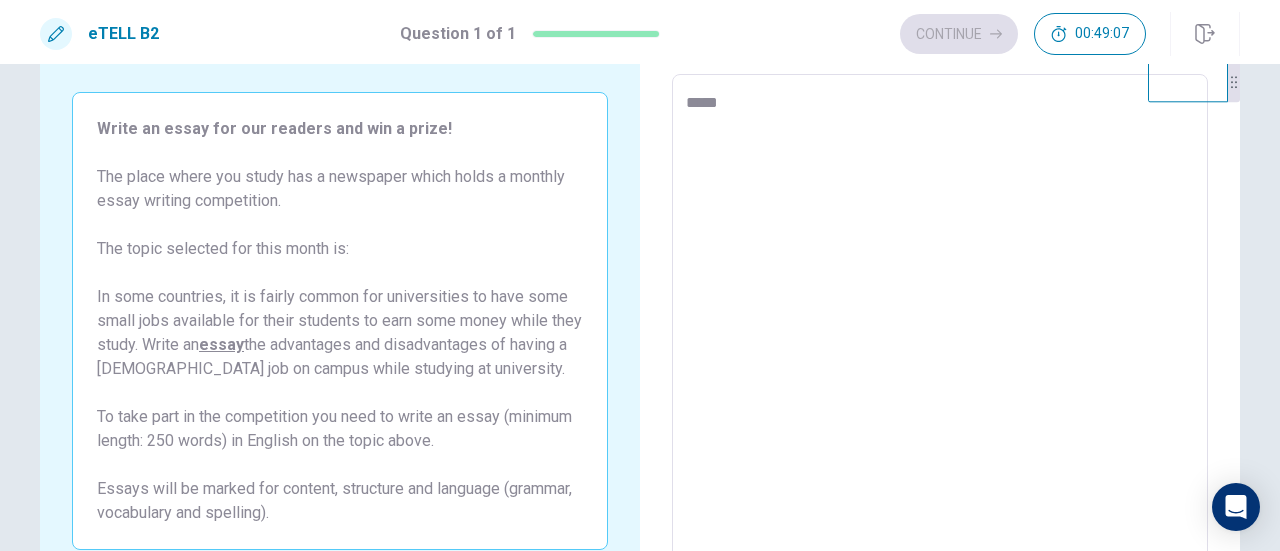 type on "*" 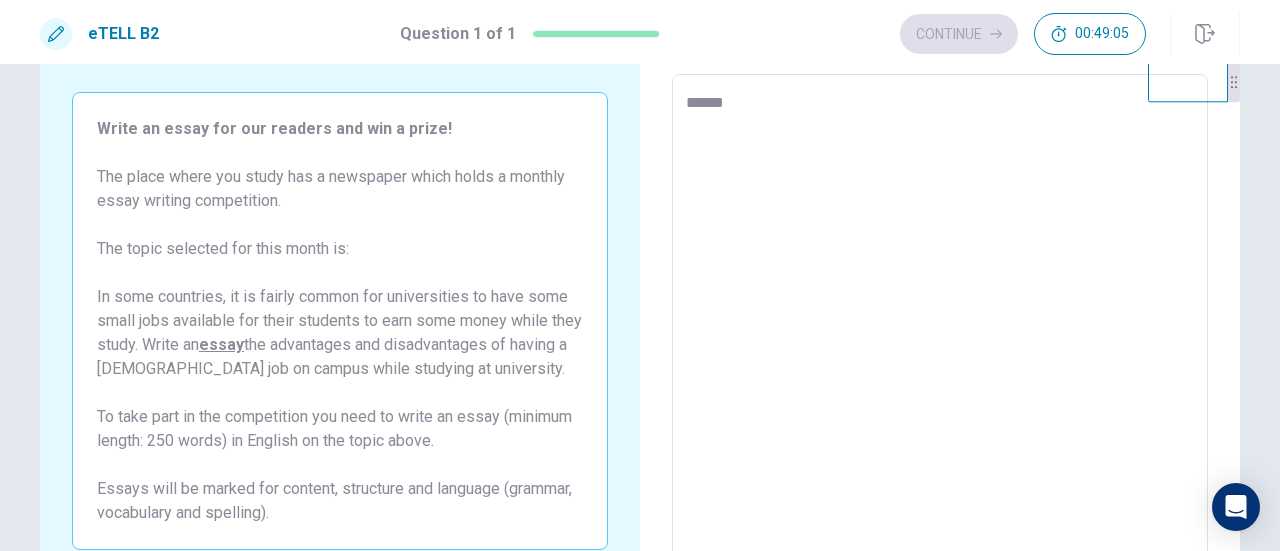 type on "*" 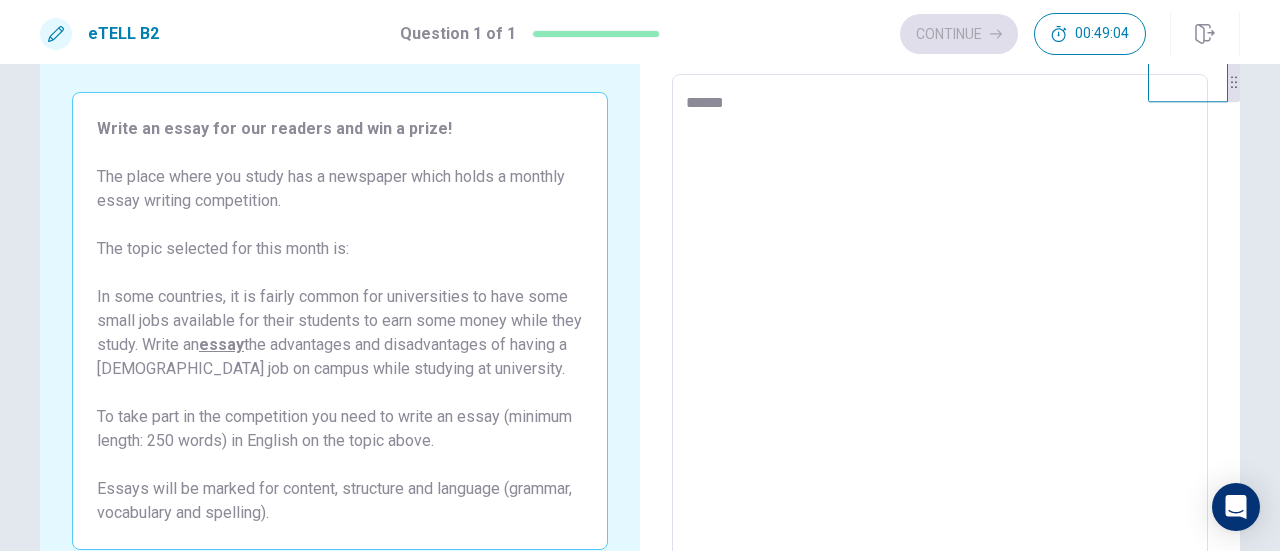 type on "*******" 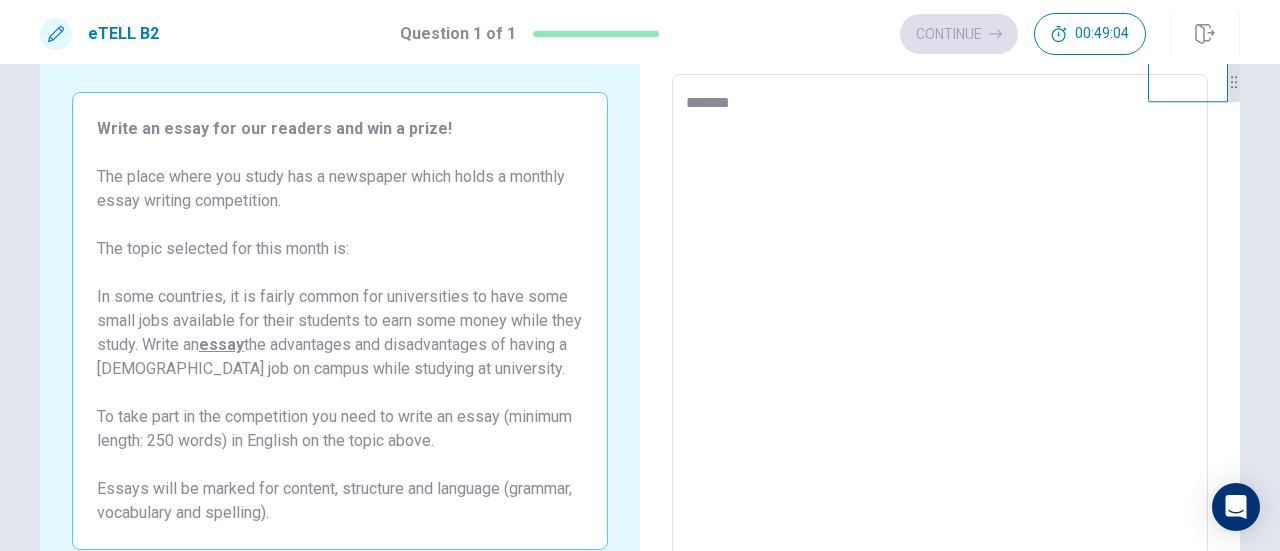 type on "*" 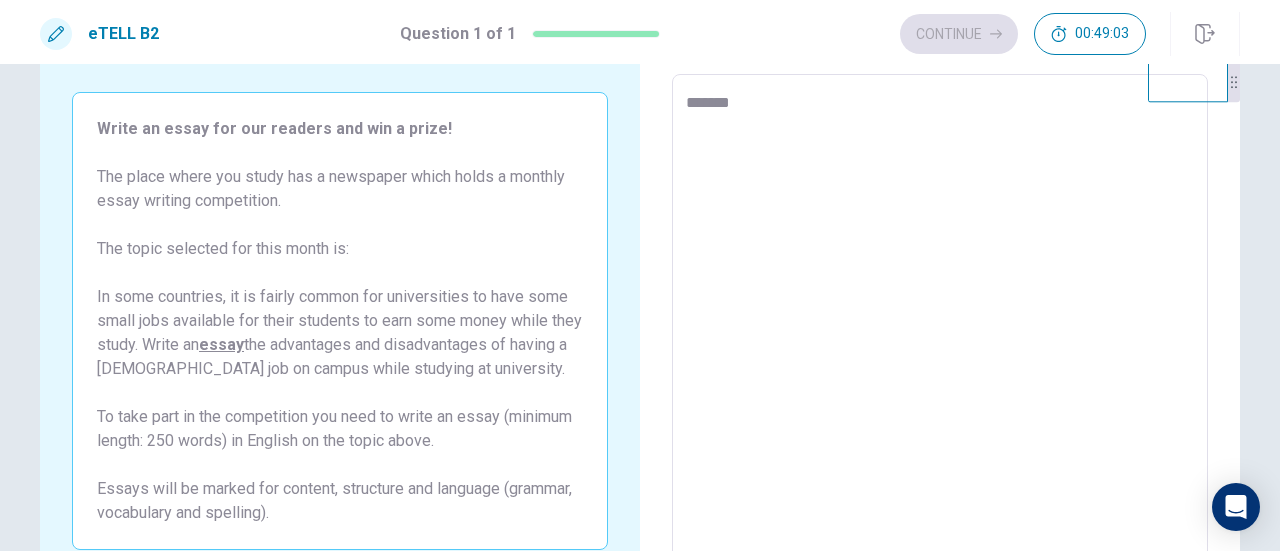 type on "********" 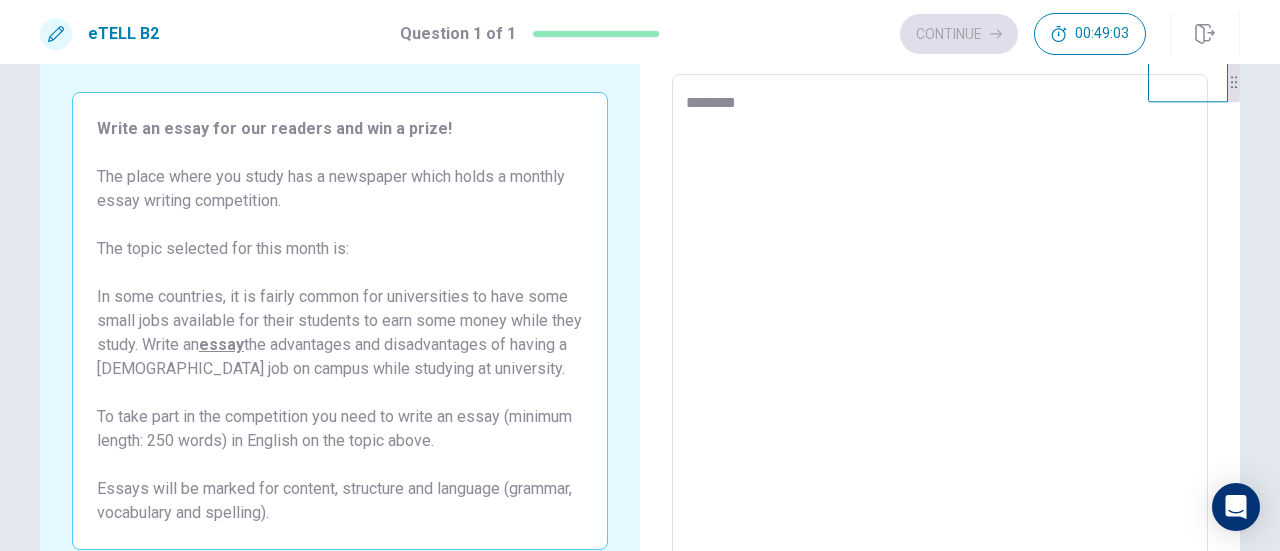 type on "*" 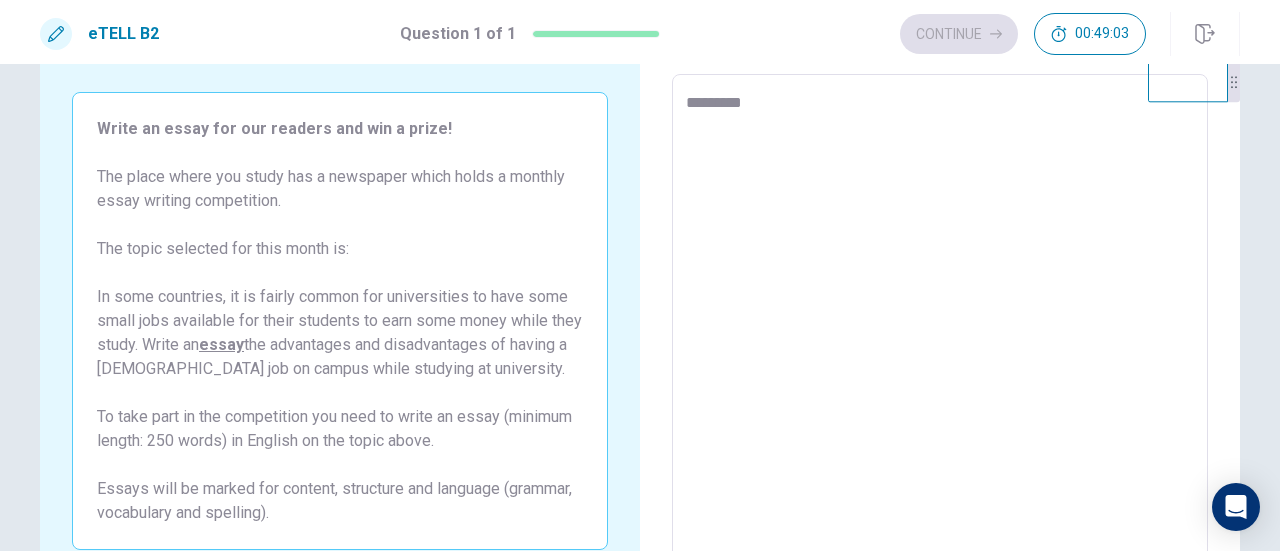 type on "*" 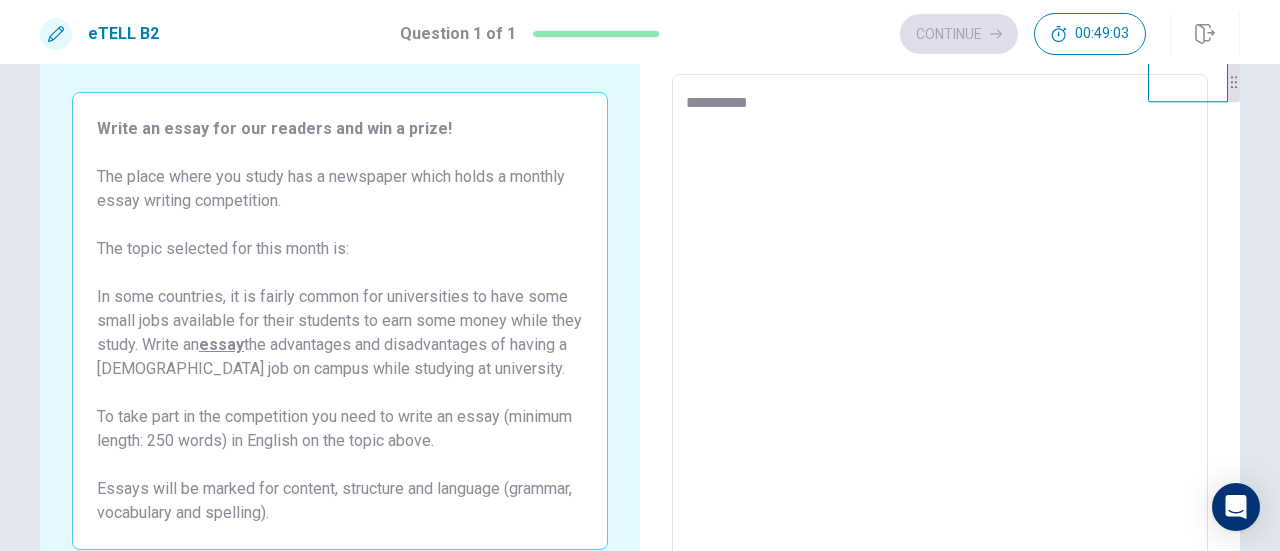 type on "*" 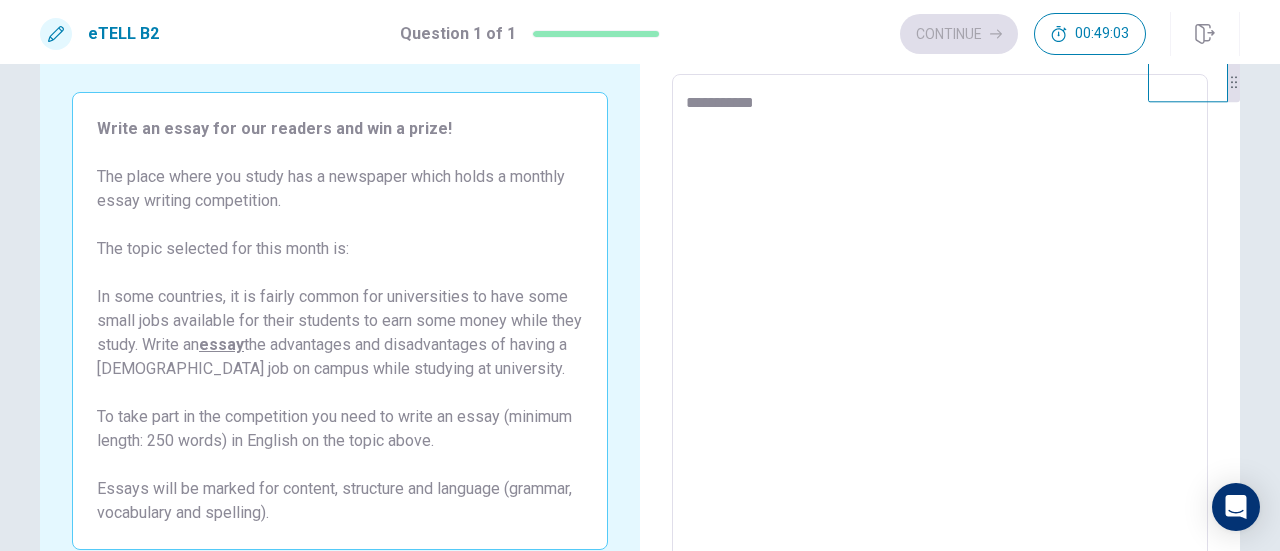 type on "*" 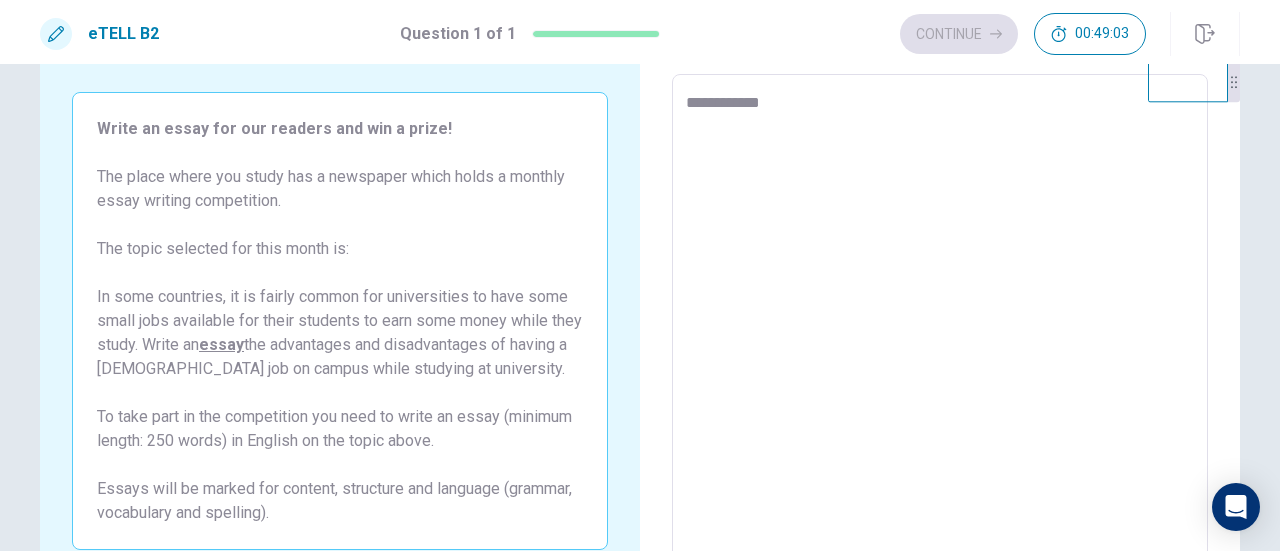 type on "*" 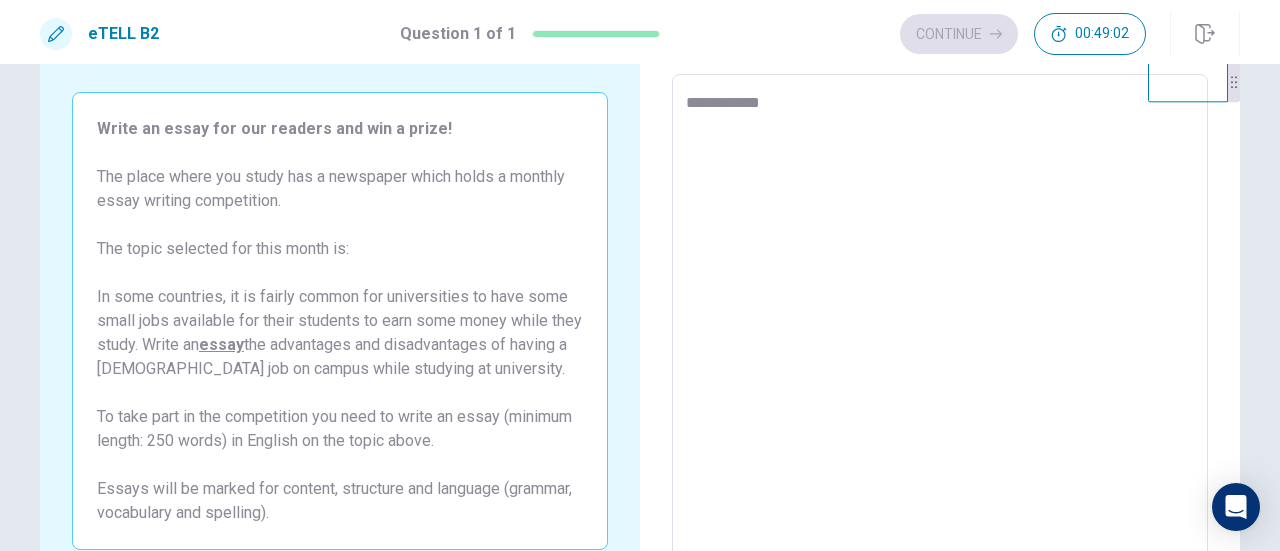 type on "**********" 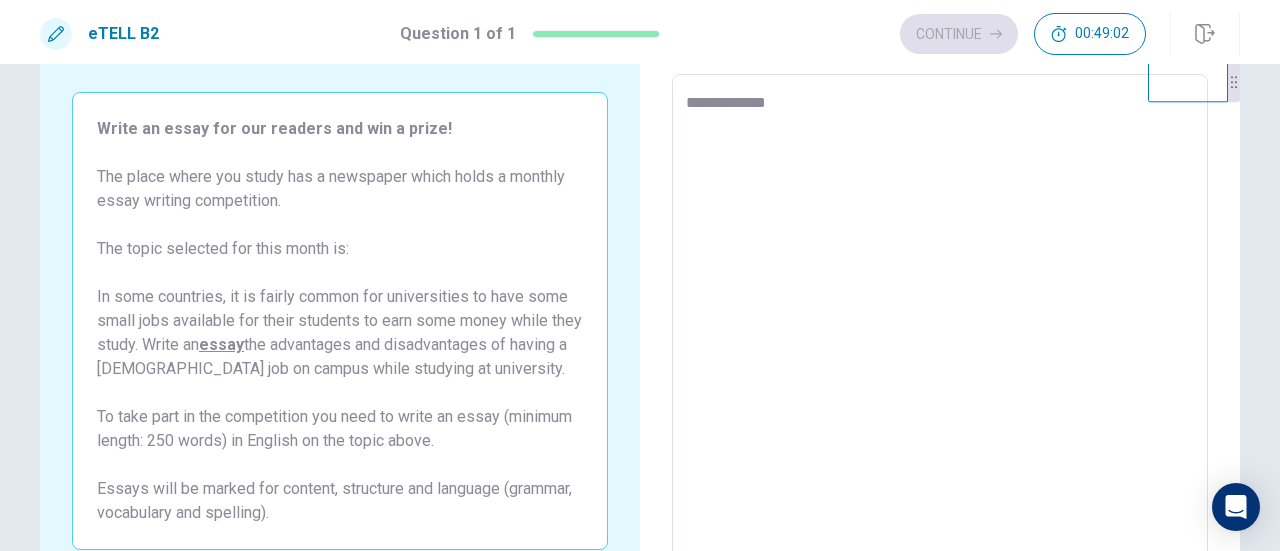 type on "*" 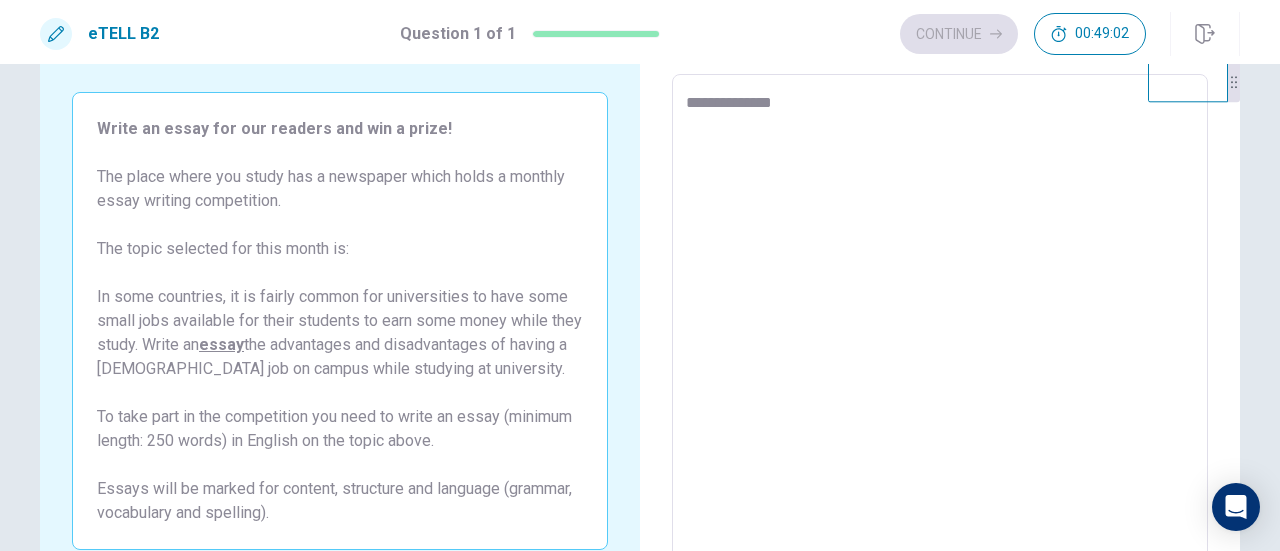 type on "*" 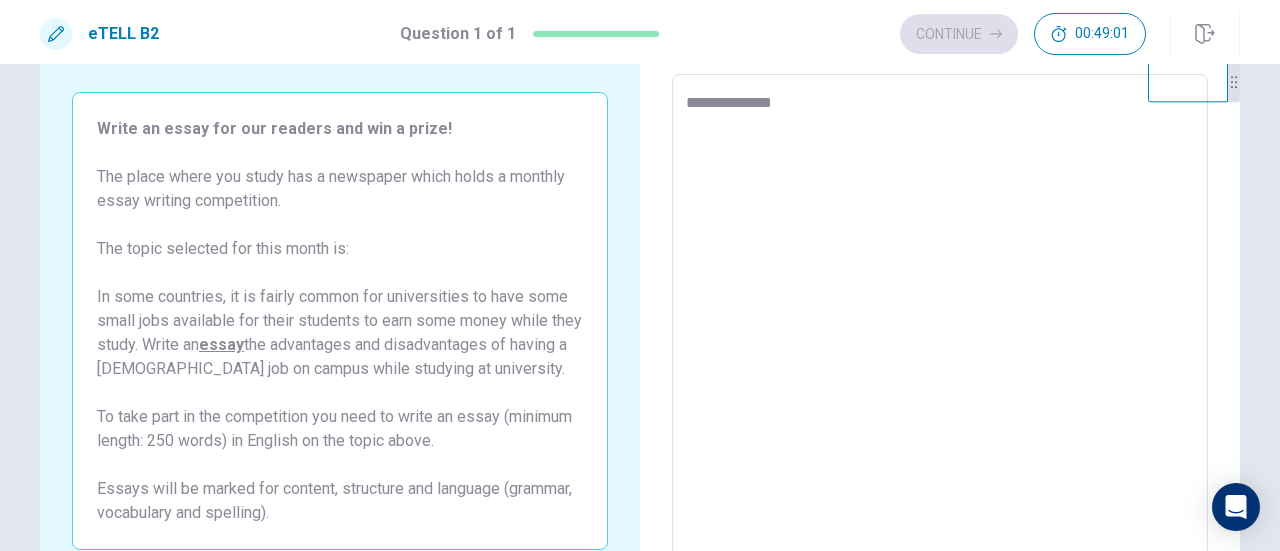 type on "**********" 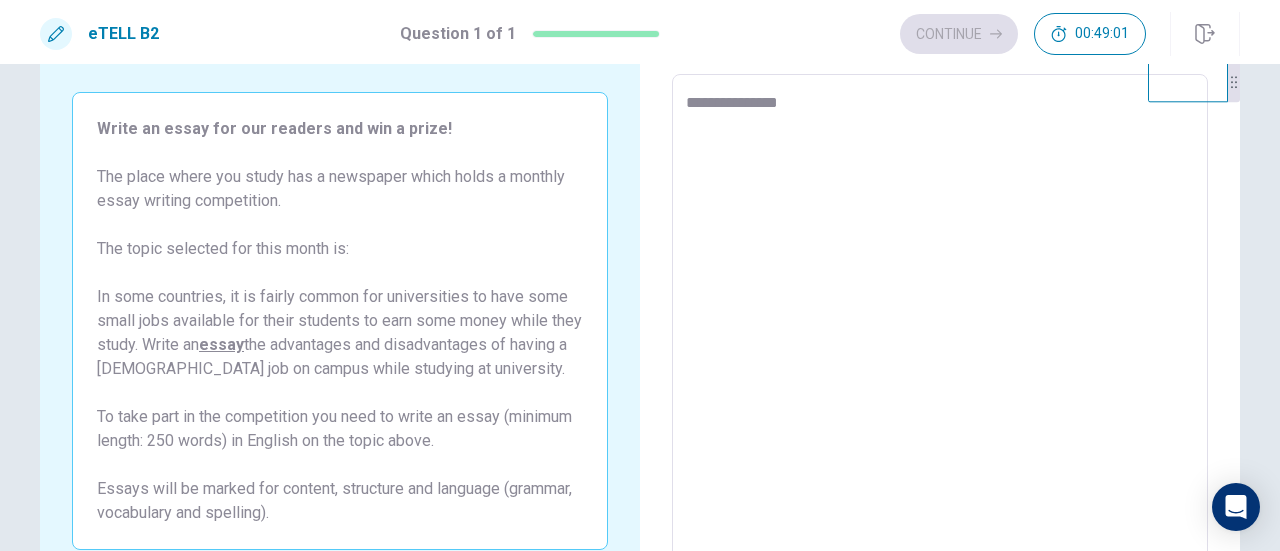 type on "**********" 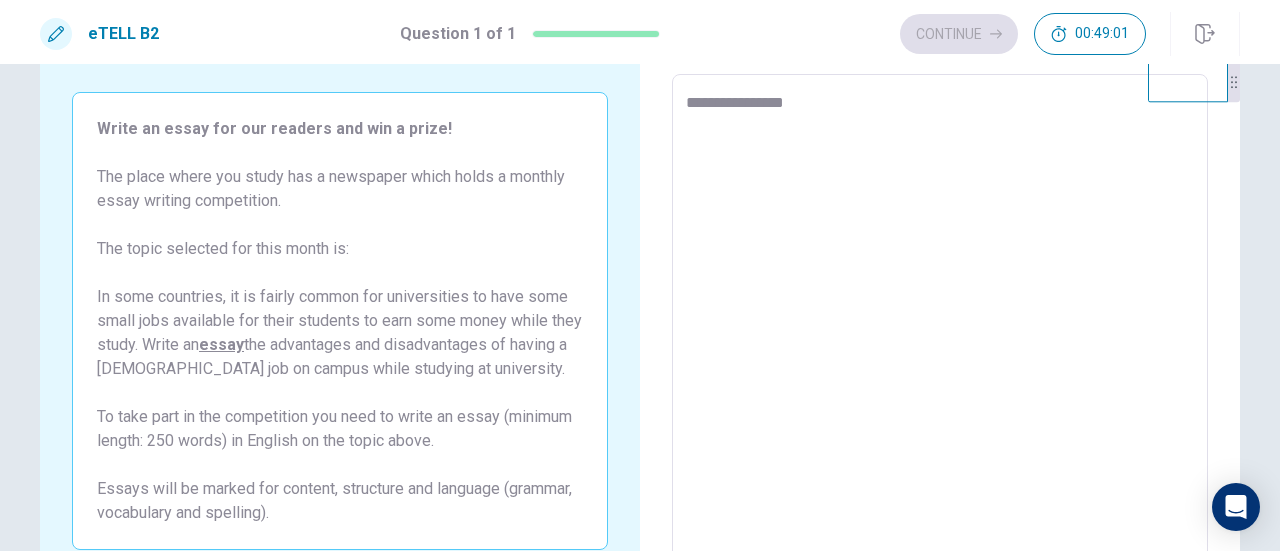 type on "*" 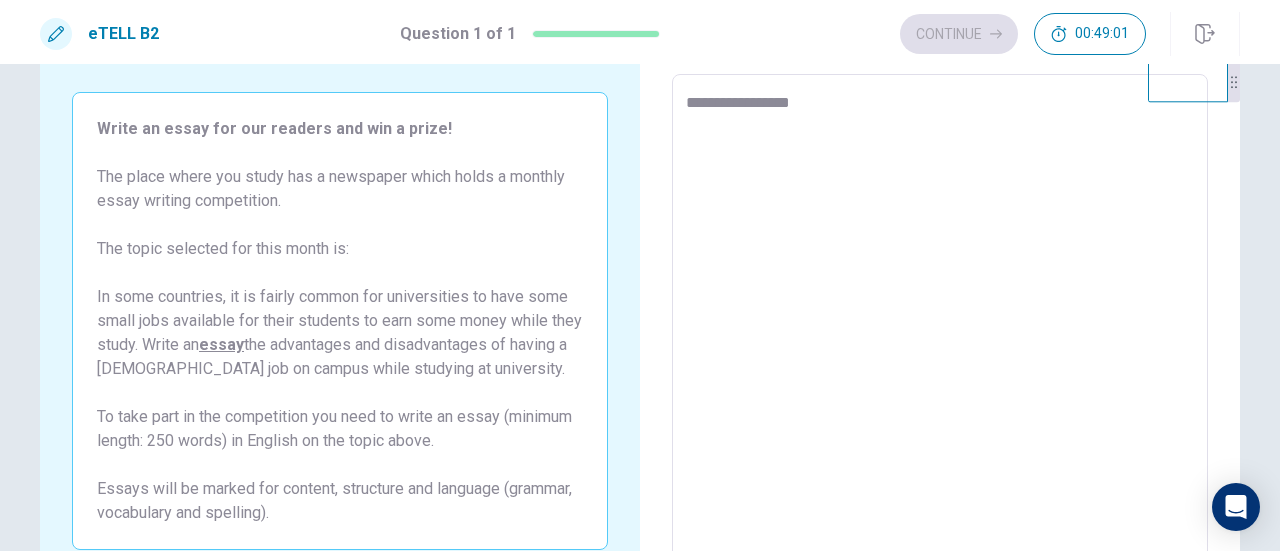 type on "*" 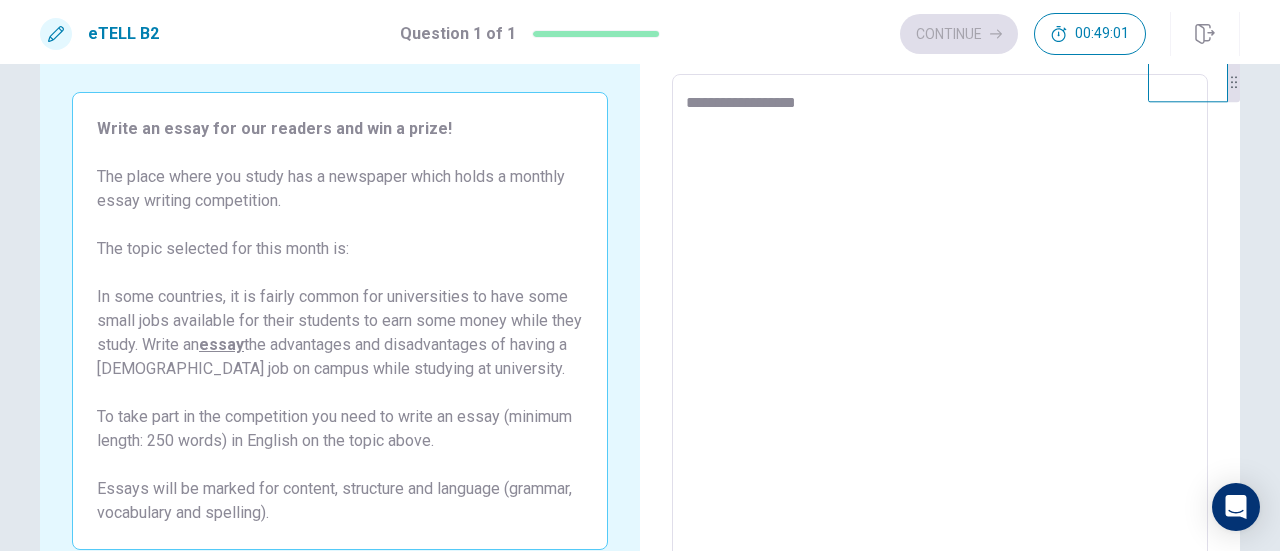 type on "*" 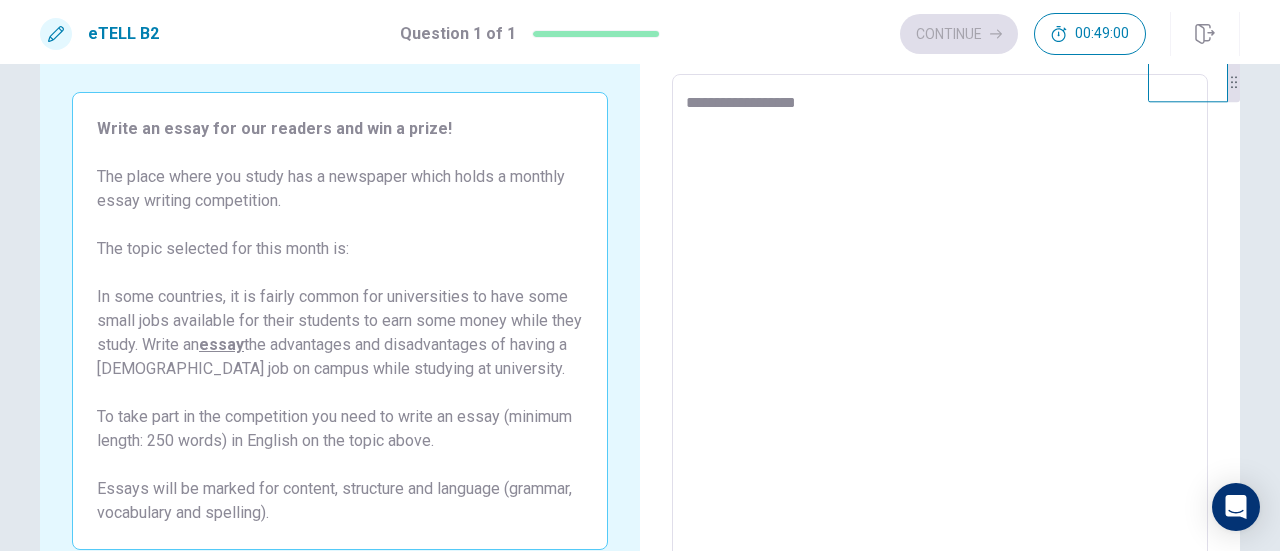 type on "**********" 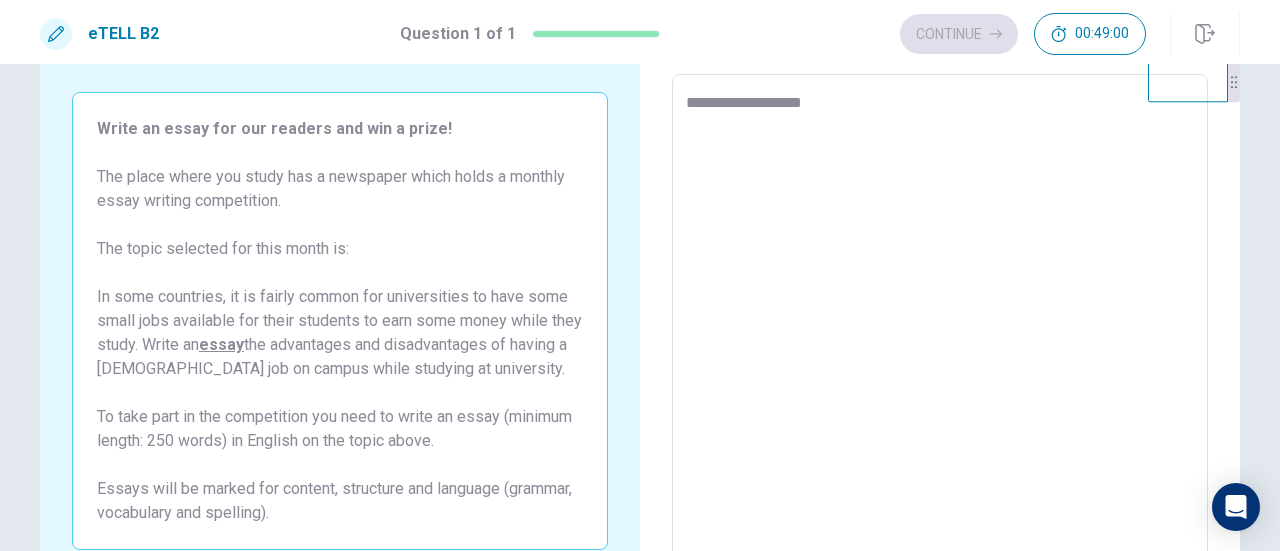 type on "*" 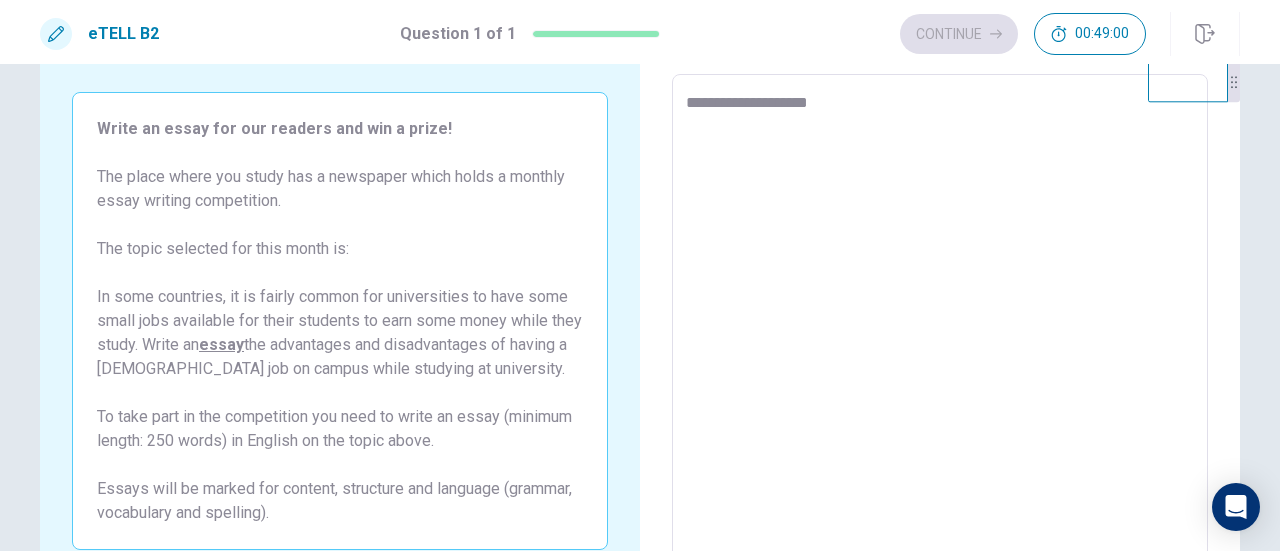 type on "*" 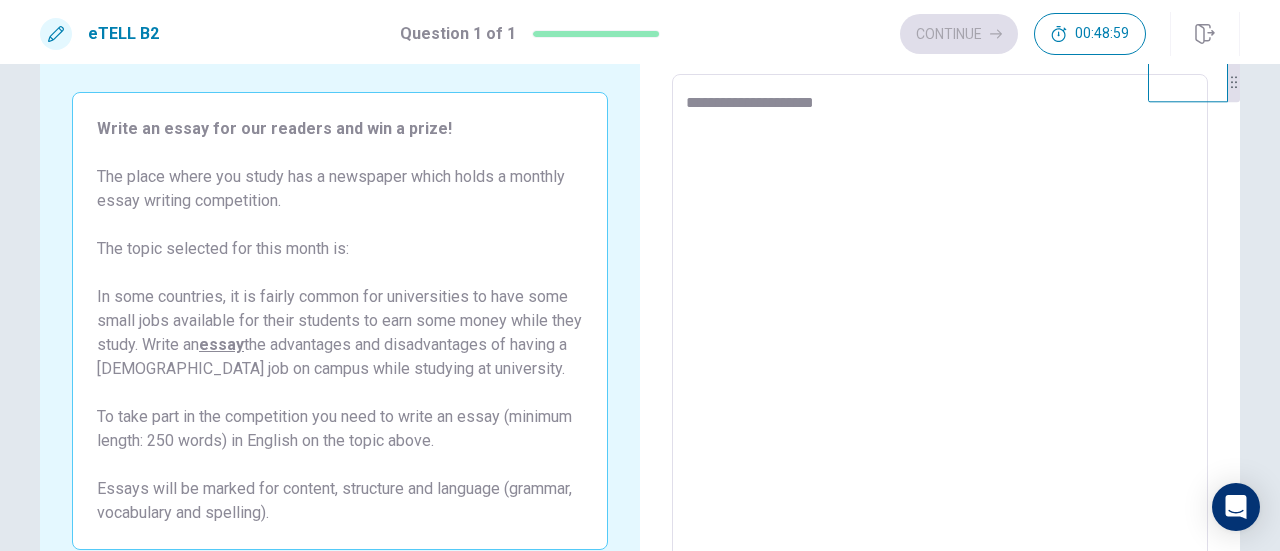 type on "*" 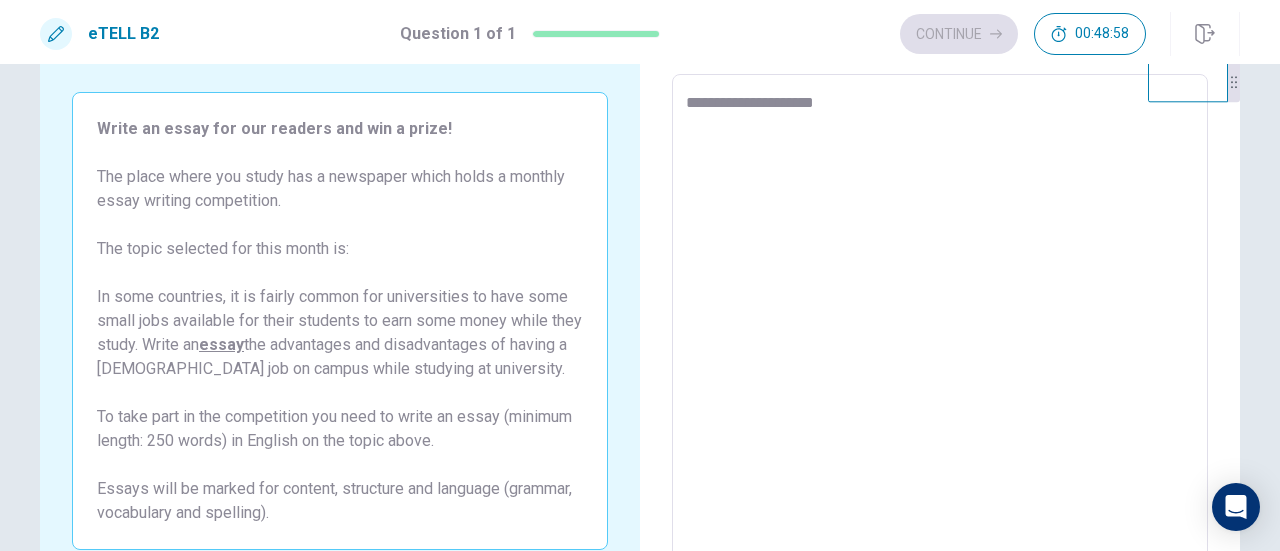 type on "**********" 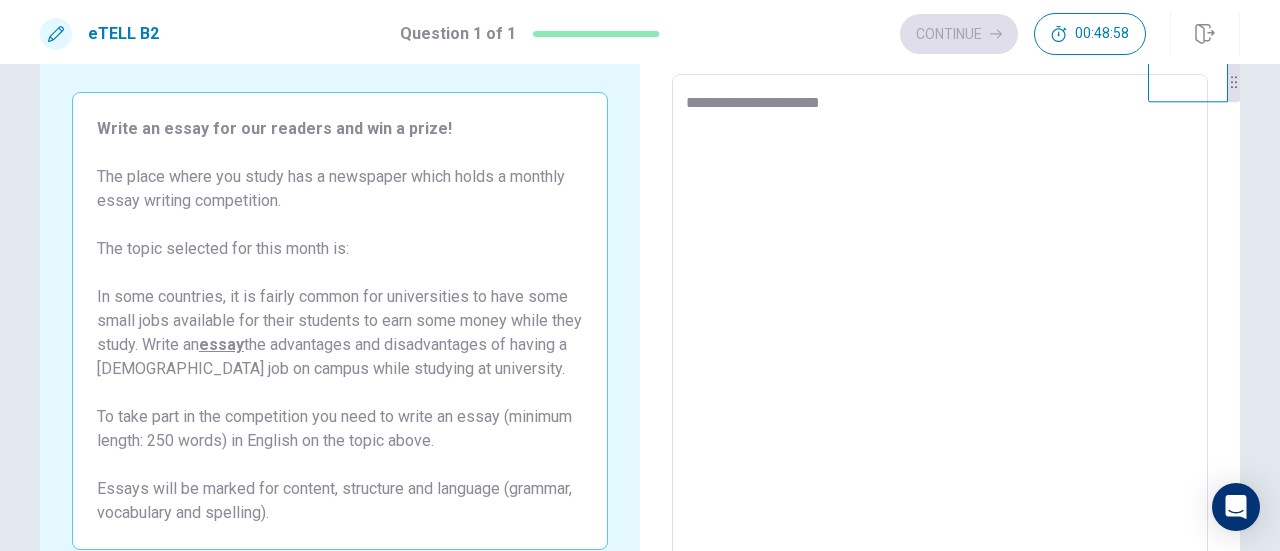type on "*" 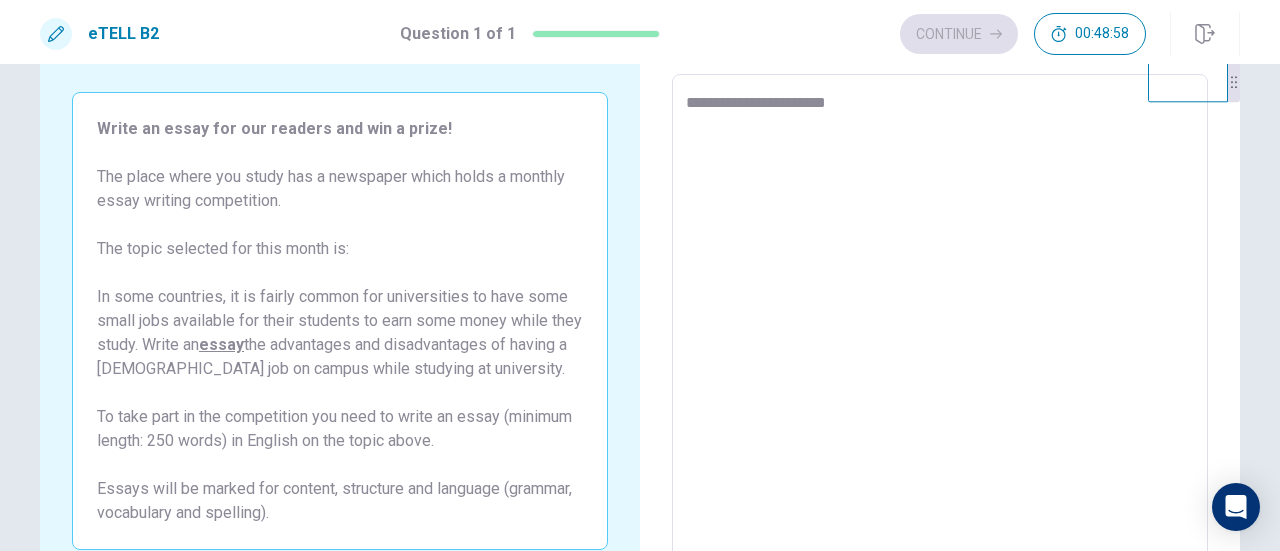 type on "*" 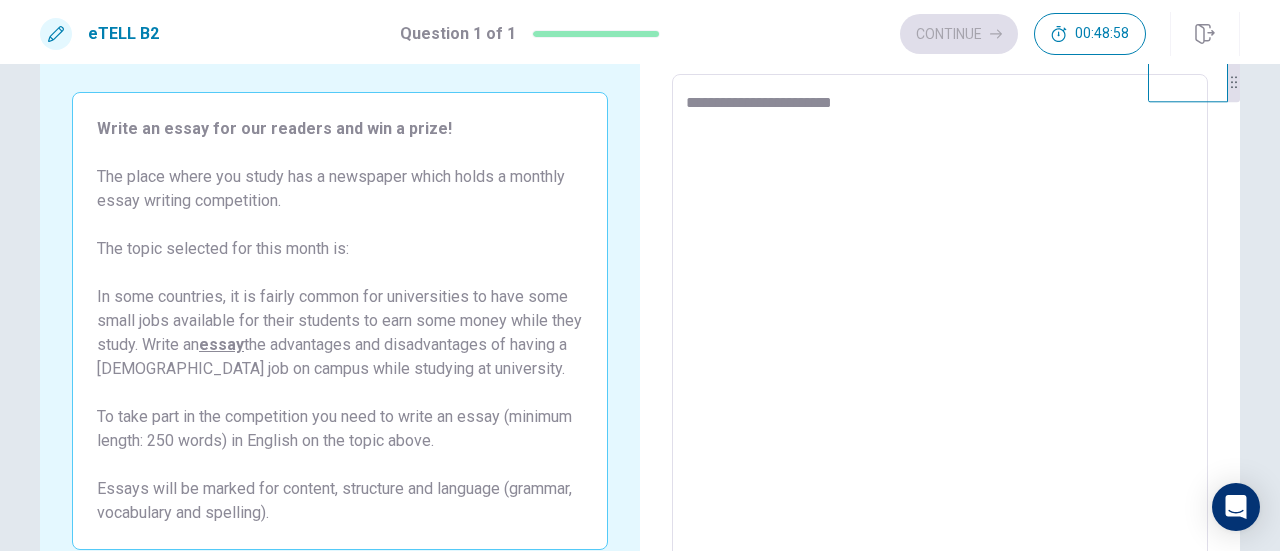 type on "*" 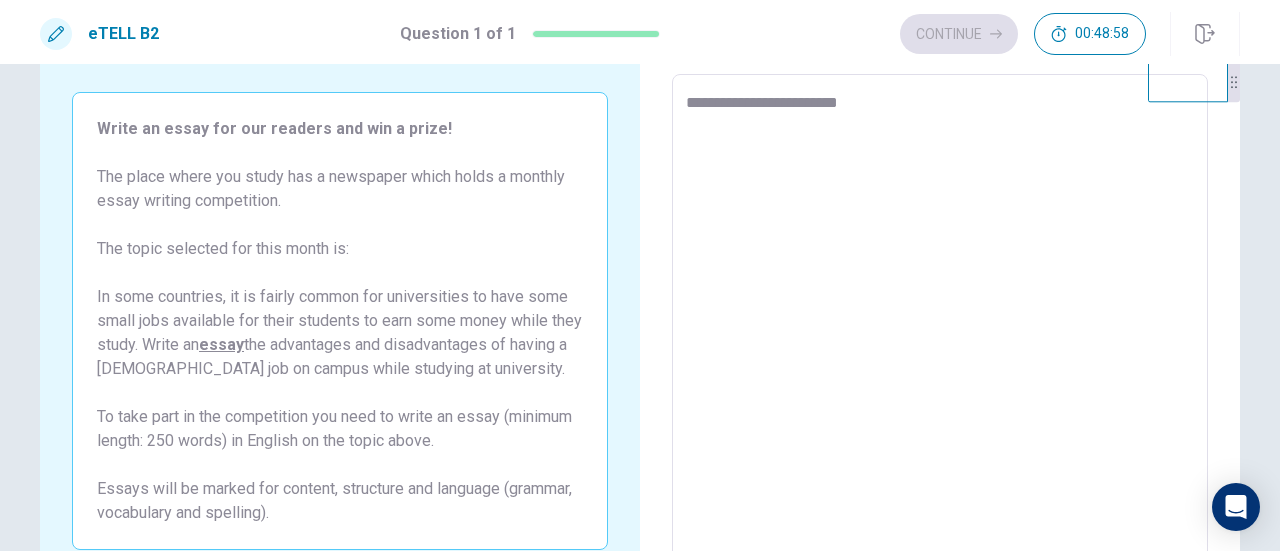 type on "*" 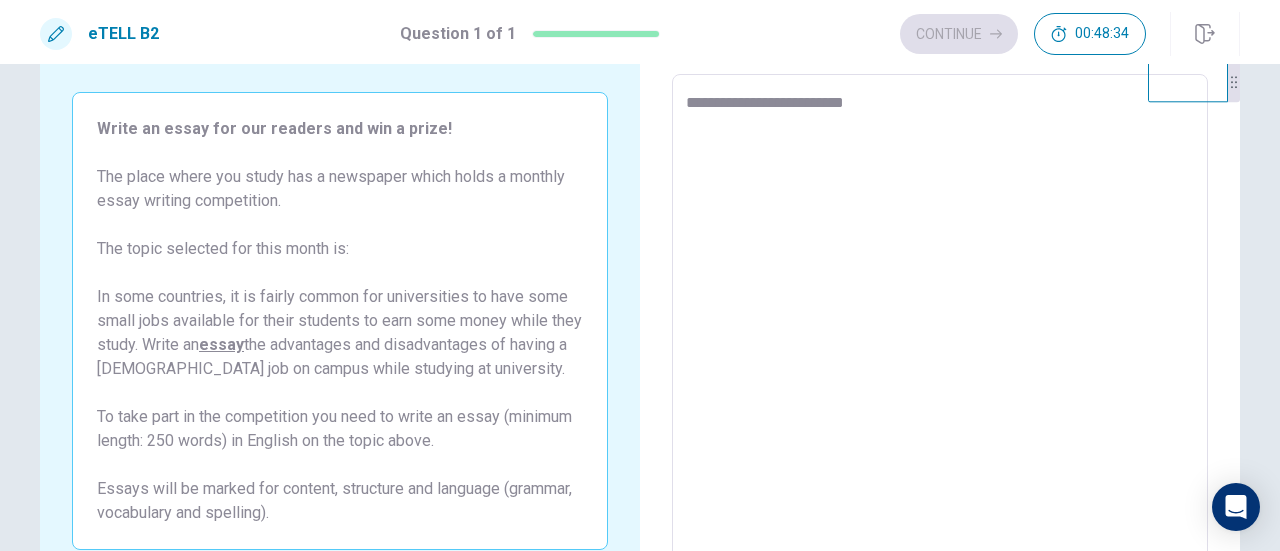 type on "*" 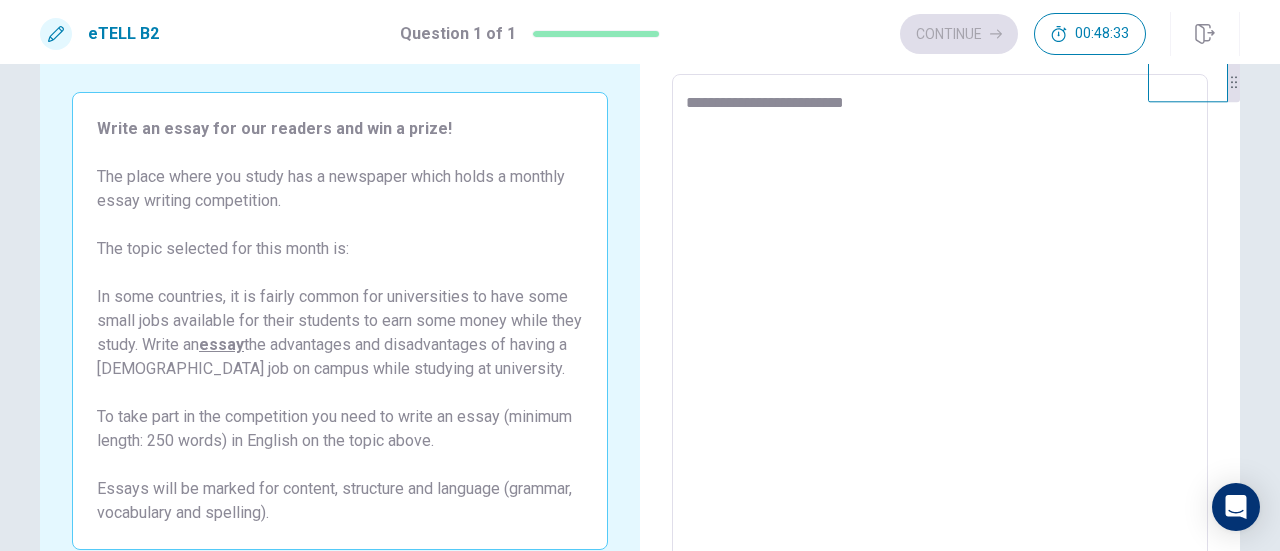 type on "**********" 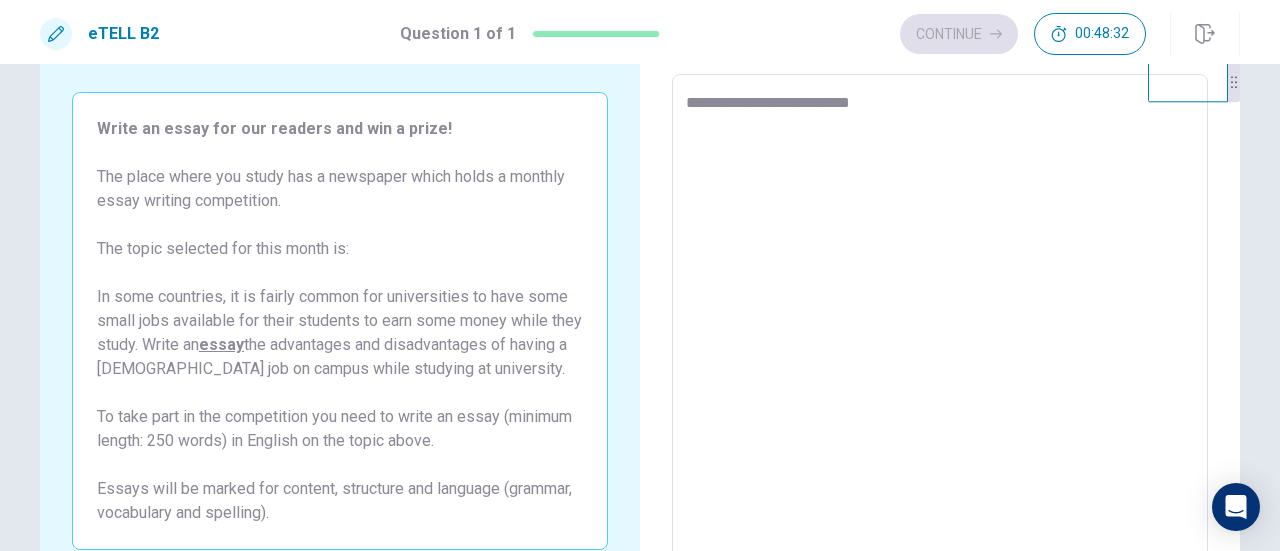 type on "**********" 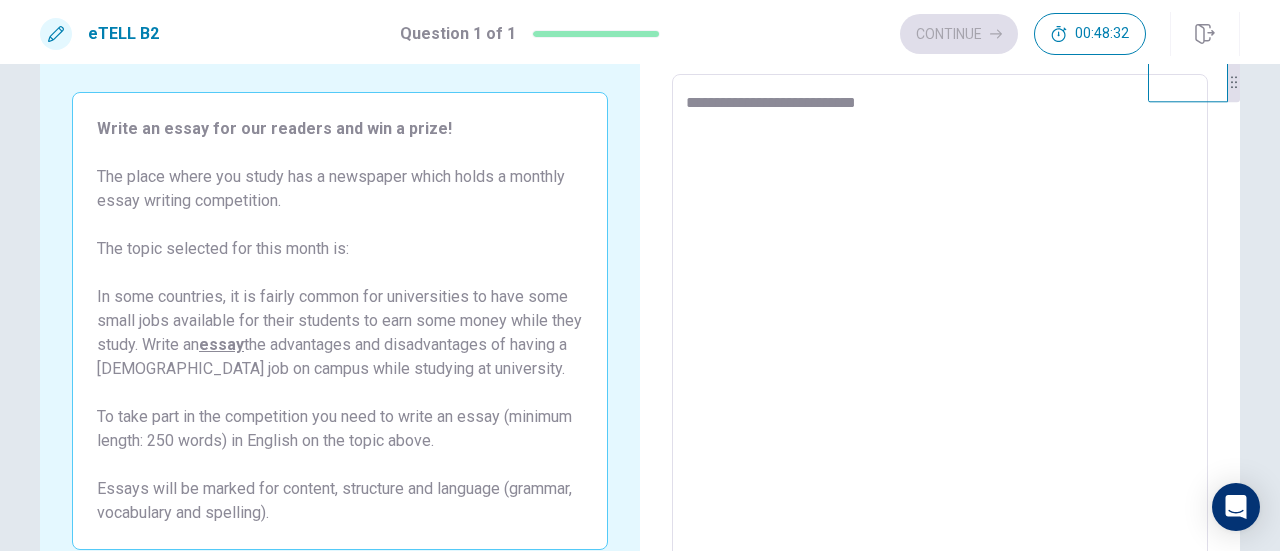 type on "*" 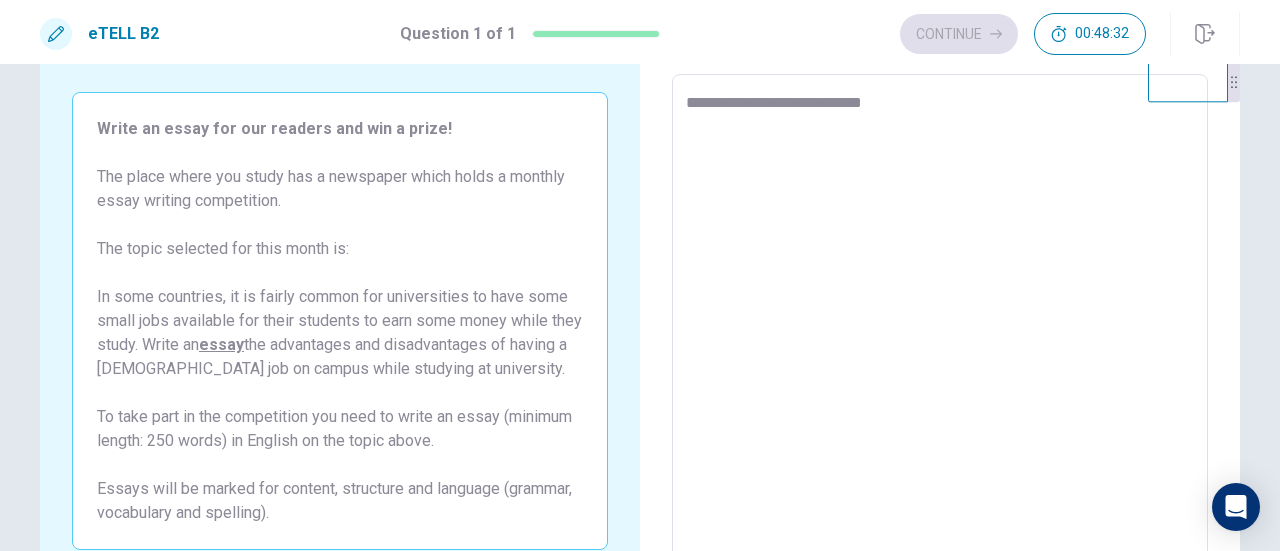 type on "*" 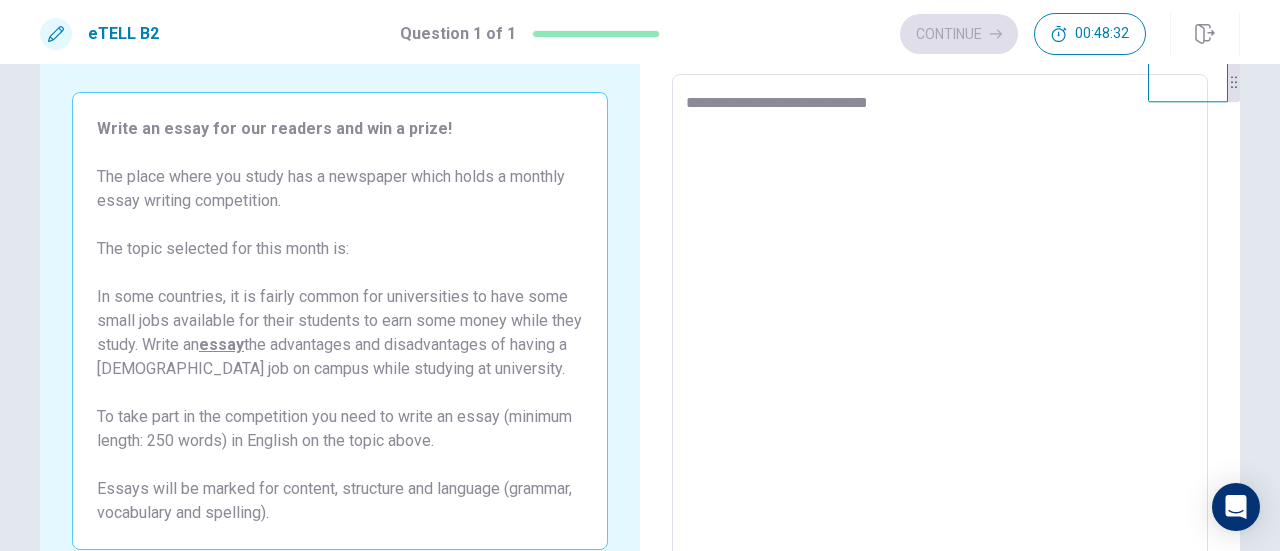 type on "*" 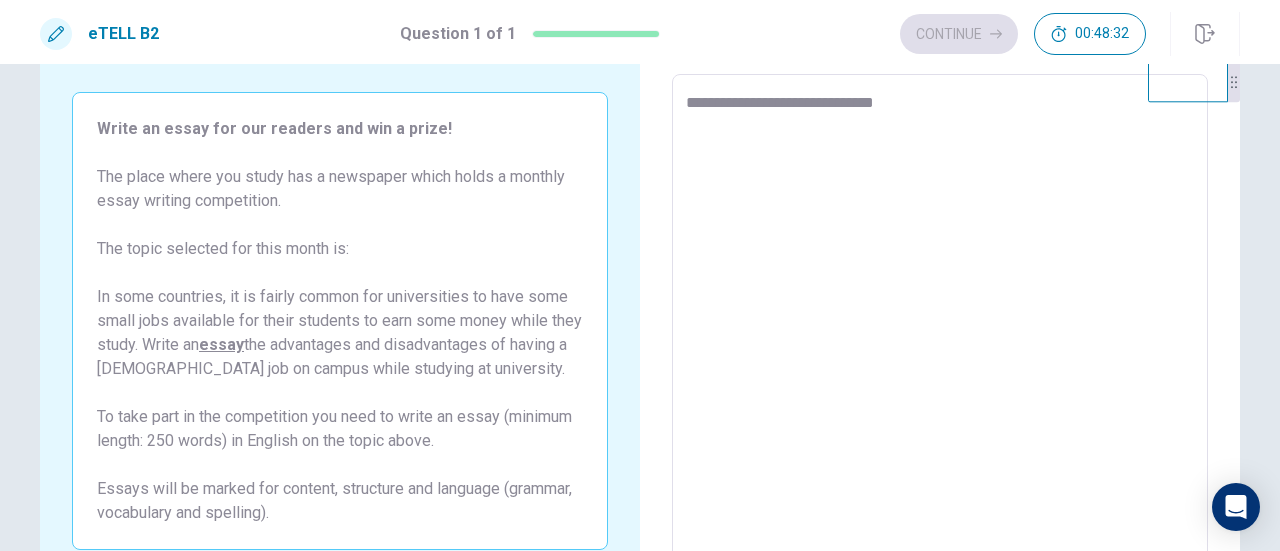 type on "*" 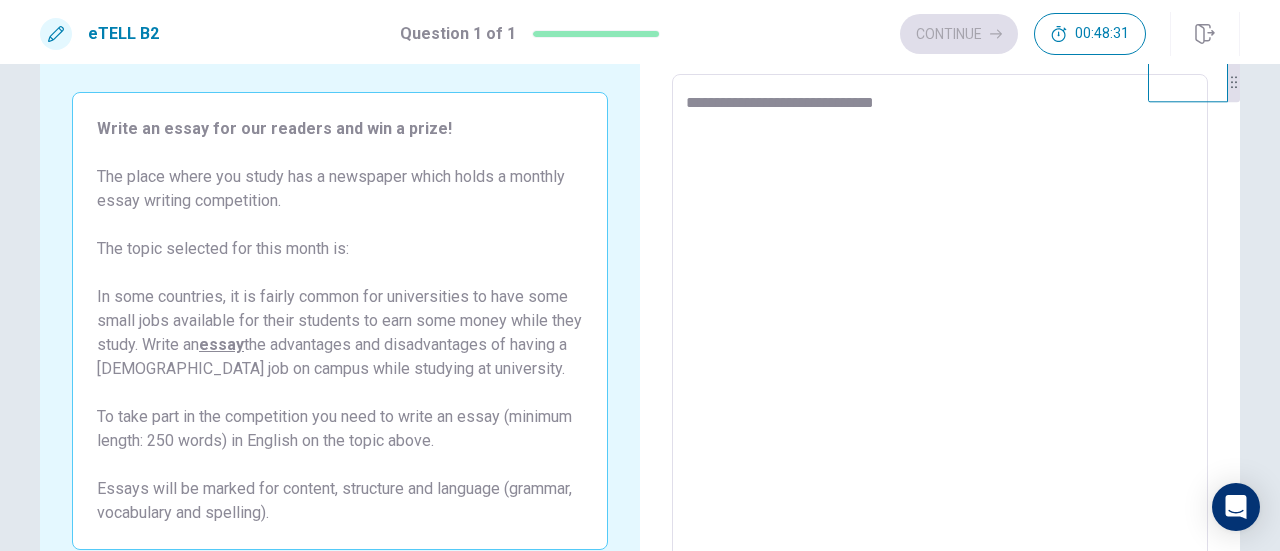 type on "**********" 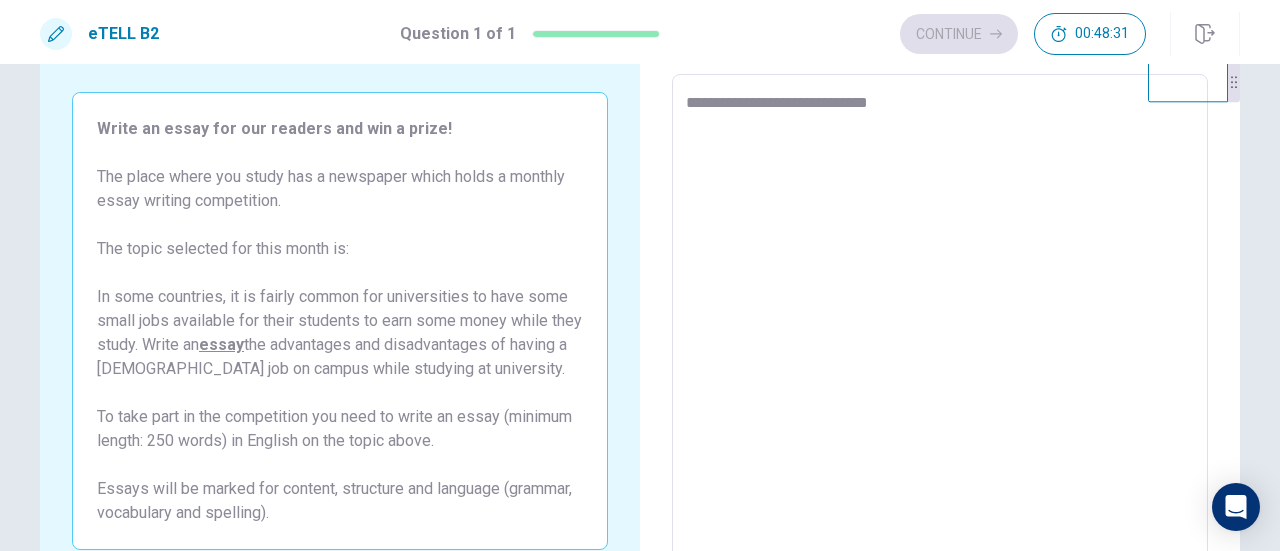 type on "*" 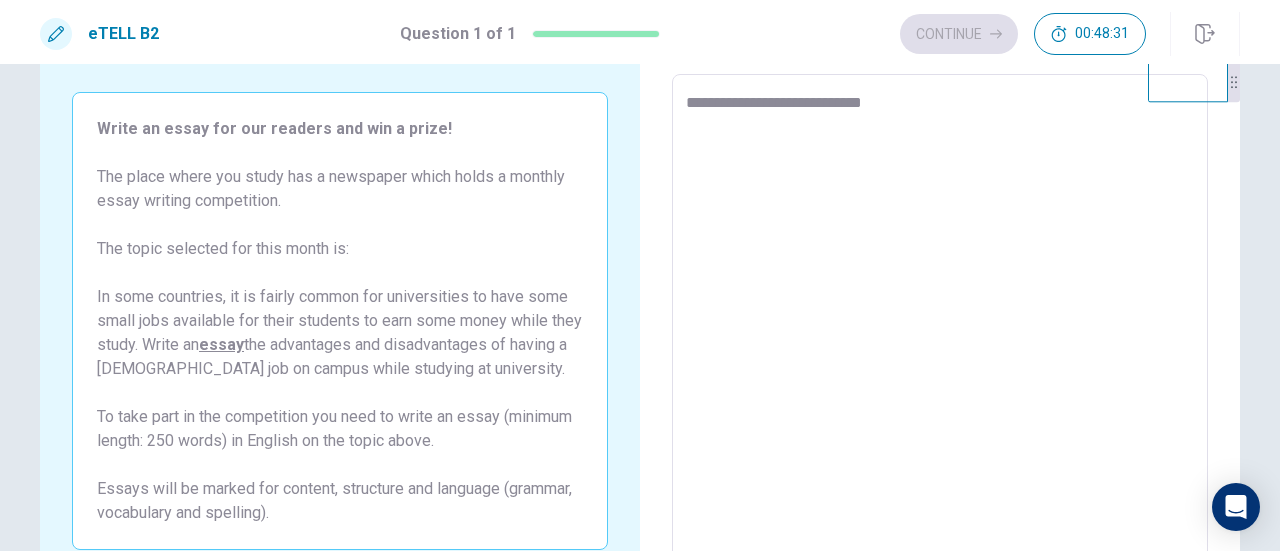 type on "*" 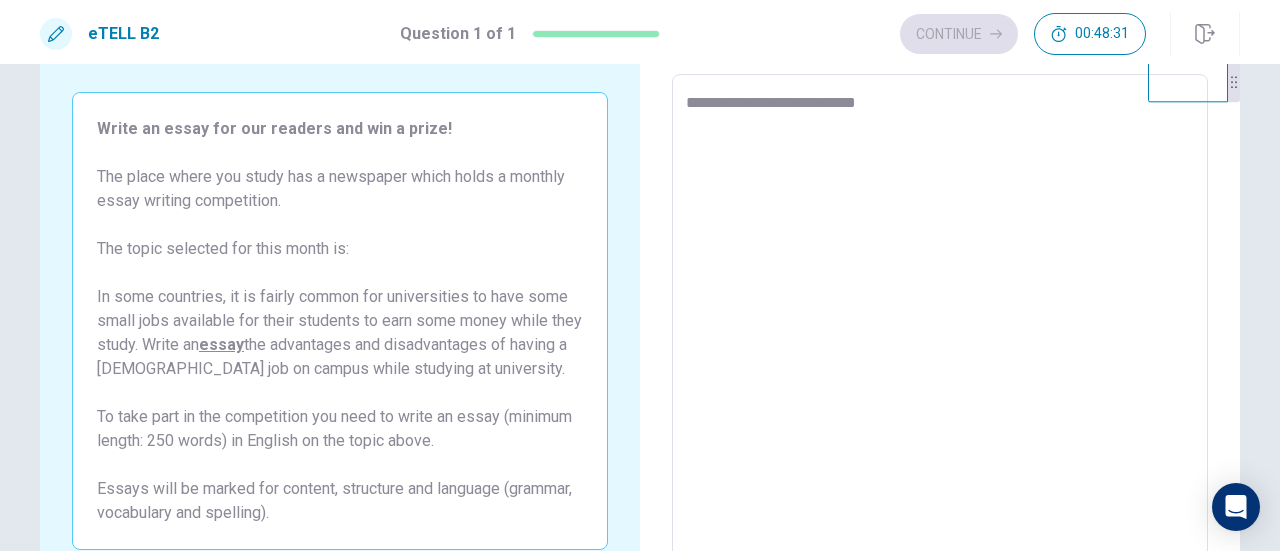 type on "*" 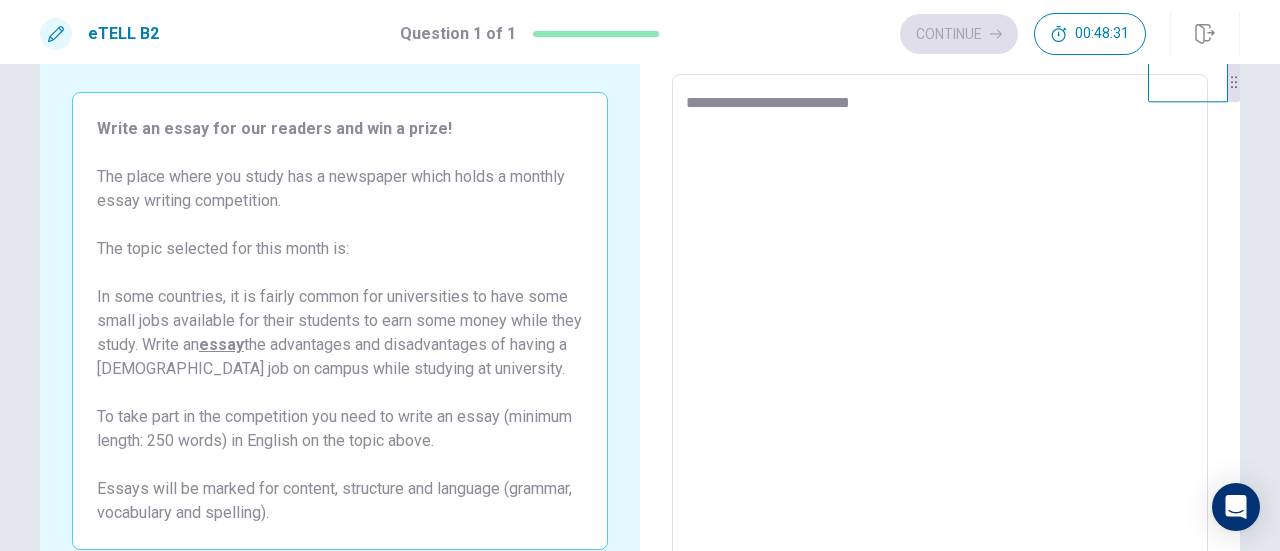 type on "**********" 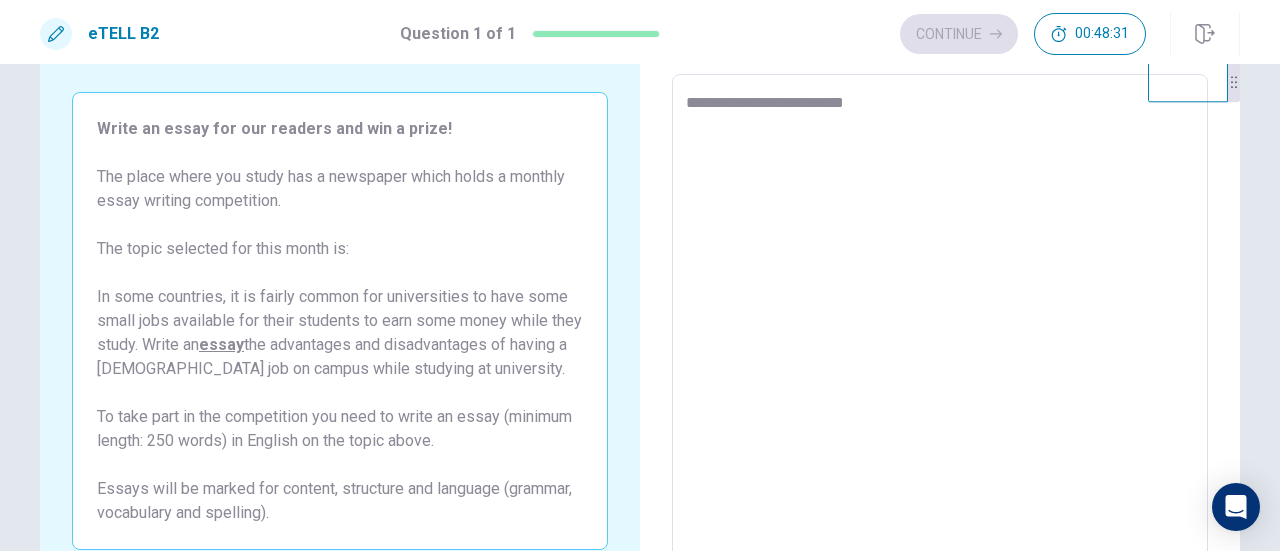 type on "*" 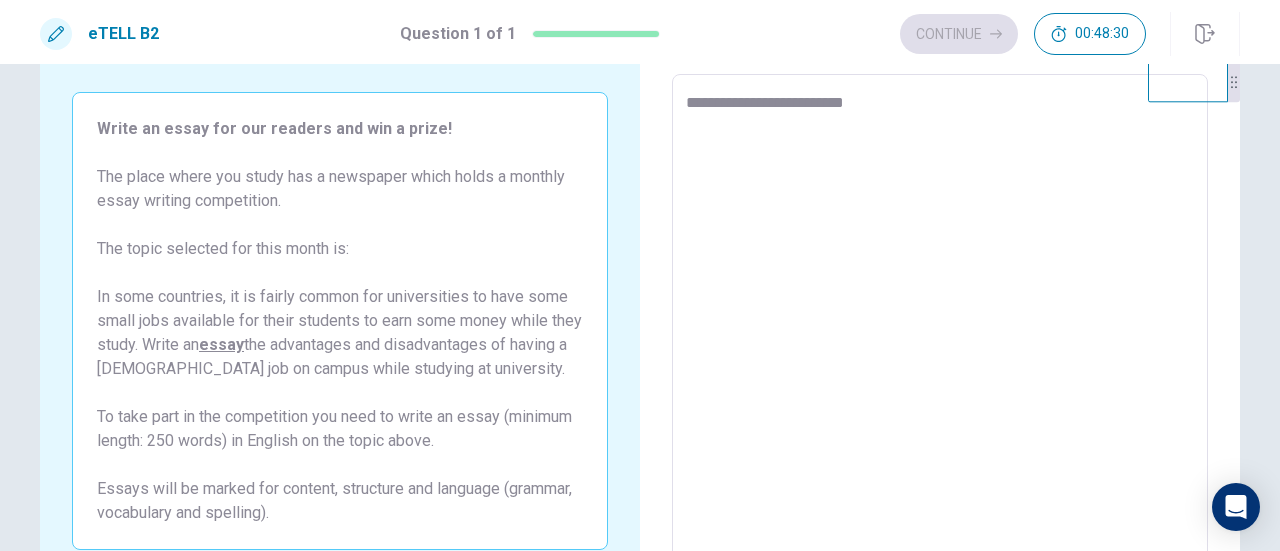 type on "**********" 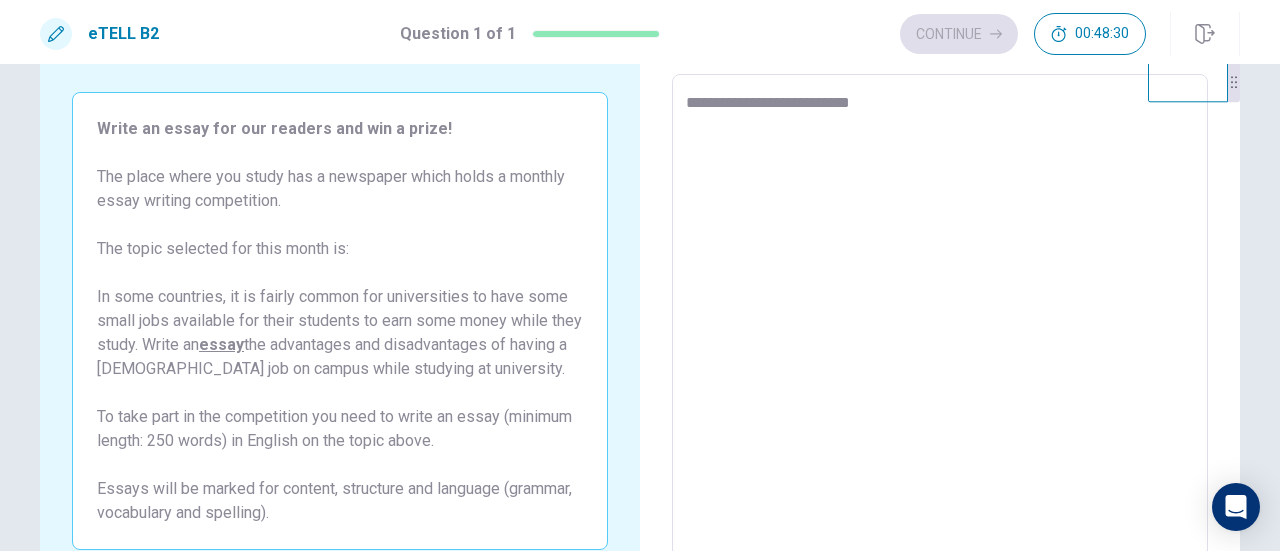 type on "*" 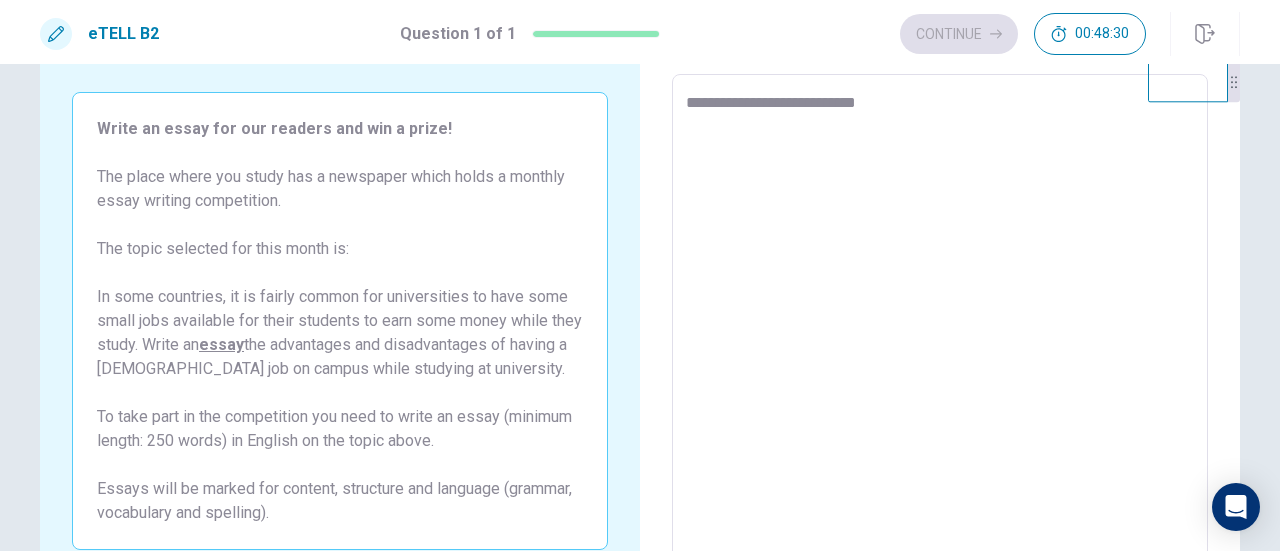 type on "*" 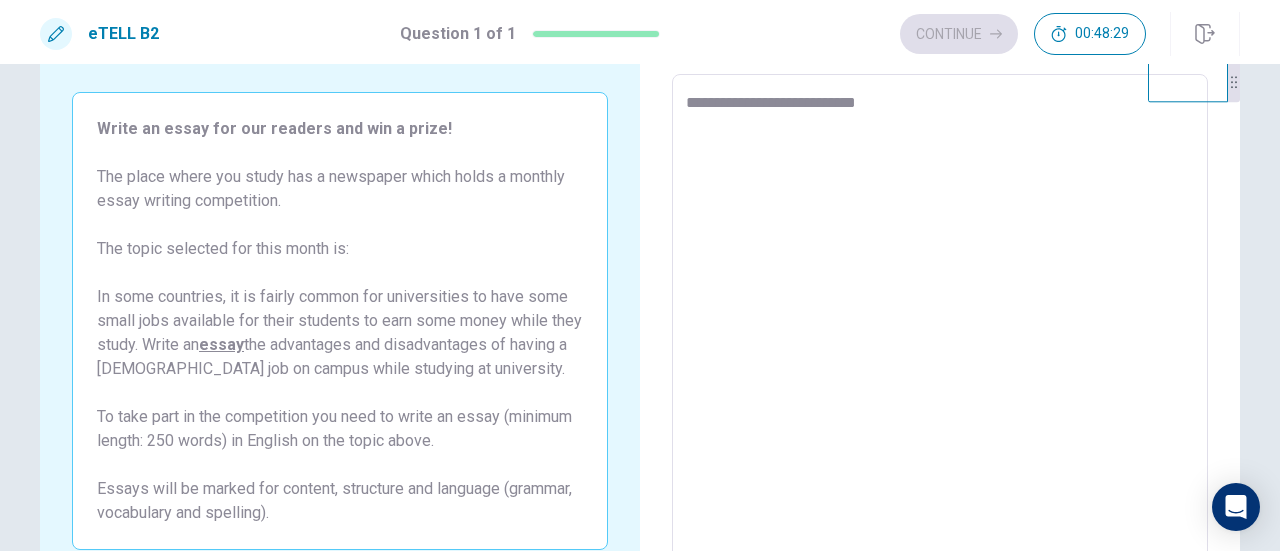 type on "**********" 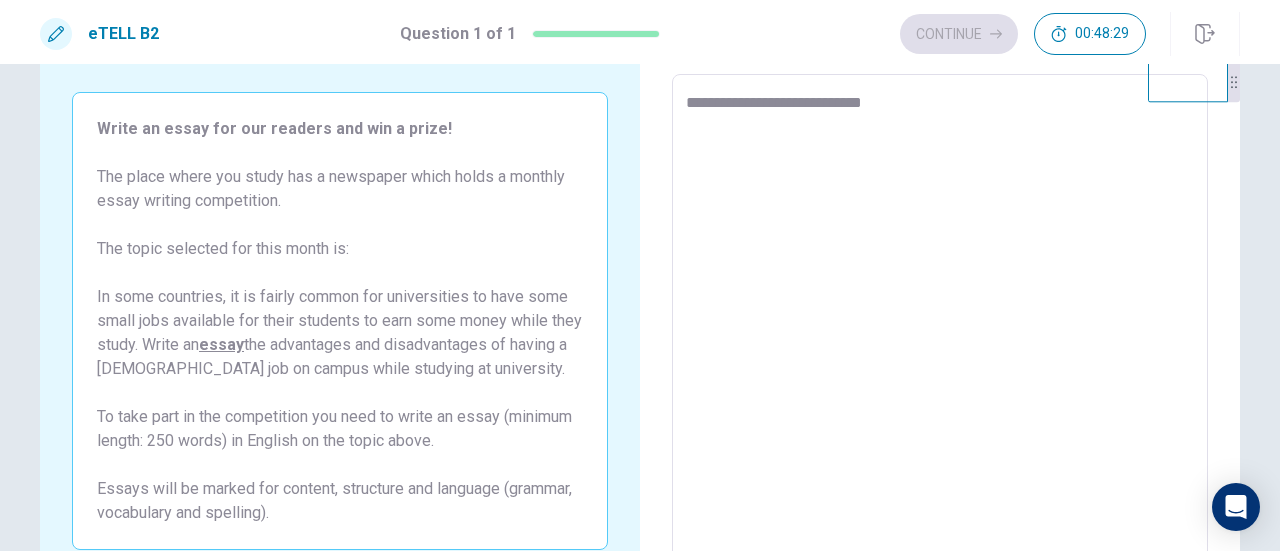 type on "*" 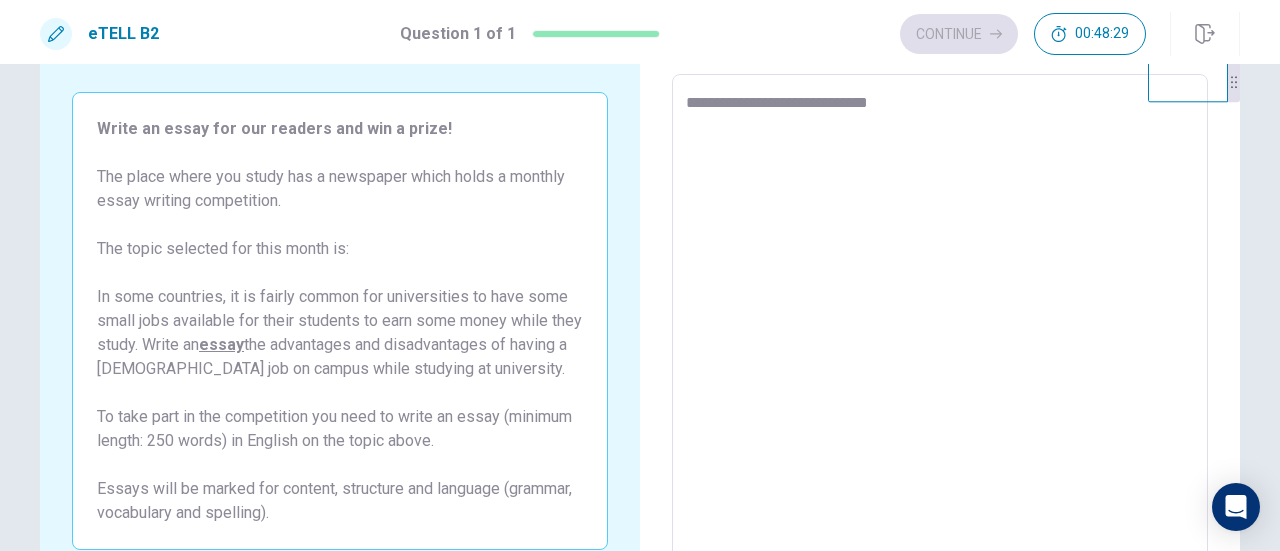 type on "*" 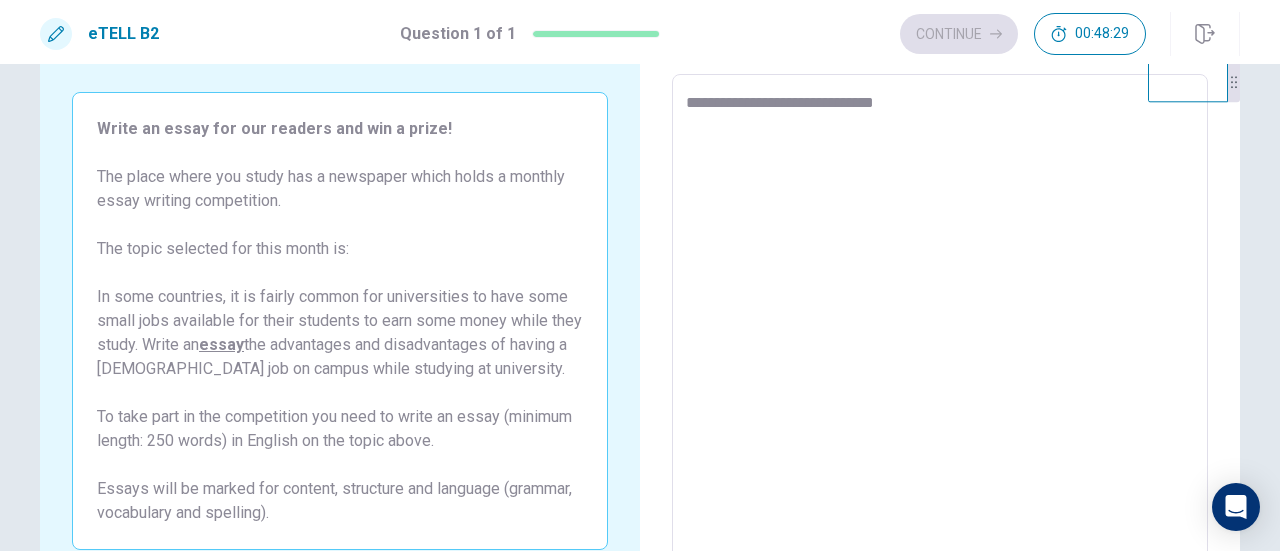 type on "*" 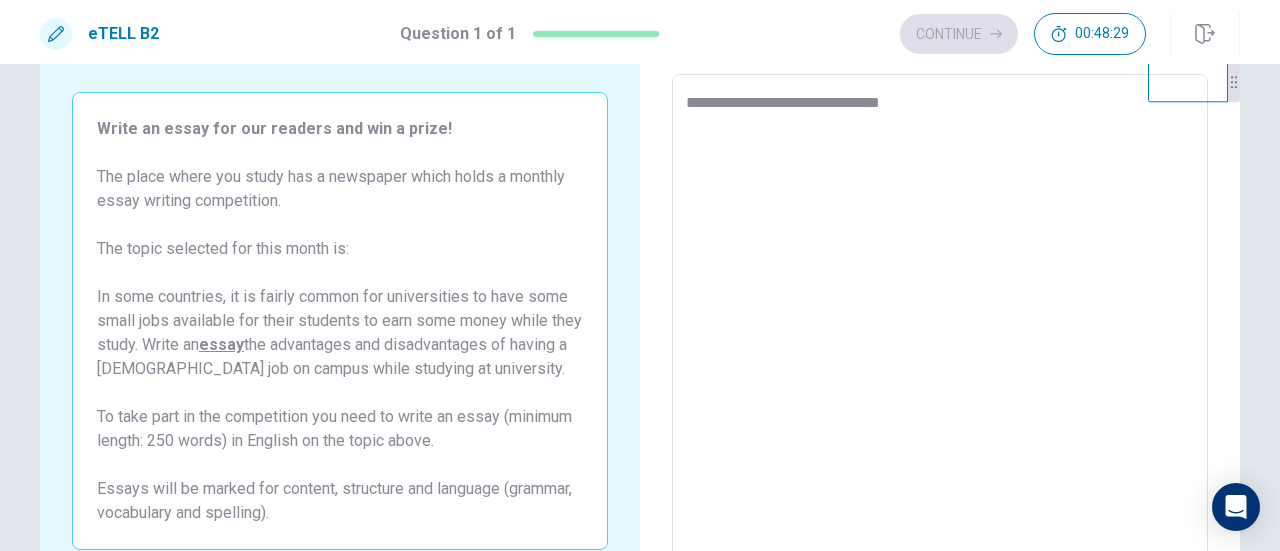 type on "*" 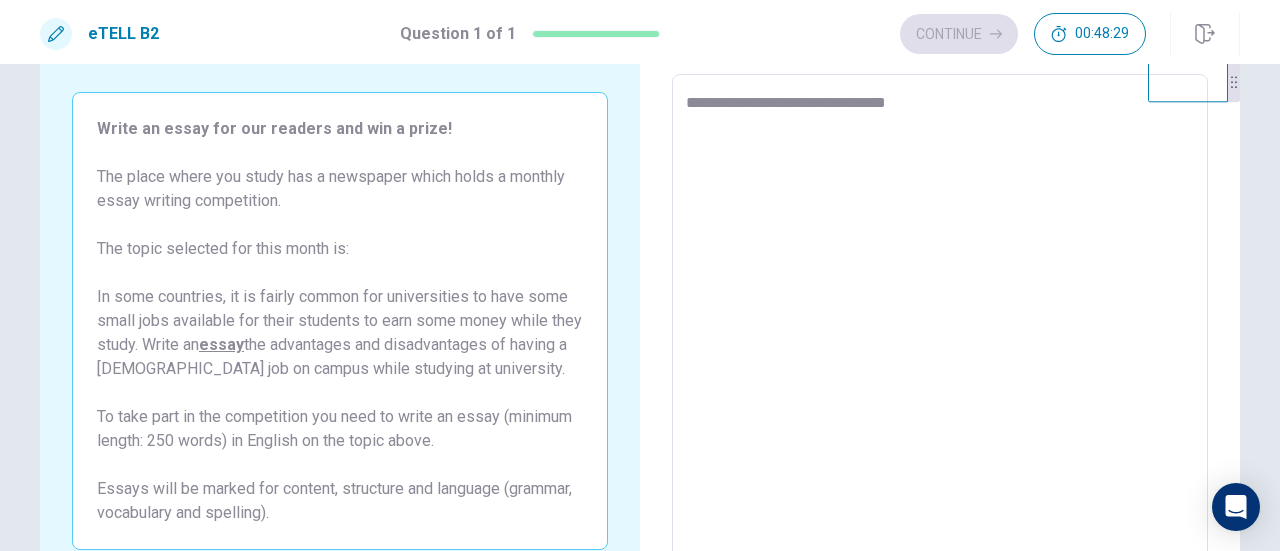 type on "*" 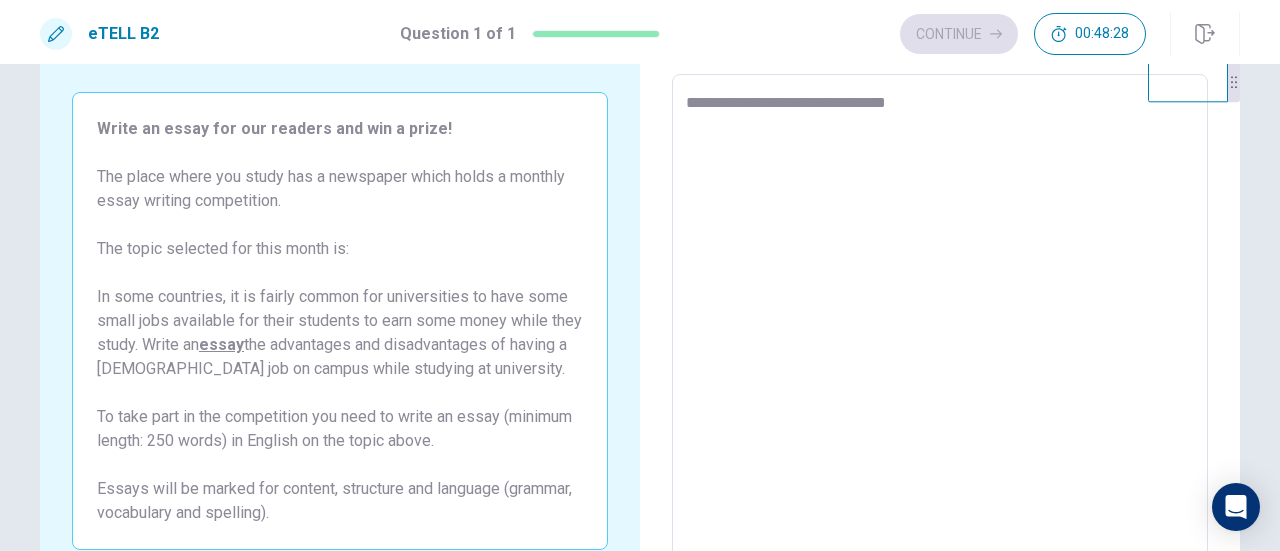type on "**********" 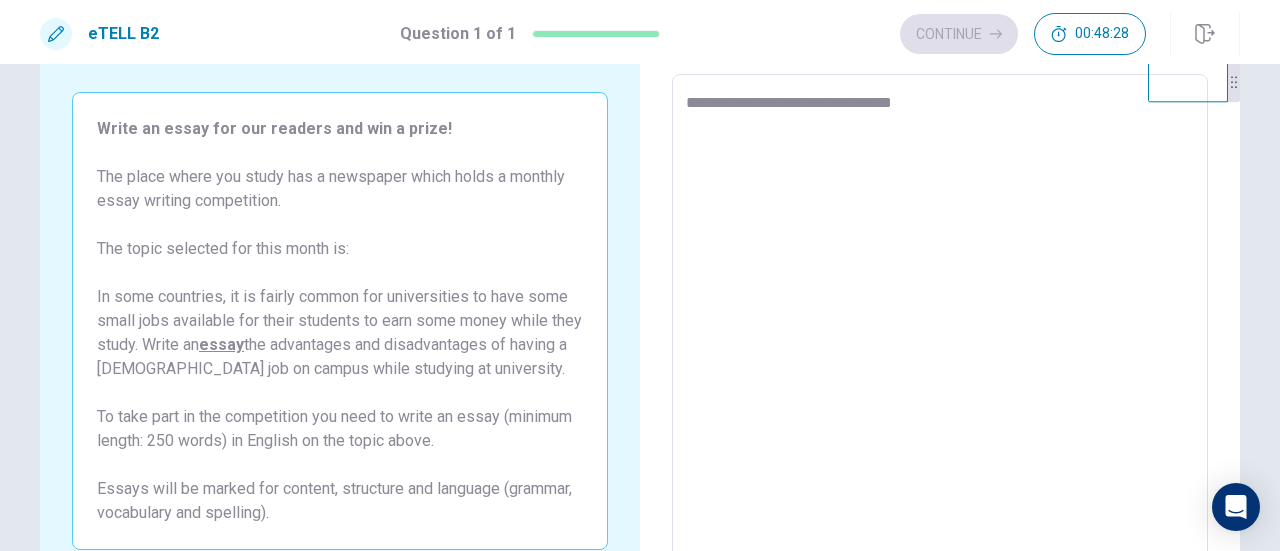 type on "*" 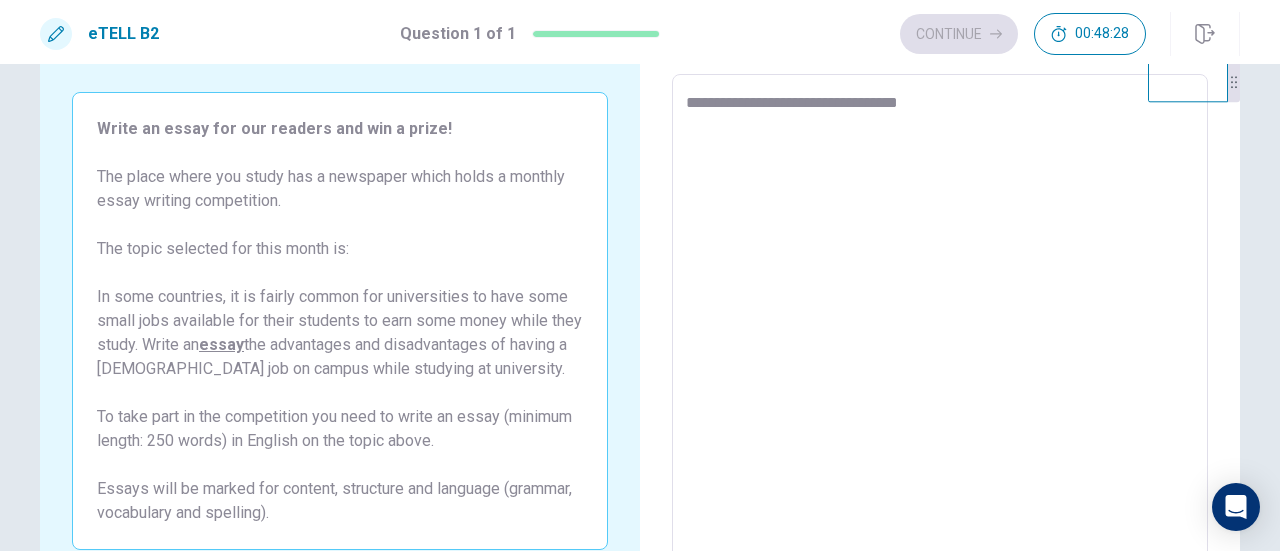 type on "*" 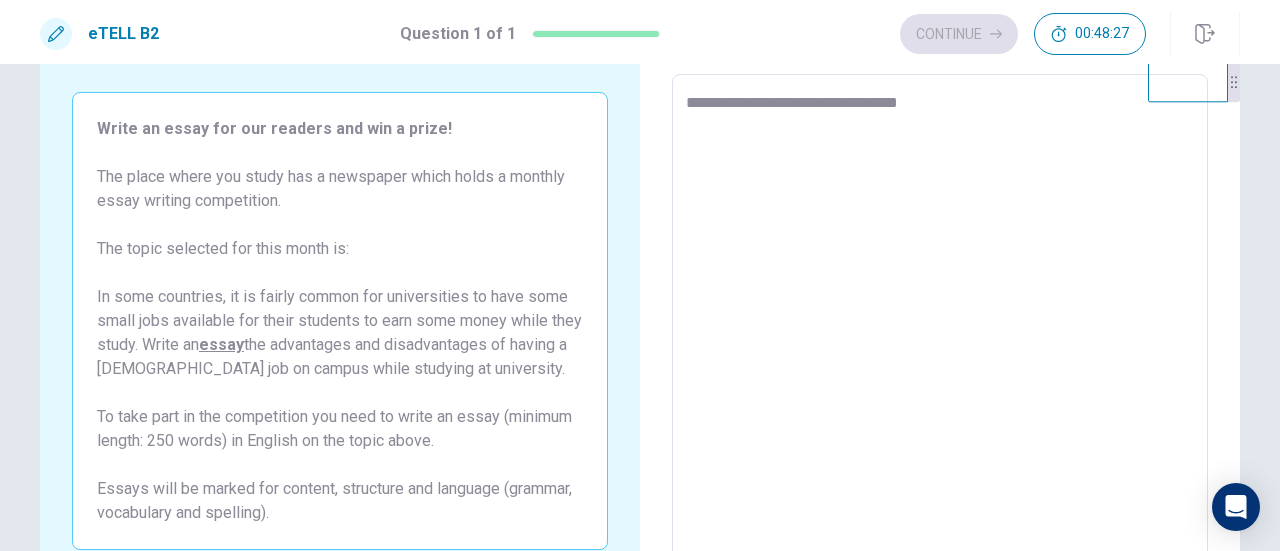 type on "**********" 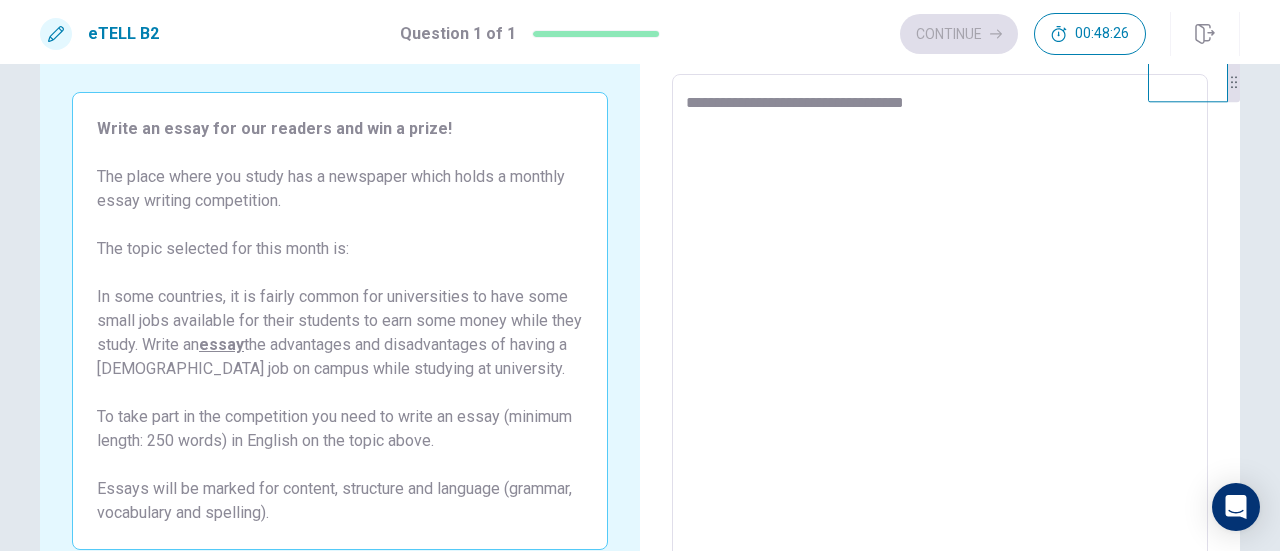 type on "*" 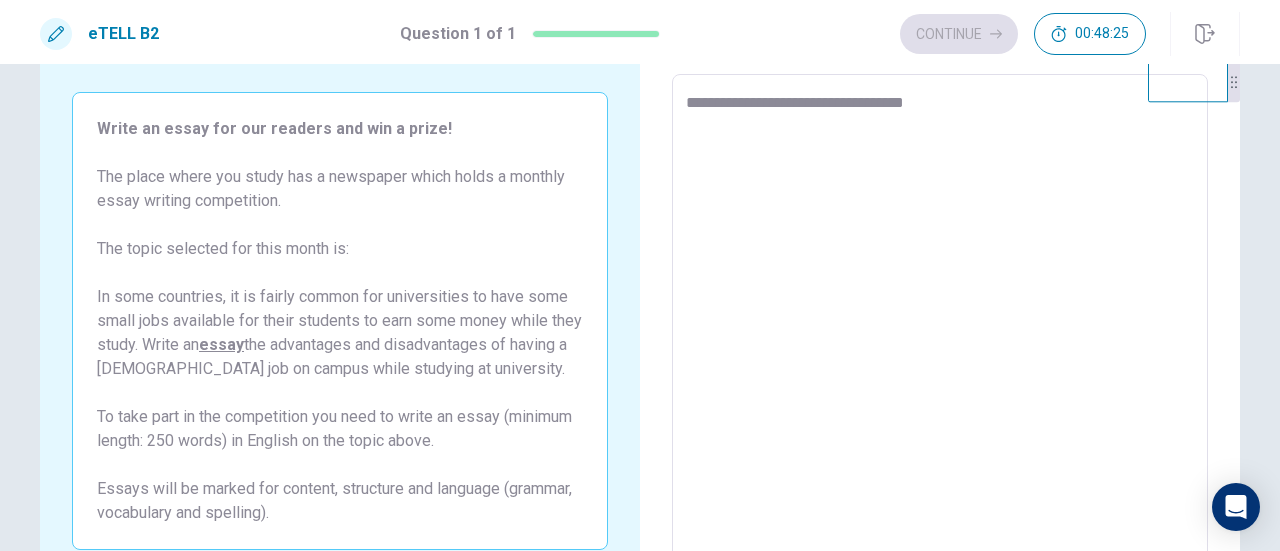type on "**********" 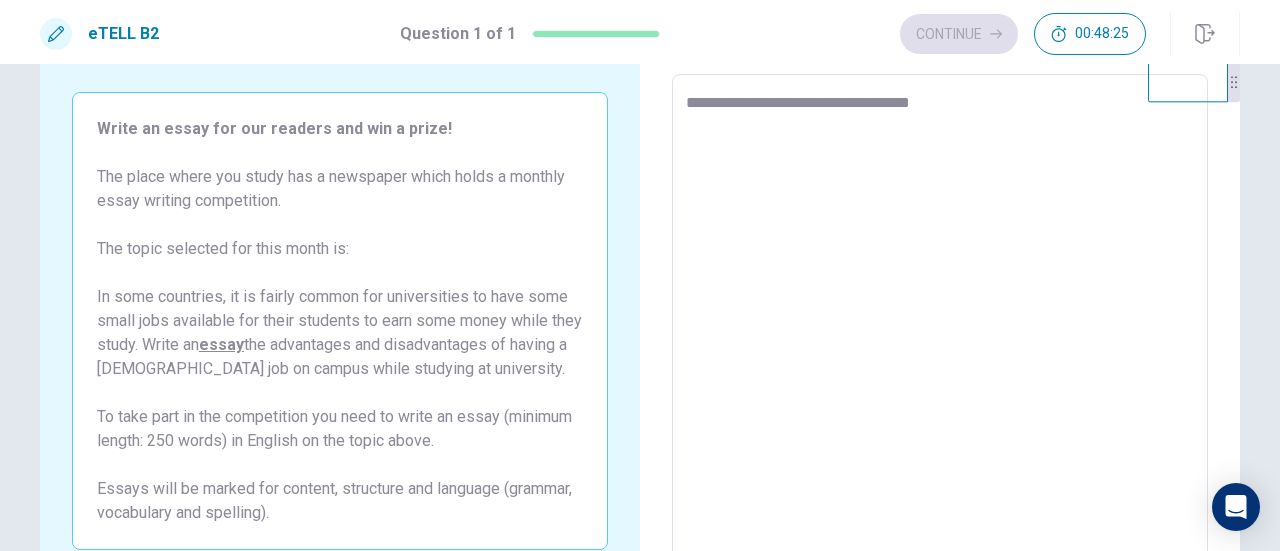 type on "*" 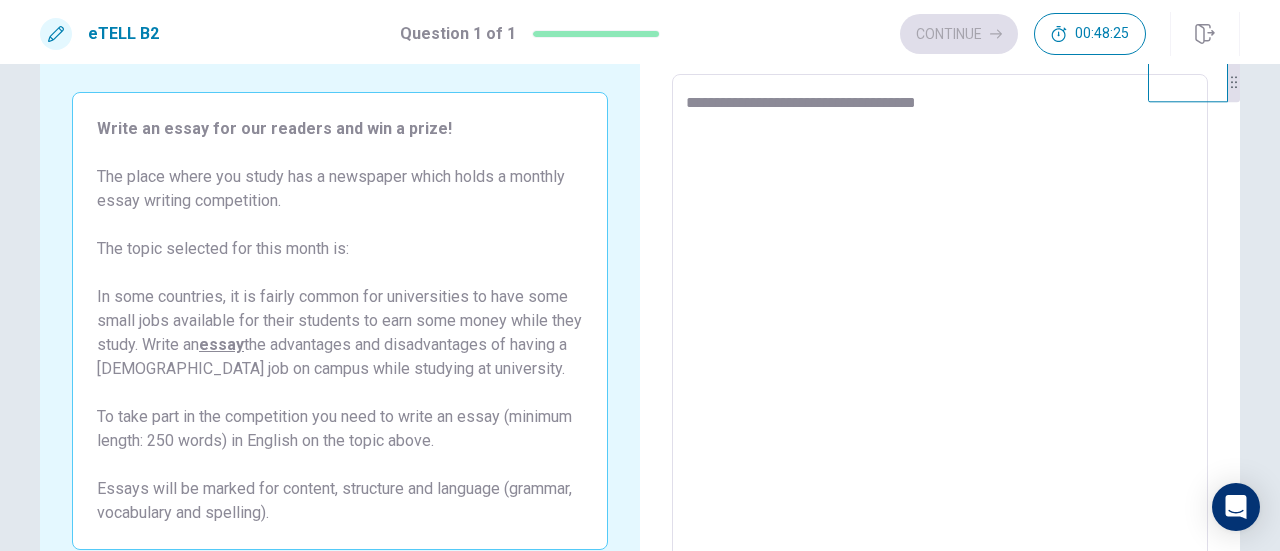type on "*" 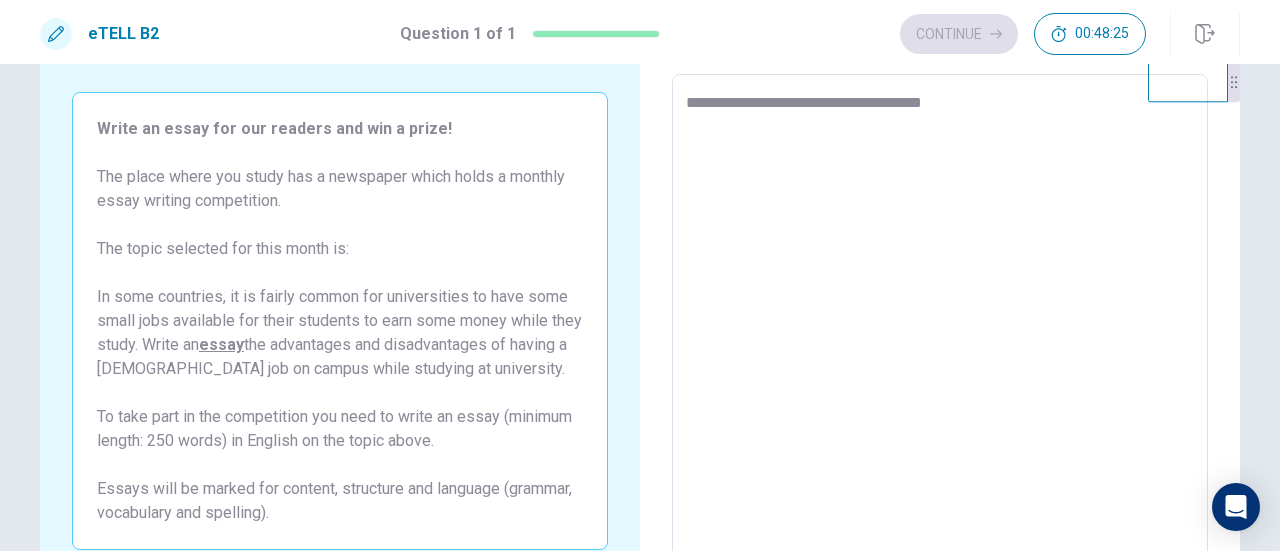 type on "*" 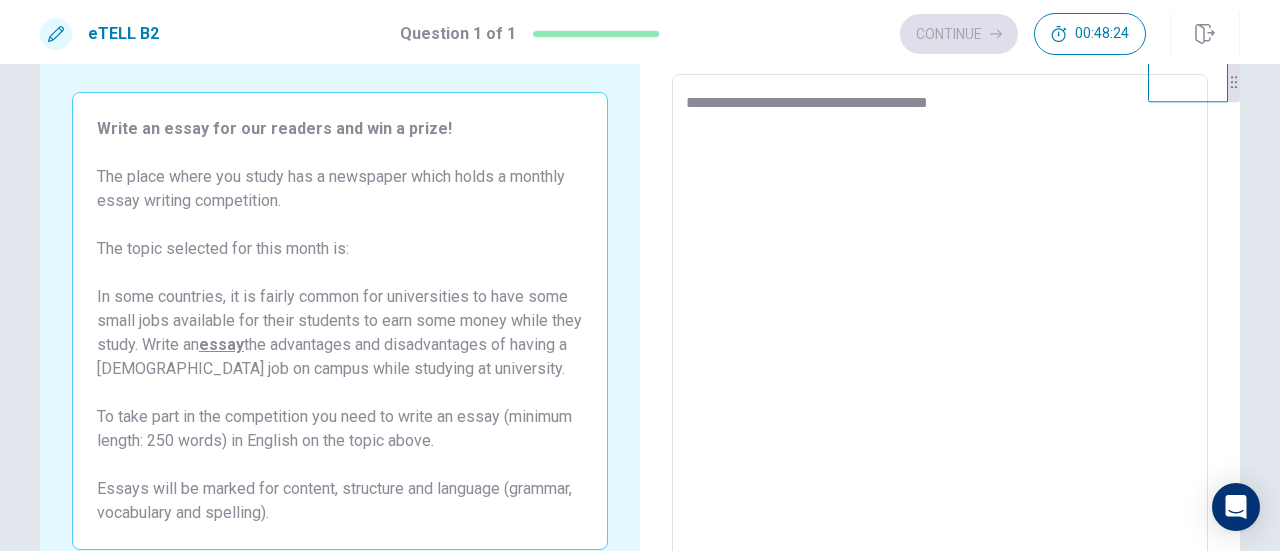 type on "**********" 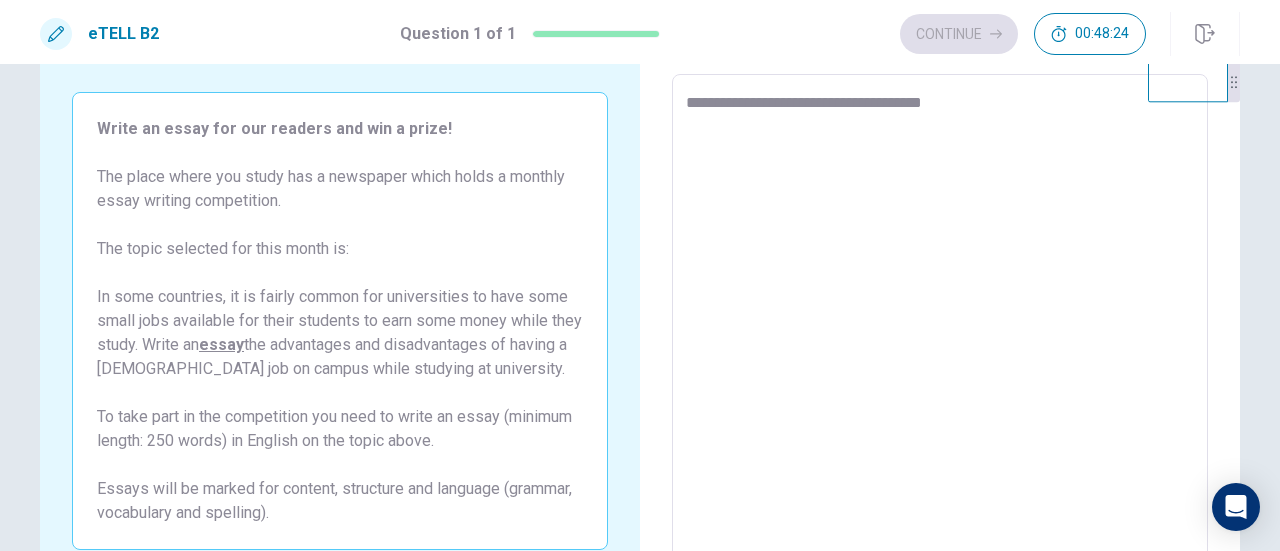 type on "*" 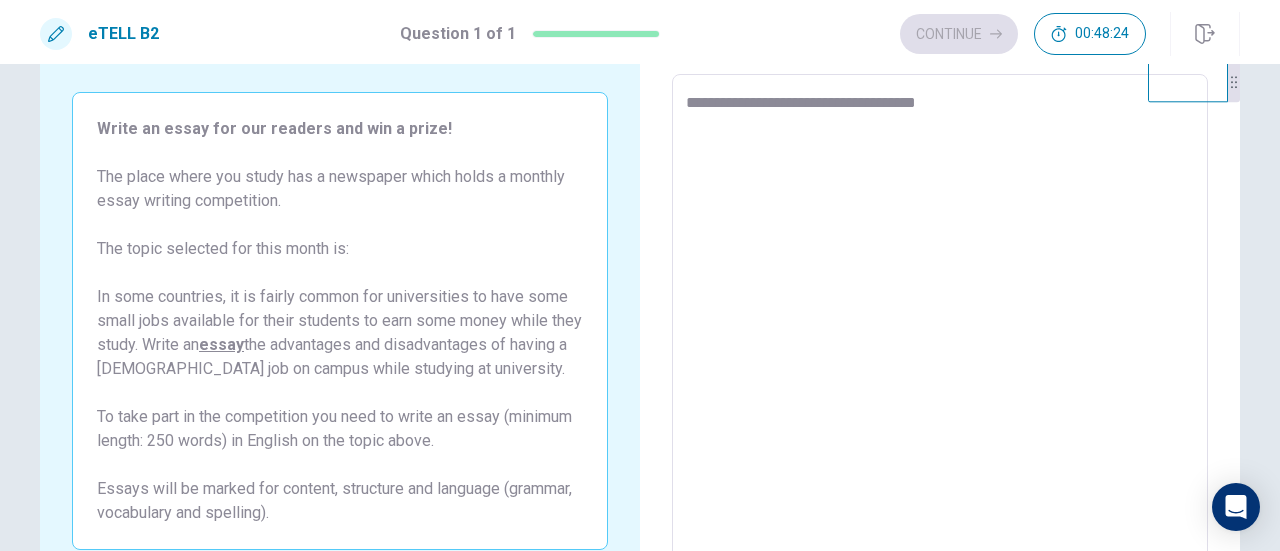 type on "*" 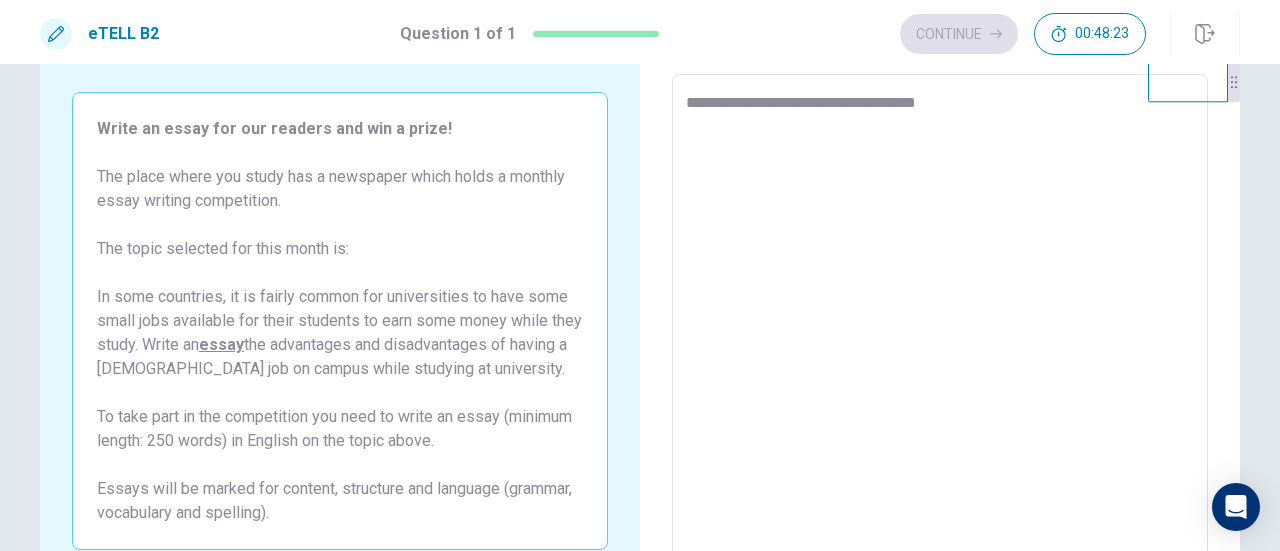 type on "**********" 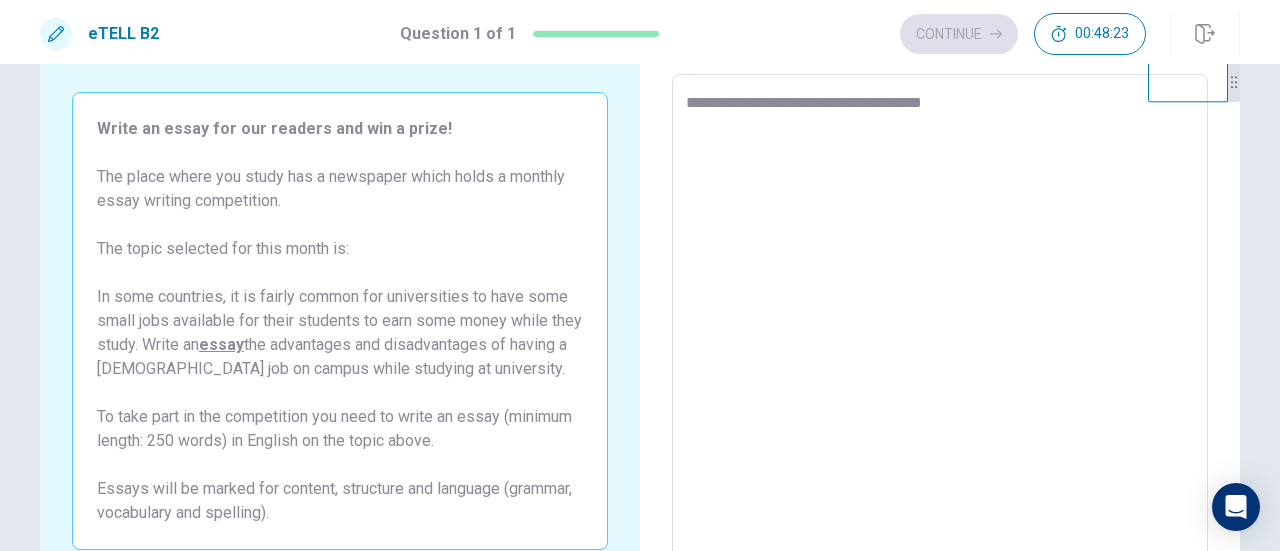 type on "*" 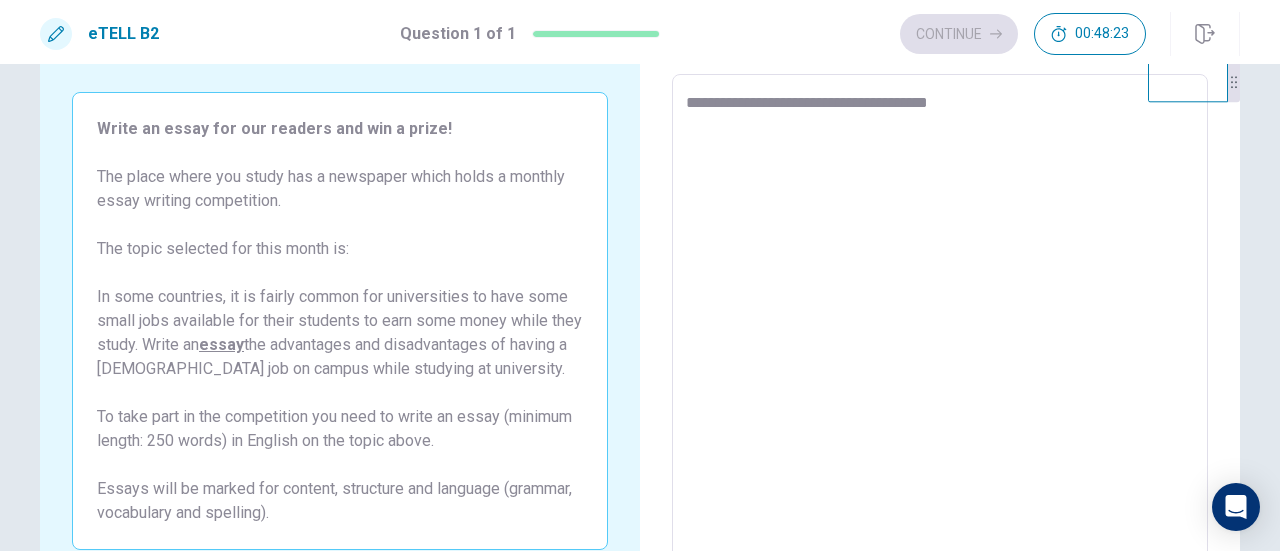 type on "*" 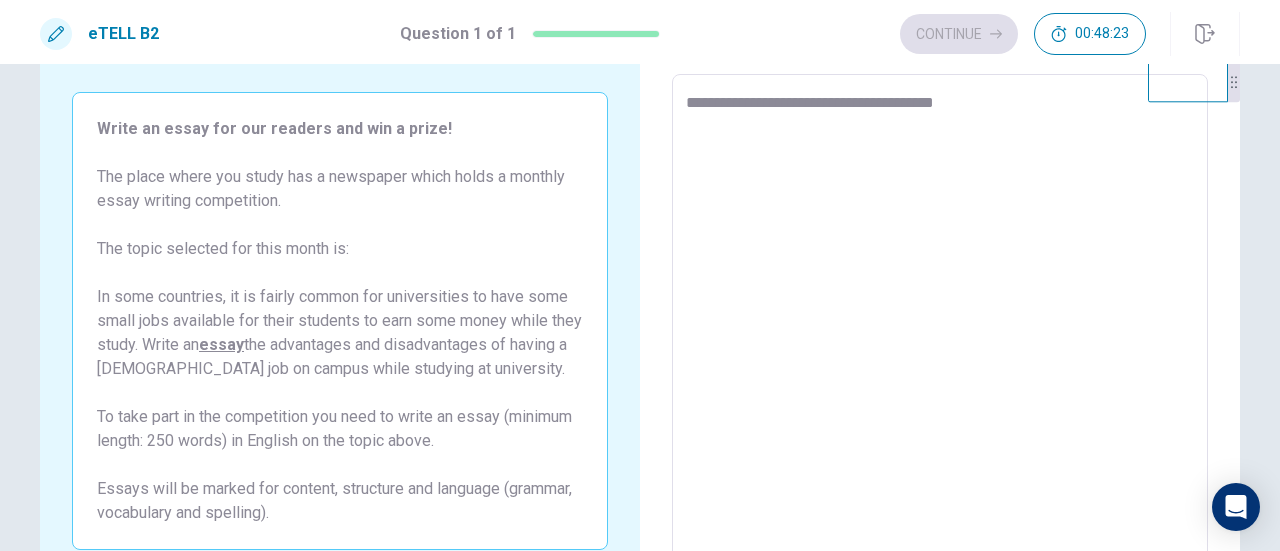 type on "*" 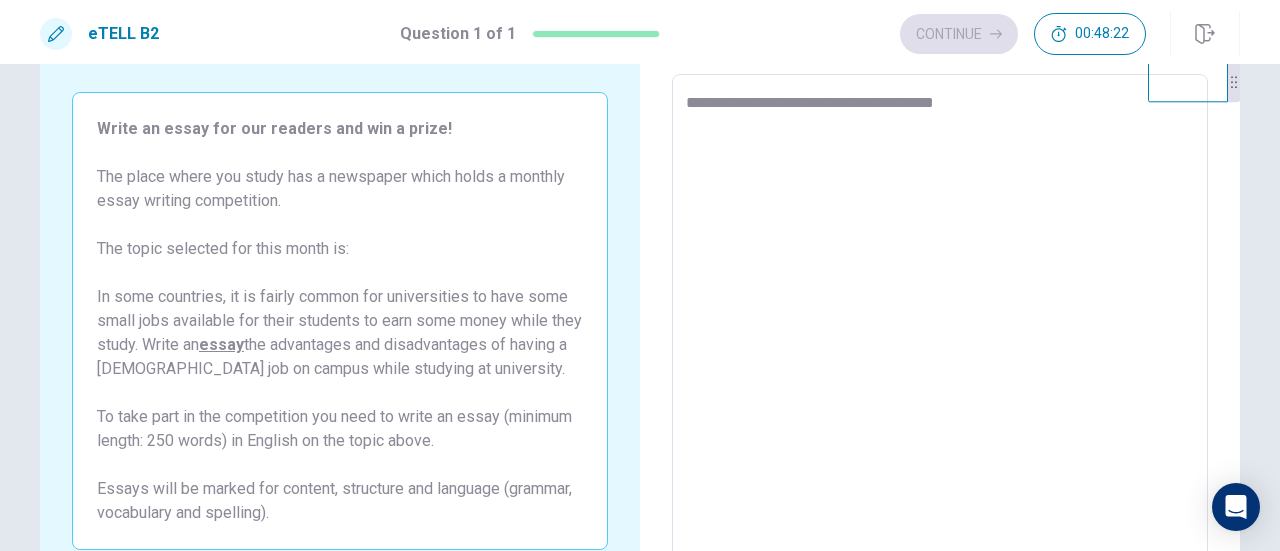 type on "**********" 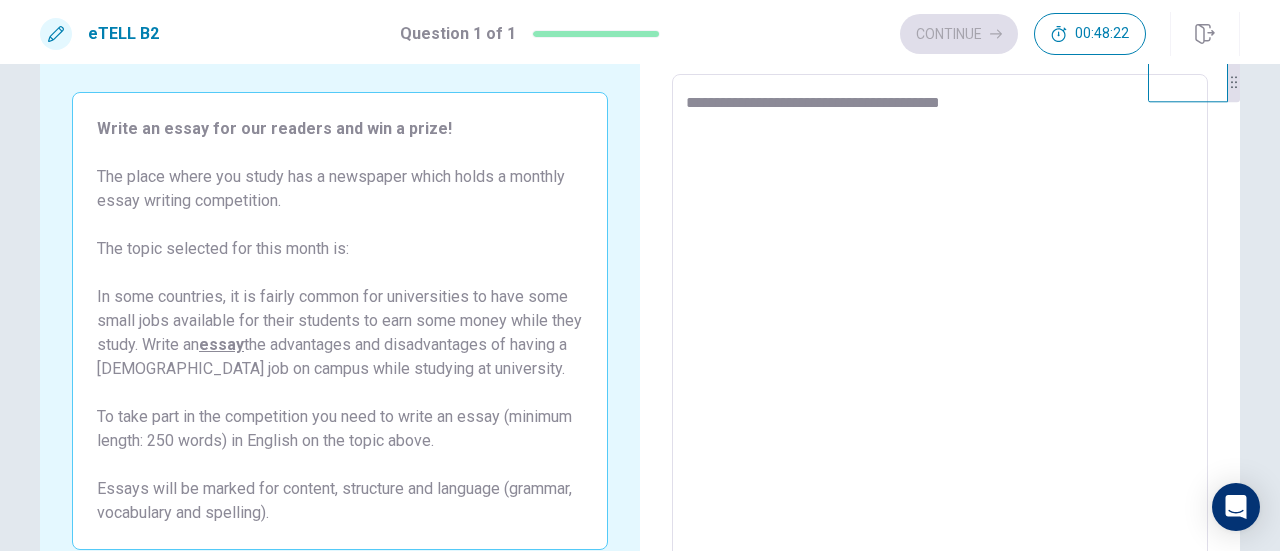 type on "*" 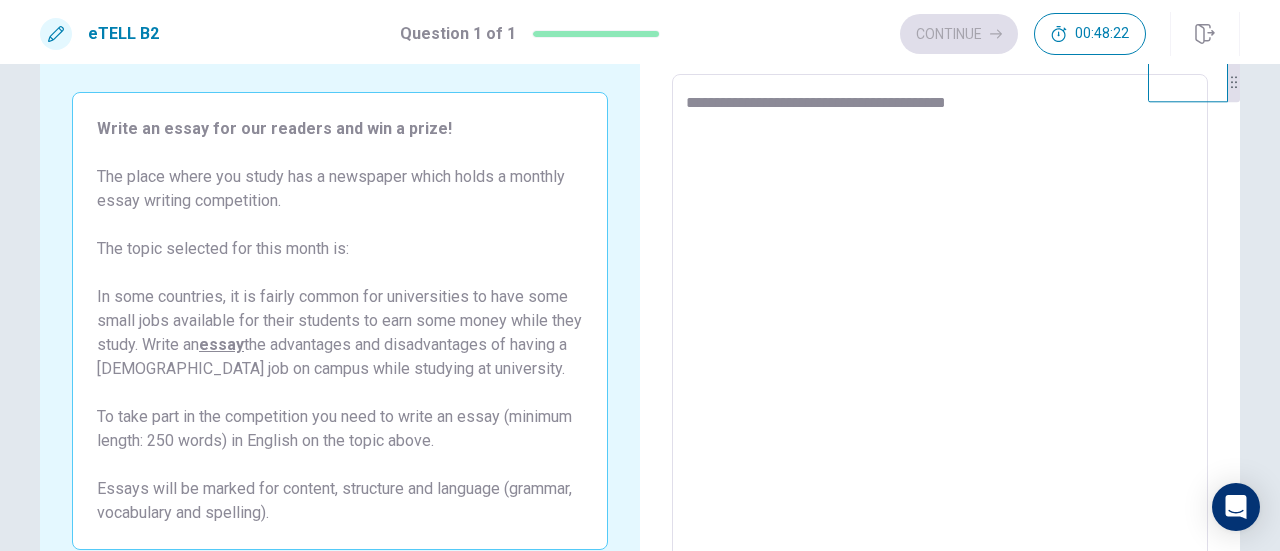 type on "*" 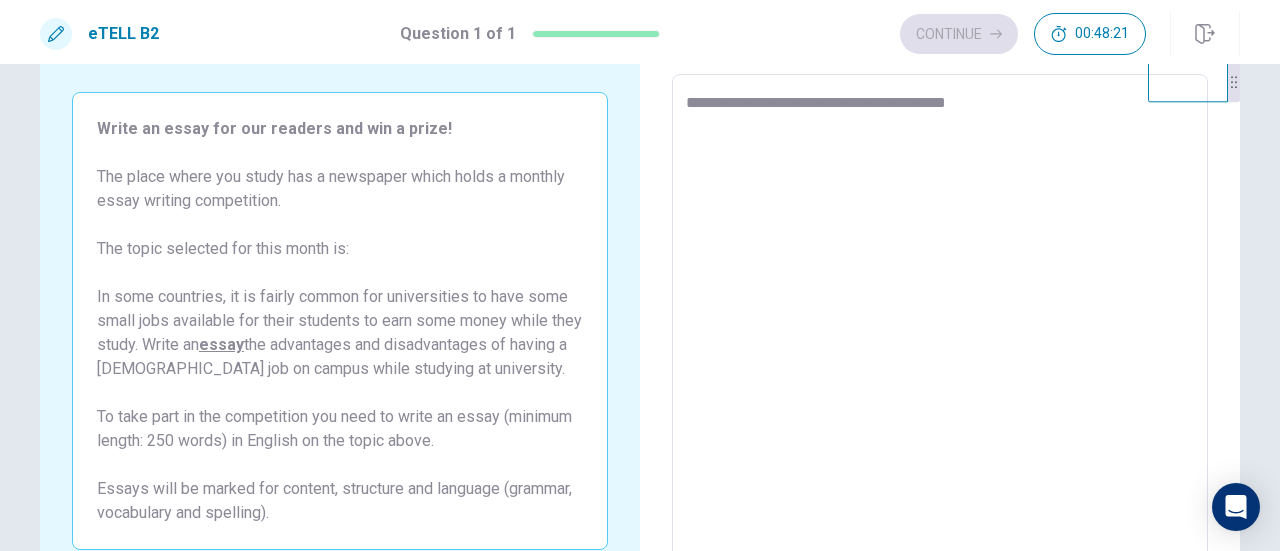 type on "**********" 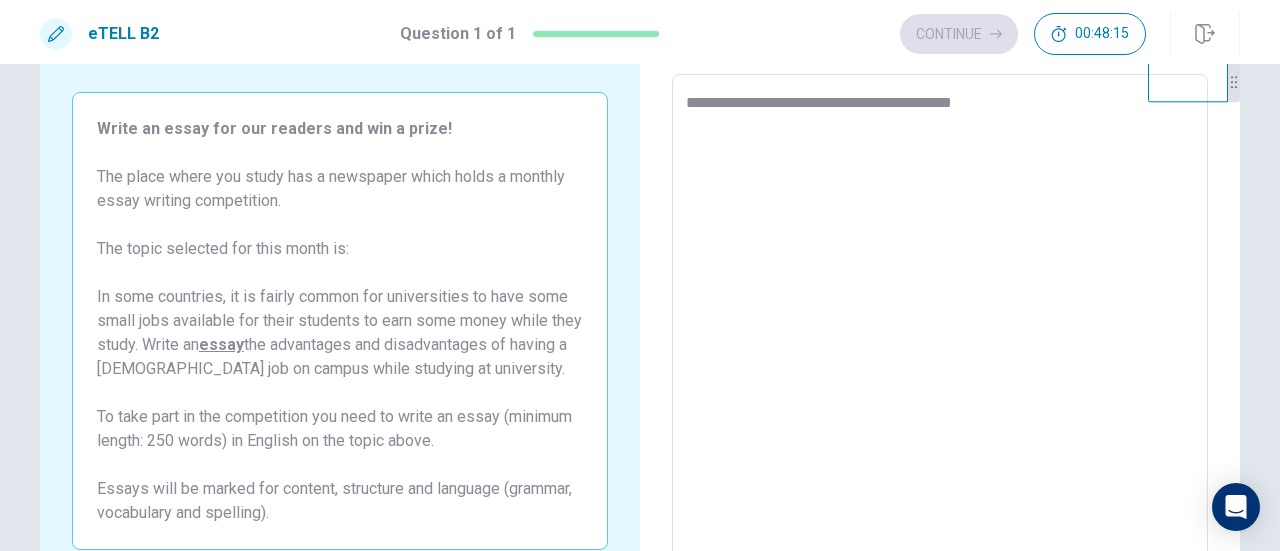 type on "*" 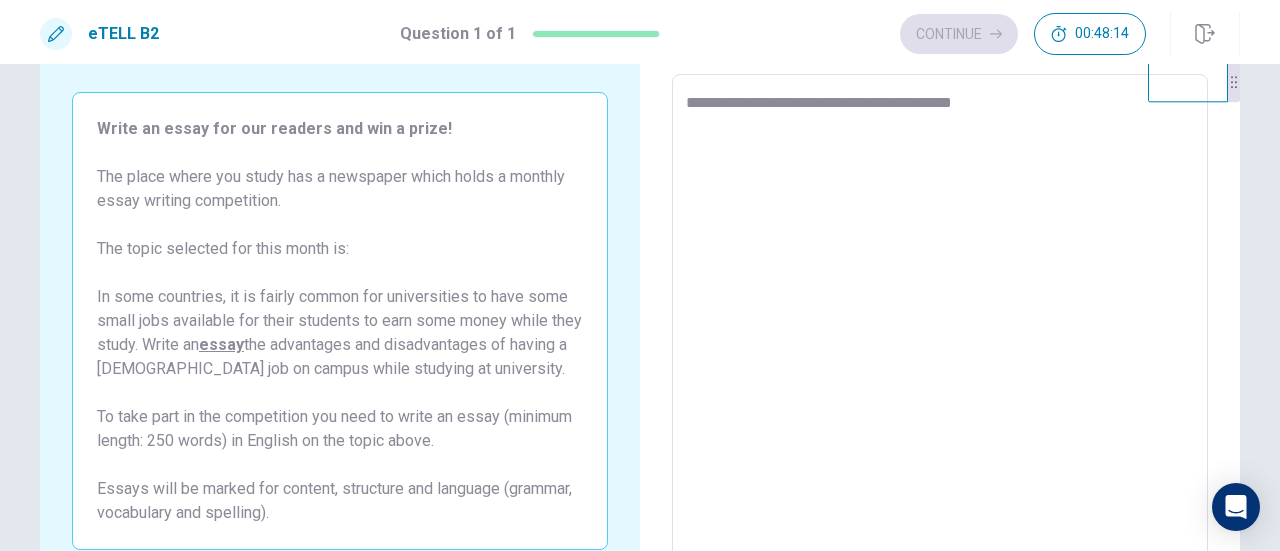 type on "**********" 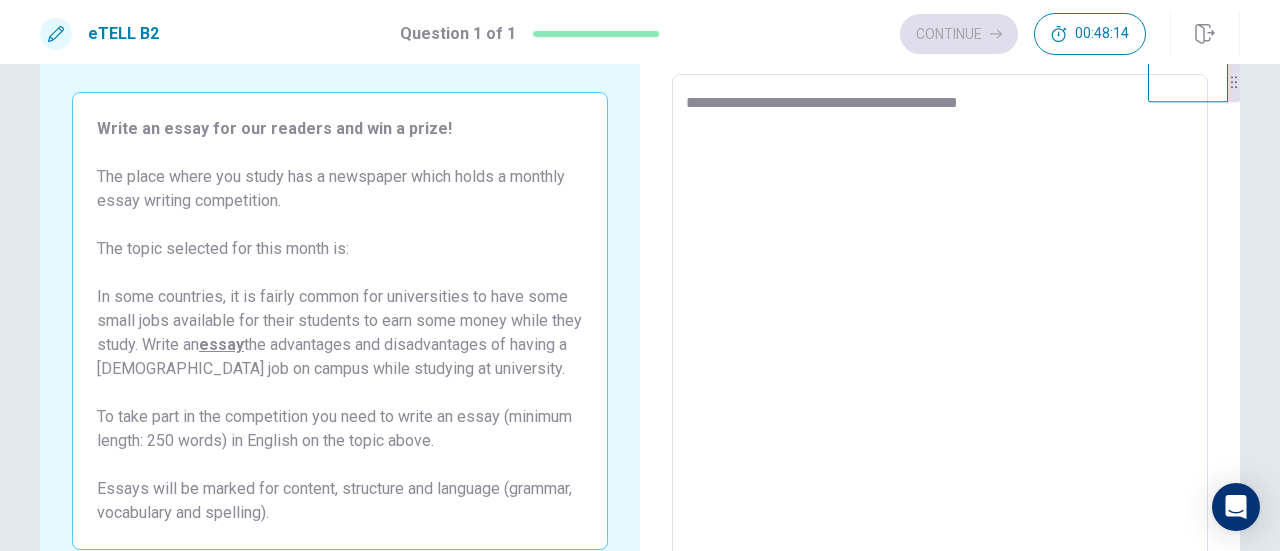type on "*" 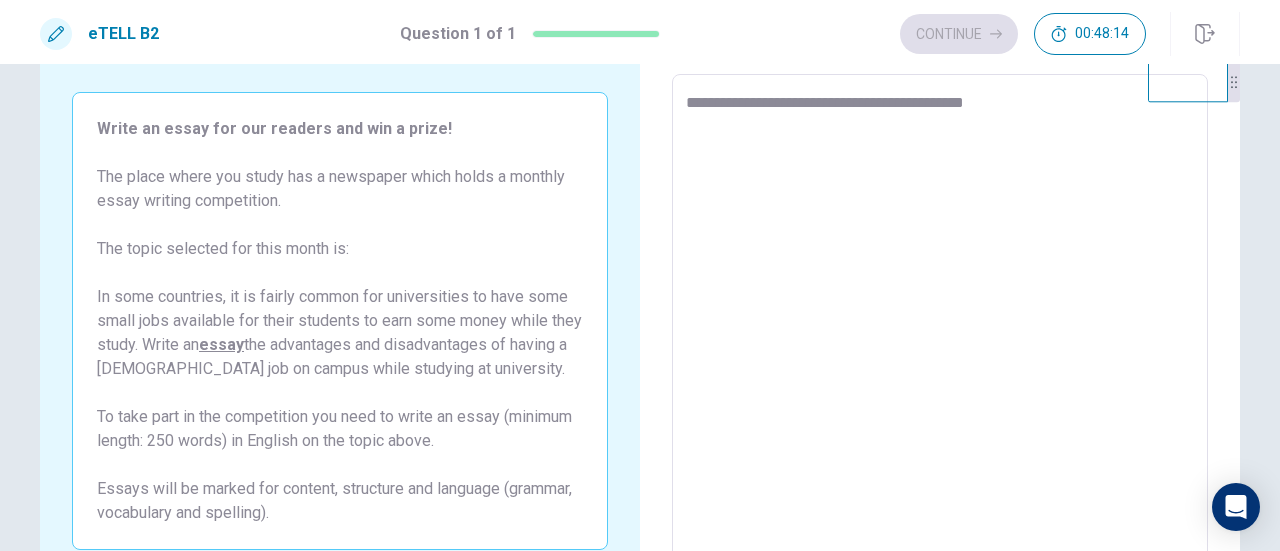 type on "*" 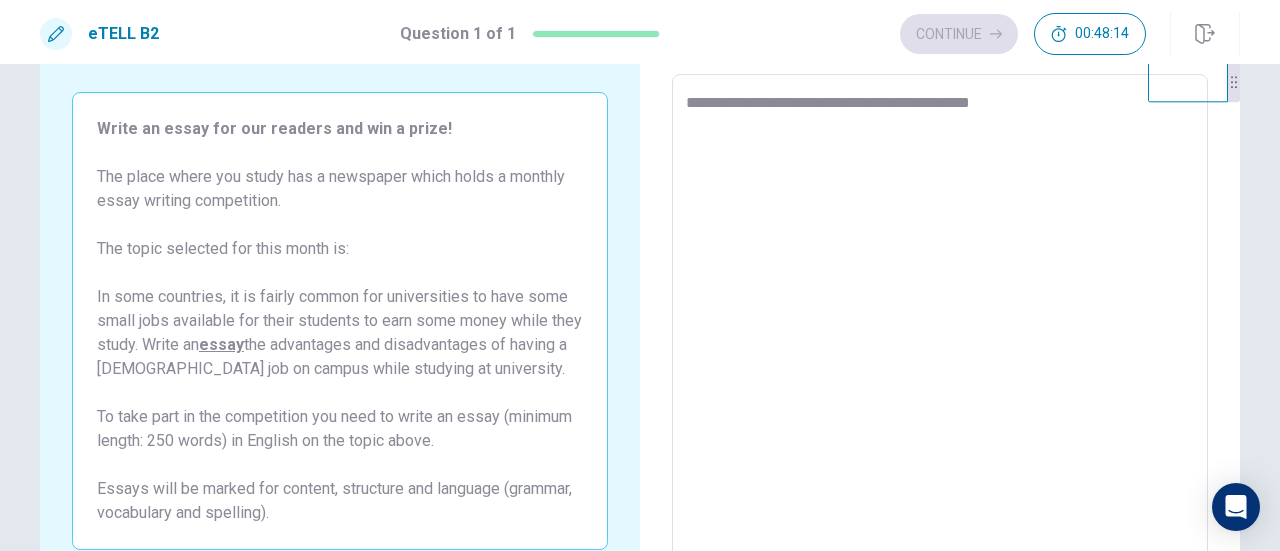 type on "*" 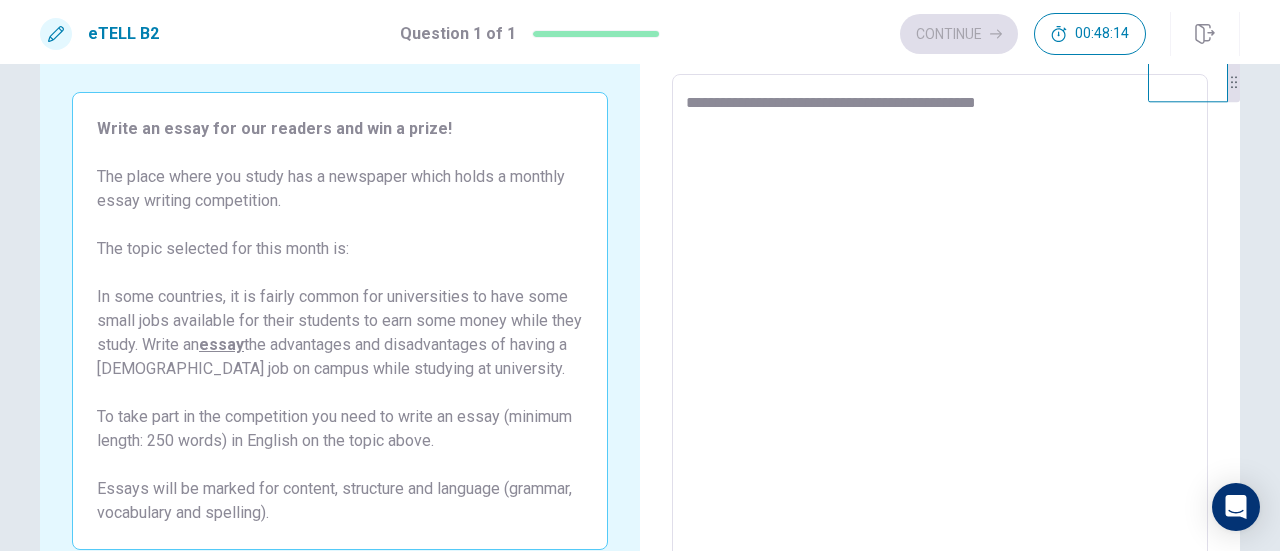 type on "*" 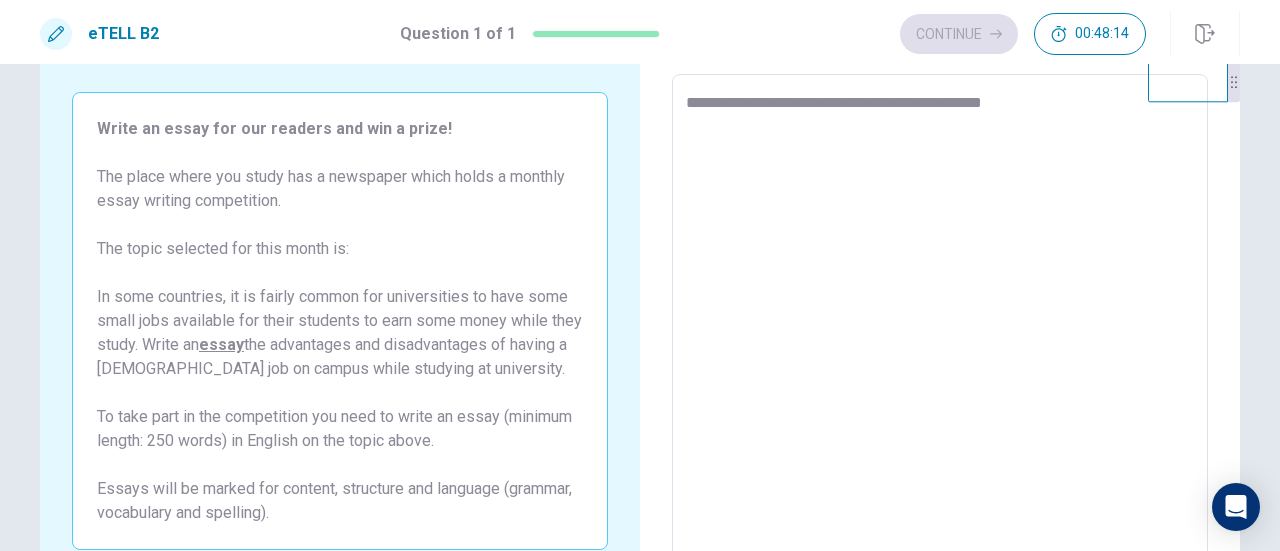 type on "*" 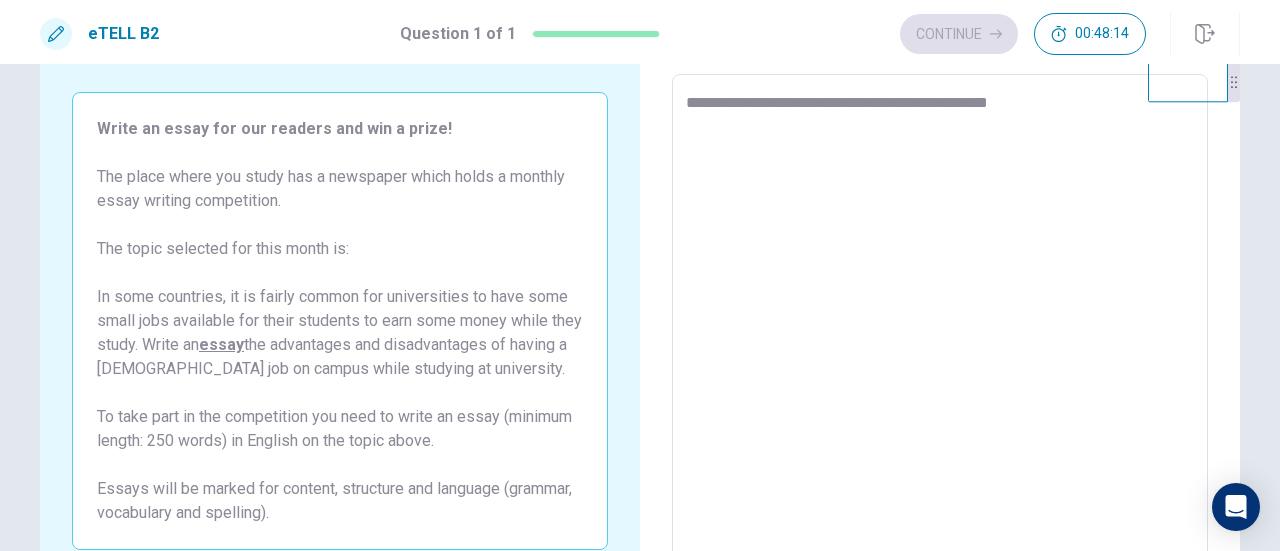 type on "*" 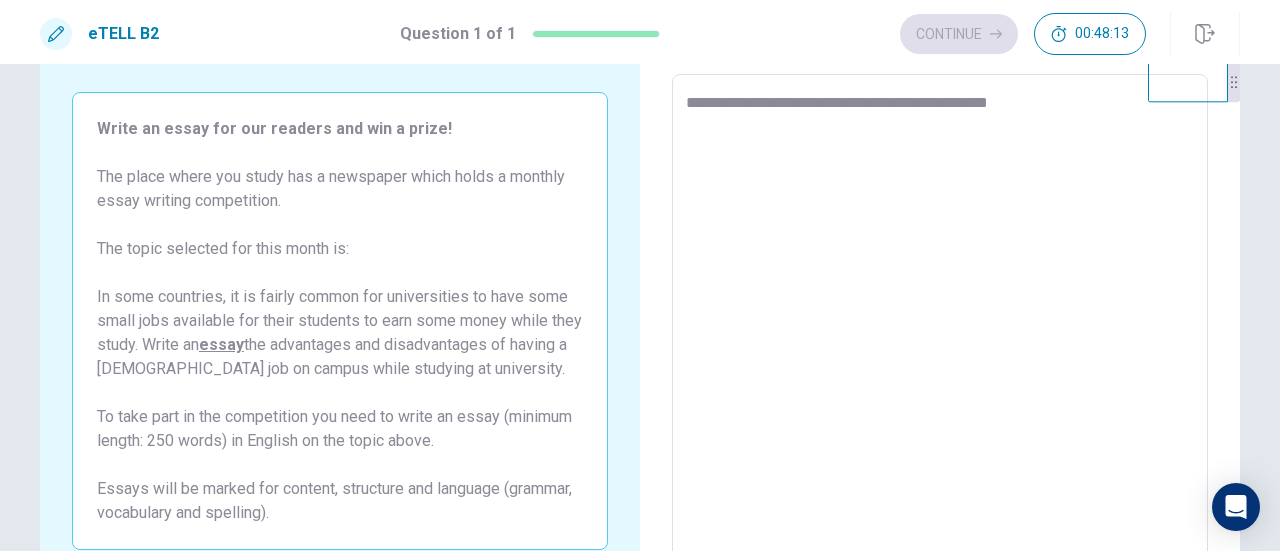 type on "**********" 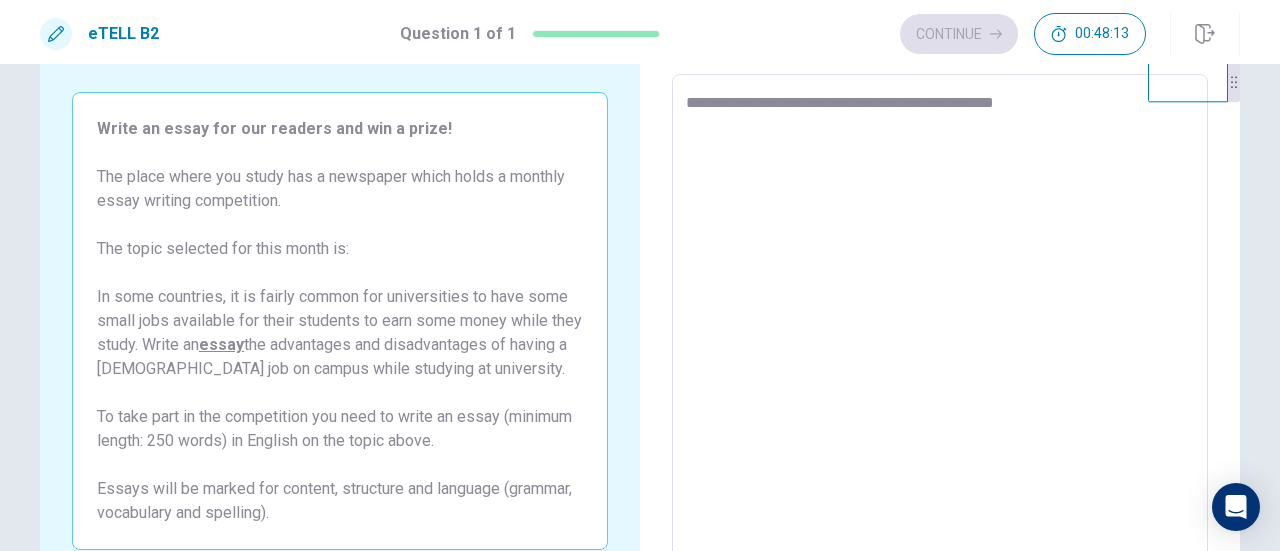 type on "*" 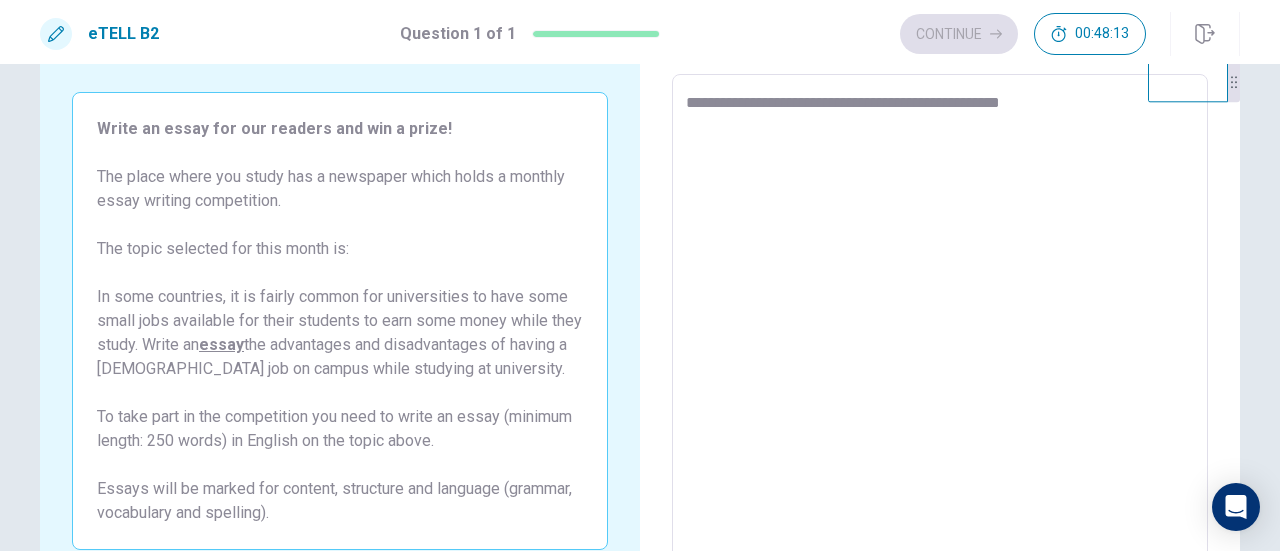 type on "**********" 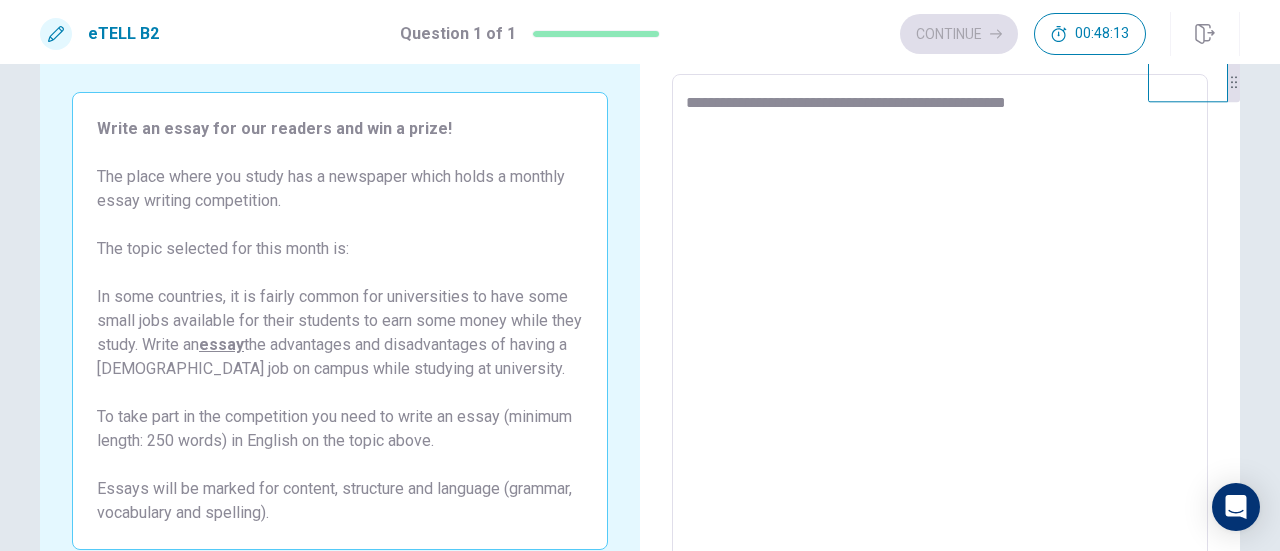 type on "*" 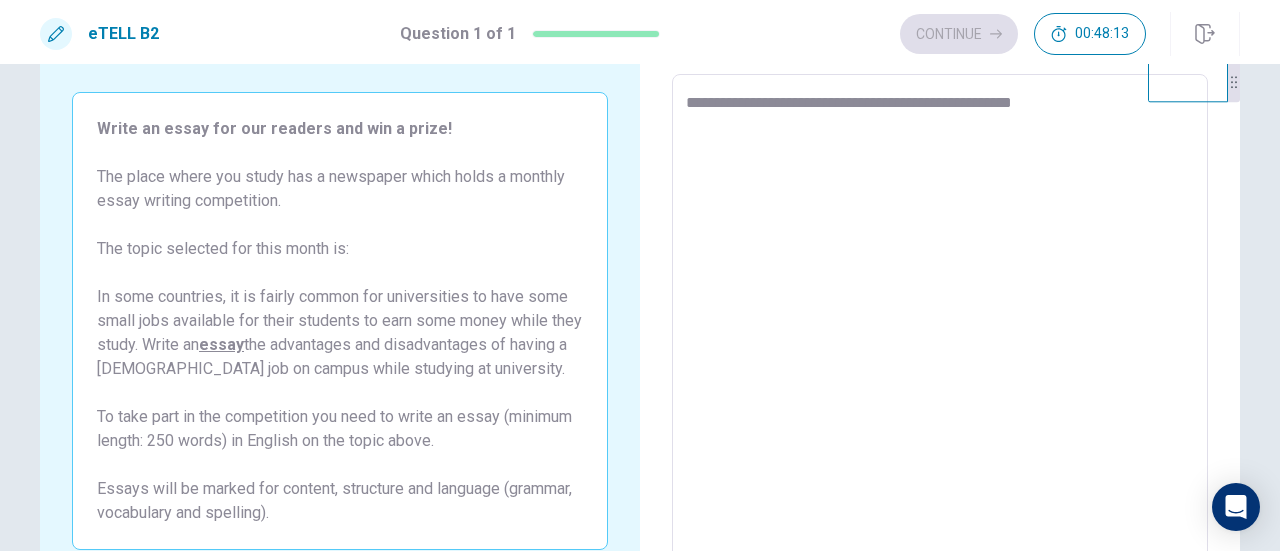 type on "*" 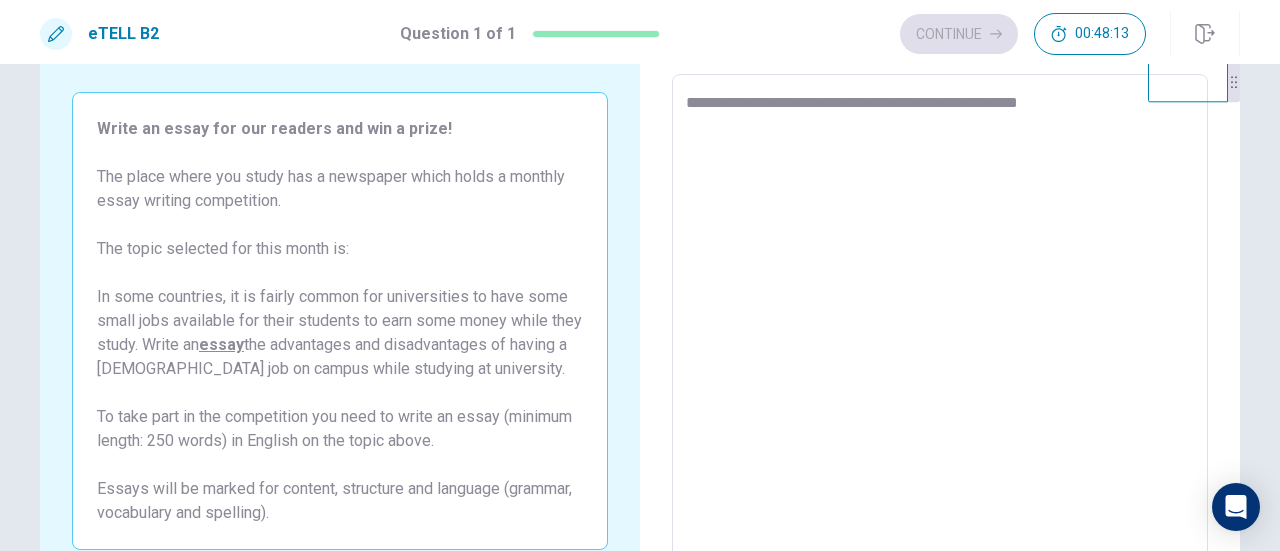 type on "*" 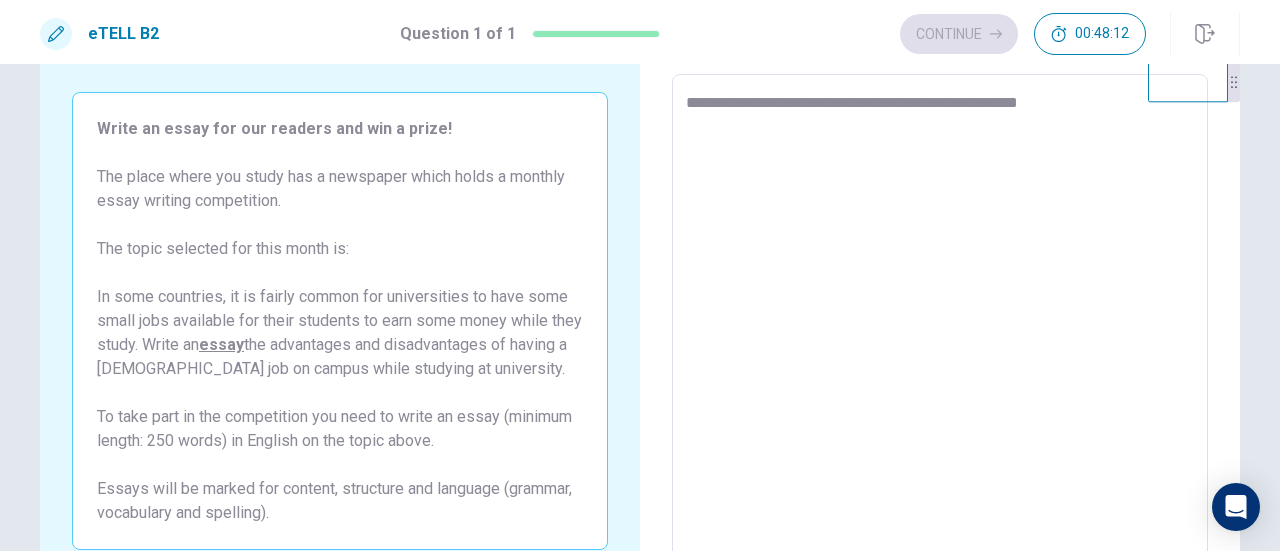 type on "**********" 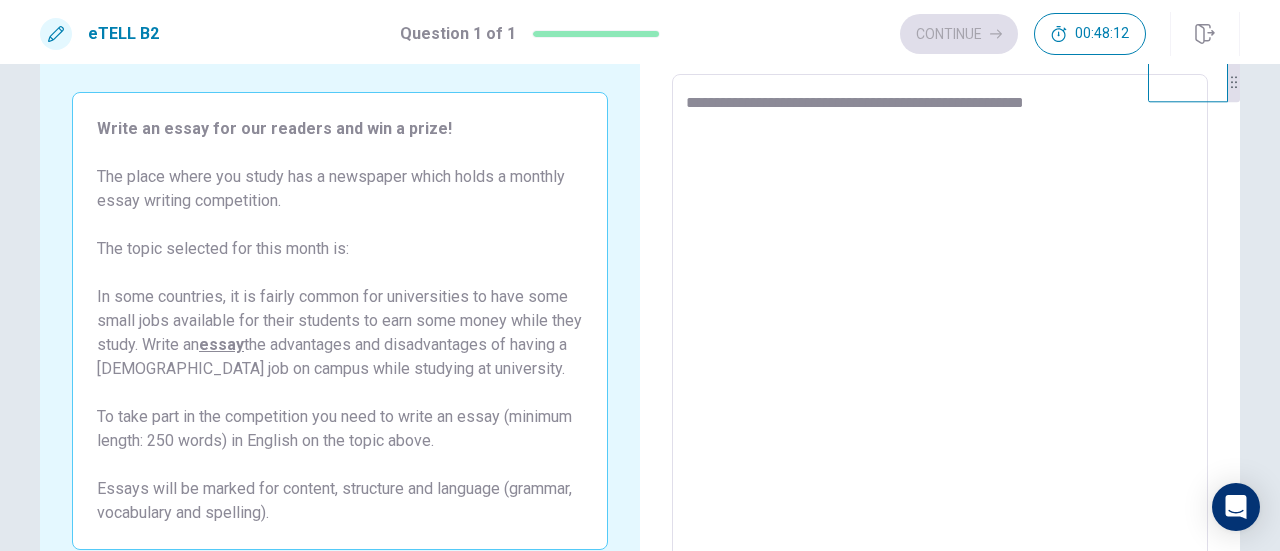 type on "*" 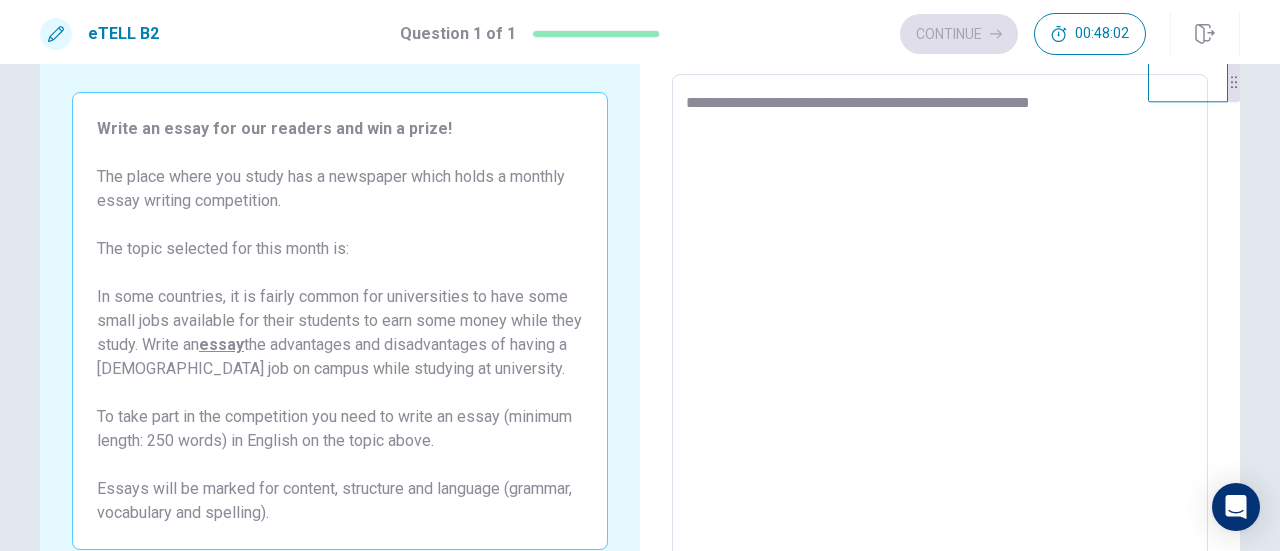 type on "*" 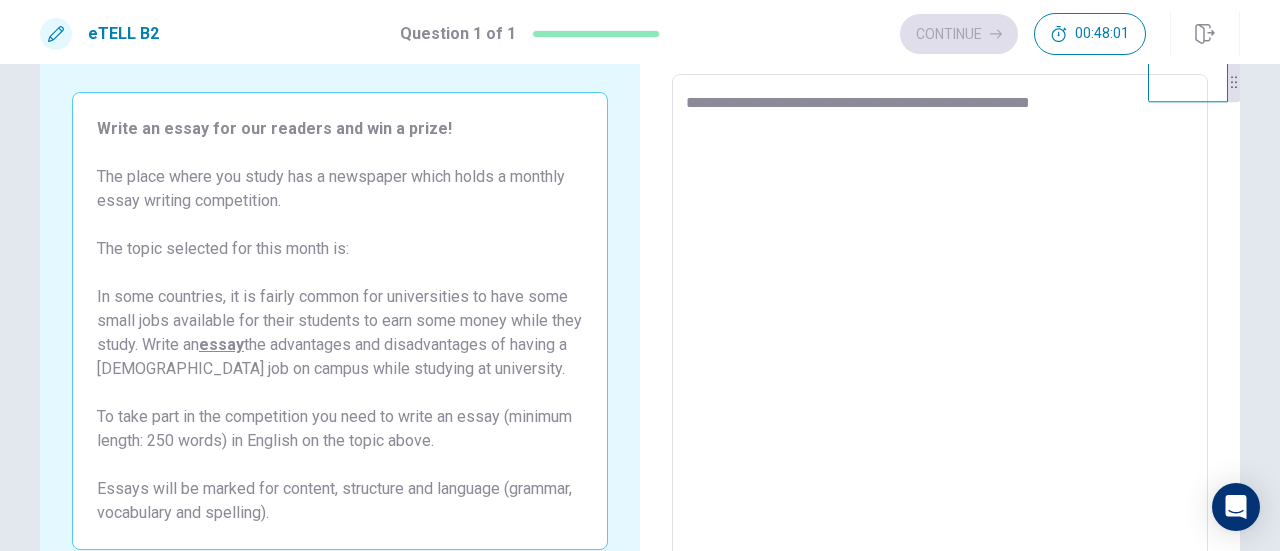 type on "**********" 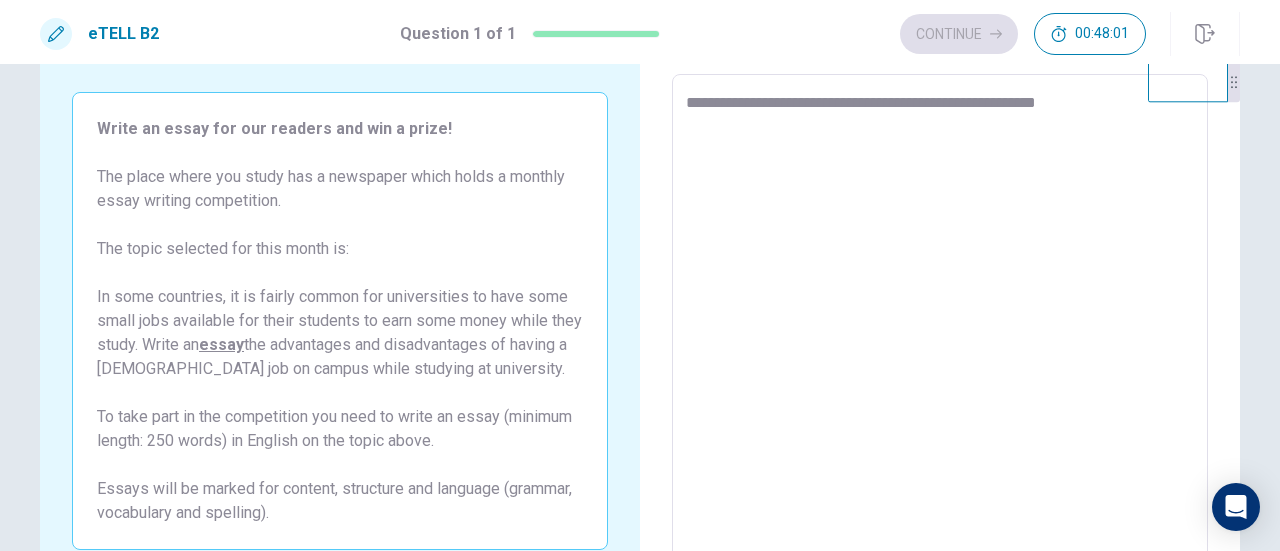 type on "*" 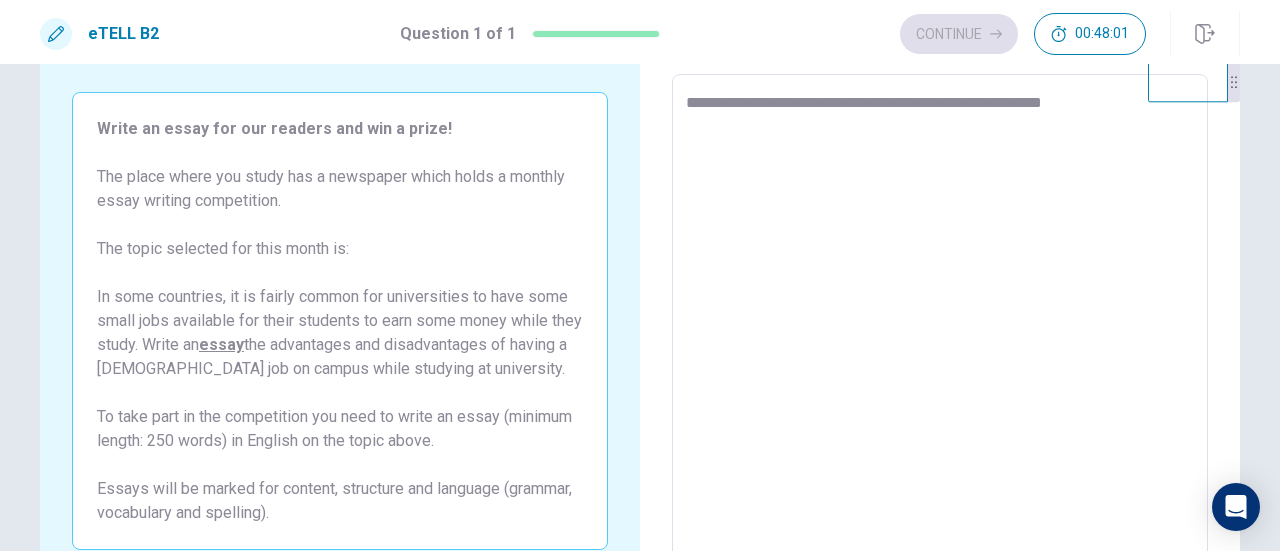 type on "*" 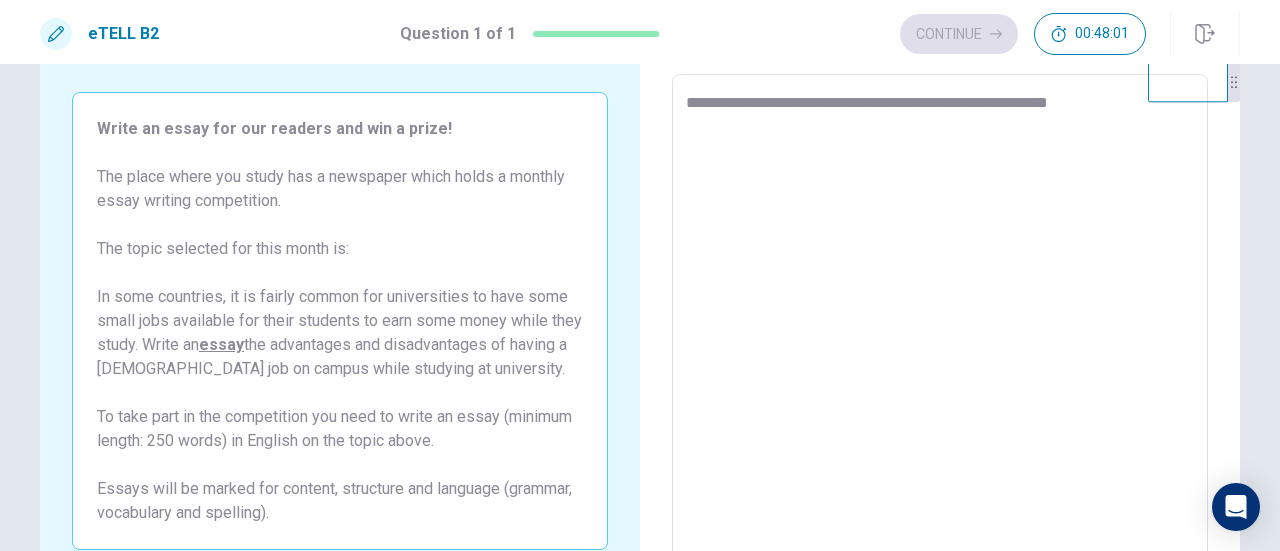 type on "*" 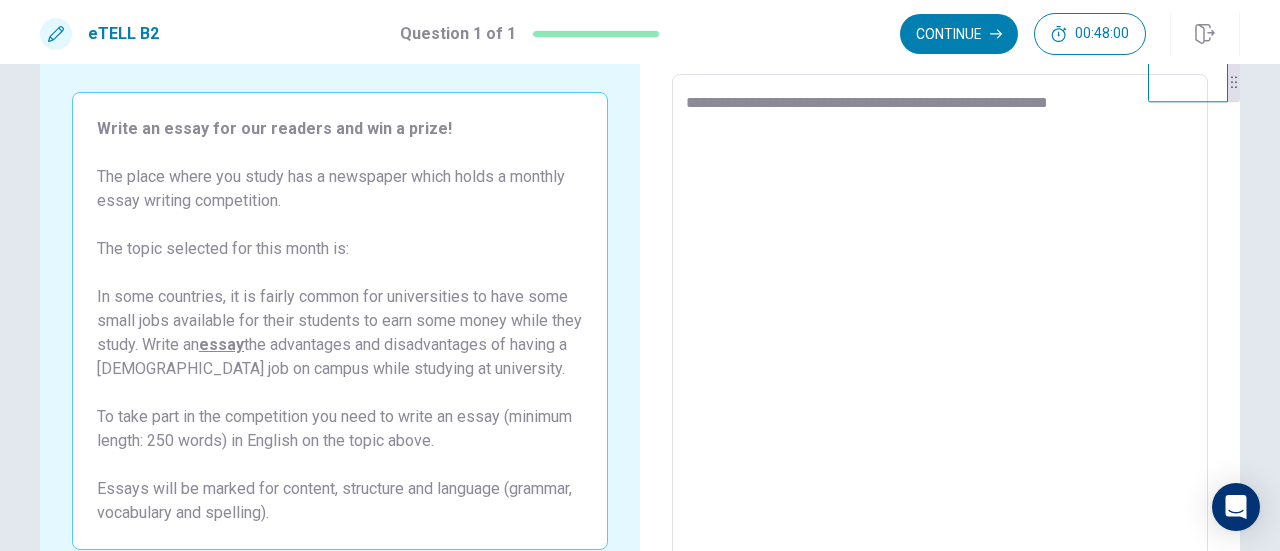 type on "**********" 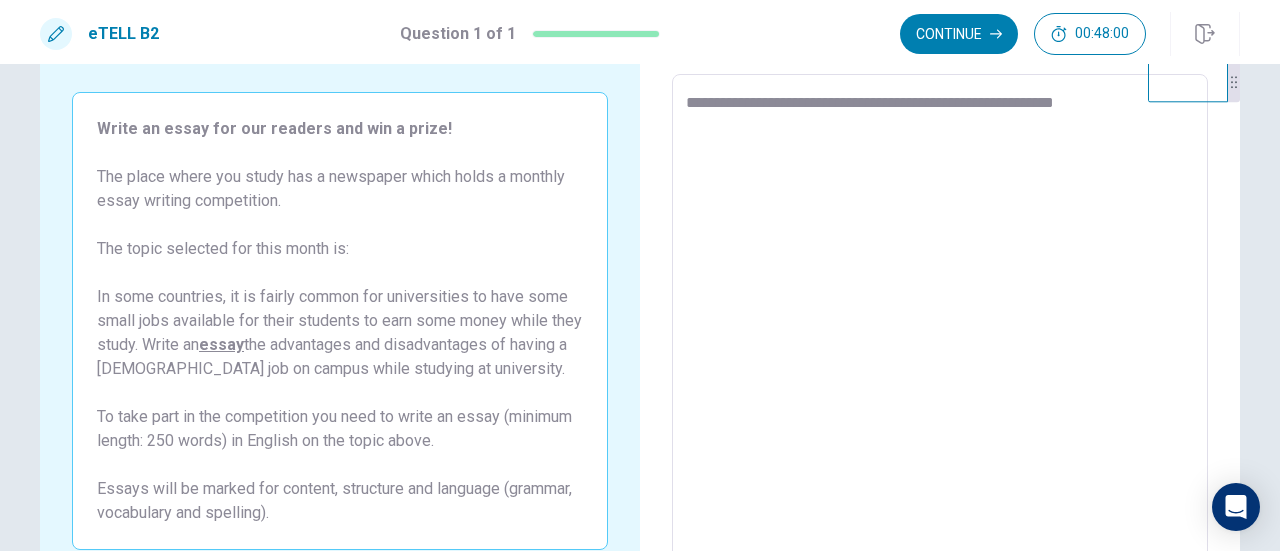 type on "*" 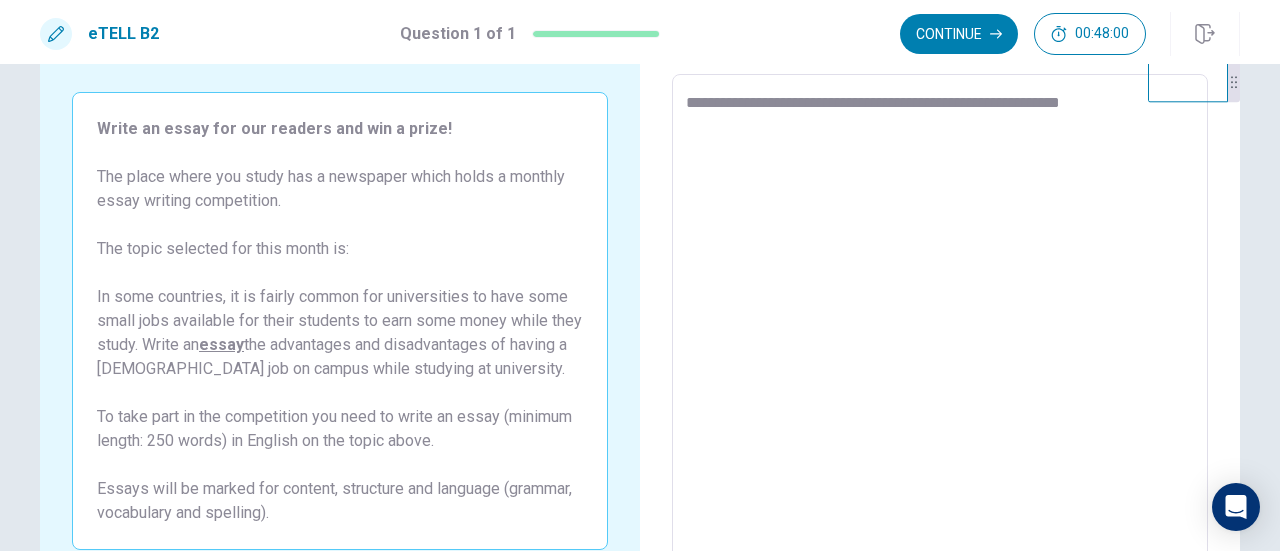 type on "*" 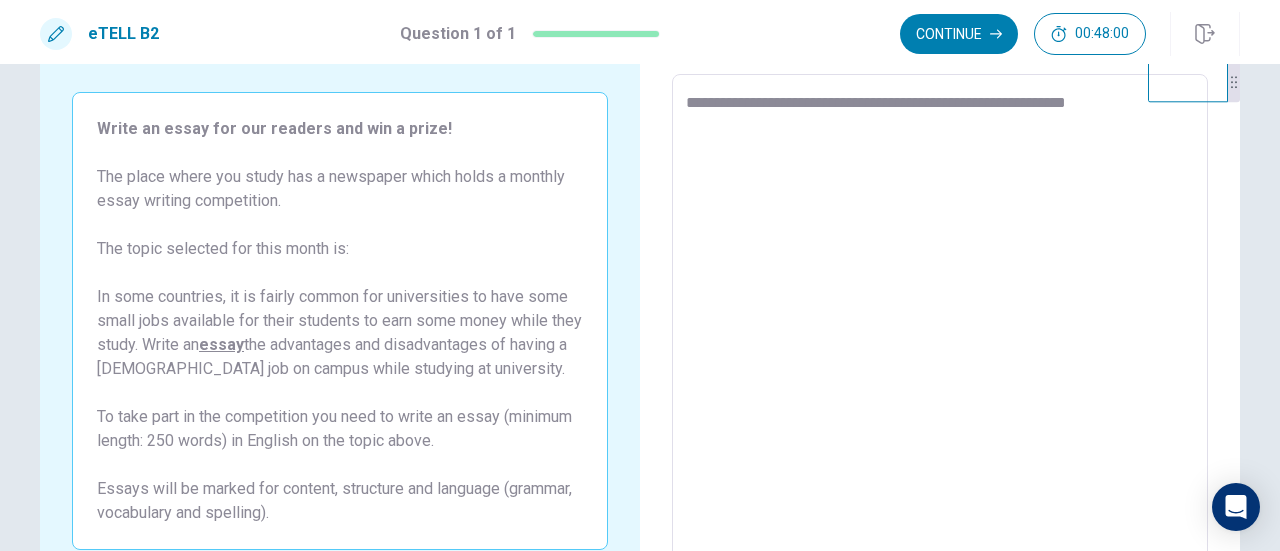 type on "*" 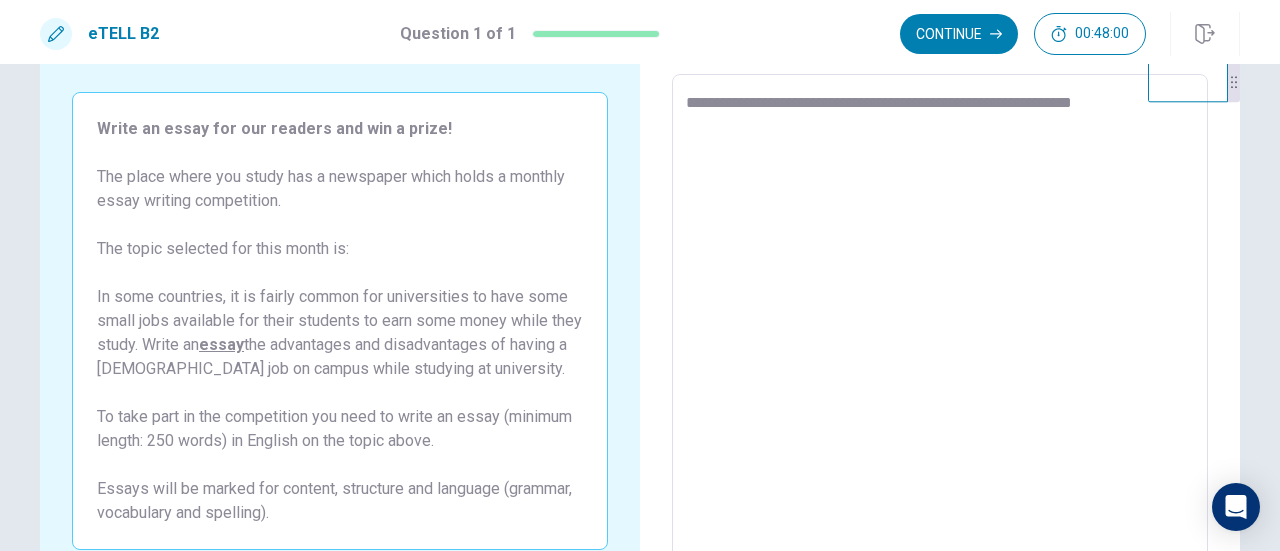 type on "*" 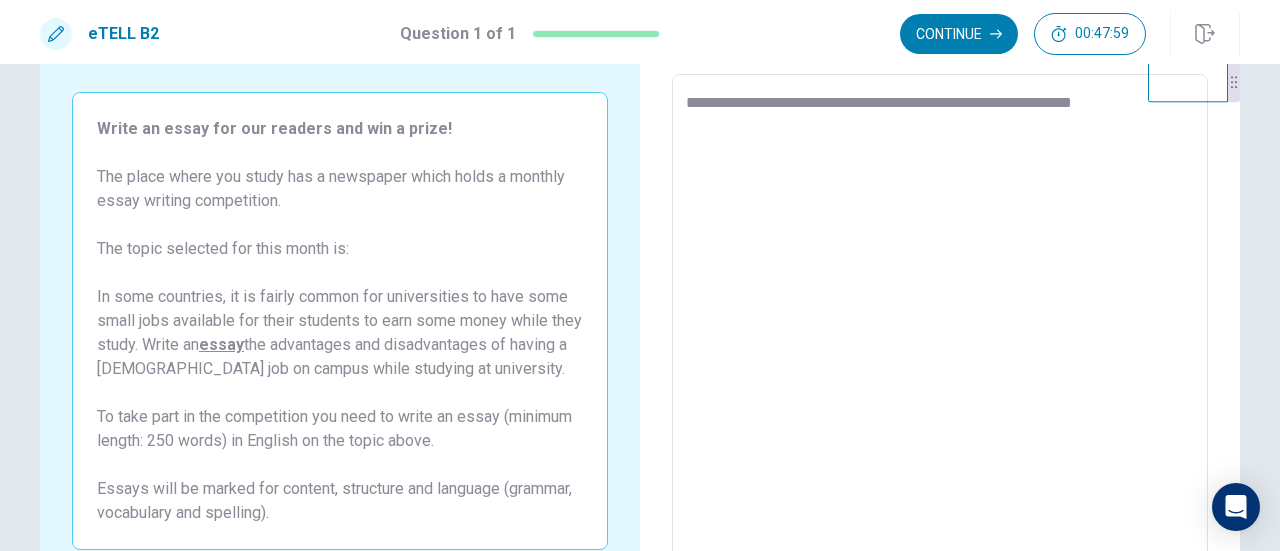 type on "**********" 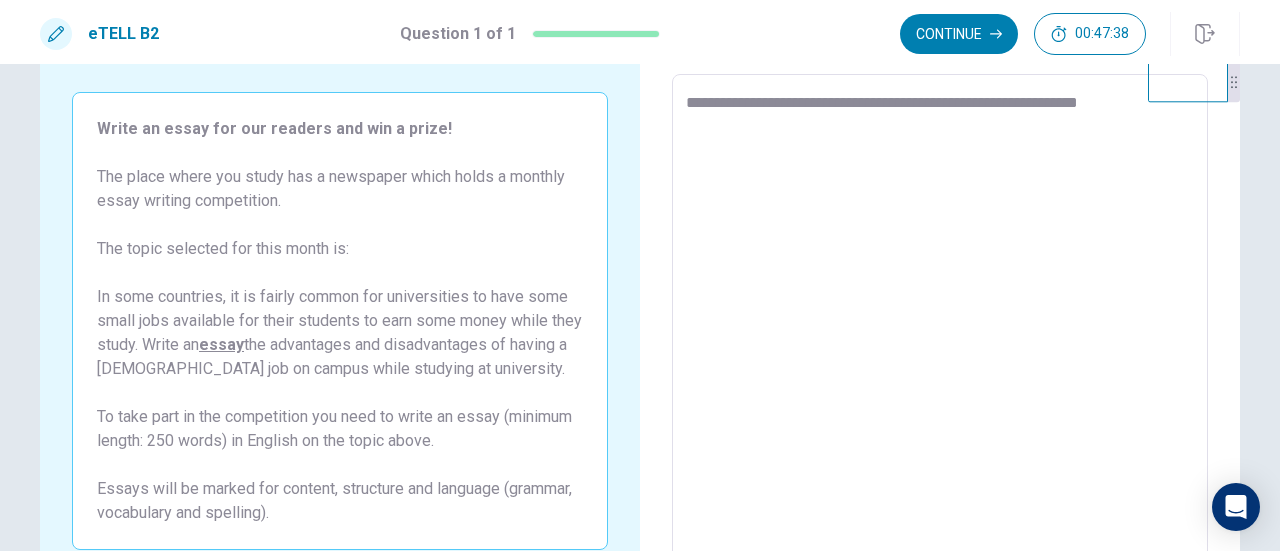 type on "*" 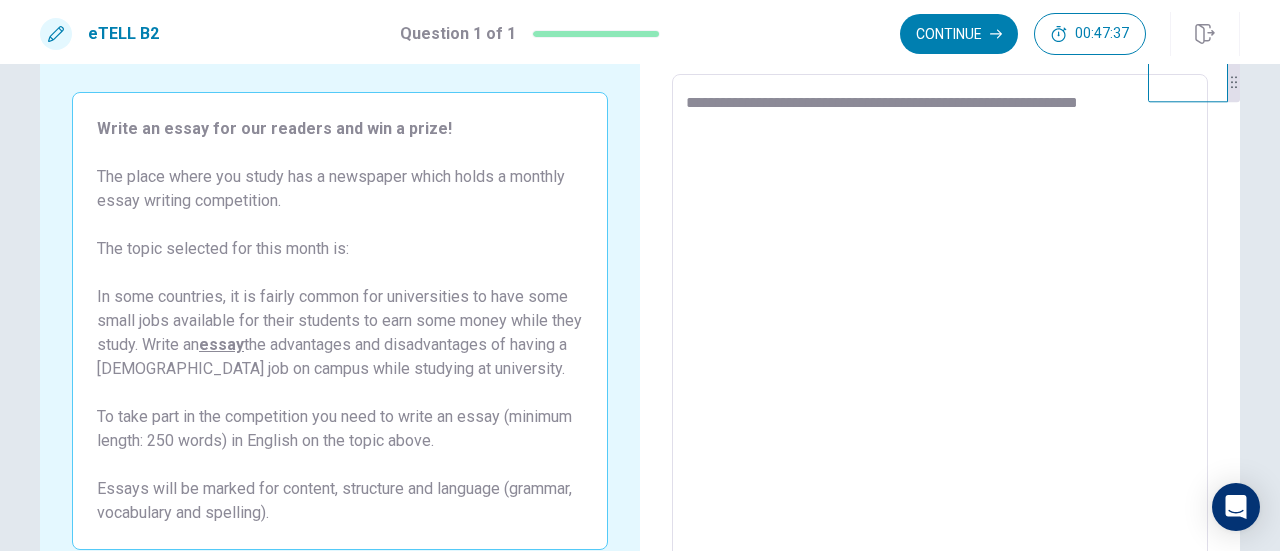 type on "**********" 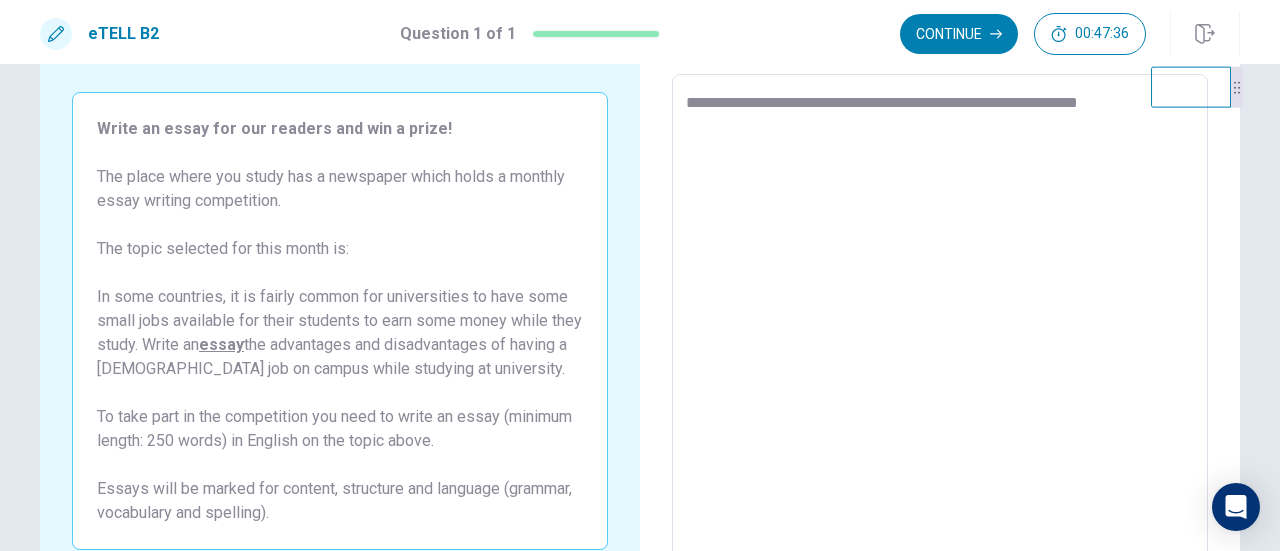 drag, startPoint x: 1211, startPoint y: 105, endPoint x: 1223, endPoint y: 112, distance: 13.892444 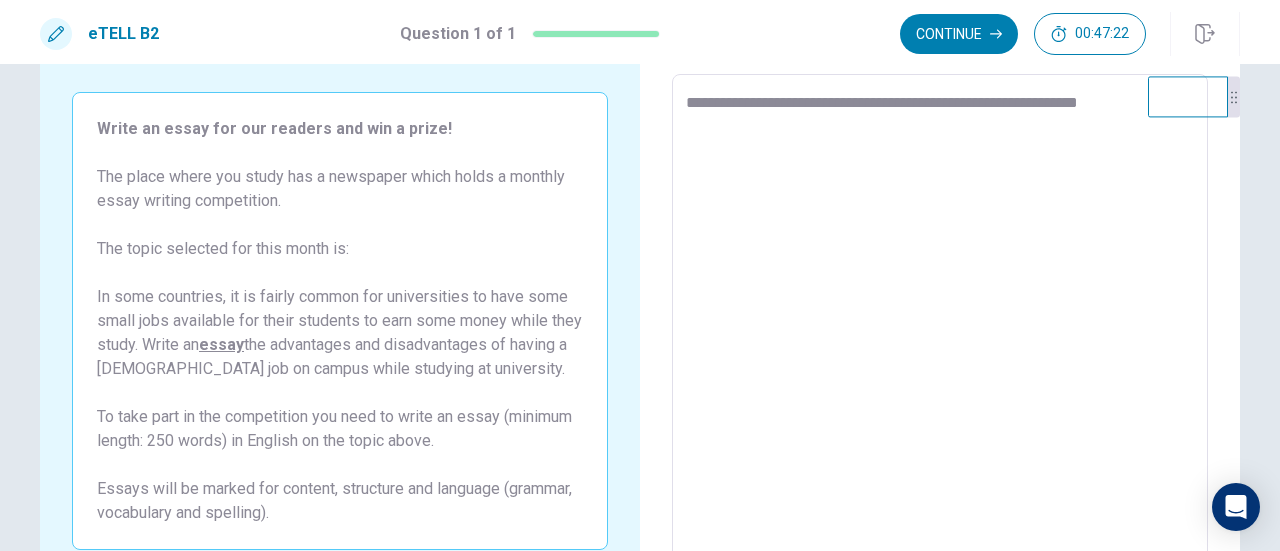 click on "**********" at bounding box center [940, 351] 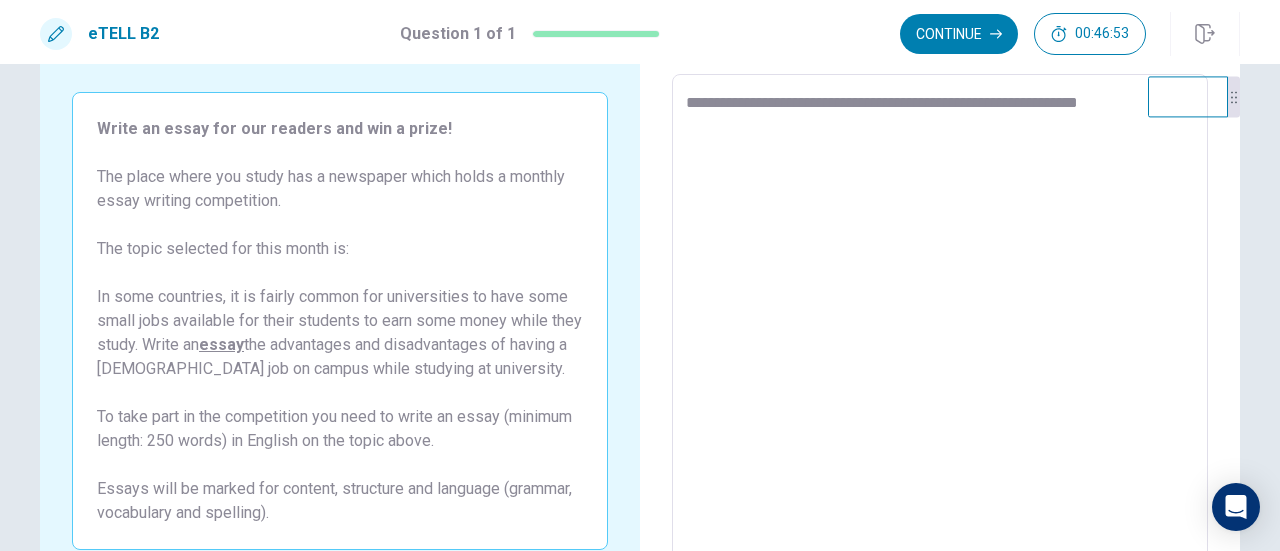 type on "*" 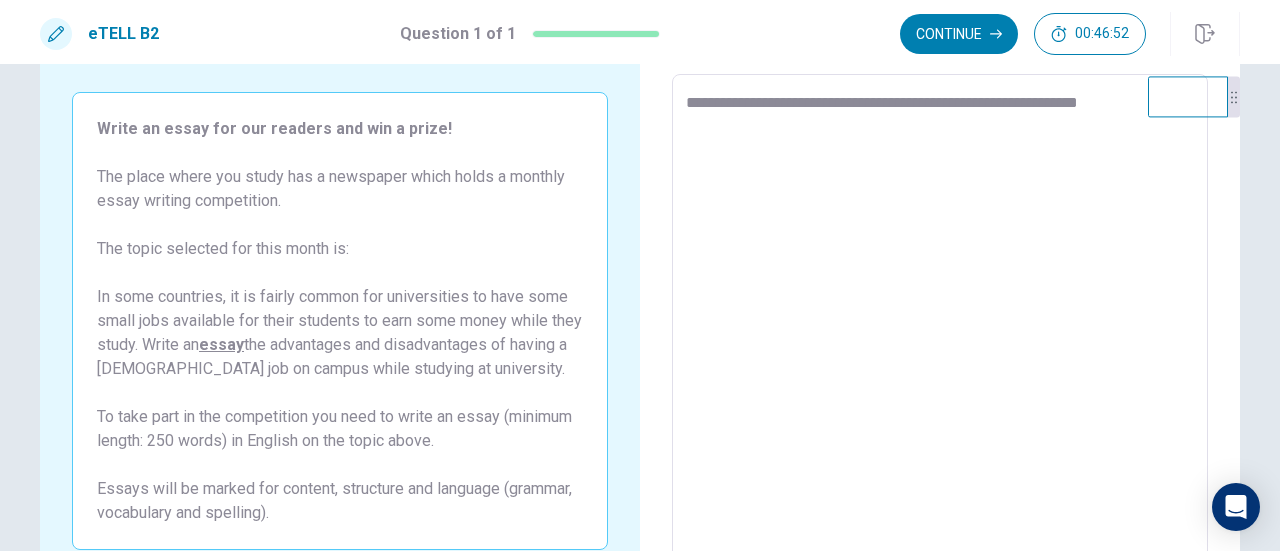 type on "**********" 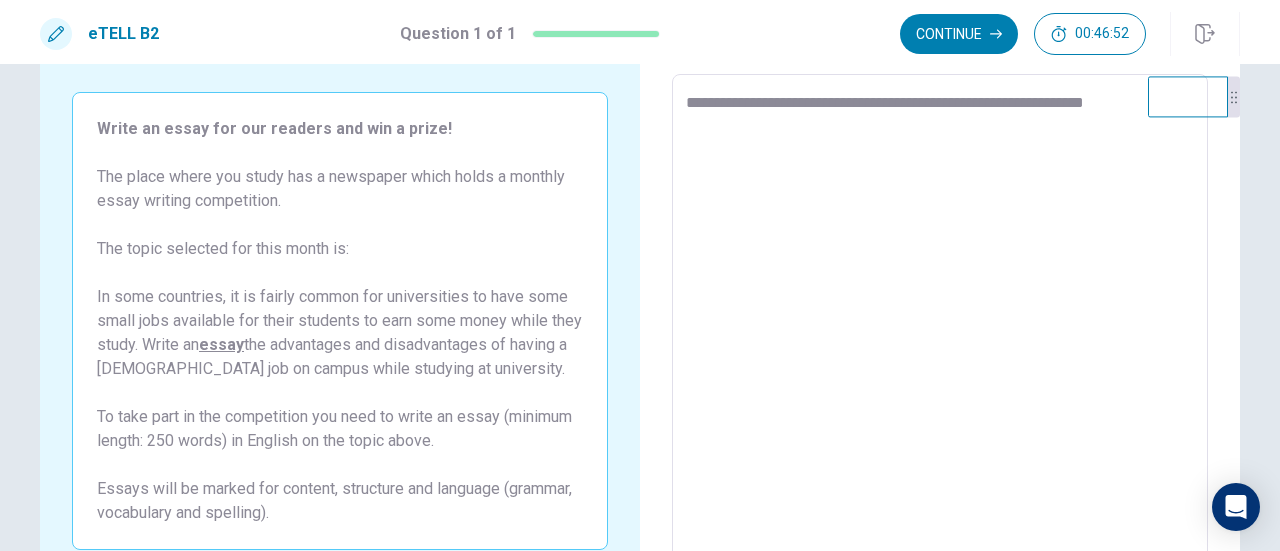 type on "*" 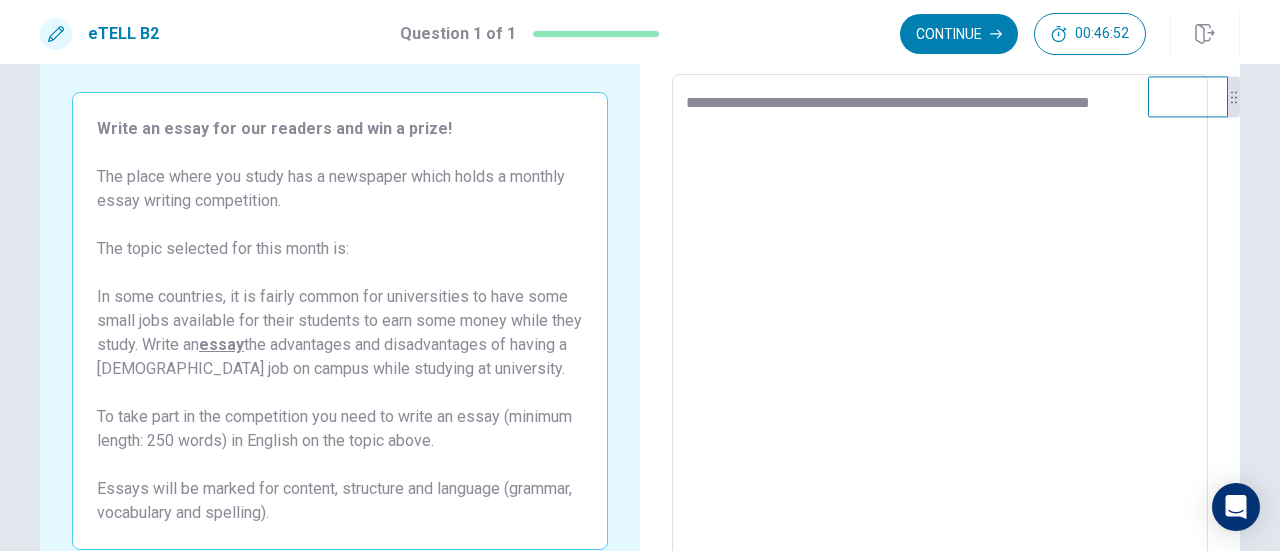 type on "*" 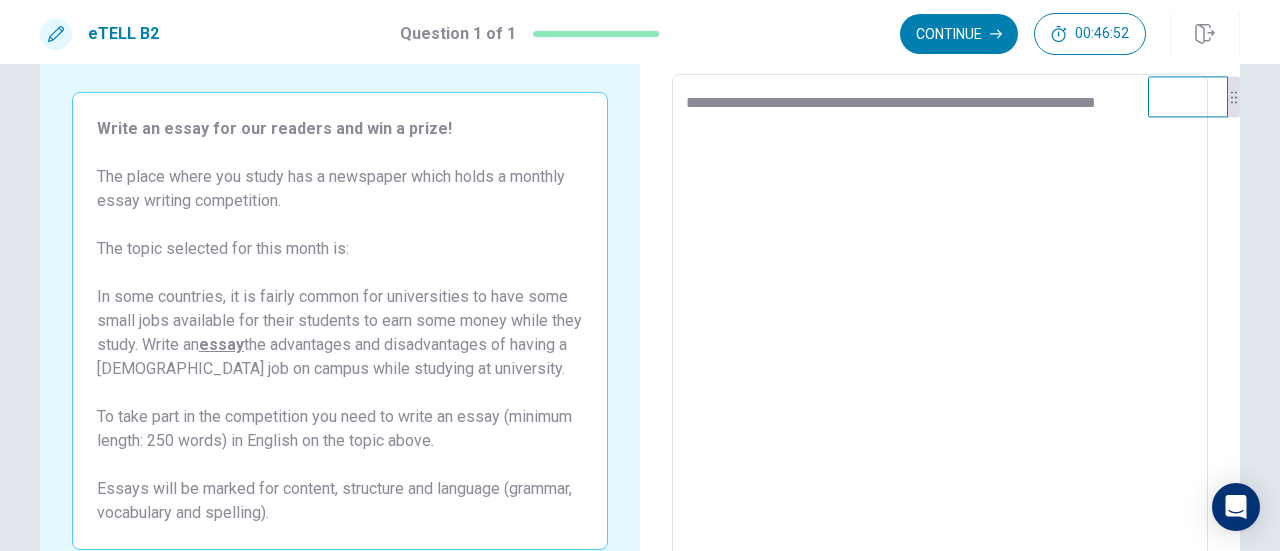 type on "*" 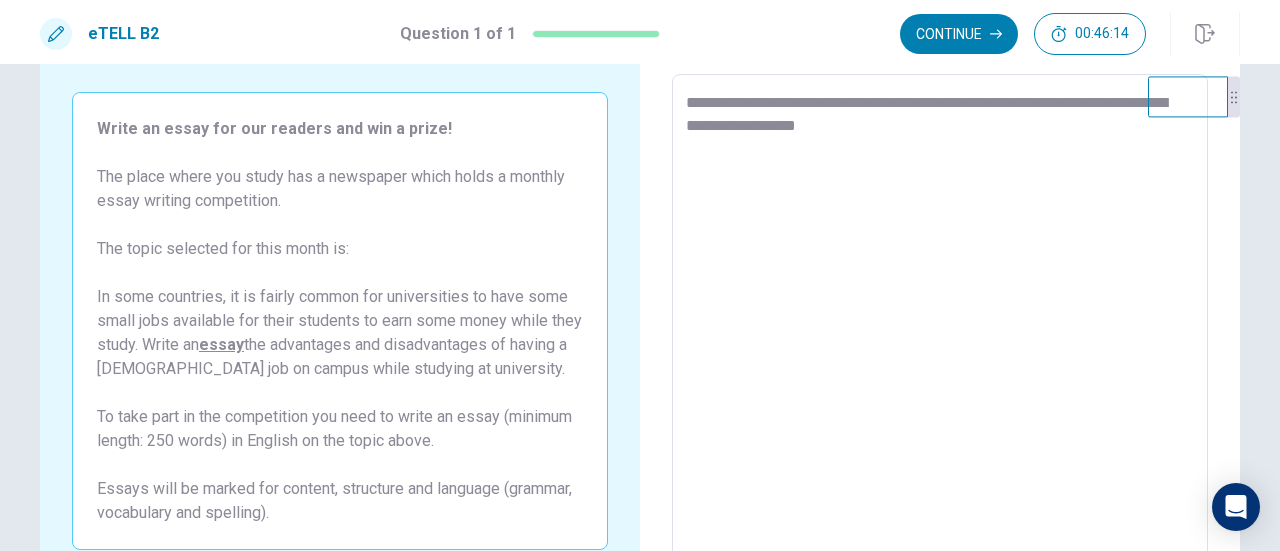 click on "**********" at bounding box center (940, 351) 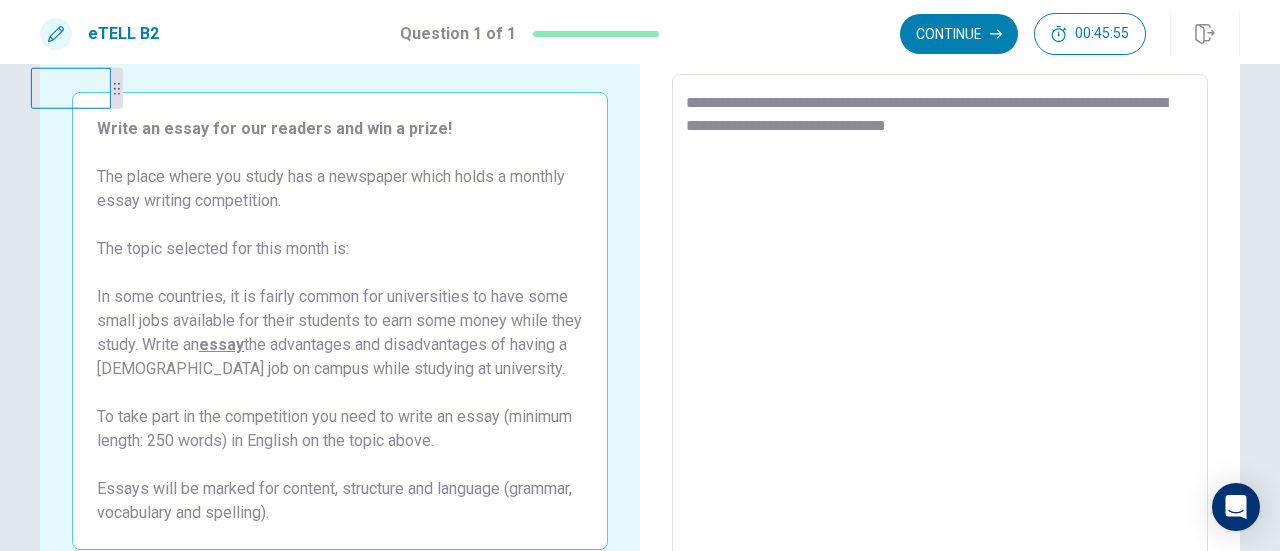 drag, startPoint x: 1180, startPoint y: 113, endPoint x: 46, endPoint y: 104, distance: 1134.0358 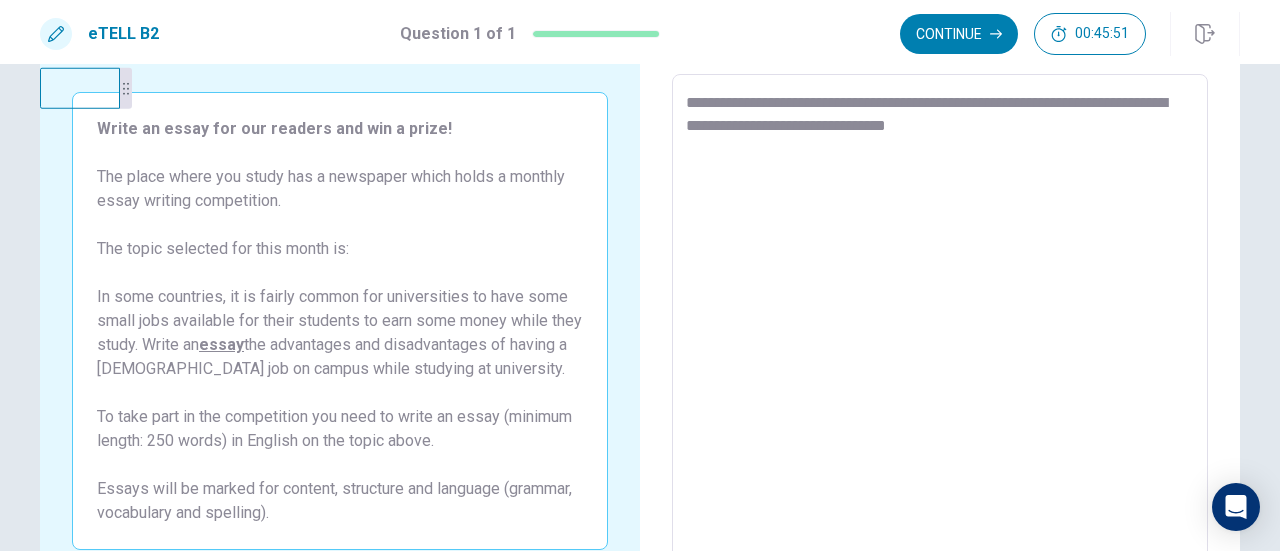 click on "**********" at bounding box center [940, 351] 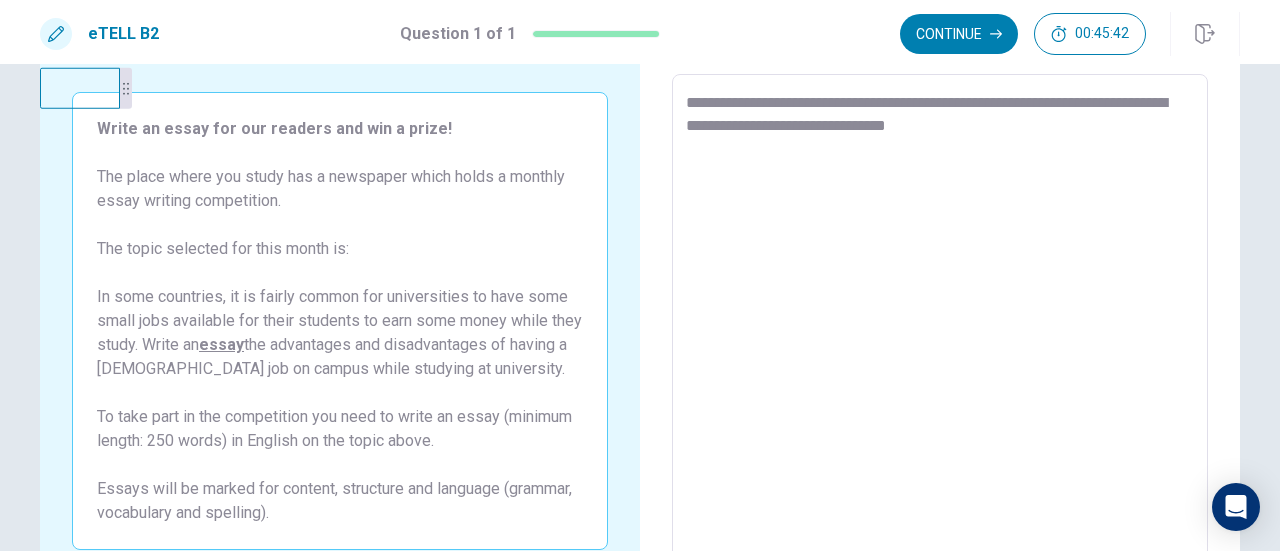 click on "**********" at bounding box center (940, 351) 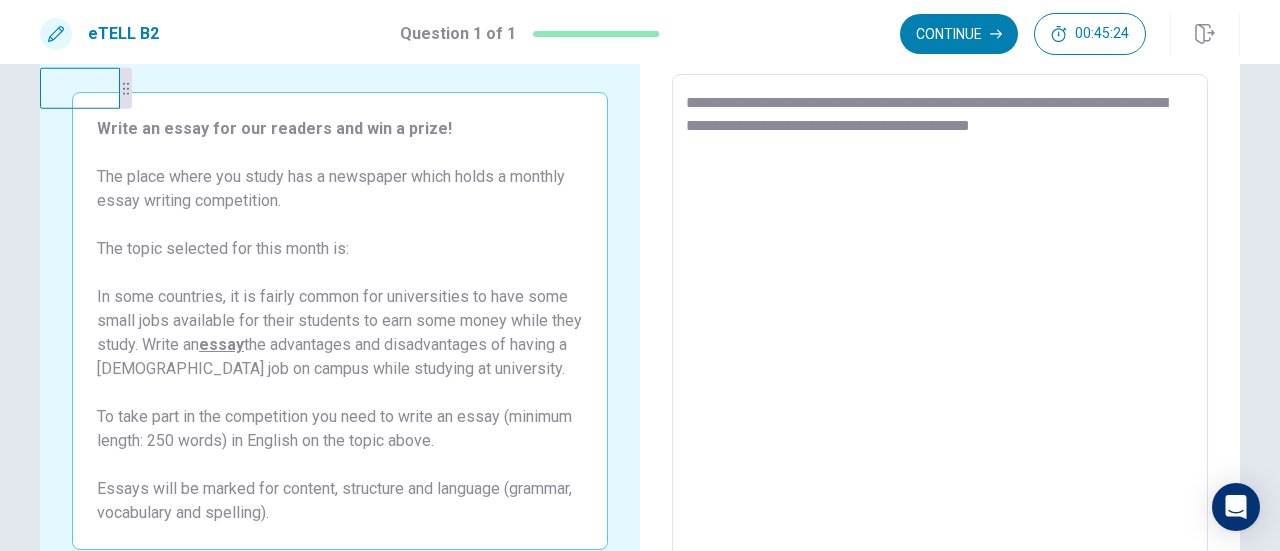 click on "**********" at bounding box center [940, 351] 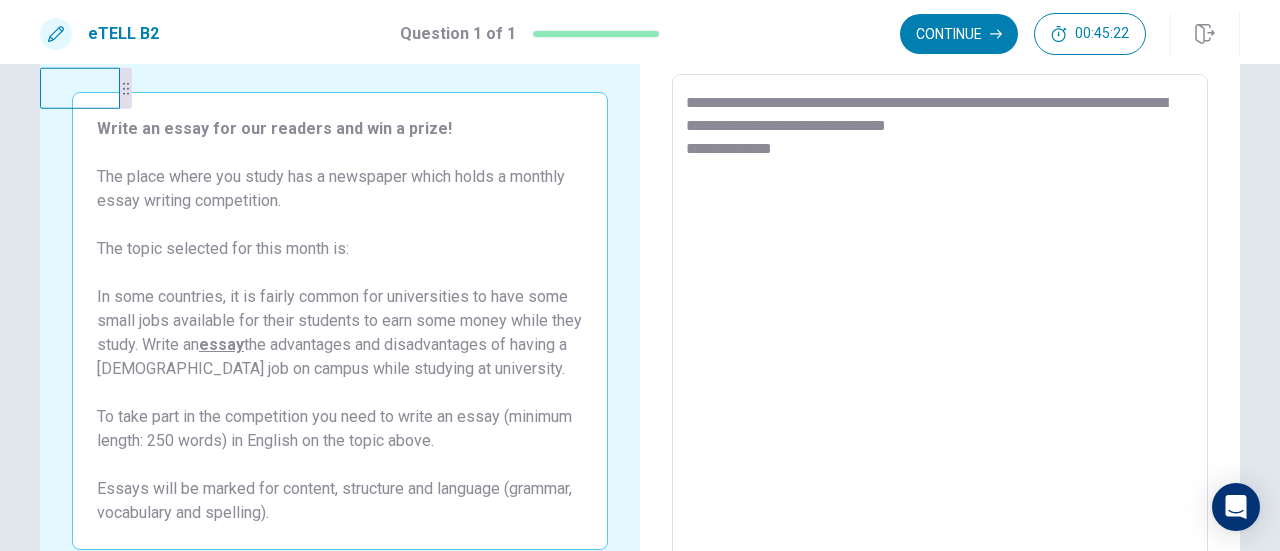 click on "**********" at bounding box center (940, 351) 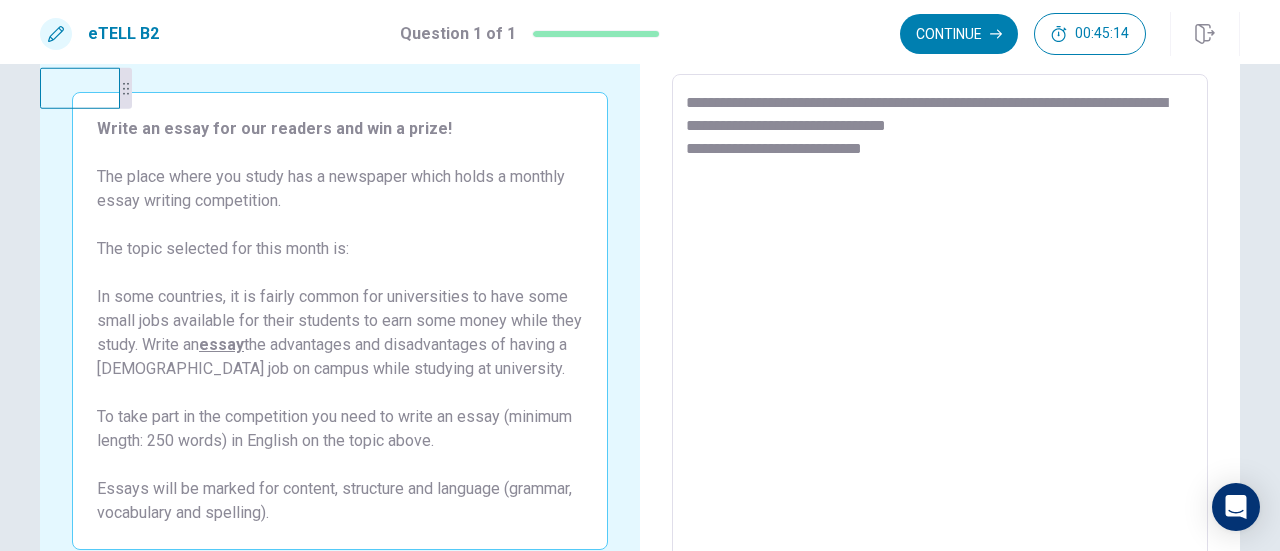 click on "**********" at bounding box center [940, 351] 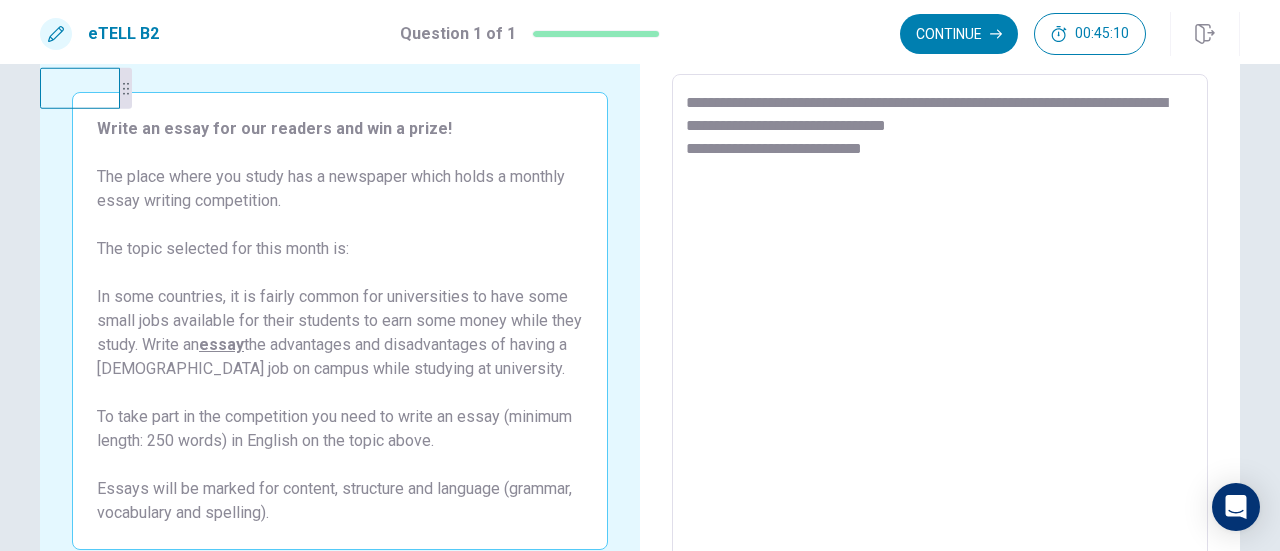 click on "**********" at bounding box center [940, 351] 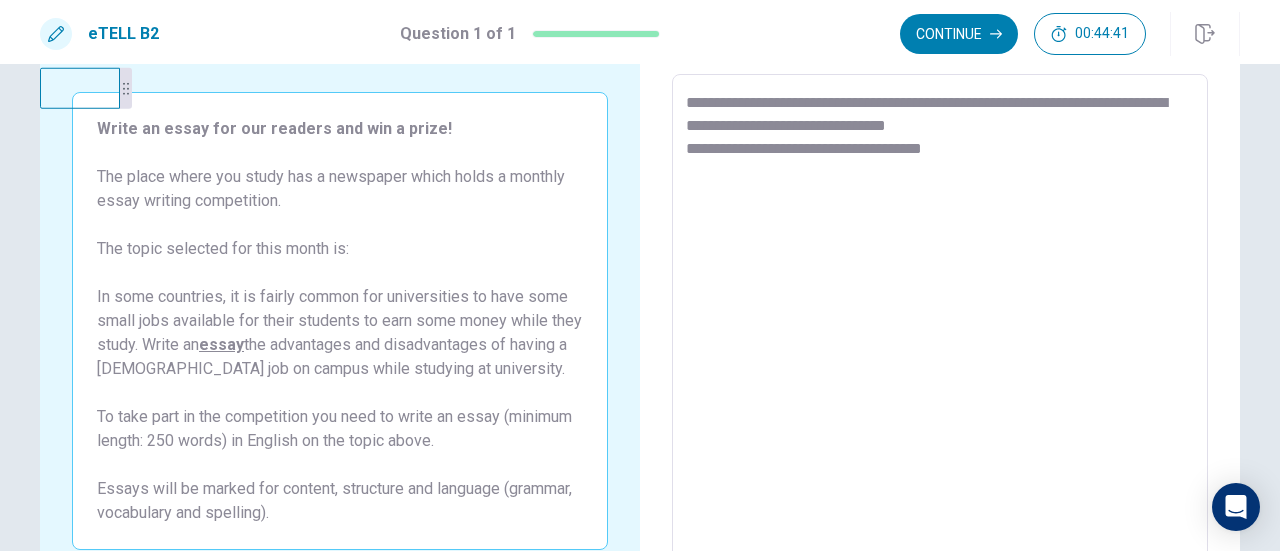 drag, startPoint x: 970, startPoint y: 149, endPoint x: 882, endPoint y: 145, distance: 88.09086 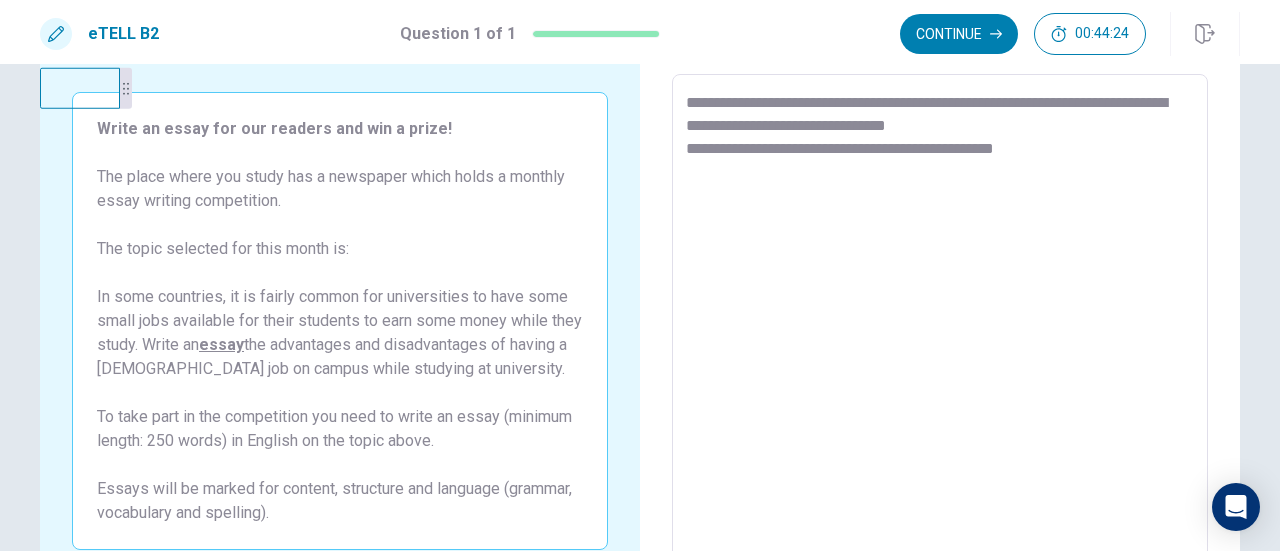 click on "**********" at bounding box center (940, 351) 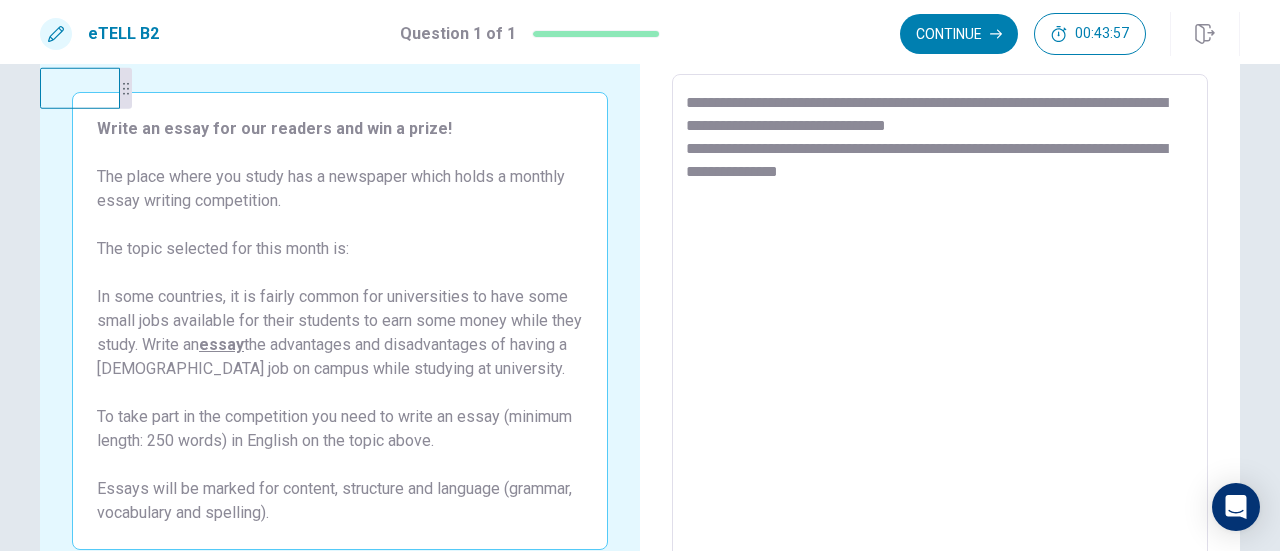 click on "**********" at bounding box center [940, 351] 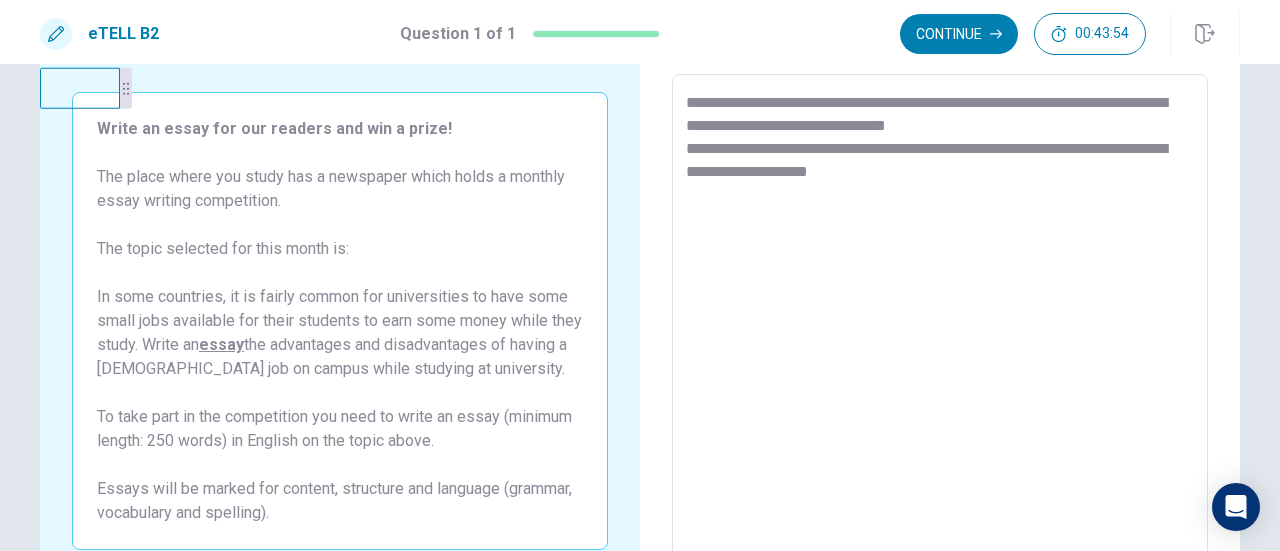 click on "**********" at bounding box center [940, 351] 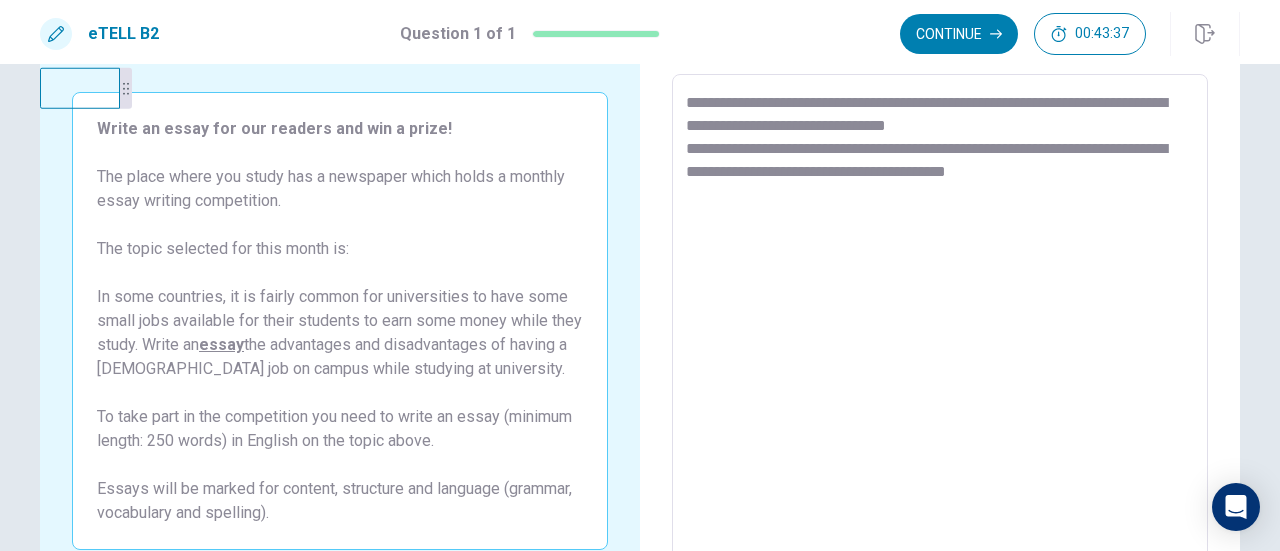 click on "**********" at bounding box center [940, 351] 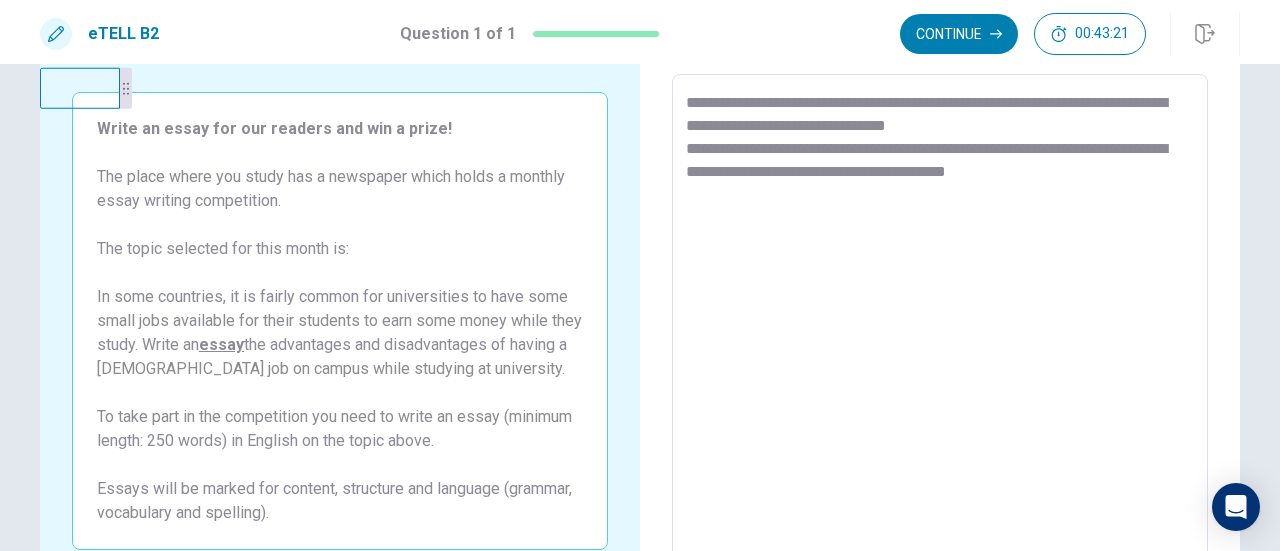 click on "**********" at bounding box center [940, 351] 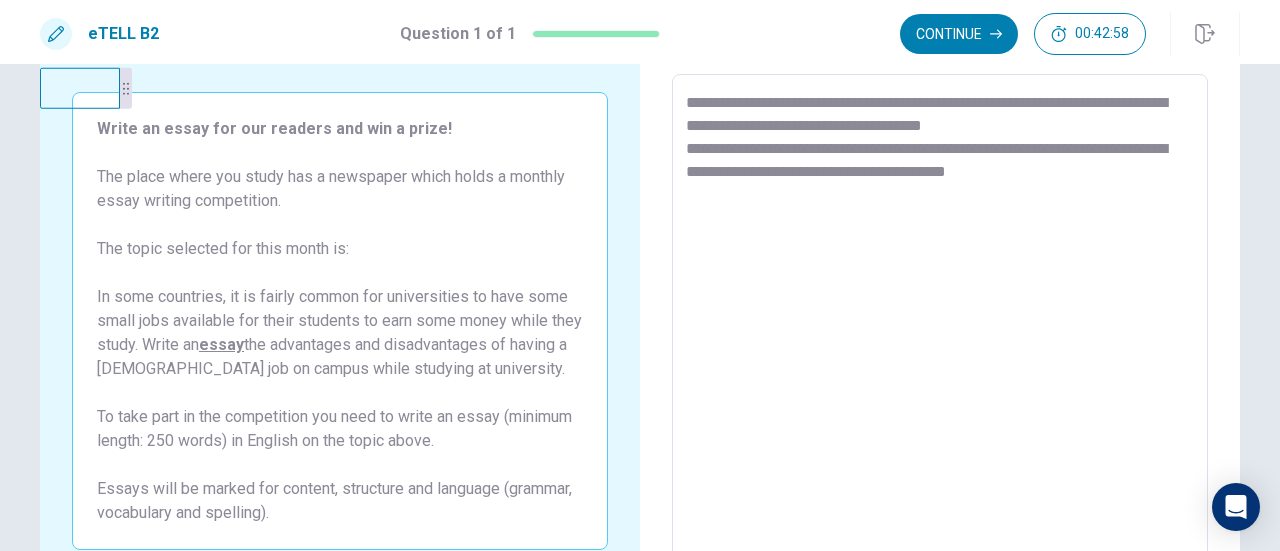 click on "**********" at bounding box center (940, 351) 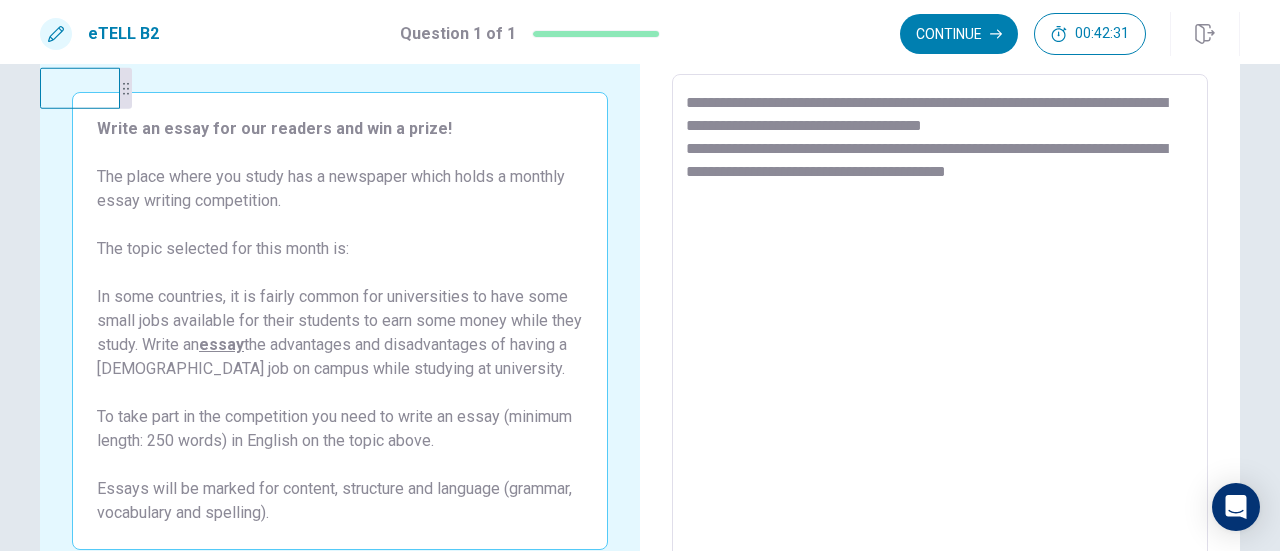 click on "**********" at bounding box center (940, 351) 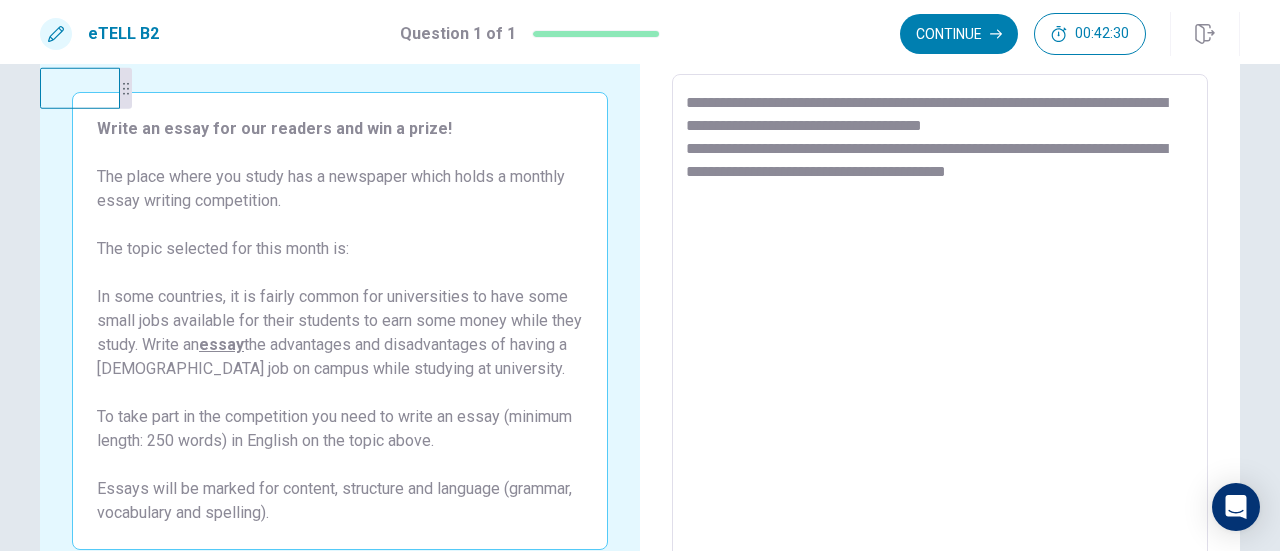 click on "**********" at bounding box center (940, 351) 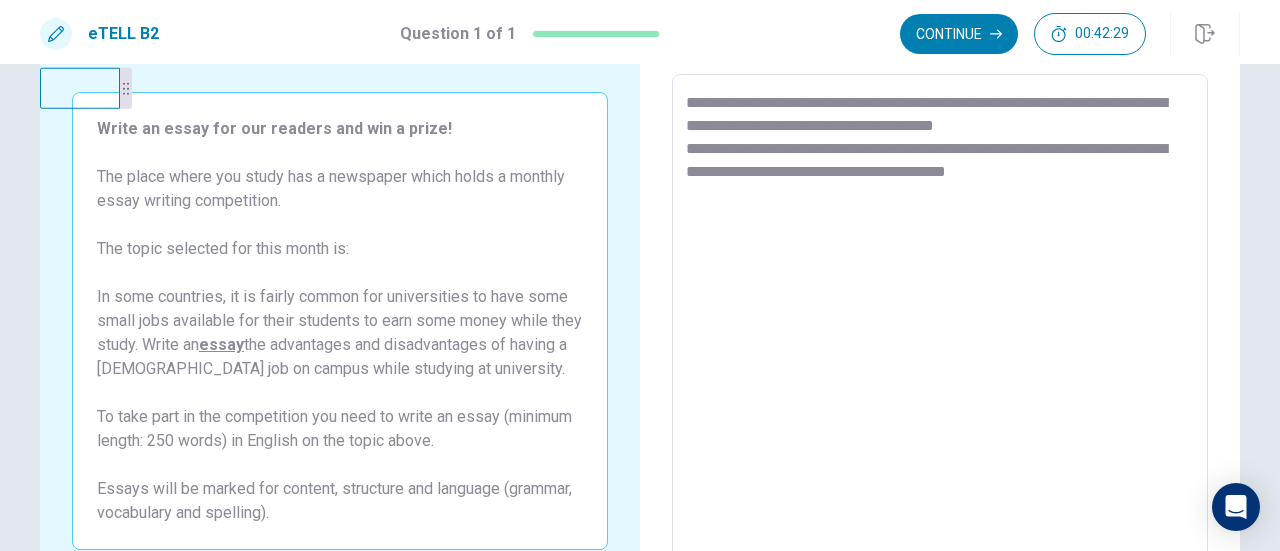 click on "**********" at bounding box center [940, 351] 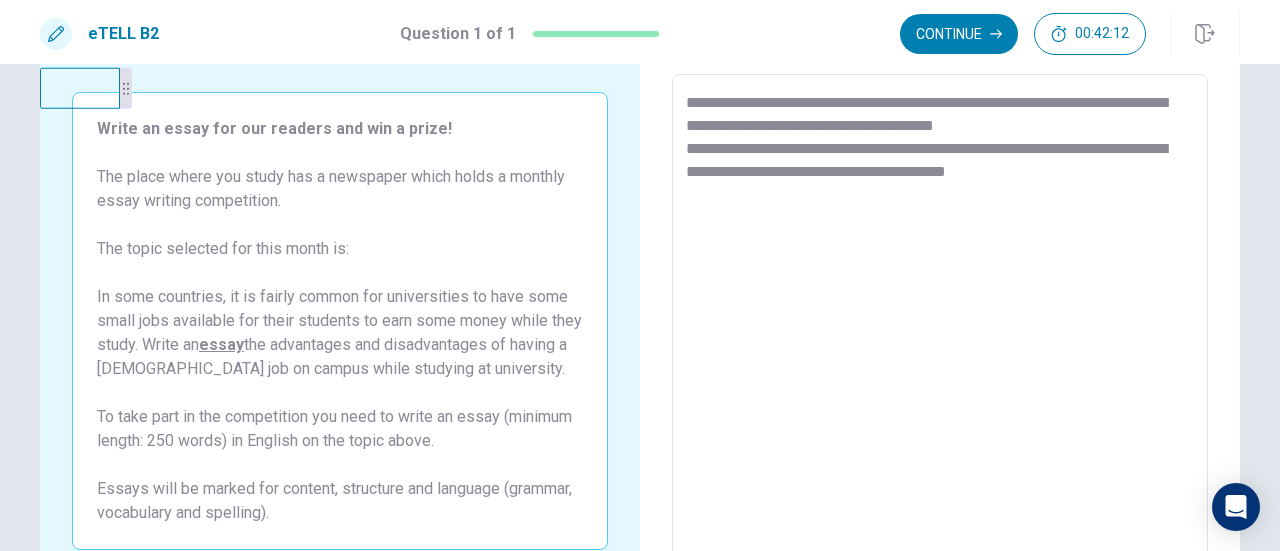 click on "**********" at bounding box center [940, 351] 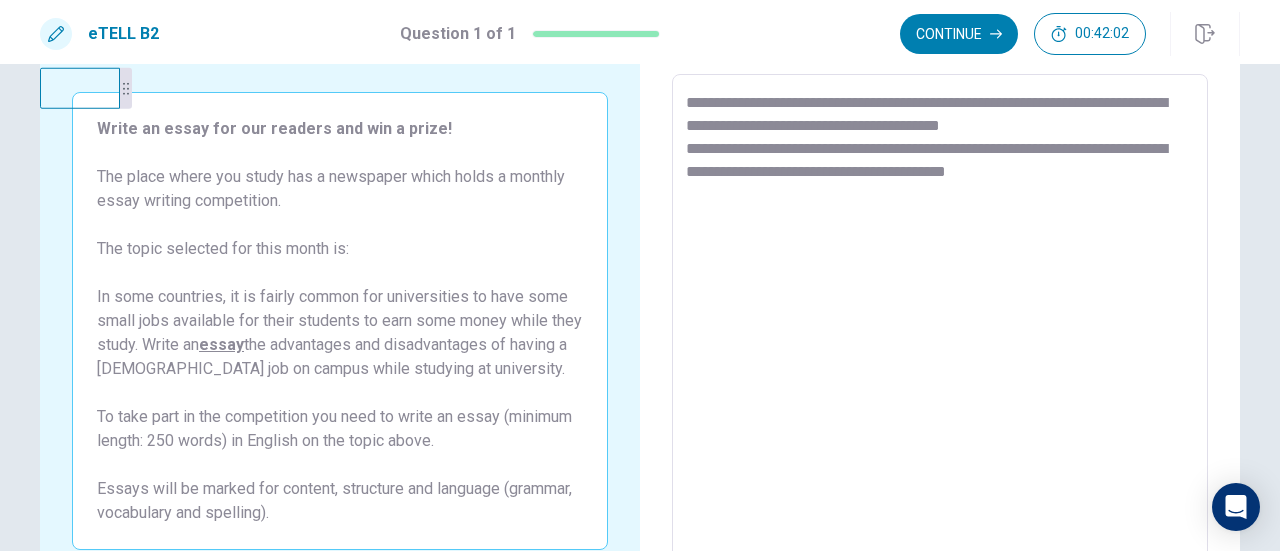 click on "**********" at bounding box center (940, 351) 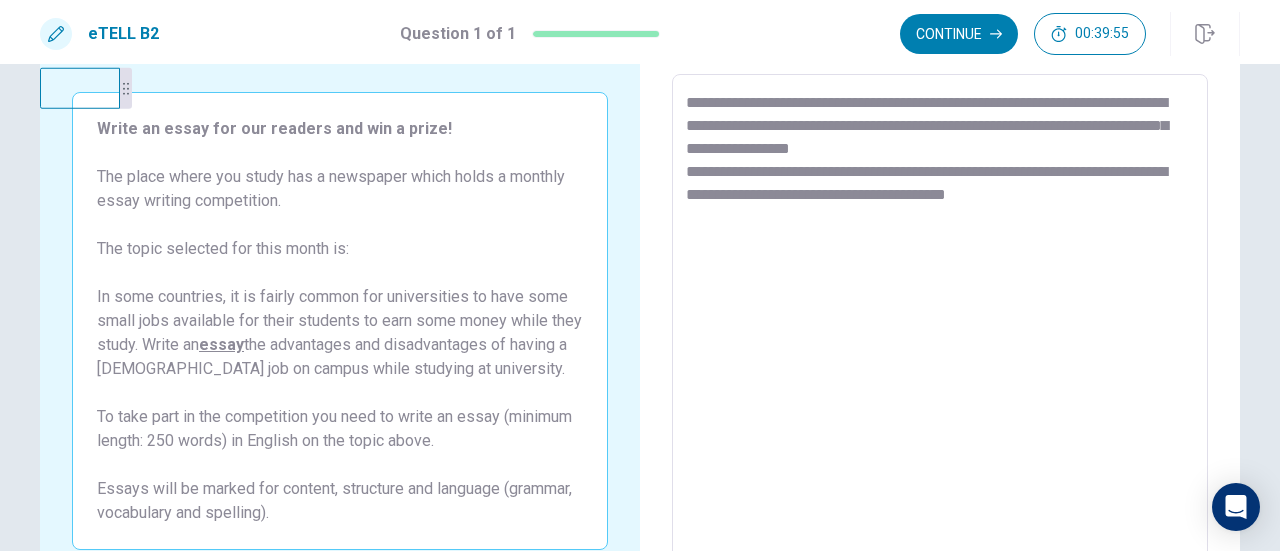 click on "**********" at bounding box center [940, 351] 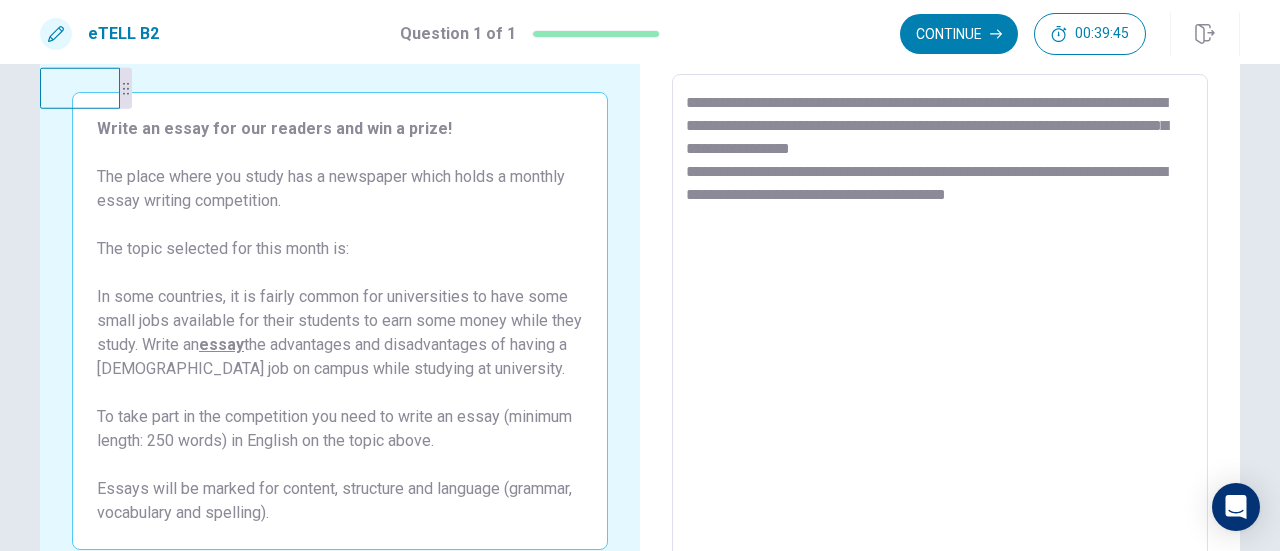 click on "**********" at bounding box center [940, 351] 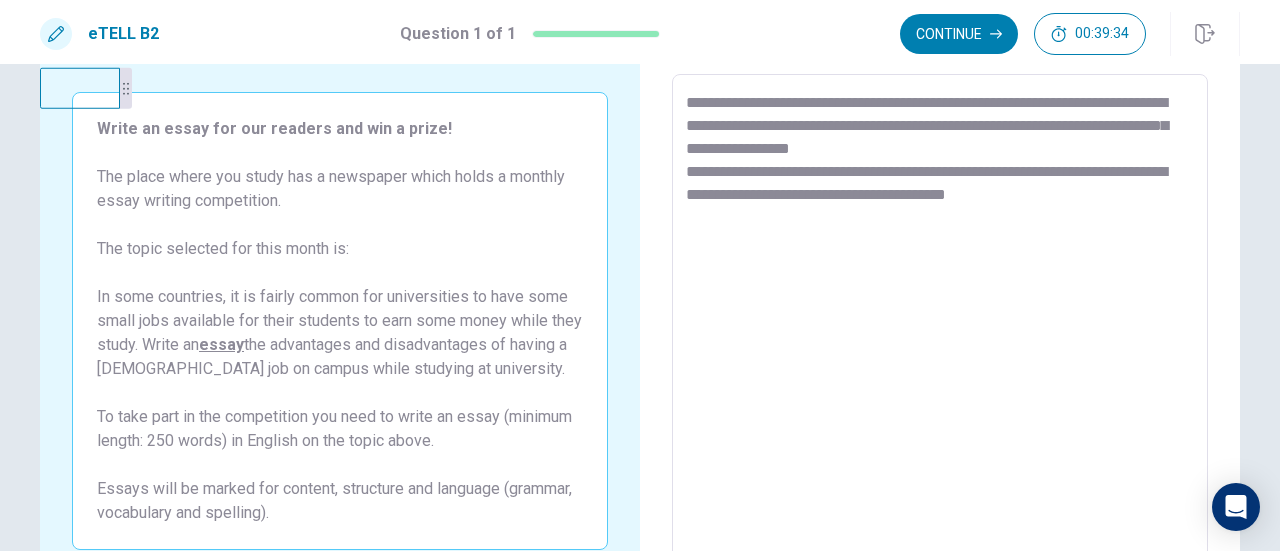 click on "**********" at bounding box center [940, 351] 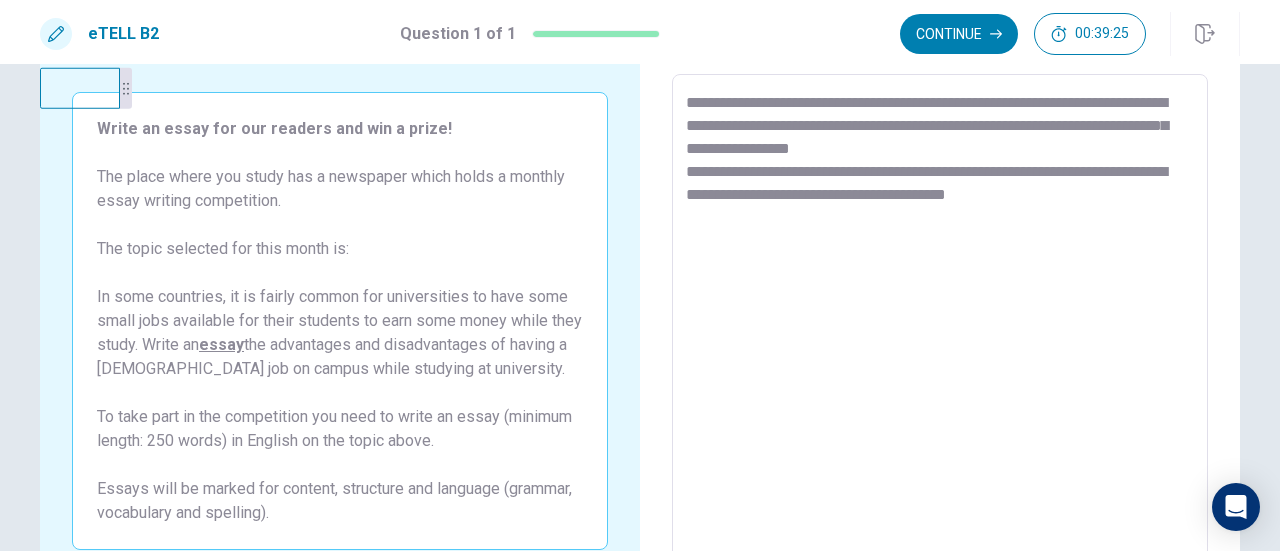 click on "**********" at bounding box center (940, 351) 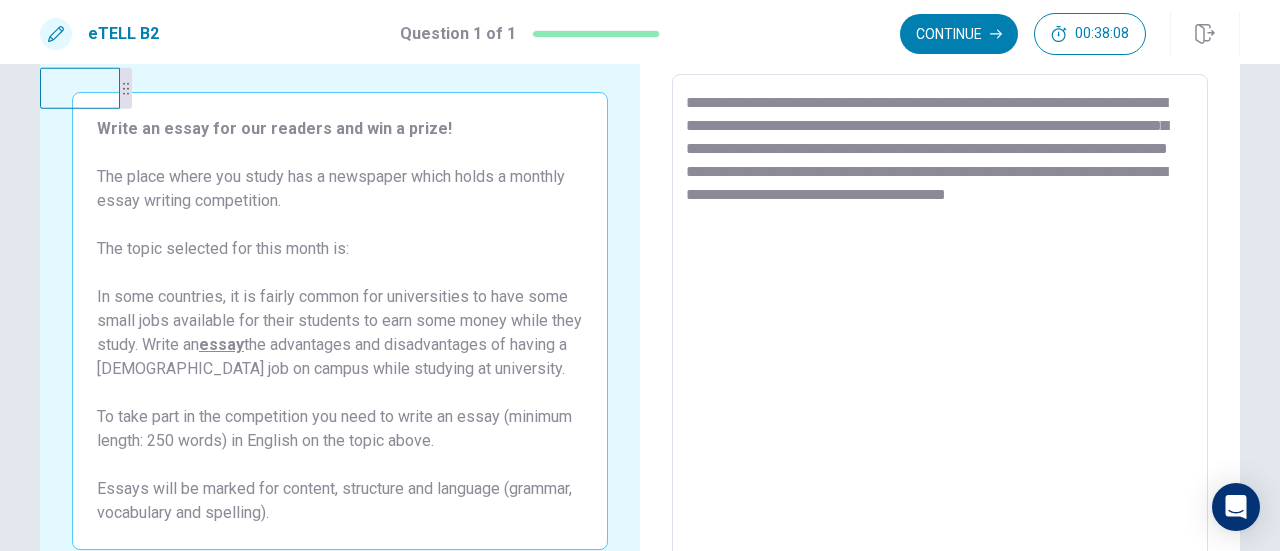drag, startPoint x: 1120, startPoint y: 147, endPoint x: 1123, endPoint y: 165, distance: 18.248287 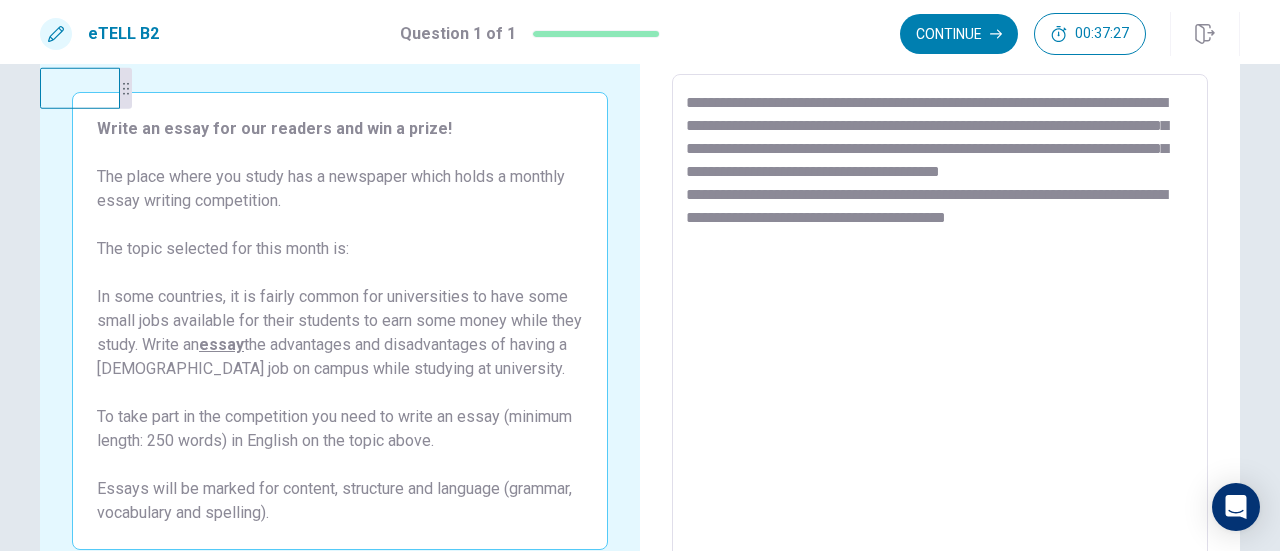 click on "**********" at bounding box center (940, 351) 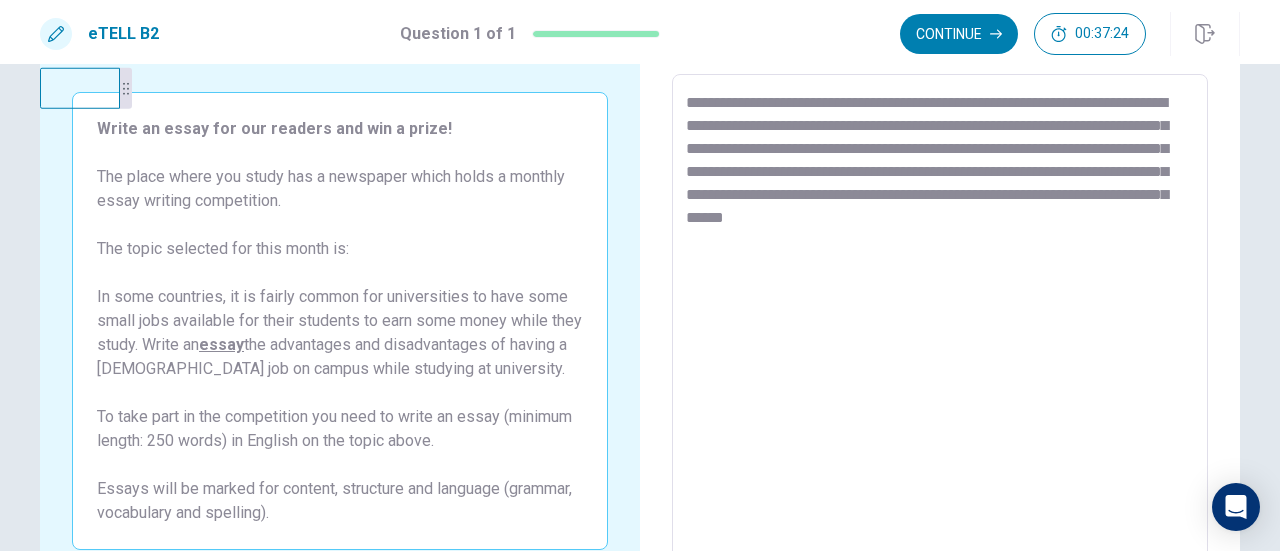 click on "**********" at bounding box center [940, 351] 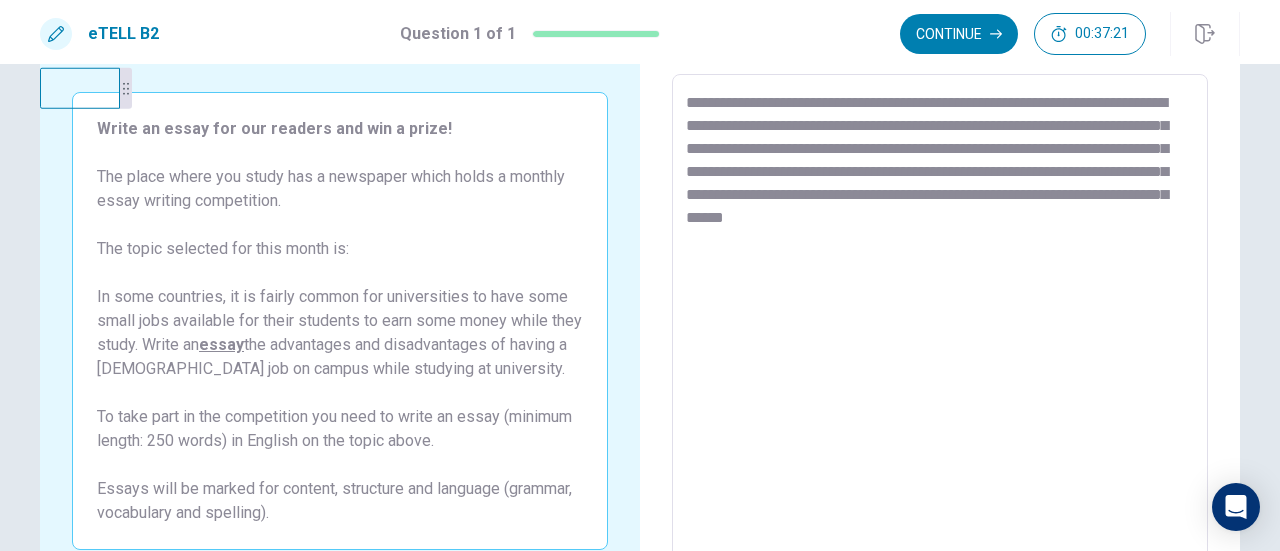 click on "**********" at bounding box center (940, 351) 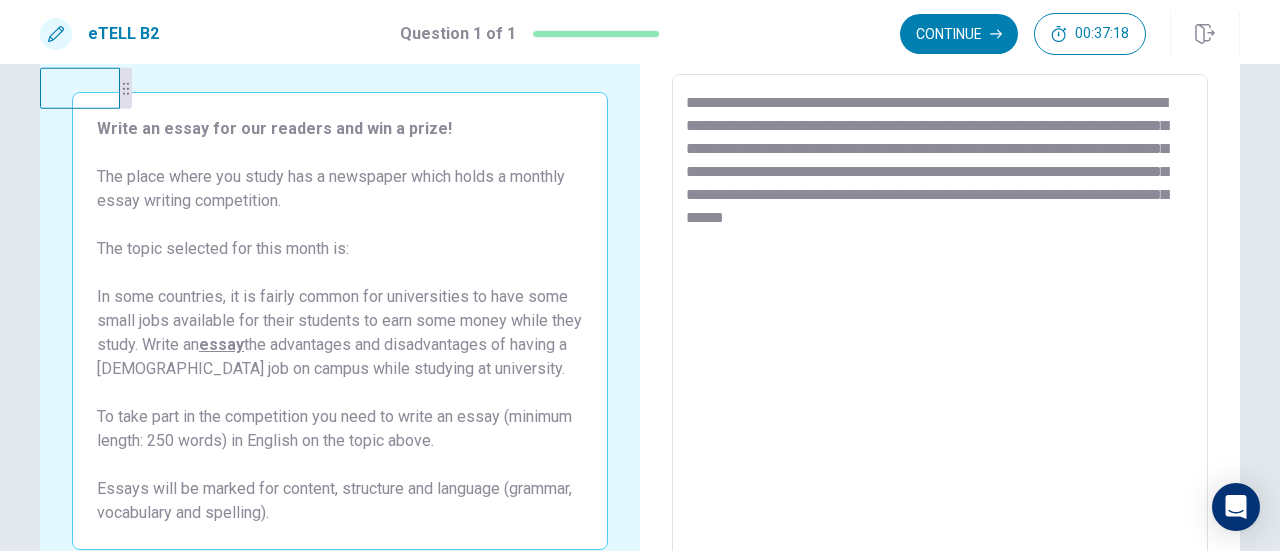 click on "**********" at bounding box center (940, 351) 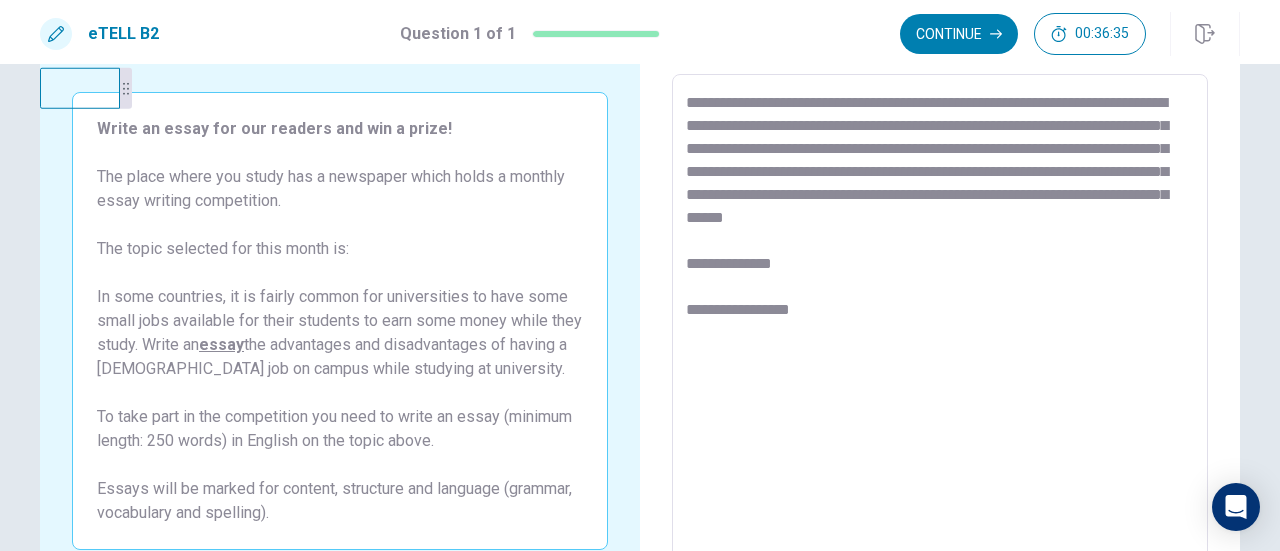click on "**********" at bounding box center [940, 351] 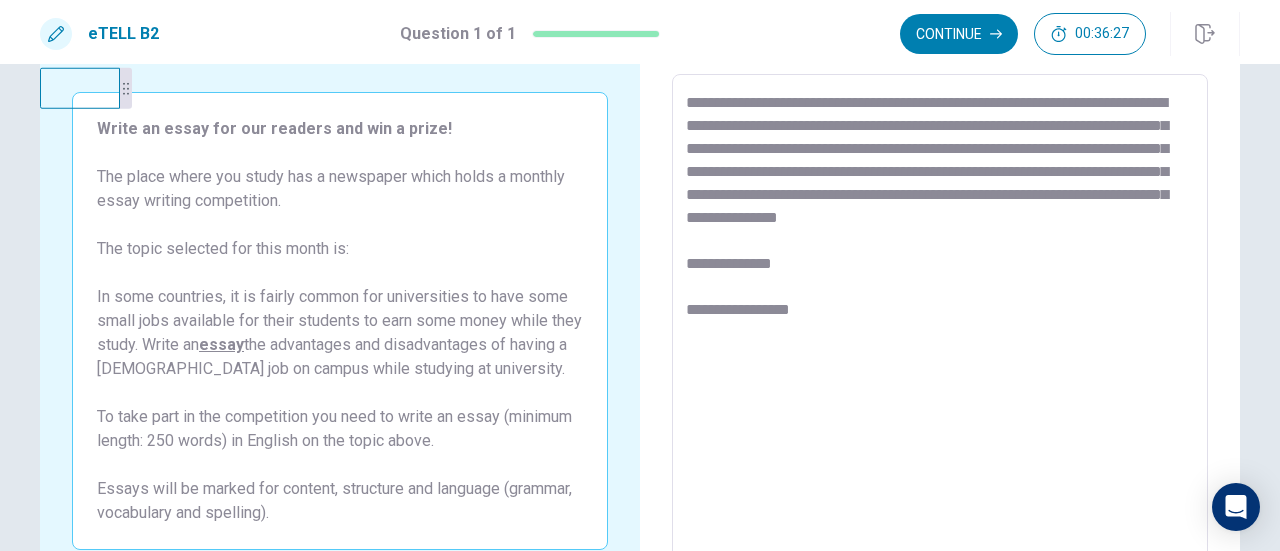drag, startPoint x: 883, startPoint y: 189, endPoint x: 1044, endPoint y: 190, distance: 161.00311 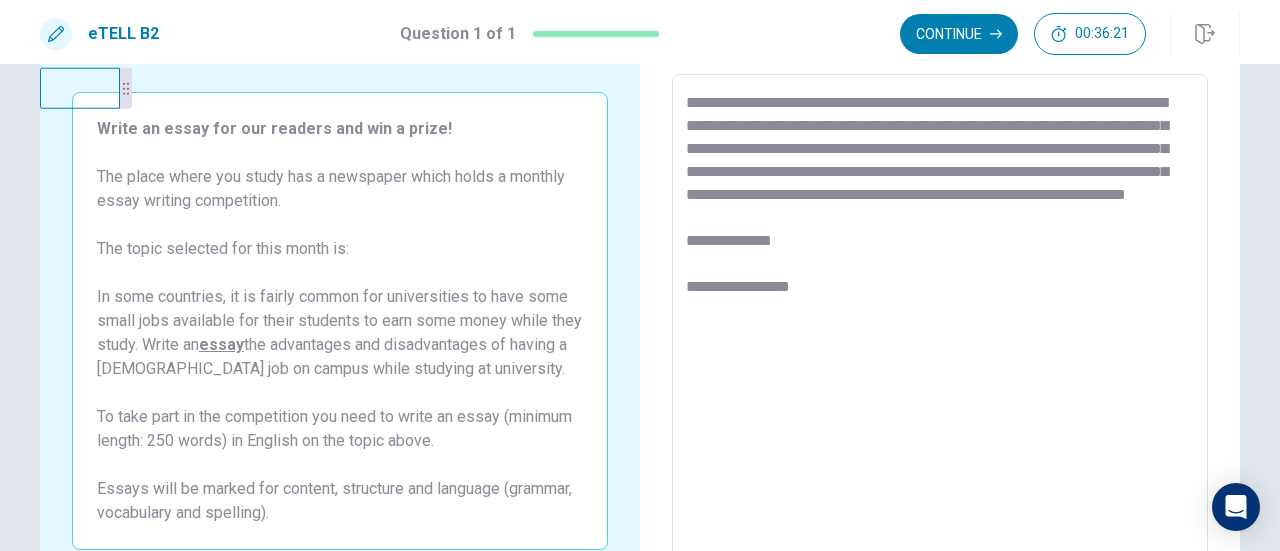 drag, startPoint x: 978, startPoint y: 193, endPoint x: 1168, endPoint y: 199, distance: 190.09471 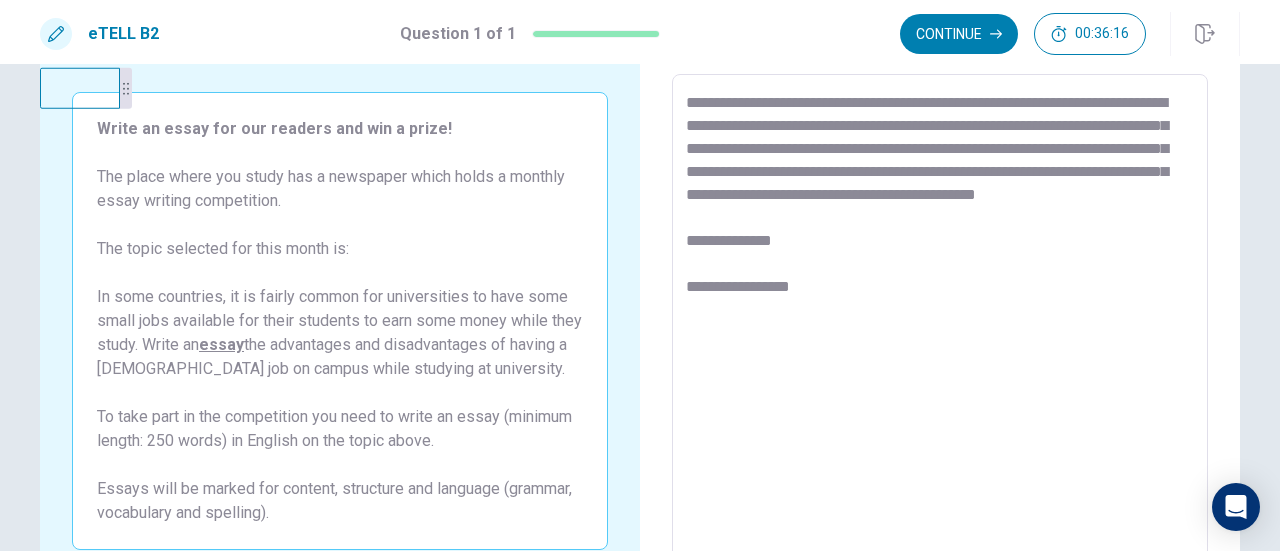 click on "**********" at bounding box center [940, 351] 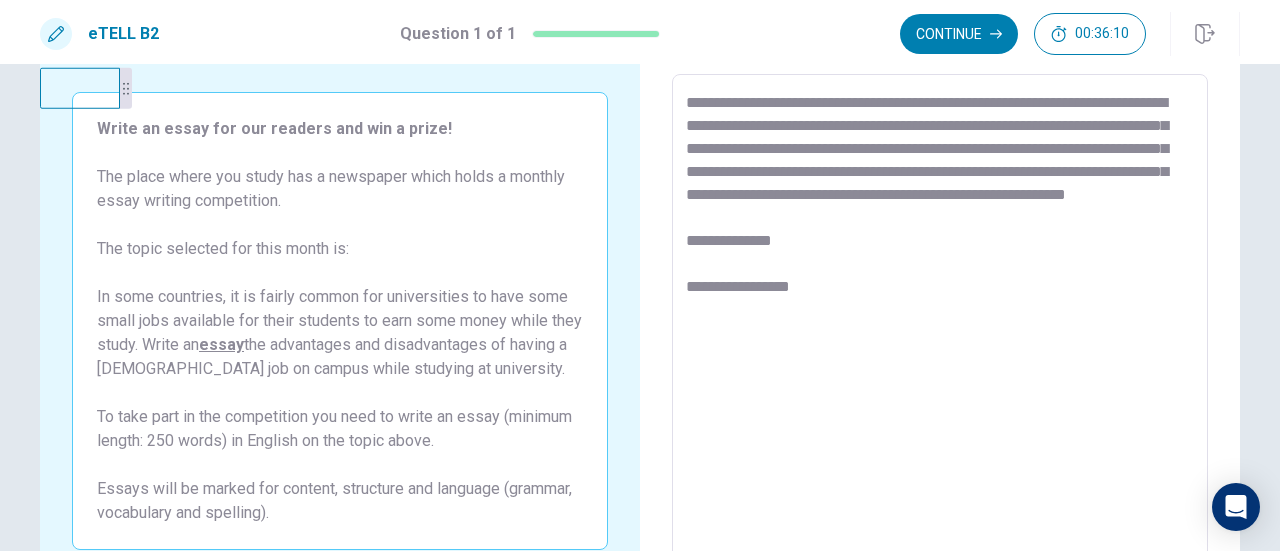 click on "**********" at bounding box center [940, 351] 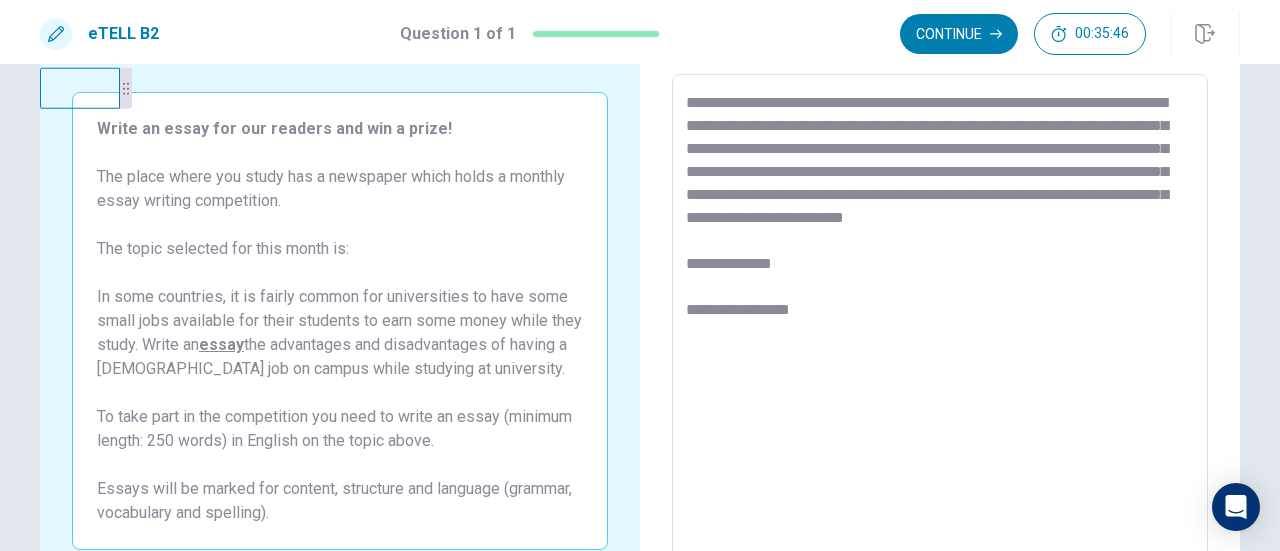 click on "**********" at bounding box center [940, 351] 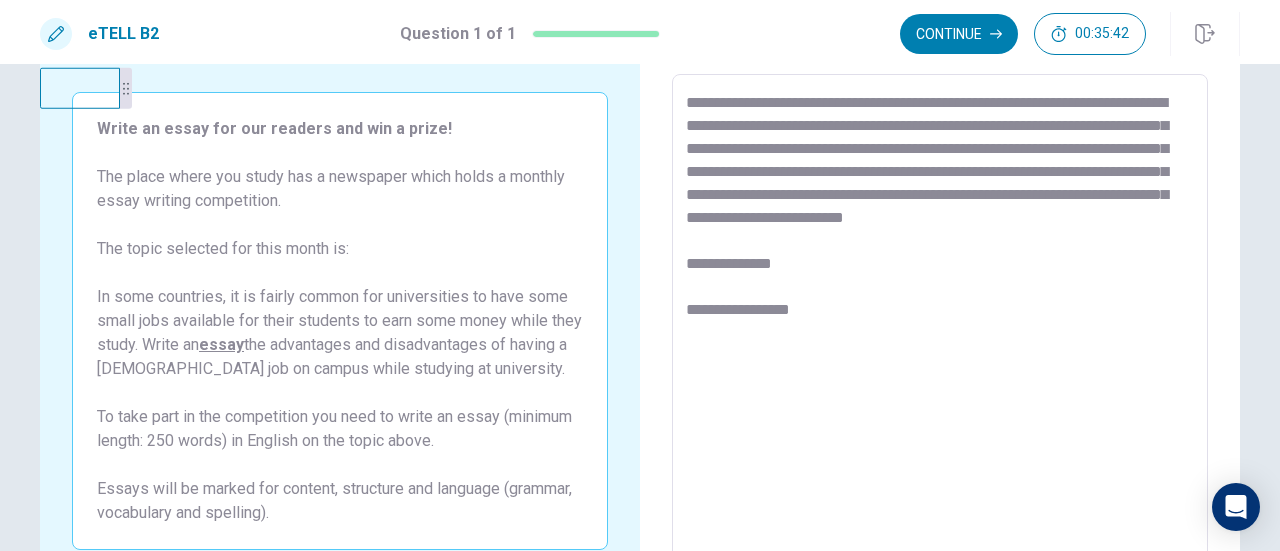 drag, startPoint x: 908, startPoint y: 215, endPoint x: 1101, endPoint y: 212, distance: 193.02332 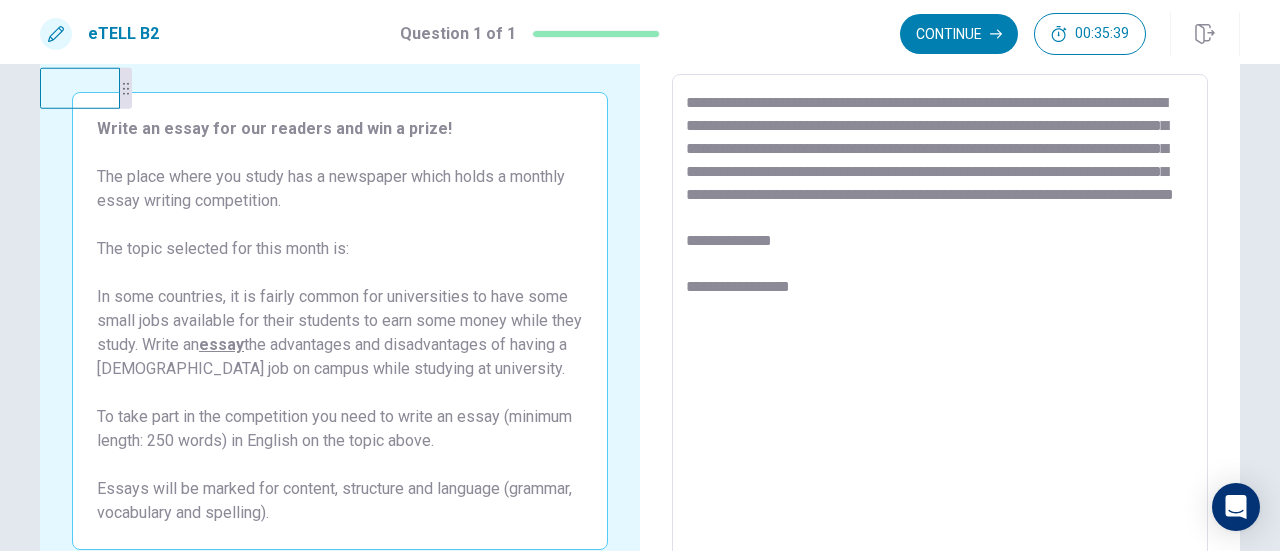 click on "**********" at bounding box center [940, 351] 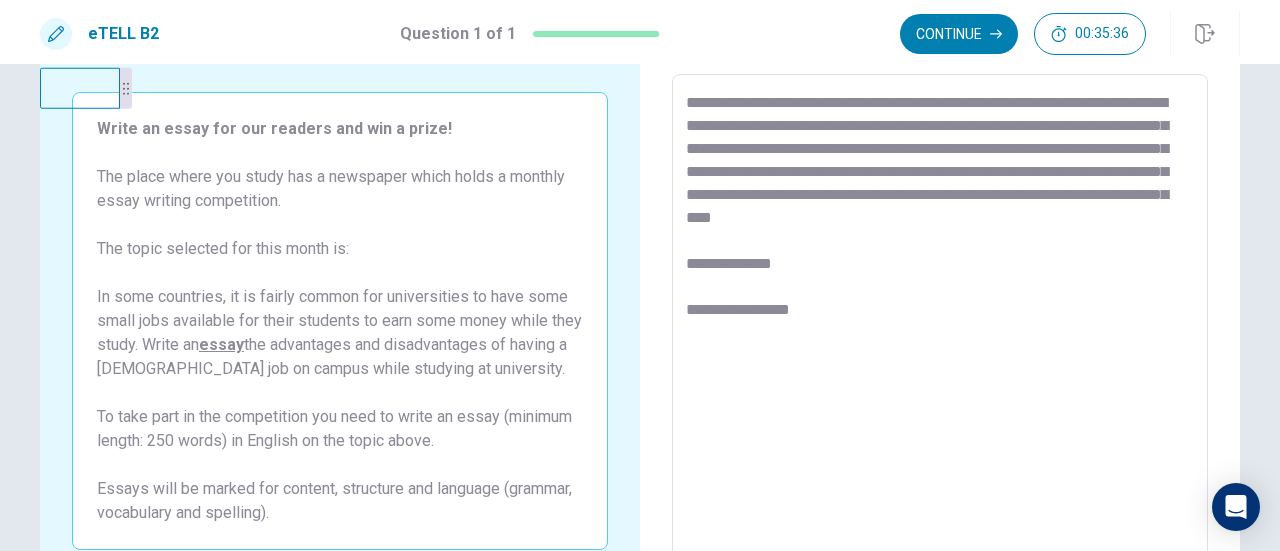 click on "**********" at bounding box center [940, 351] 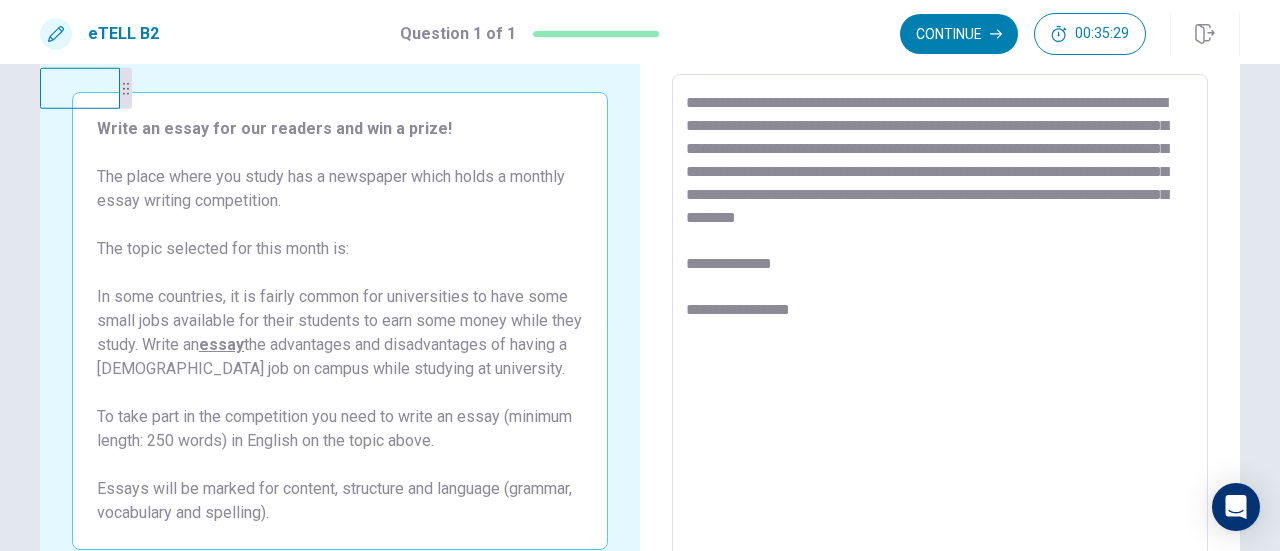 click on "**********" at bounding box center [940, 351] 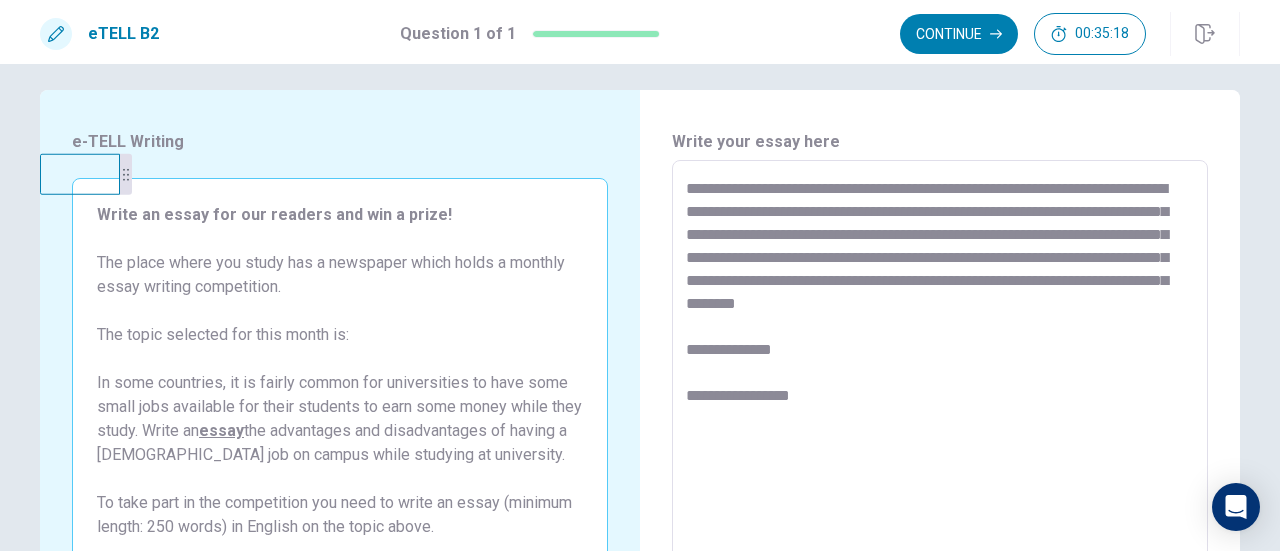 scroll, scrollTop: 0, scrollLeft: 0, axis: both 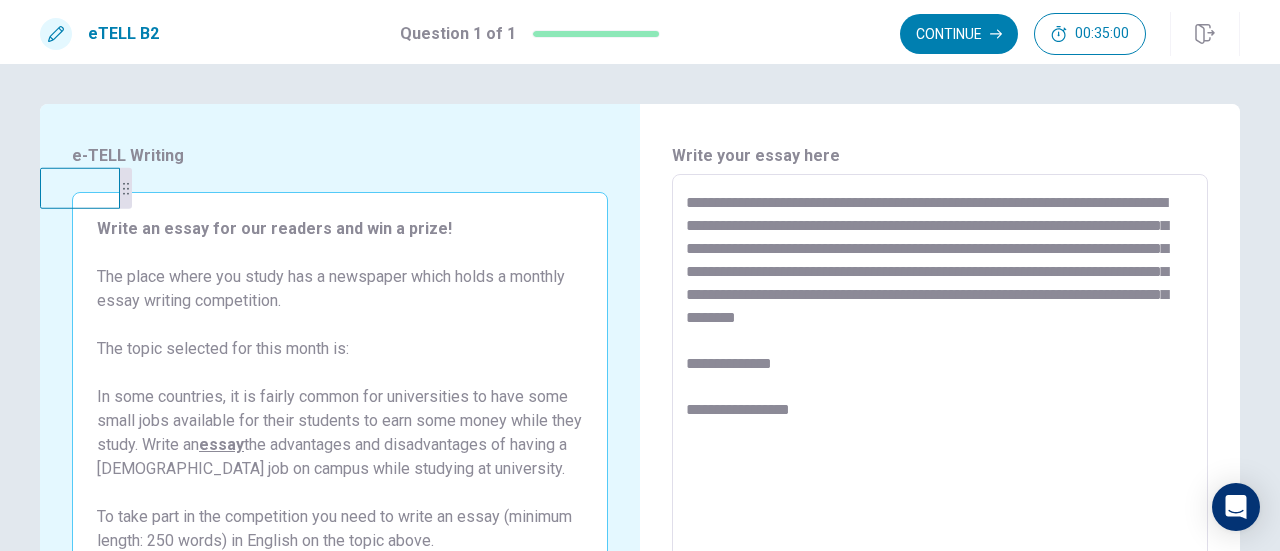 click on "**********" at bounding box center [940, 451] 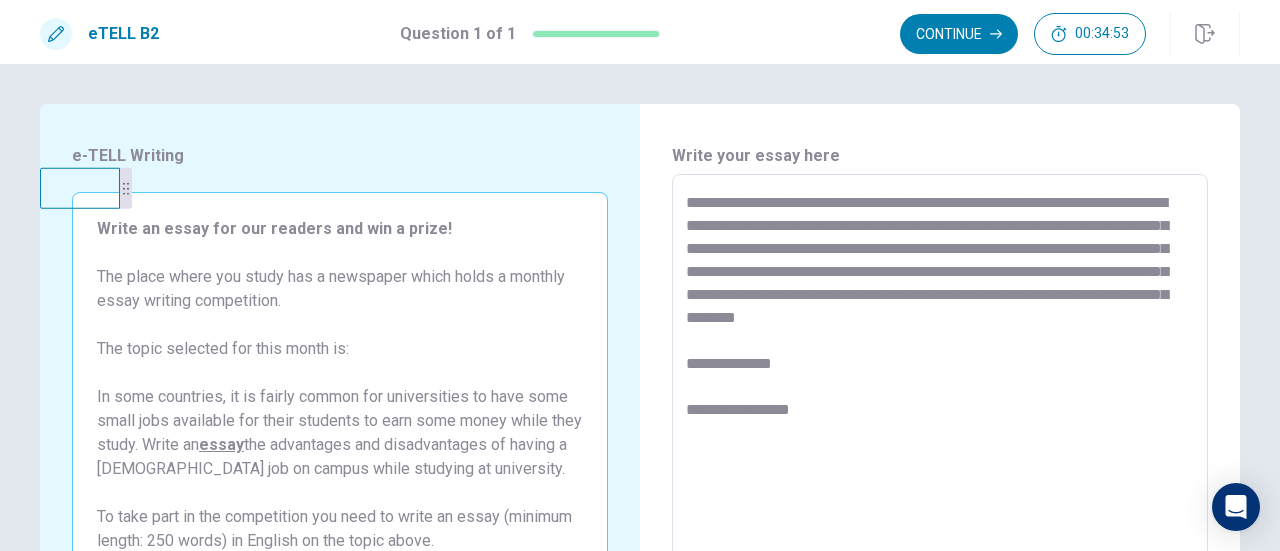 click on "**********" at bounding box center [940, 451] 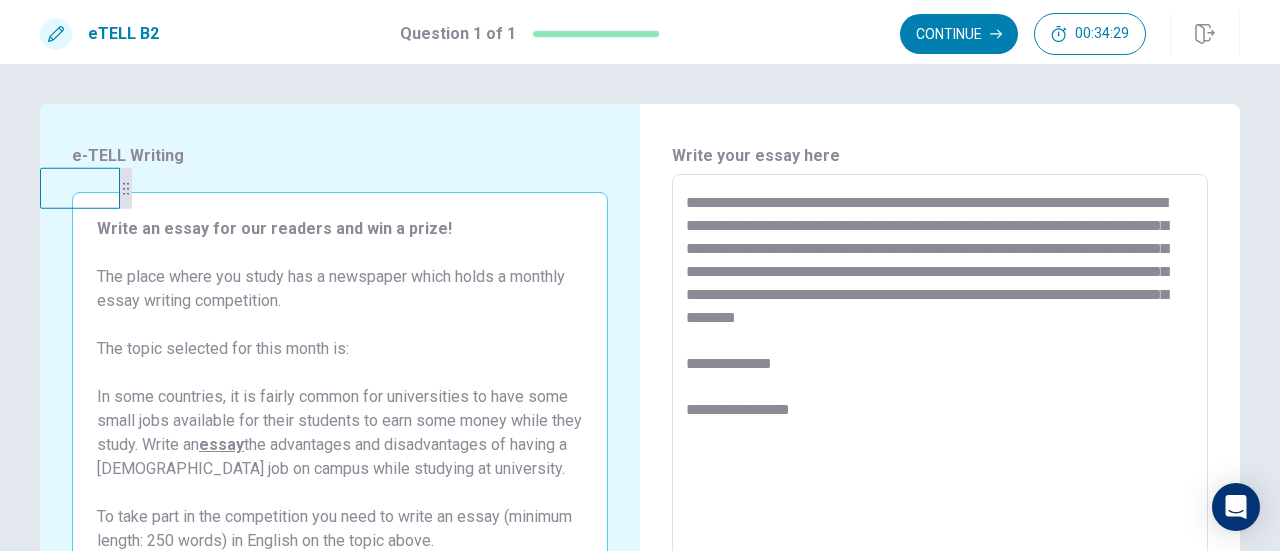 click on "**********" at bounding box center (940, 451) 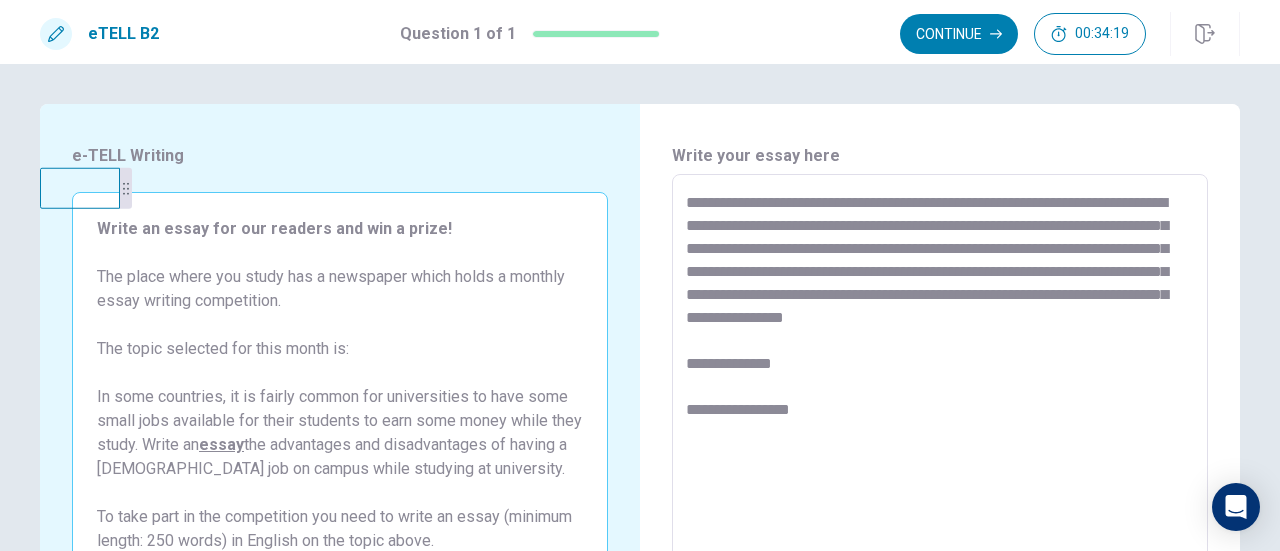 click on "**********" at bounding box center [940, 451] 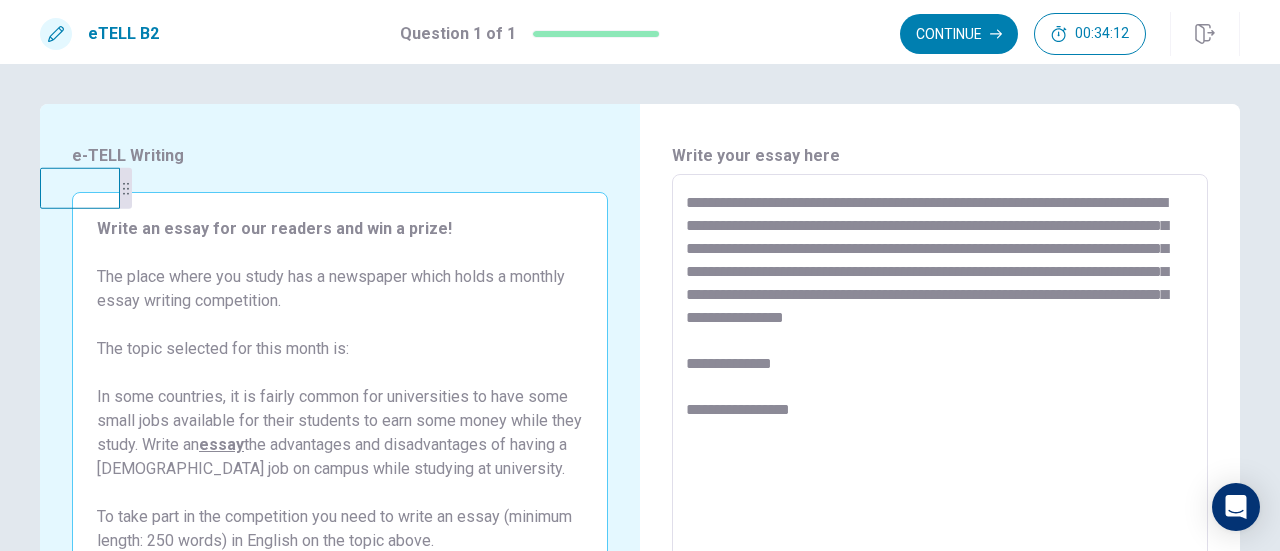 click on "**********" at bounding box center [940, 451] 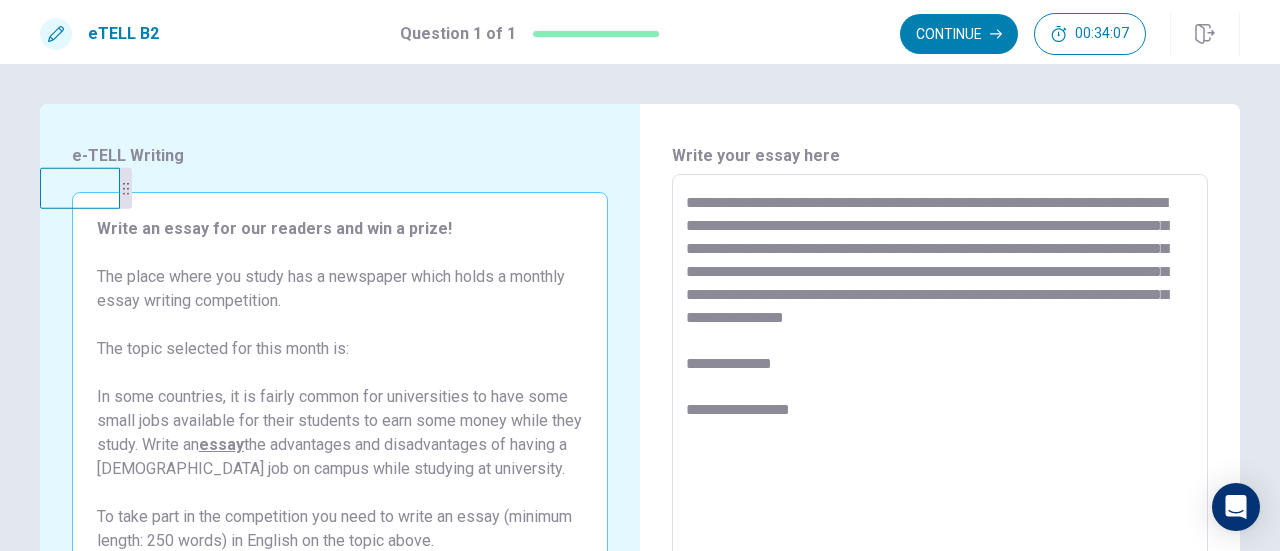 click on "**********" at bounding box center (940, 451) 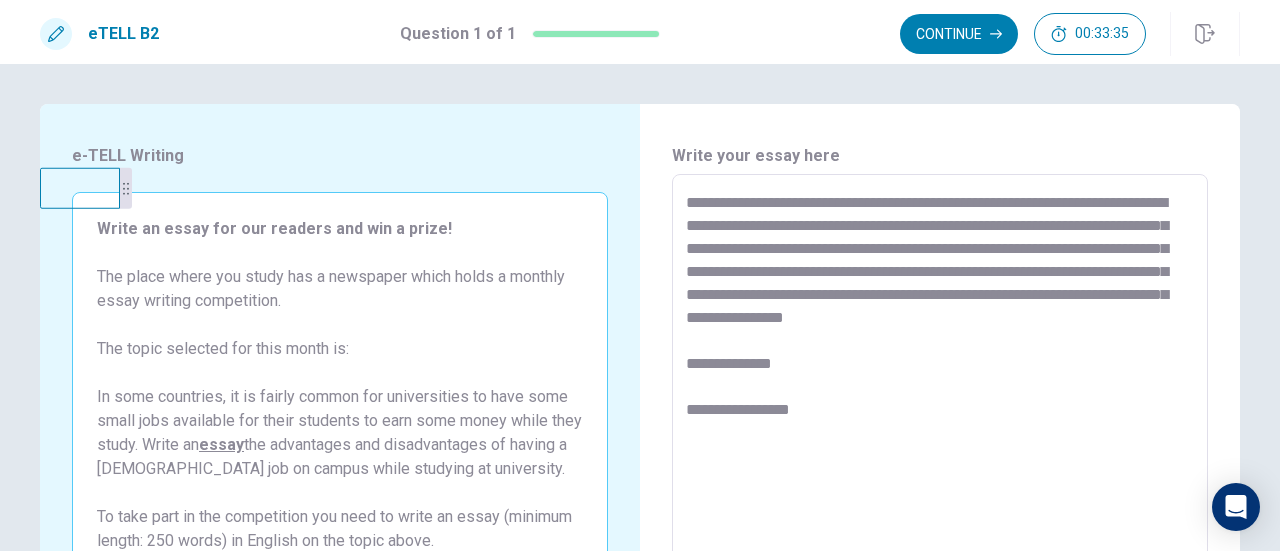 scroll, scrollTop: 200, scrollLeft: 0, axis: vertical 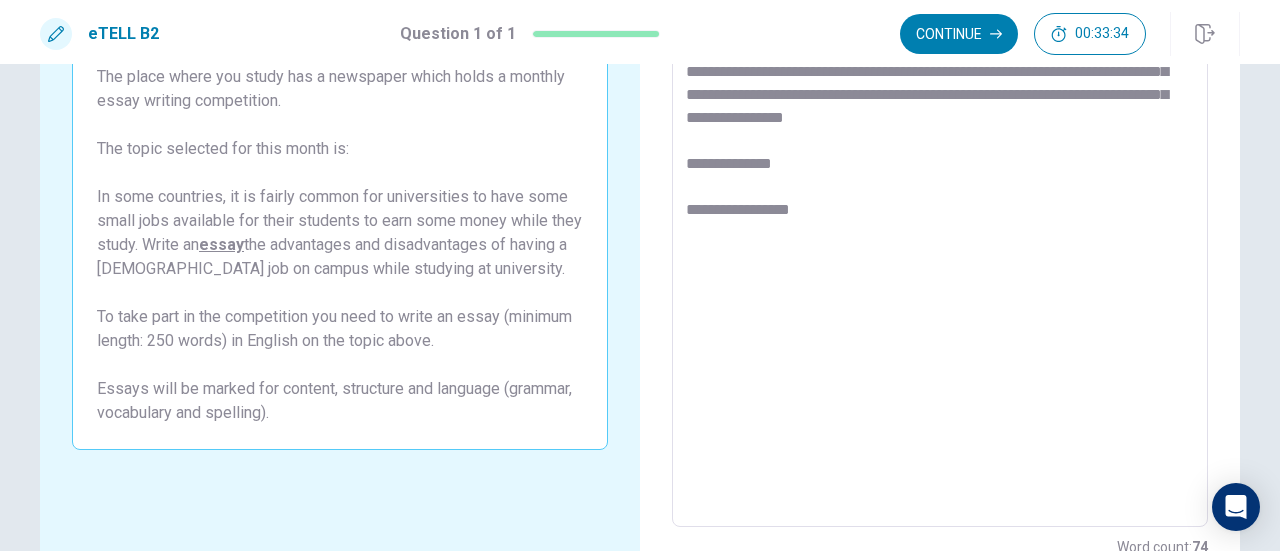 click on "**********" at bounding box center (940, 251) 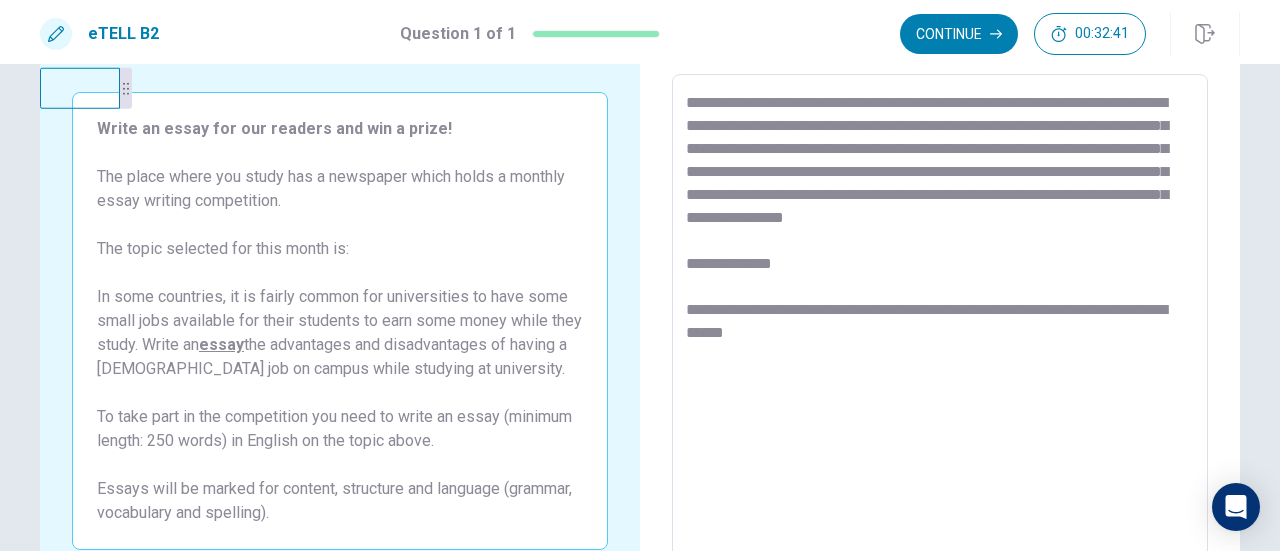 scroll, scrollTop: 0, scrollLeft: 0, axis: both 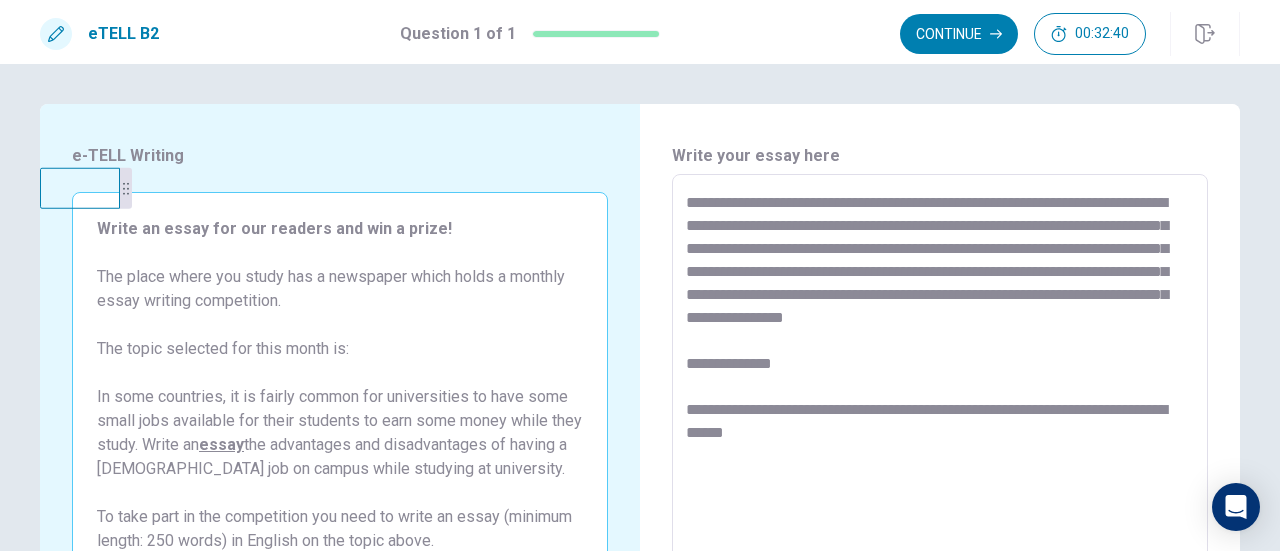 click on "**********" at bounding box center [940, 451] 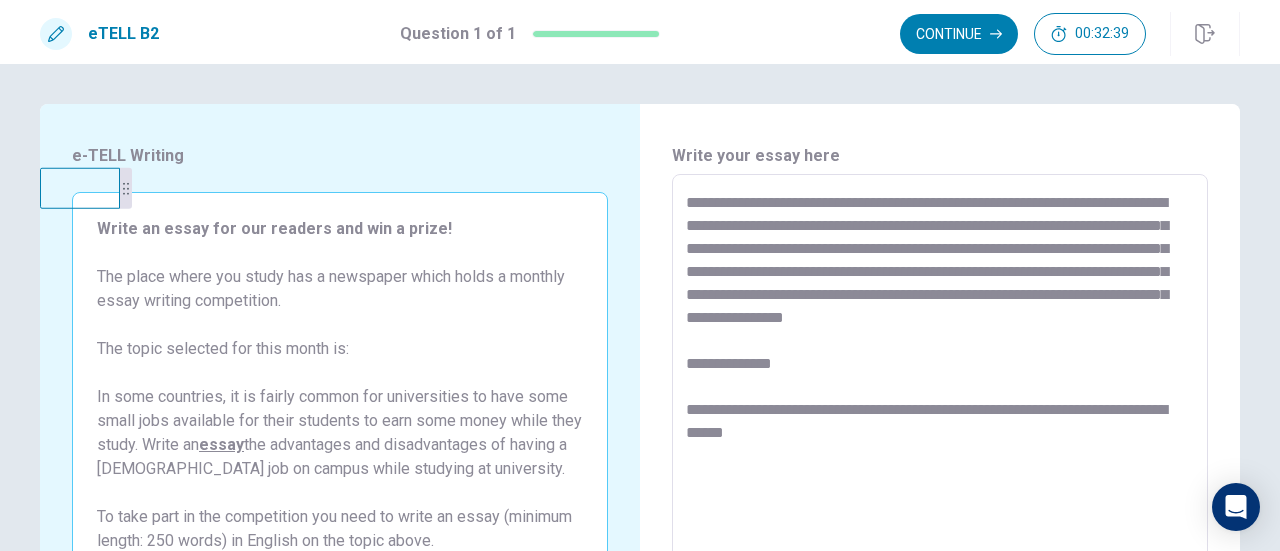 click on "**********" at bounding box center (940, 451) 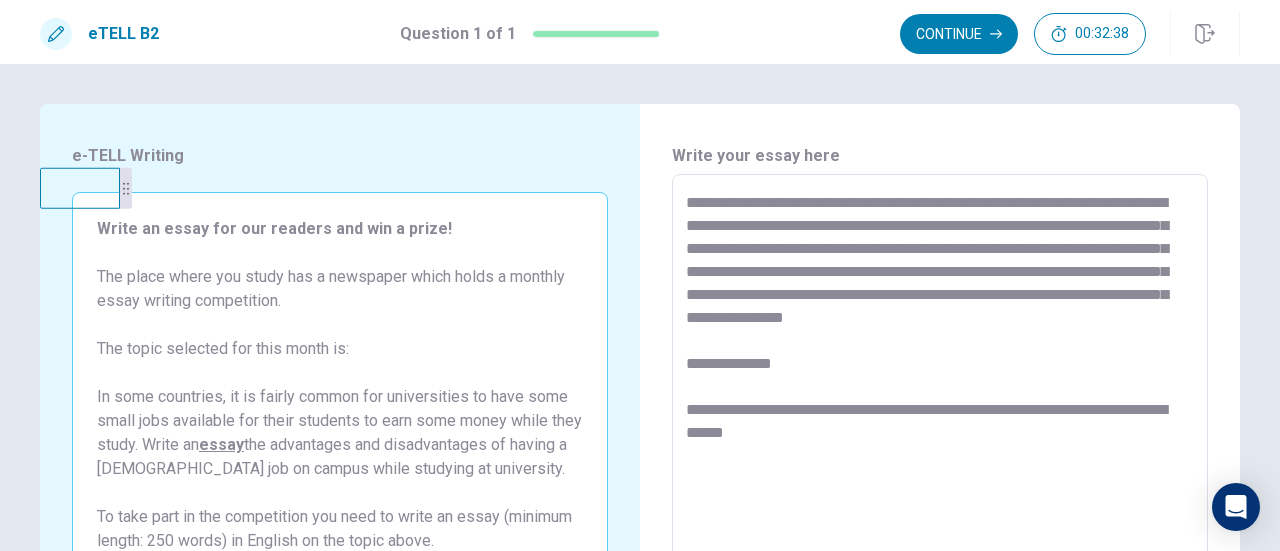 click on "**********" at bounding box center (940, 451) 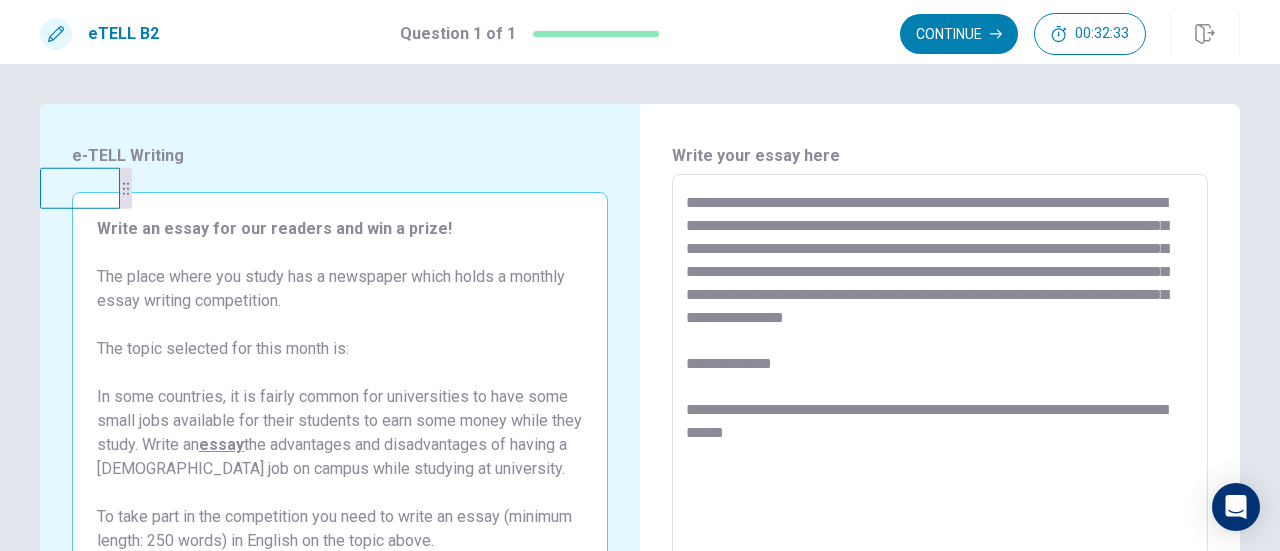 click on "**********" at bounding box center (940, 451) 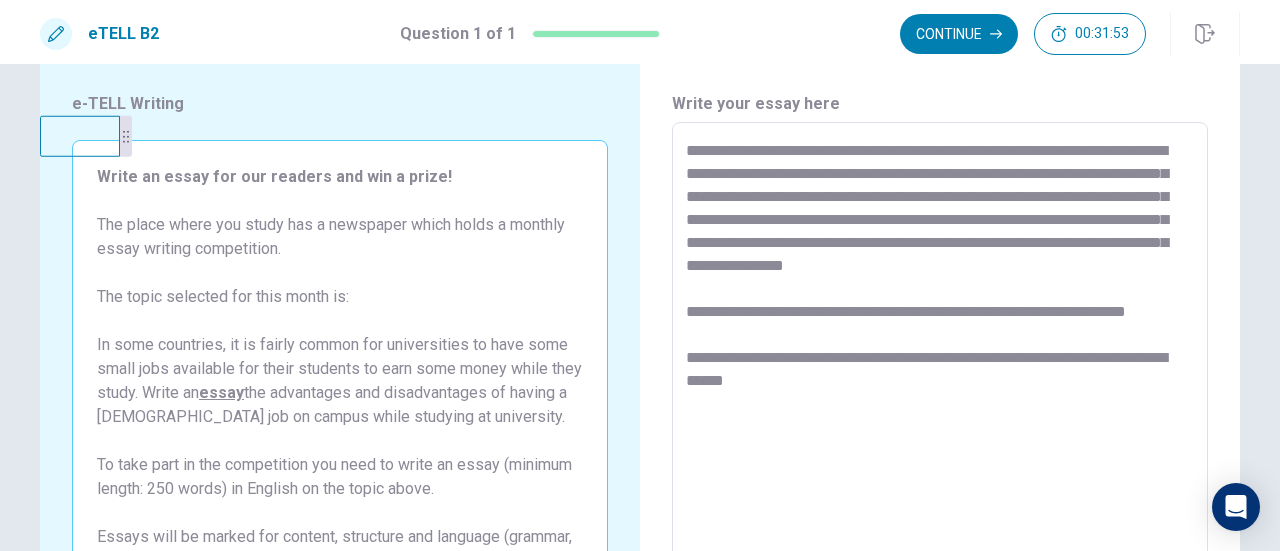 scroll, scrollTop: 152, scrollLeft: 0, axis: vertical 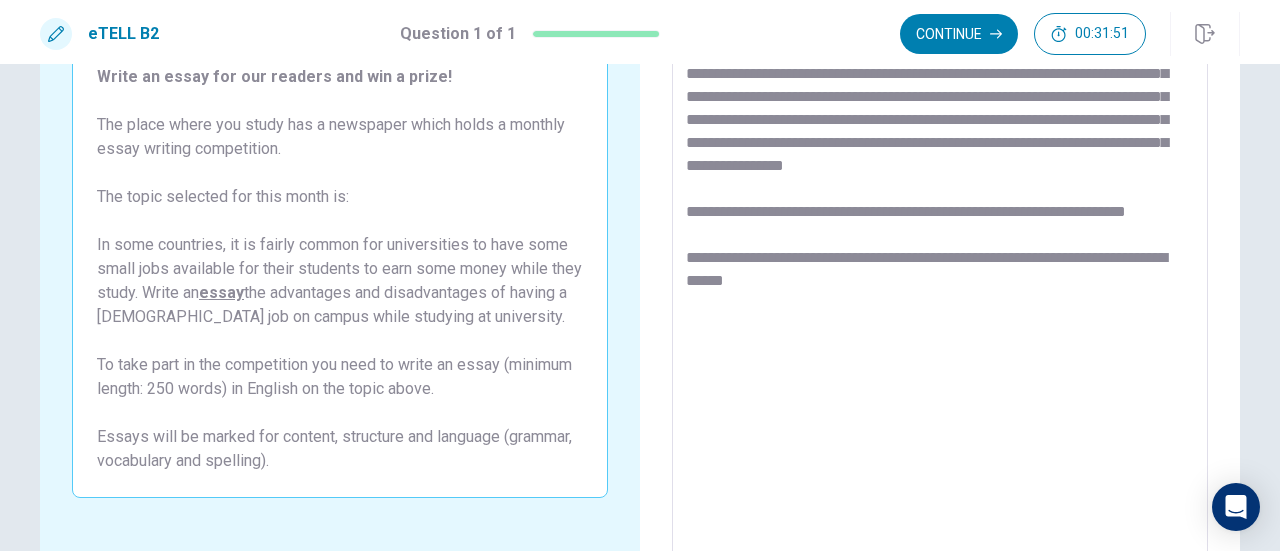 click on "**********" at bounding box center [940, 299] 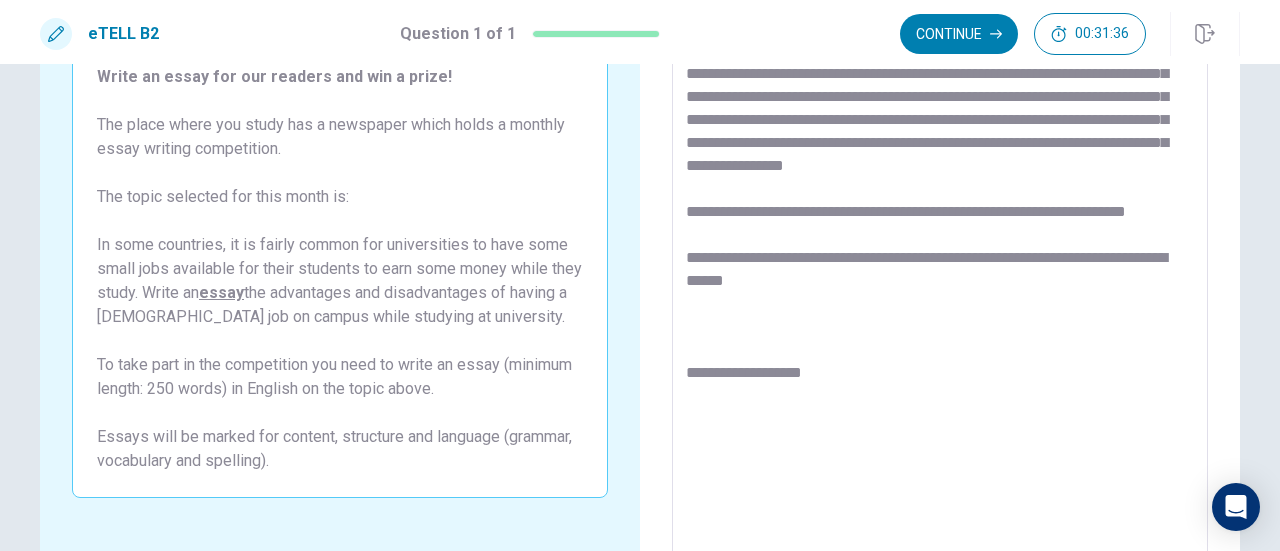 click on "**********" at bounding box center (940, 299) 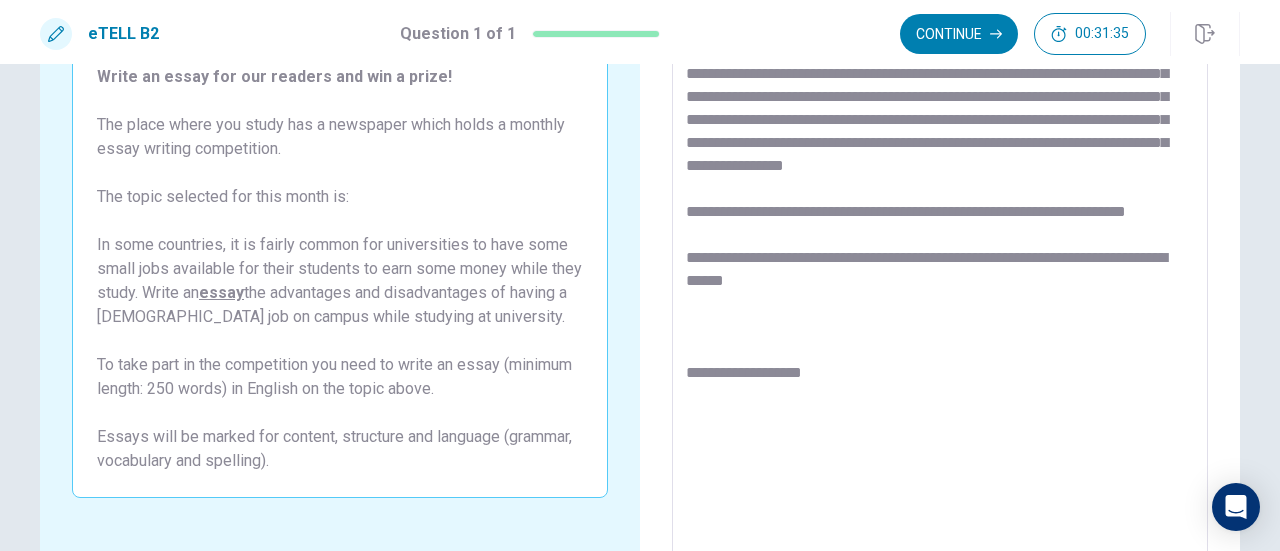 scroll, scrollTop: 52, scrollLeft: 0, axis: vertical 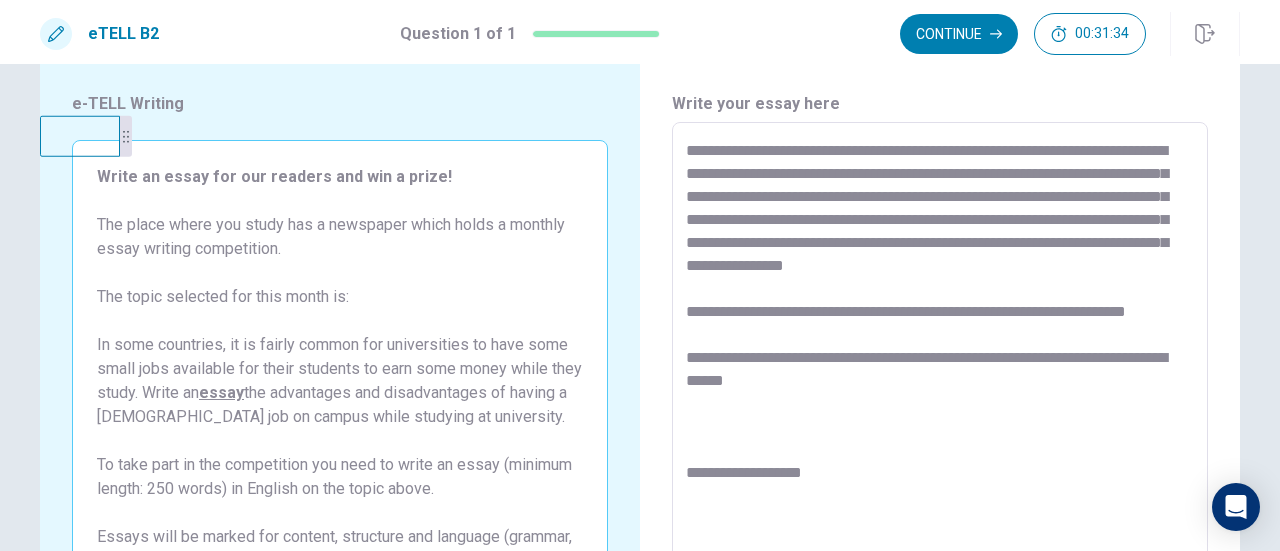 click on "**********" at bounding box center (940, 399) 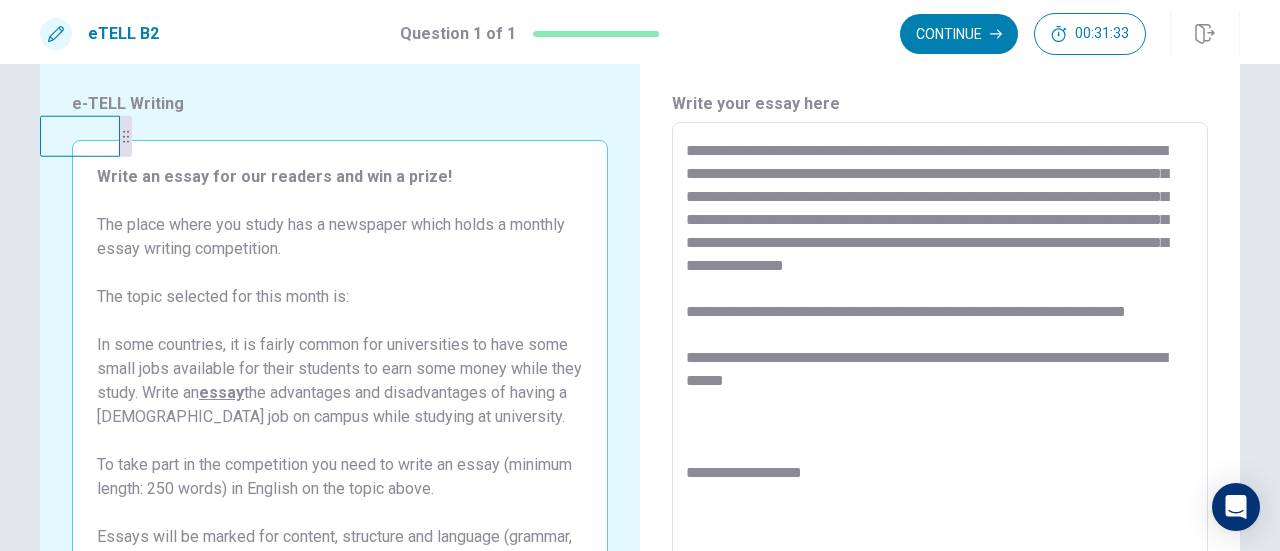 click on "**********" at bounding box center [940, 399] 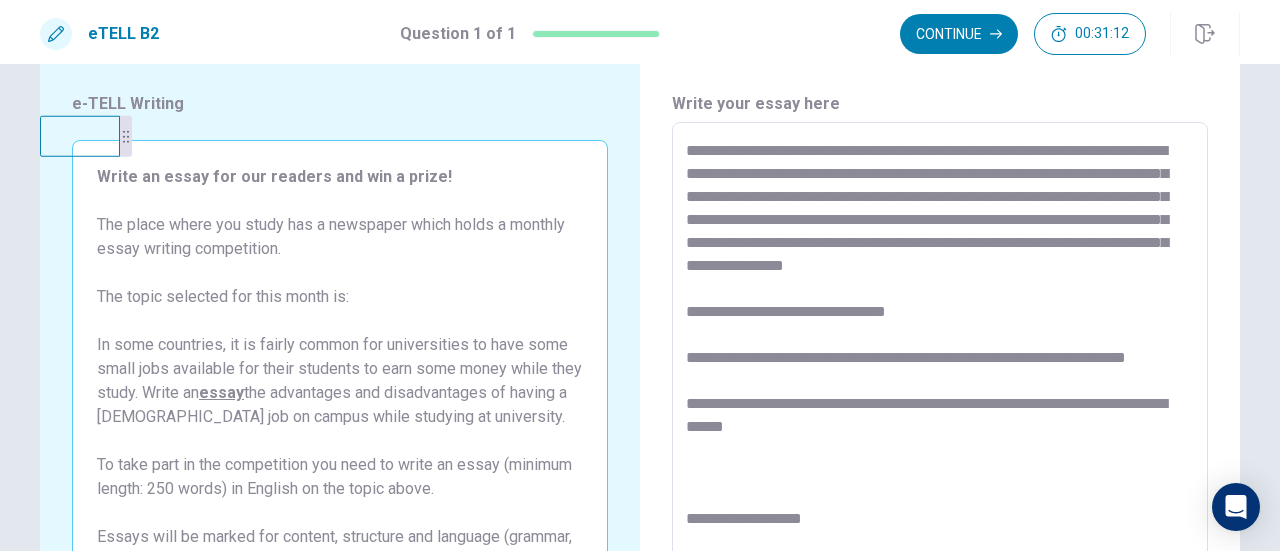 click on "**********" at bounding box center (940, 399) 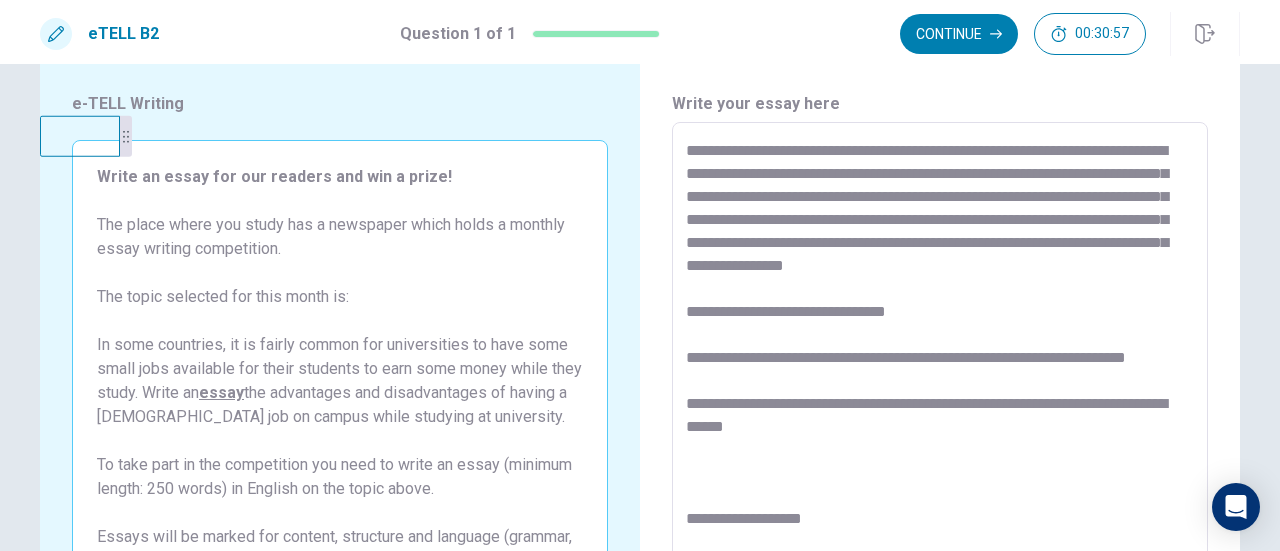 click on "**********" at bounding box center (940, 399) 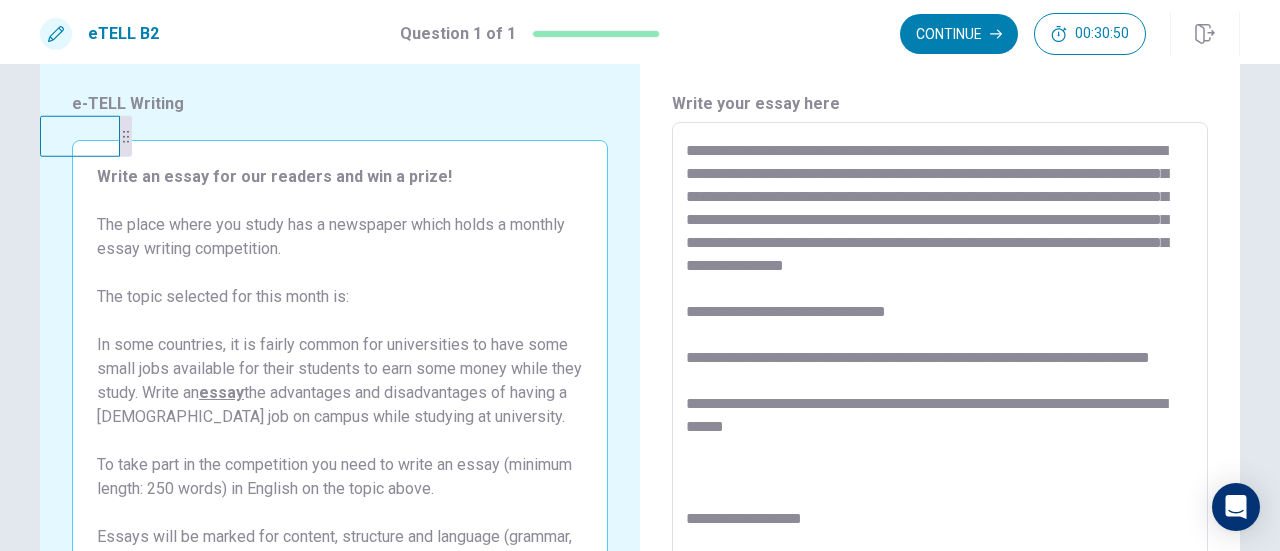 click on "**********" at bounding box center (940, 399) 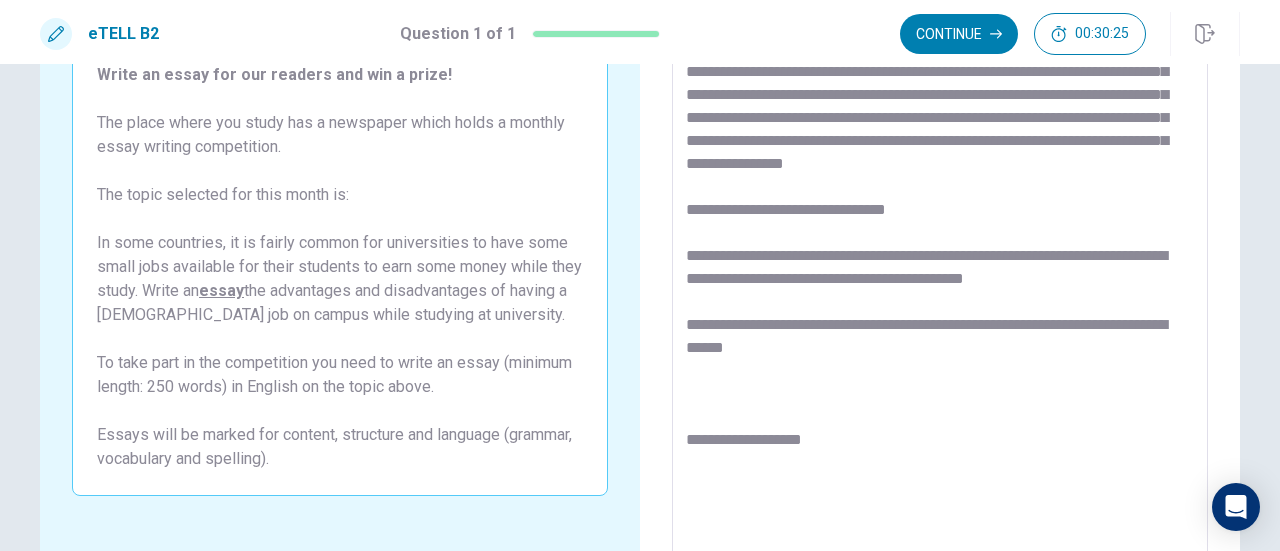 scroll, scrollTop: 200, scrollLeft: 0, axis: vertical 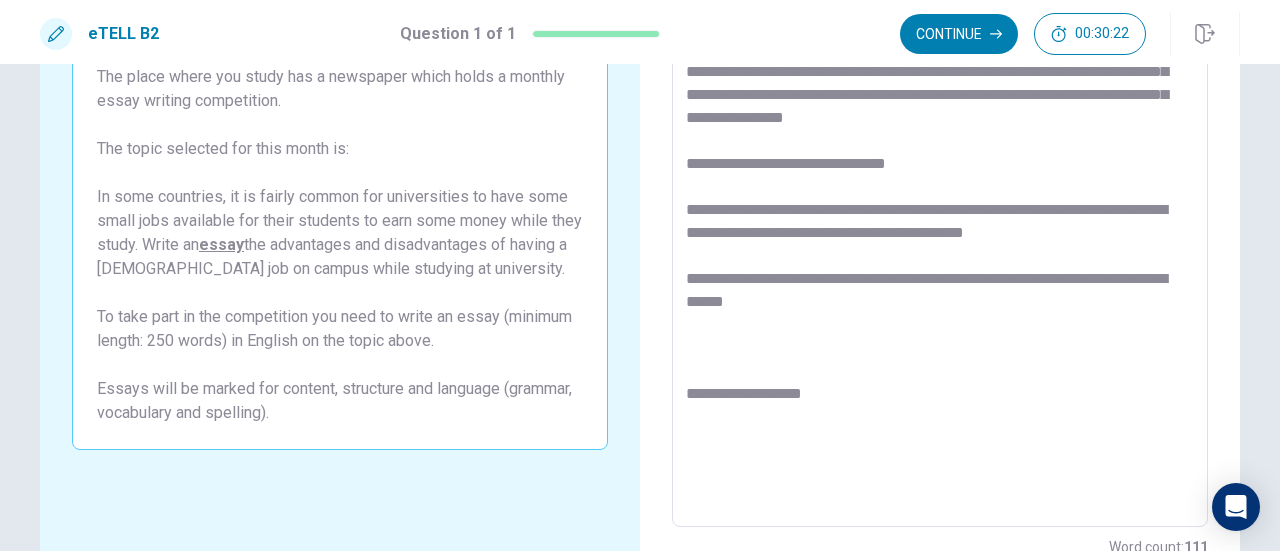 click on "**********" at bounding box center (940, 251) 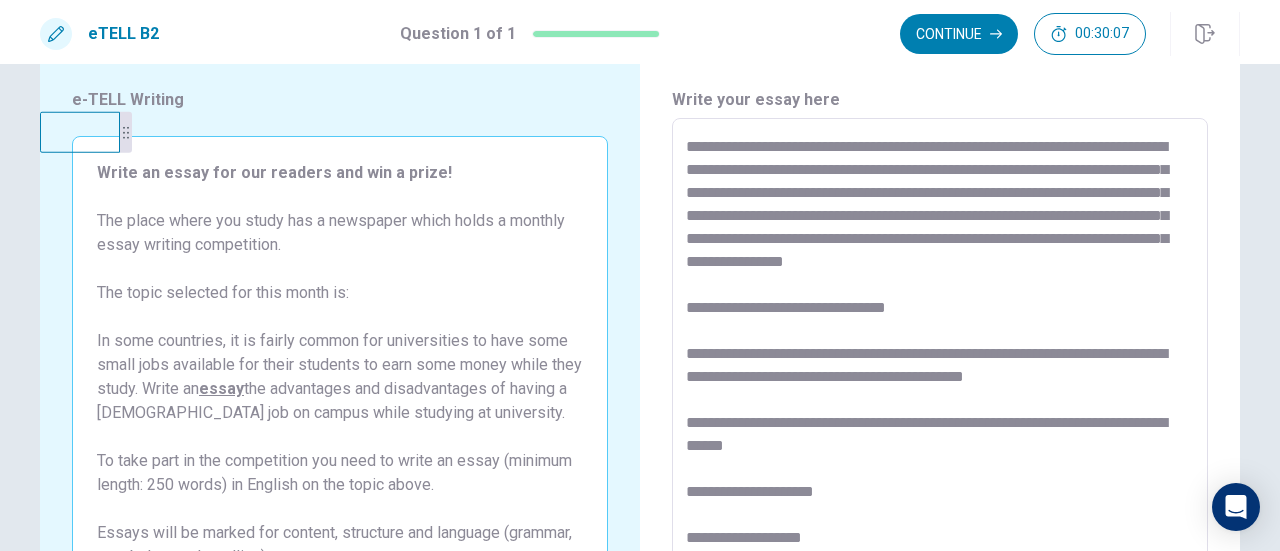 scroll, scrollTop: 100, scrollLeft: 0, axis: vertical 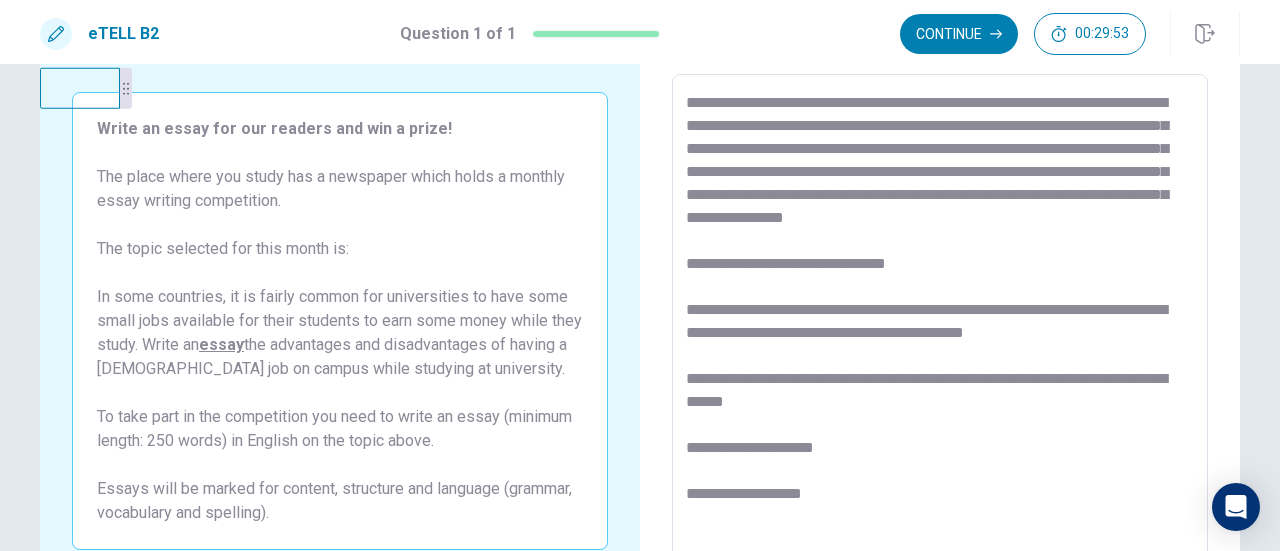 click on "**********" at bounding box center [940, 351] 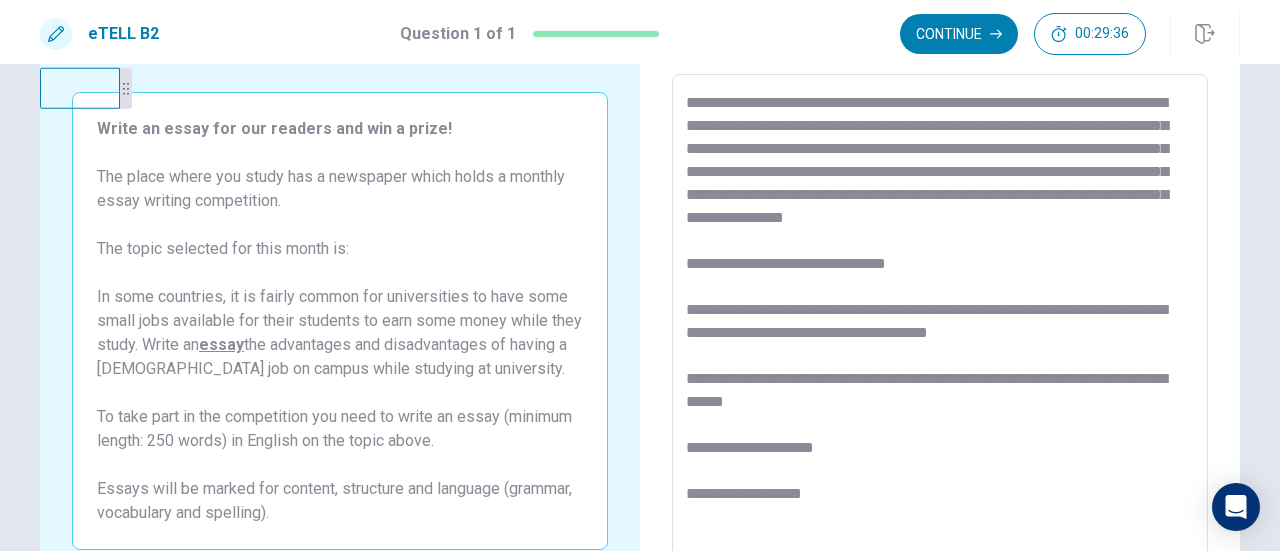 drag, startPoint x: 870, startPoint y: 354, endPoint x: 828, endPoint y: 354, distance: 42 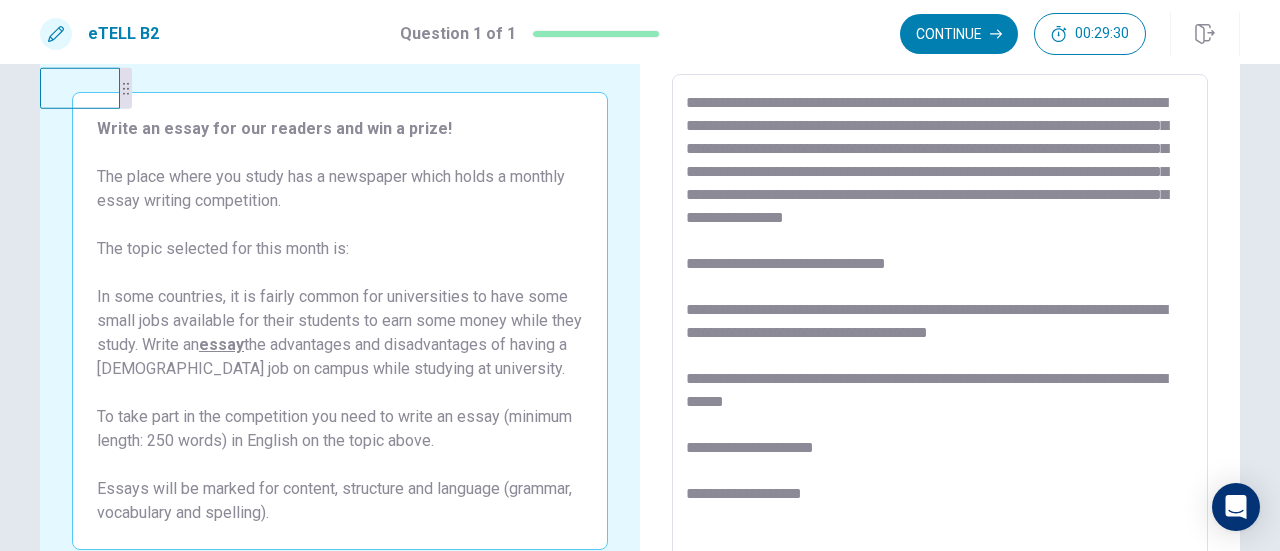 drag, startPoint x: 1106, startPoint y: 354, endPoint x: 744, endPoint y: 351, distance: 362.01242 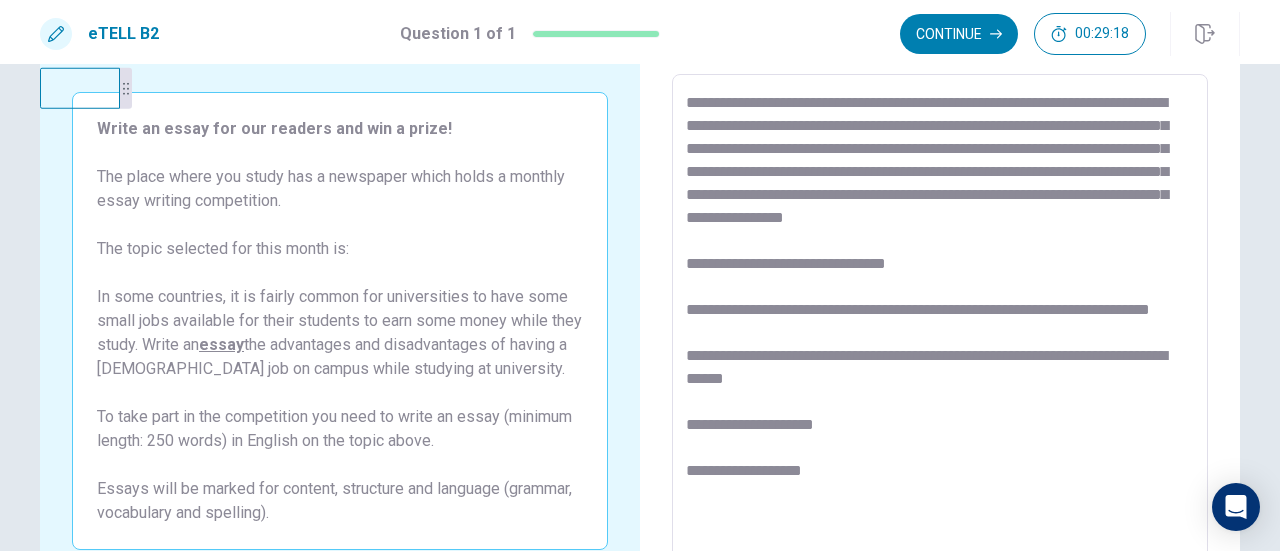 drag, startPoint x: 758, startPoint y: 329, endPoint x: 938, endPoint y: 332, distance: 180.025 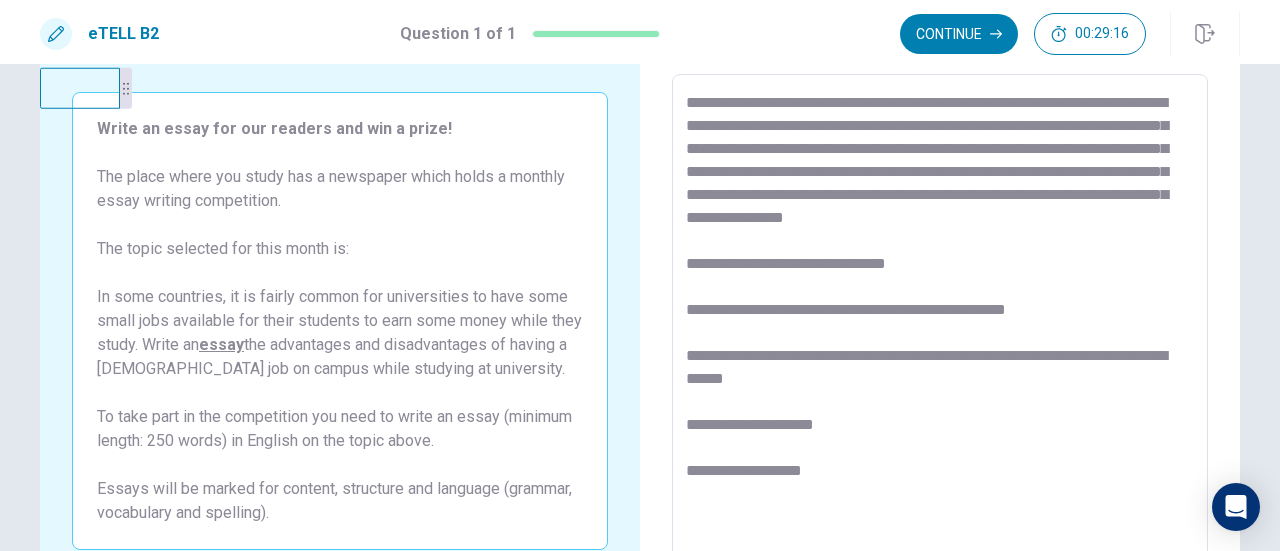 click on "**********" at bounding box center (940, 351) 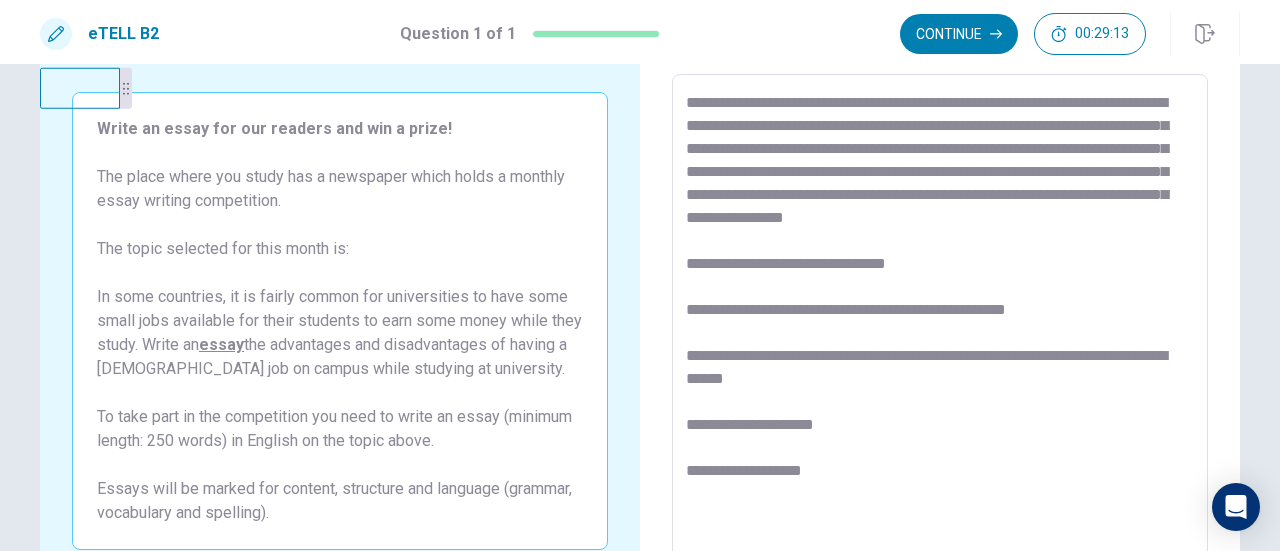 drag, startPoint x: 850, startPoint y: 329, endPoint x: 1084, endPoint y: 325, distance: 234.03418 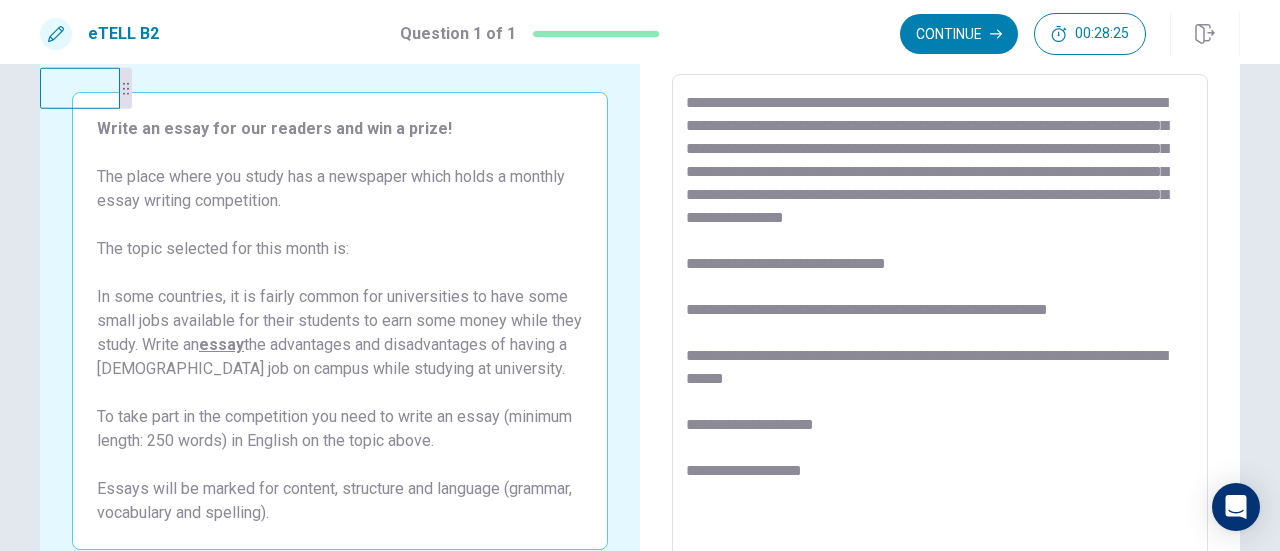 drag, startPoint x: 1090, startPoint y: 332, endPoint x: 849, endPoint y: 325, distance: 241.10164 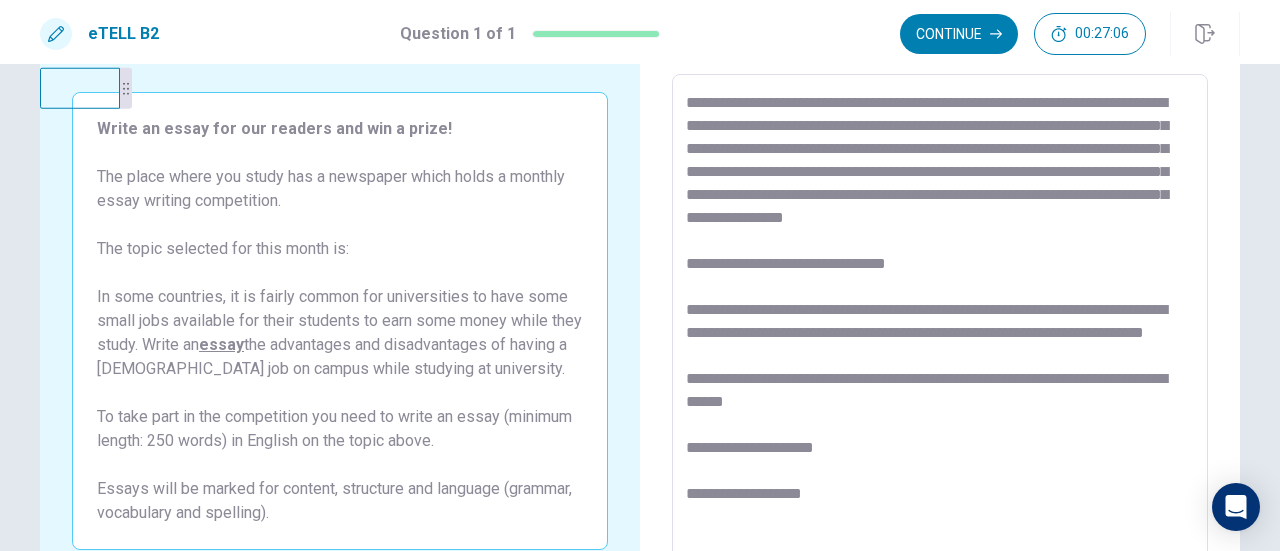 click on "**********" at bounding box center [940, 351] 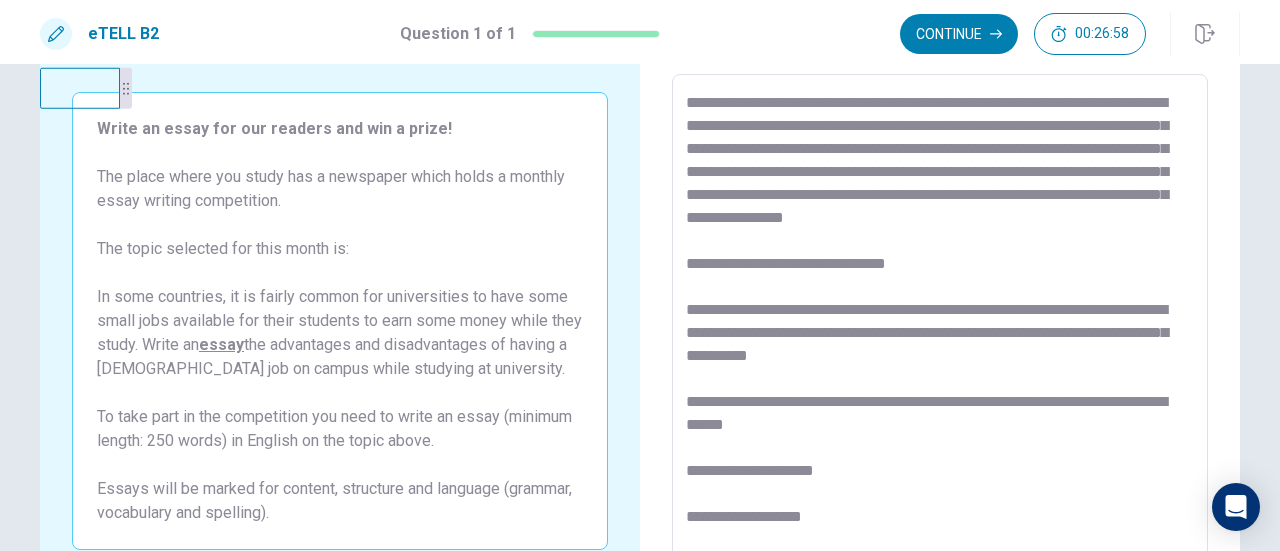 click on "**********" at bounding box center [940, 351] 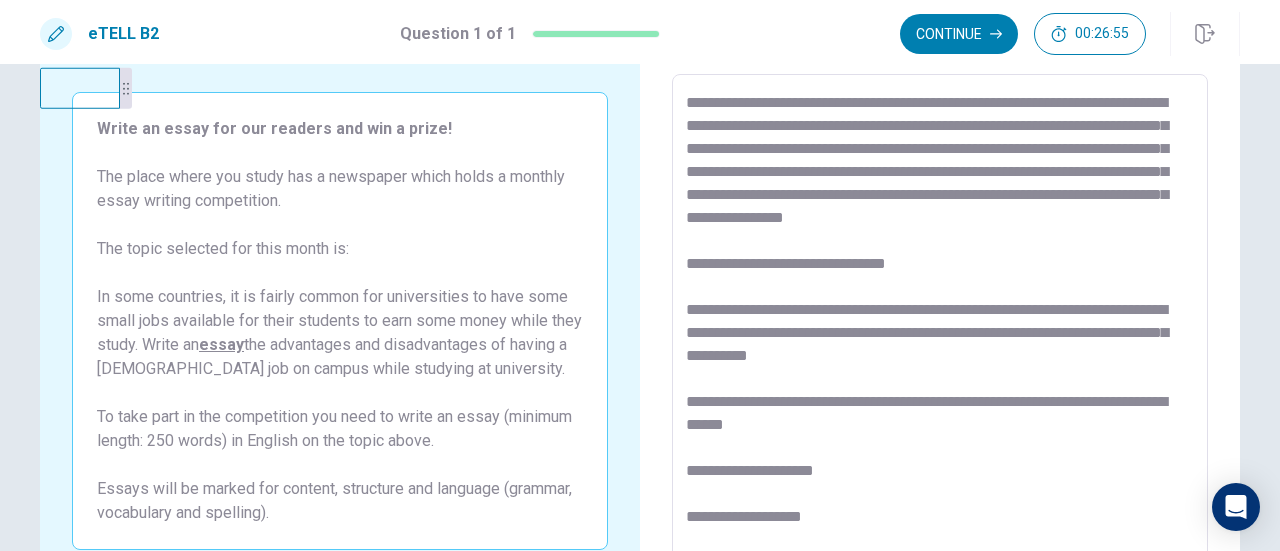 click on "**********" at bounding box center (940, 351) 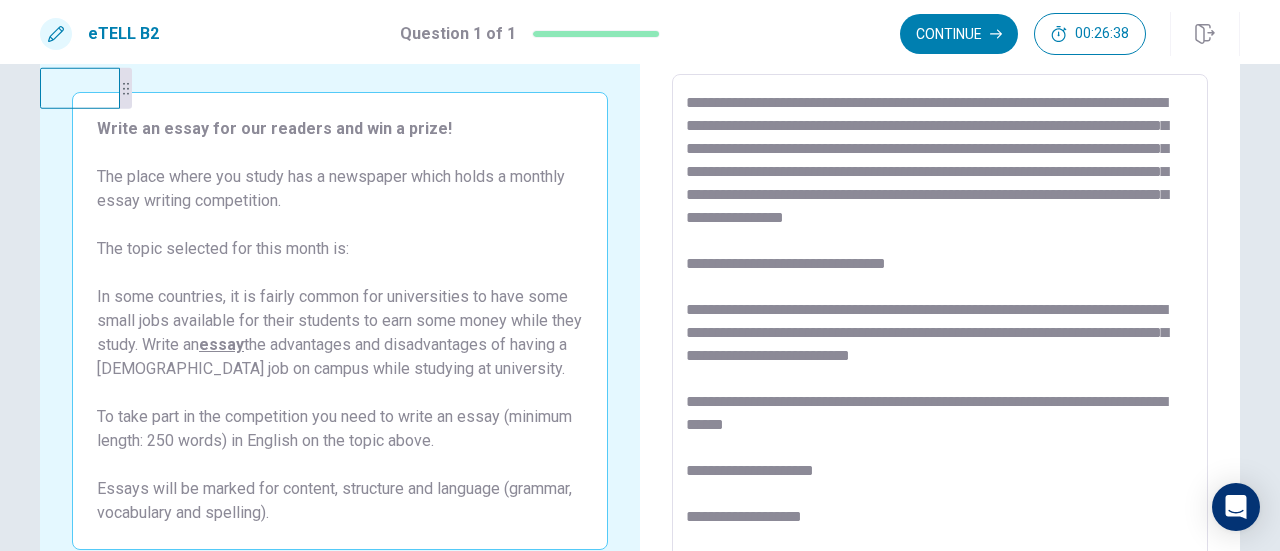 click on "**********" at bounding box center [940, 351] 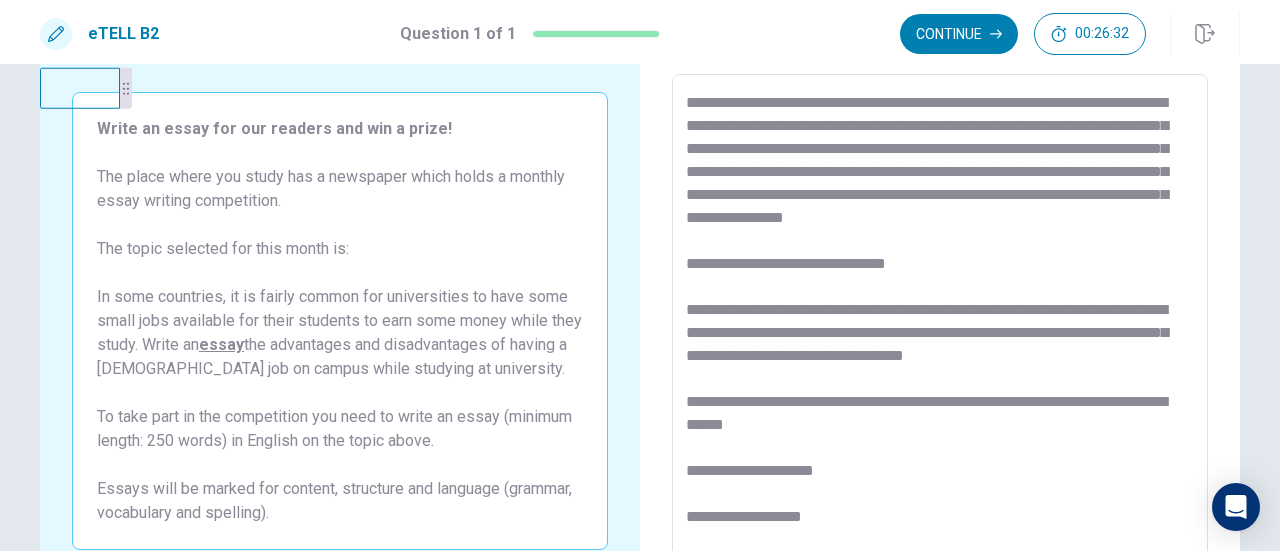 click on "**********" at bounding box center [940, 351] 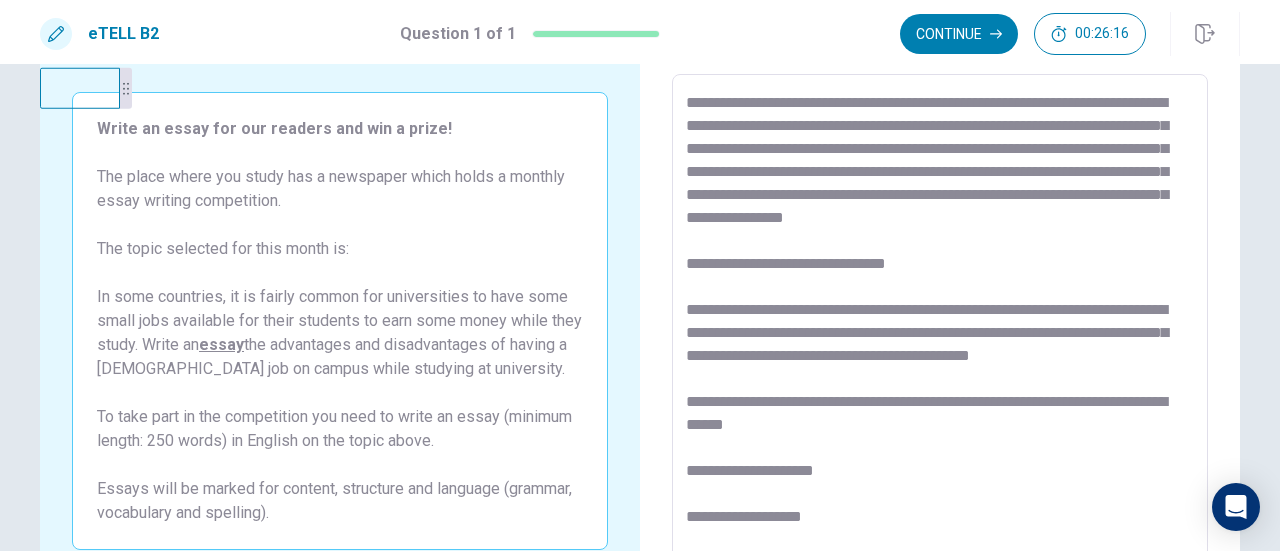 drag, startPoint x: 1157, startPoint y: 378, endPoint x: 1016, endPoint y: 362, distance: 141.90489 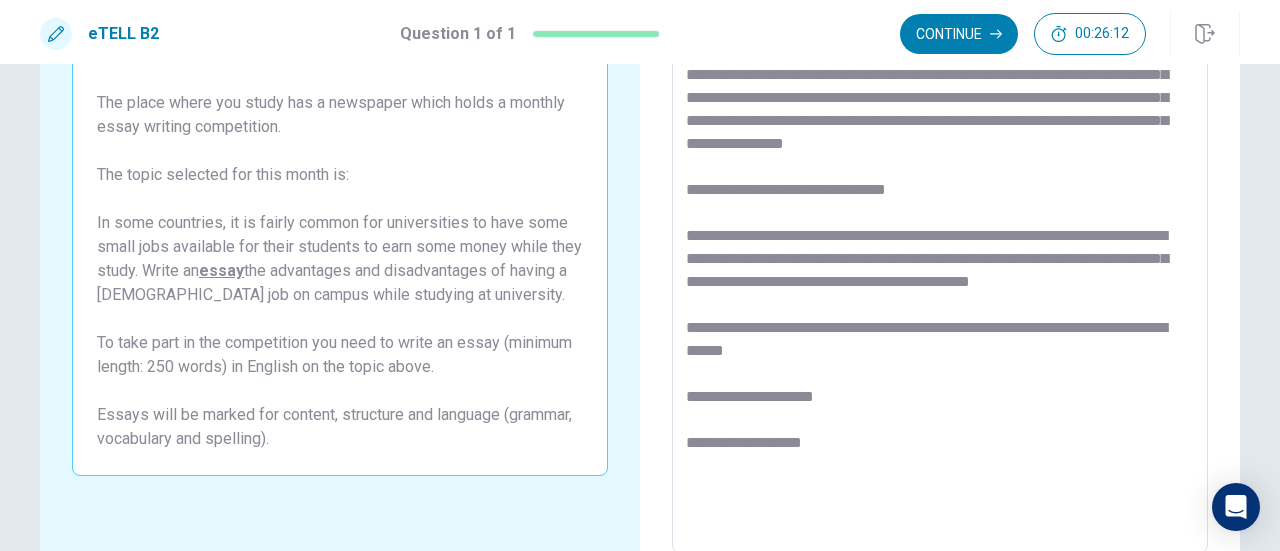 scroll, scrollTop: 200, scrollLeft: 0, axis: vertical 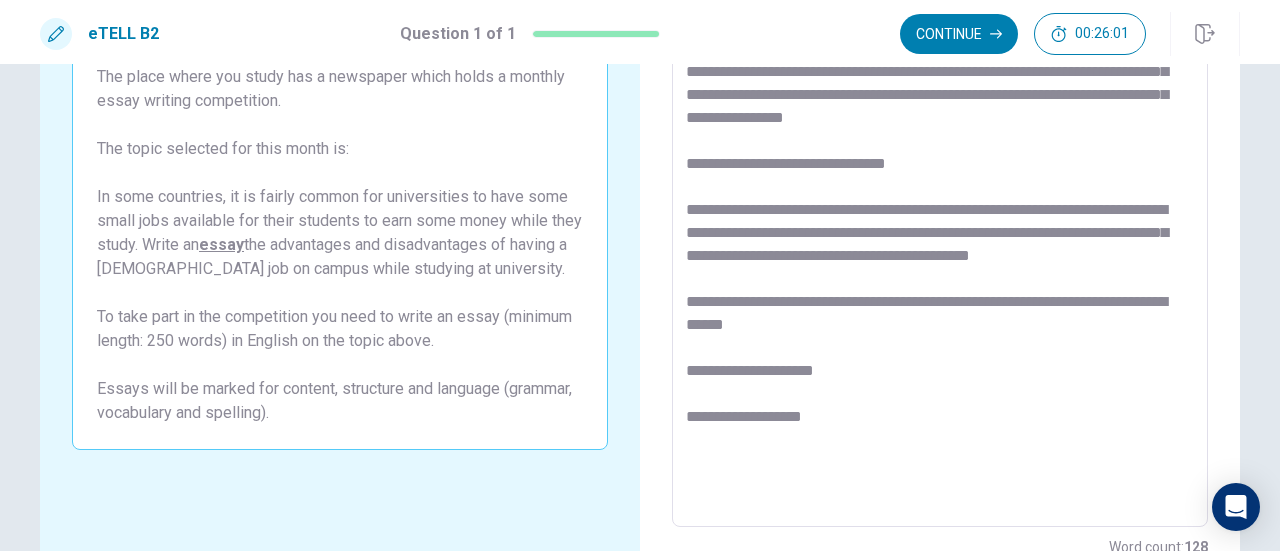 click on "**********" at bounding box center [940, 251] 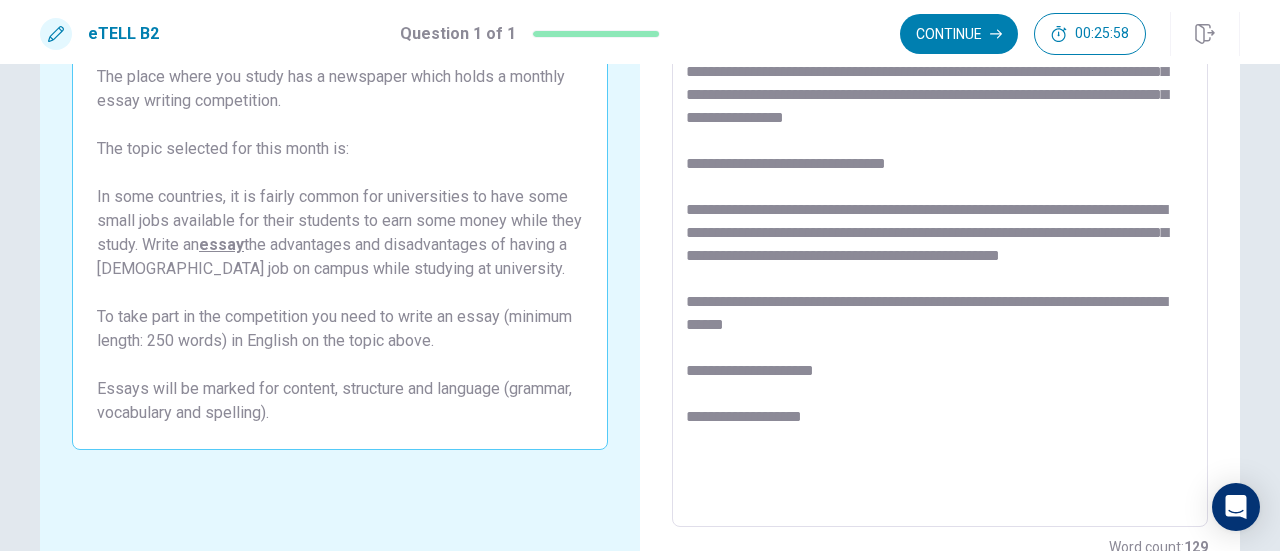 click on "**********" at bounding box center [940, 251] 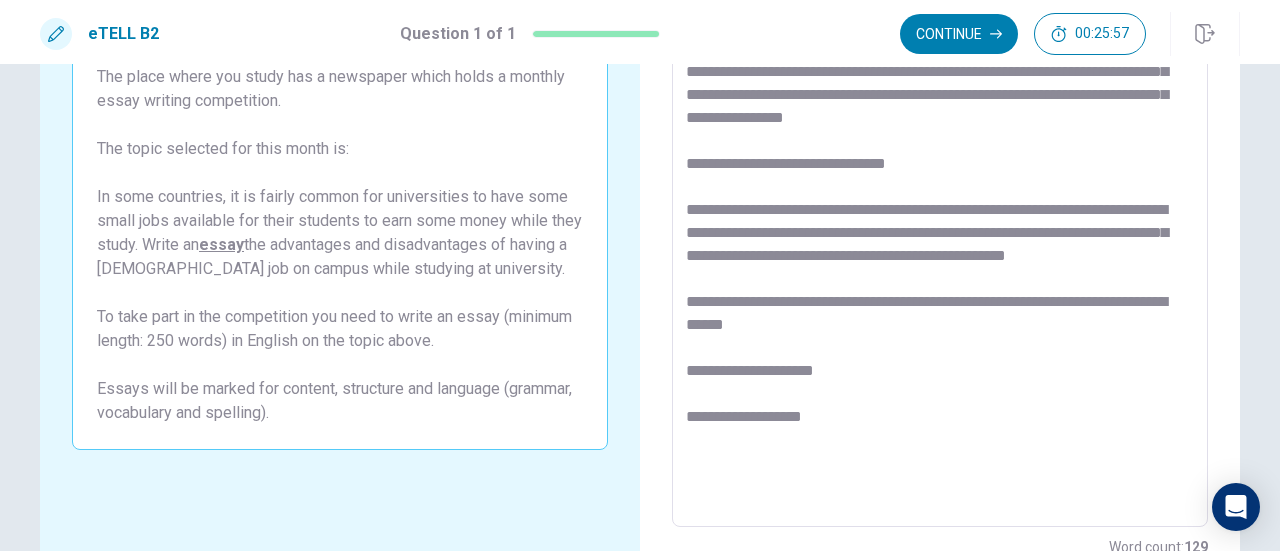 click on "**********" at bounding box center [940, 251] 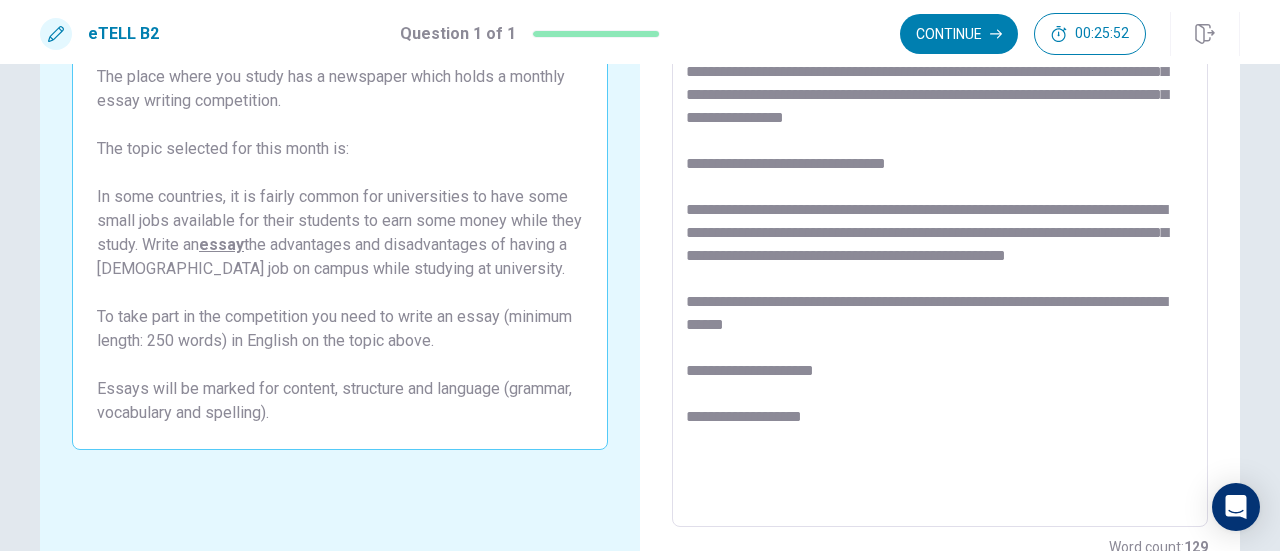 drag, startPoint x: 896, startPoint y: 281, endPoint x: 1134, endPoint y: 259, distance: 239.01465 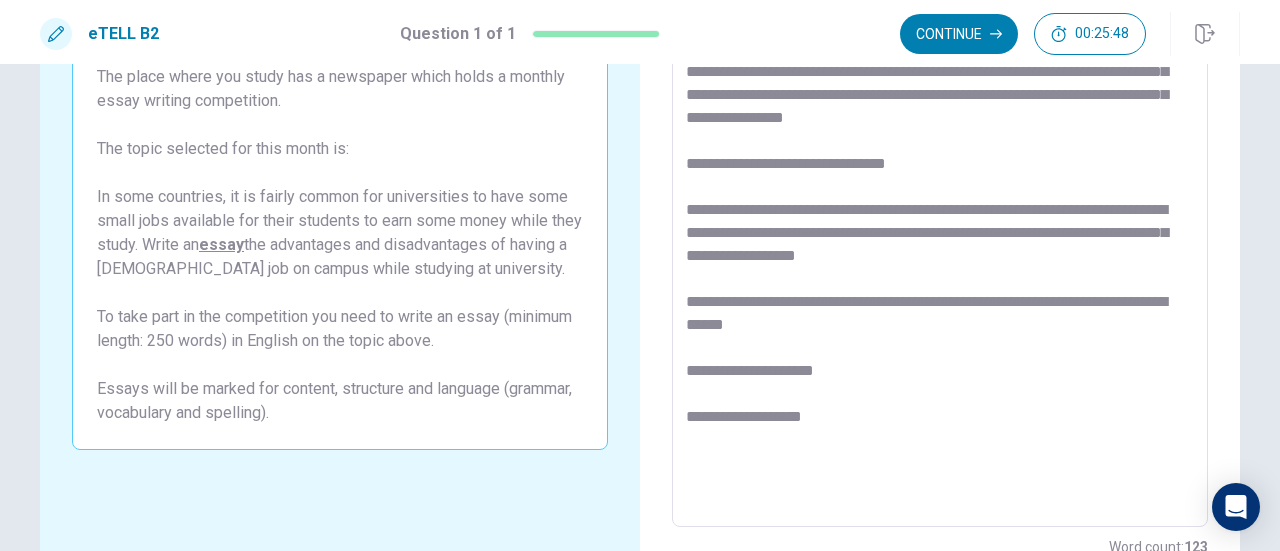 drag, startPoint x: 927, startPoint y: 251, endPoint x: 824, endPoint y: 258, distance: 103.23759 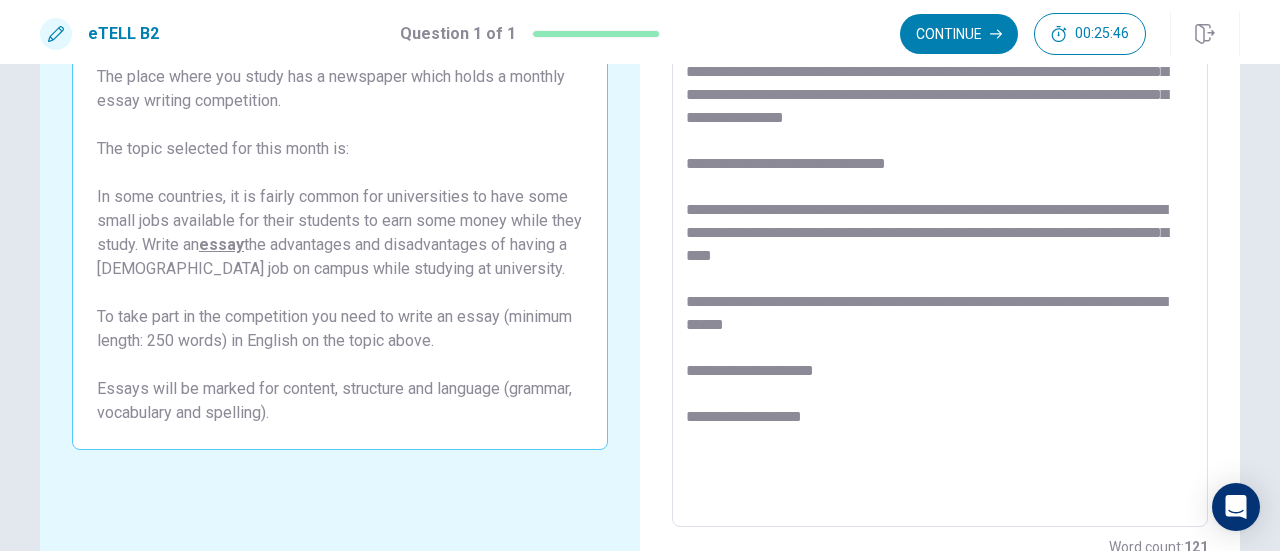 click on "**********" at bounding box center (940, 251) 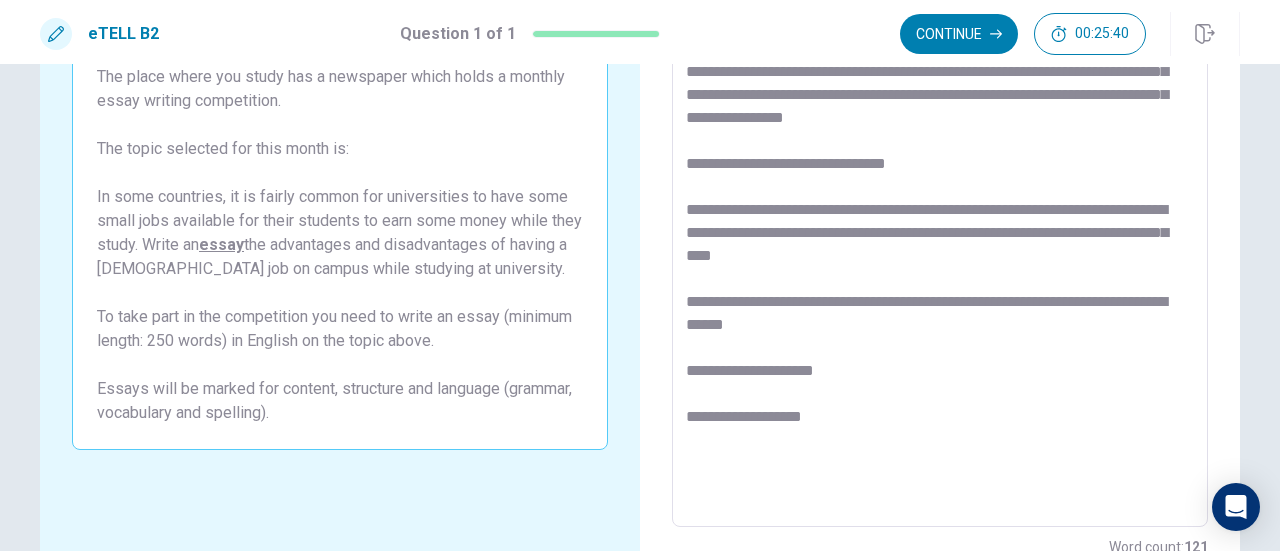 click on "**********" at bounding box center (940, 251) 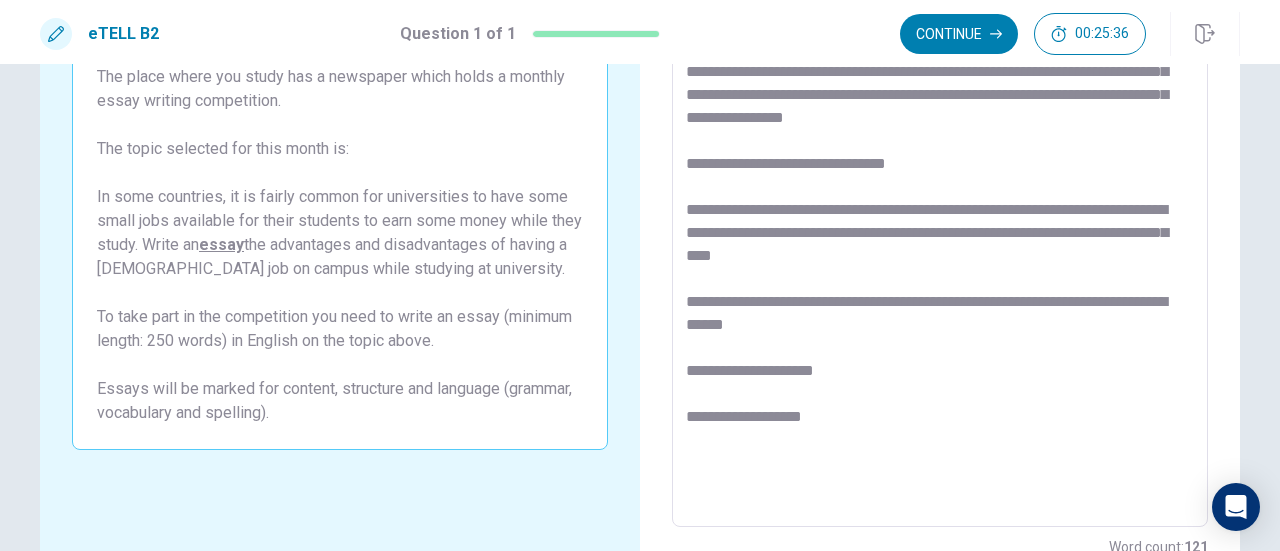 click on "**********" at bounding box center (940, 251) 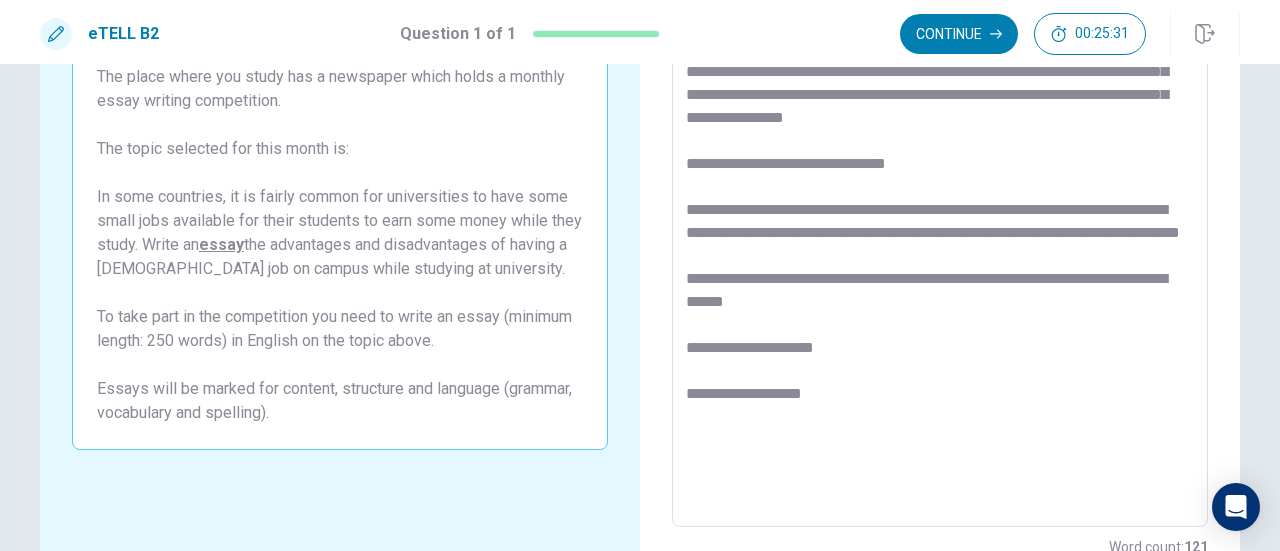 click on "**********" at bounding box center (940, 251) 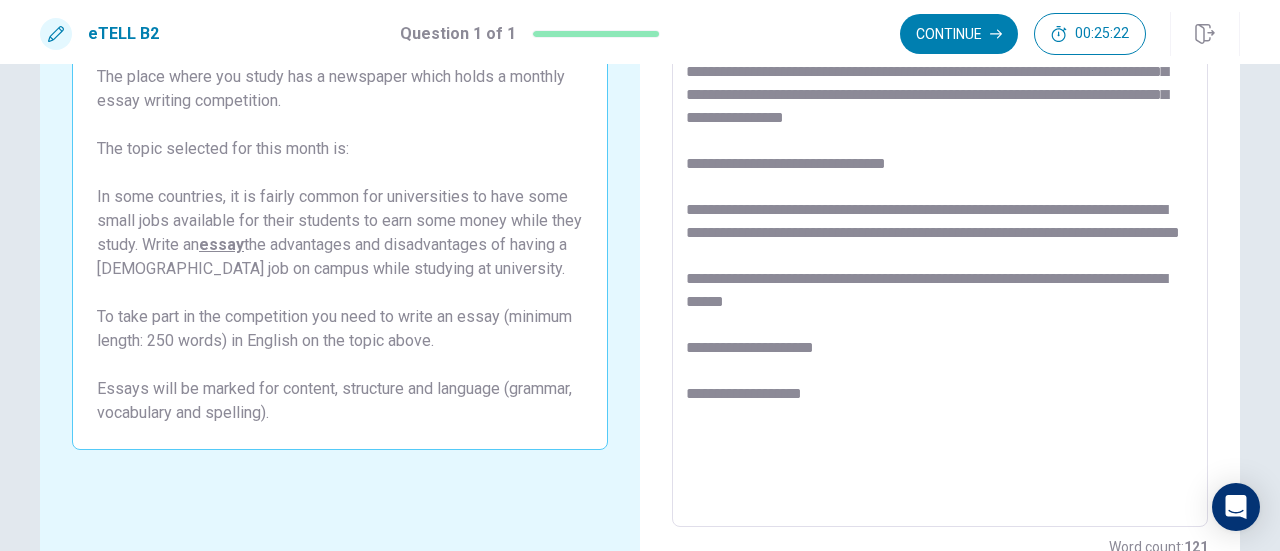 click on "**********" at bounding box center [940, 251] 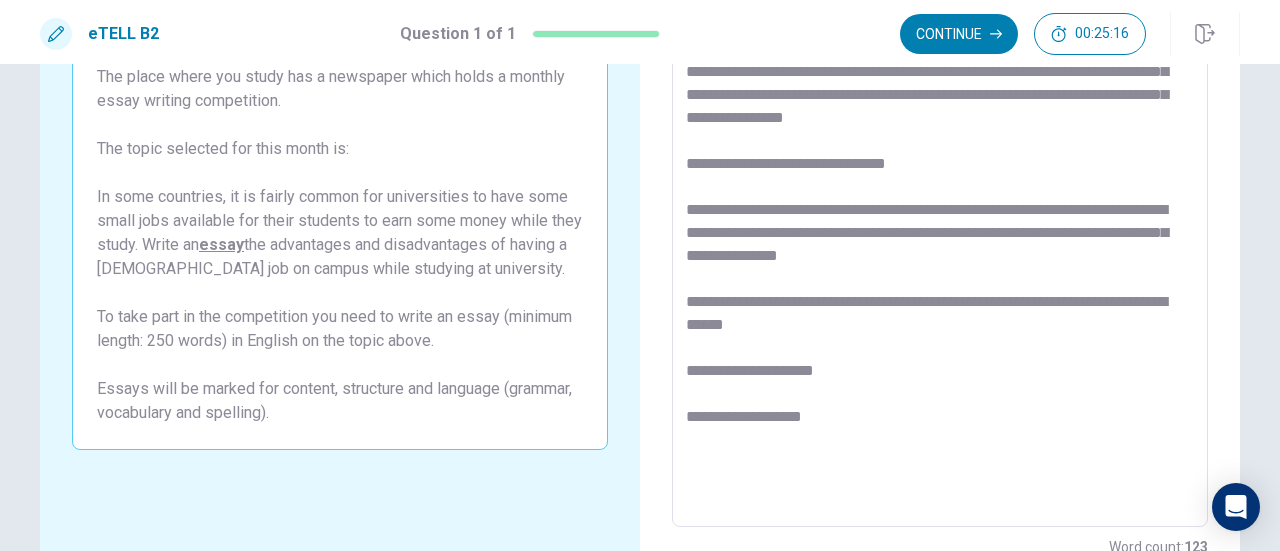 click on "**********" at bounding box center (940, 251) 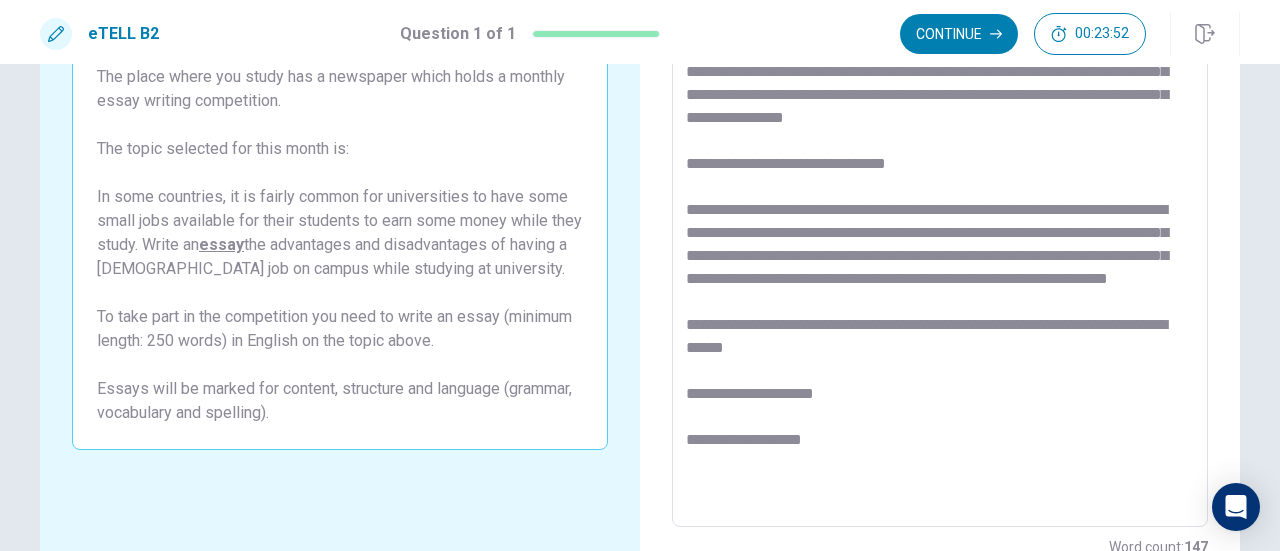 click on "**********" at bounding box center [940, 251] 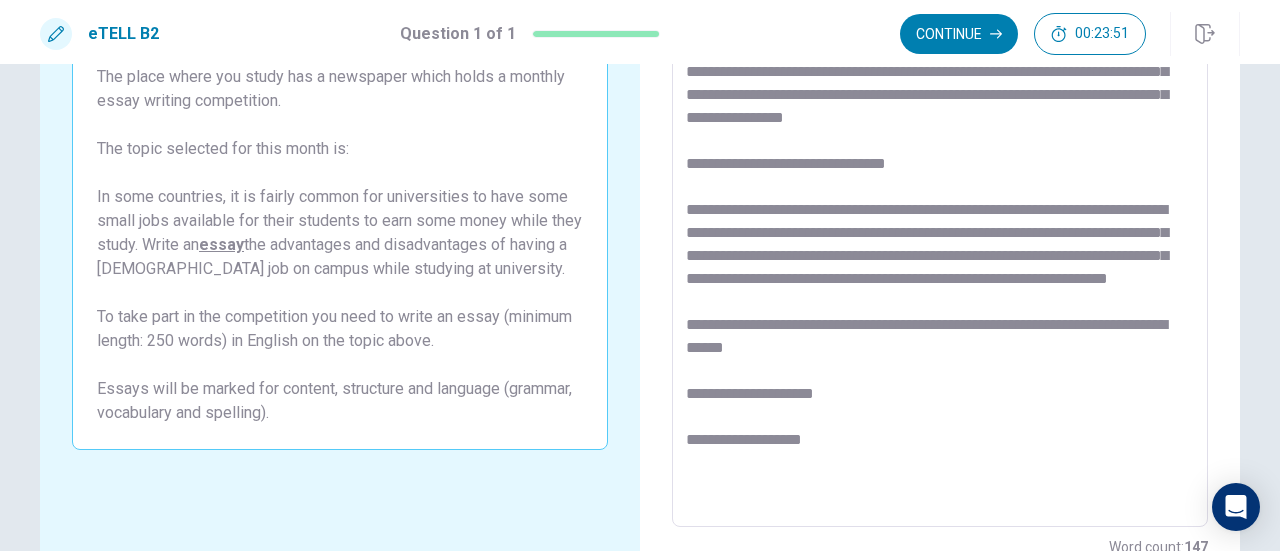 click on "**********" at bounding box center [940, 251] 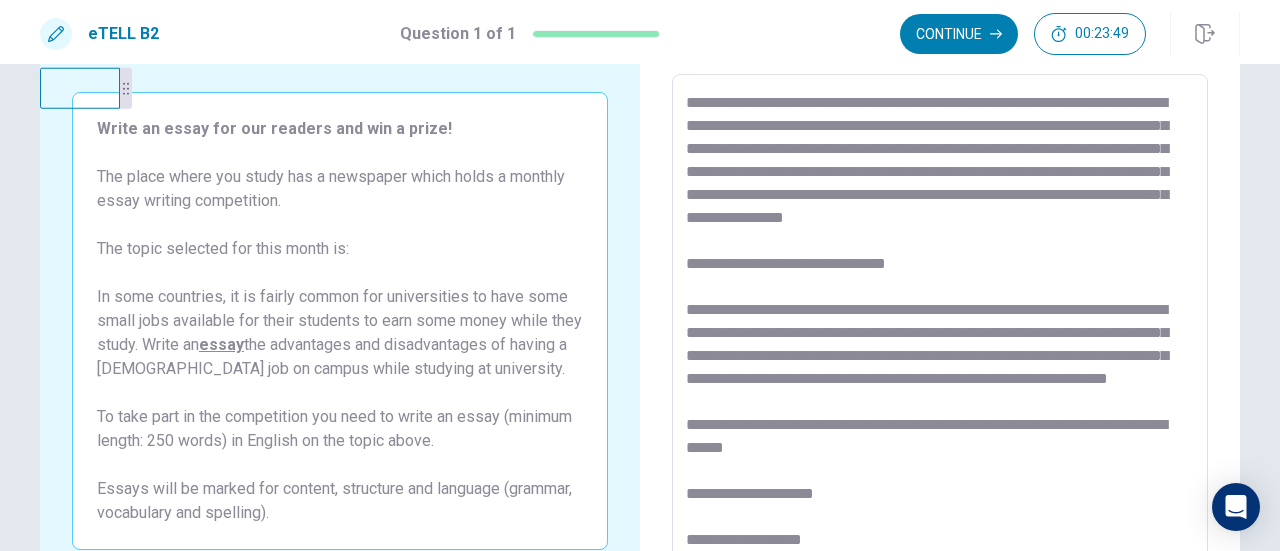 scroll, scrollTop: 200, scrollLeft: 0, axis: vertical 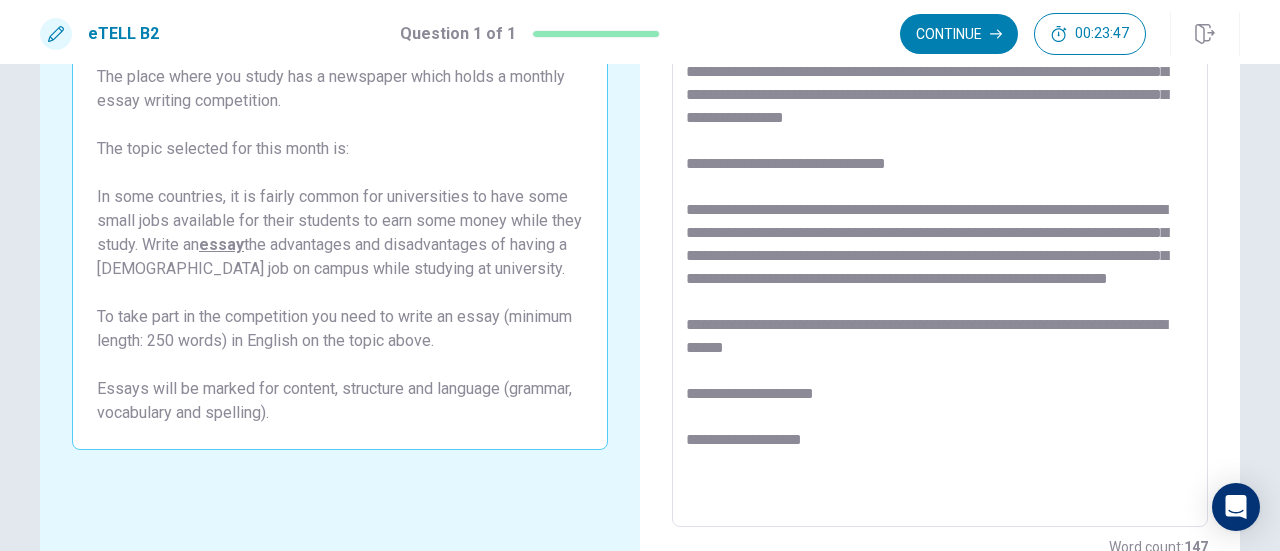 click on "**********" at bounding box center [940, 251] 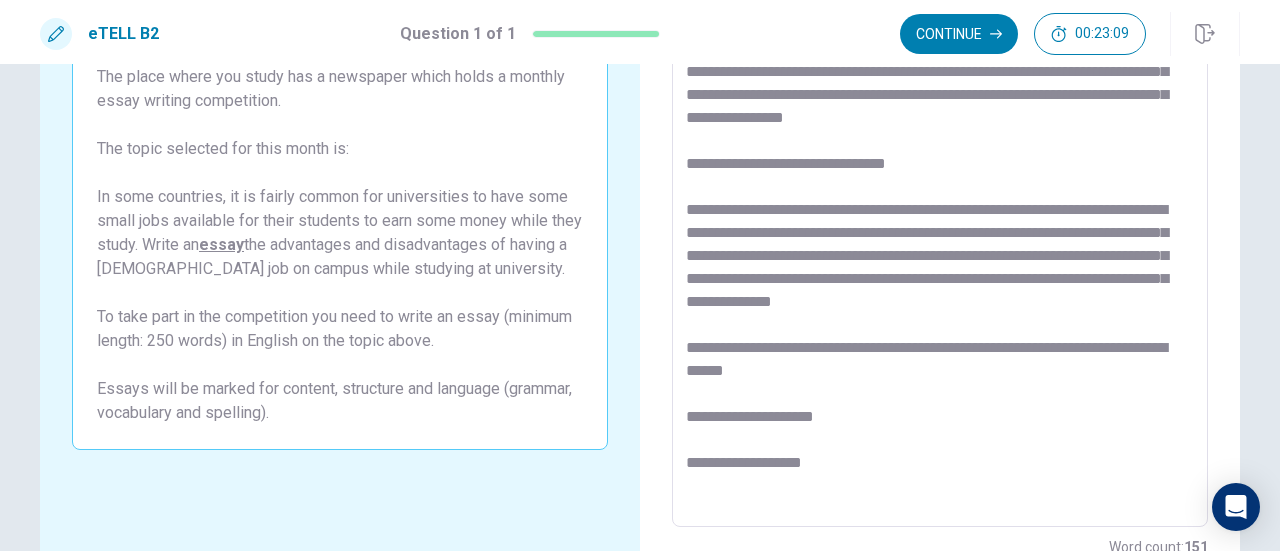 drag, startPoint x: 1027, startPoint y: 276, endPoint x: 907, endPoint y: 279, distance: 120.03749 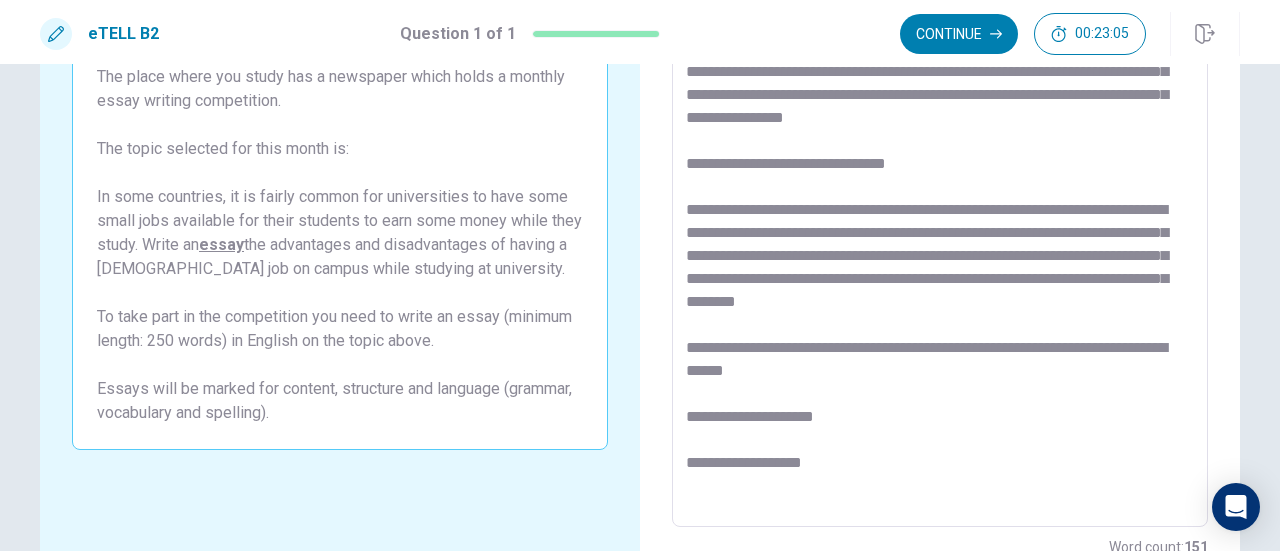click on "**********" at bounding box center (940, 251) 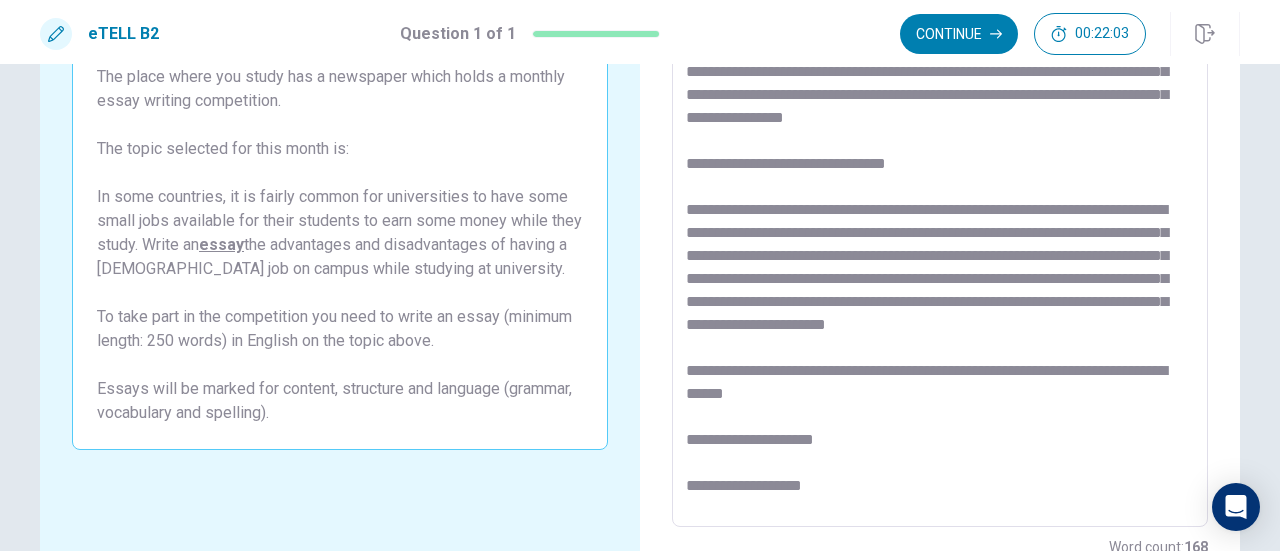 click on "**********" at bounding box center [940, 251] 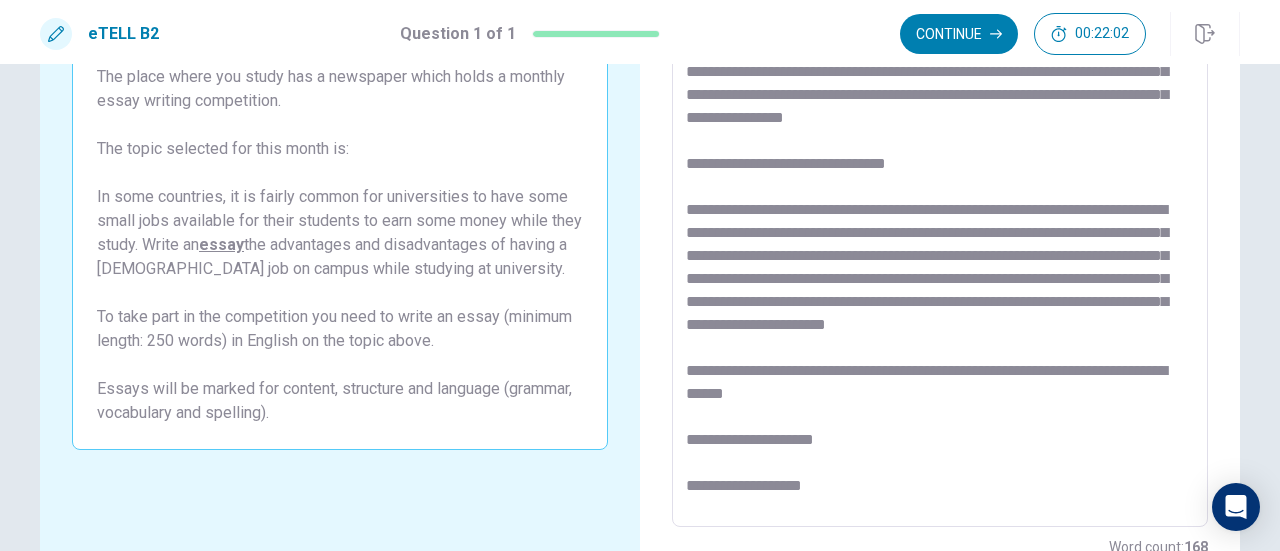 click on "**********" at bounding box center [940, 251] 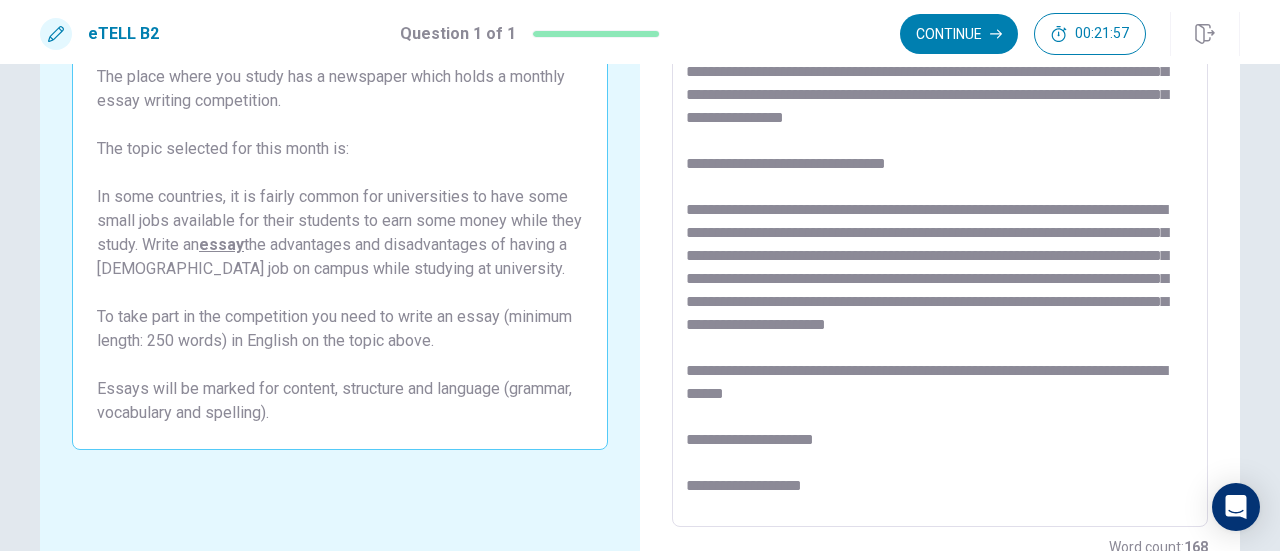 click on "**********" at bounding box center [940, 251] 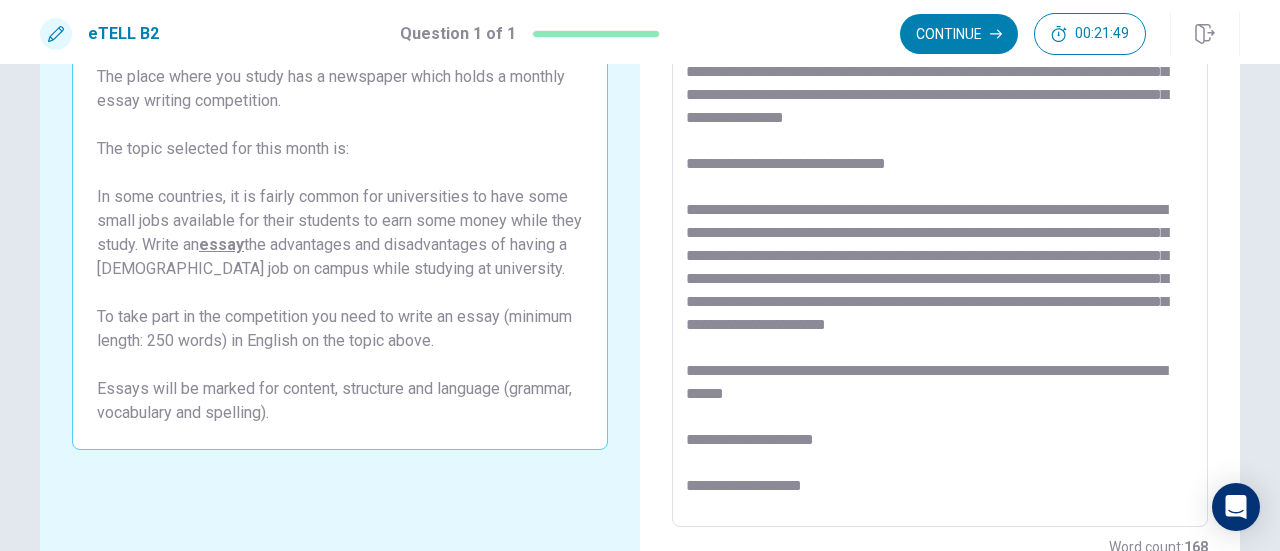 drag, startPoint x: 917, startPoint y: 370, endPoint x: 1089, endPoint y: 350, distance: 173.15889 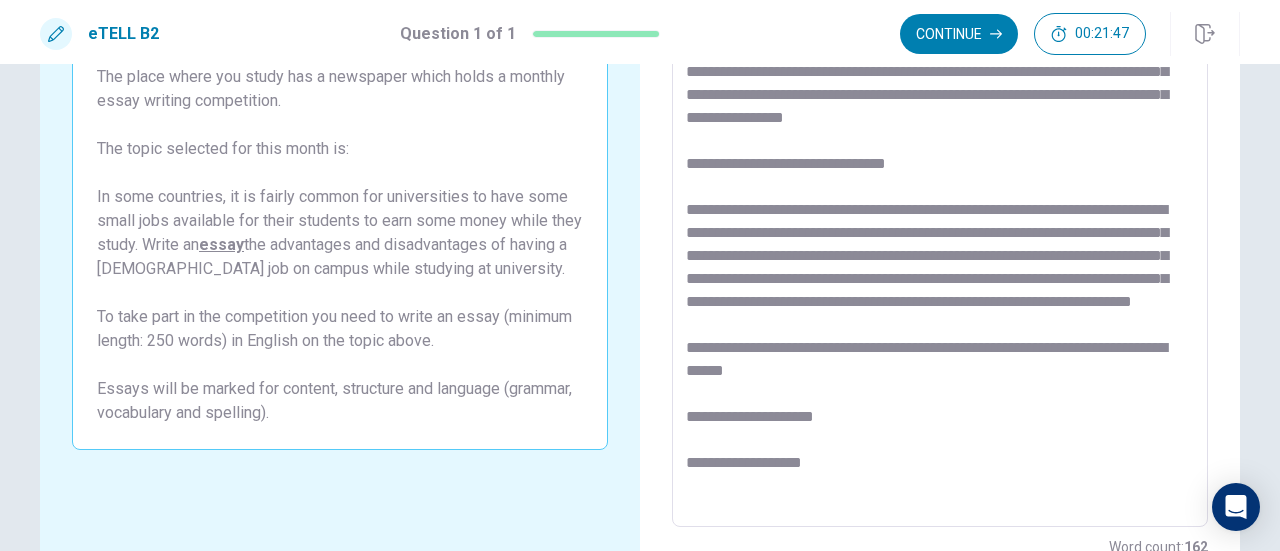 click on "**********" at bounding box center [940, 251] 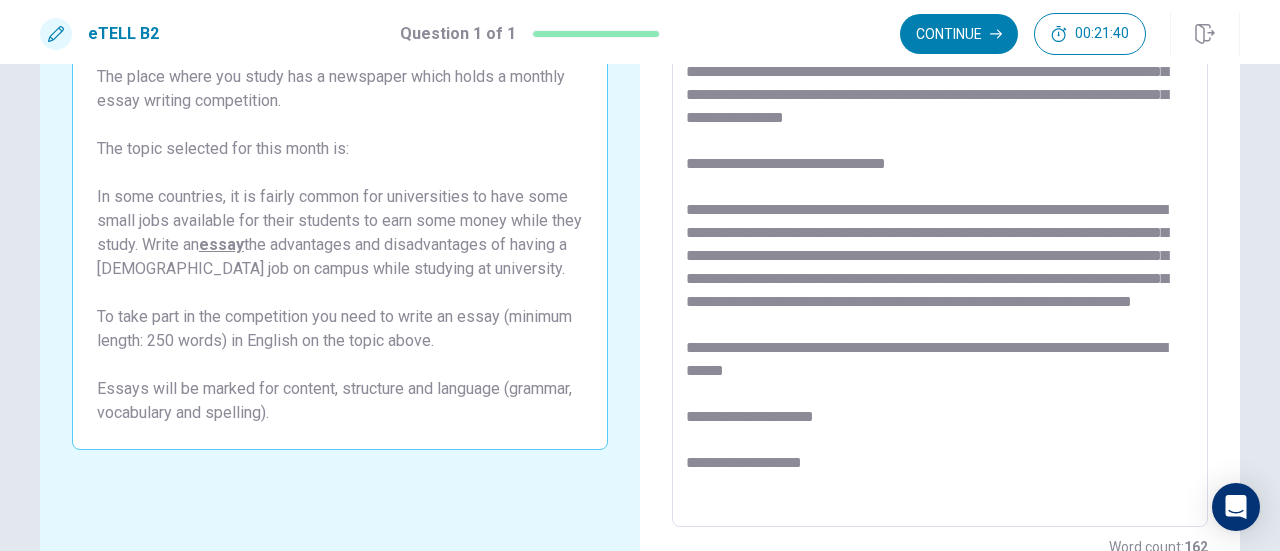 click on "**********" at bounding box center [940, 251] 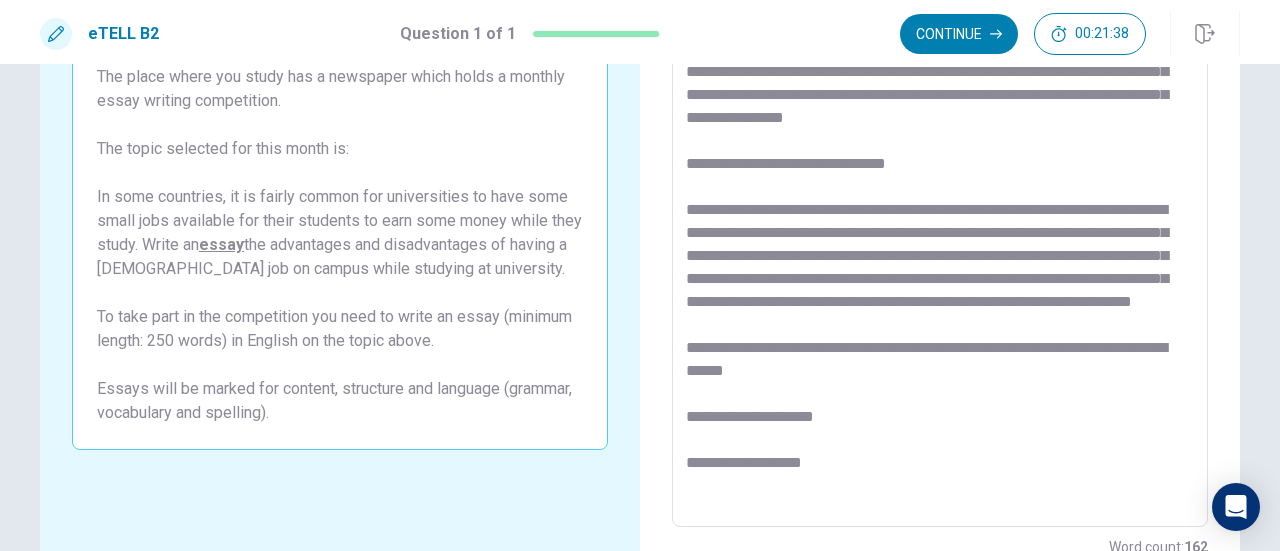 click on "**********" at bounding box center [940, 251] 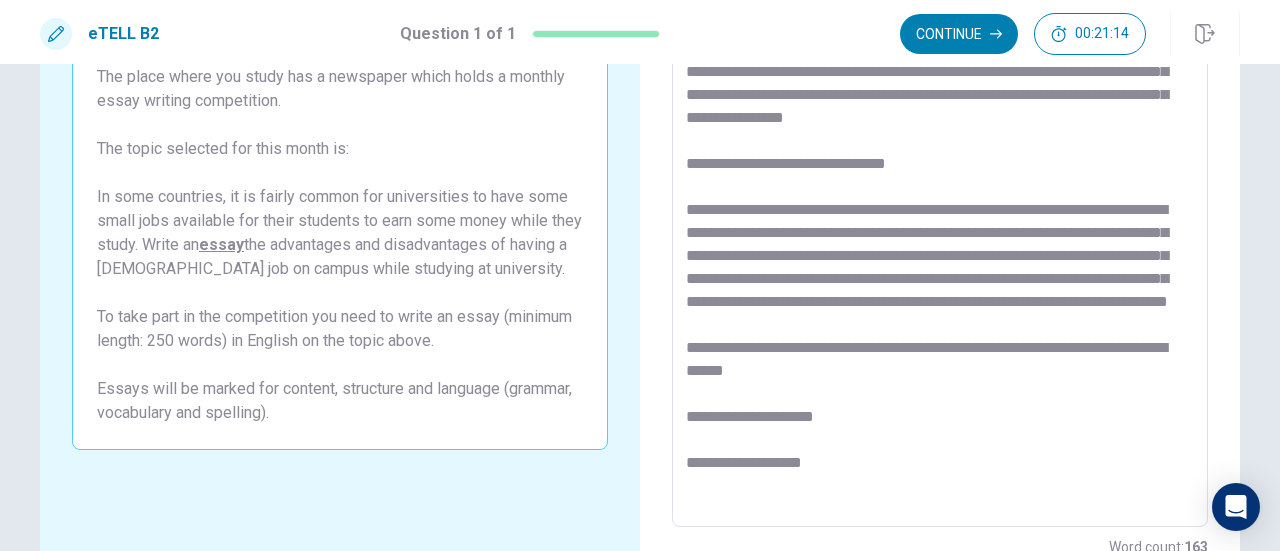click on "**********" at bounding box center (940, 251) 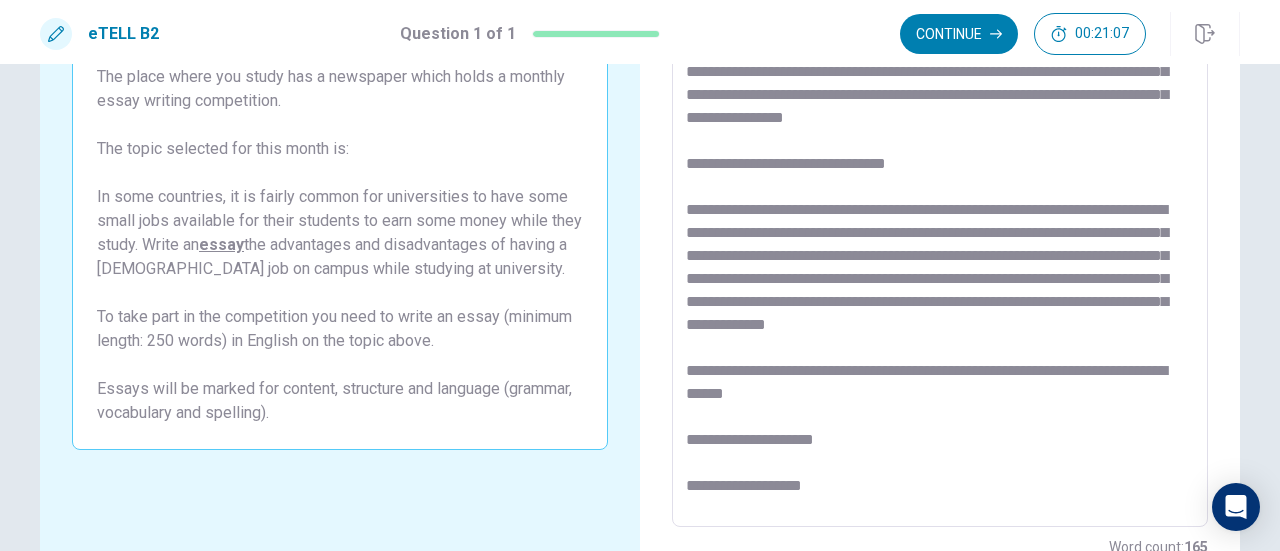 click on "**********" at bounding box center [940, 251] 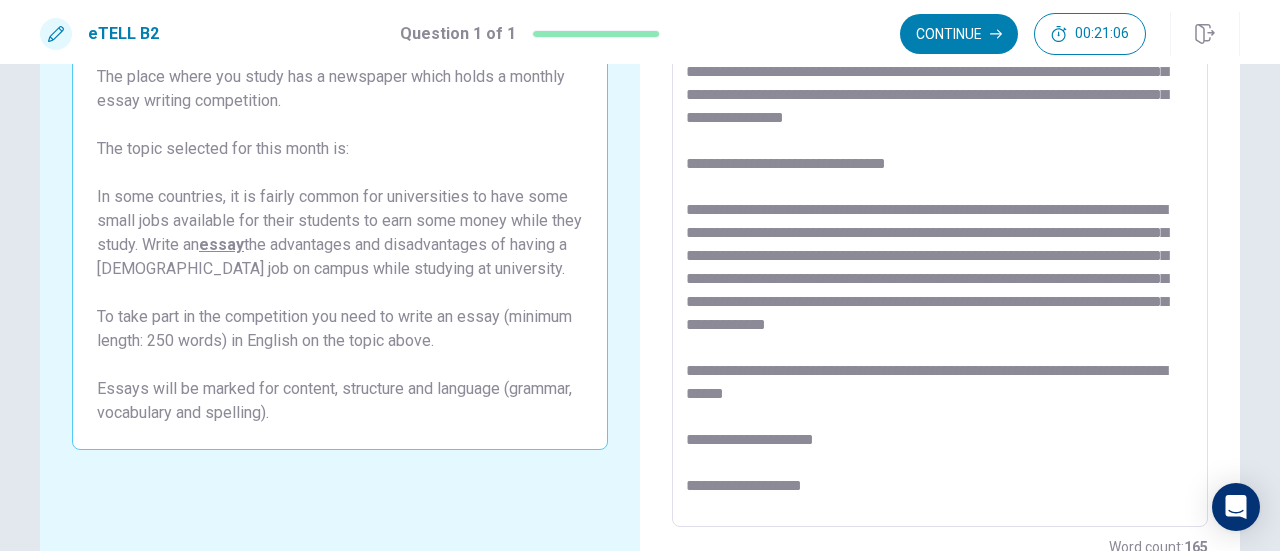 scroll, scrollTop: 32, scrollLeft: 0, axis: vertical 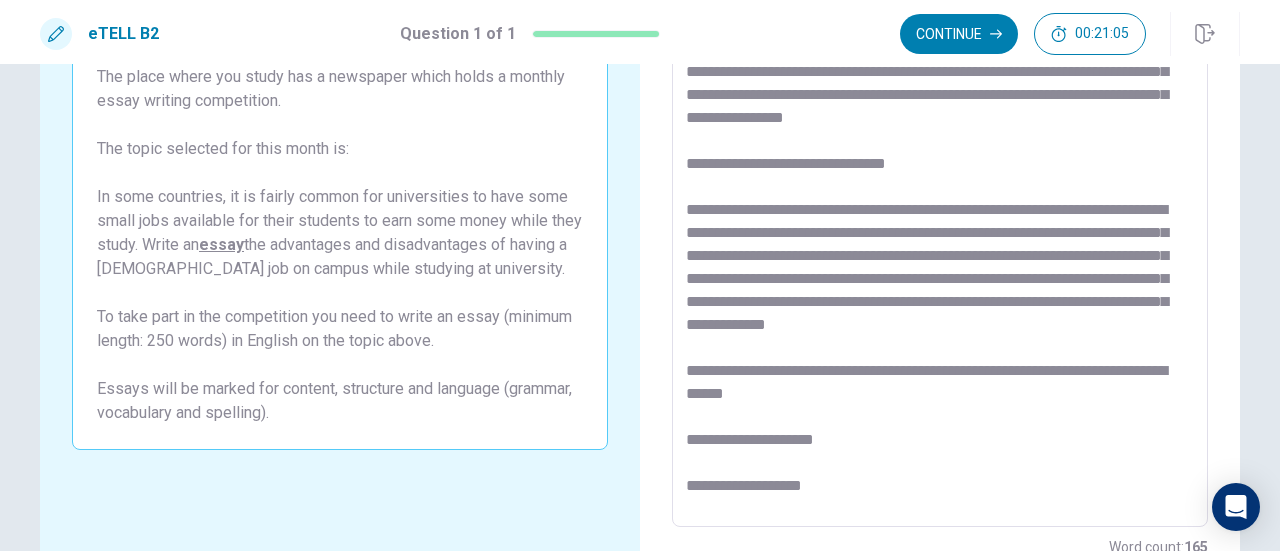 click on "**********" at bounding box center (940, 251) 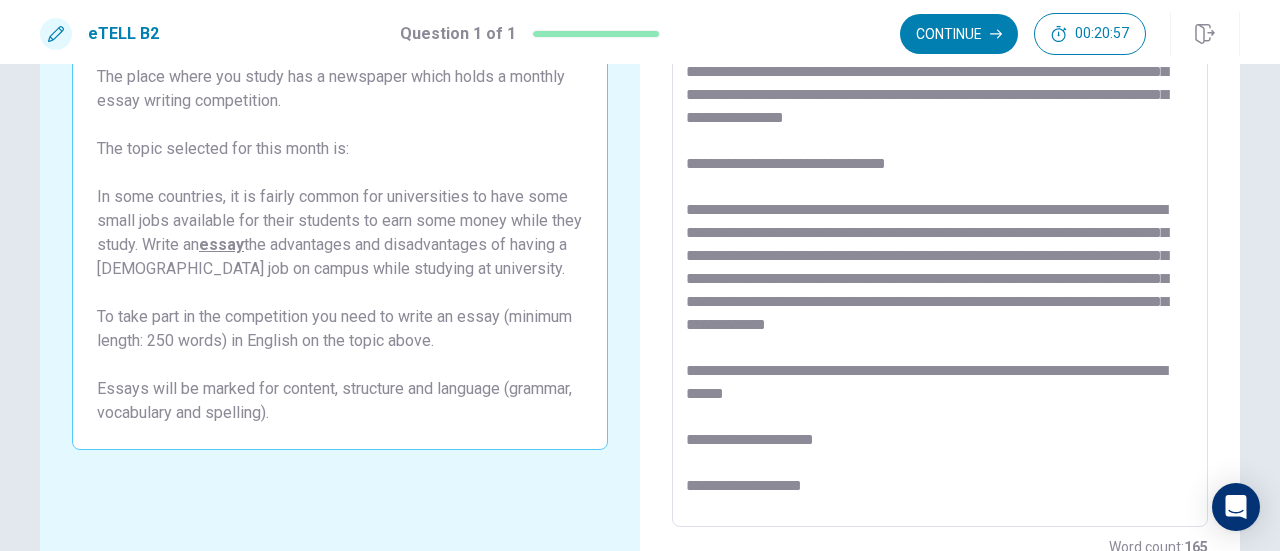 click on "**********" at bounding box center (940, 251) 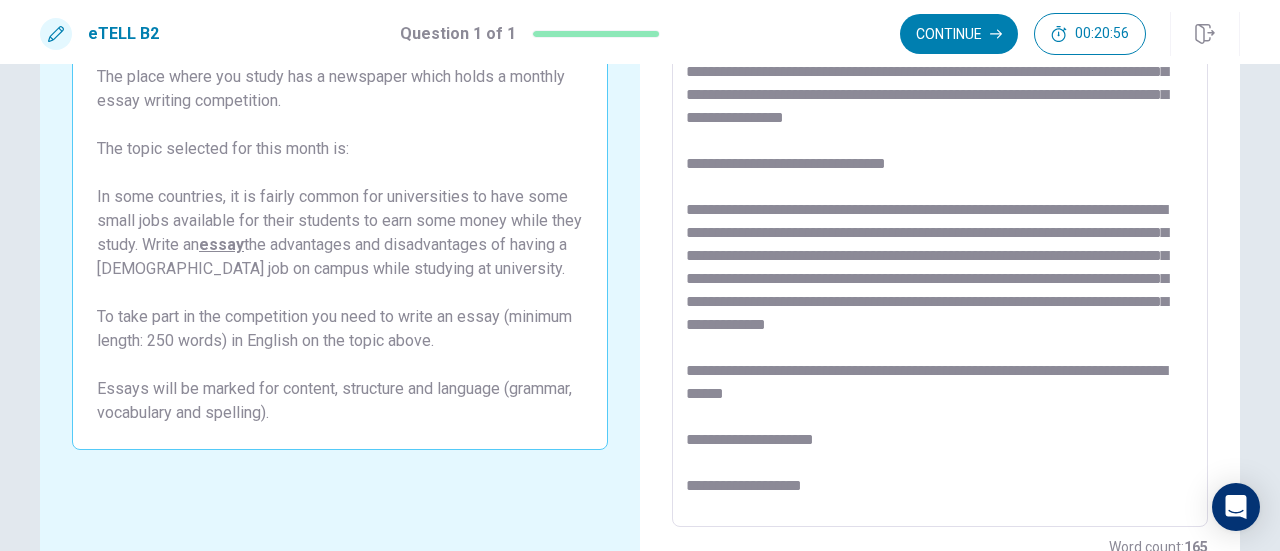 click on "**********" at bounding box center (940, 251) 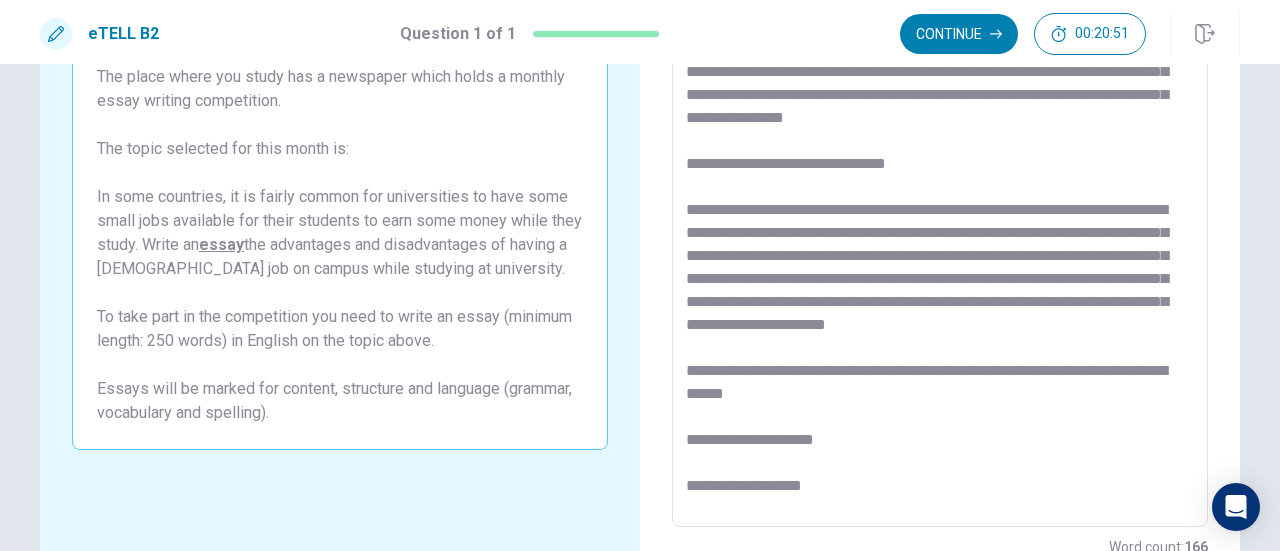 click on "**********" at bounding box center (940, 251) 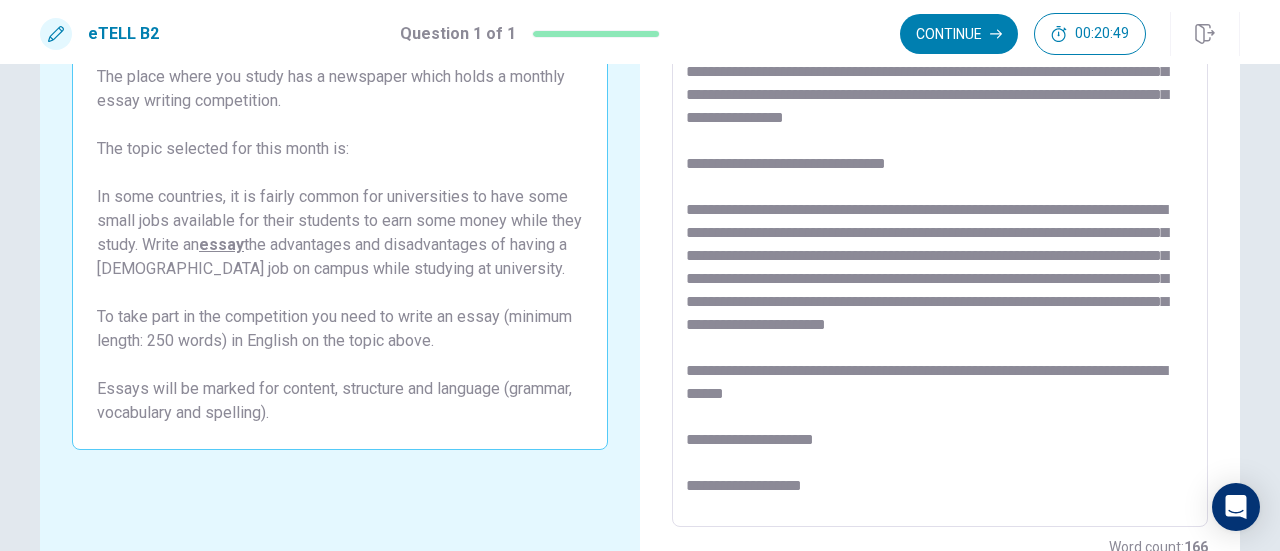 click on "**********" at bounding box center (940, 251) 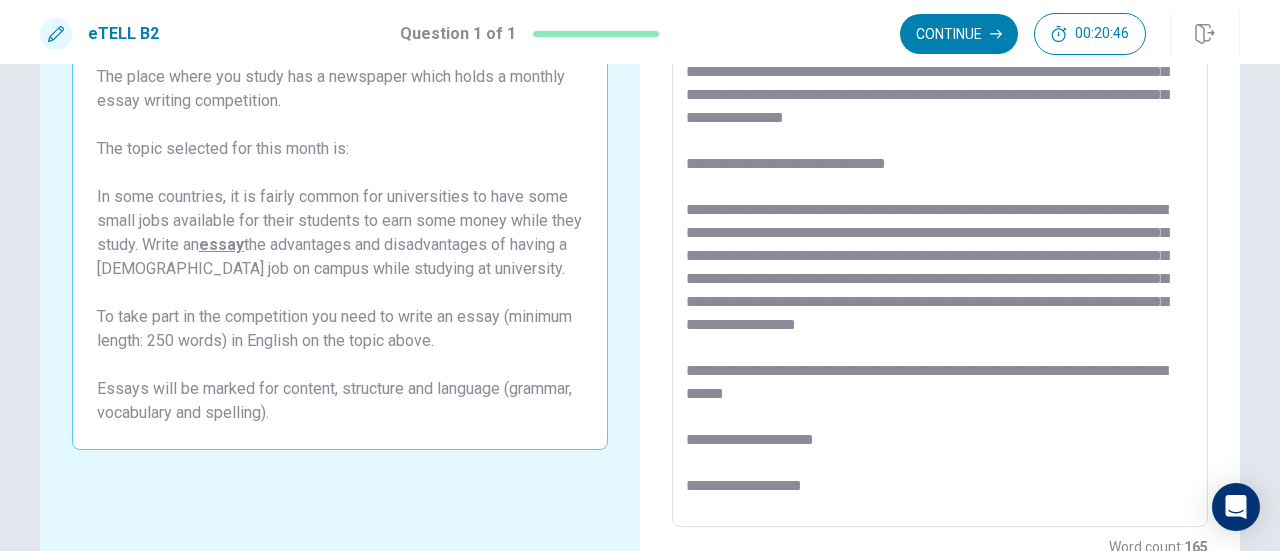 click on "**********" at bounding box center (940, 251) 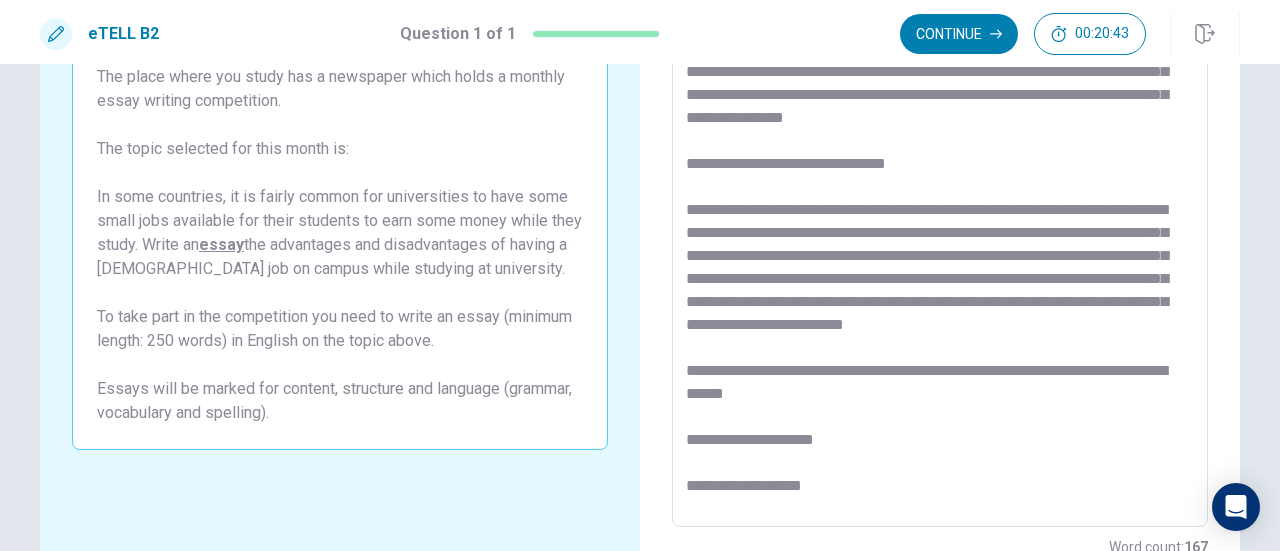 click on "**********" at bounding box center [940, 251] 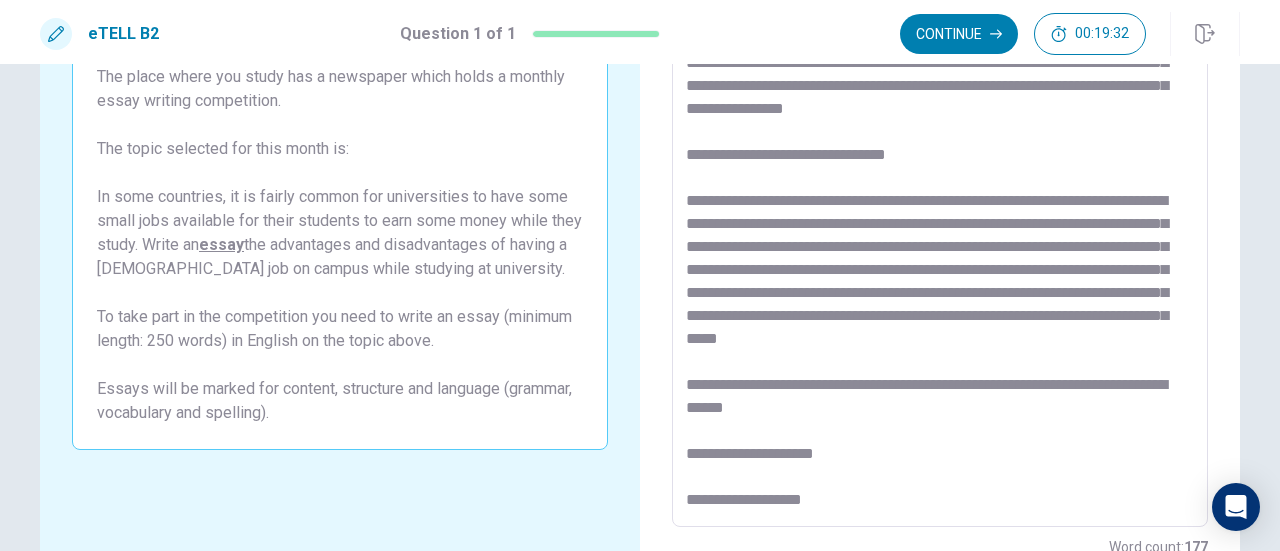 click at bounding box center [940, 251] 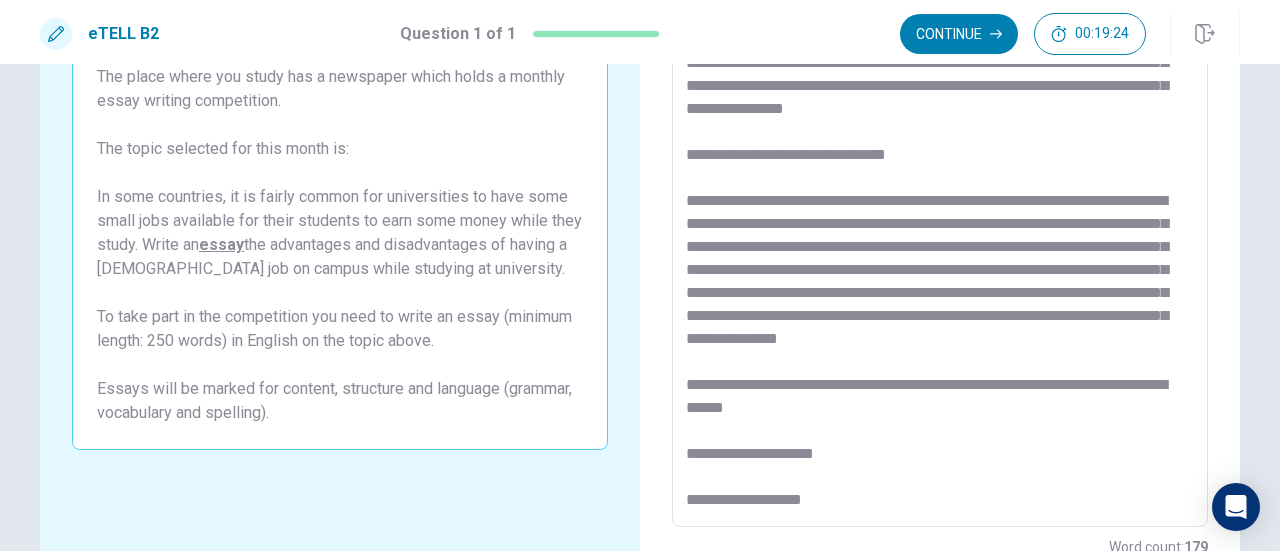 click at bounding box center [940, 251] 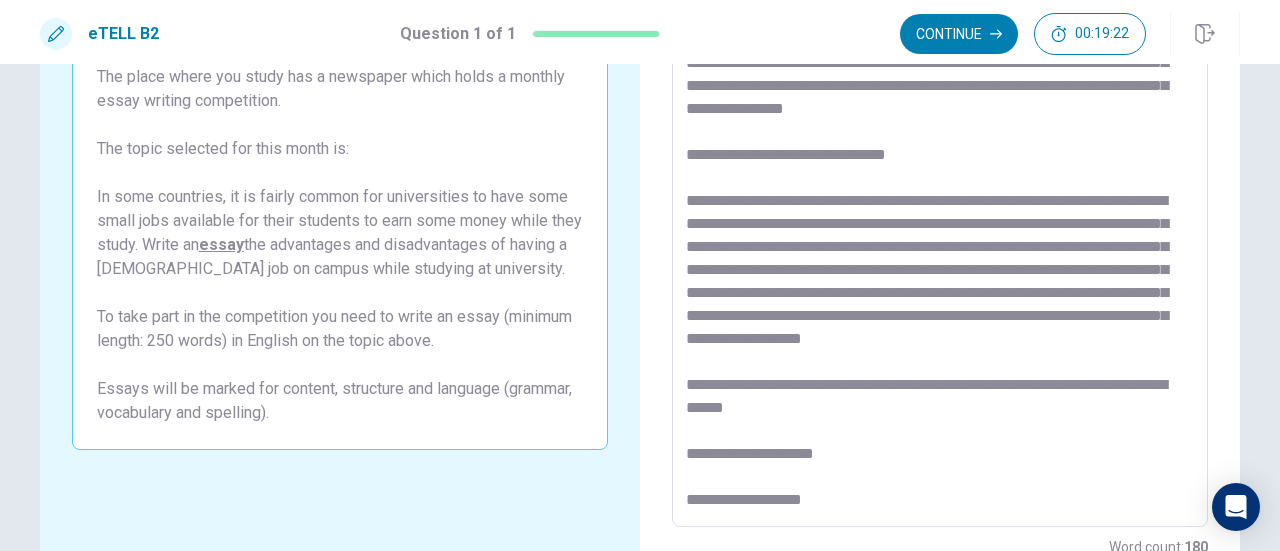 click at bounding box center [940, 251] 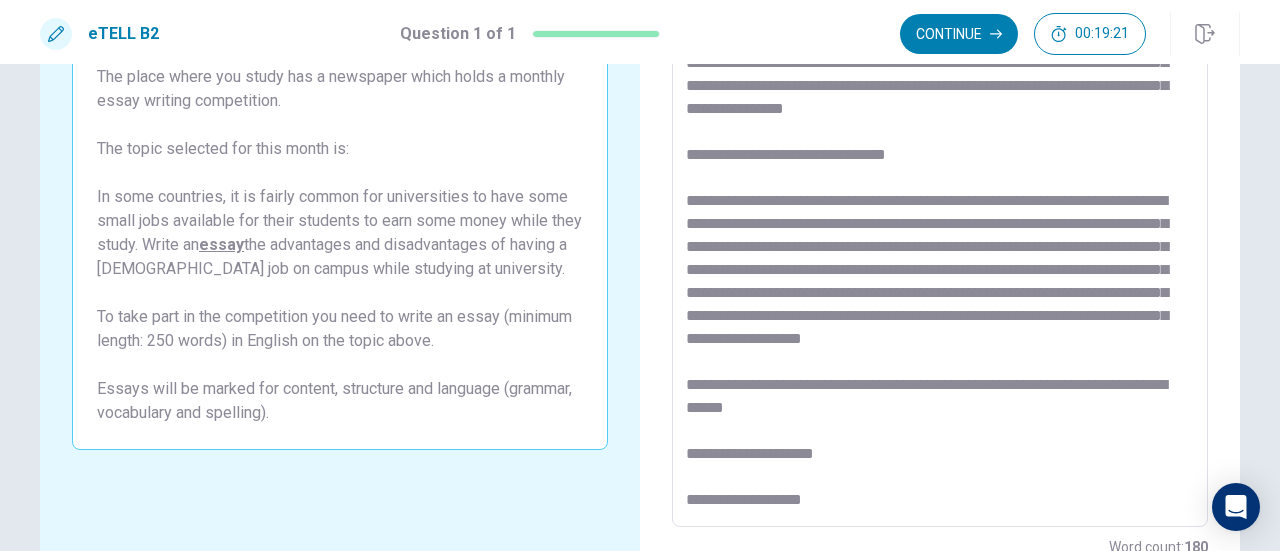 click at bounding box center [940, 251] 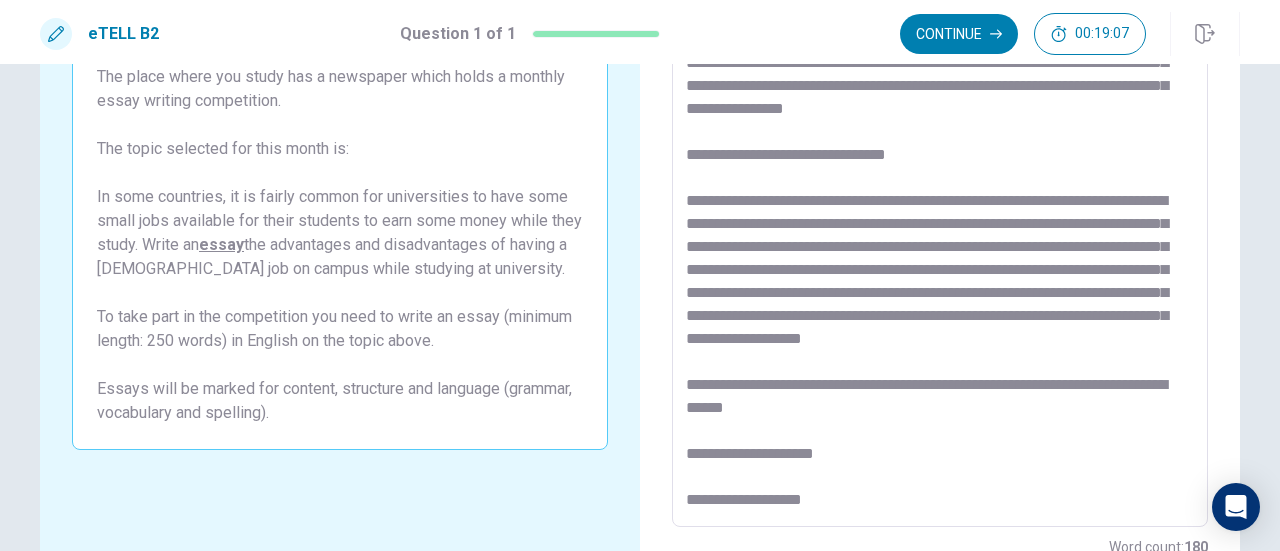 click at bounding box center (940, 251) 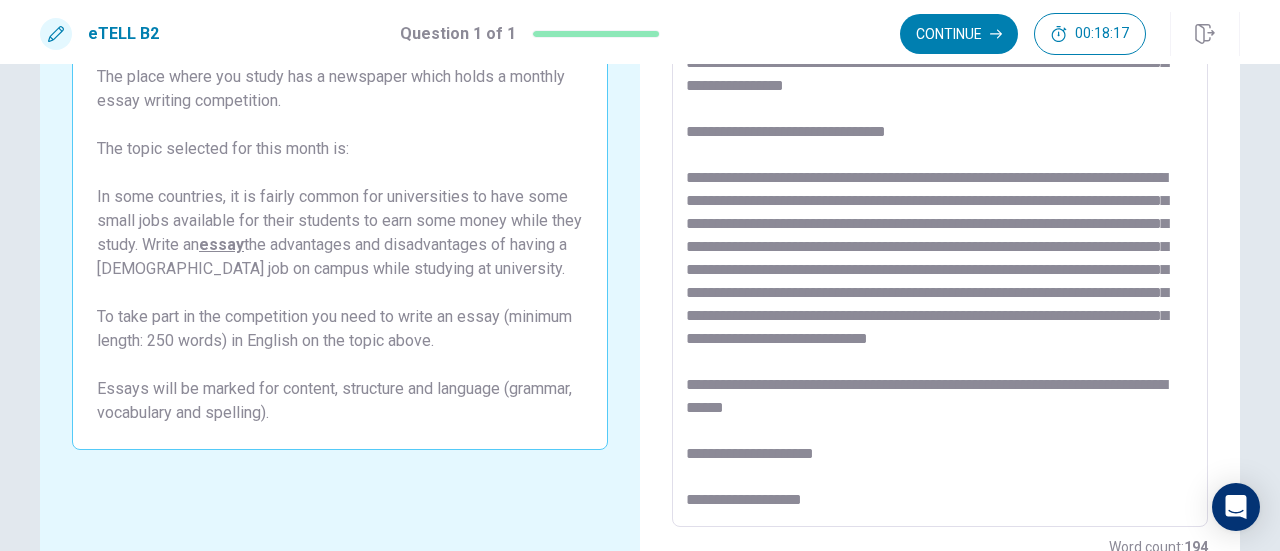 scroll, scrollTop: 78, scrollLeft: 0, axis: vertical 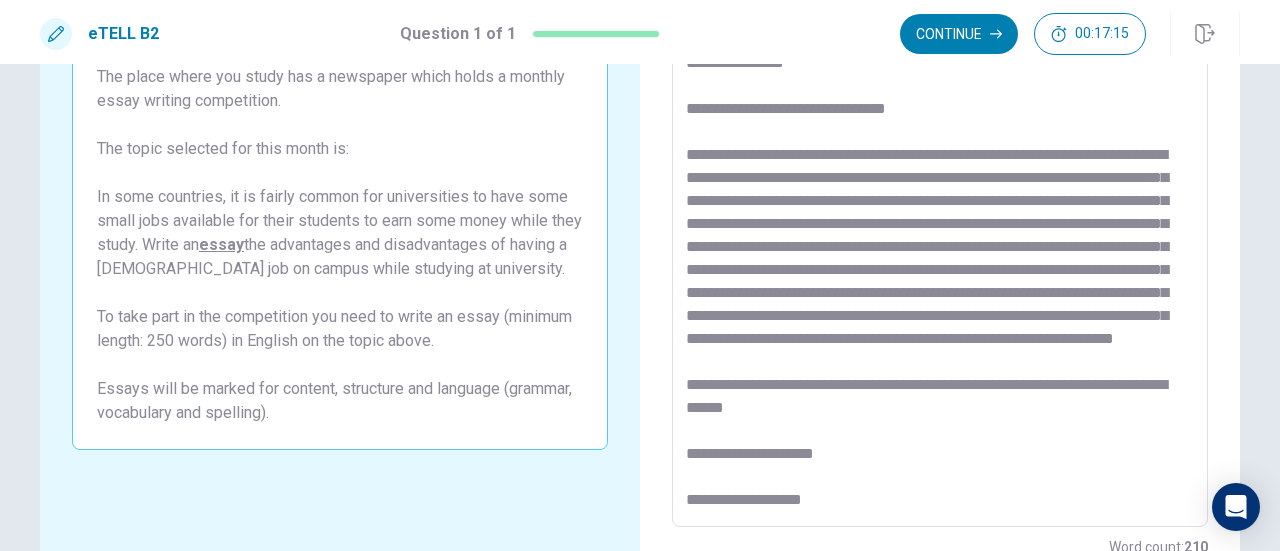 click at bounding box center (940, 251) 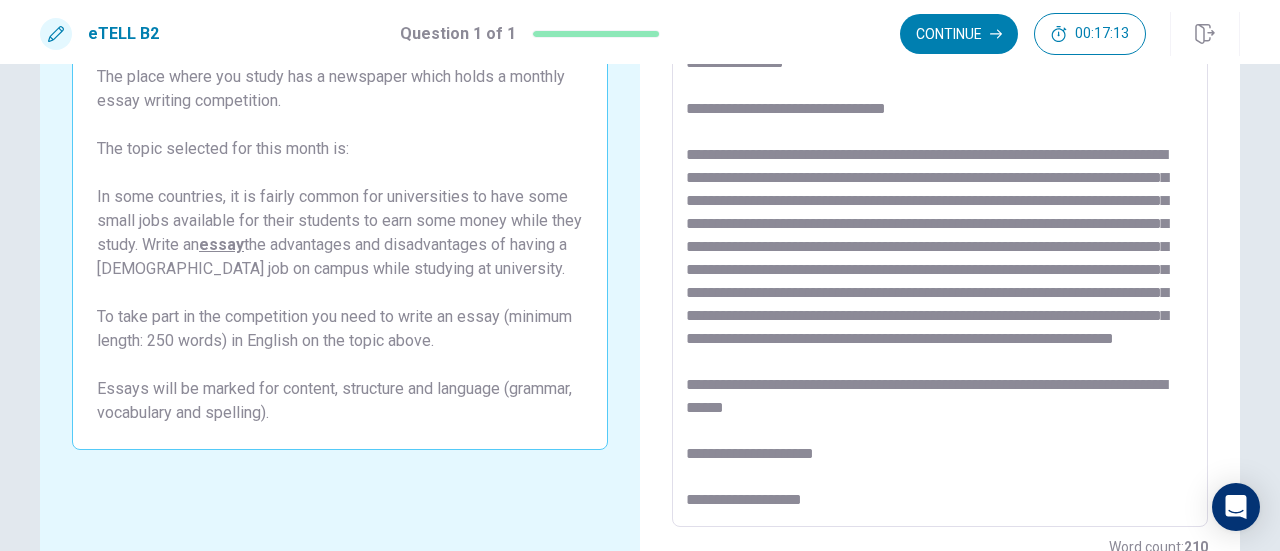 click at bounding box center [940, 251] 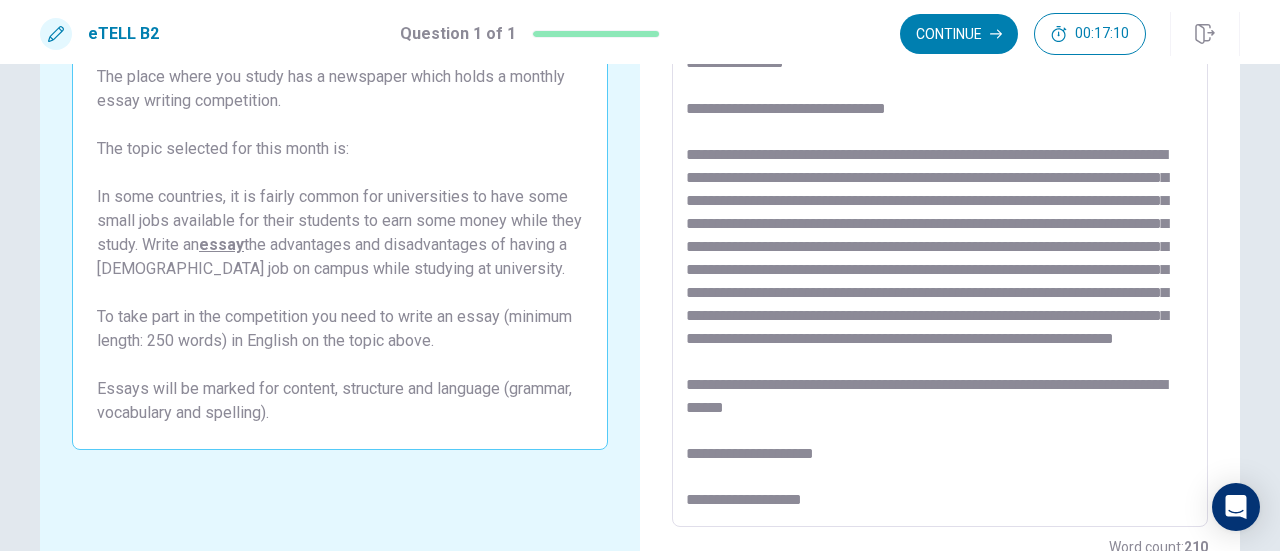 click at bounding box center (940, 251) 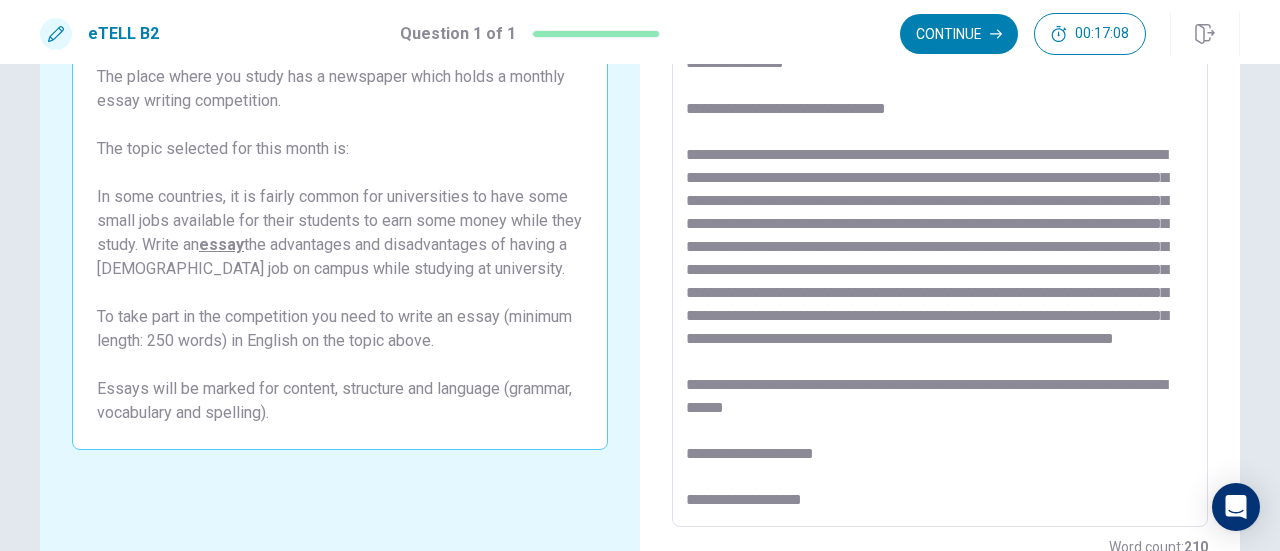 click at bounding box center (940, 251) 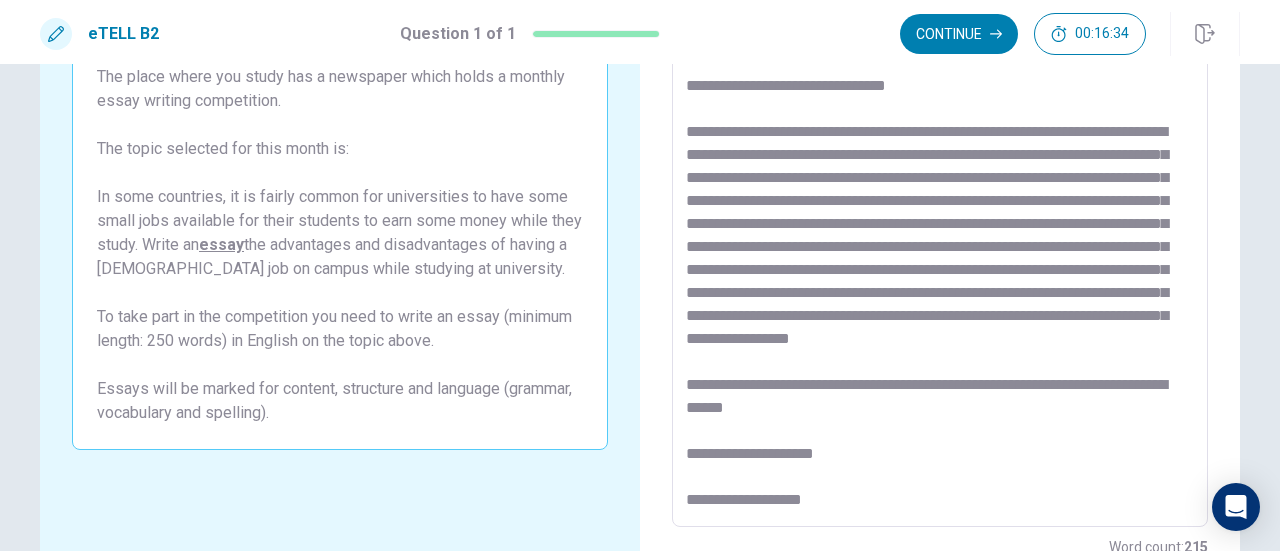drag, startPoint x: 1092, startPoint y: 403, endPoint x: 646, endPoint y: 407, distance: 446.01794 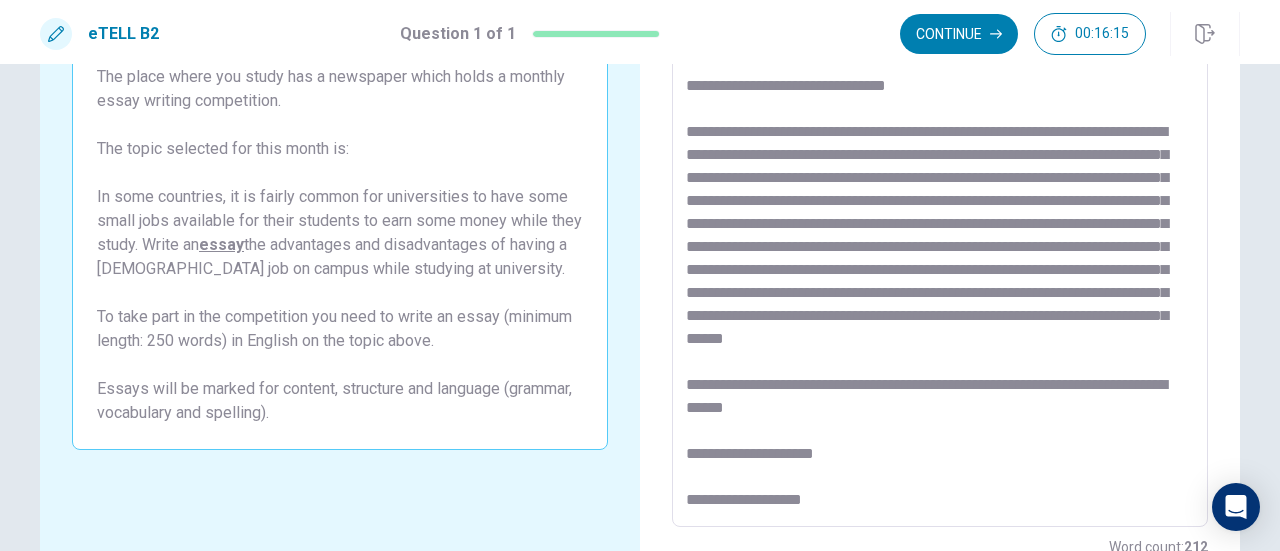 scroll, scrollTop: 124, scrollLeft: 0, axis: vertical 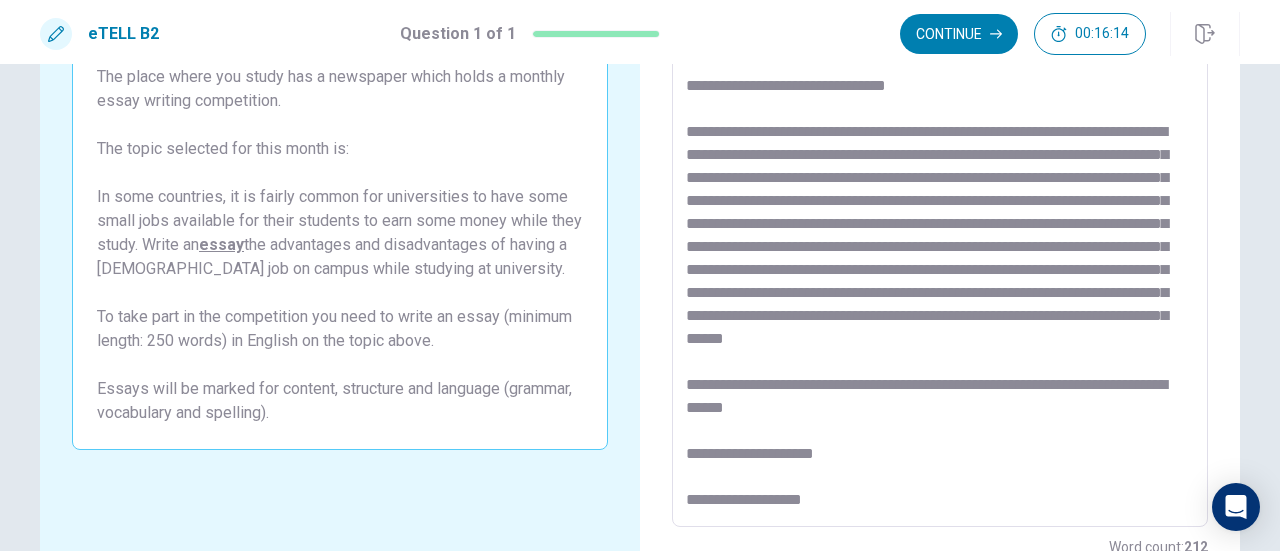 drag, startPoint x: 1112, startPoint y: 335, endPoint x: 1049, endPoint y: 335, distance: 63 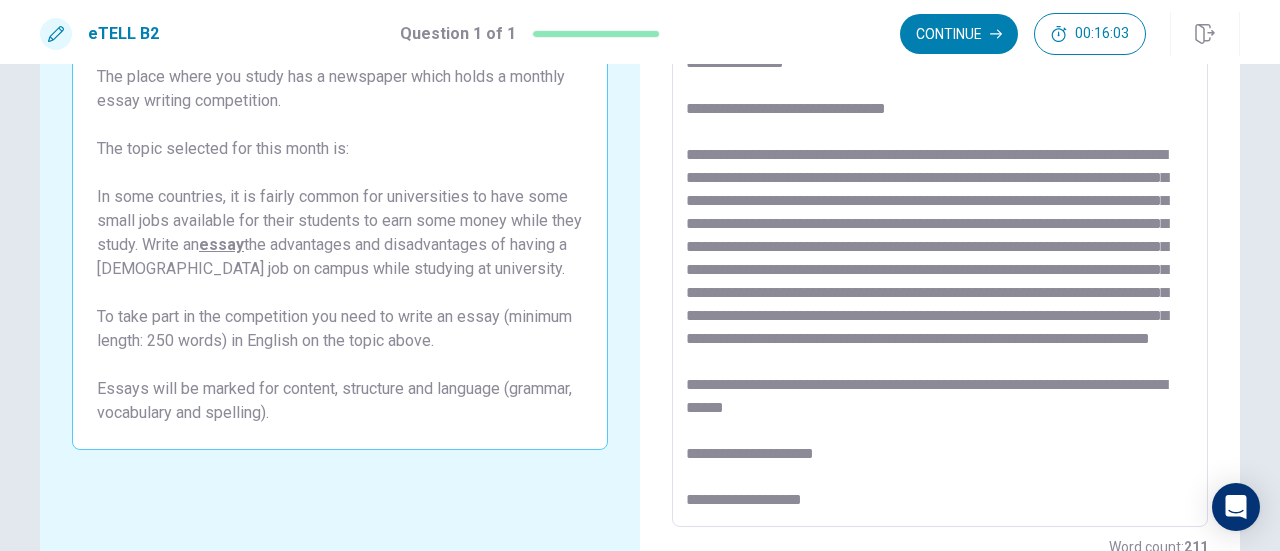 click at bounding box center (940, 251) 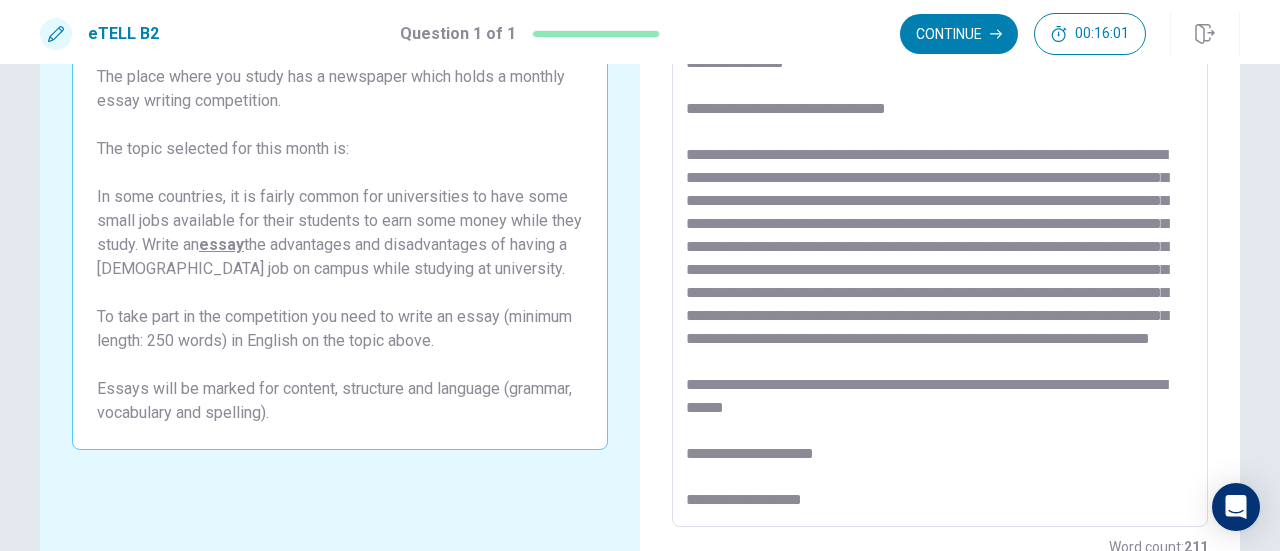 click at bounding box center (940, 251) 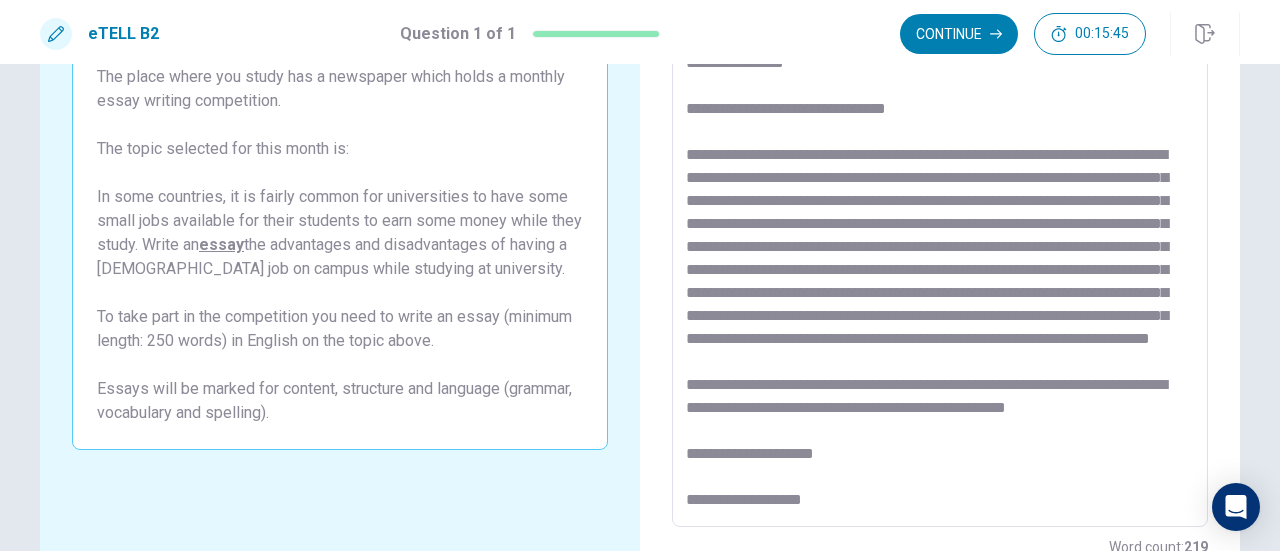 click at bounding box center (940, 251) 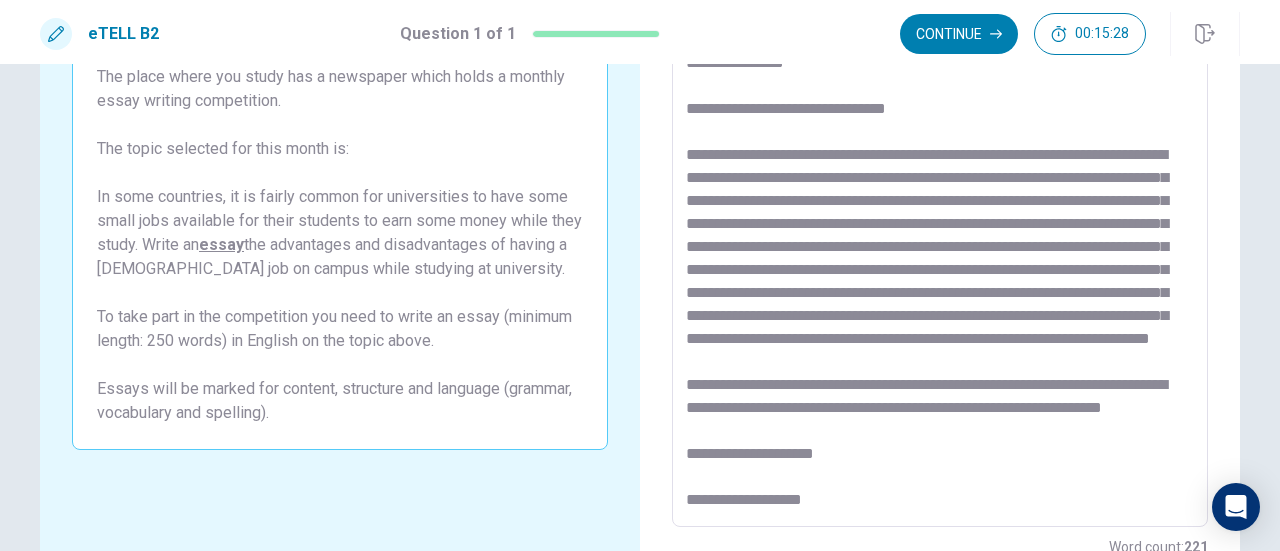 drag, startPoint x: 1098, startPoint y: 405, endPoint x: 1139, endPoint y: 411, distance: 41.4367 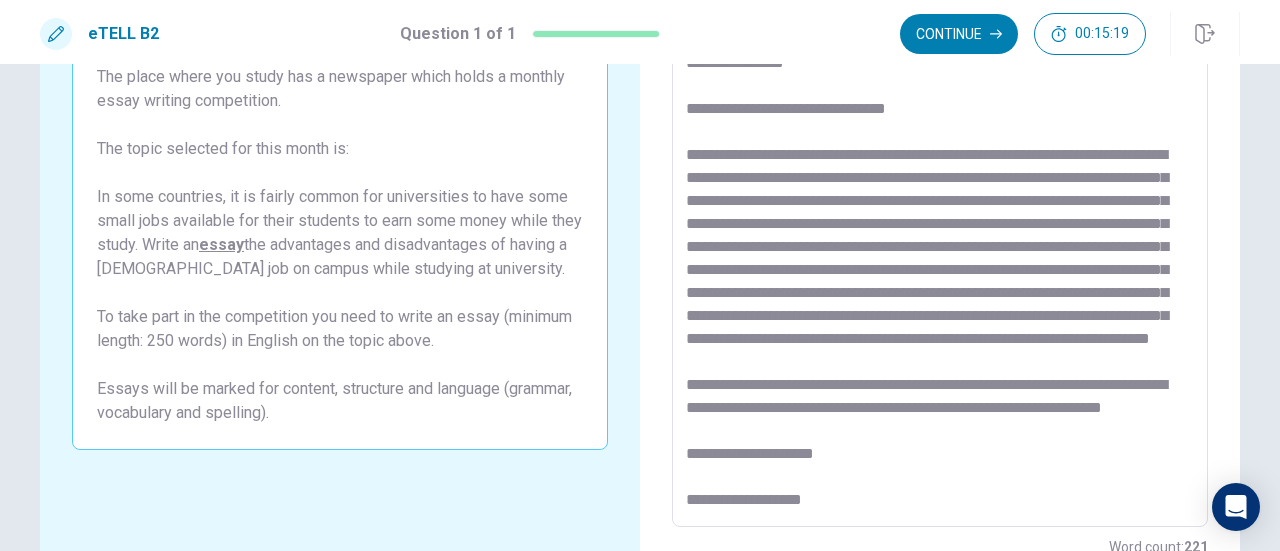 click at bounding box center (940, 251) 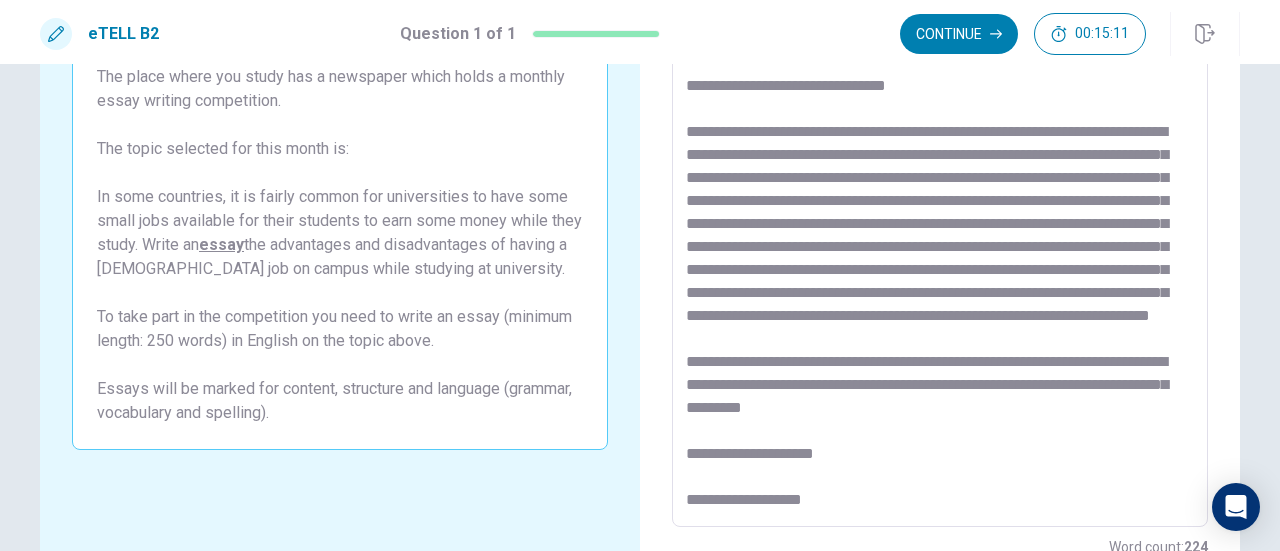 click at bounding box center (940, 251) 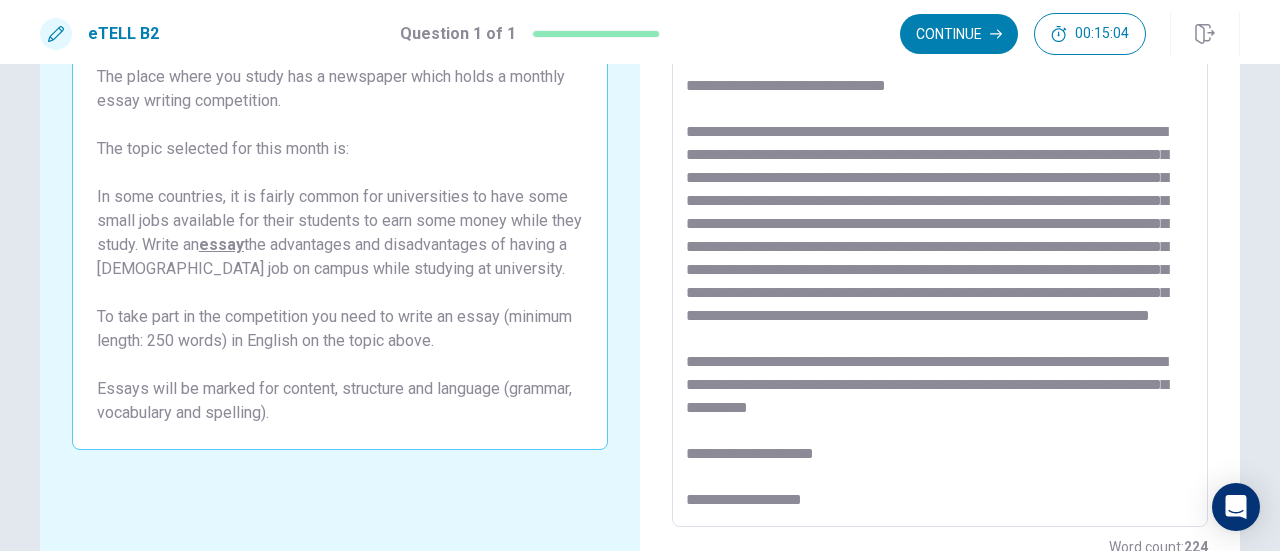 click at bounding box center [940, 251] 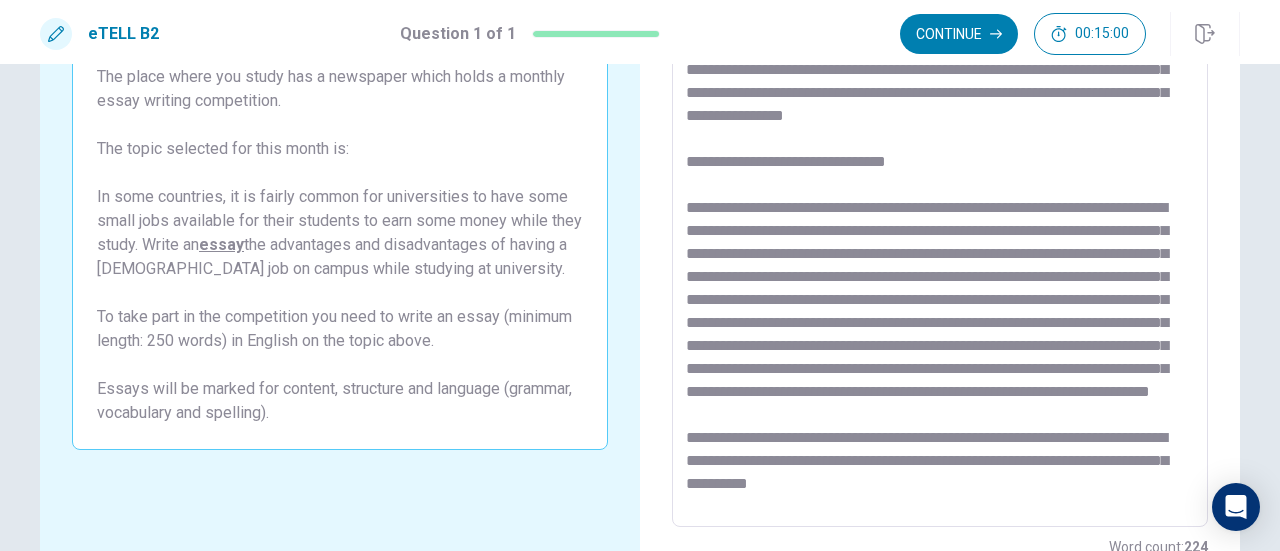 scroll, scrollTop: 0, scrollLeft: 0, axis: both 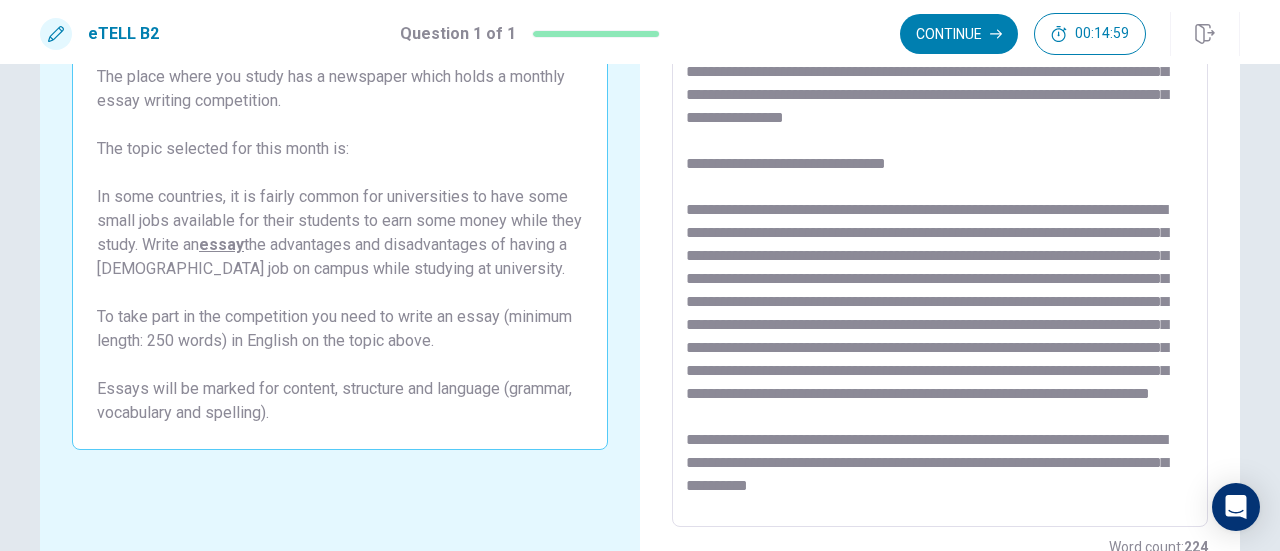 drag, startPoint x: 953, startPoint y: 173, endPoint x: 798, endPoint y: 211, distance: 159.5901 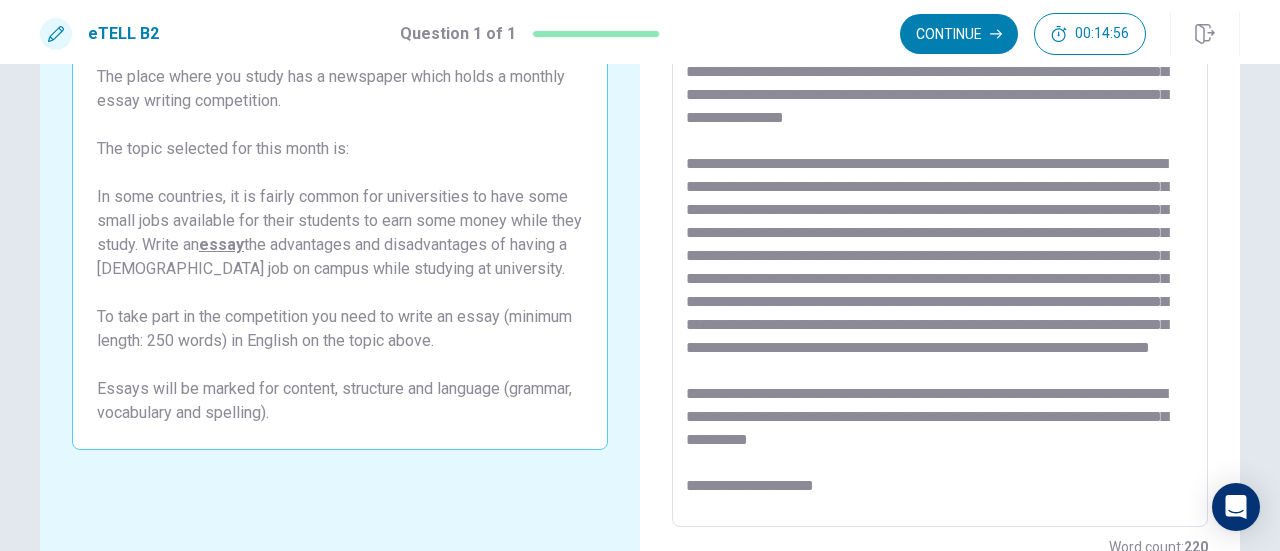 click at bounding box center [940, 251] 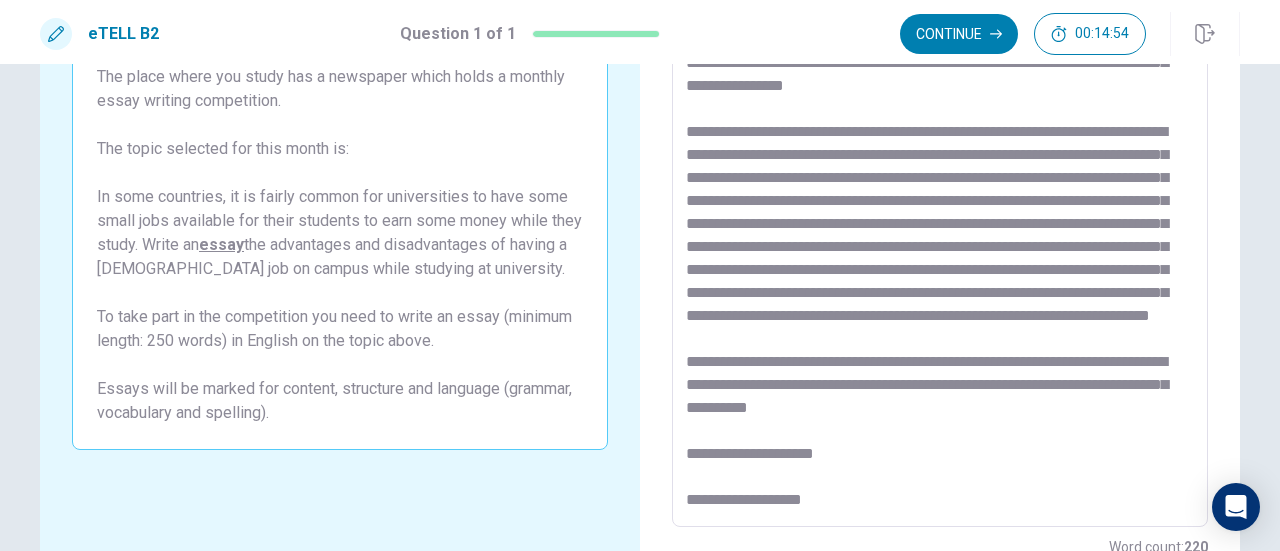 scroll, scrollTop: 1, scrollLeft: 0, axis: vertical 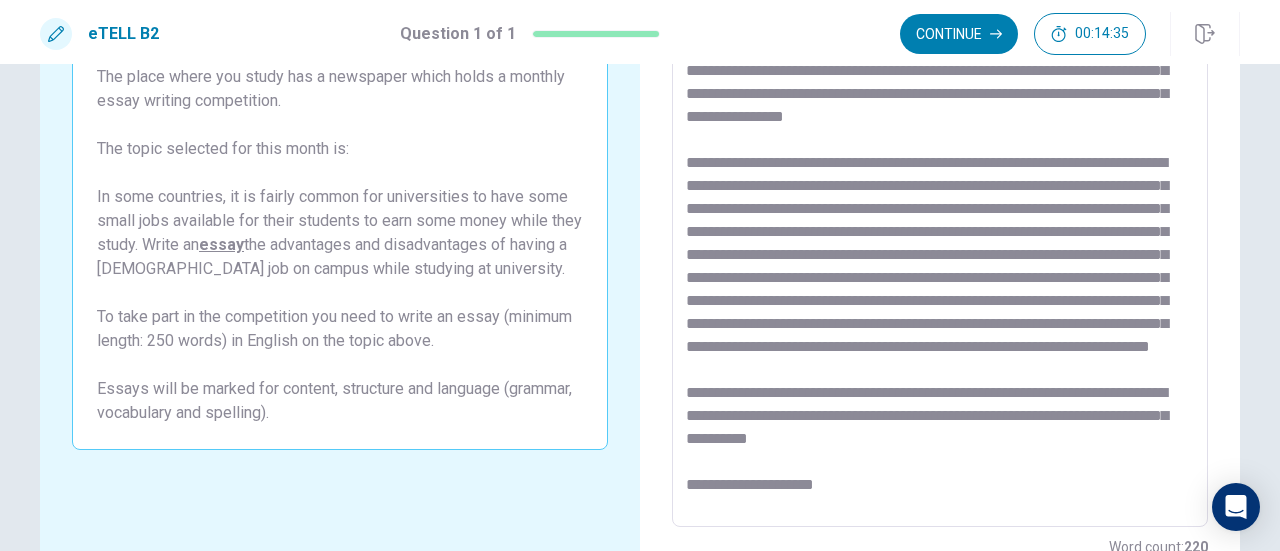 click at bounding box center [940, 251] 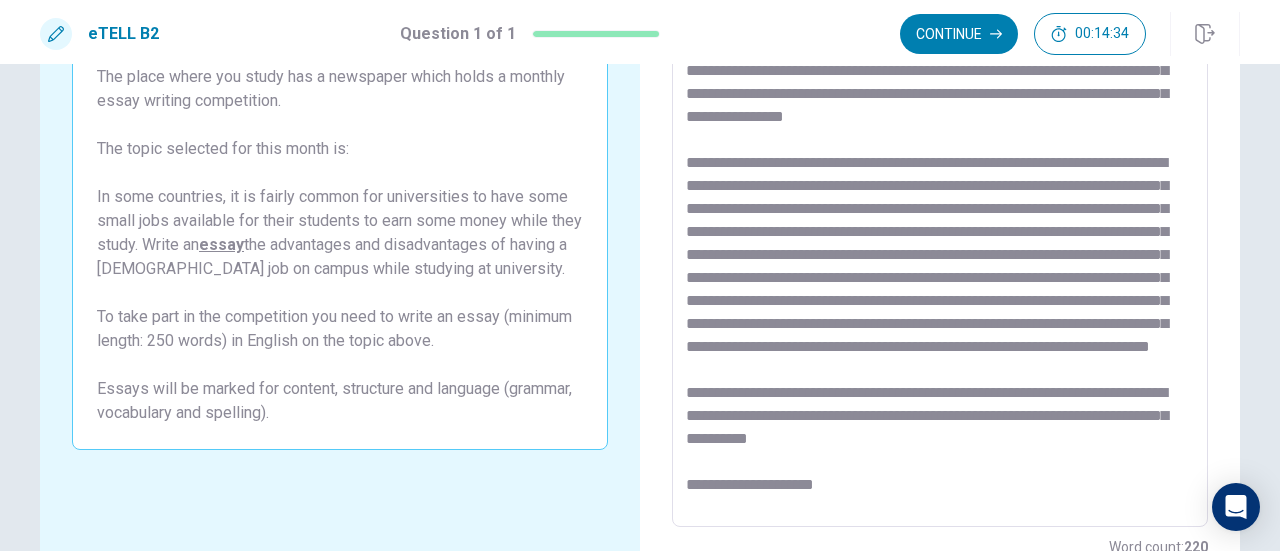 click at bounding box center [940, 251] 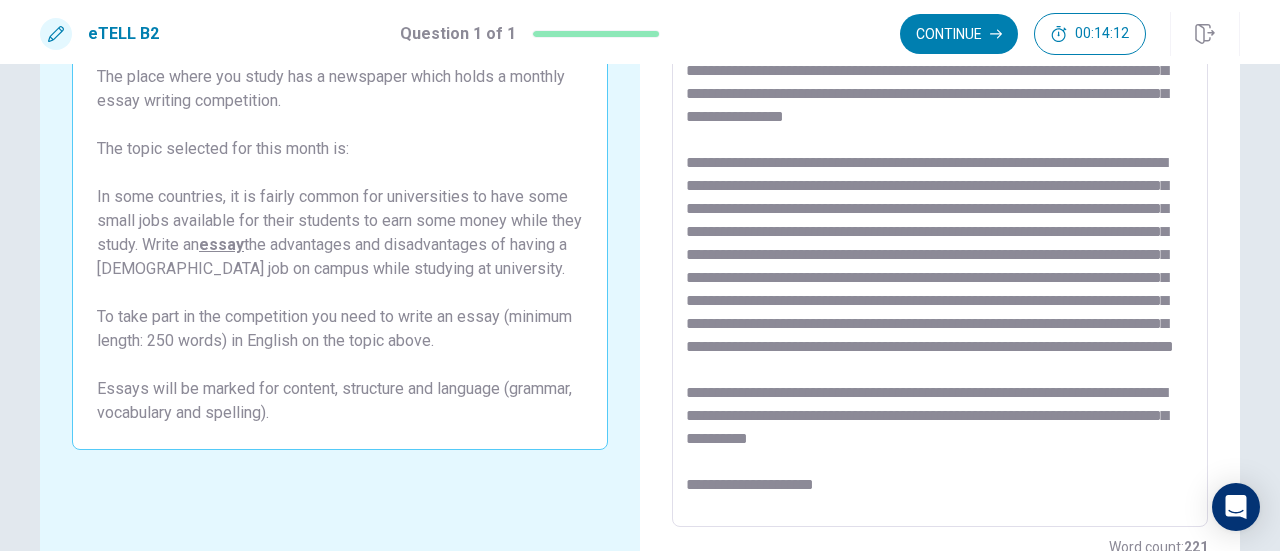click at bounding box center (940, 251) 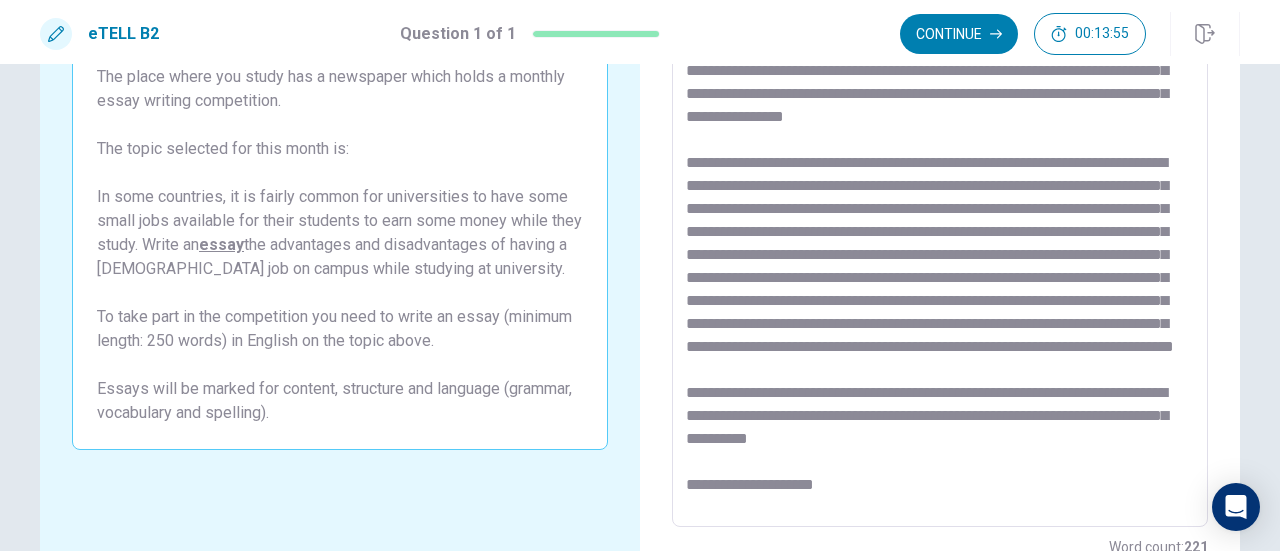click at bounding box center [940, 251] 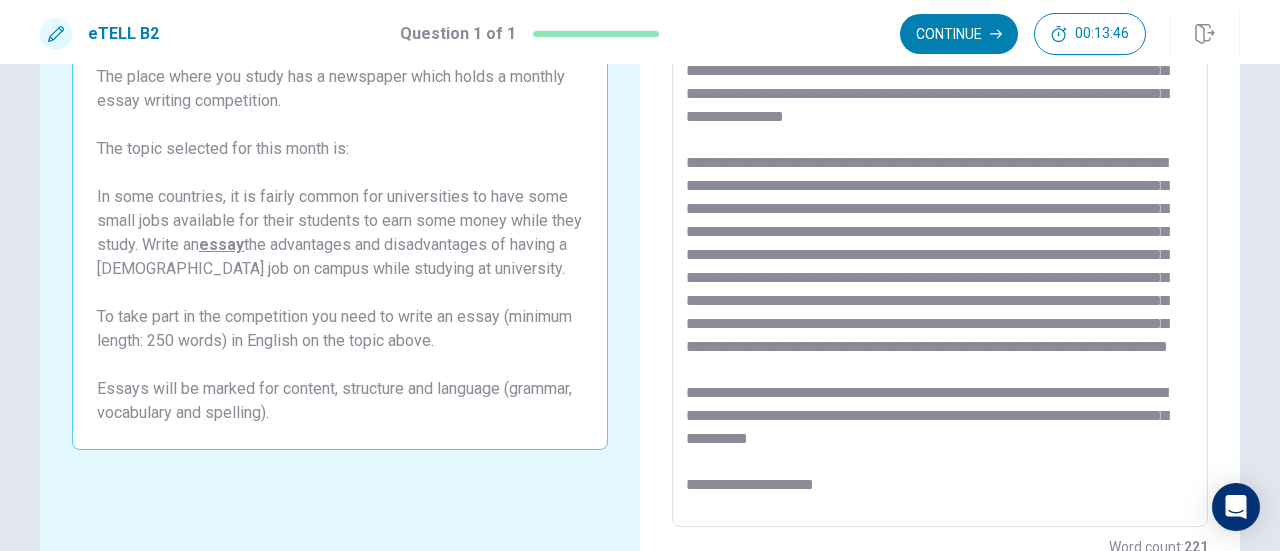drag, startPoint x: 1042, startPoint y: 393, endPoint x: 1066, endPoint y: 408, distance: 28.301943 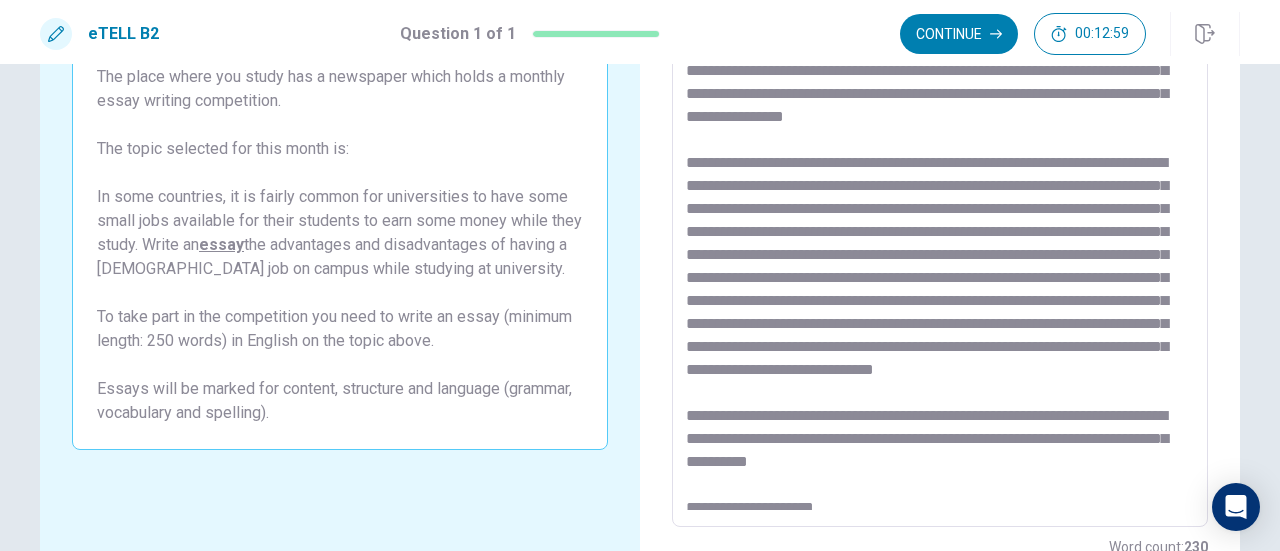 click at bounding box center [940, 251] 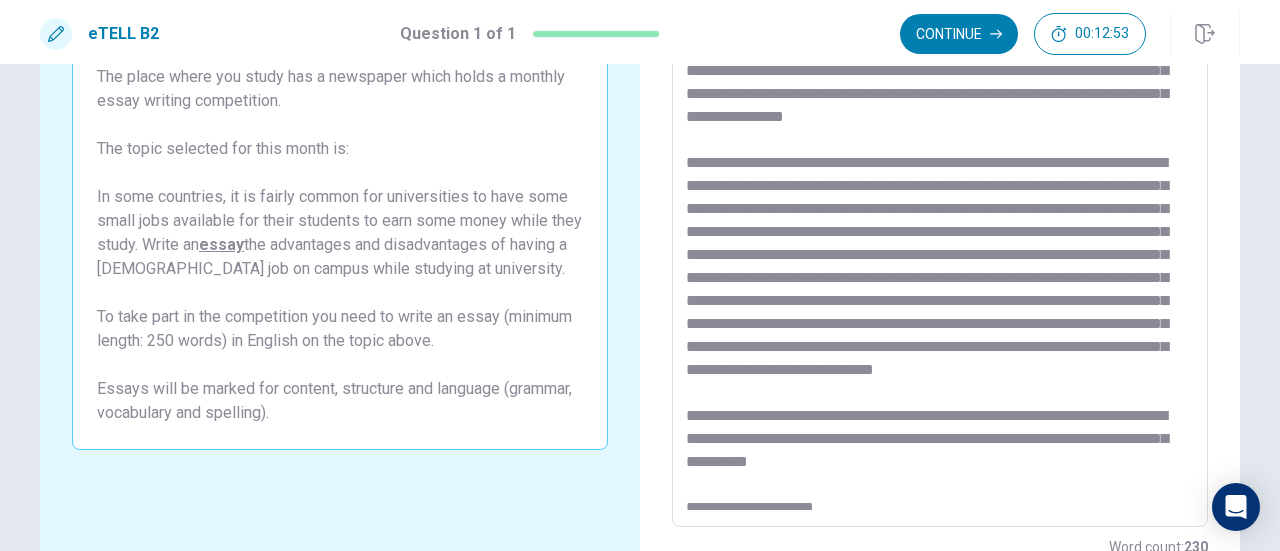 click at bounding box center [940, 251] 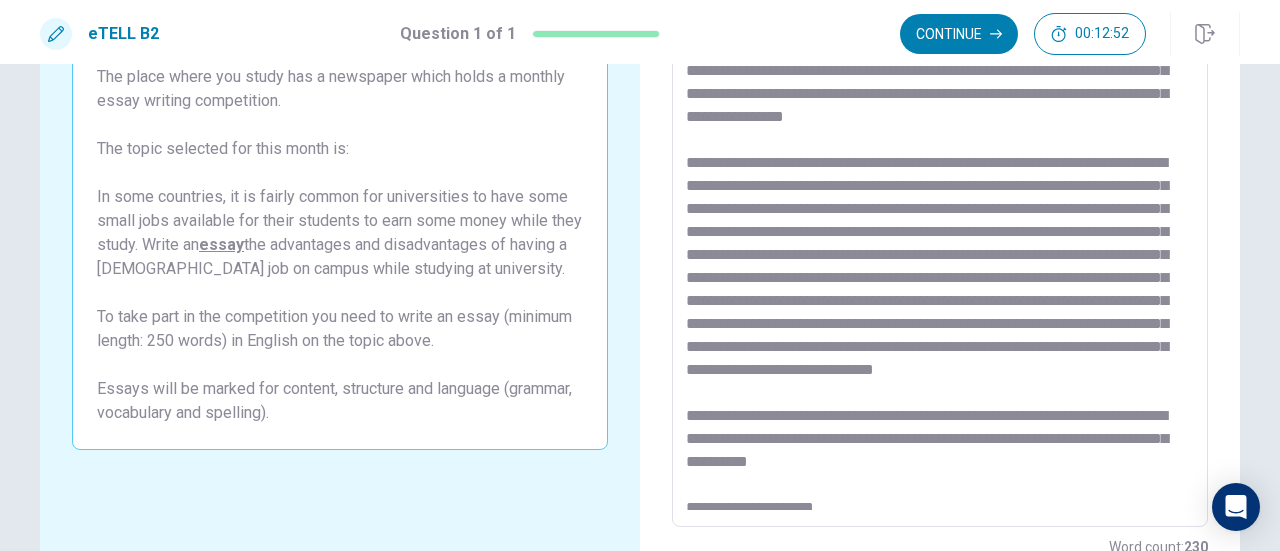 click at bounding box center [940, 251] 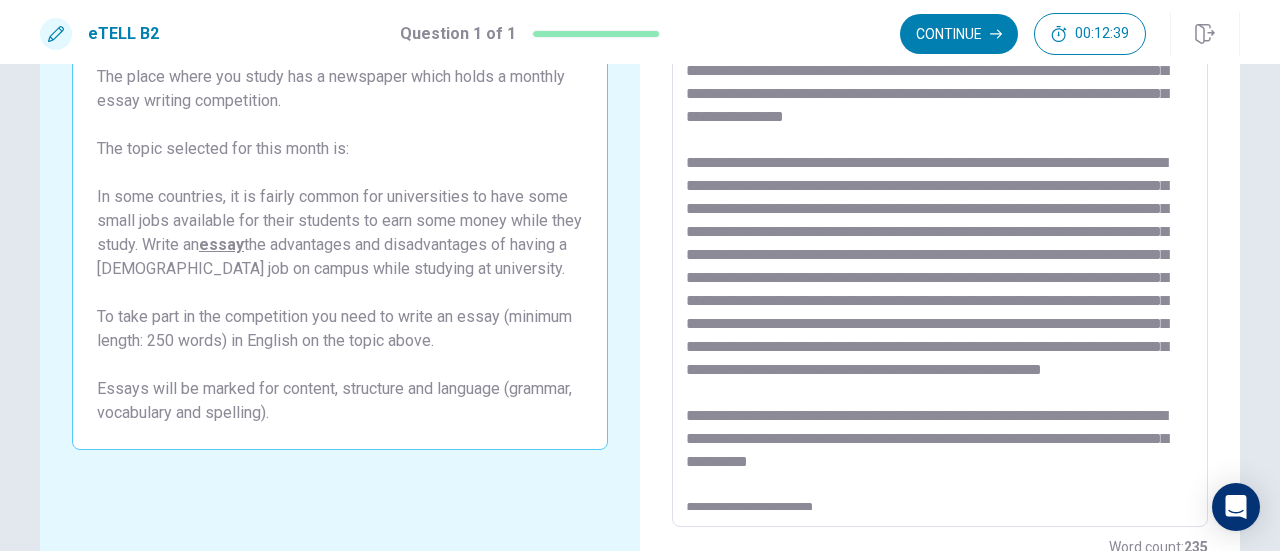 click at bounding box center (940, 251) 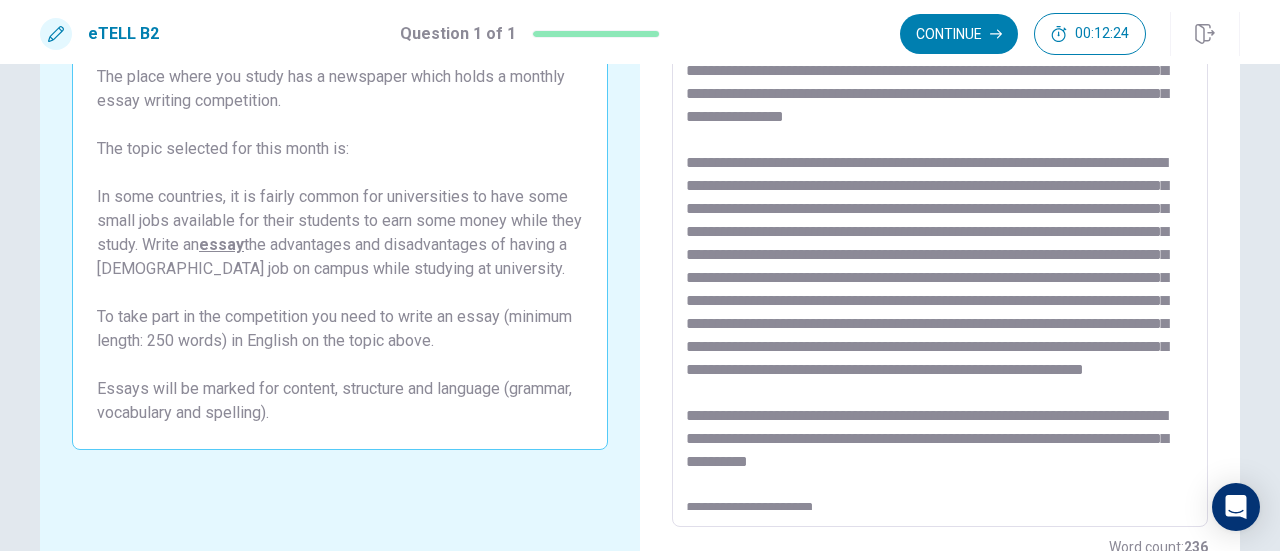 click at bounding box center (940, 251) 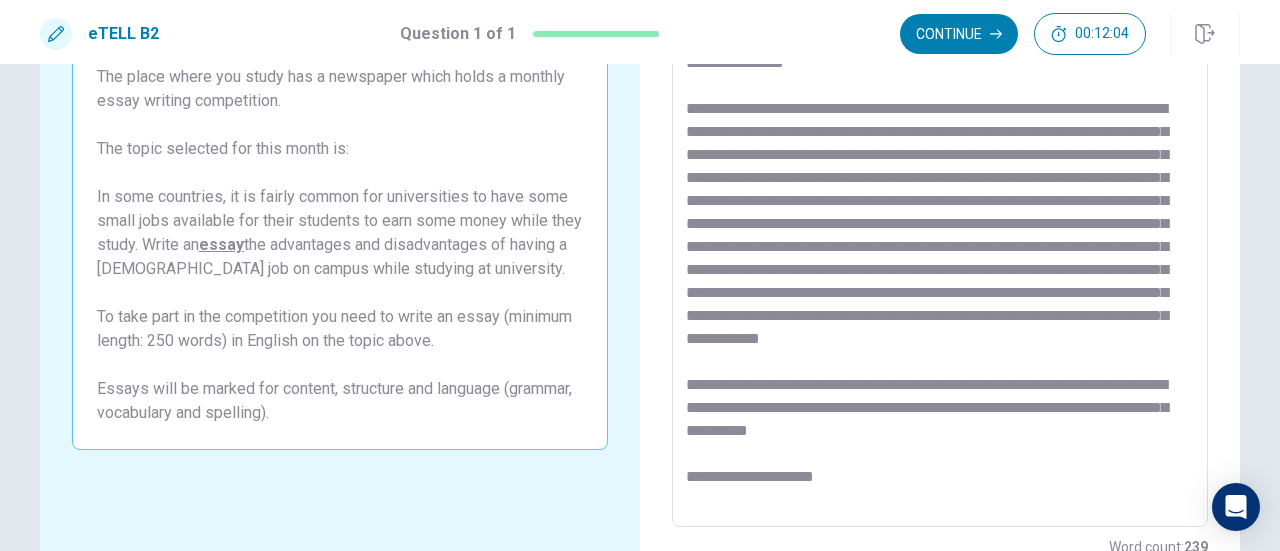 scroll, scrollTop: 101, scrollLeft: 0, axis: vertical 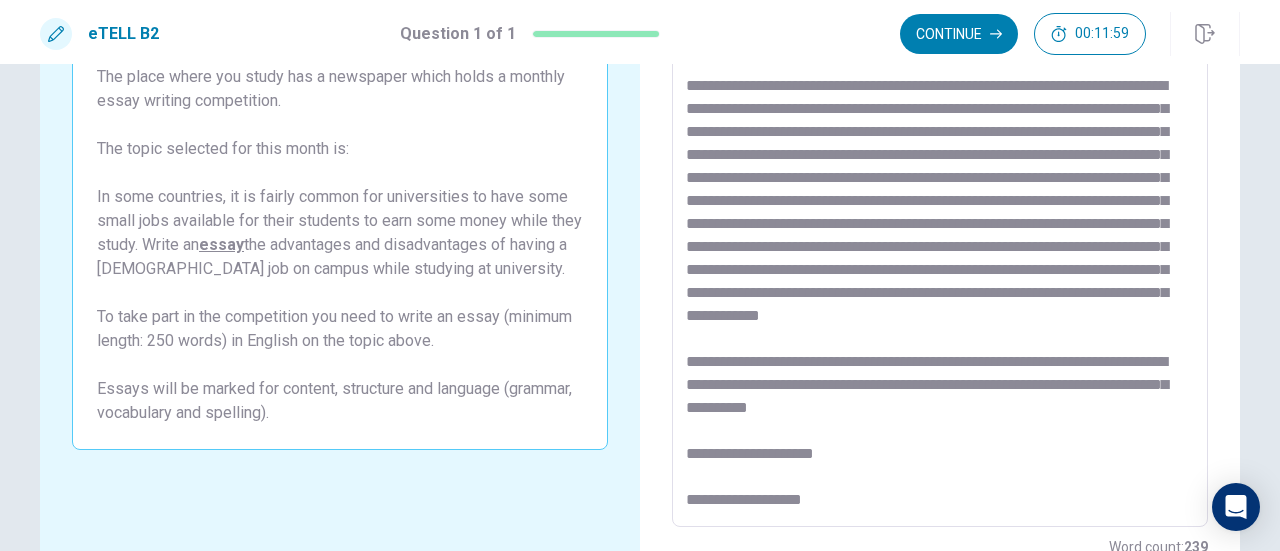 click at bounding box center [940, 251] 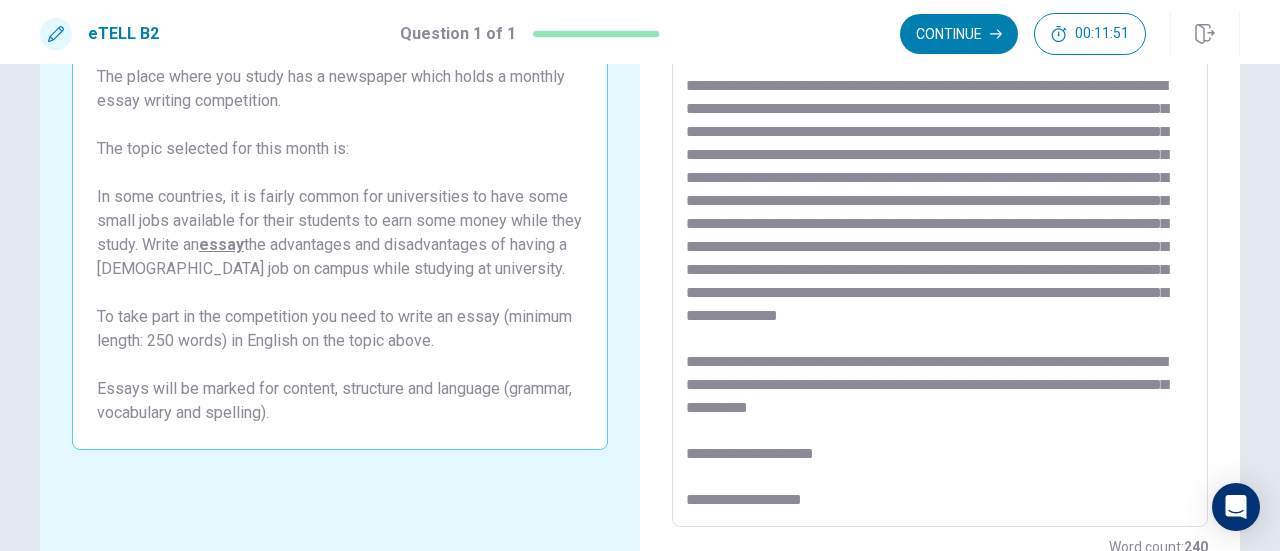click at bounding box center (940, 251) 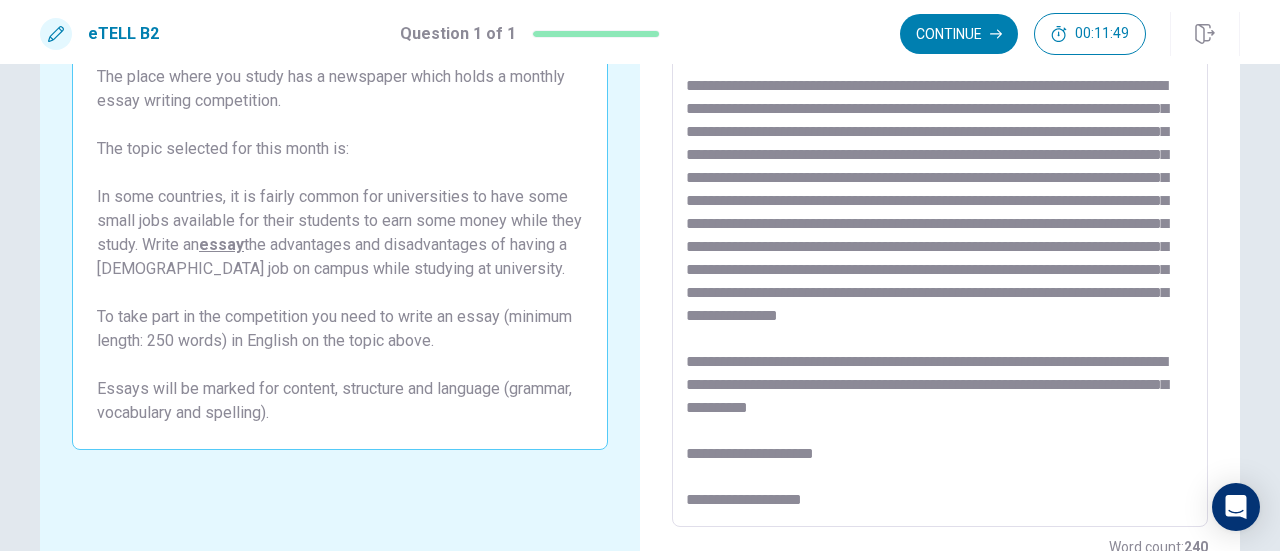click at bounding box center (940, 251) 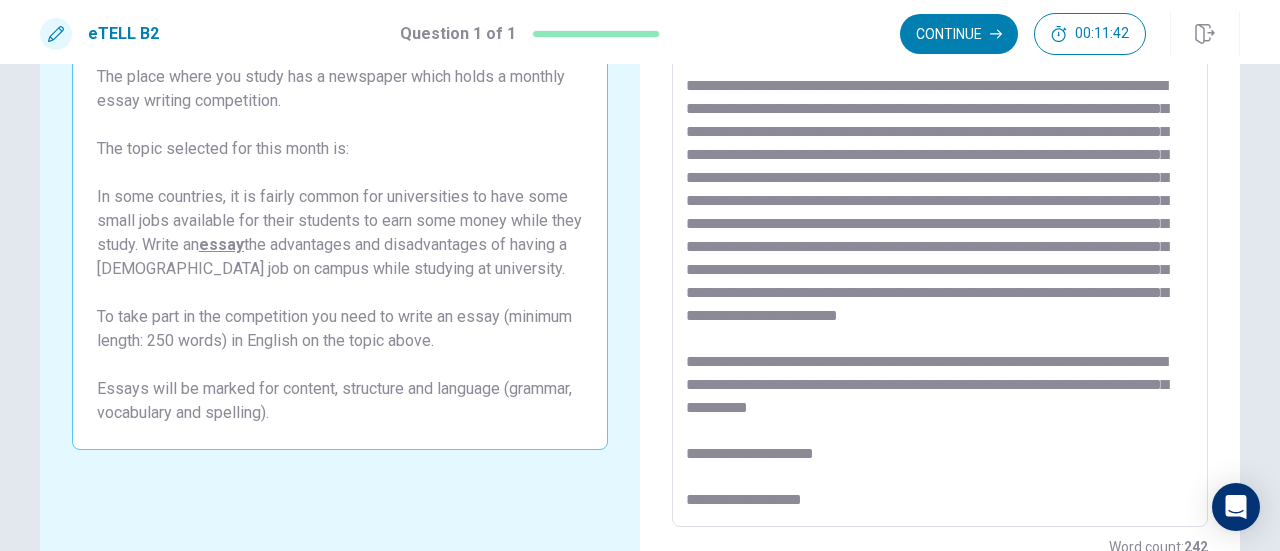 scroll, scrollTop: 147, scrollLeft: 0, axis: vertical 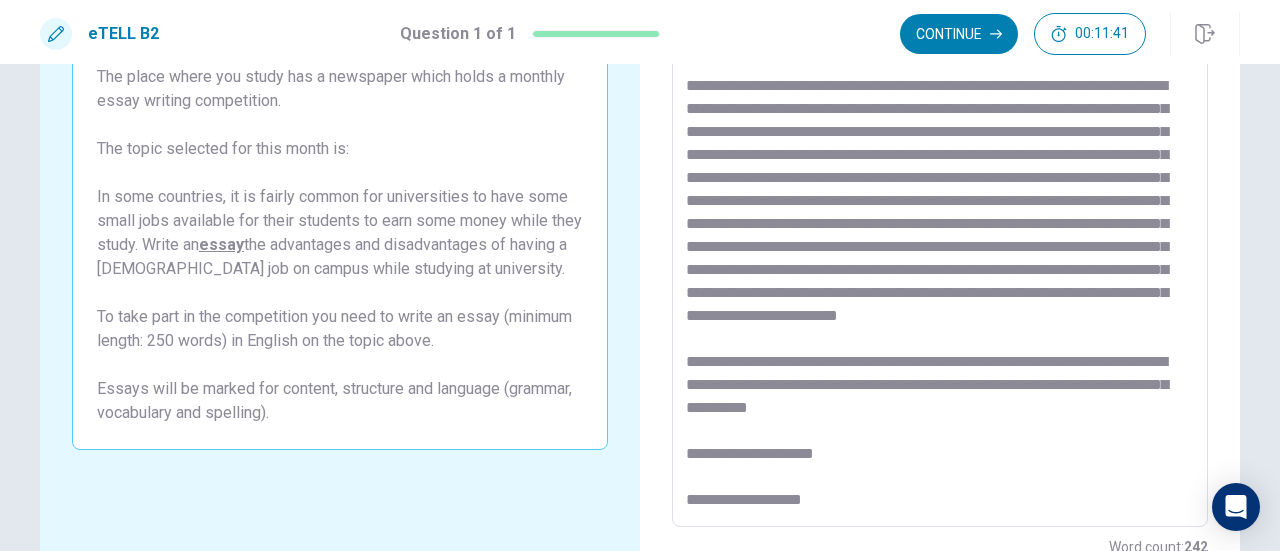 click at bounding box center [940, 251] 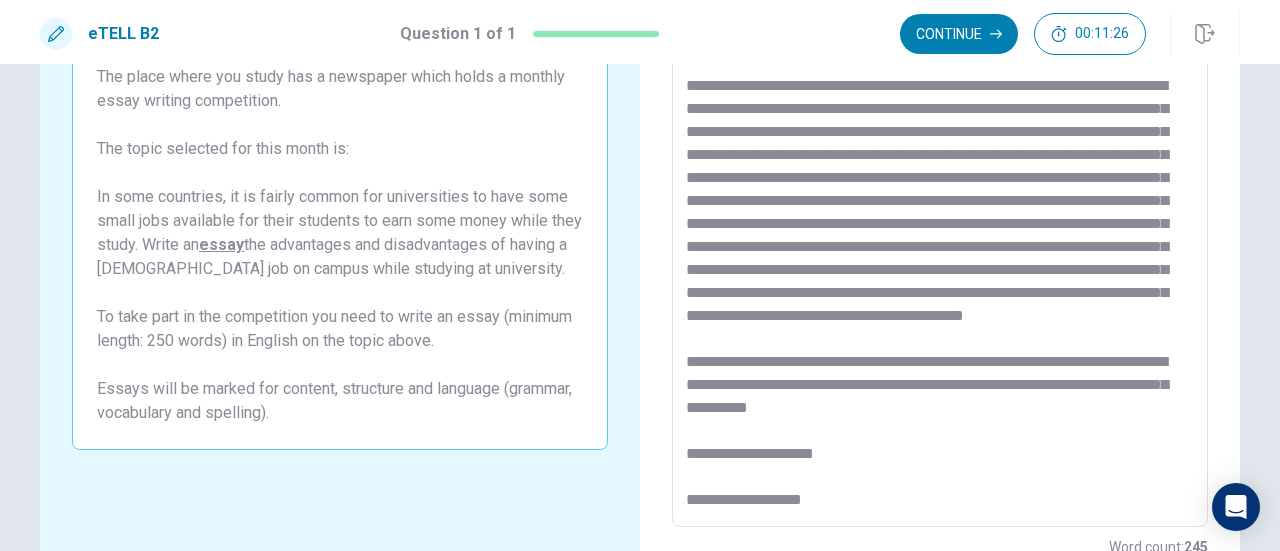click at bounding box center [940, 251] 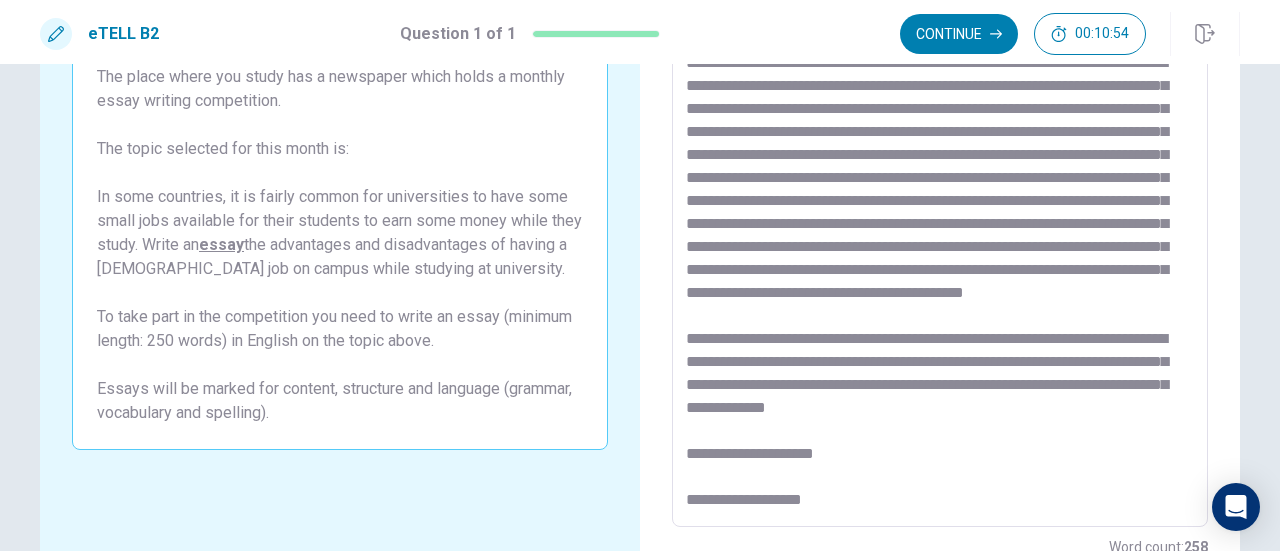 scroll, scrollTop: 170, scrollLeft: 0, axis: vertical 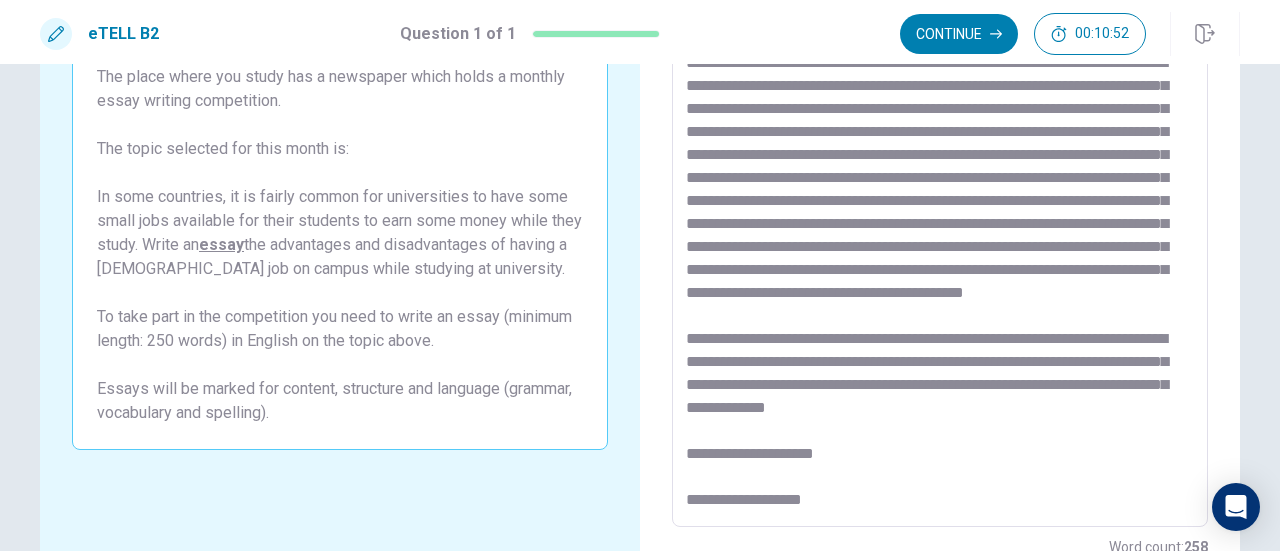 click at bounding box center (940, 251) 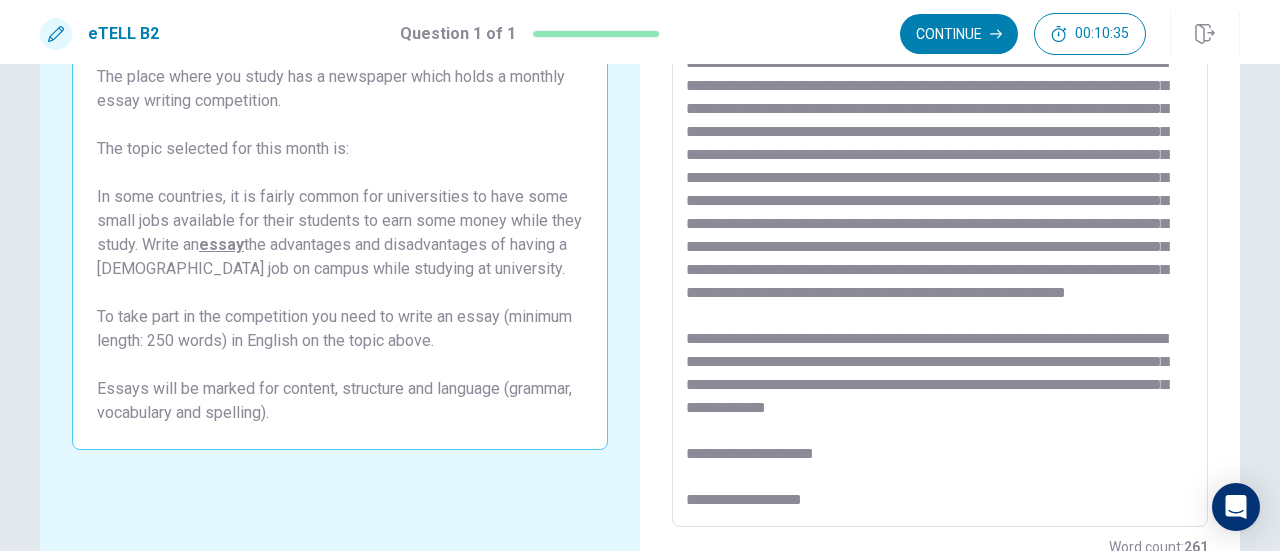 click at bounding box center [940, 251] 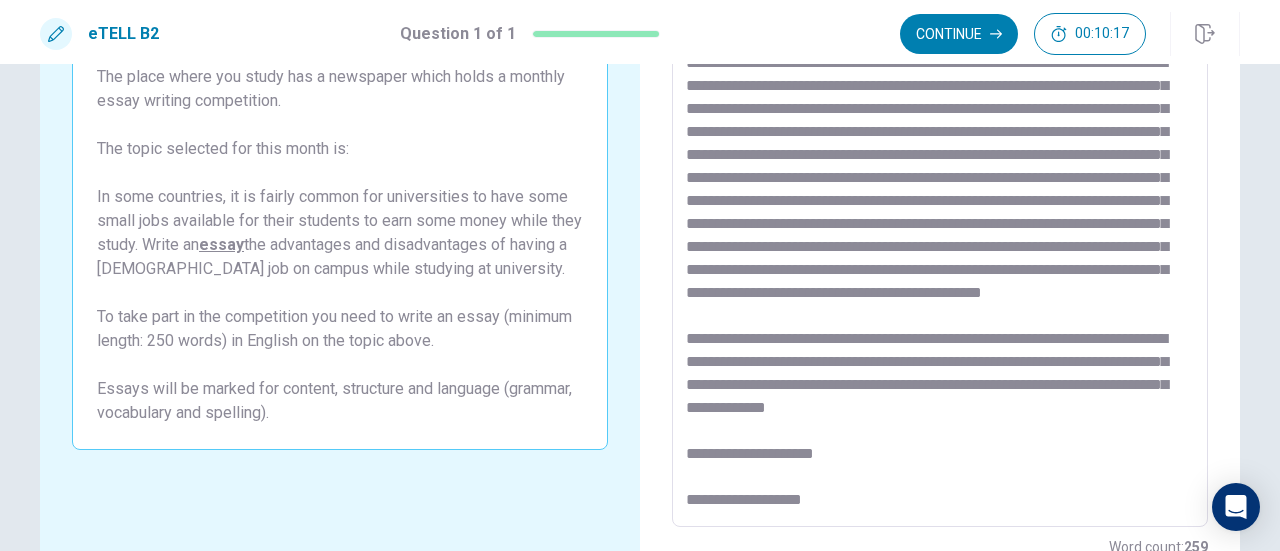 click at bounding box center (940, 251) 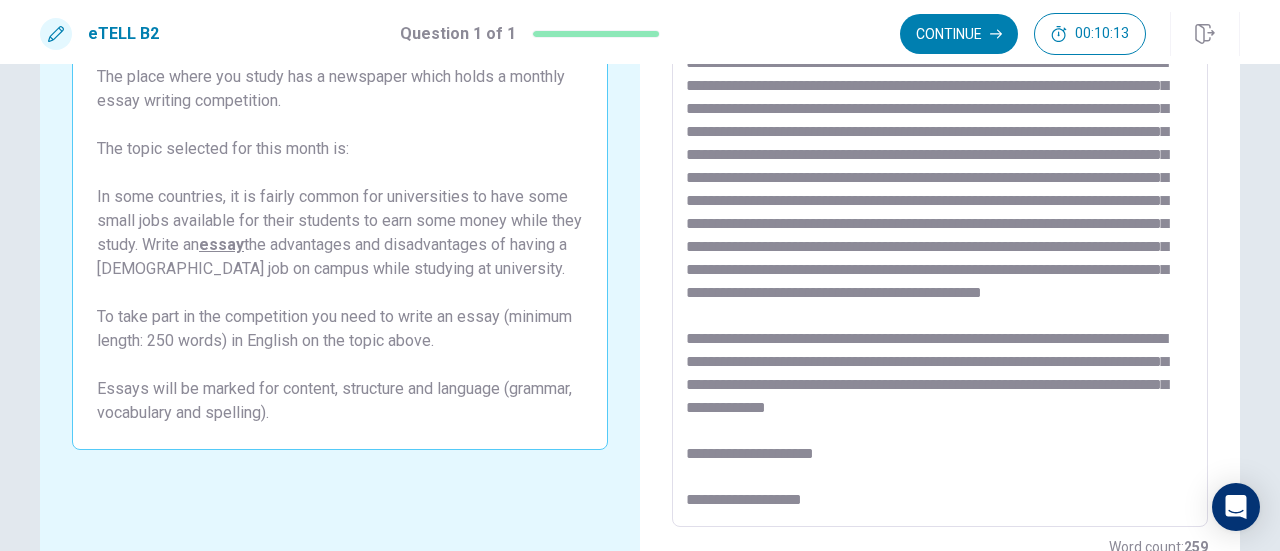 click at bounding box center [940, 251] 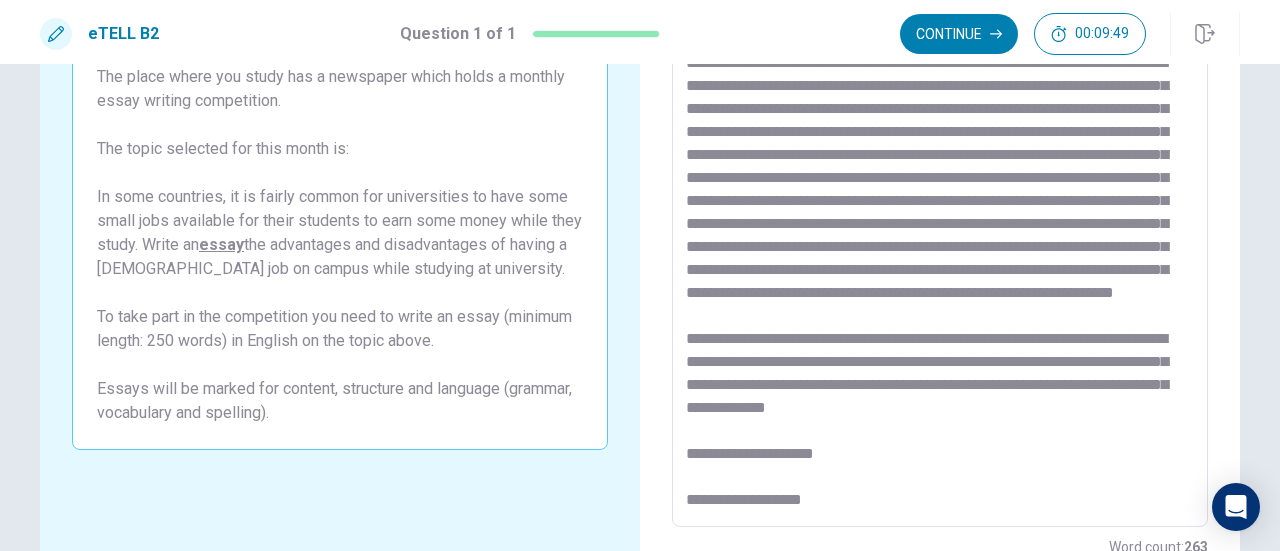 click at bounding box center (940, 251) 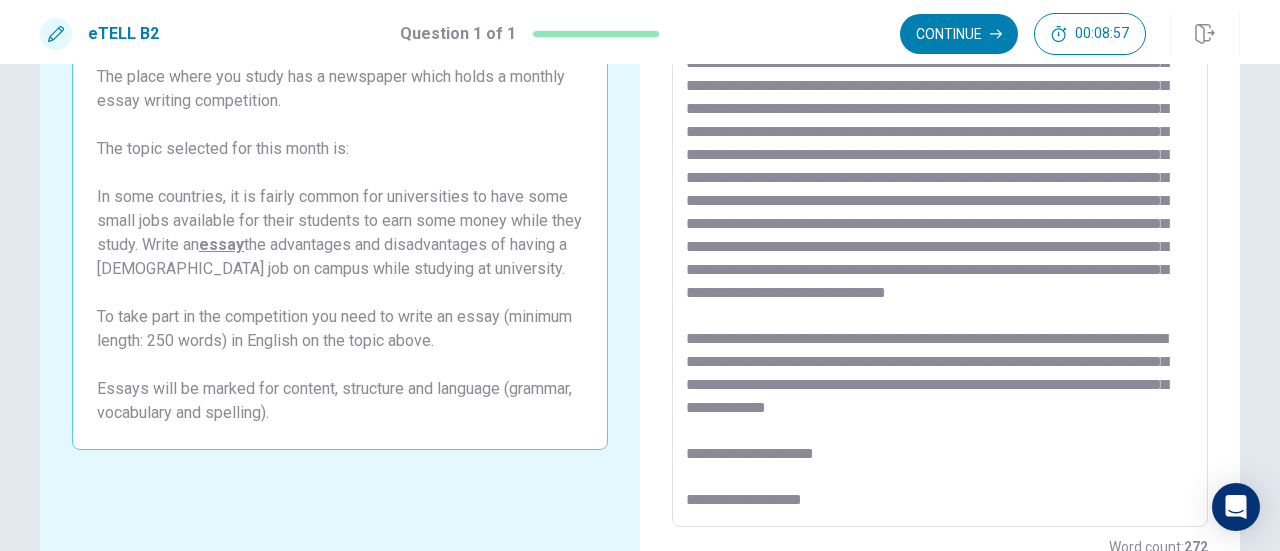 click at bounding box center (940, 251) 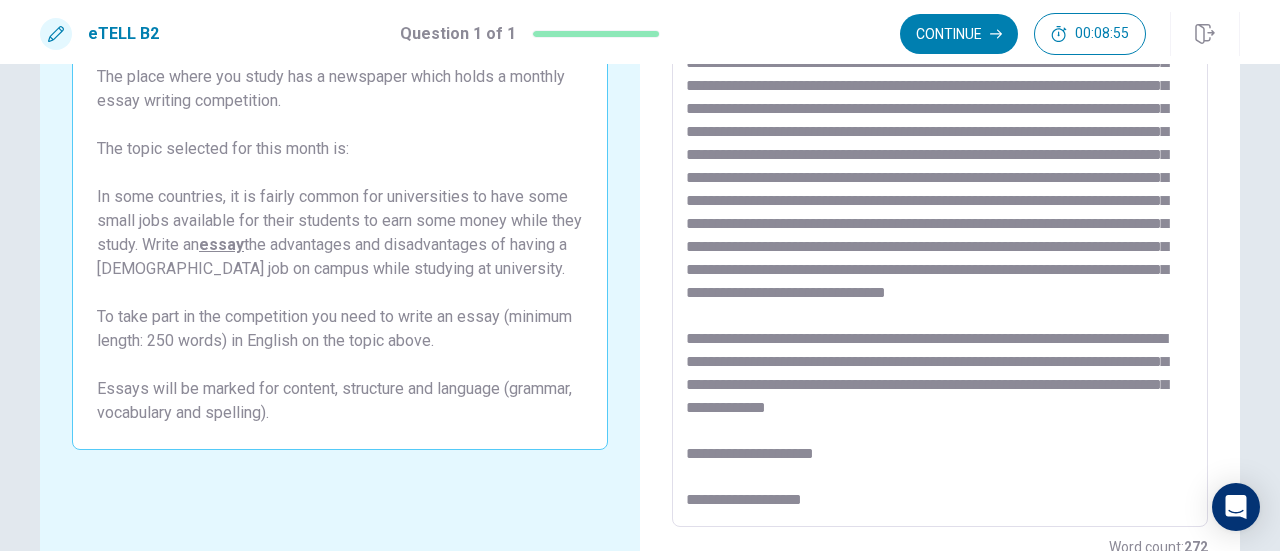 click at bounding box center (940, 251) 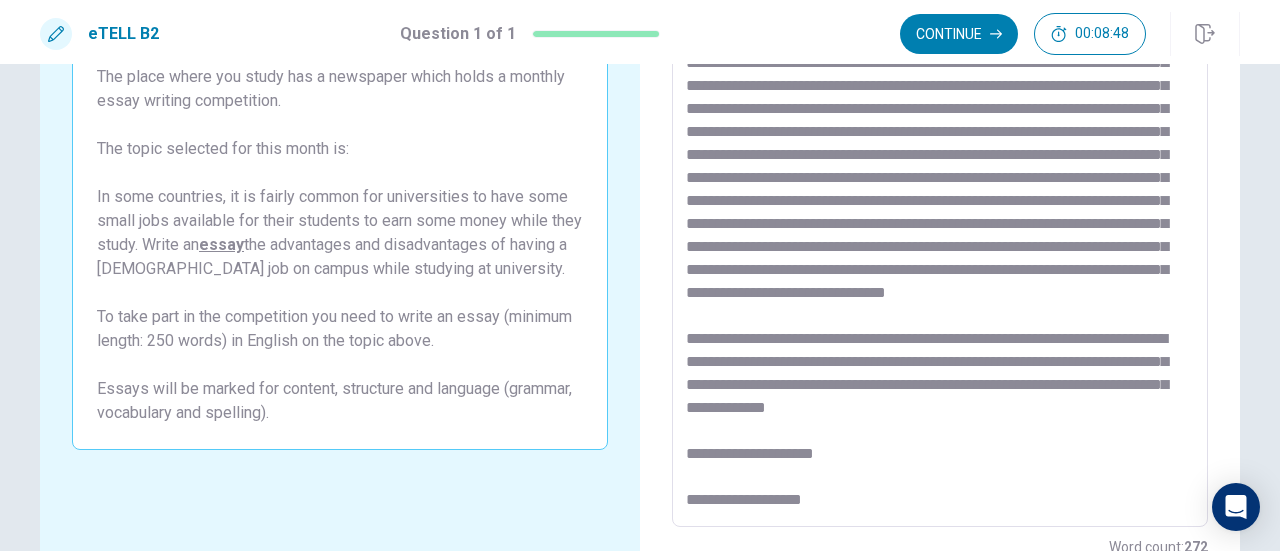 drag, startPoint x: 924, startPoint y: 291, endPoint x: 768, endPoint y: 293, distance: 156.01282 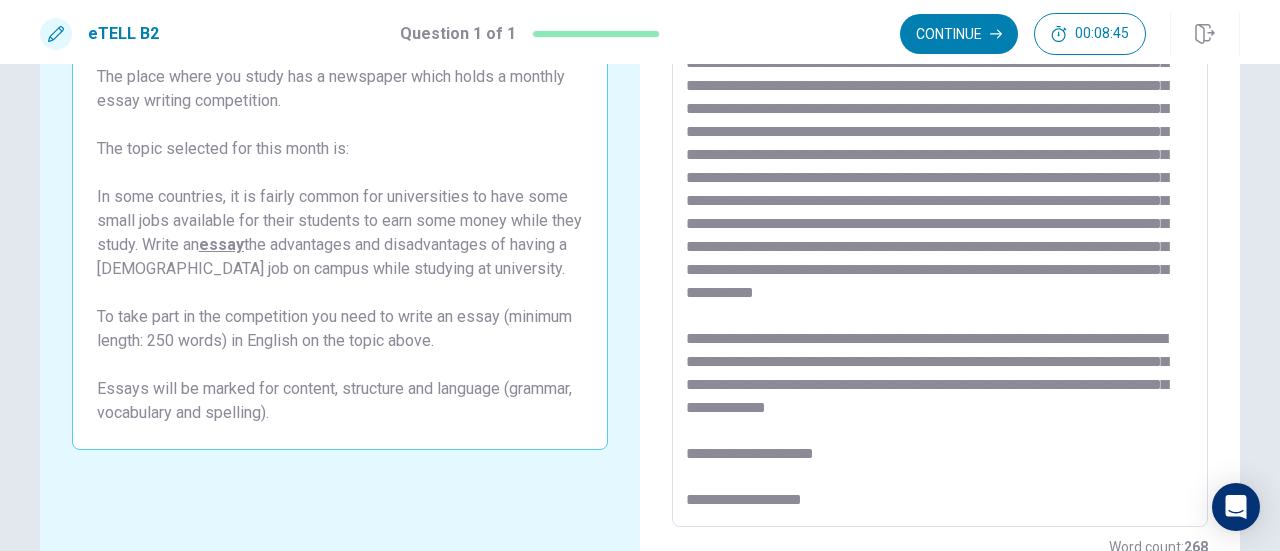 click at bounding box center (940, 251) 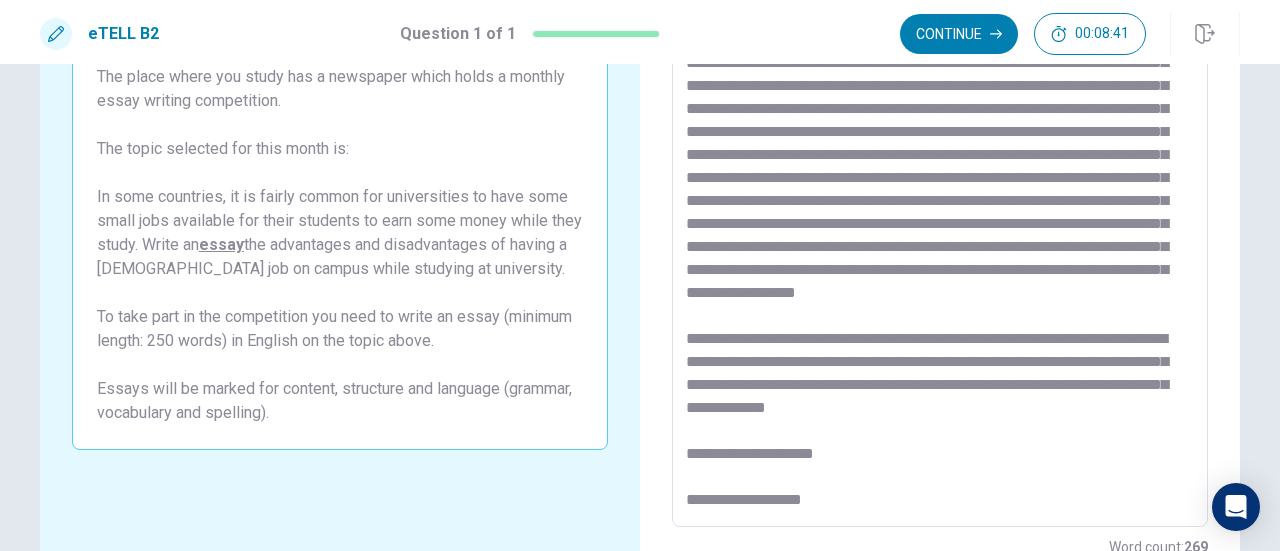 click at bounding box center (940, 251) 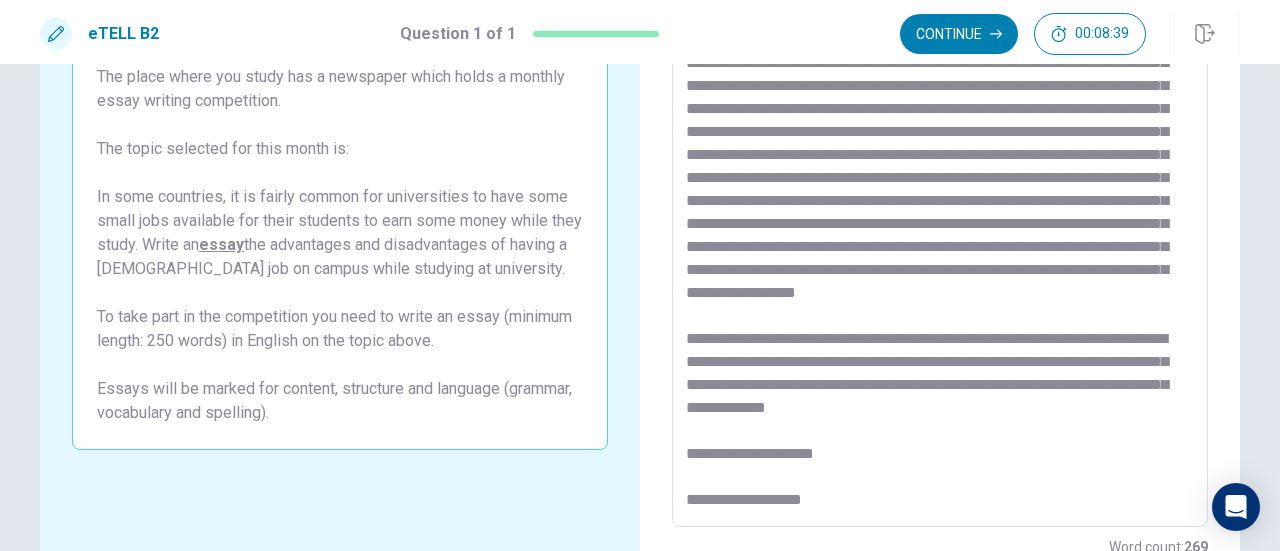 scroll, scrollTop: 193, scrollLeft: 0, axis: vertical 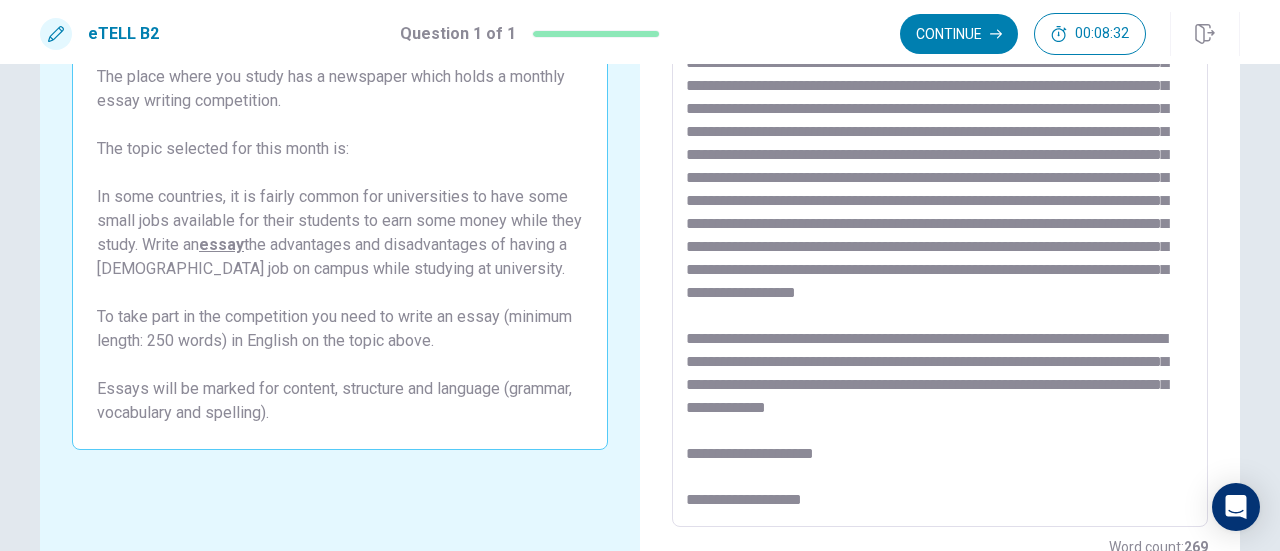 click at bounding box center [940, 251] 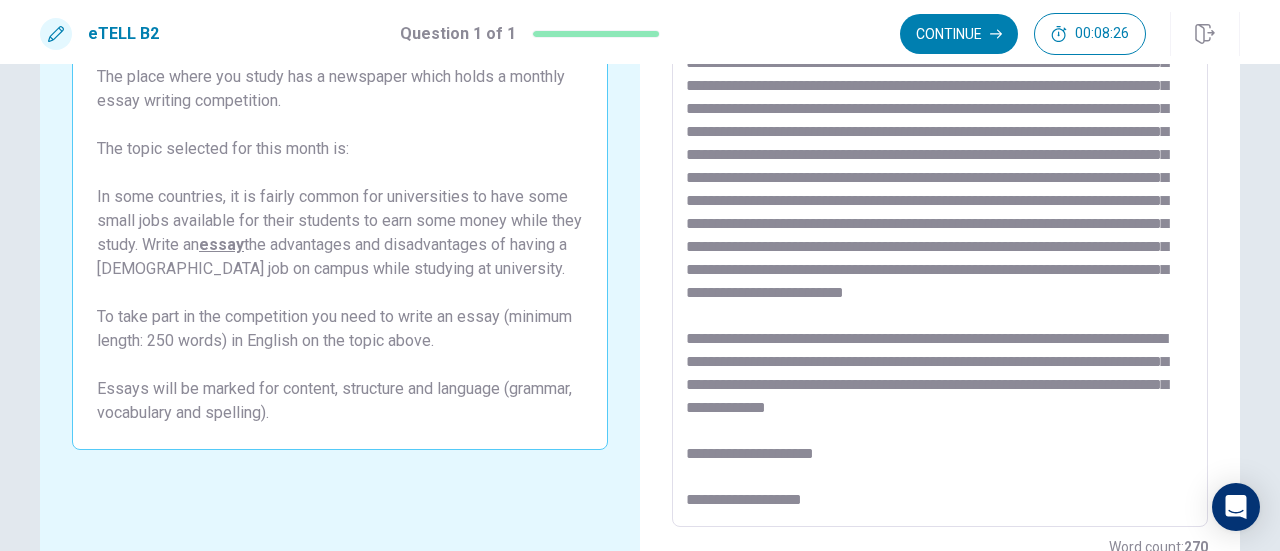 click at bounding box center [940, 251] 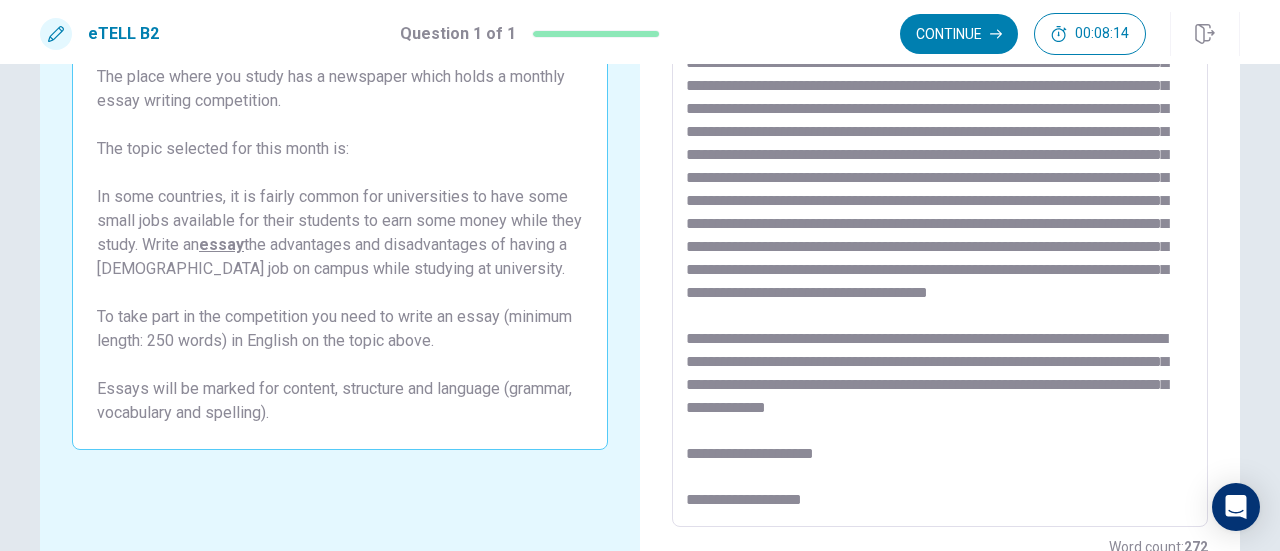 scroll, scrollTop: 300, scrollLeft: 0, axis: vertical 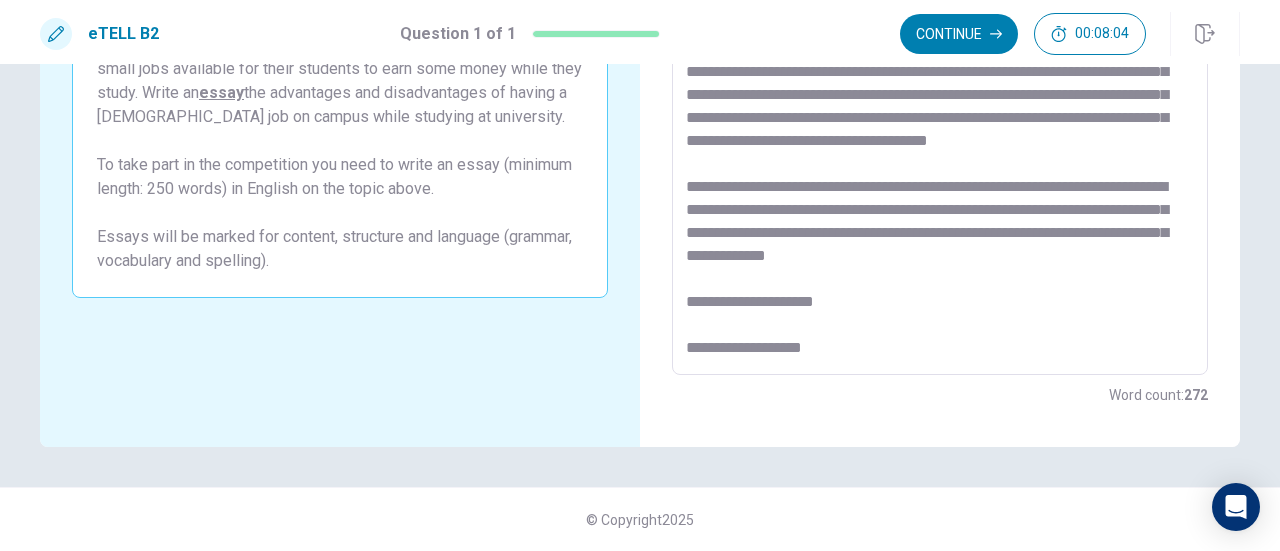 click at bounding box center [940, 99] 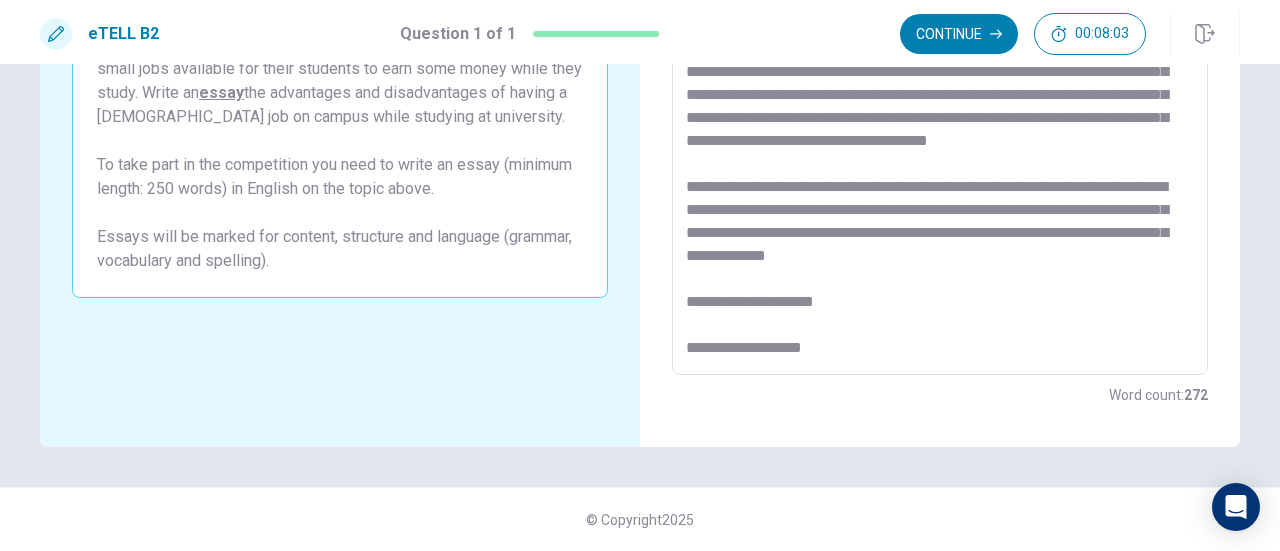 click at bounding box center [940, 99] 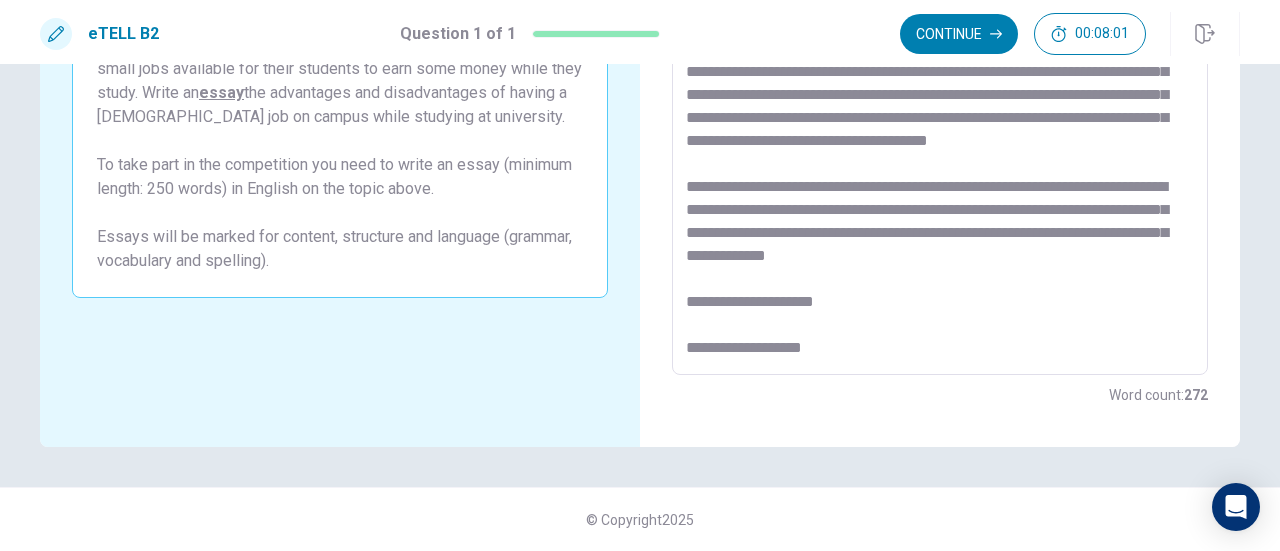 click at bounding box center (940, 99) 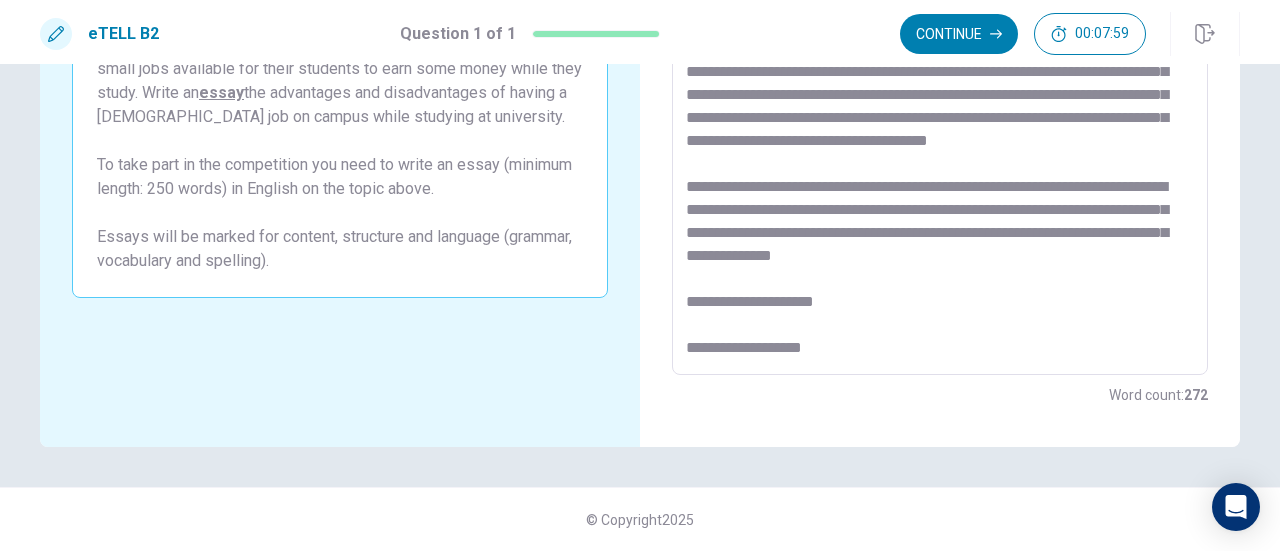 click at bounding box center (940, 99) 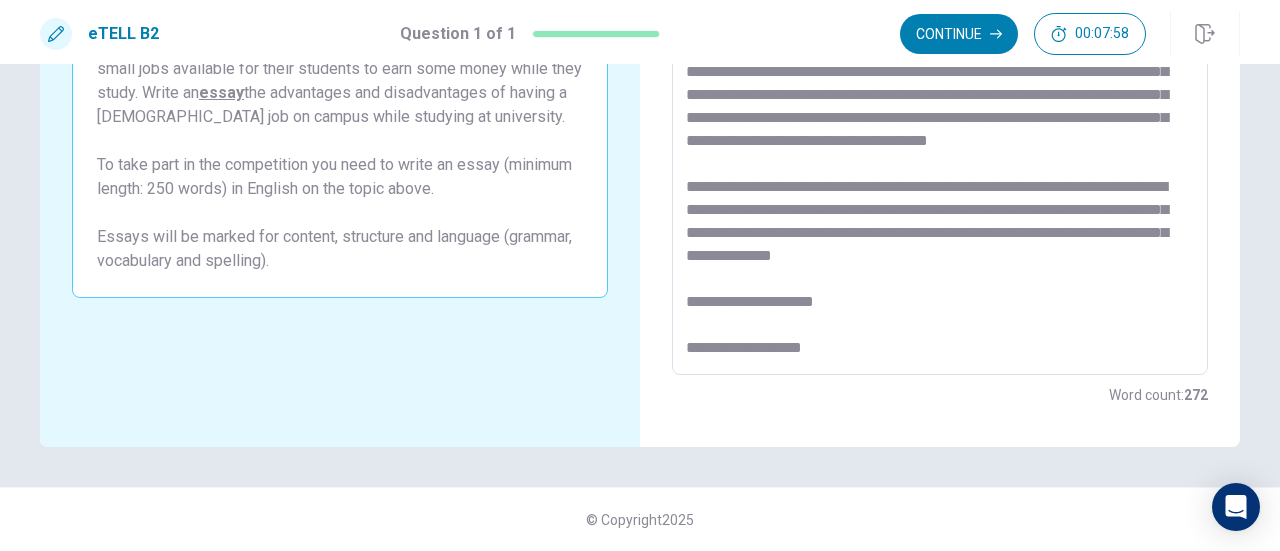 click at bounding box center (940, 99) 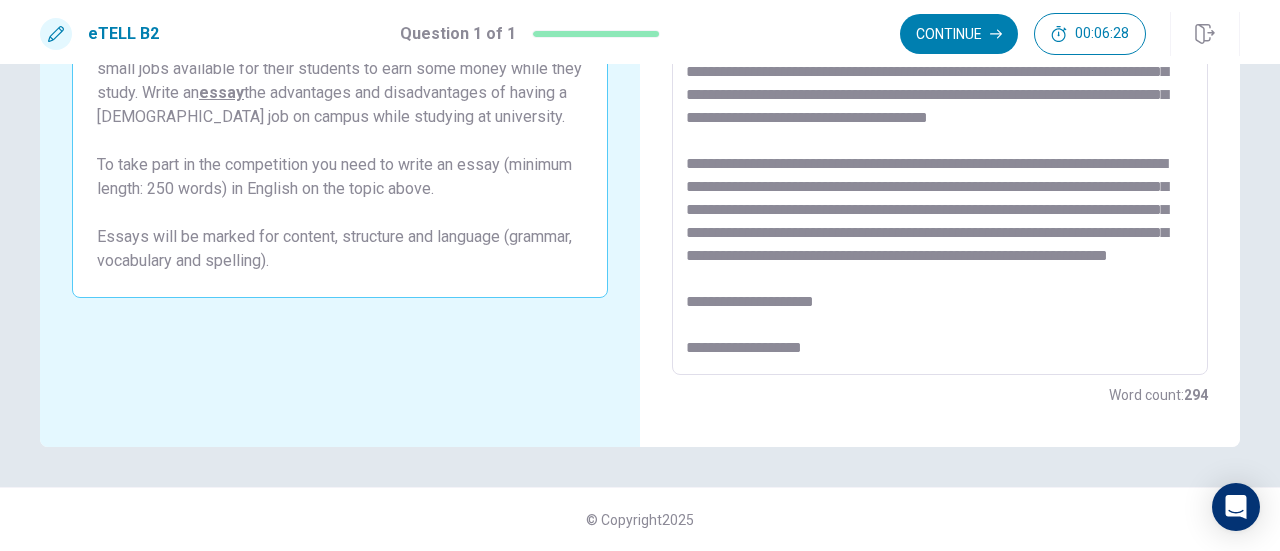 click at bounding box center (940, 99) 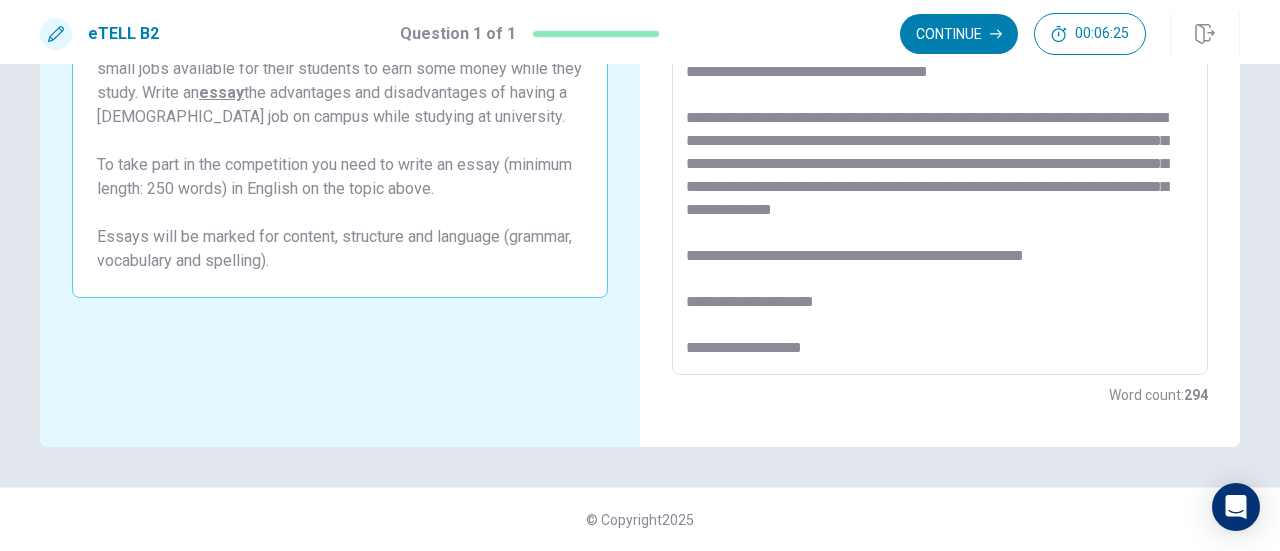 click at bounding box center [940, 99] 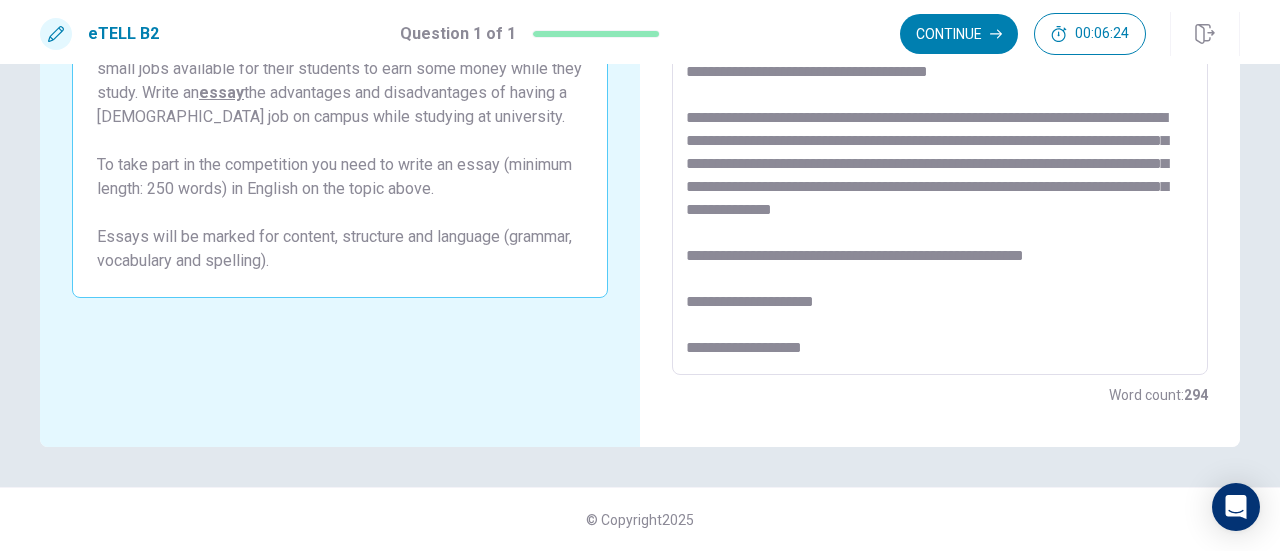 click at bounding box center [940, 99] 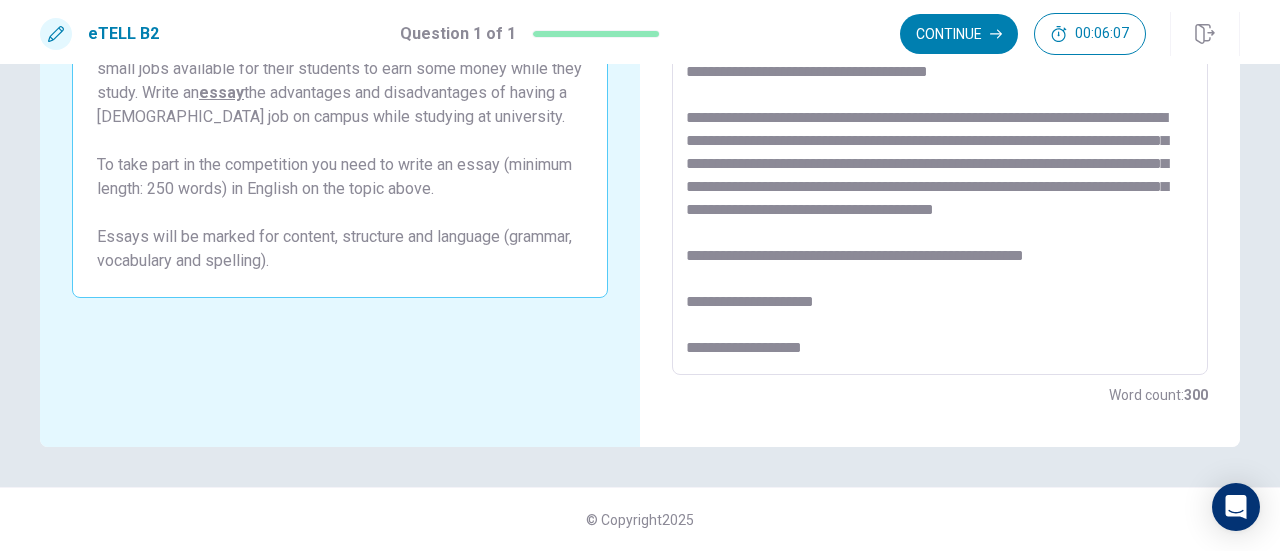 click at bounding box center (940, 99) 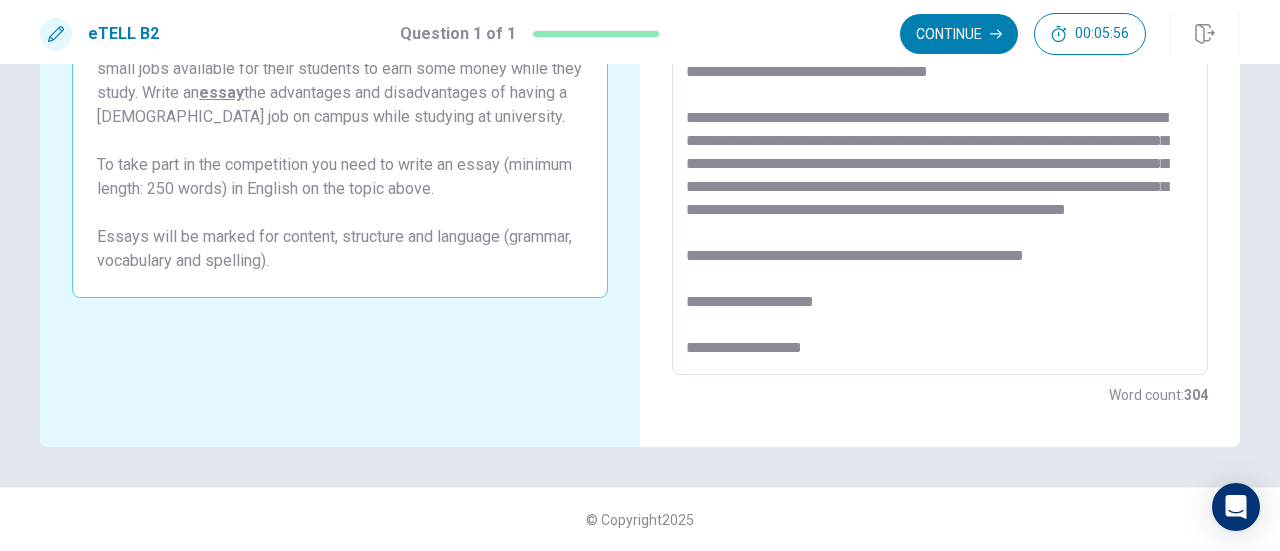 drag, startPoint x: 710, startPoint y: 343, endPoint x: 675, endPoint y: 325, distance: 39.357338 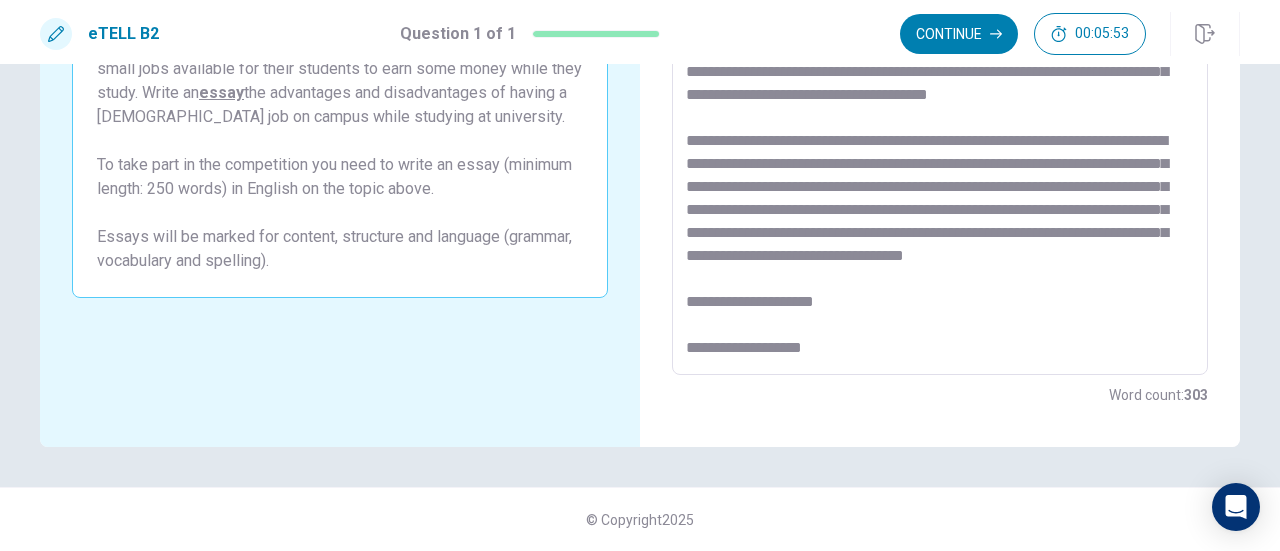 click at bounding box center (940, 99) 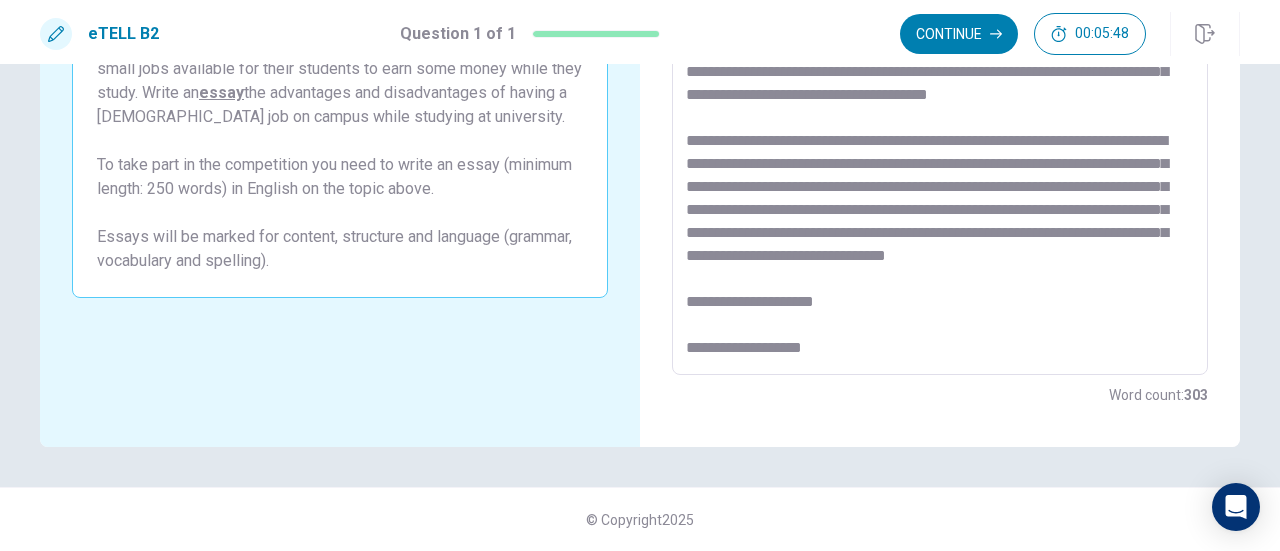 drag, startPoint x: 992, startPoint y: 335, endPoint x: 1130, endPoint y: 302, distance: 141.89081 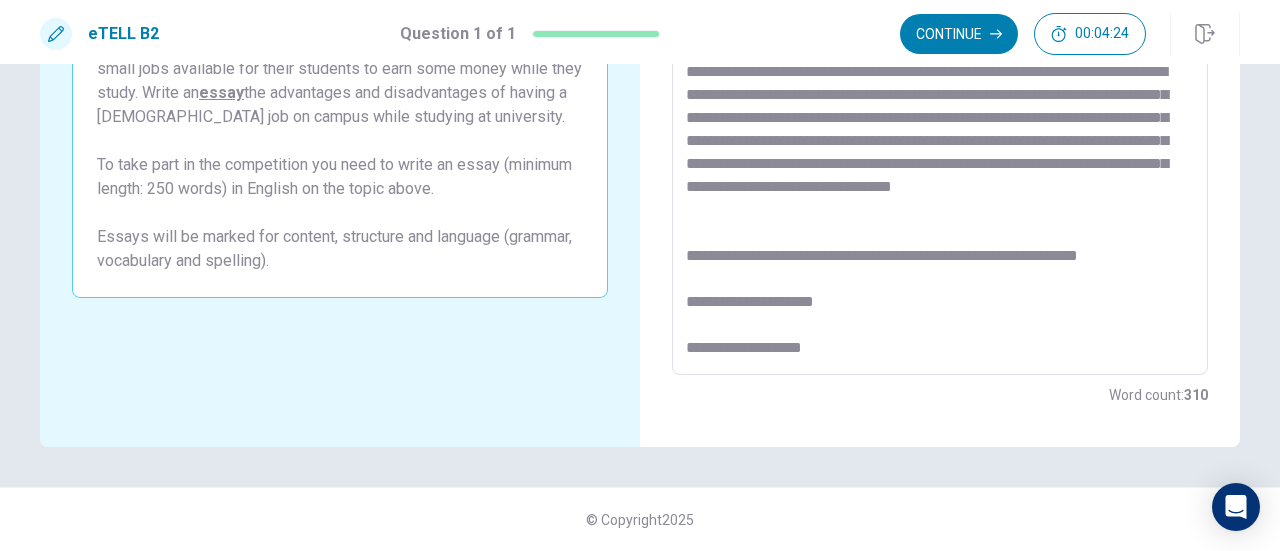 scroll, scrollTop: 331, scrollLeft: 0, axis: vertical 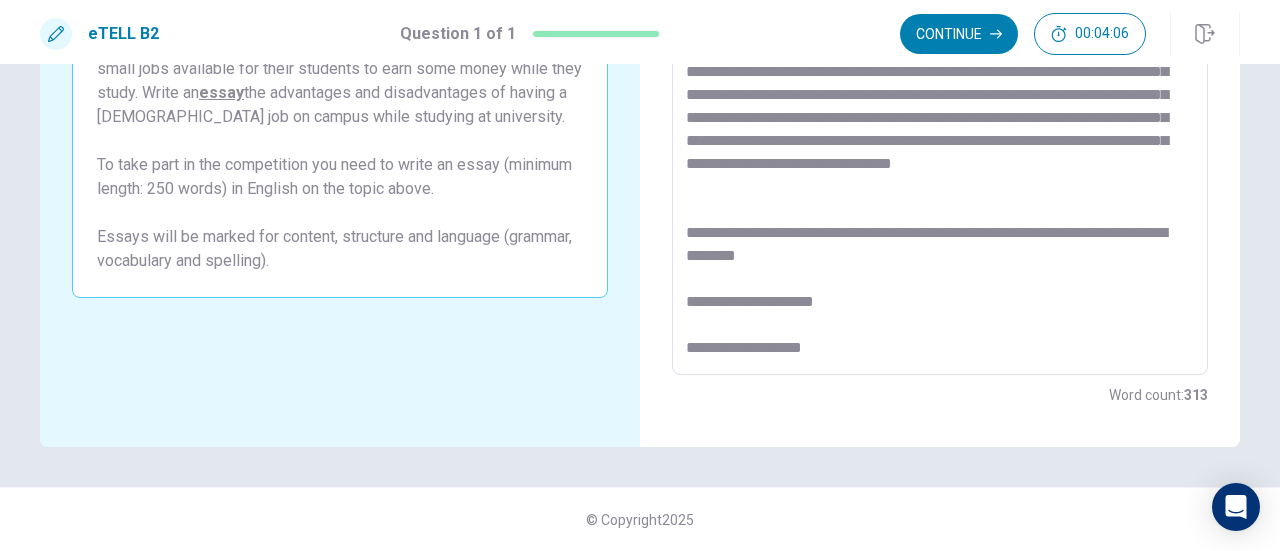 click at bounding box center (940, 99) 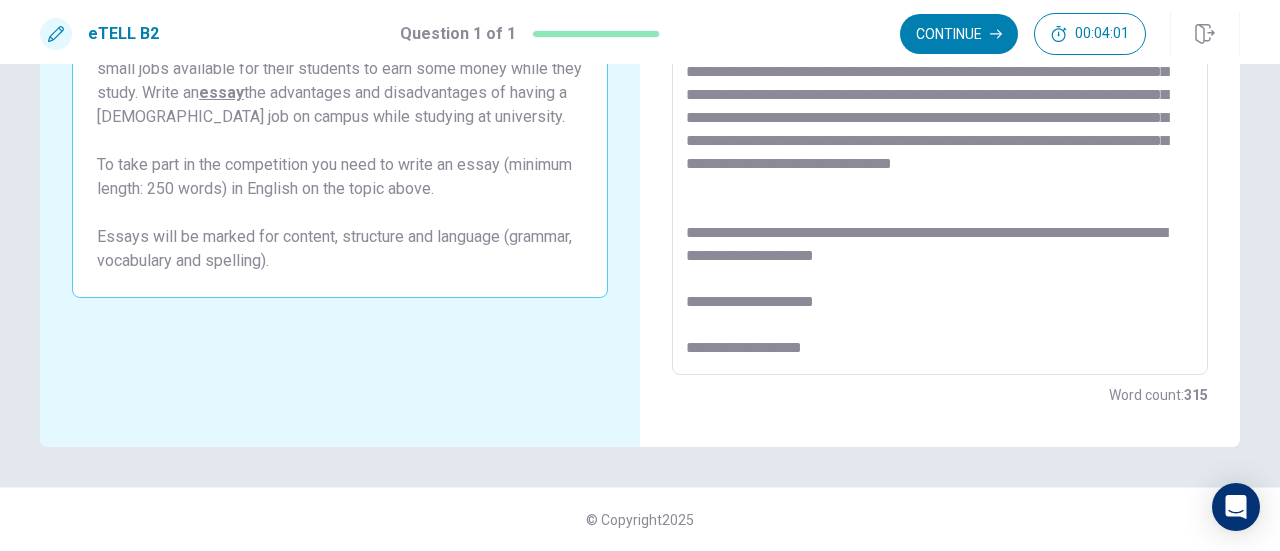 click at bounding box center (940, 99) 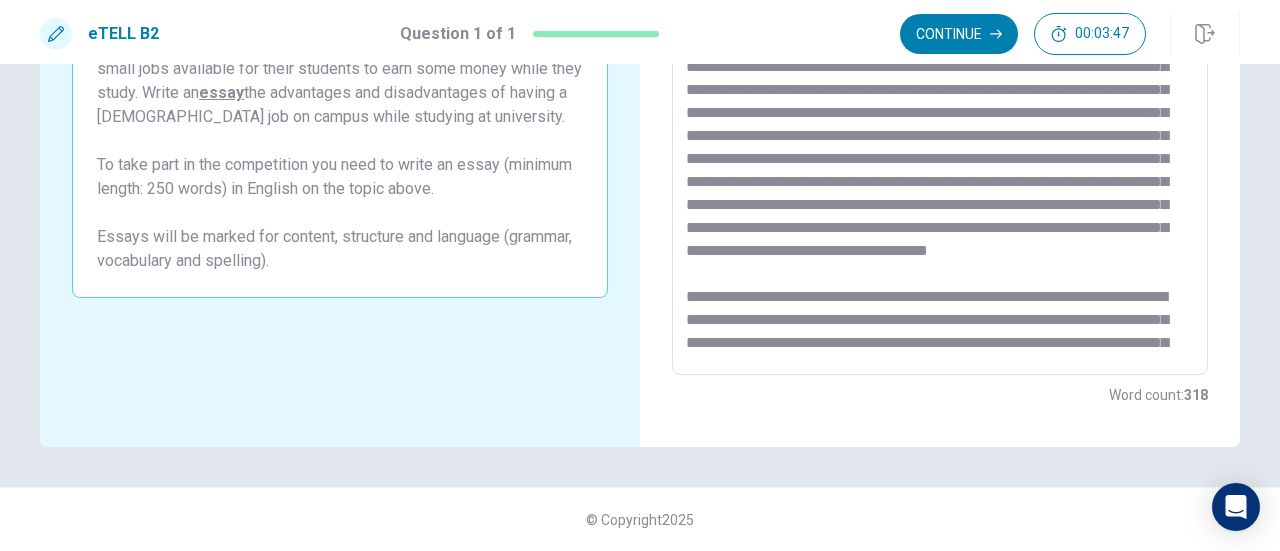 scroll, scrollTop: 0, scrollLeft: 0, axis: both 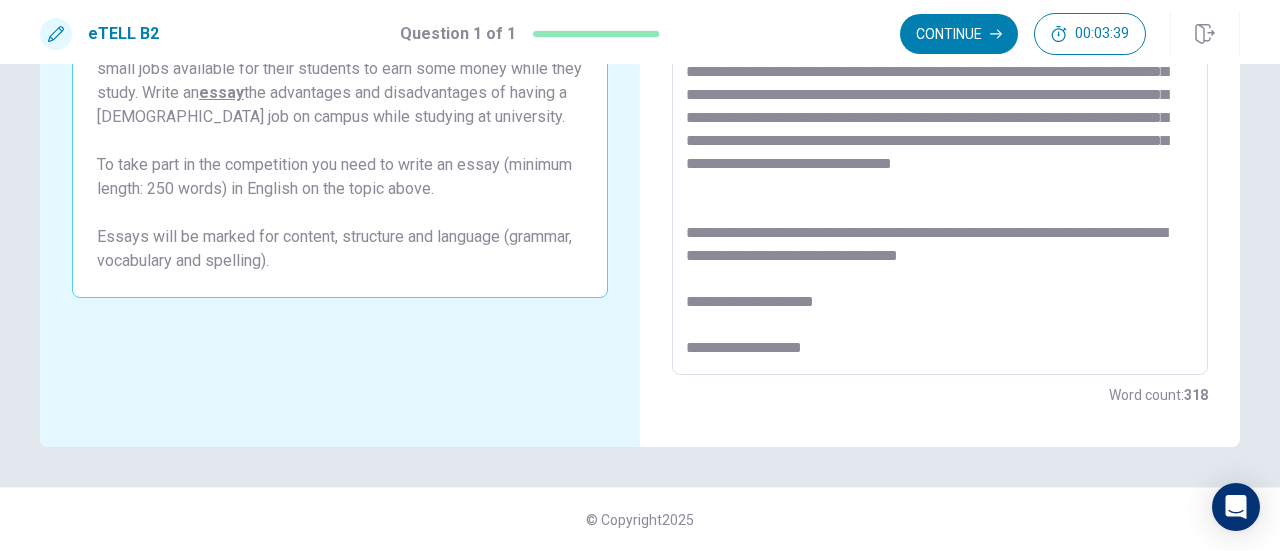 drag, startPoint x: 838, startPoint y: 346, endPoint x: 647, endPoint y: 289, distance: 199.32385 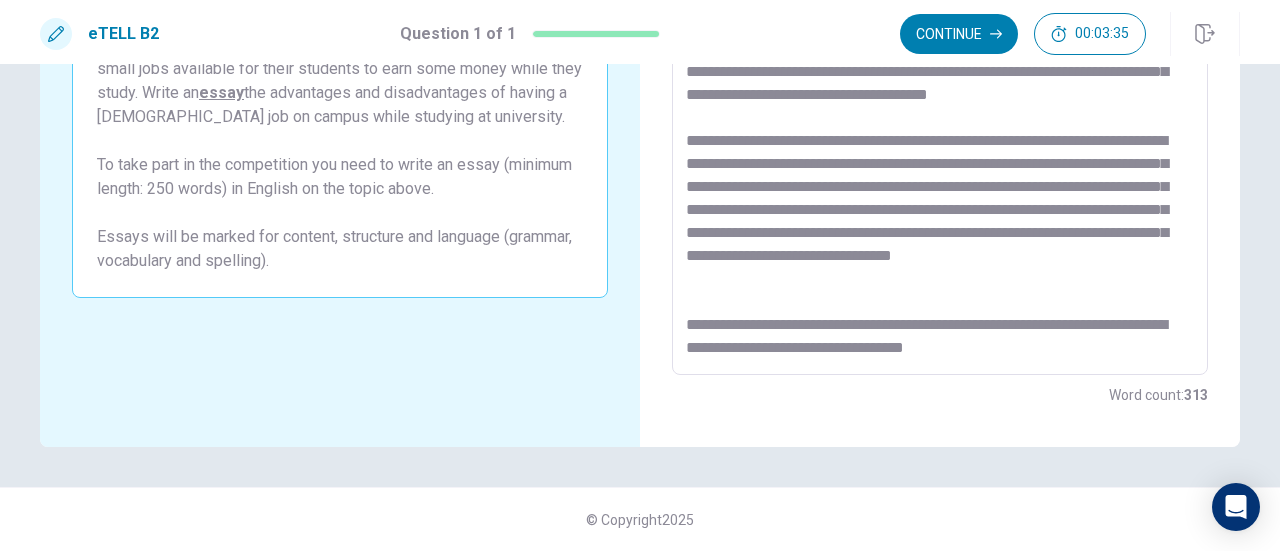 scroll, scrollTop: 285, scrollLeft: 0, axis: vertical 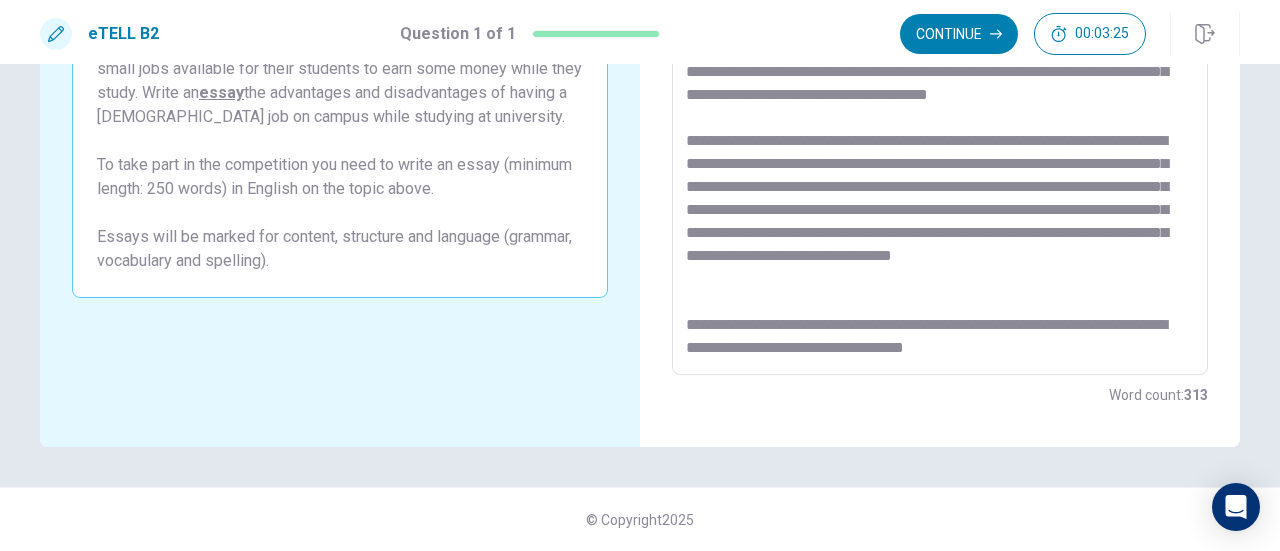 drag, startPoint x: 1128, startPoint y: 301, endPoint x: 1170, endPoint y: 301, distance: 42 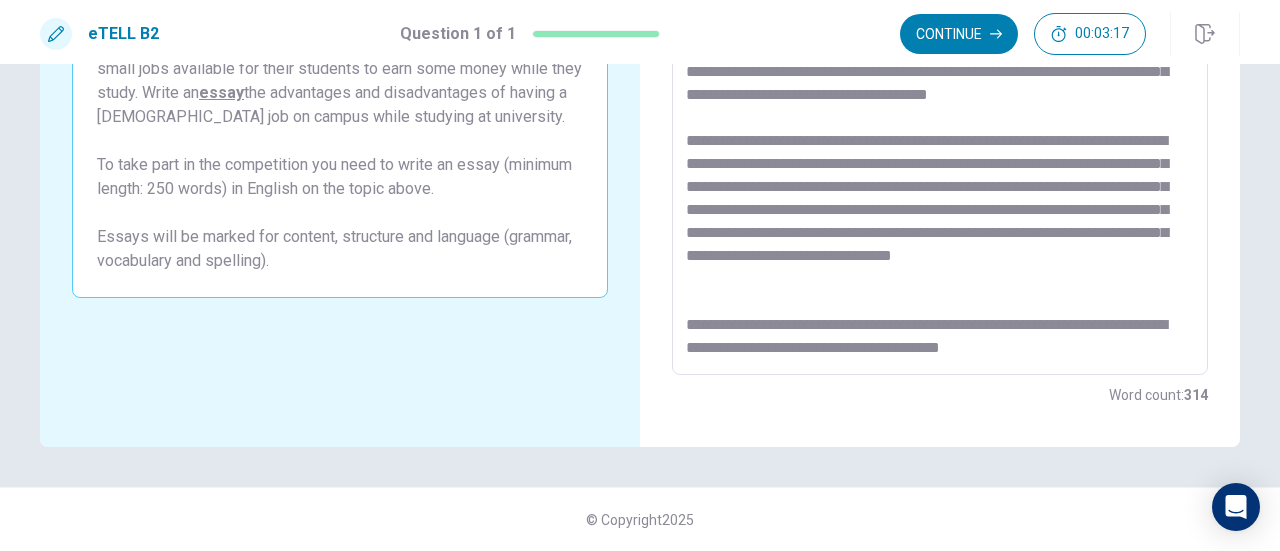 click at bounding box center [940, 99] 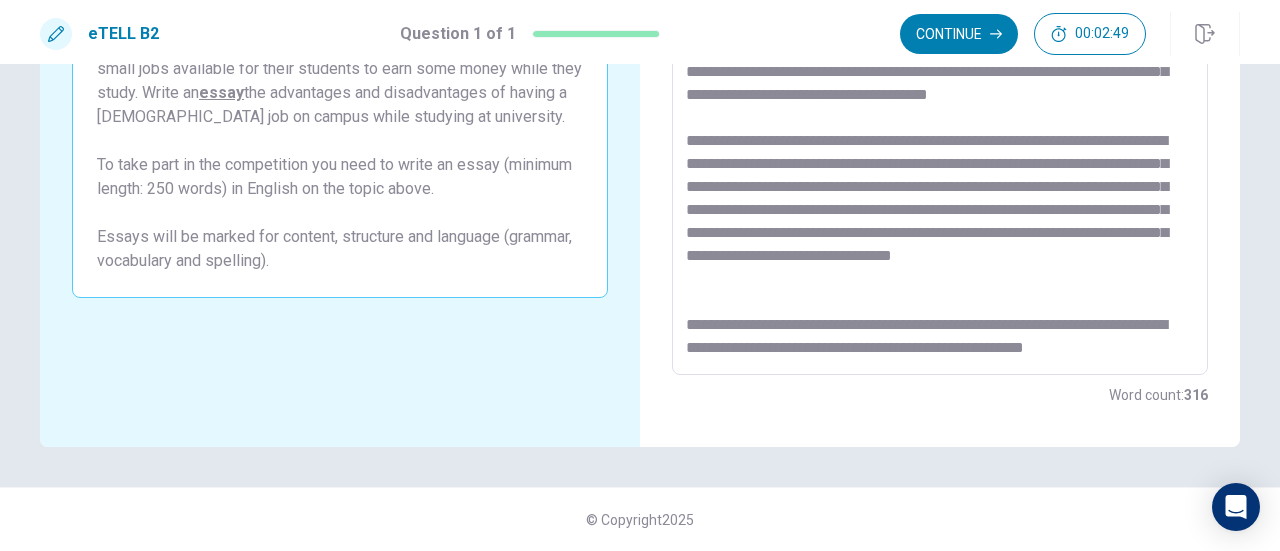 scroll, scrollTop: 285, scrollLeft: 0, axis: vertical 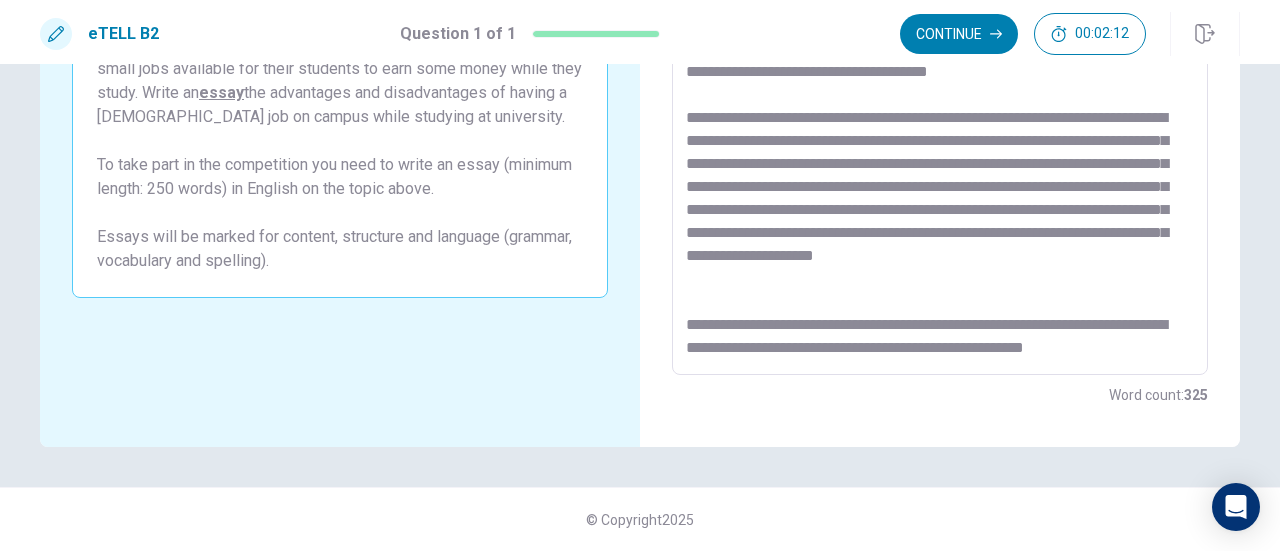 click on "* ​" at bounding box center [940, 98] 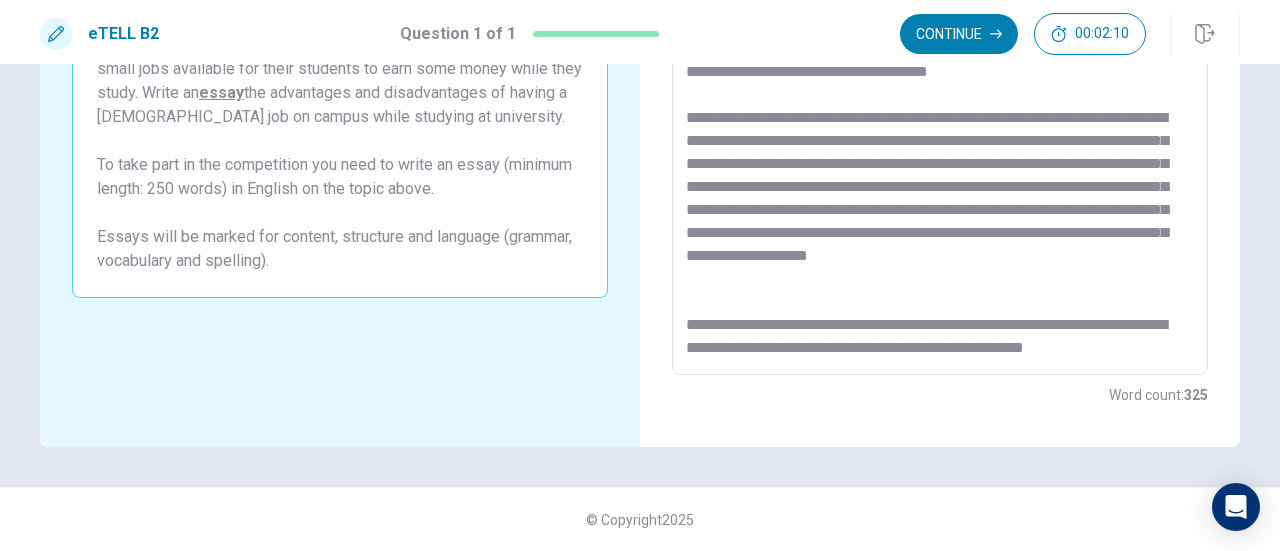click at bounding box center [940, 99] 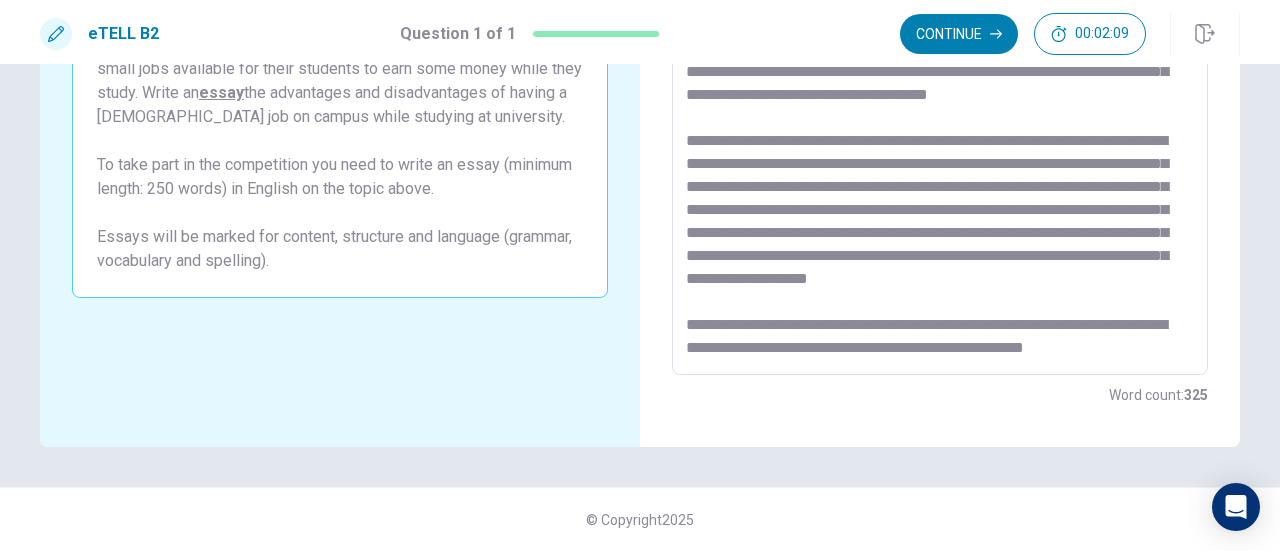 scroll, scrollTop: 286, scrollLeft: 0, axis: vertical 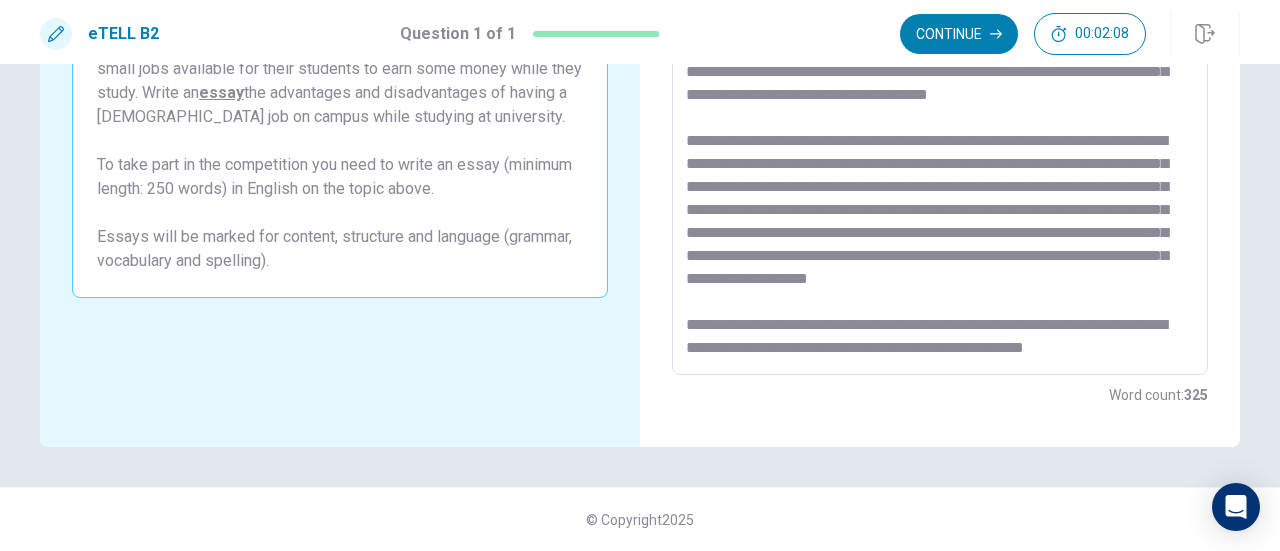 click at bounding box center (940, 99) 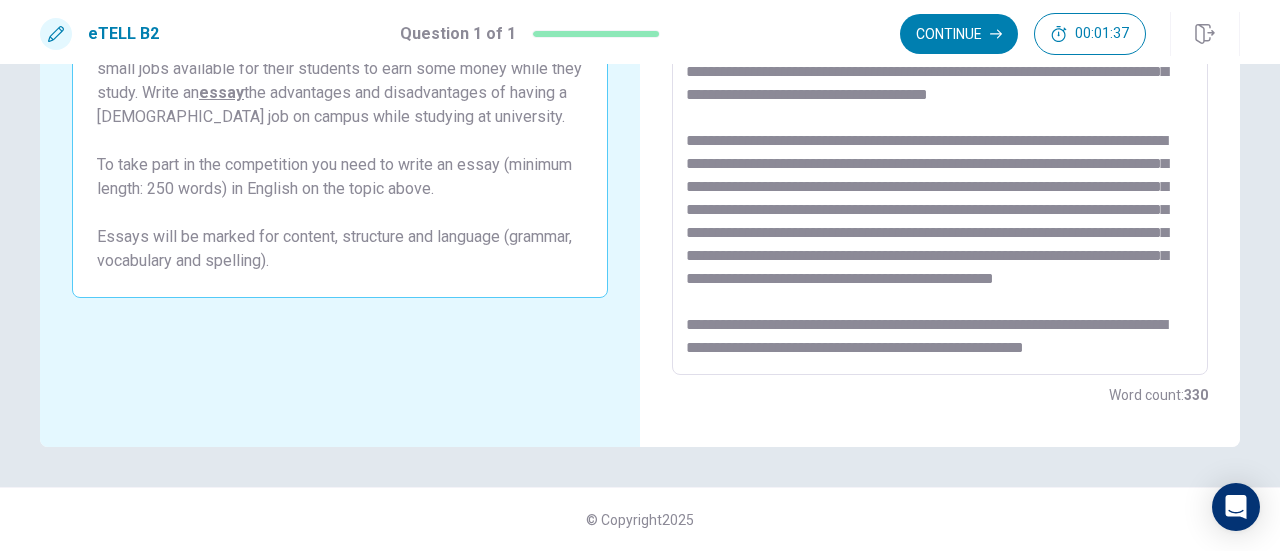 scroll, scrollTop: 308, scrollLeft: 0, axis: vertical 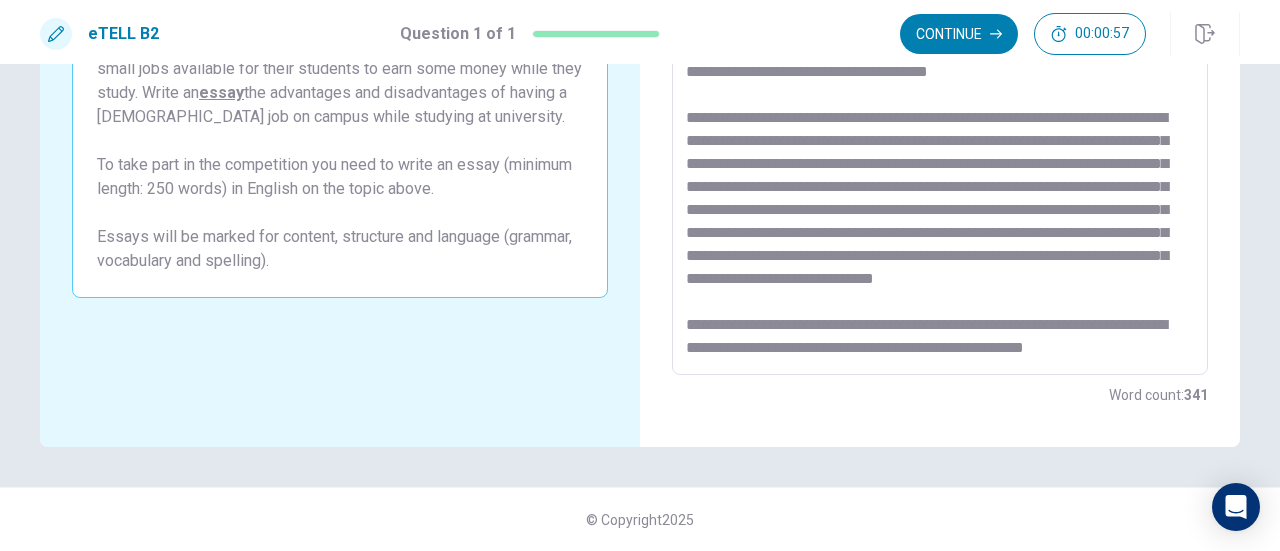 click at bounding box center (940, 99) 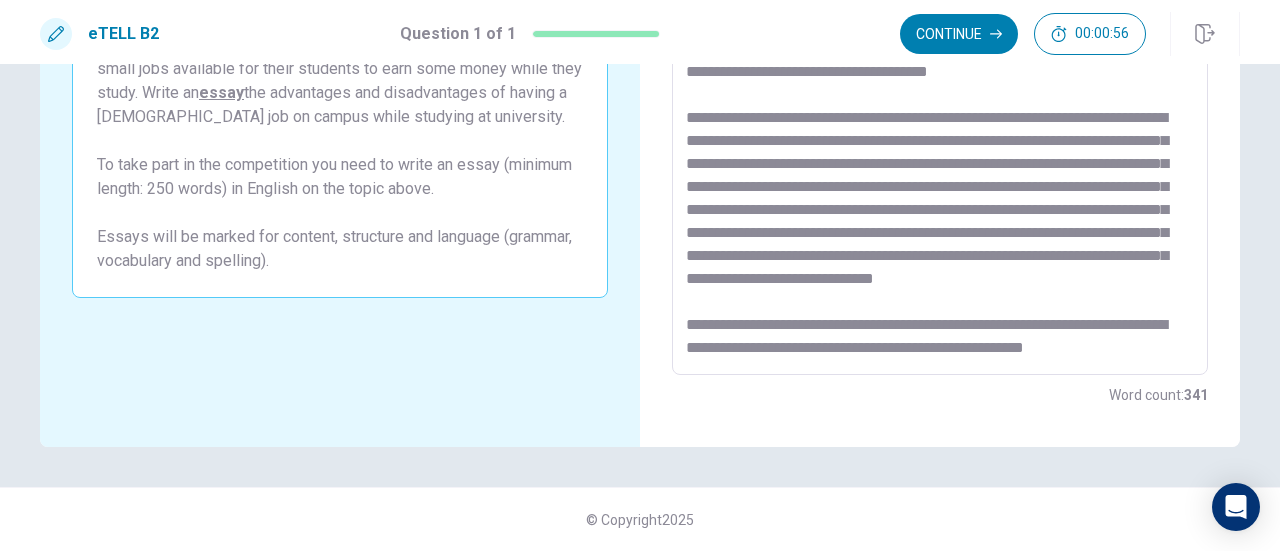 click at bounding box center [940, 99] 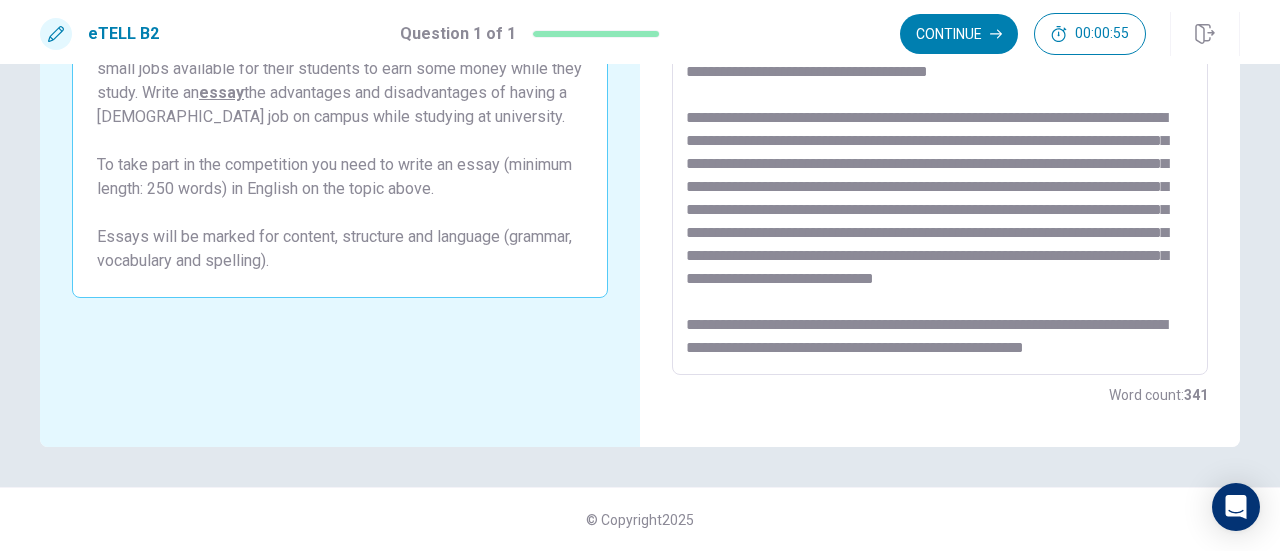 click at bounding box center [940, 99] 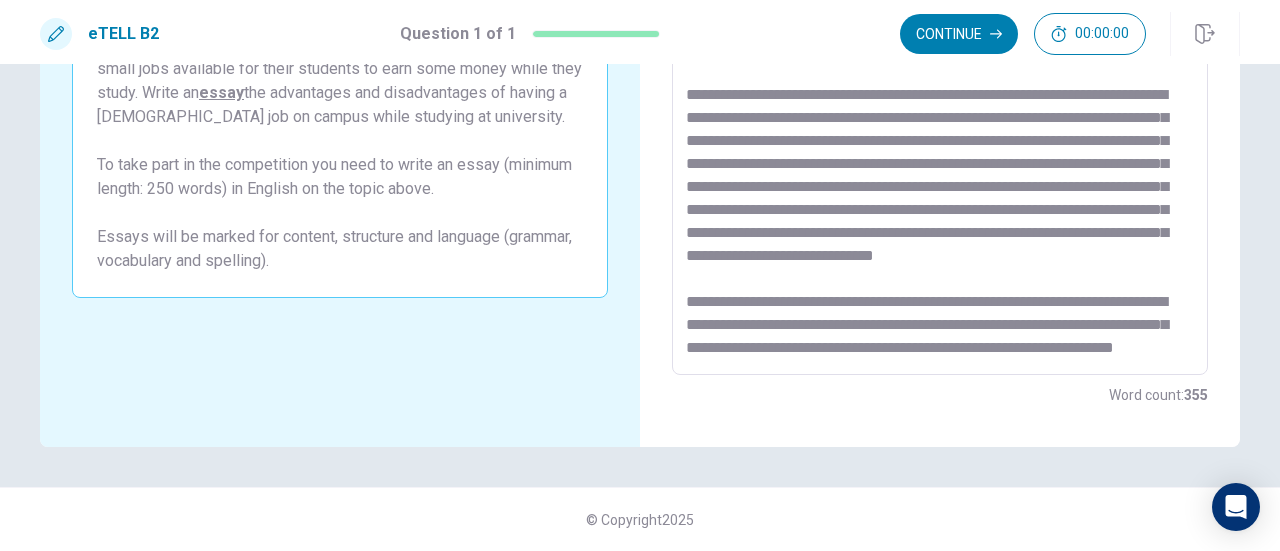 scroll, scrollTop: 354, scrollLeft: 0, axis: vertical 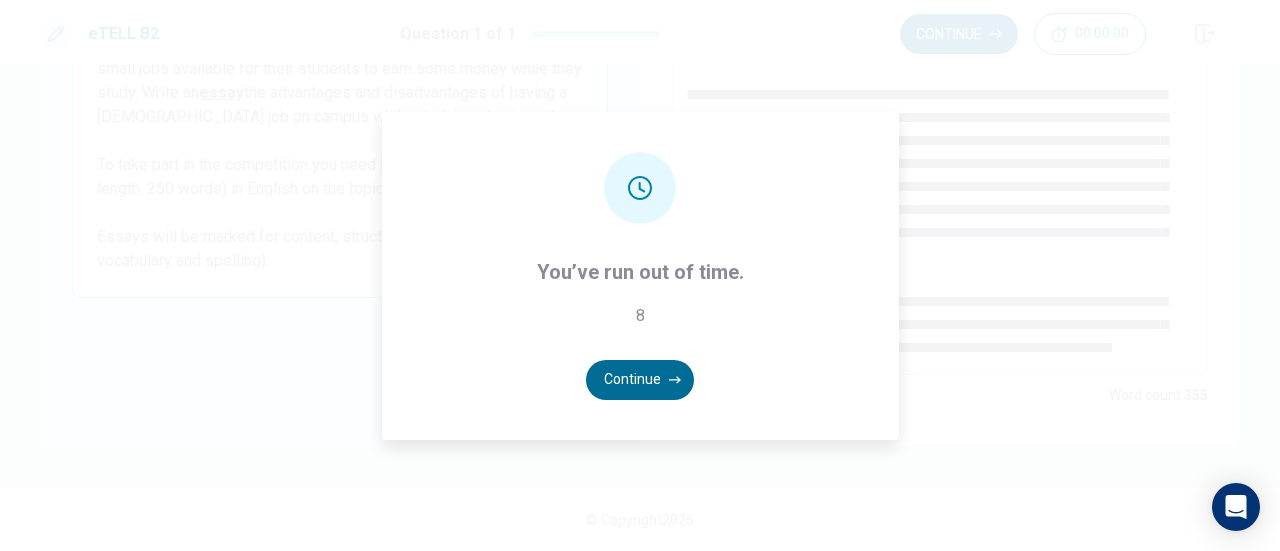 click 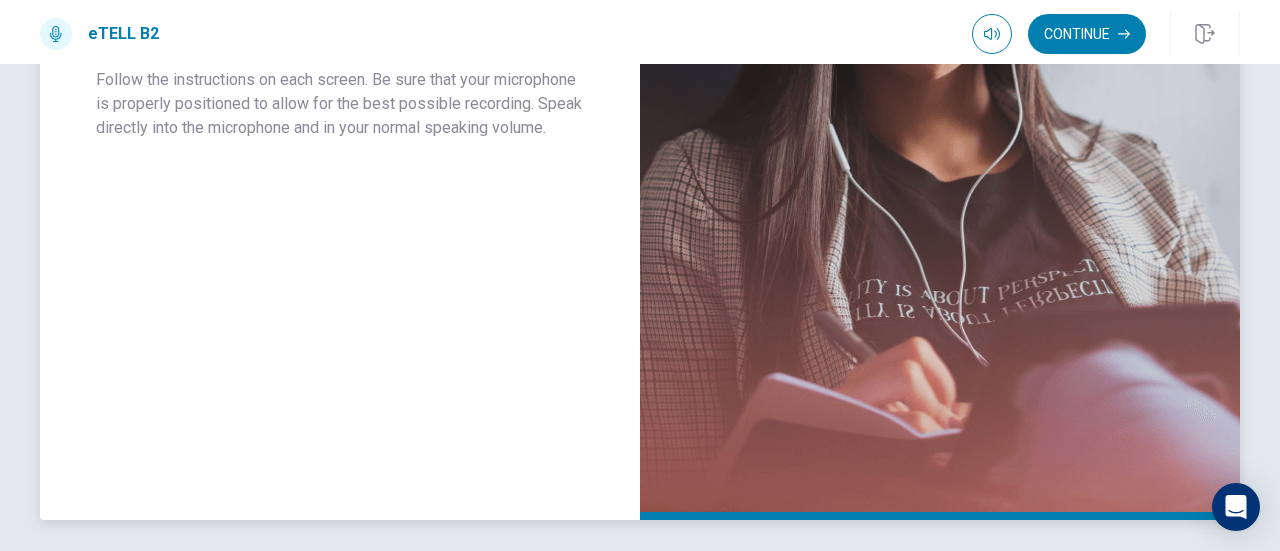scroll, scrollTop: 528, scrollLeft: 0, axis: vertical 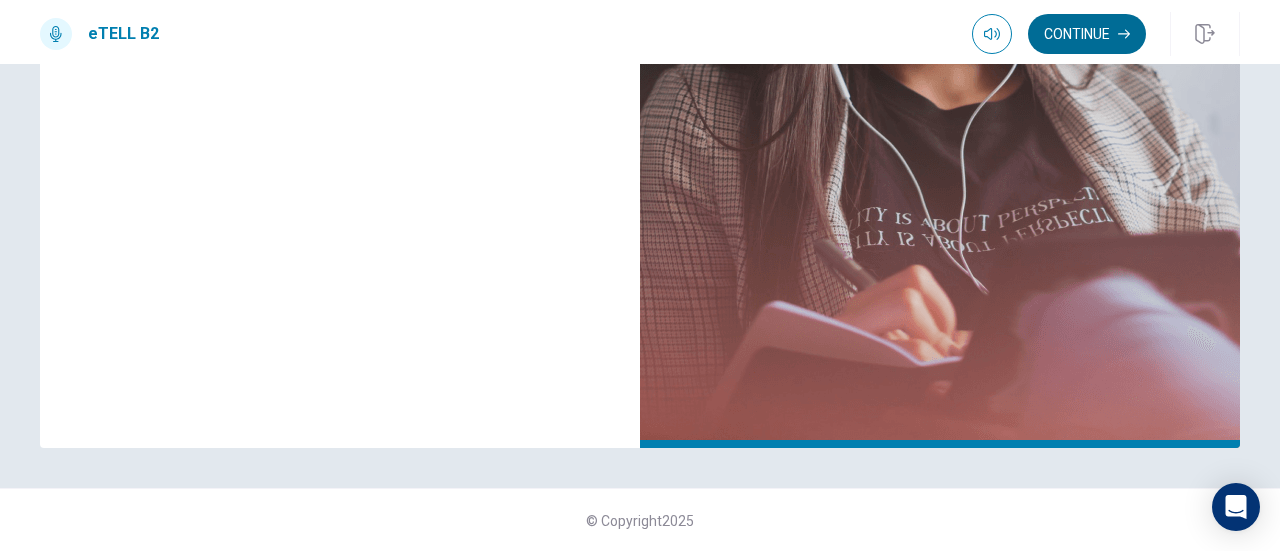 click on "Continue" at bounding box center [1087, 34] 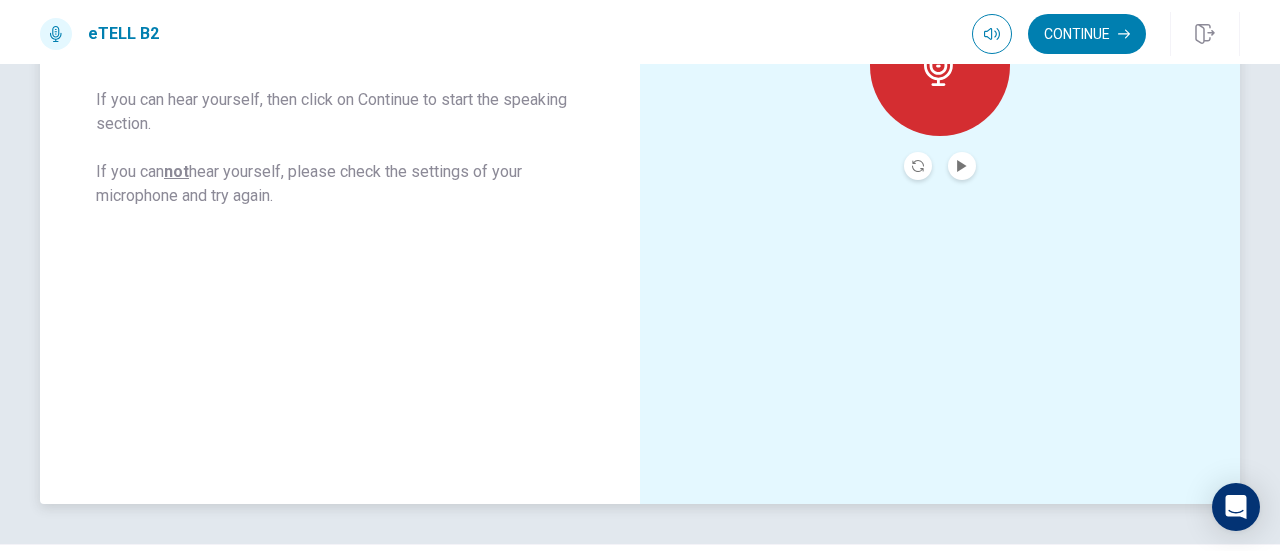 scroll, scrollTop: 328, scrollLeft: 0, axis: vertical 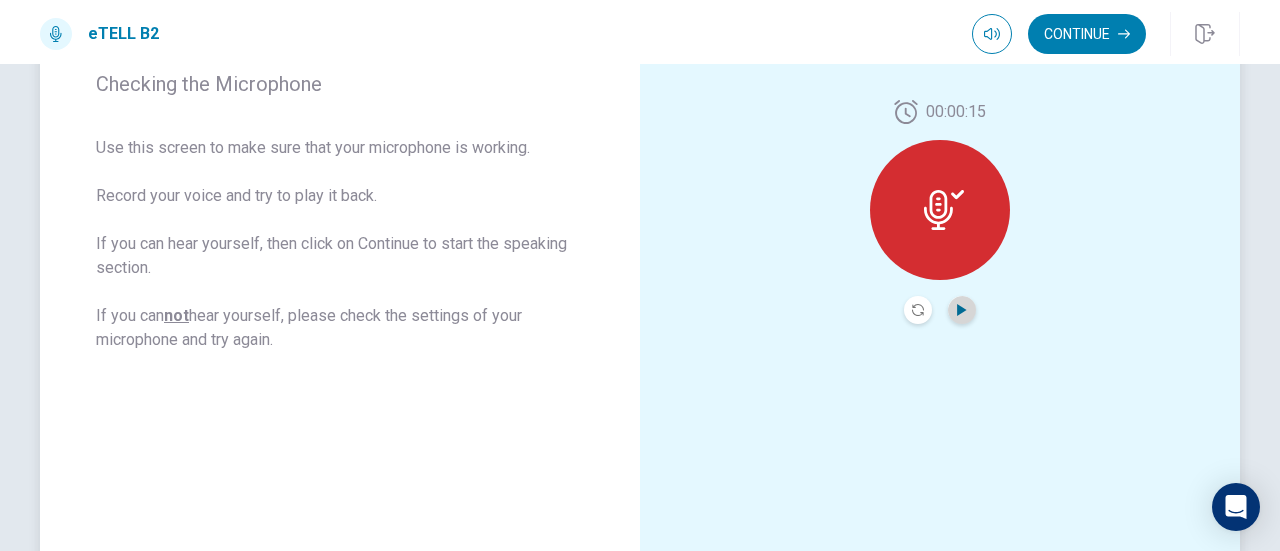 click 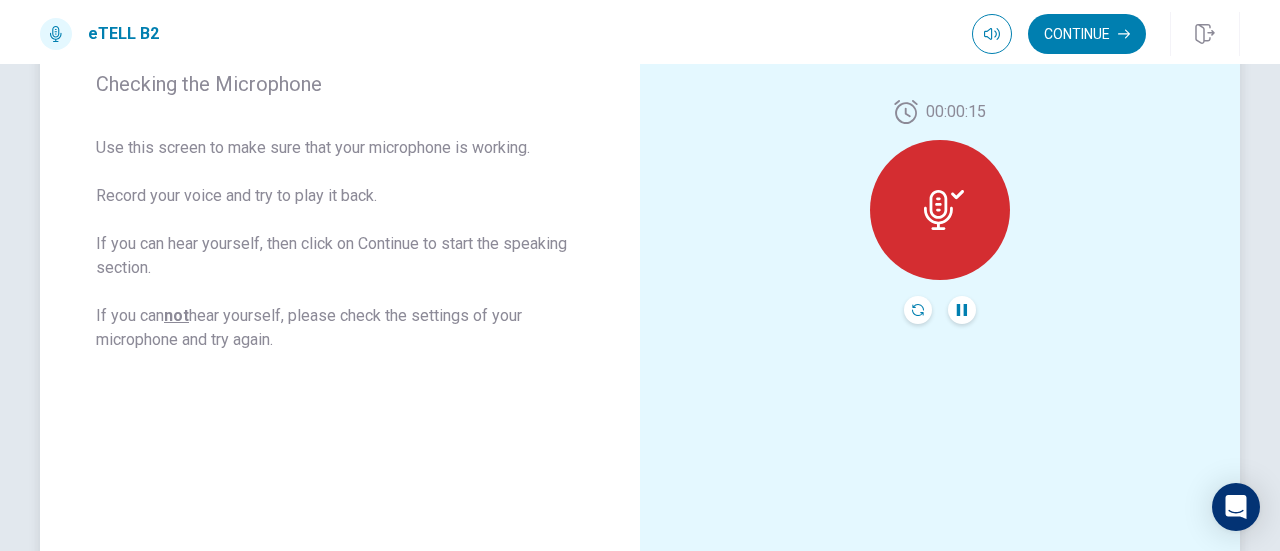 click 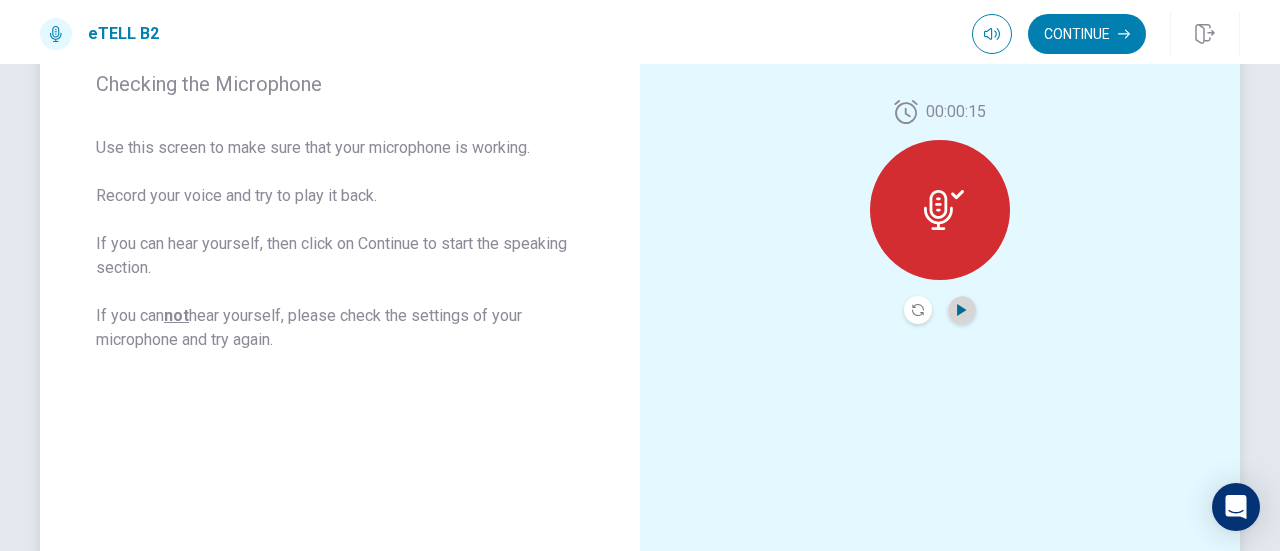click 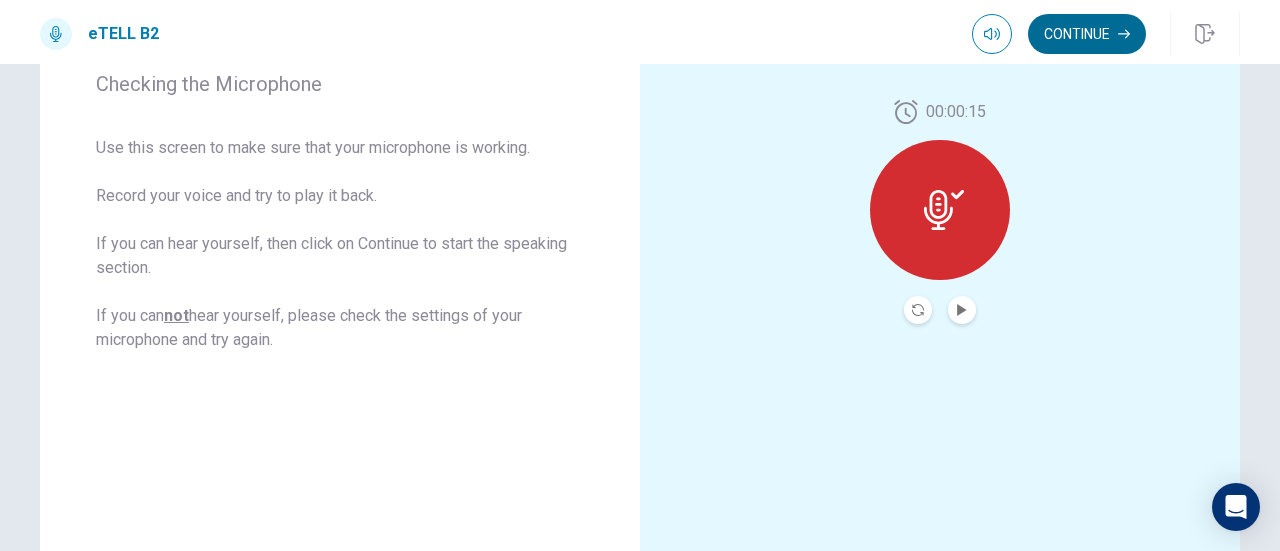 click on "Continue" at bounding box center (1087, 34) 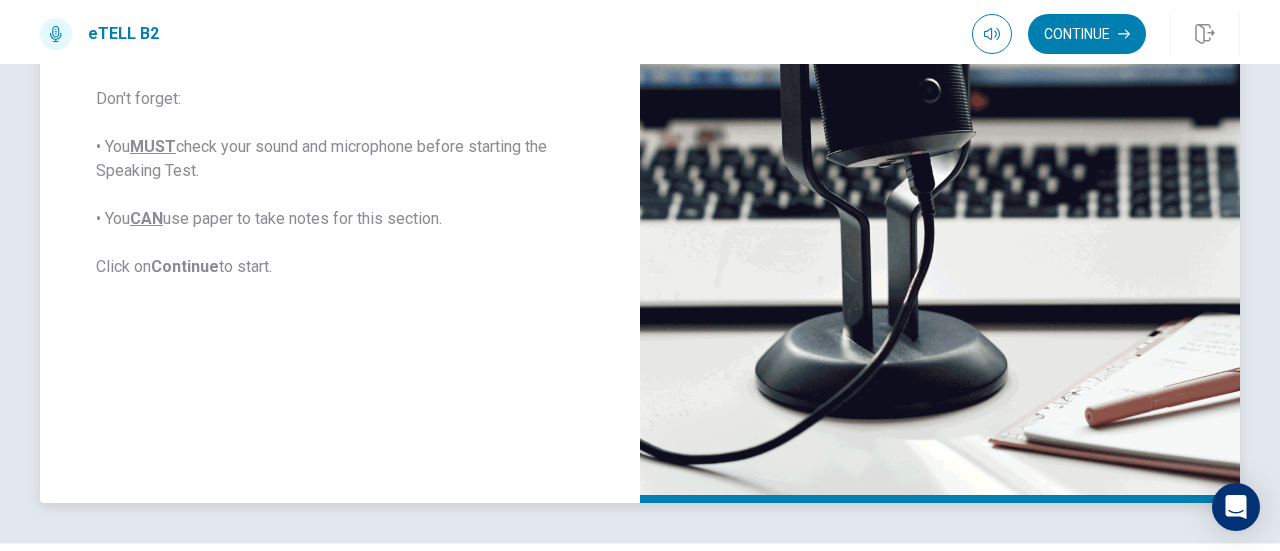 scroll, scrollTop: 528, scrollLeft: 0, axis: vertical 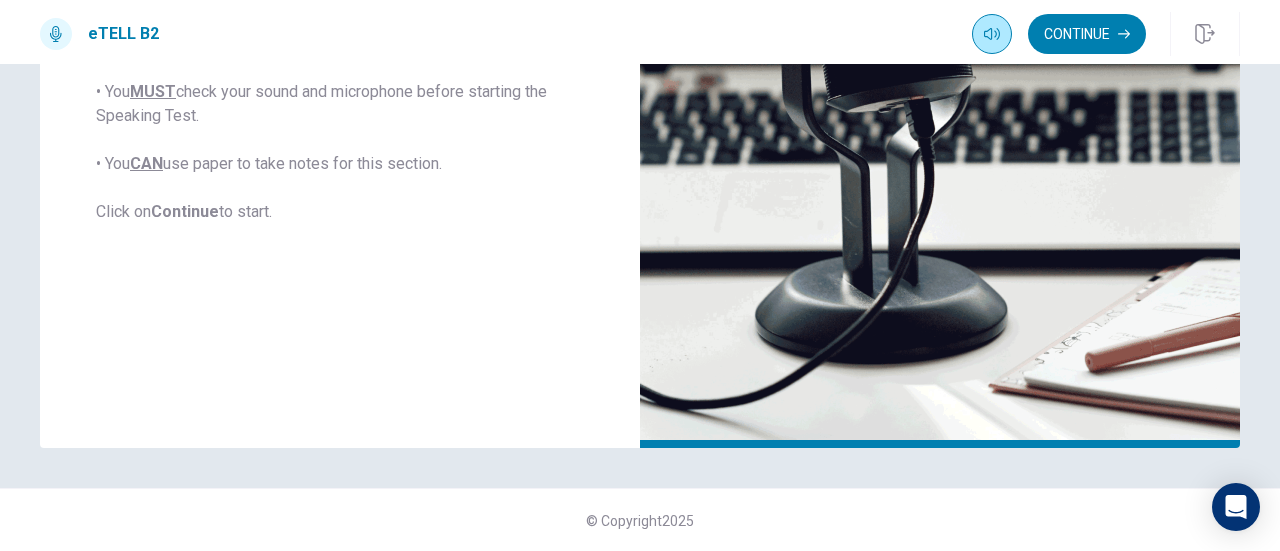 click 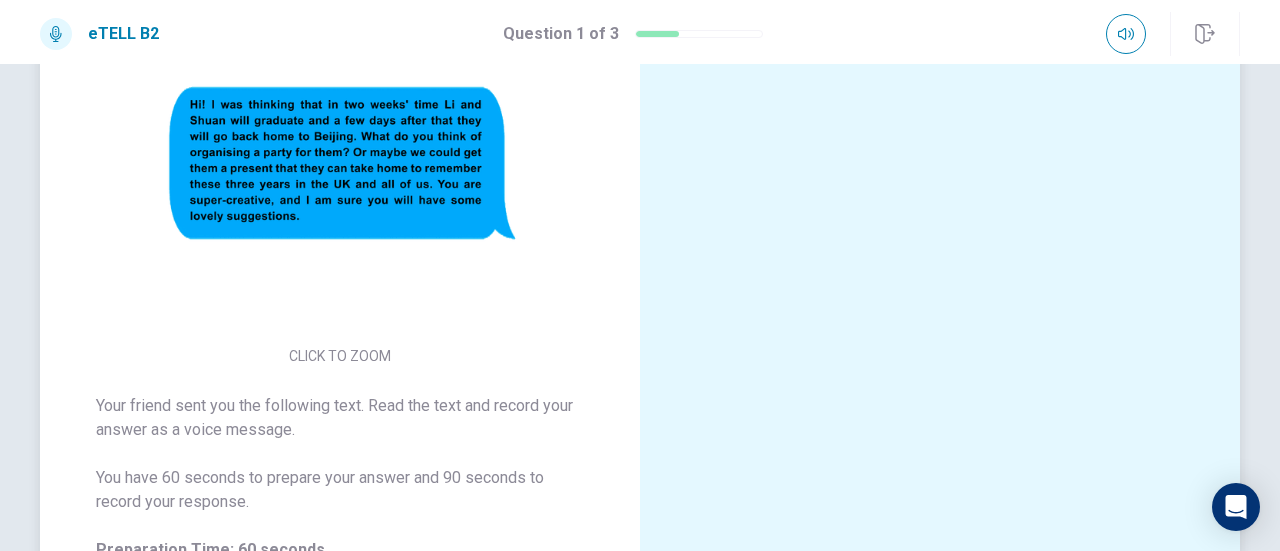 scroll, scrollTop: 226, scrollLeft: 0, axis: vertical 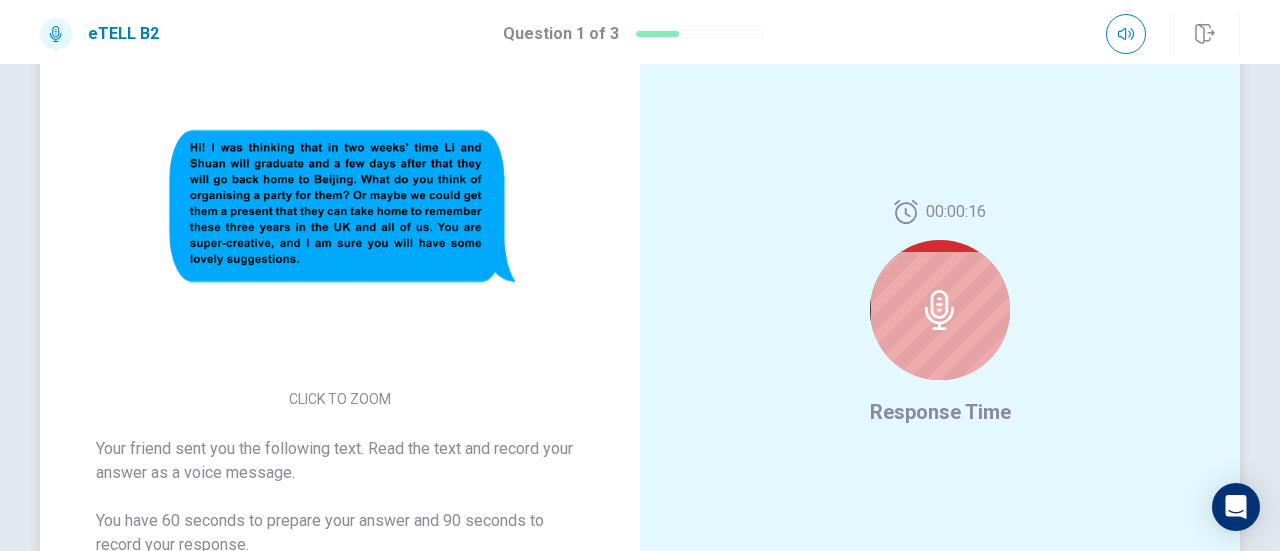 click at bounding box center [940, 310] 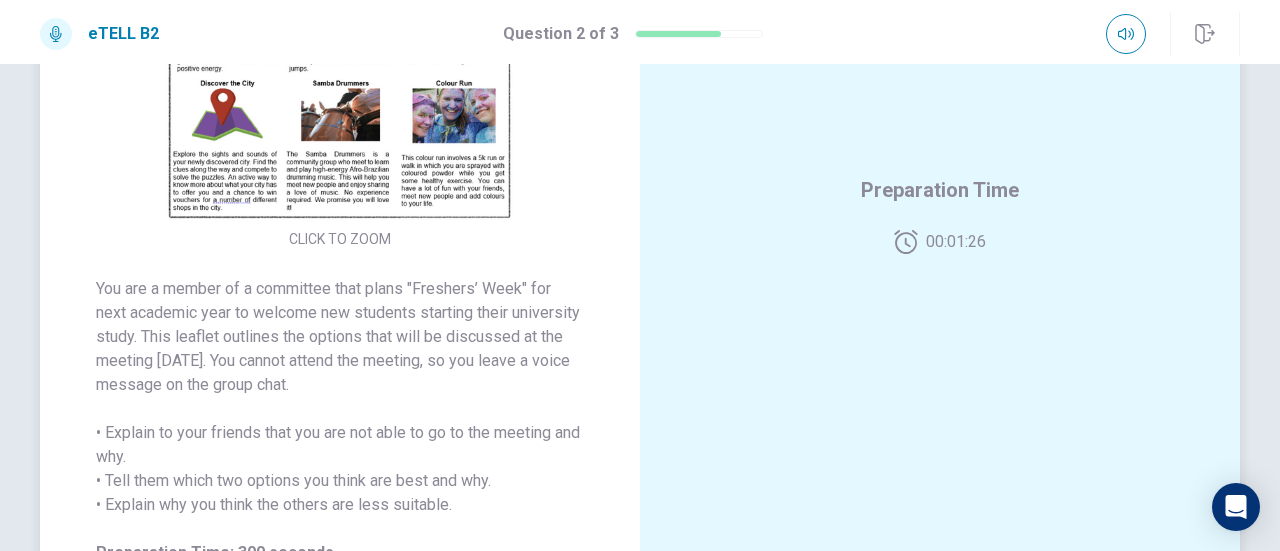 scroll, scrollTop: 426, scrollLeft: 0, axis: vertical 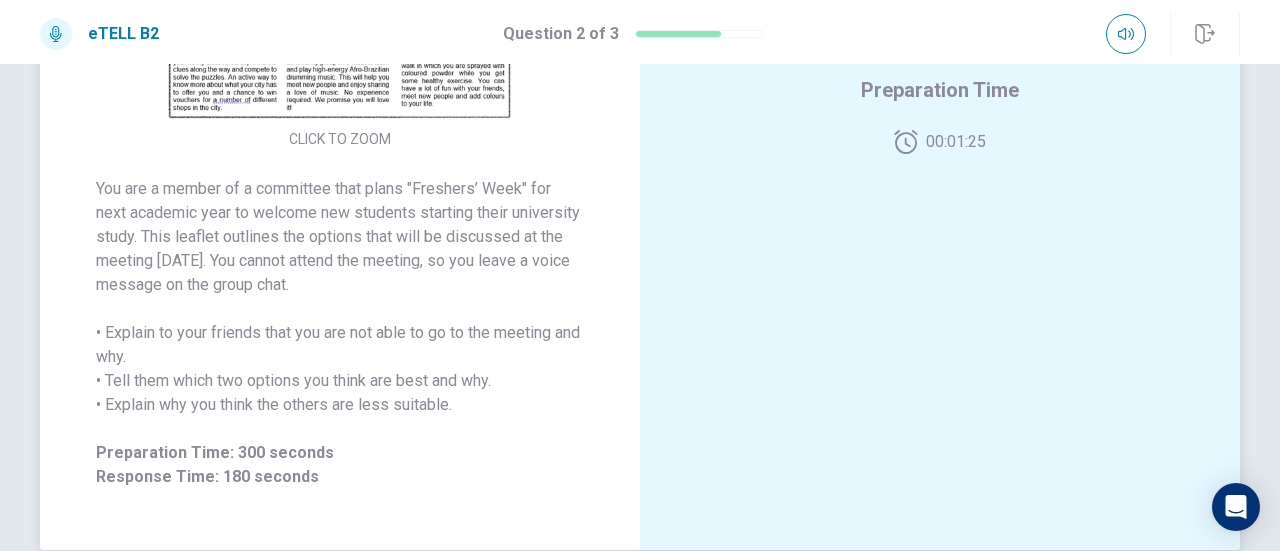 click on "You are a member of a committee that plans "Freshers’ Week" for next academic year to welcome new students starting their university study. This leaflet outlines the options that will be discussed at the meeting [DATE]. You cannot attend the meeting, so you leave a voice message on the group chat.
• Explain to your friends that you are not able to go to the meeting and why.
• Tell them which two options you think are best and why.
• Explain why you think the others are less suitable." at bounding box center [340, 297] 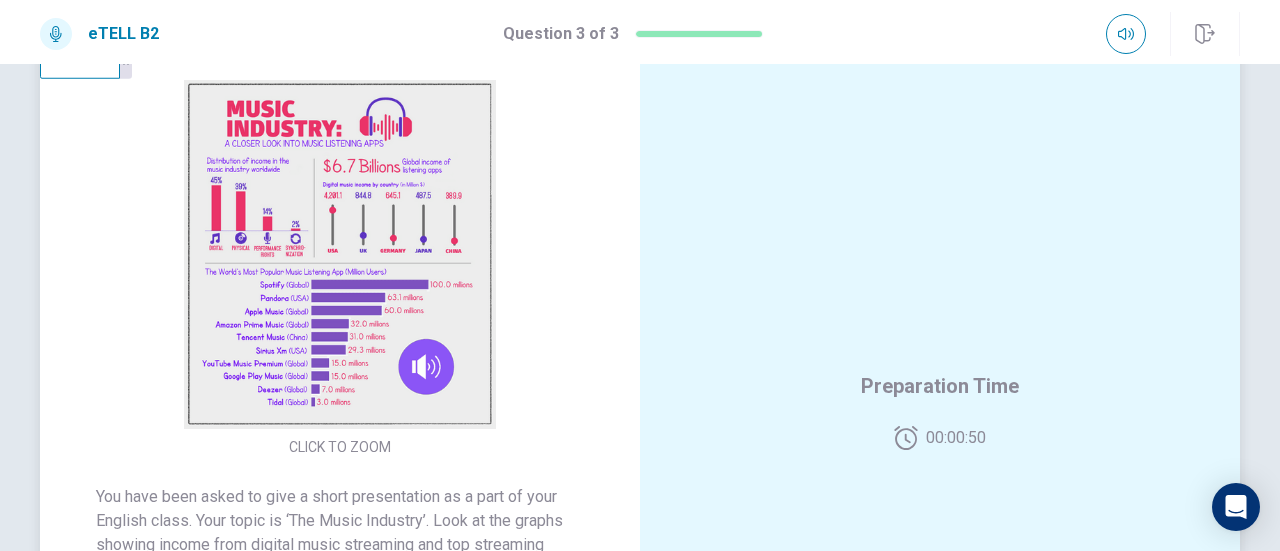 scroll, scrollTop: 230, scrollLeft: 0, axis: vertical 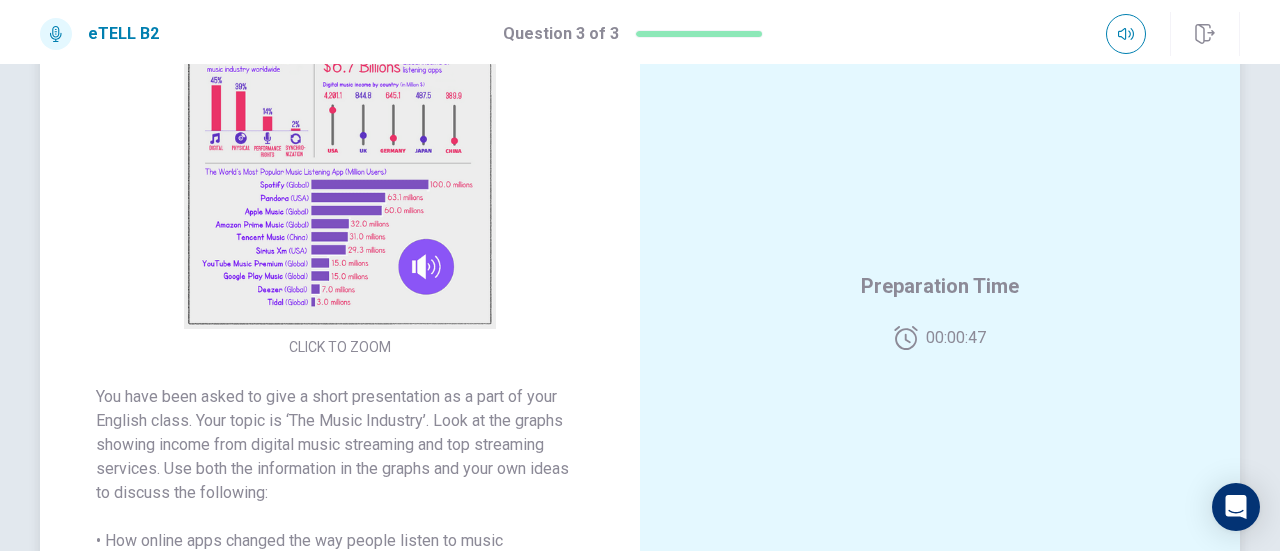 click at bounding box center [340, 154] 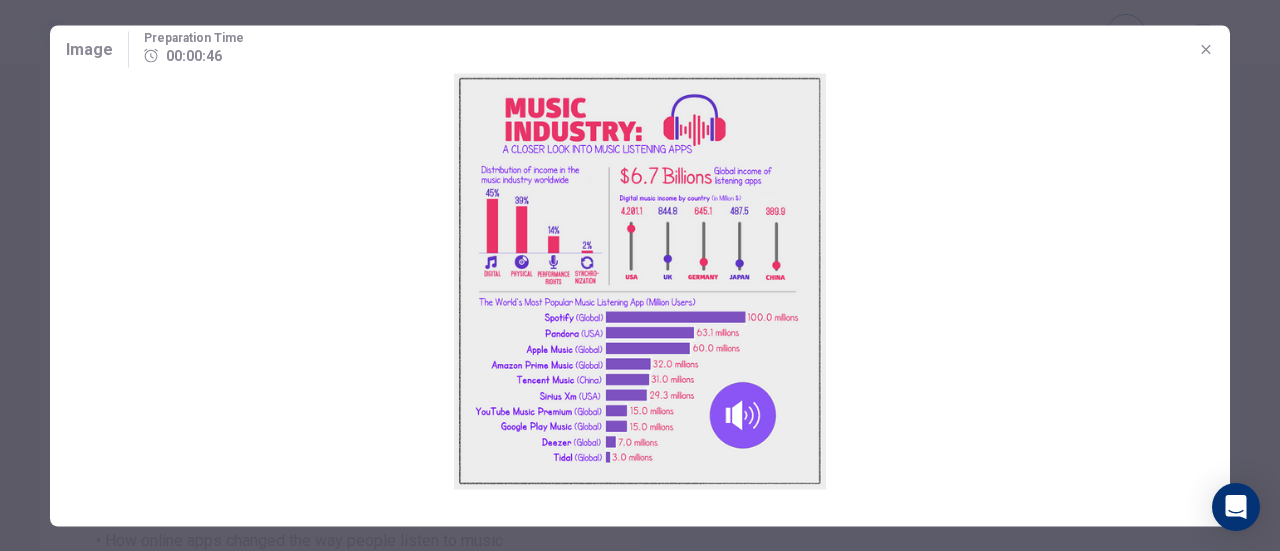 click at bounding box center (640, 281) 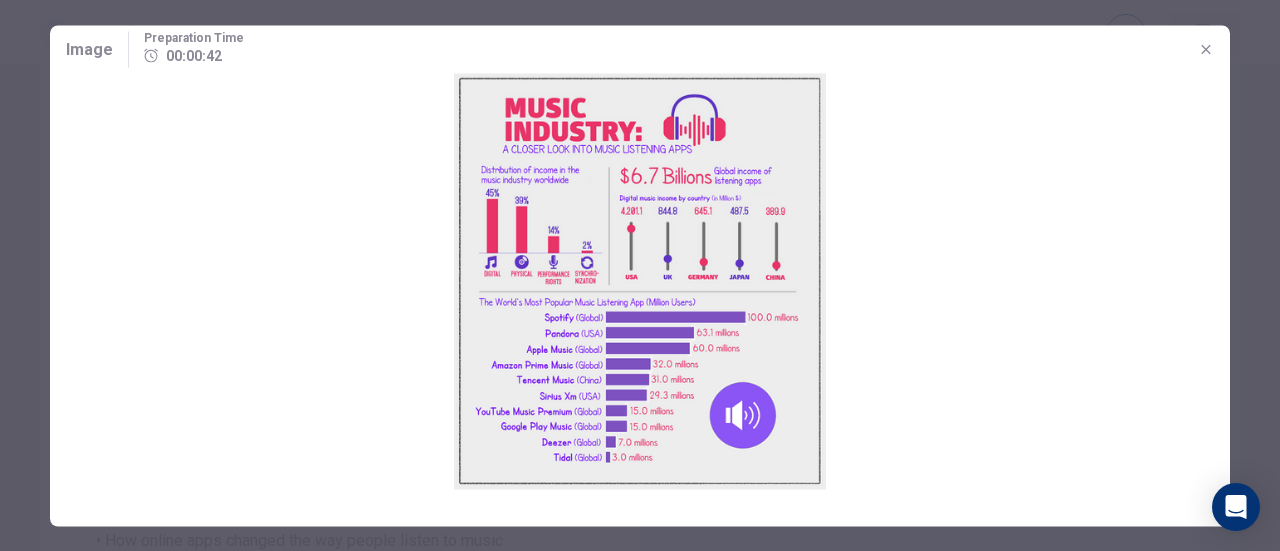 click 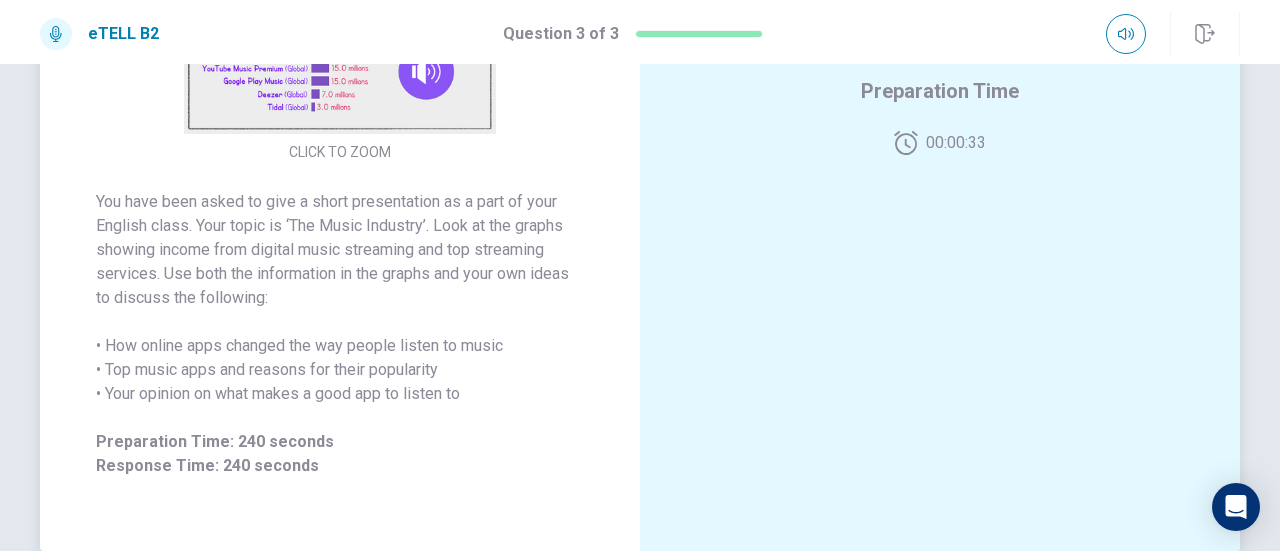 scroll, scrollTop: 328, scrollLeft: 0, axis: vertical 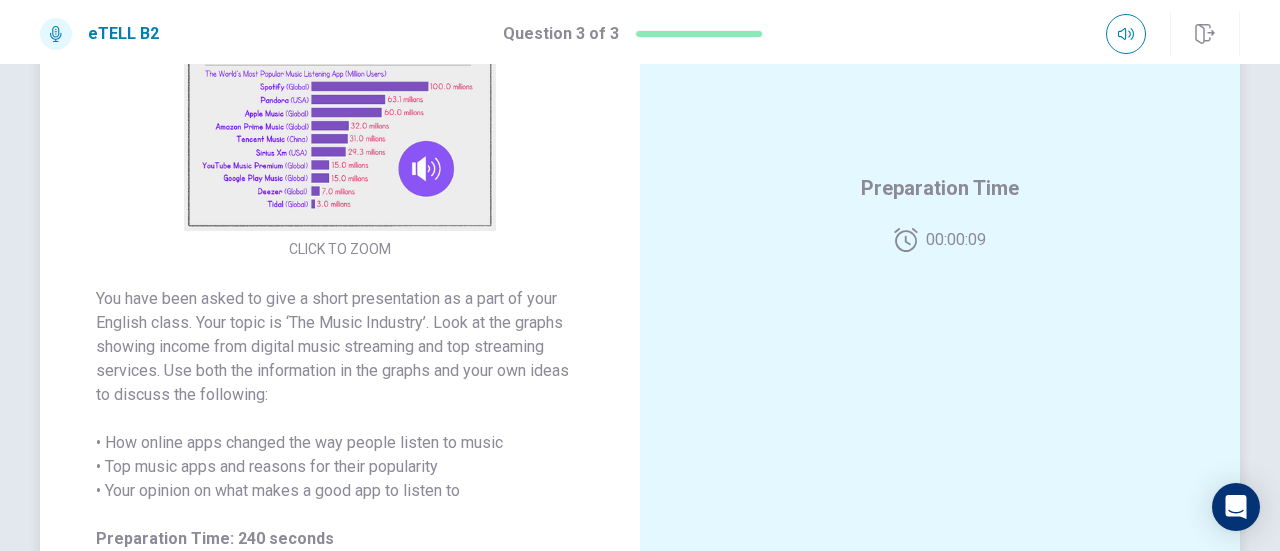 click on "Preparation Time 00:00:09" at bounding box center (940, 212) 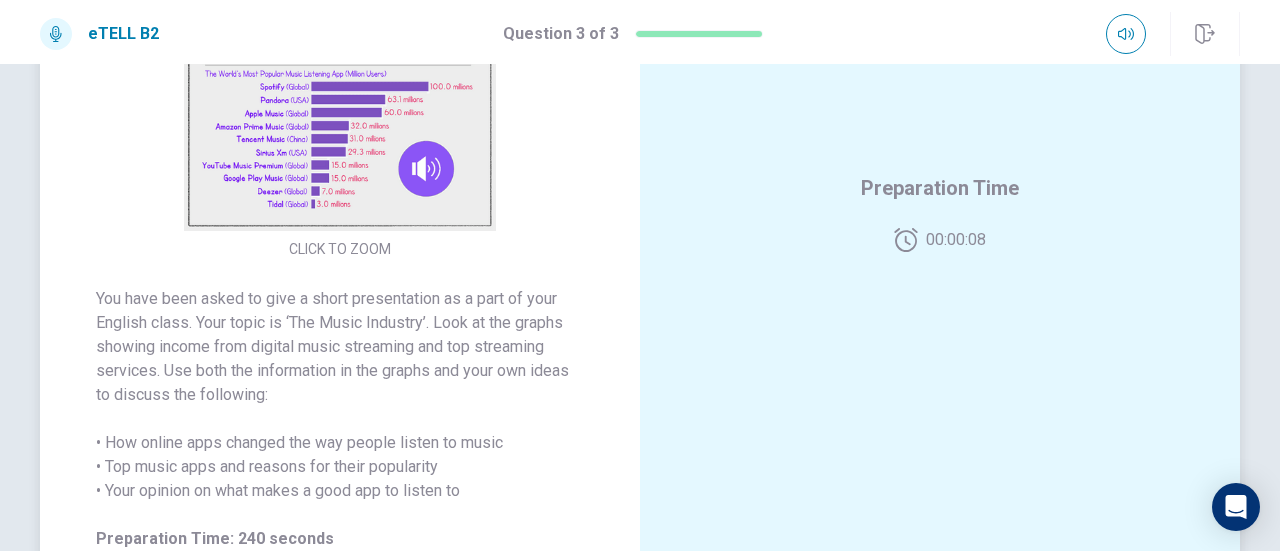 drag, startPoint x: 1062, startPoint y: 166, endPoint x: 1069, endPoint y: 115, distance: 51.47815 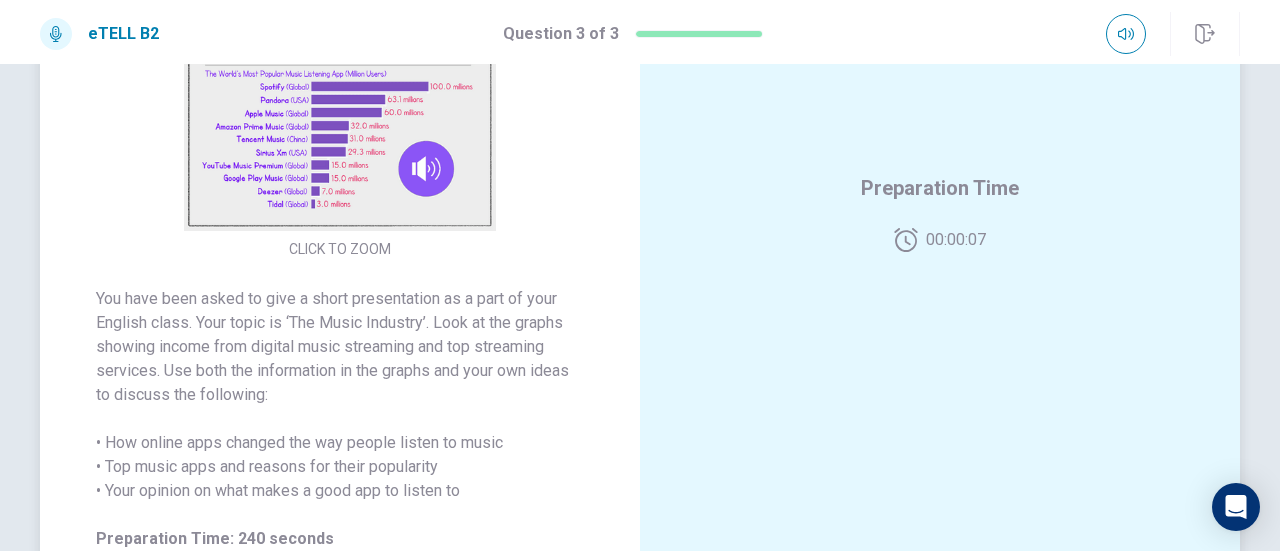 click on "Preparation Time 00:00:07" at bounding box center (940, 212) 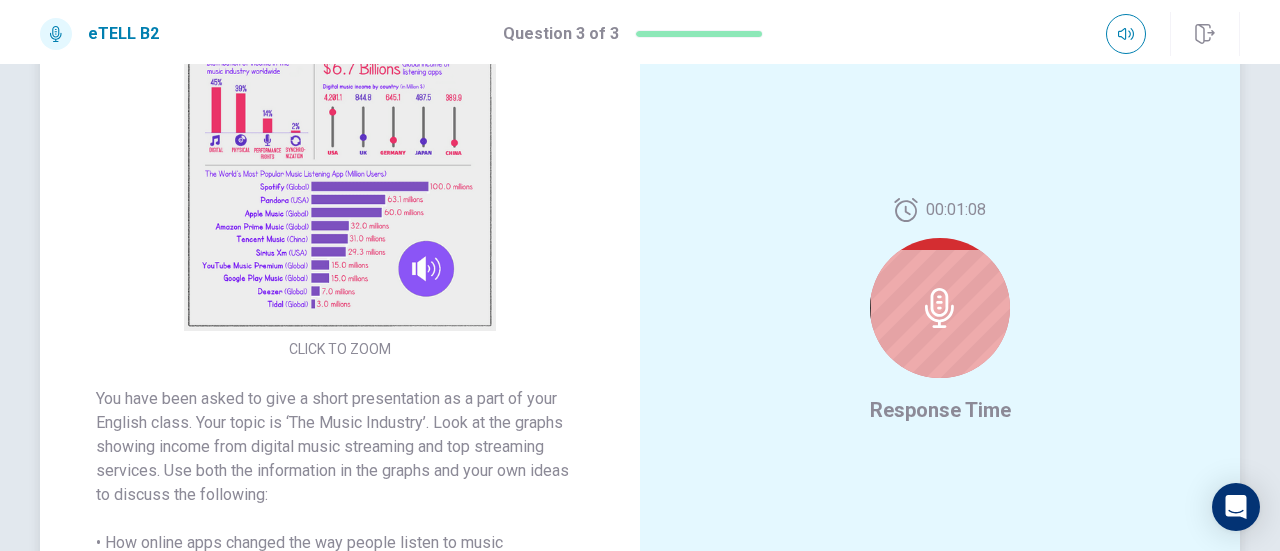 scroll, scrollTop: 128, scrollLeft: 0, axis: vertical 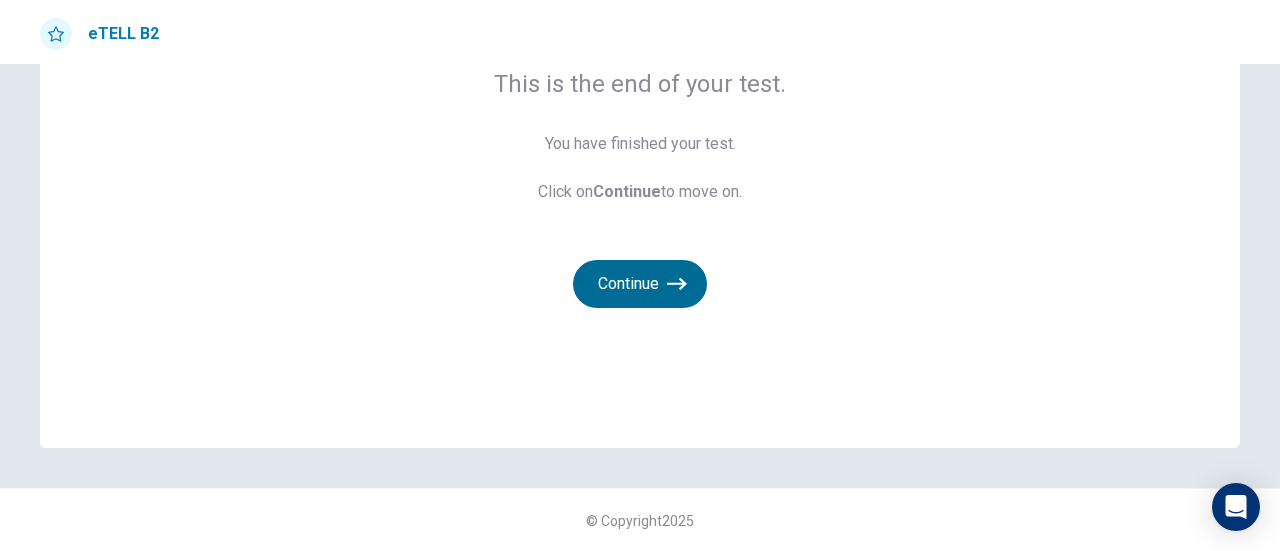 click 